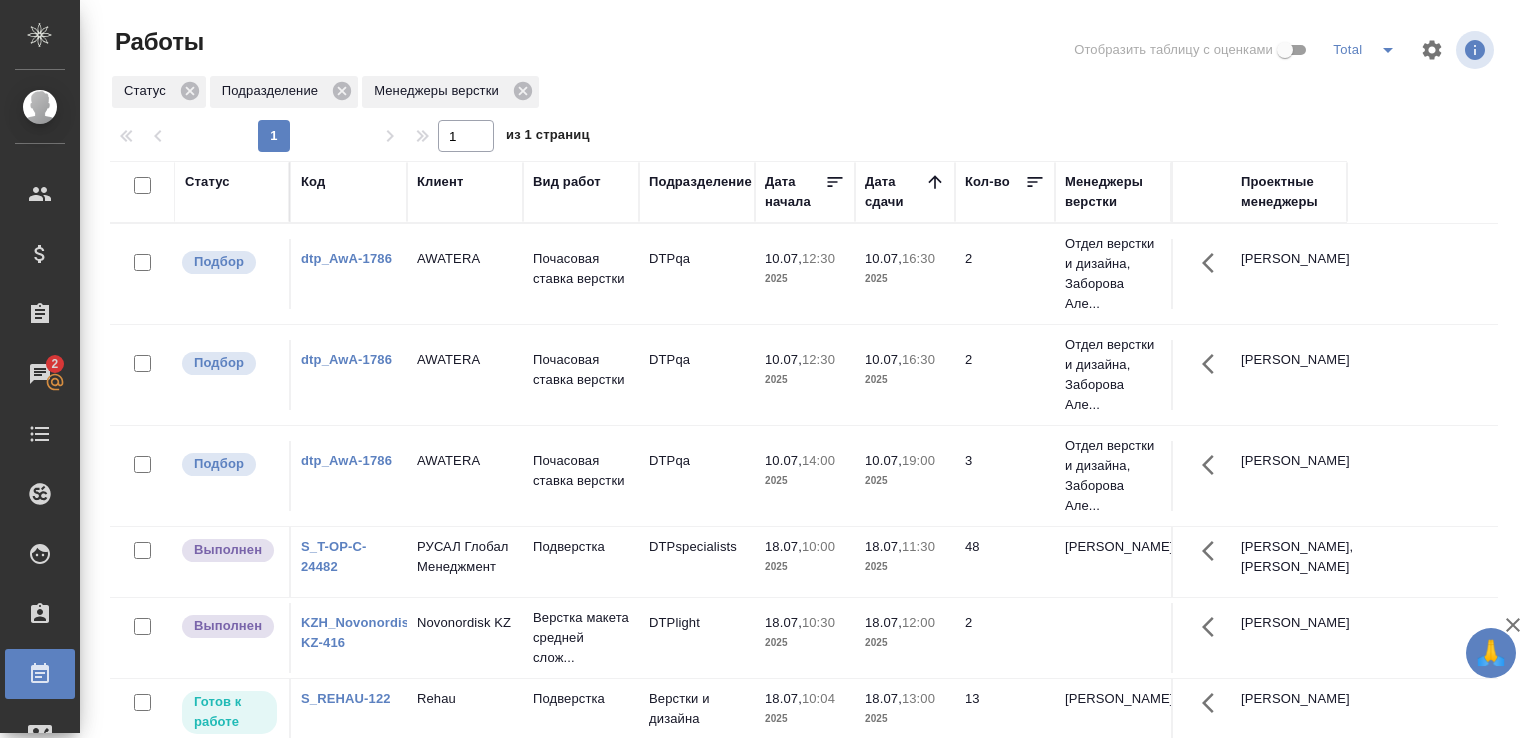 scroll, scrollTop: 0, scrollLeft: 0, axis: both 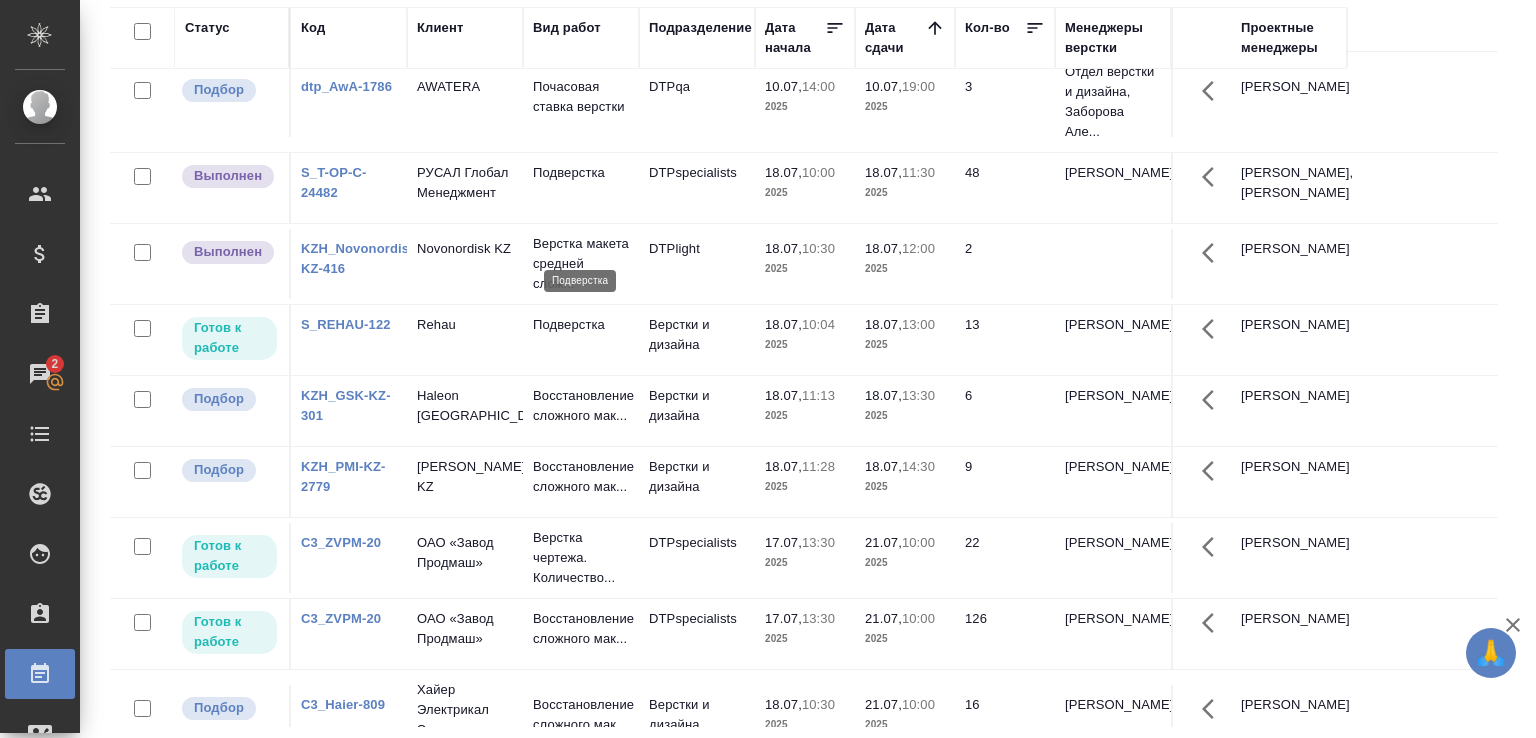 click on "Подверстка" at bounding box center [581, 173] 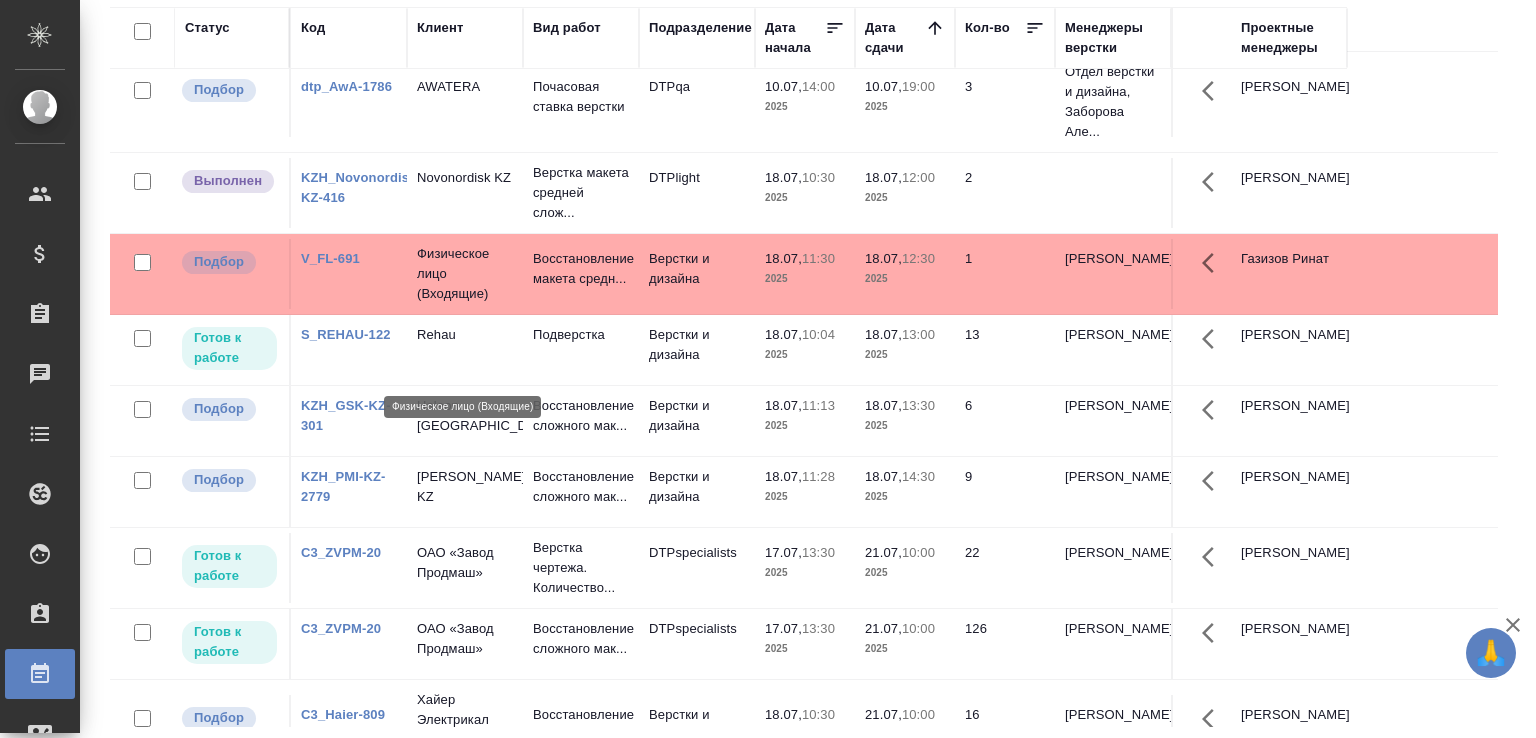 click on "Физическое лицо (Входящие)" at bounding box center [465, 274] 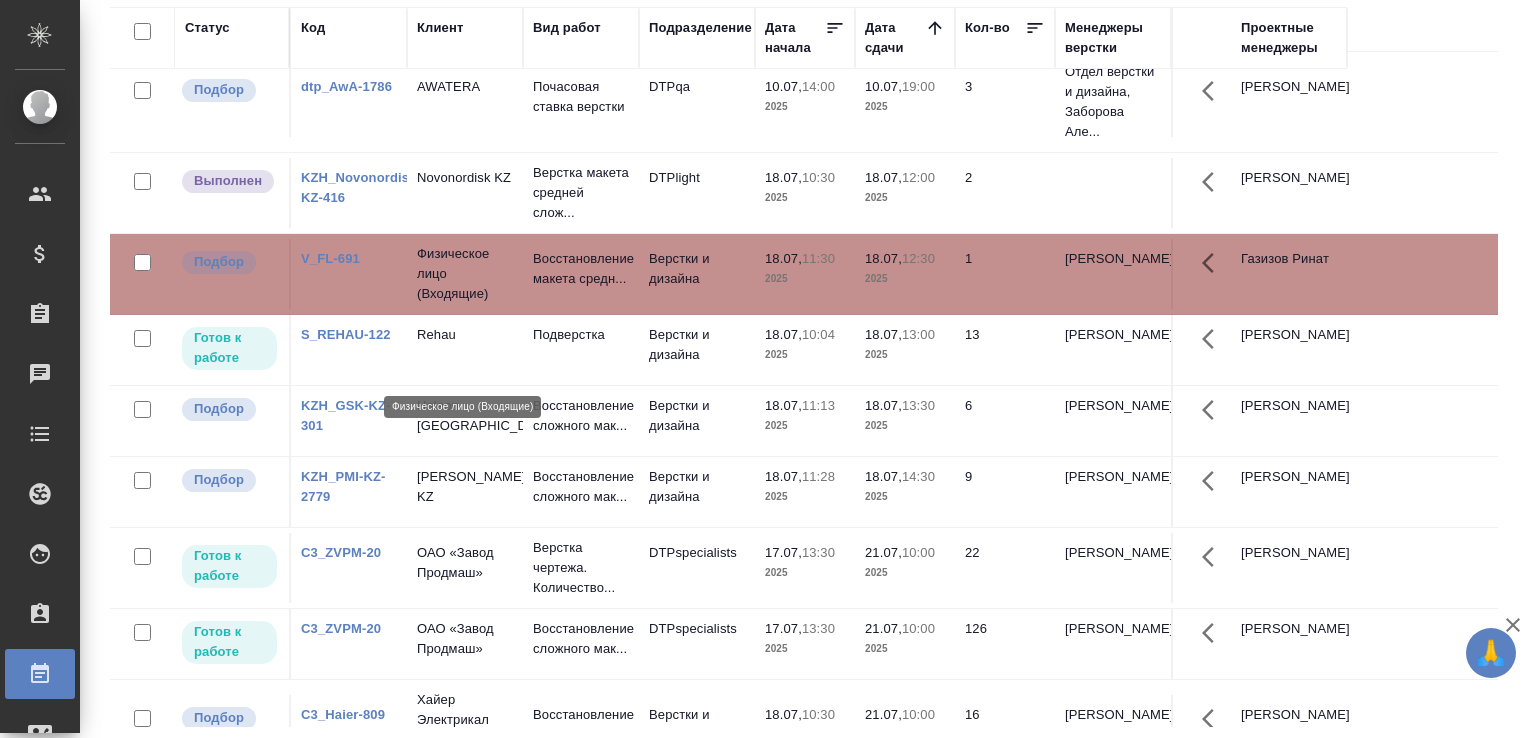 click on "Физическое лицо (Входящие)" at bounding box center [465, 274] 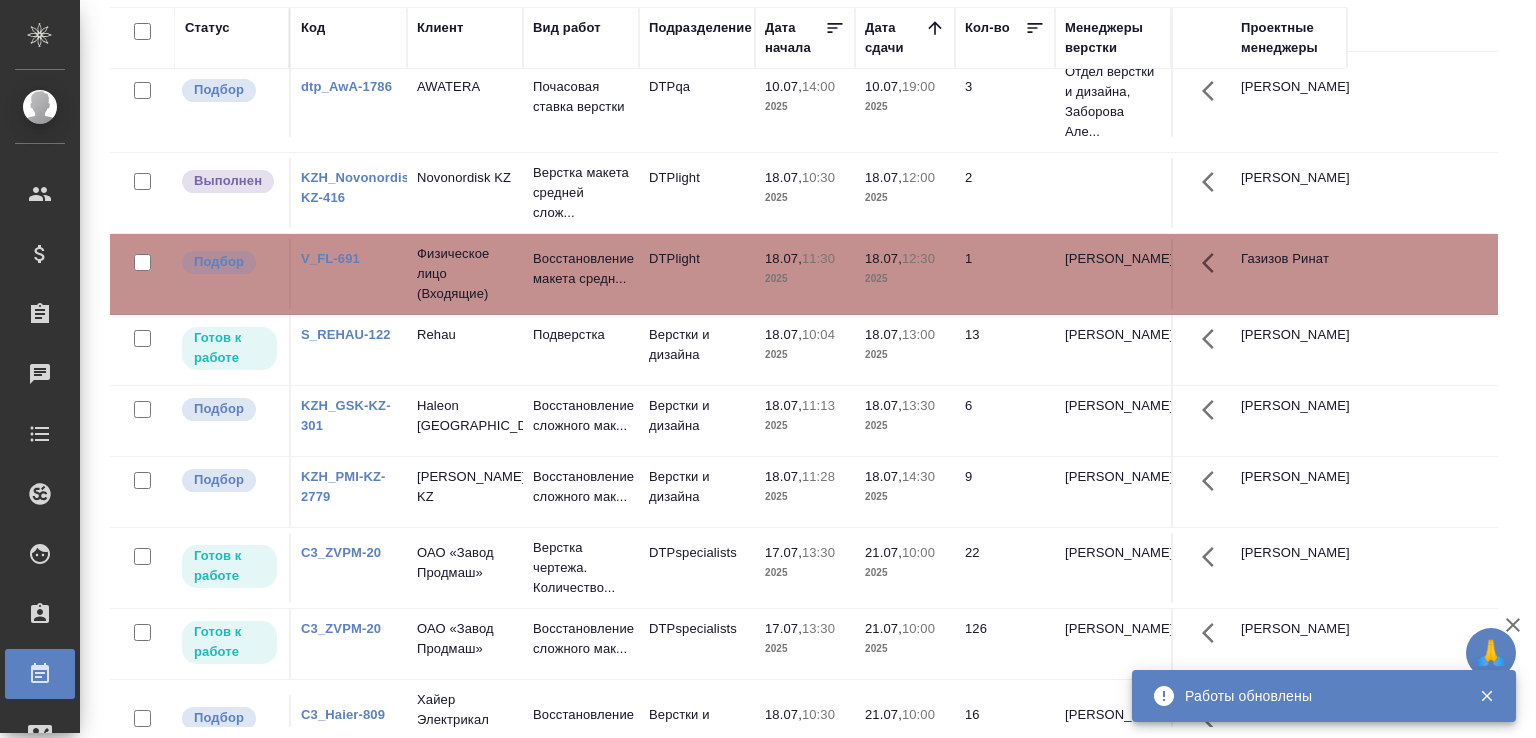 scroll, scrollTop: 563, scrollLeft: 0, axis: vertical 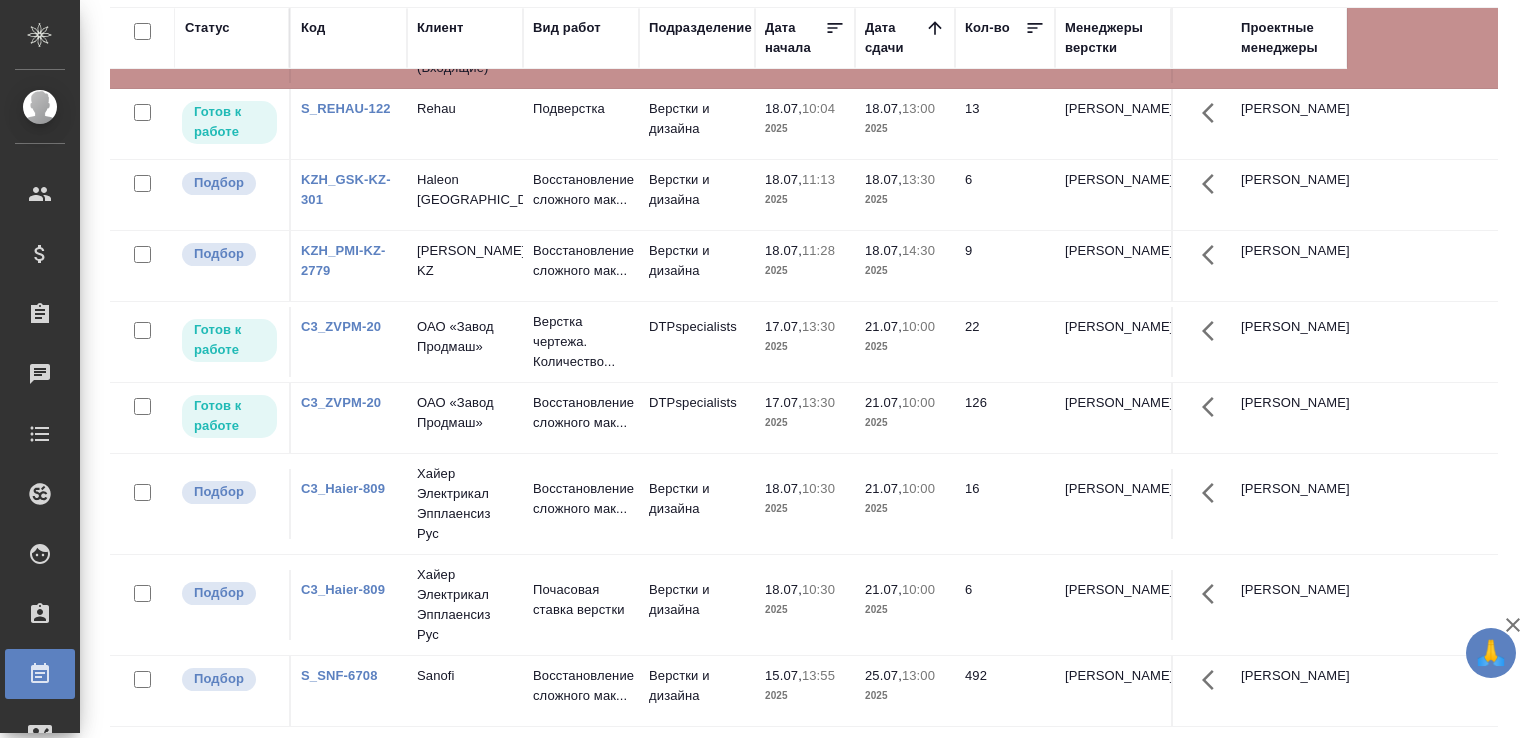 click on "Haleon [GEOGRAPHIC_DATA]" at bounding box center [465, -341] 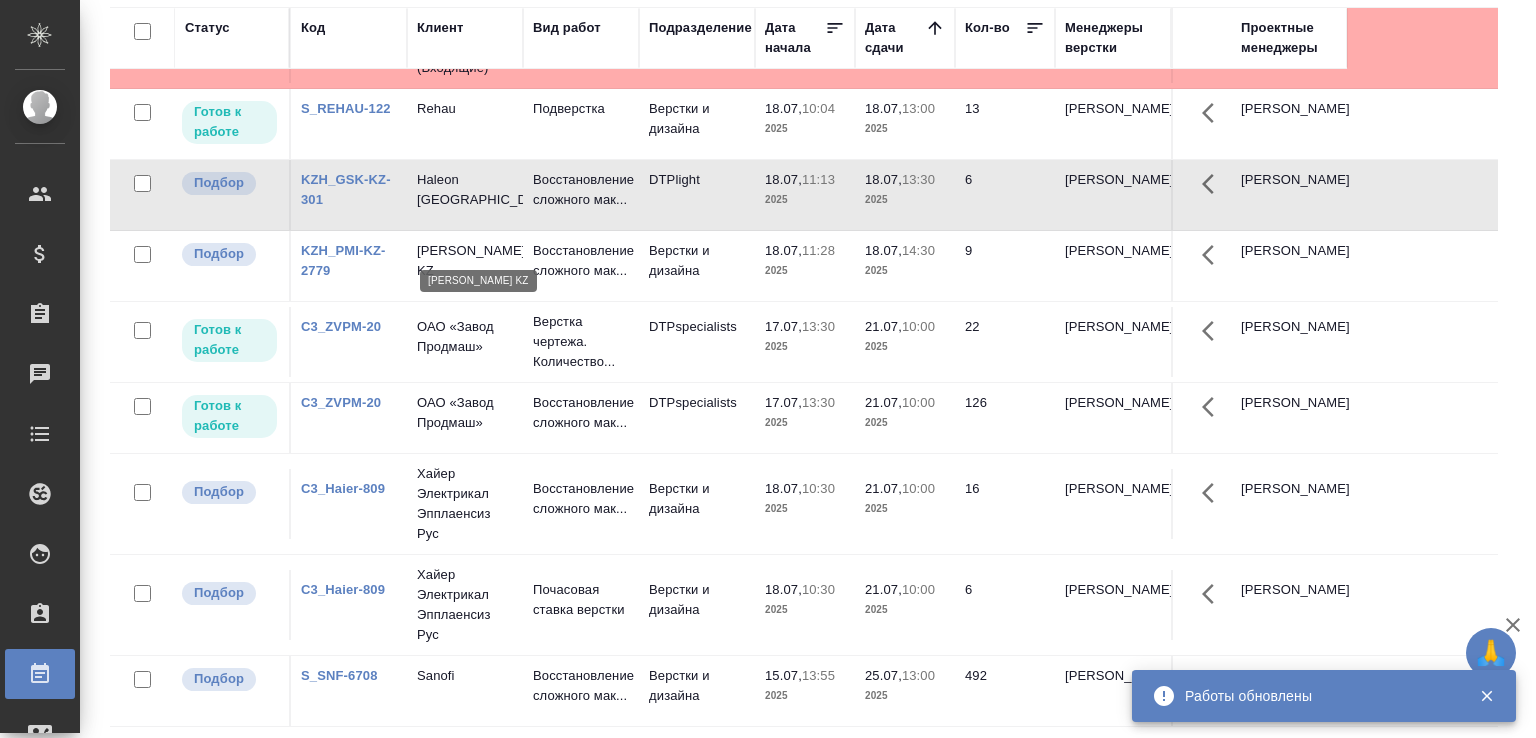 click on "Philip Morris KZ" at bounding box center (465, 261) 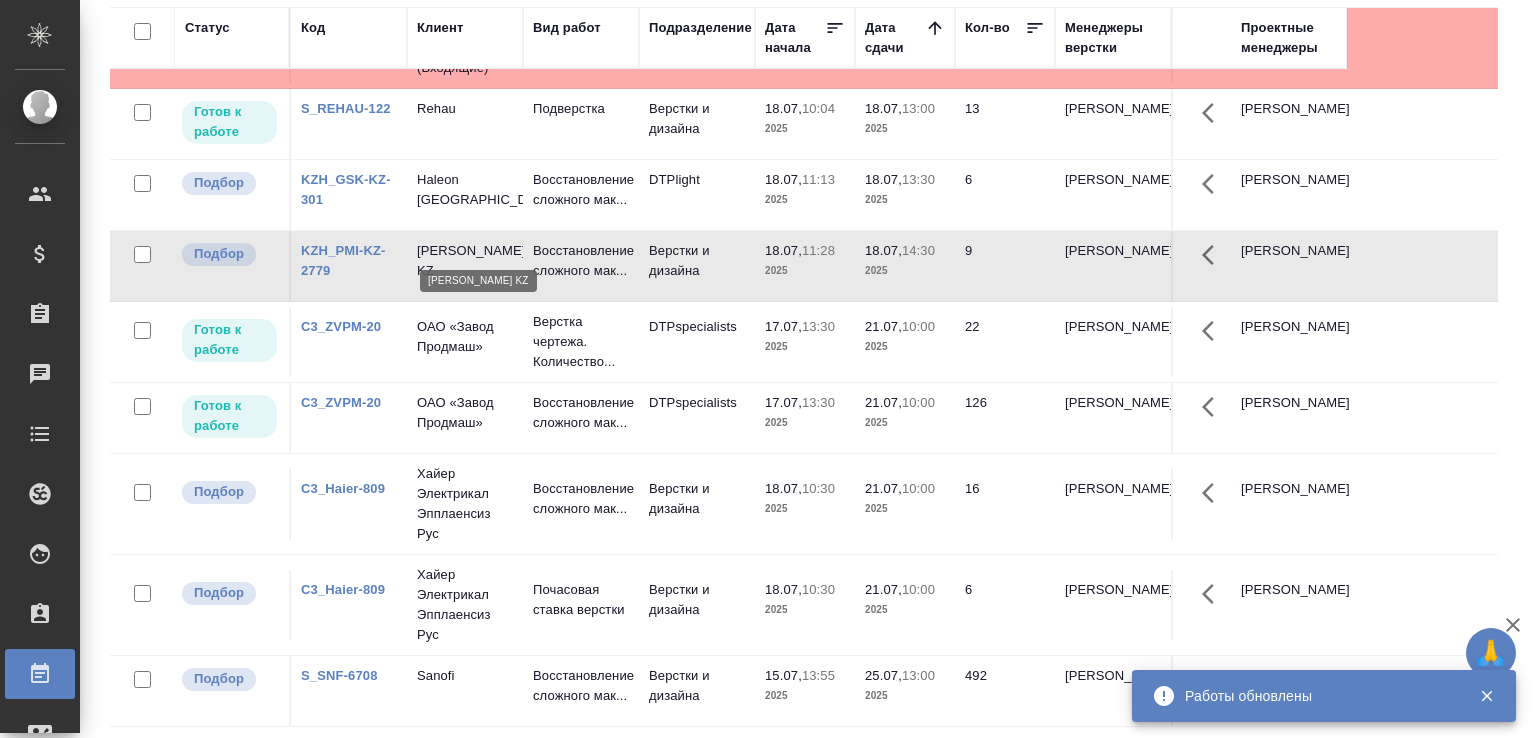 click on "Philip Morris KZ" at bounding box center [465, 261] 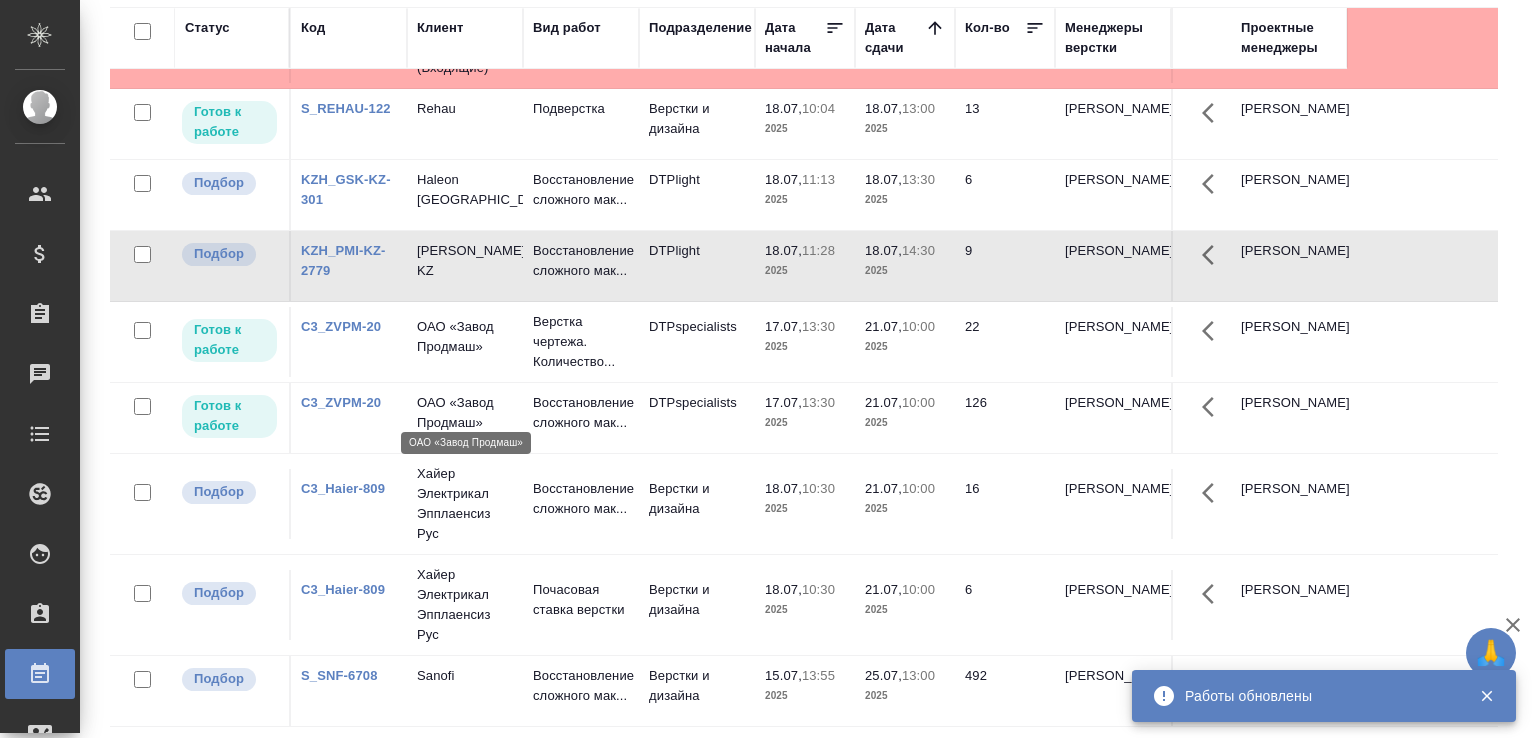 scroll, scrollTop: 0, scrollLeft: 0, axis: both 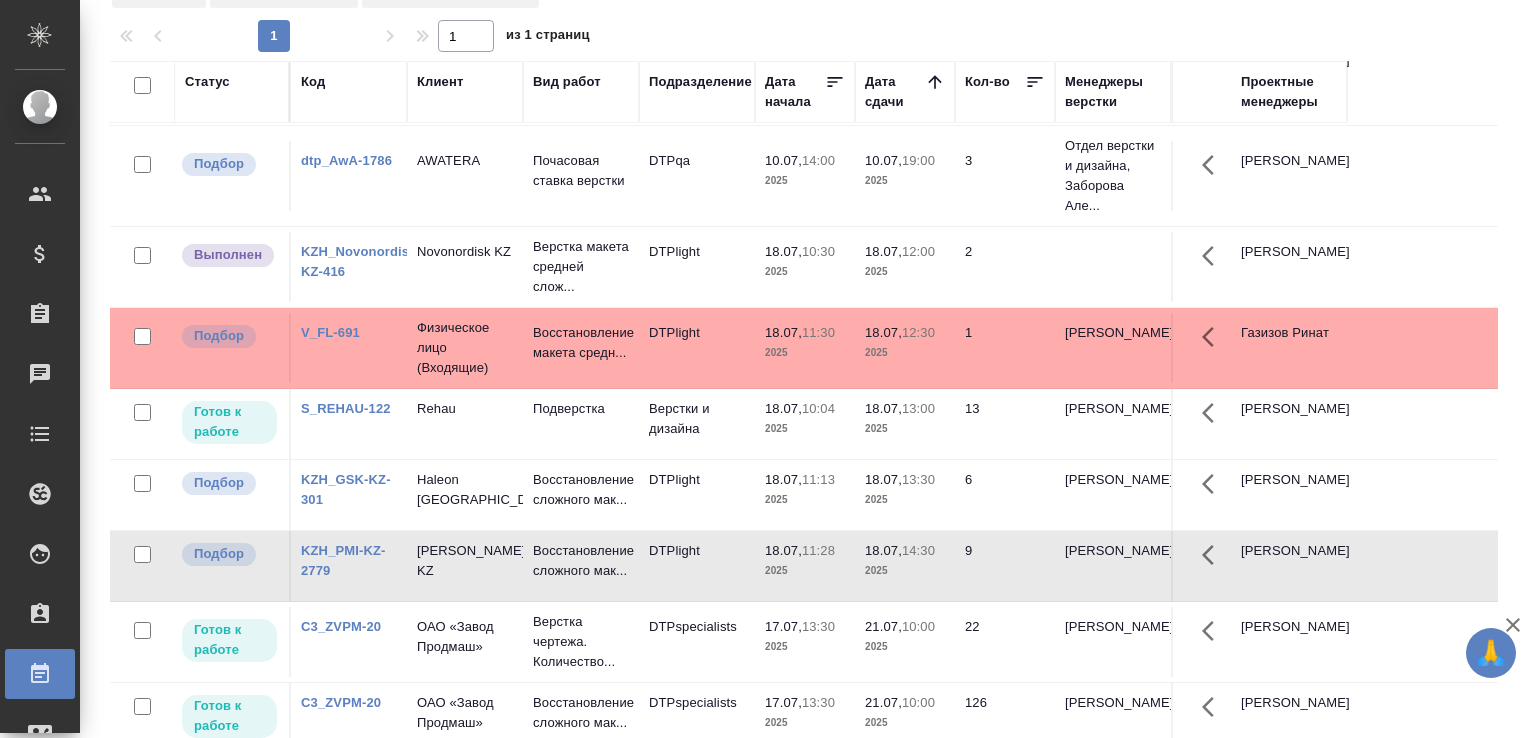 click on "Работы Отобразить таблицу с оценками Total Статус Подразделение Менеджеры верстки 1 1 из 1 страниц Статус Код Клиент Вид работ Подразделение Дата начала Дата сдачи Кол-во Менеджеры верстки   Проектные менеджеры Подбор dtp_AwA-1786 AWATERA Почасовая ставка верстки DTPqa 10.07,  12:30 2025 10.07,  16:30 2025 2 Отдел верстки и дизайна, Заборова Але... Гостев Юрий Подбор dtp_AwA-1786 AWATERA Почасовая ставка верстки DTPqa 10.07,  12:30 2025 10.07,  16:30 2025 2 Отдел верстки и дизайна, Заборова Але... Гостев Юрий Подбор dtp_AwA-1786 AWATERA Почасовая ставка верстки DTPqa 10.07,  14:00 2025 10.07,  19:00 2025 3 Отдел верстки и дизайна, Заборова Але... 2" at bounding box center (812, 346) 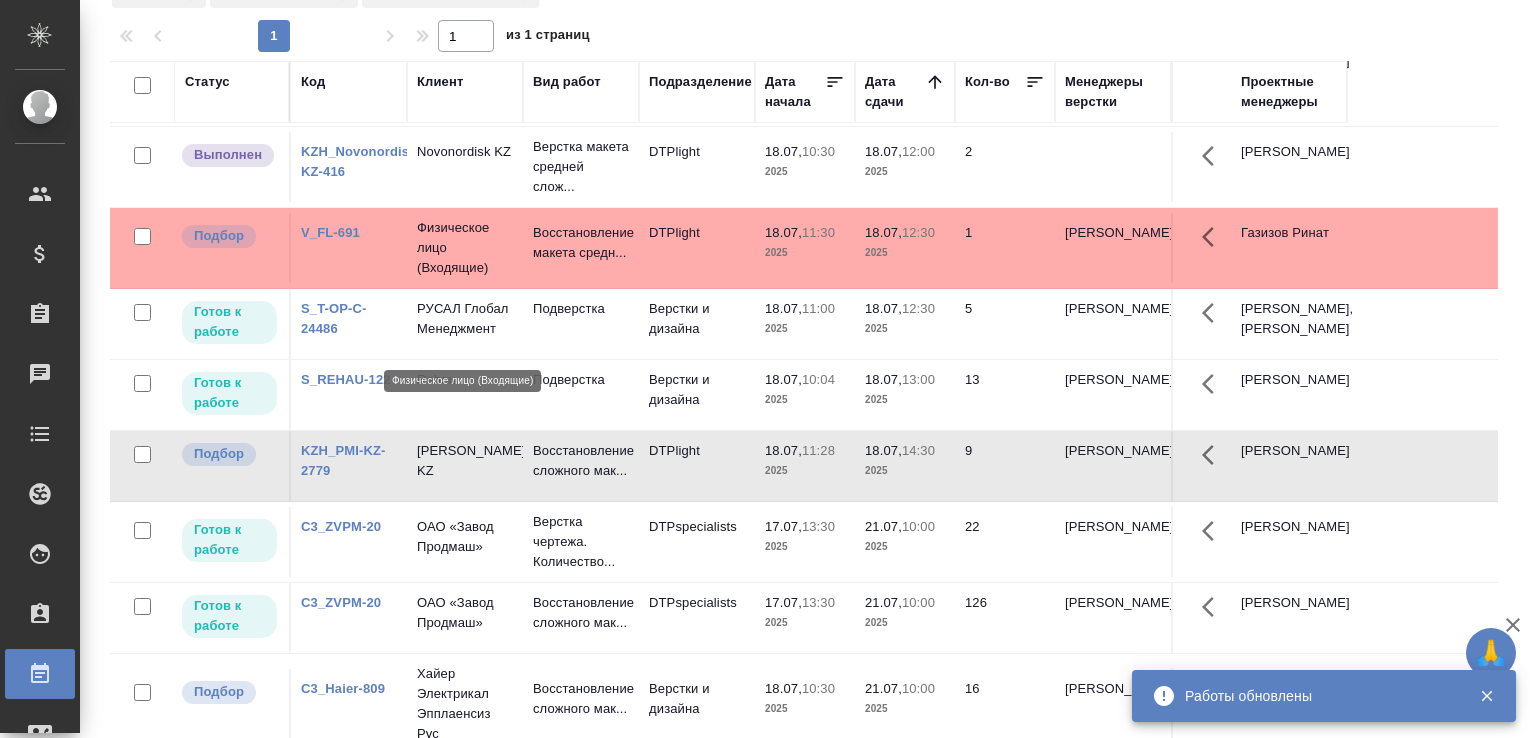 scroll, scrollTop: 583, scrollLeft: 0, axis: vertical 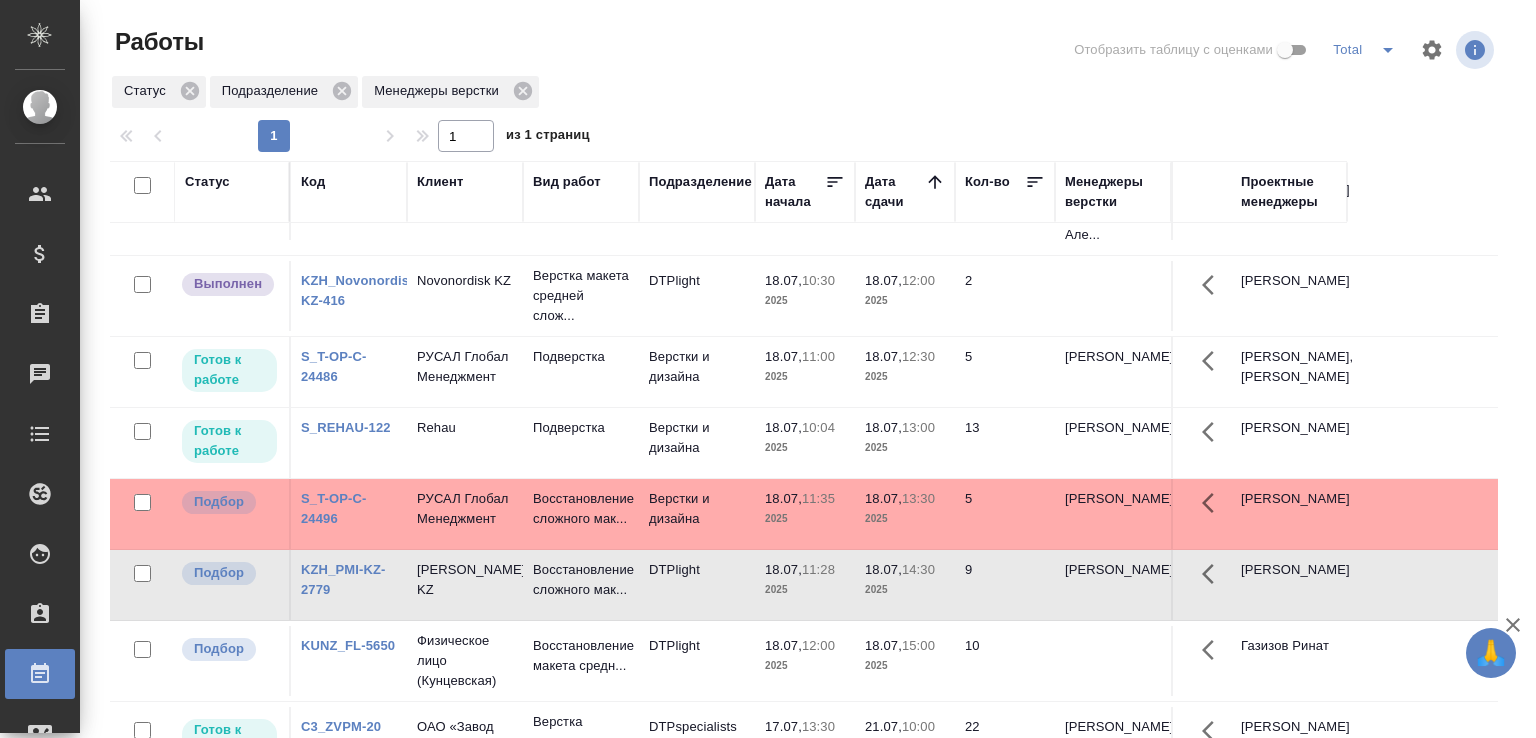 click on "2025" at bounding box center [805, 377] 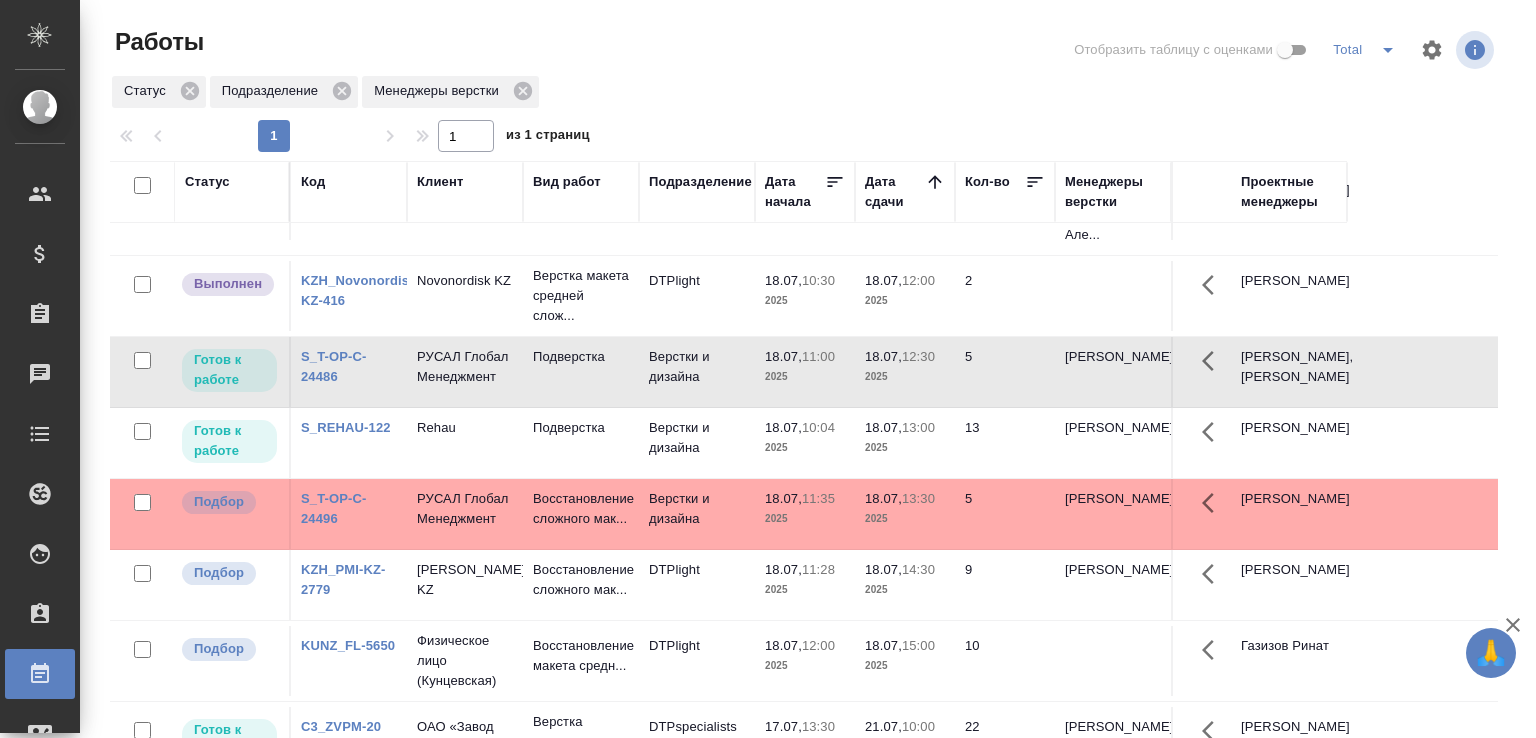 click on "2025" at bounding box center [805, 377] 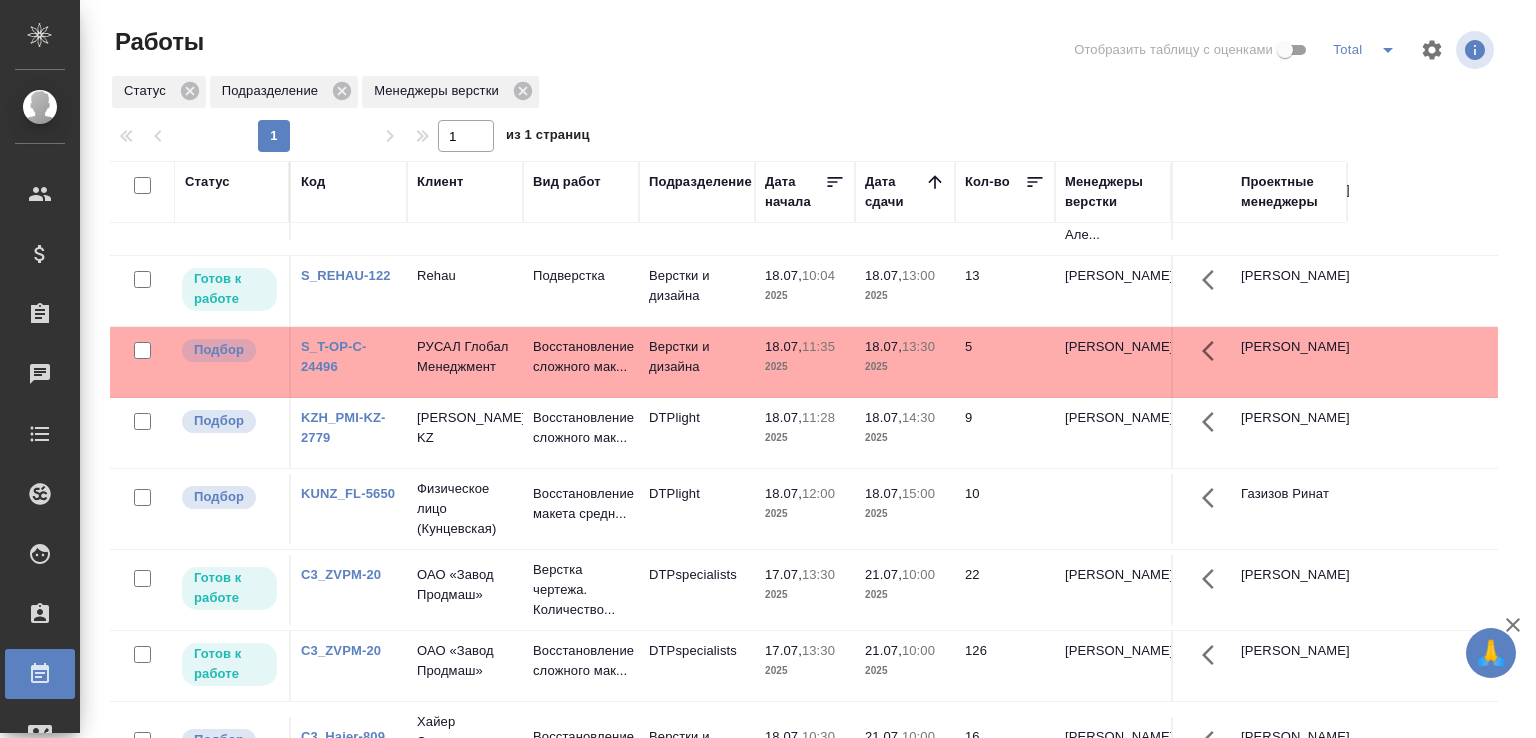 click at bounding box center [812, 50] 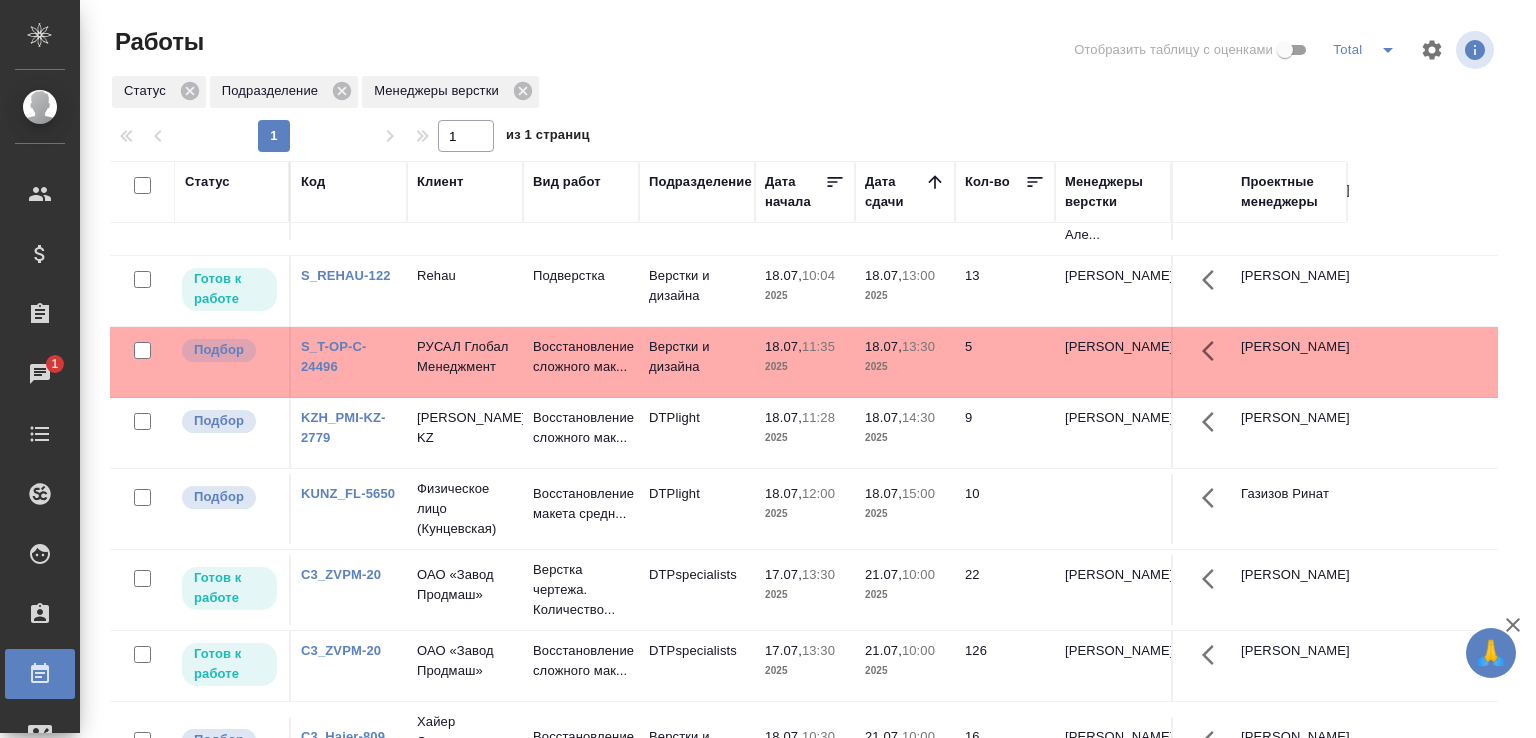 drag, startPoint x: 758, startPoint y: 61, endPoint x: 746, endPoint y: 20, distance: 42.72002 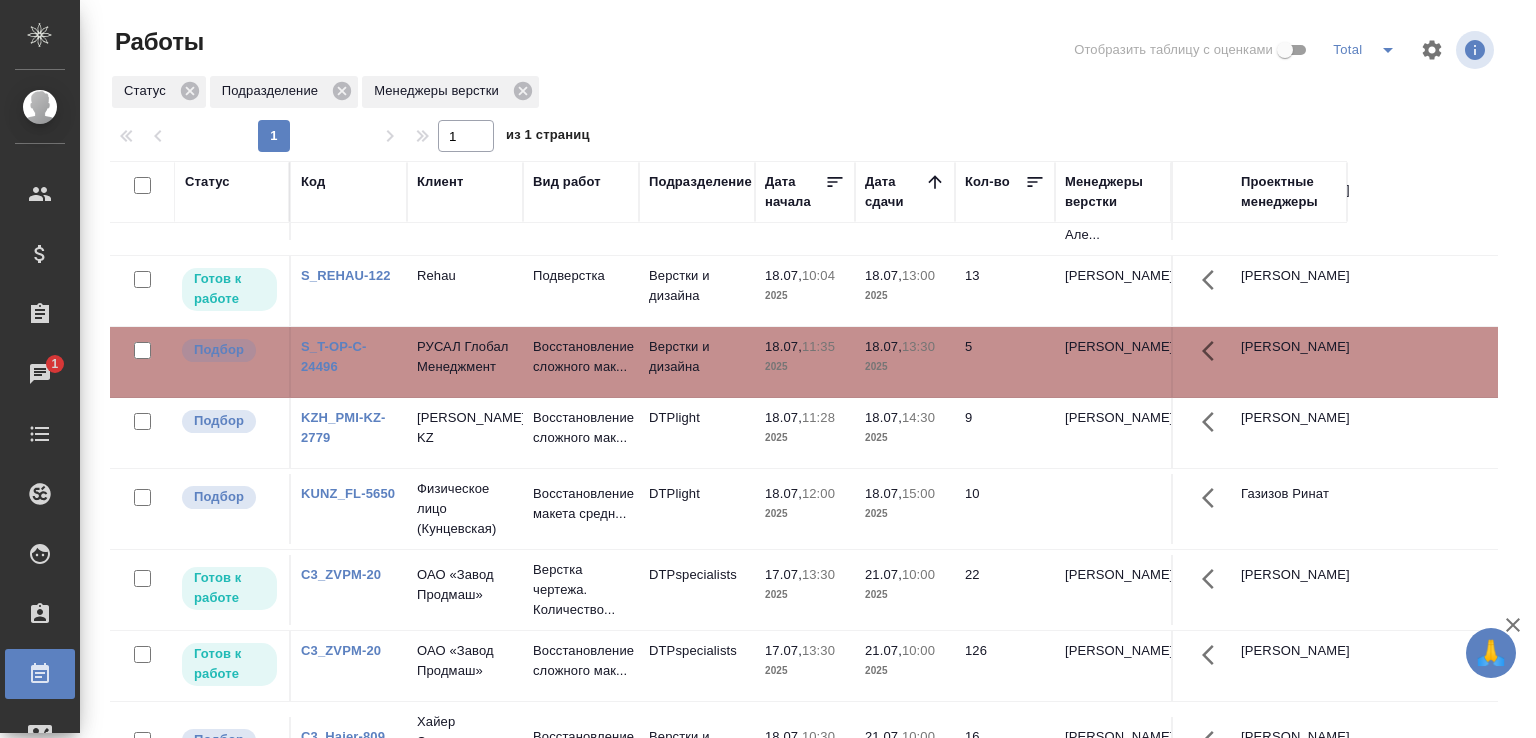 click on "18.07,  11:35 2025" at bounding box center [805, 3] 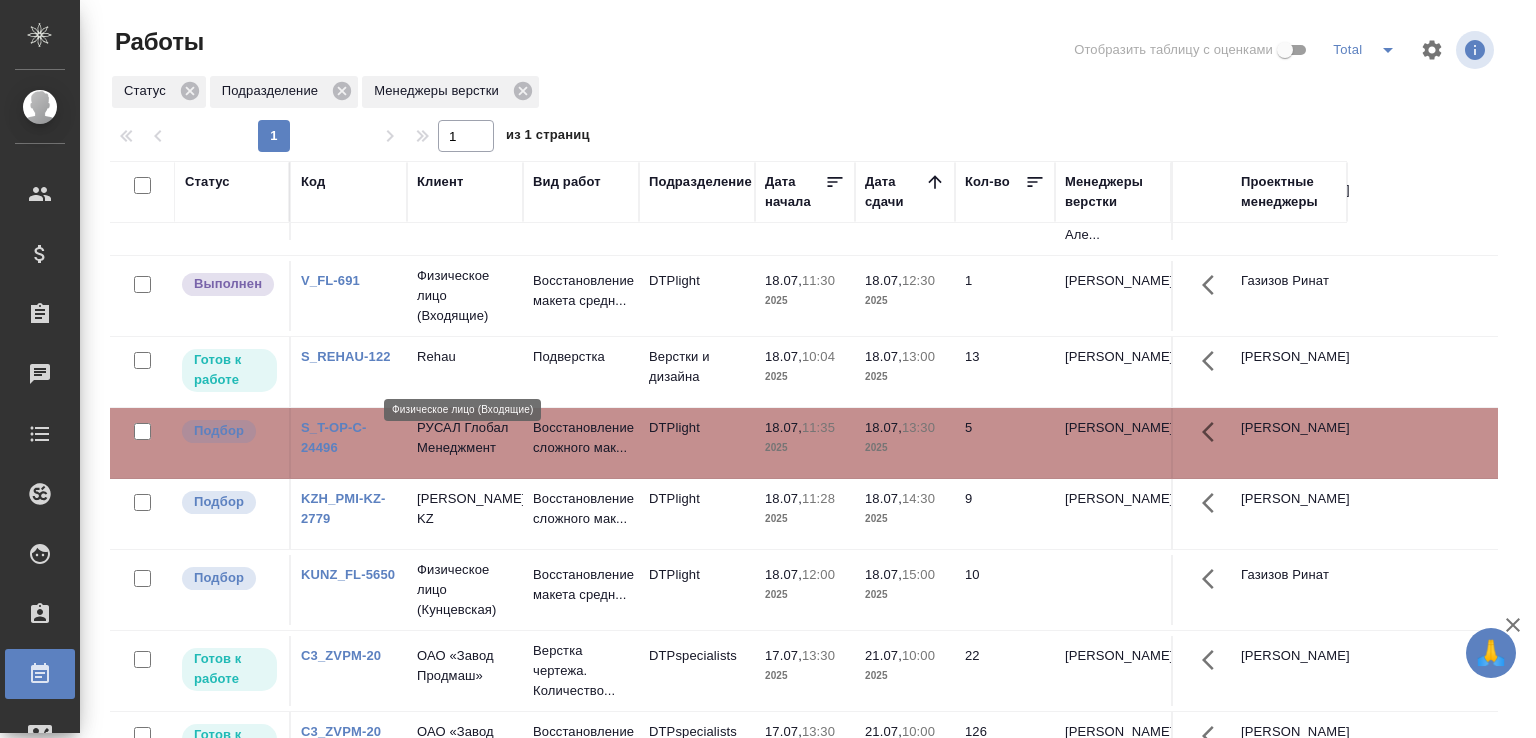 click on "Физическое лицо (Входящие)" at bounding box center (465, 296) 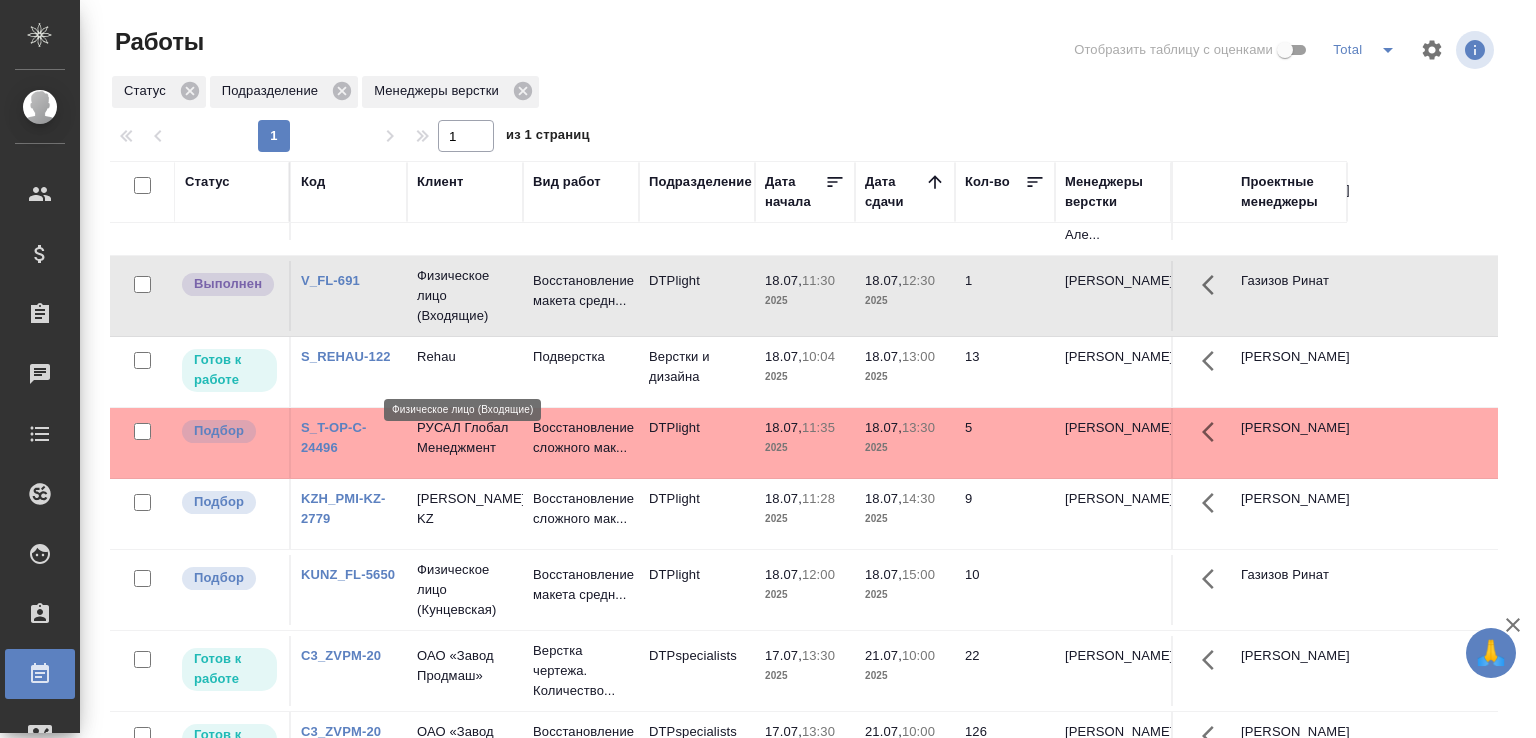 click on "Физическое лицо (Входящие)" at bounding box center (465, 296) 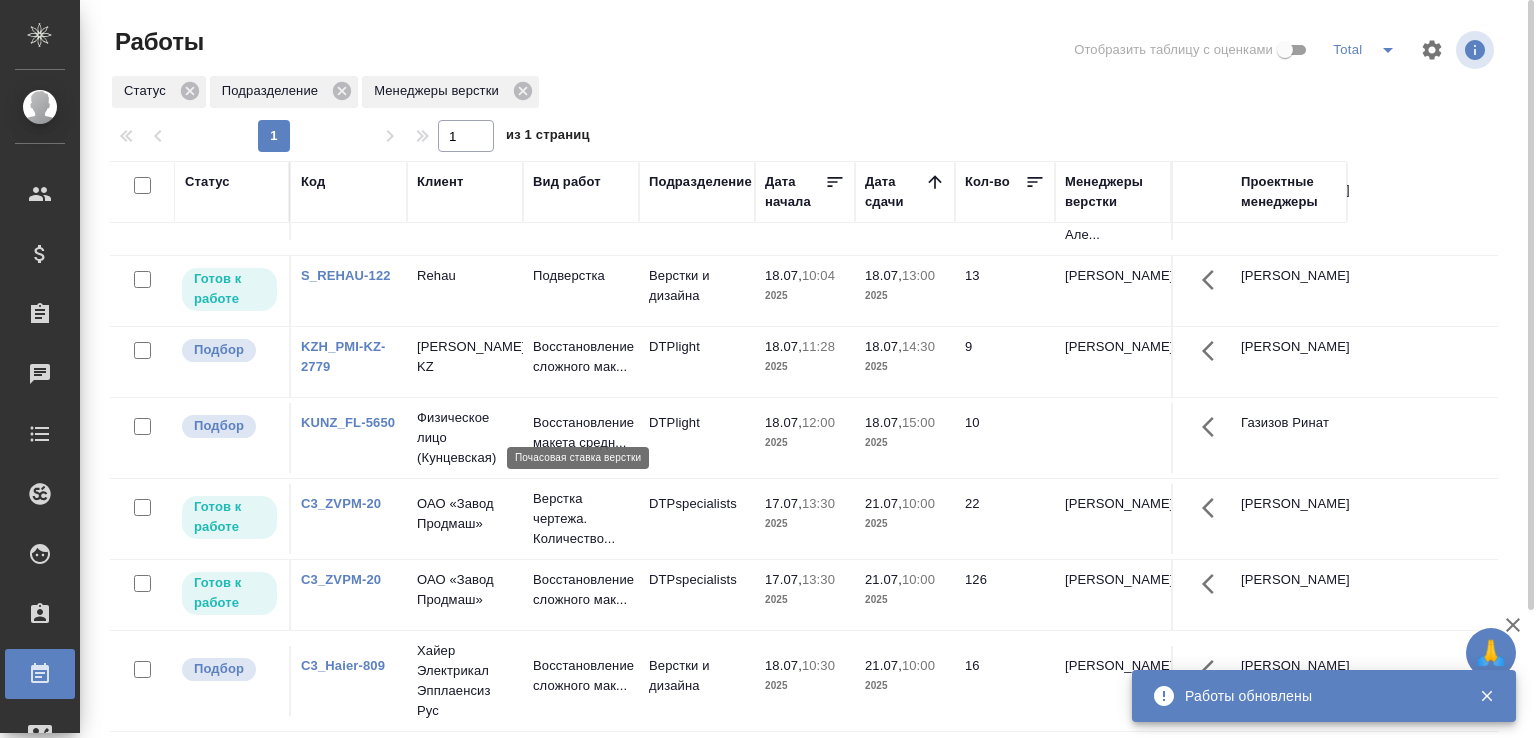 scroll, scrollTop: 0, scrollLeft: 0, axis: both 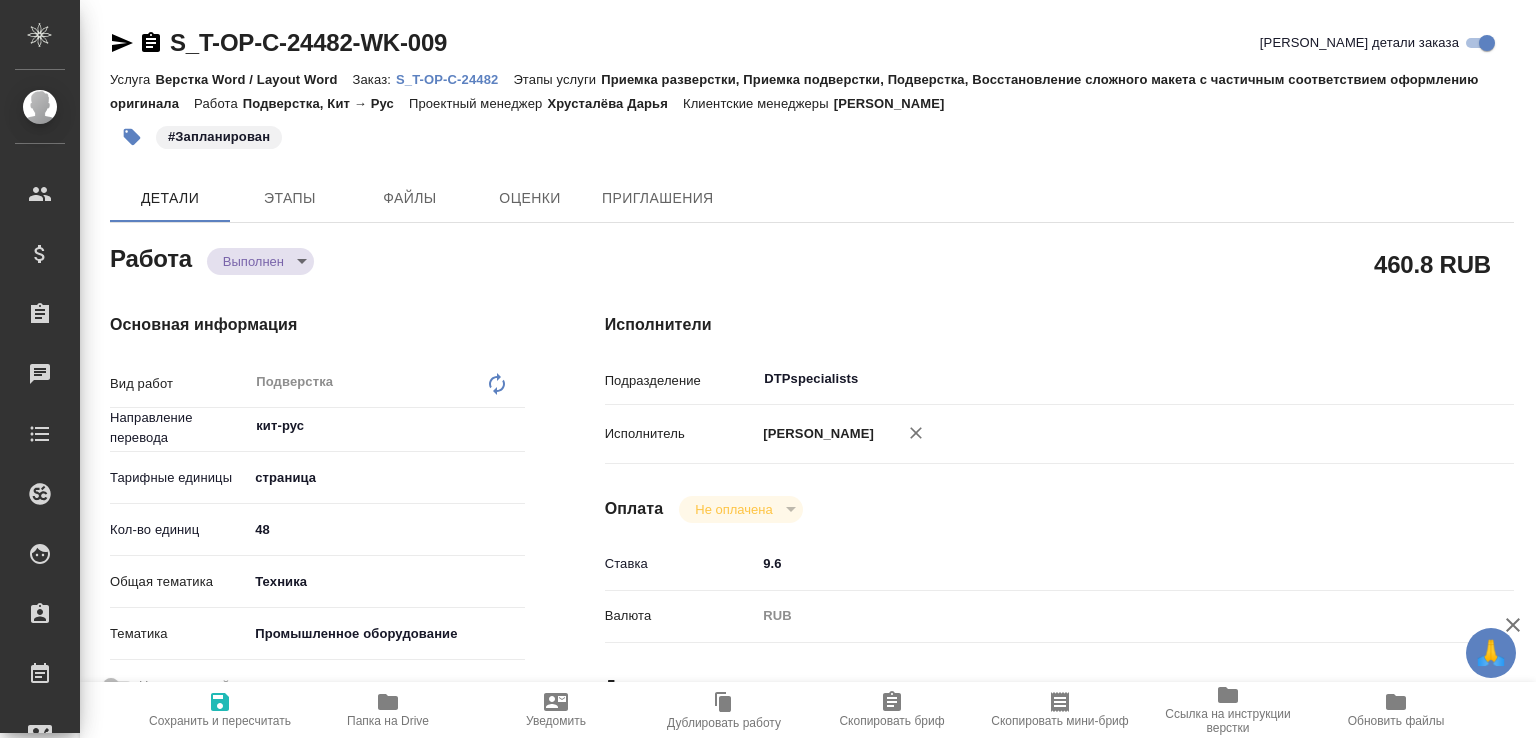 click on "🙏 .cls-1
fill:#fff;
AWATERA Малофеева Екатерина e.malofeeva Клиенты Спецификации Заказы Чаты Todo Проекты SC Исполнители Кандидаты Работы Входящие заявки Заявки на доставку Рекламации Проекты процессинга Конференции Выйти S_T-OP-C-24482-WK-009 Кратко детали заказа Услуга Верстка Word / Layout Word Заказ: S_T-OP-C-24482 Этапы услуги Приемка разверстки, Приемка подверстки, Подверстка, Восстановление сложного макета с частичным соответствием оформлению оригинала Работа Подверстка, Кит → Рус Проектный менеджер Хрусталёва Дарья Клиентские менеджеры Горленко Юлия #Запланирован" at bounding box center (768, 369) 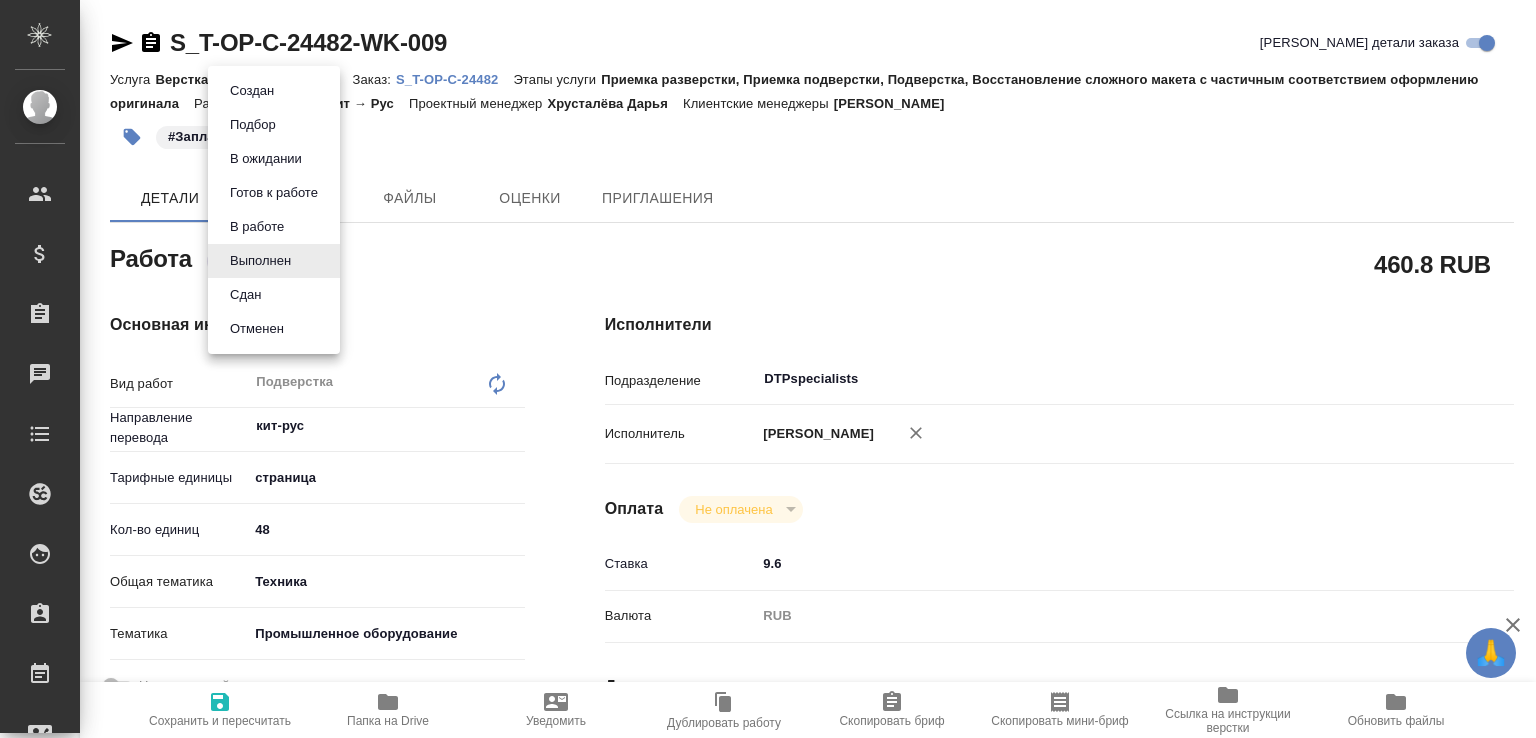 type on "x" 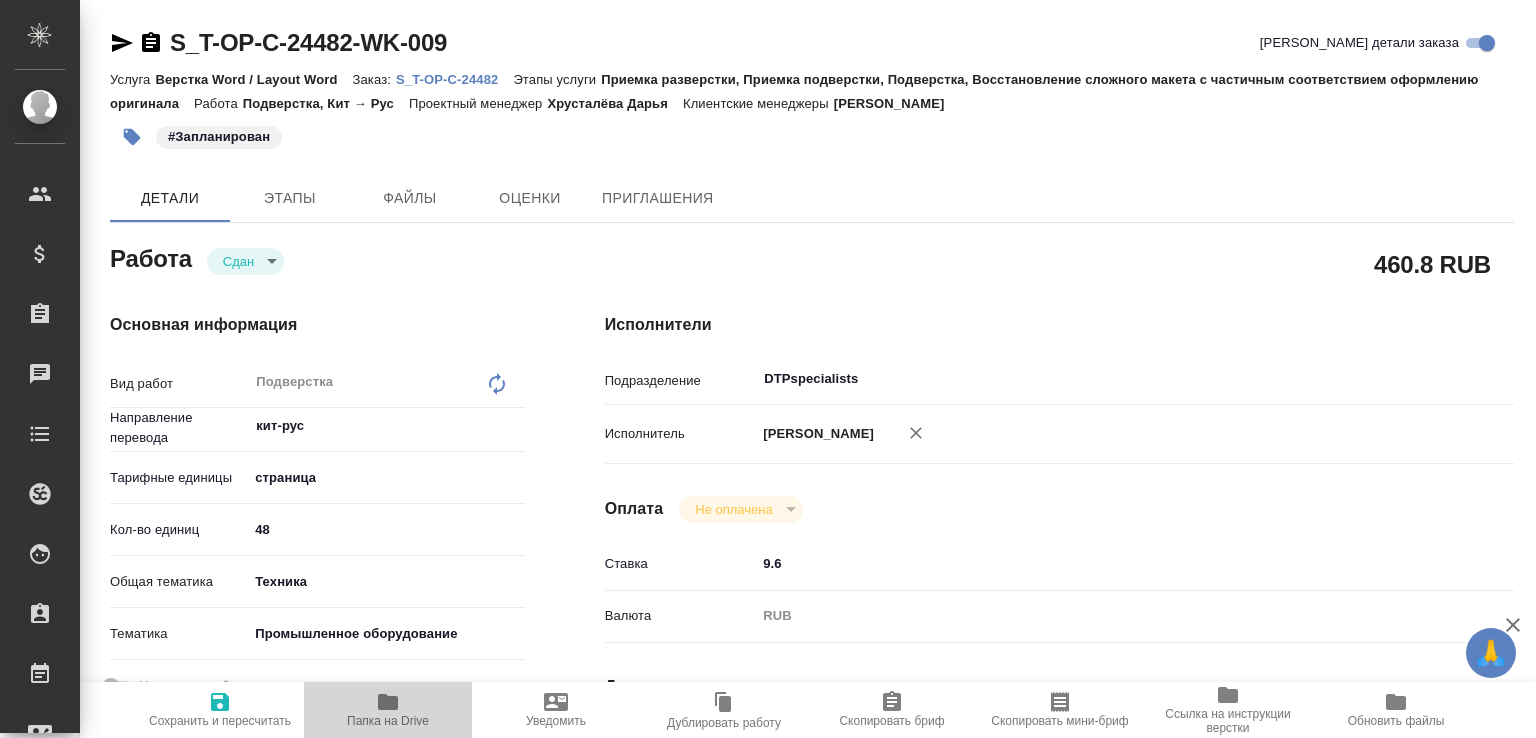 click 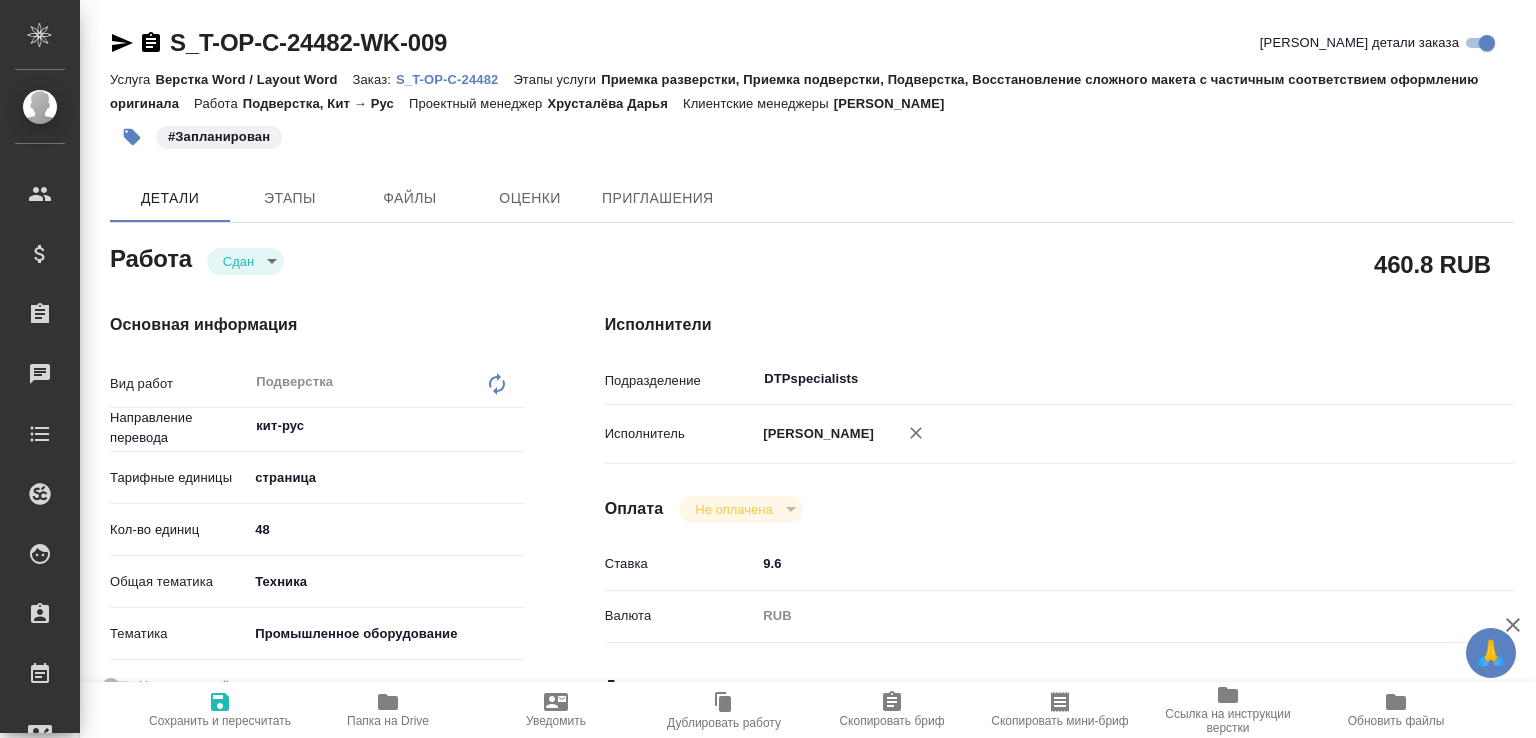 type on "x" 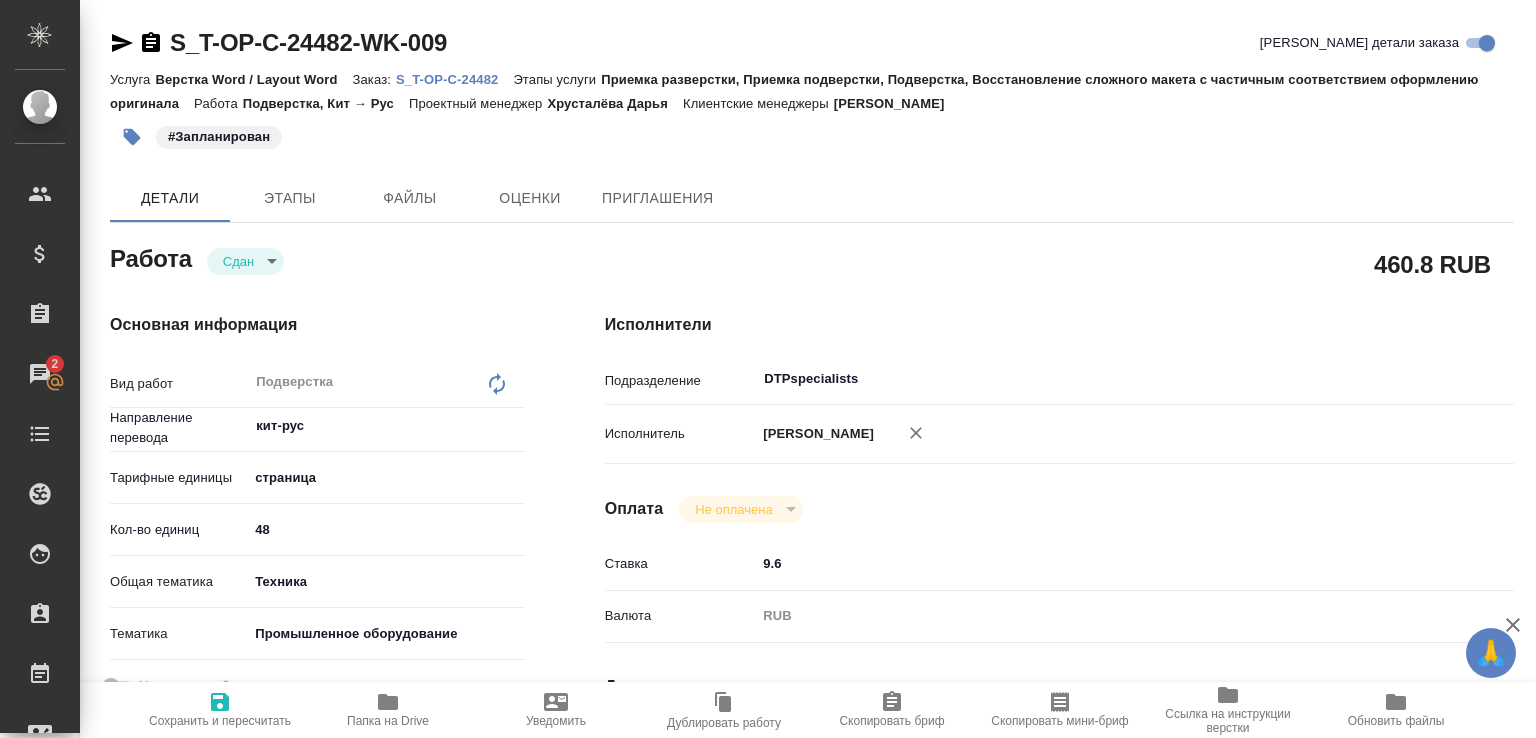 click on "S_T-OP-C-24482" at bounding box center [454, 79] 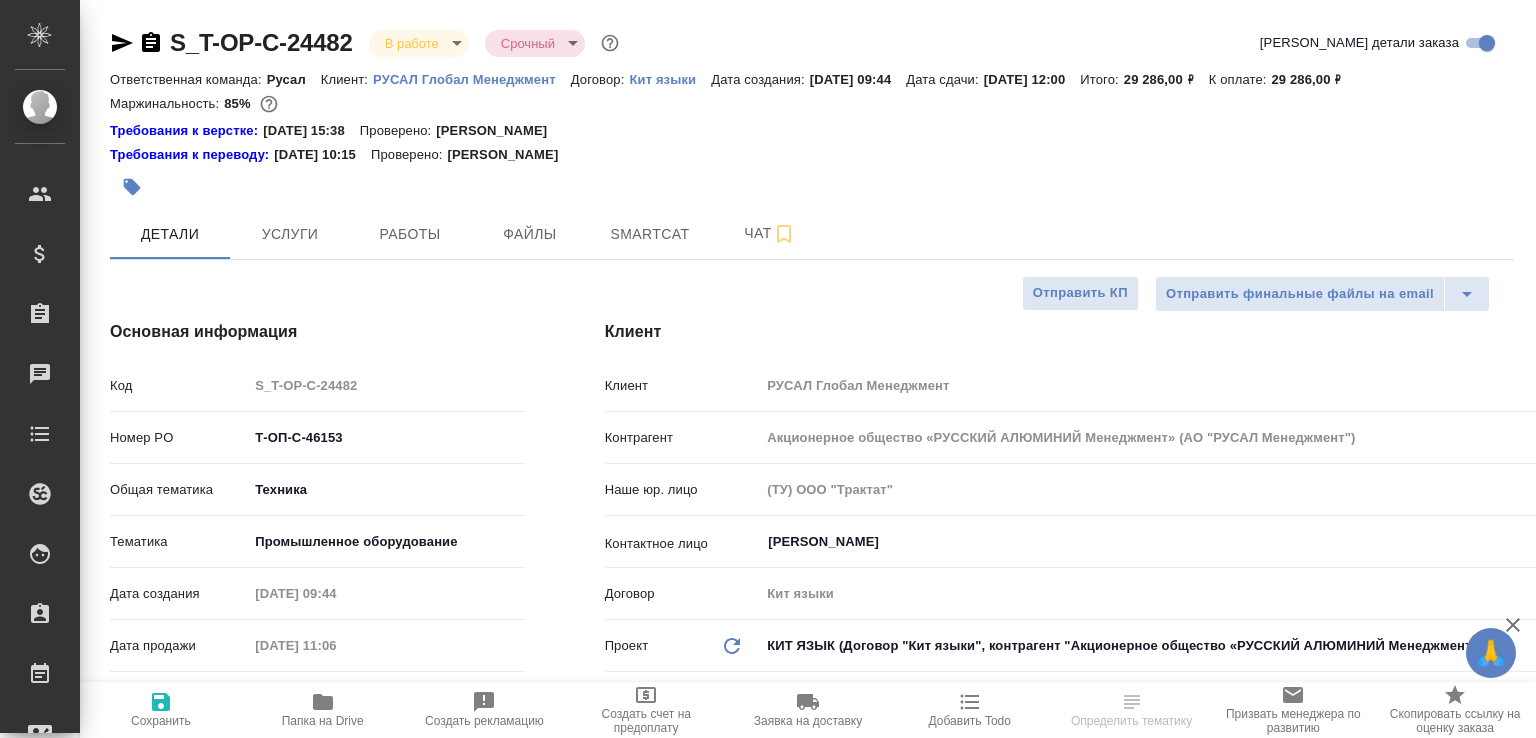 select on "RU" 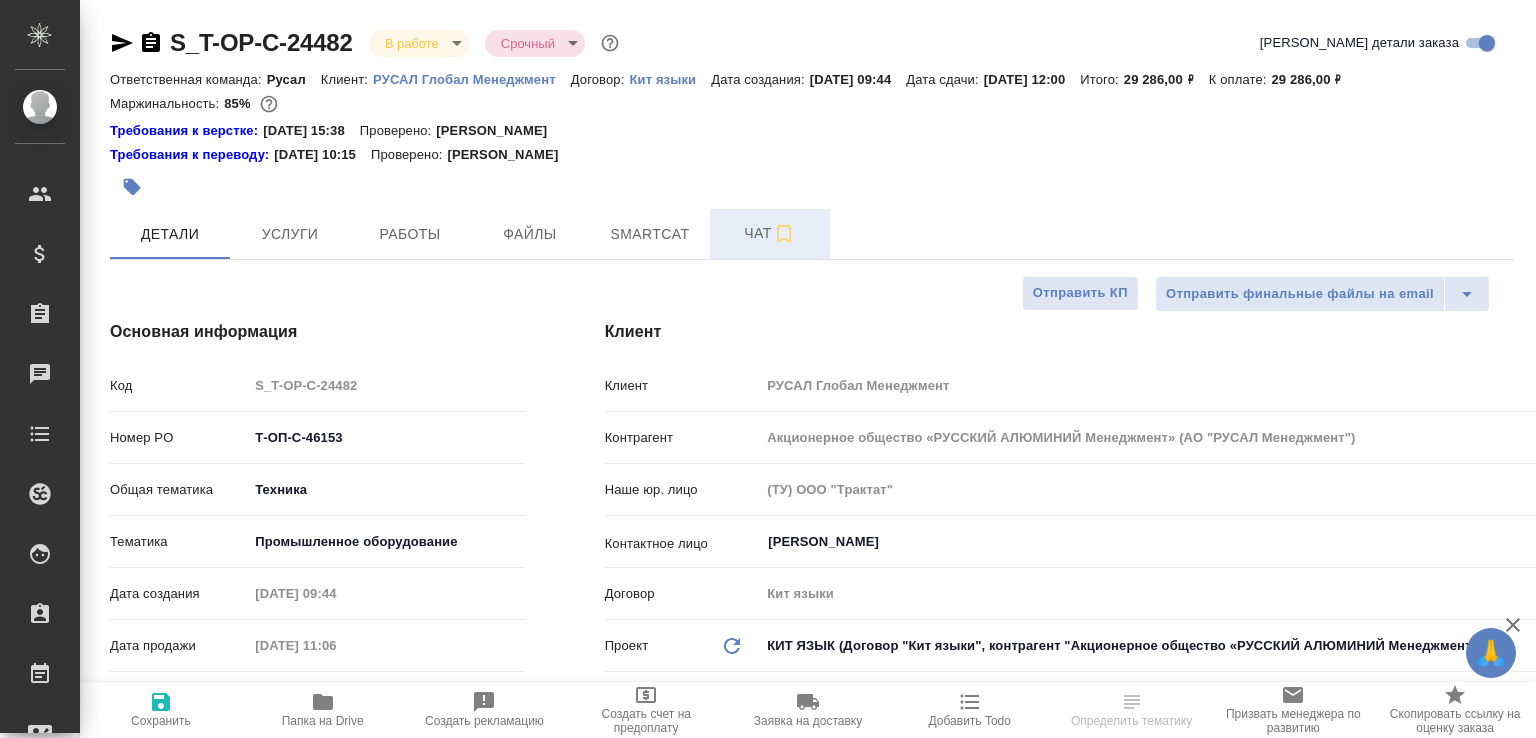 scroll, scrollTop: 0, scrollLeft: 0, axis: both 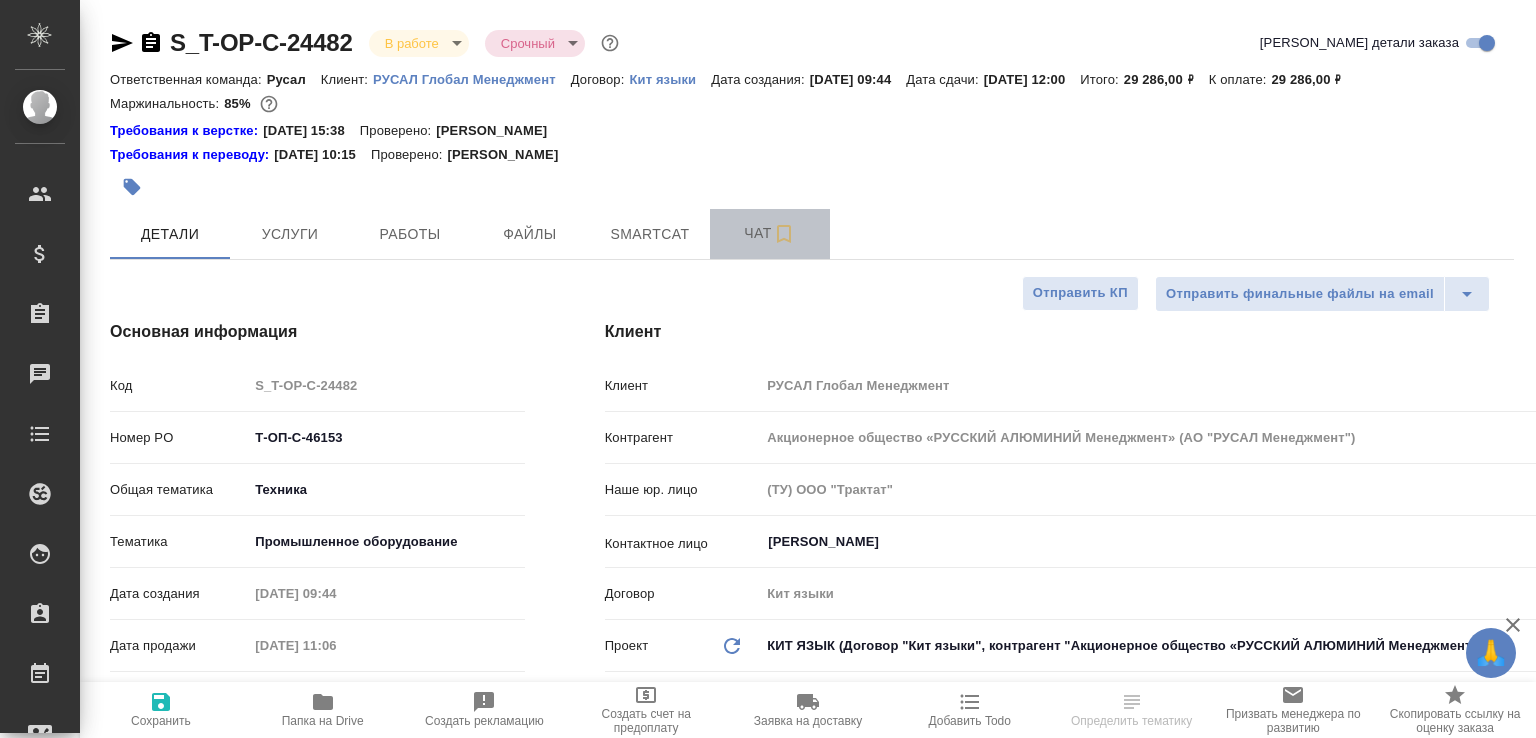 click on "Чат" at bounding box center (770, 234) 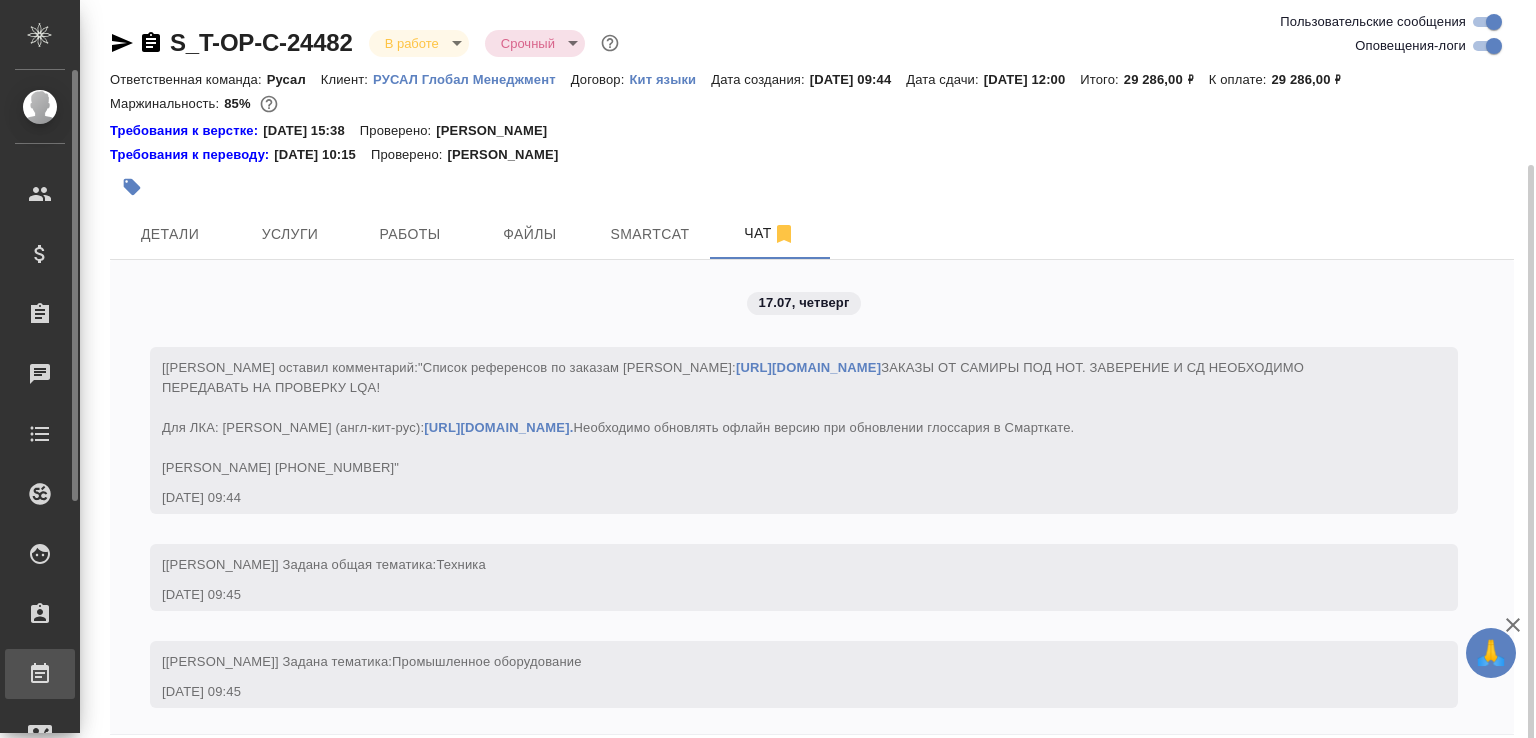 scroll, scrollTop: 7421, scrollLeft: 0, axis: vertical 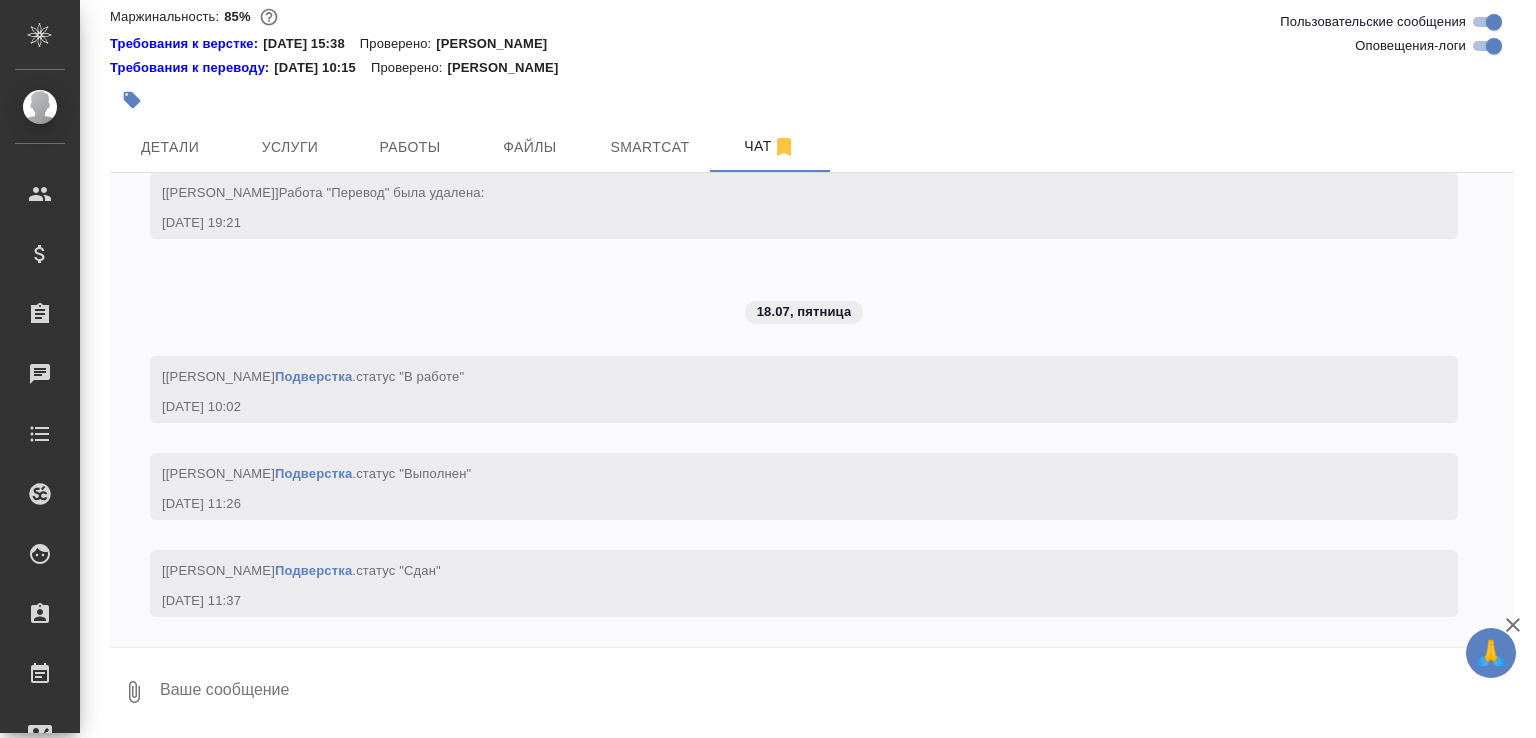 click at bounding box center (836, 692) 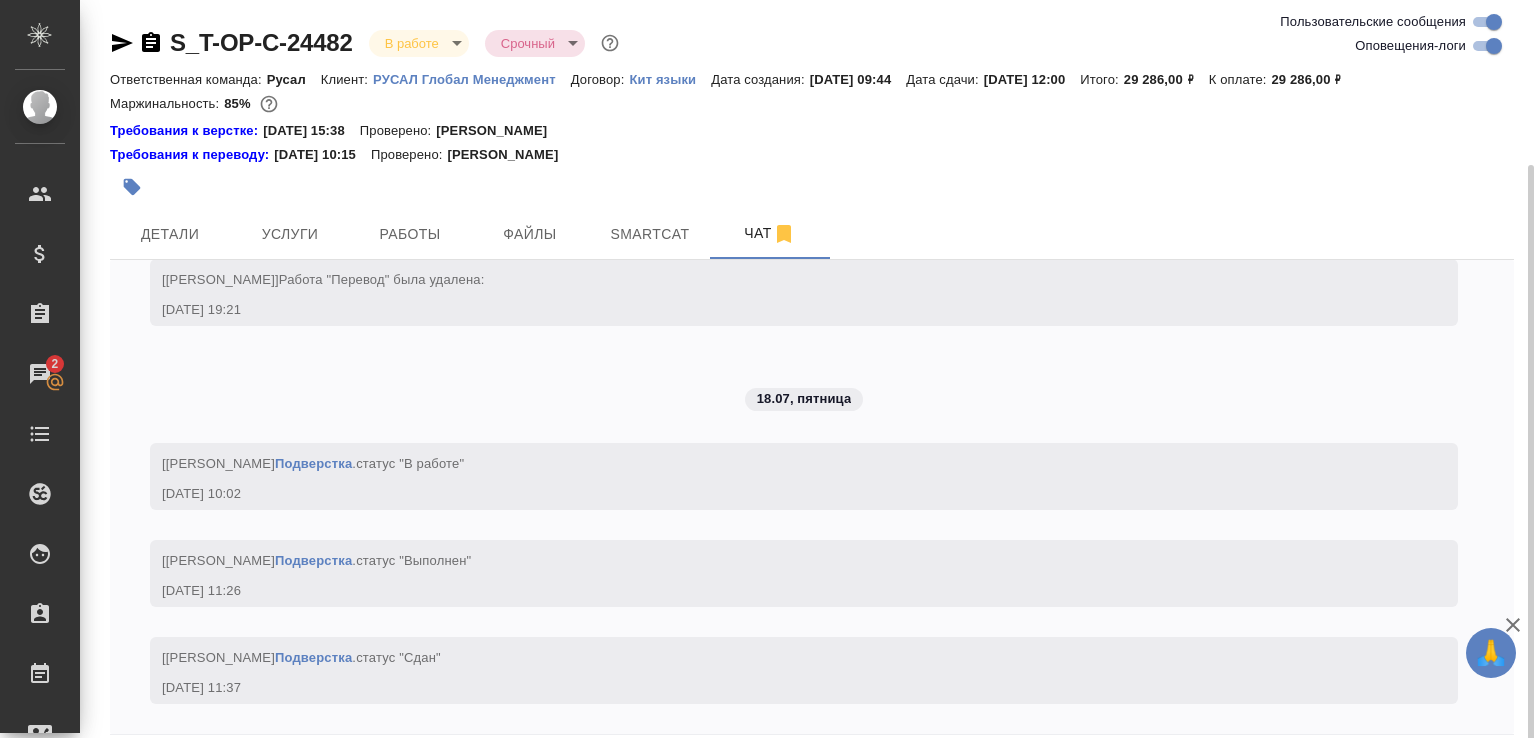 scroll, scrollTop: 87, scrollLeft: 0, axis: vertical 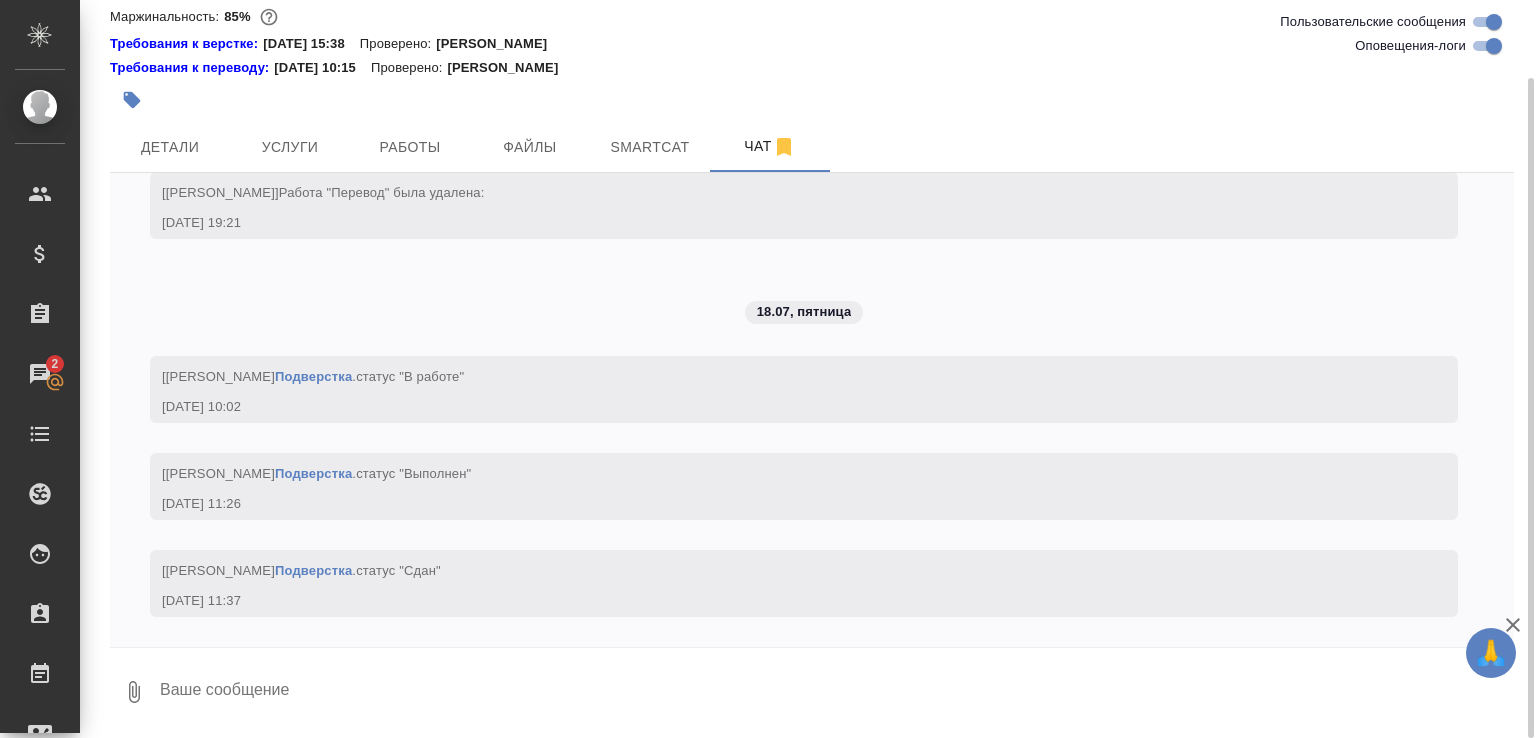 click at bounding box center (836, 692) 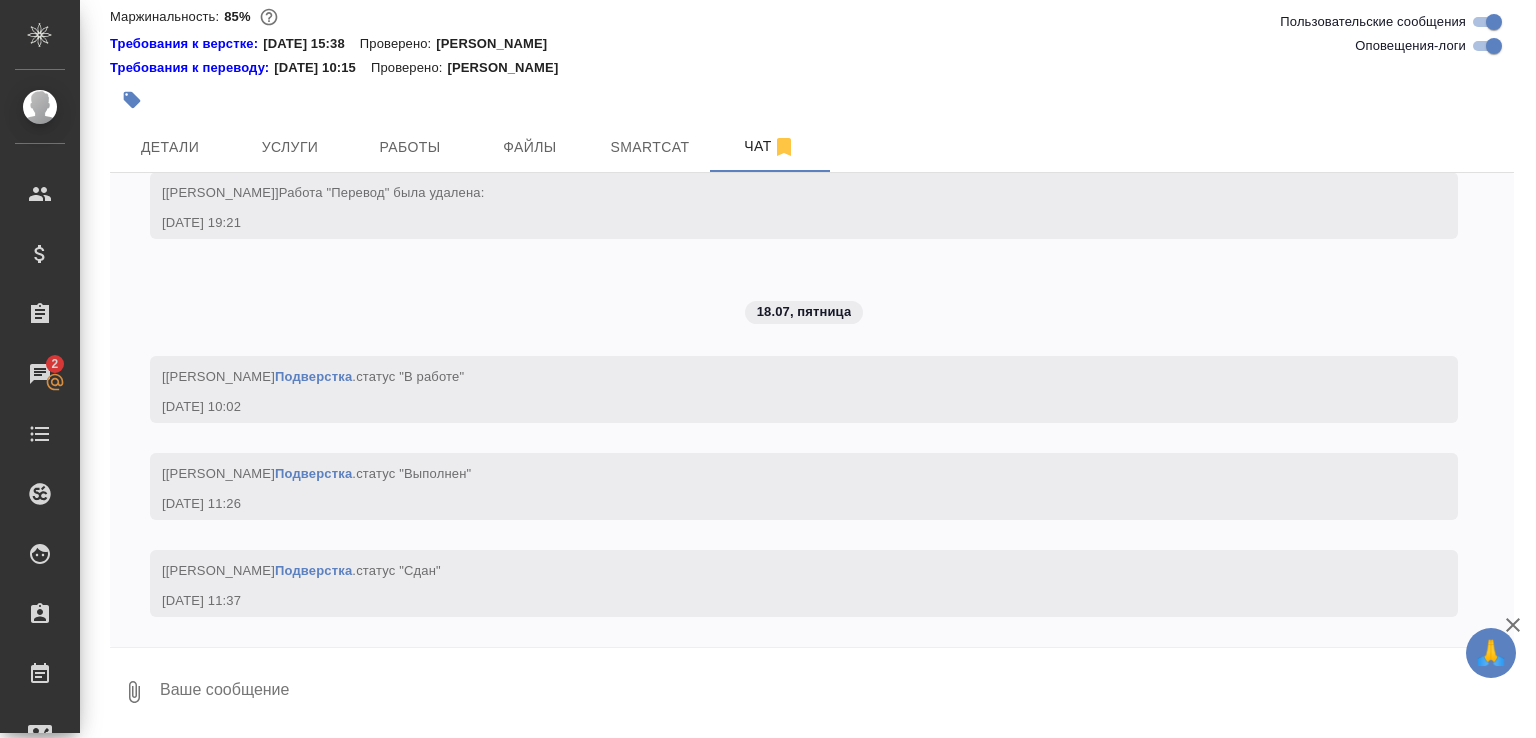 paste on "https://drive.awatera.com/apps/files/files/9858746?dir=/Shares/%D0%A2-%D0%9E%D0%9F-%D0%A1_%D0%A0%D1%83%D1%81%D0%B0%D0%BB%20%D0%93%D0%BB%D0%BE%D0%B1%D0%B0%D0%BB%20%D0%9C%D0%B5%D0%BD%D0%B5%D0%B4%D0%B6%D0%BC%D0%B5%D0%BD%D1%82/Orders/S_T-OP-C-24482/Final" 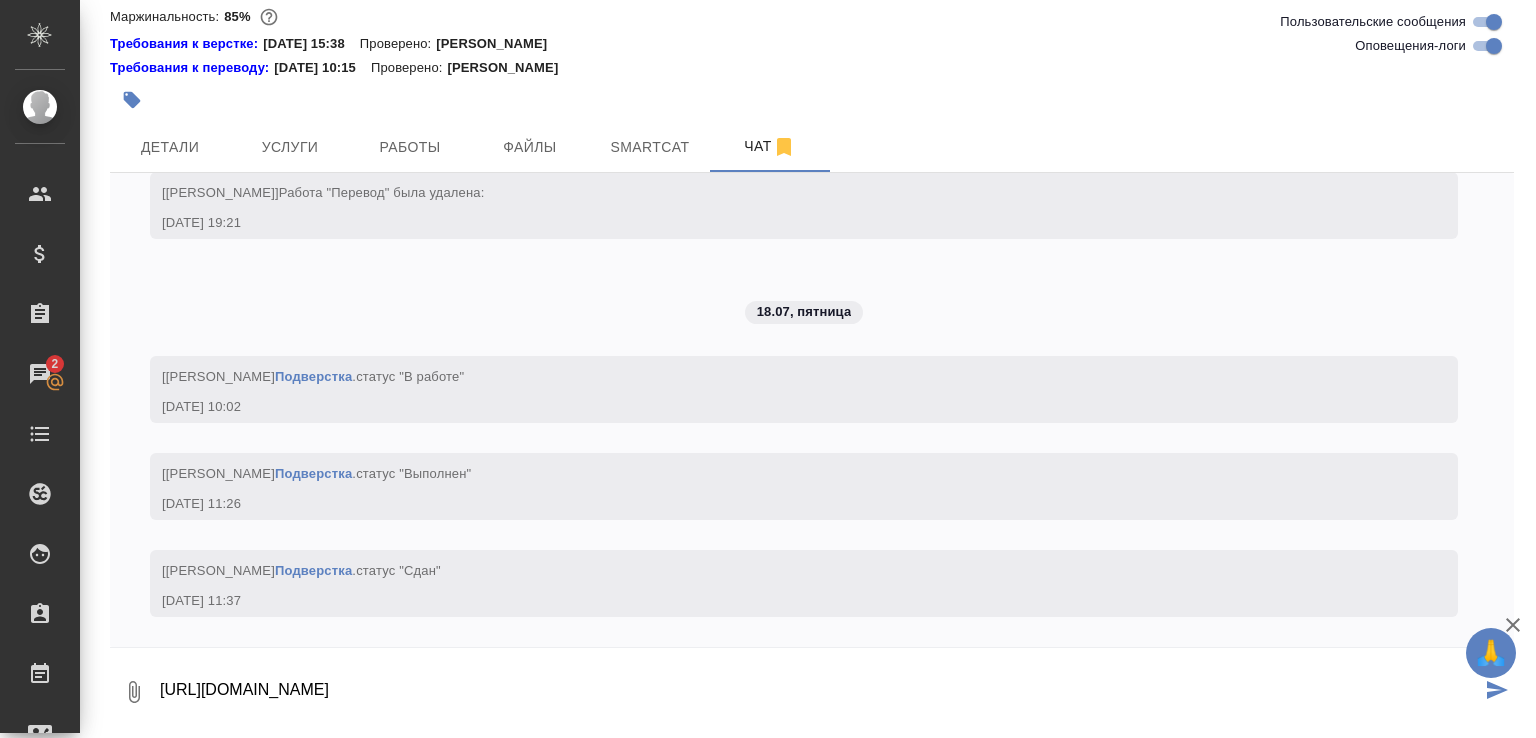 type on "https://drive.awatera.com/apps/files/files/9858746?dir=/Shares/%D0%A2-%D0%9E%D0%9F-%D0%A1_%D0%A0%D1%83%D1%81%D0%B0%D0%BB%20%D0%93%D0%BB%D0%BE%D0%B1%D0%B0%D0%BB%20%D0%9C%D0%B5%D0%BD%D0%B5%D0%B4%D0%B6%D0%BC%D0%B5%D0%BD%D1%82/Orders/S_T-OP-C-24482/Final" 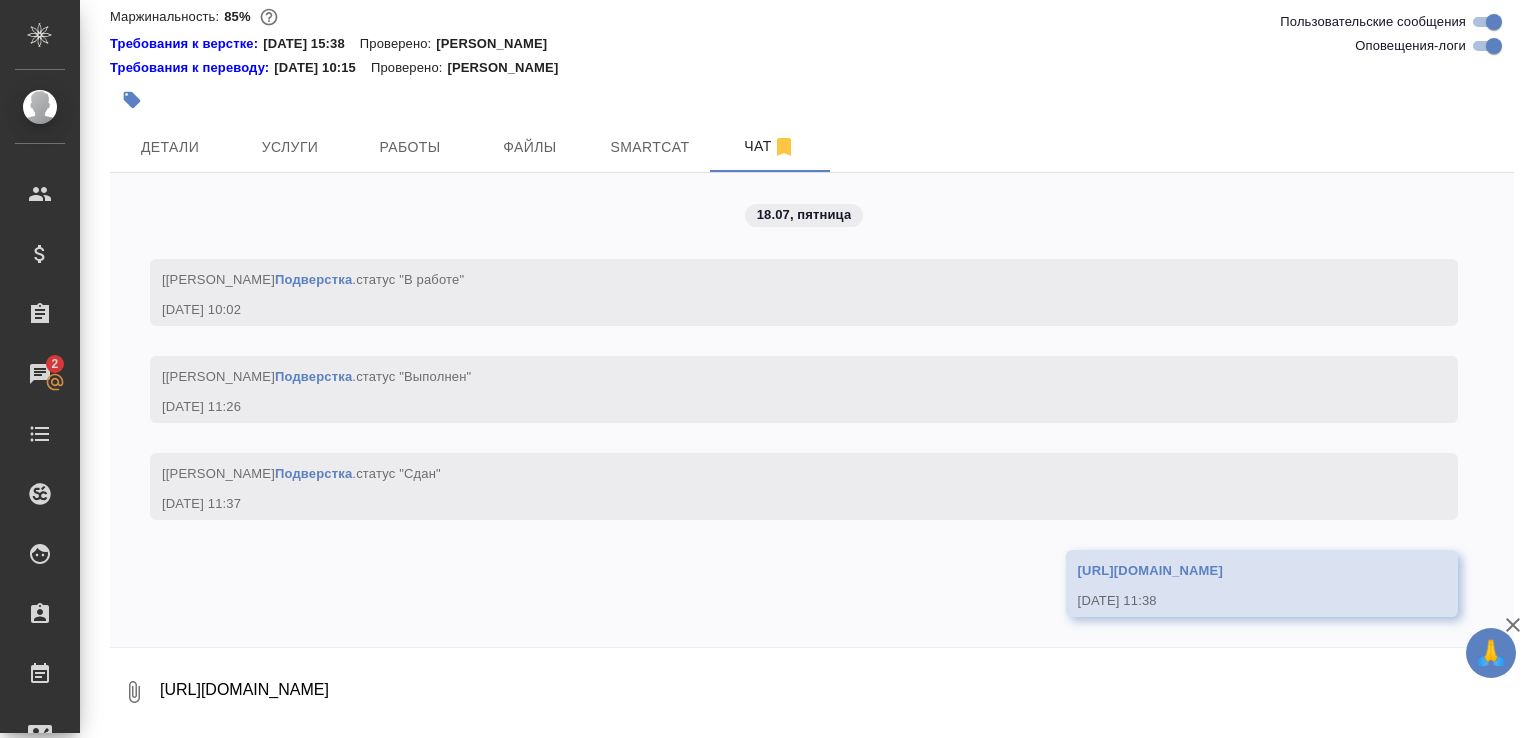 scroll, scrollTop: 7644, scrollLeft: 0, axis: vertical 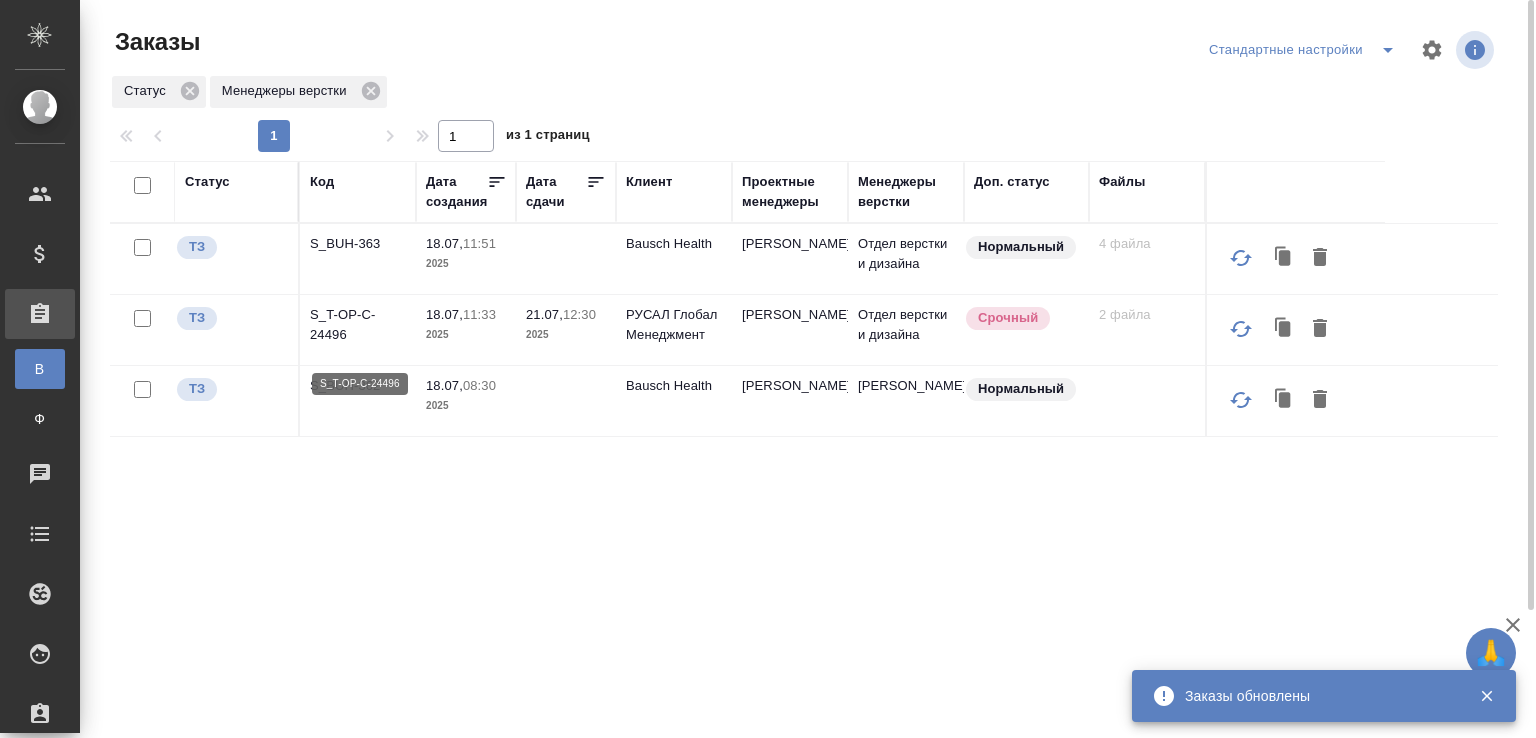click on "S_T-OP-C-24496" at bounding box center [358, 325] 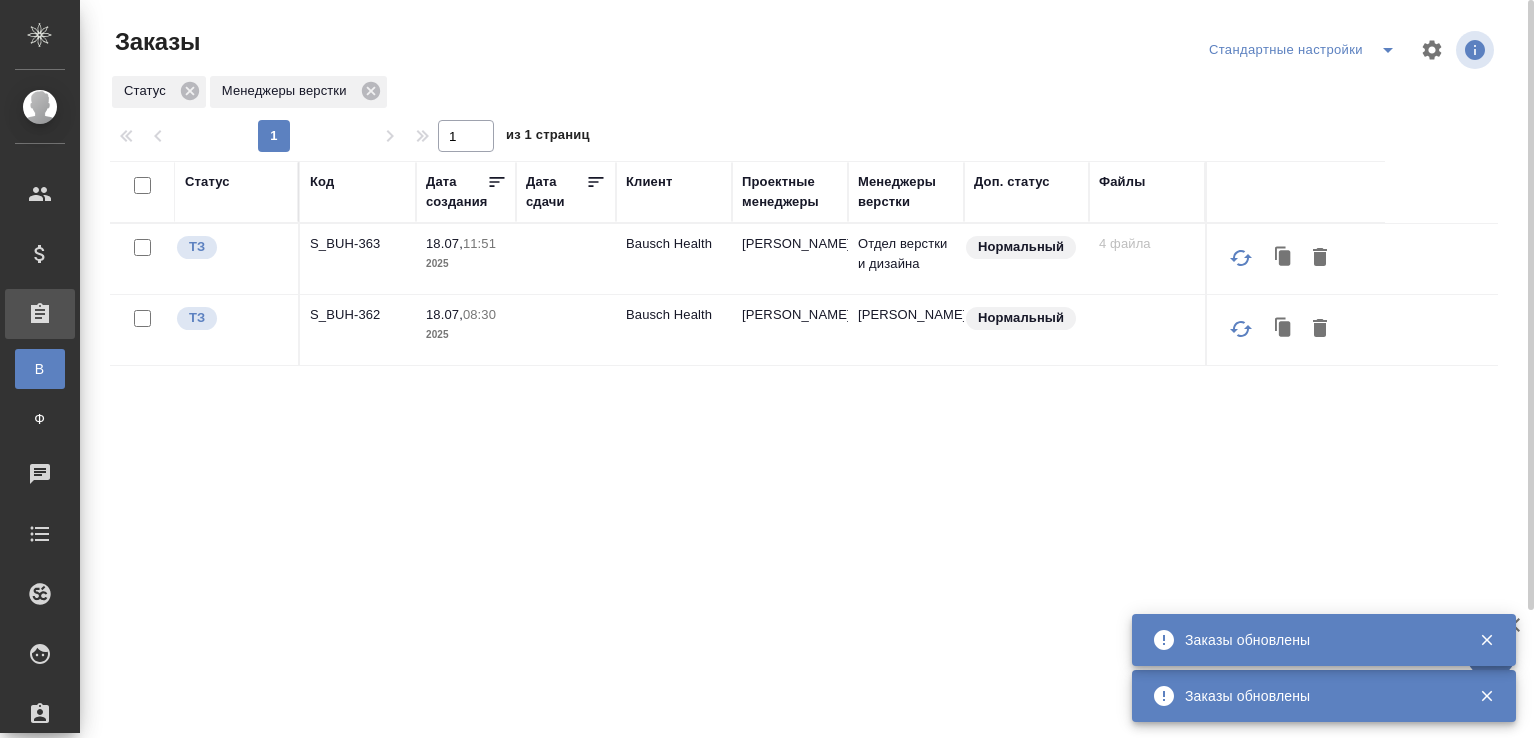 click on "S_BUH-363" at bounding box center (358, 244) 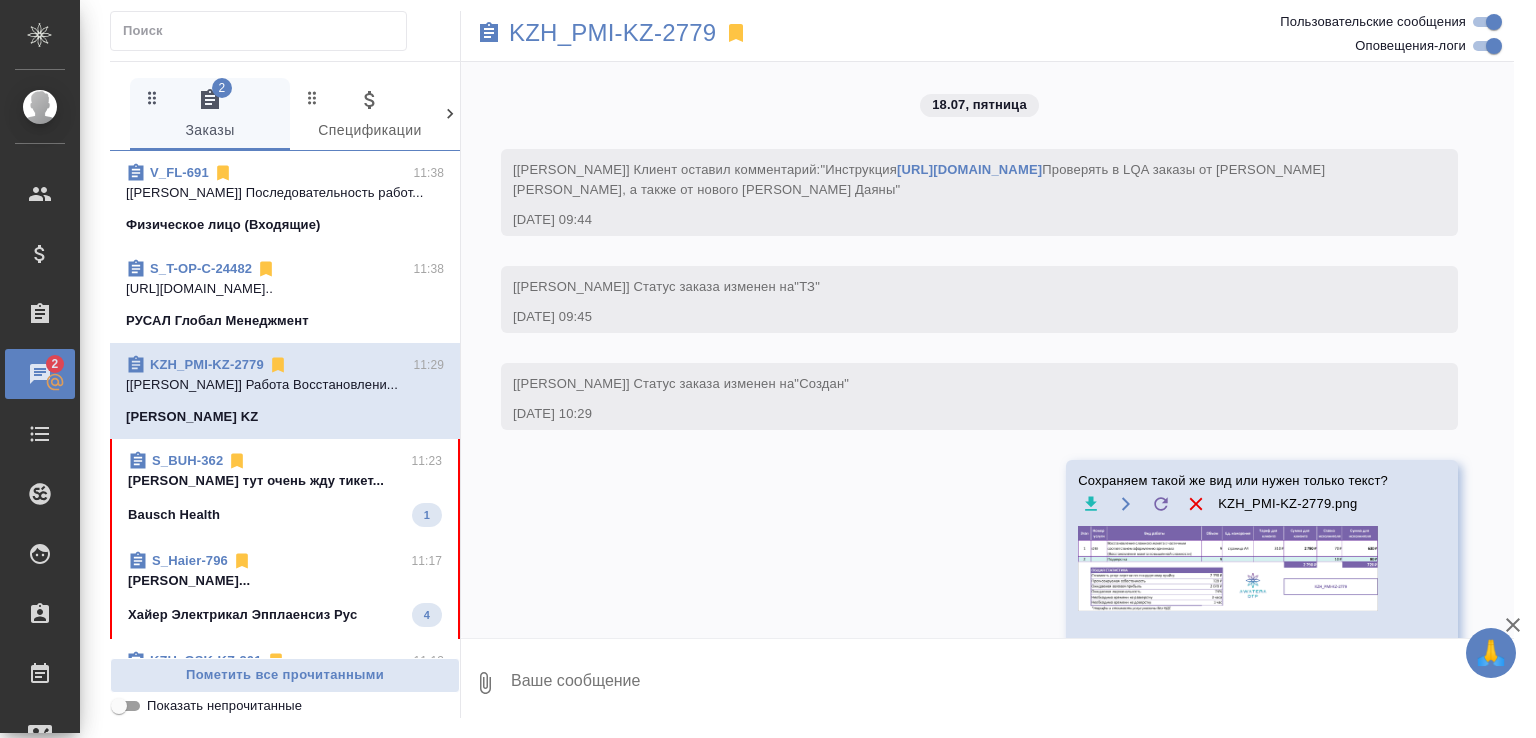 scroll, scrollTop: 0, scrollLeft: 0, axis: both 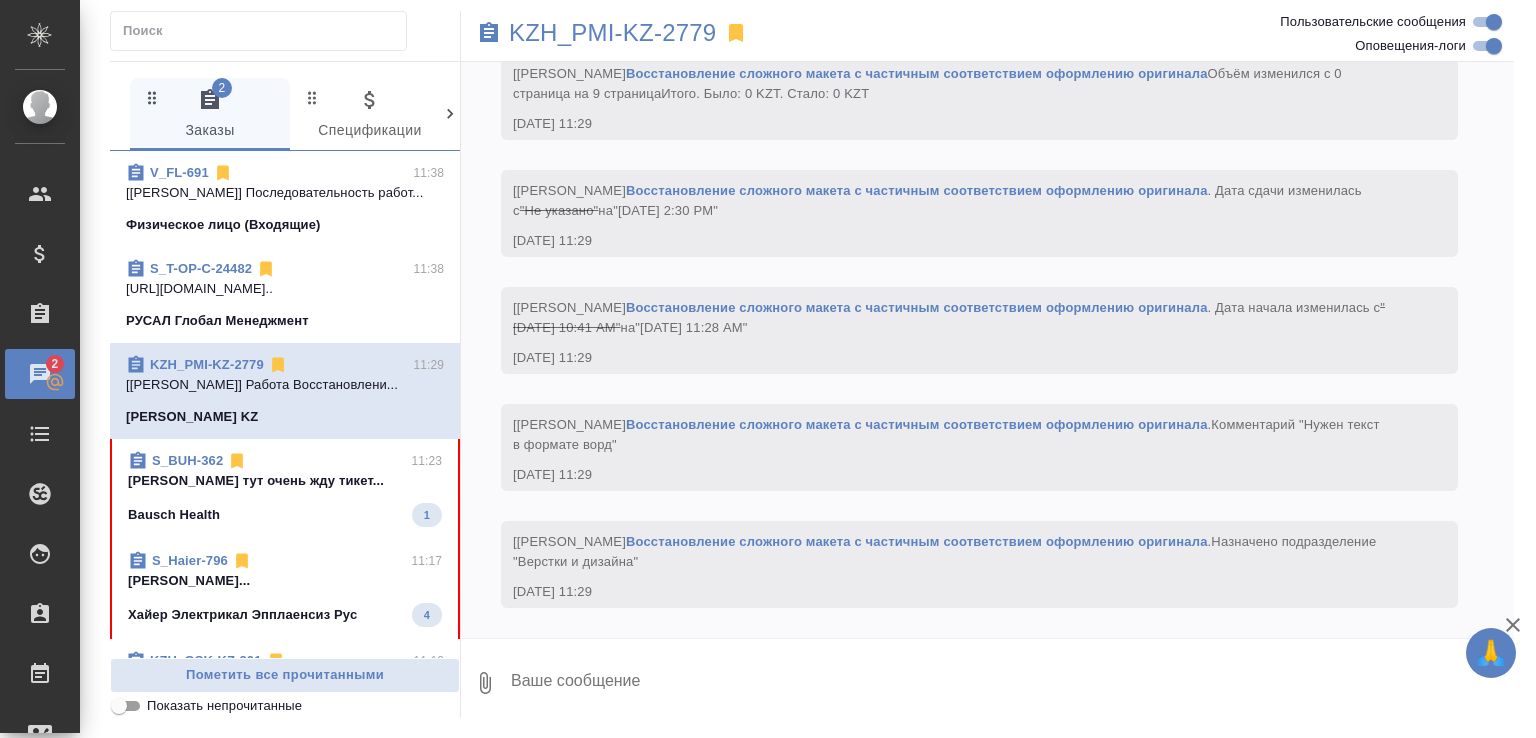 click on "[PERSON_NAME] тут очень жду тикет..." at bounding box center [285, 481] 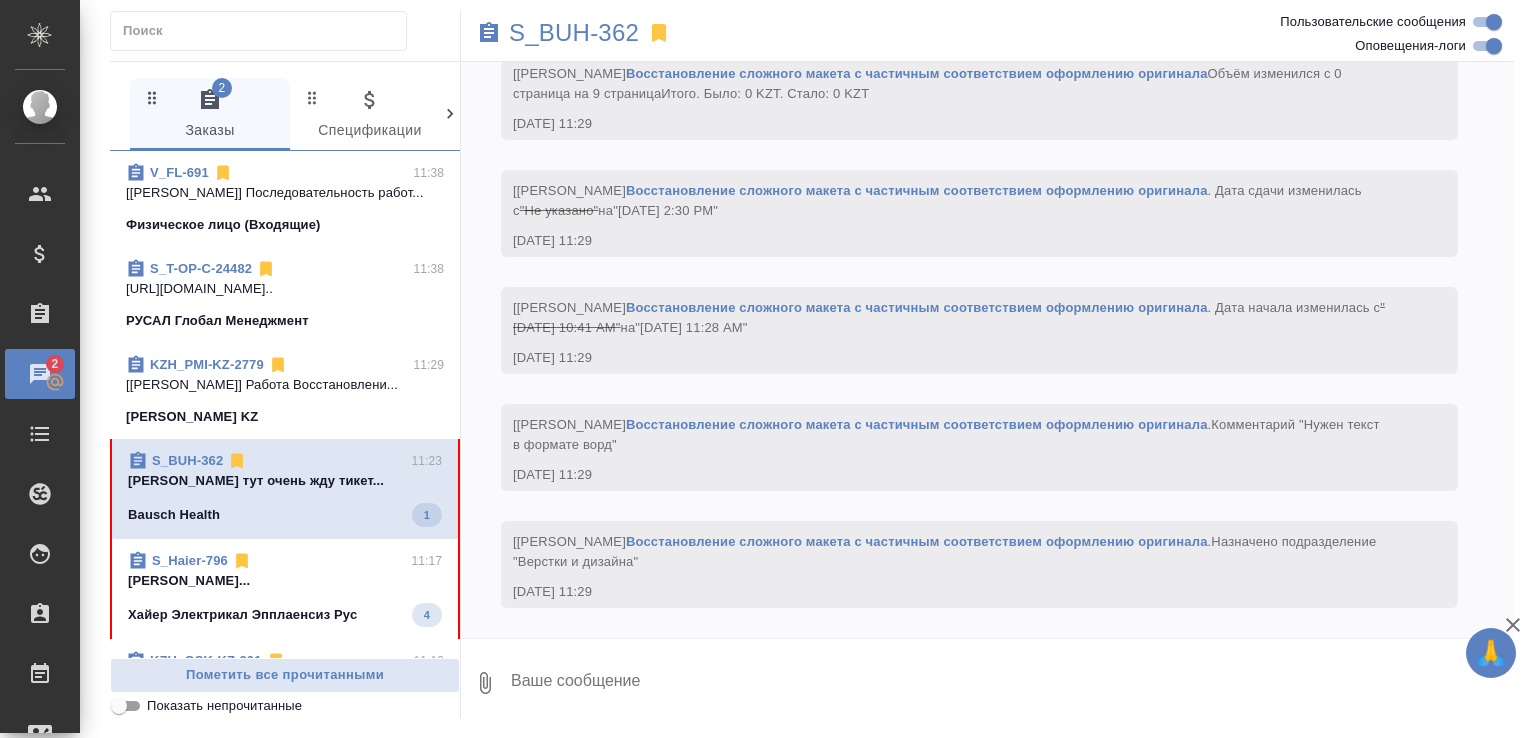 scroll, scrollTop: 960, scrollLeft: 0, axis: vertical 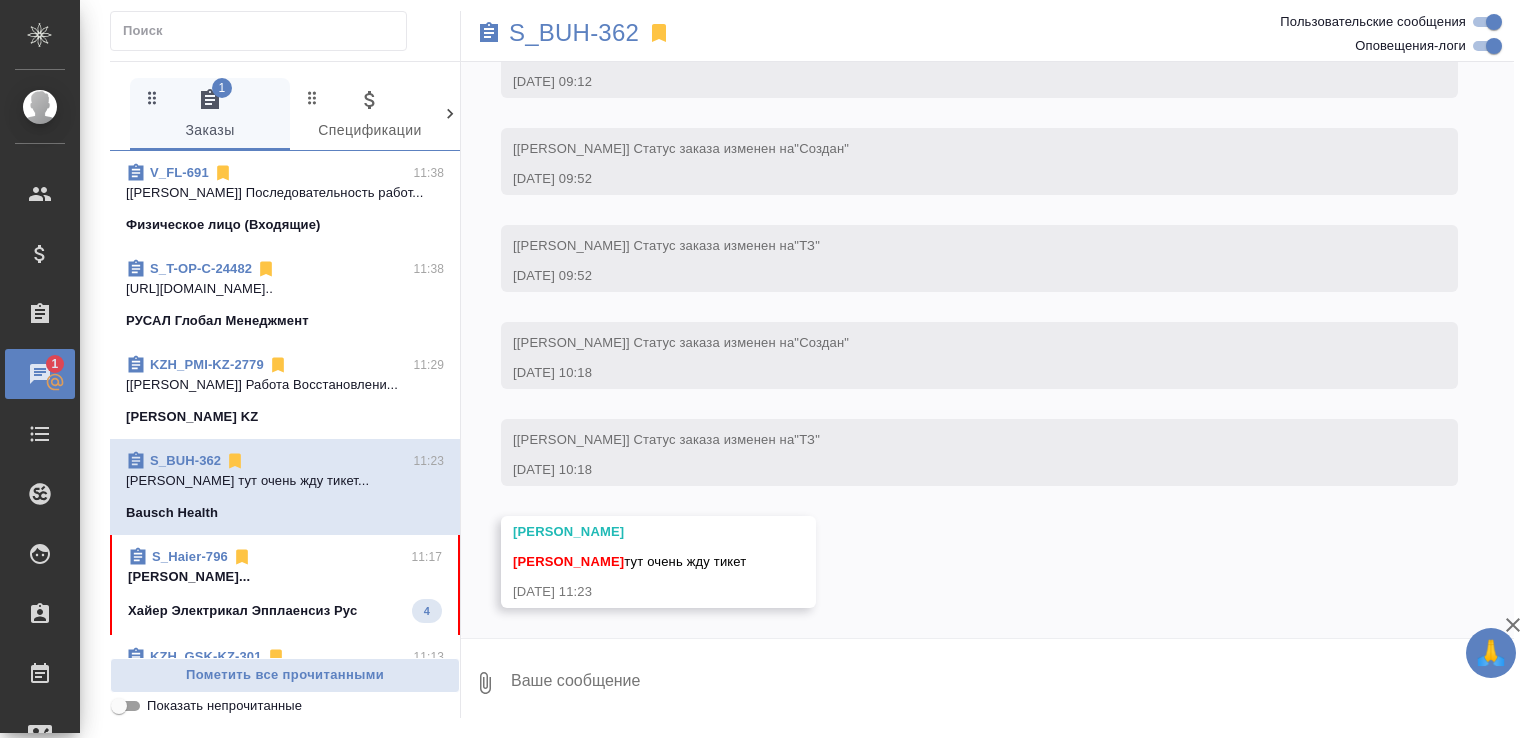 click at bounding box center (1011, 683) 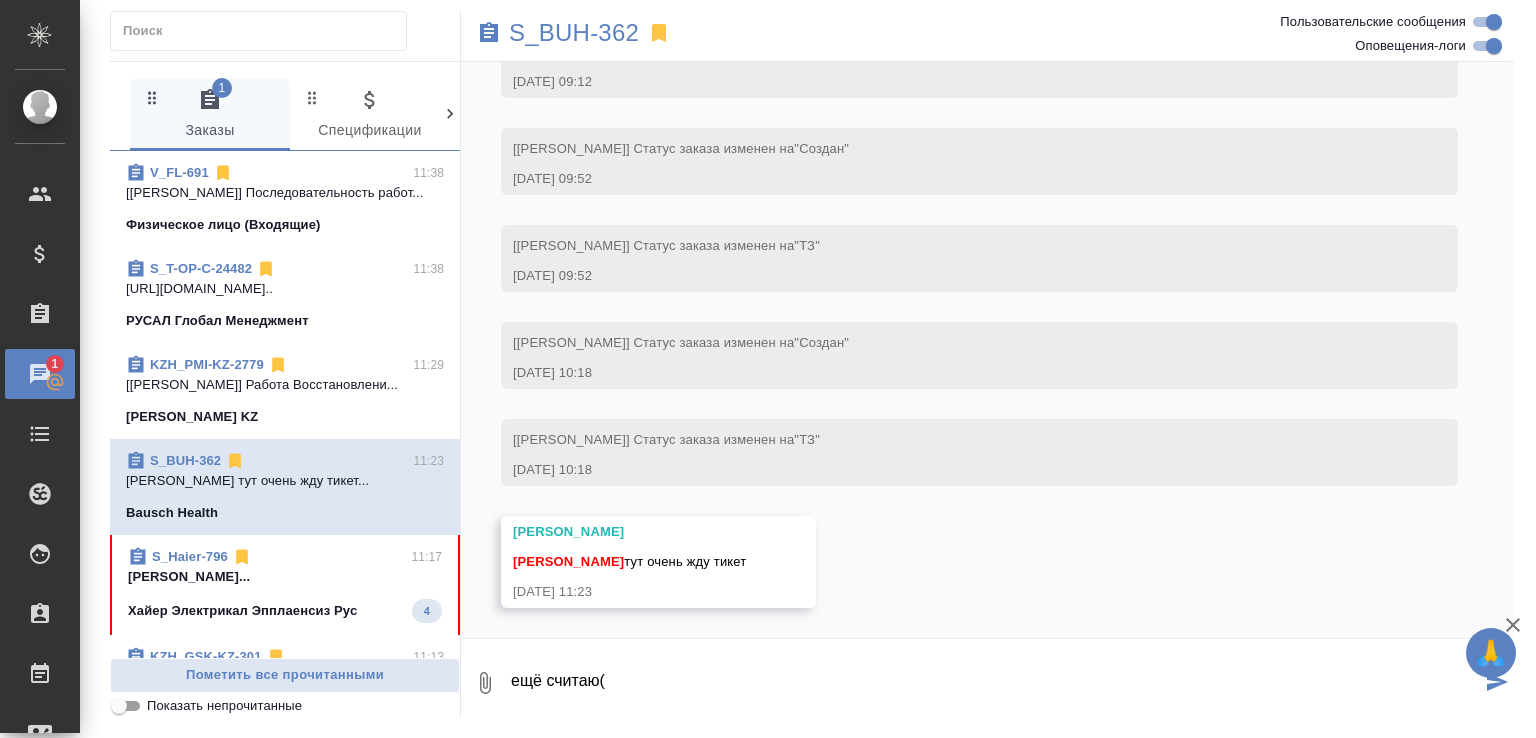 type on "ещё считаю(" 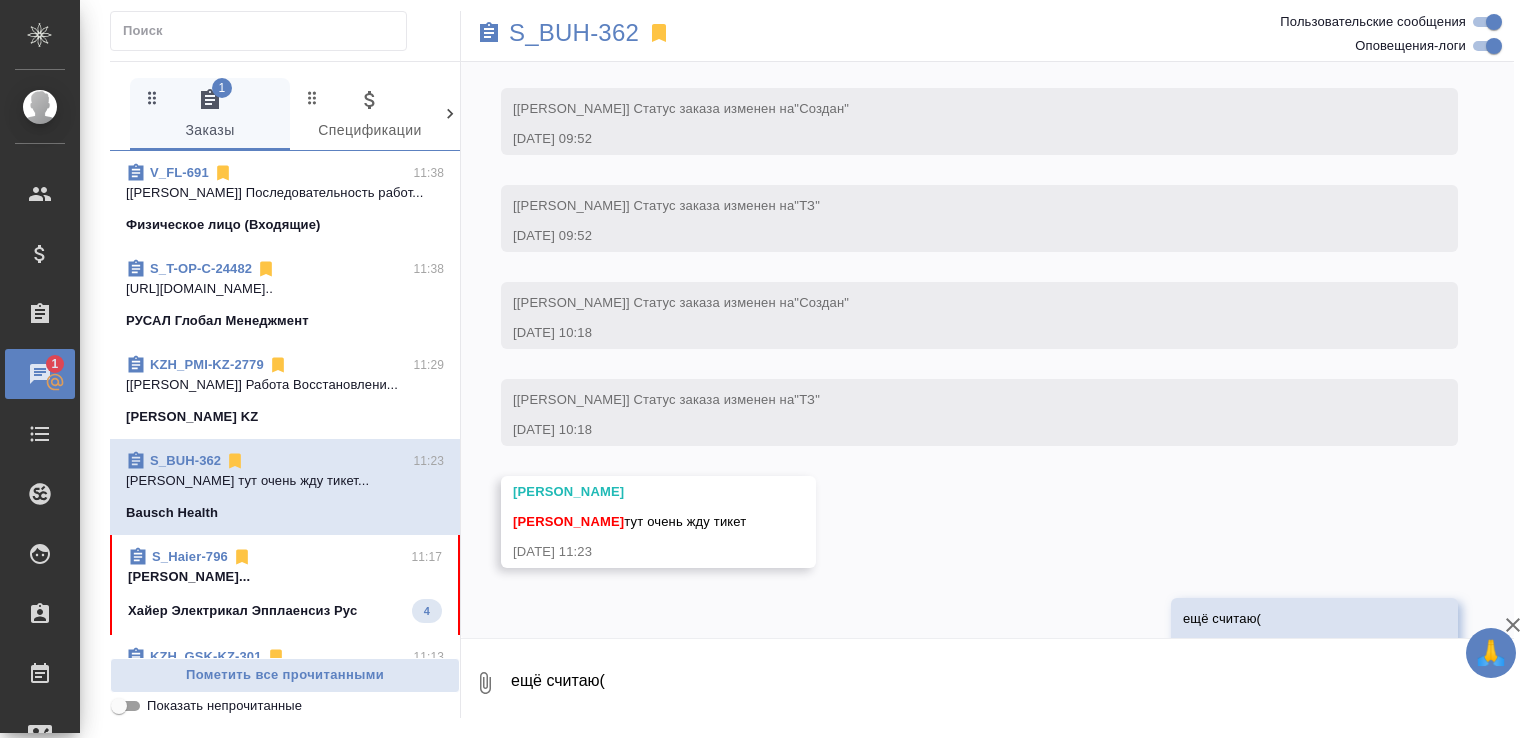 scroll, scrollTop: 1056, scrollLeft: 0, axis: vertical 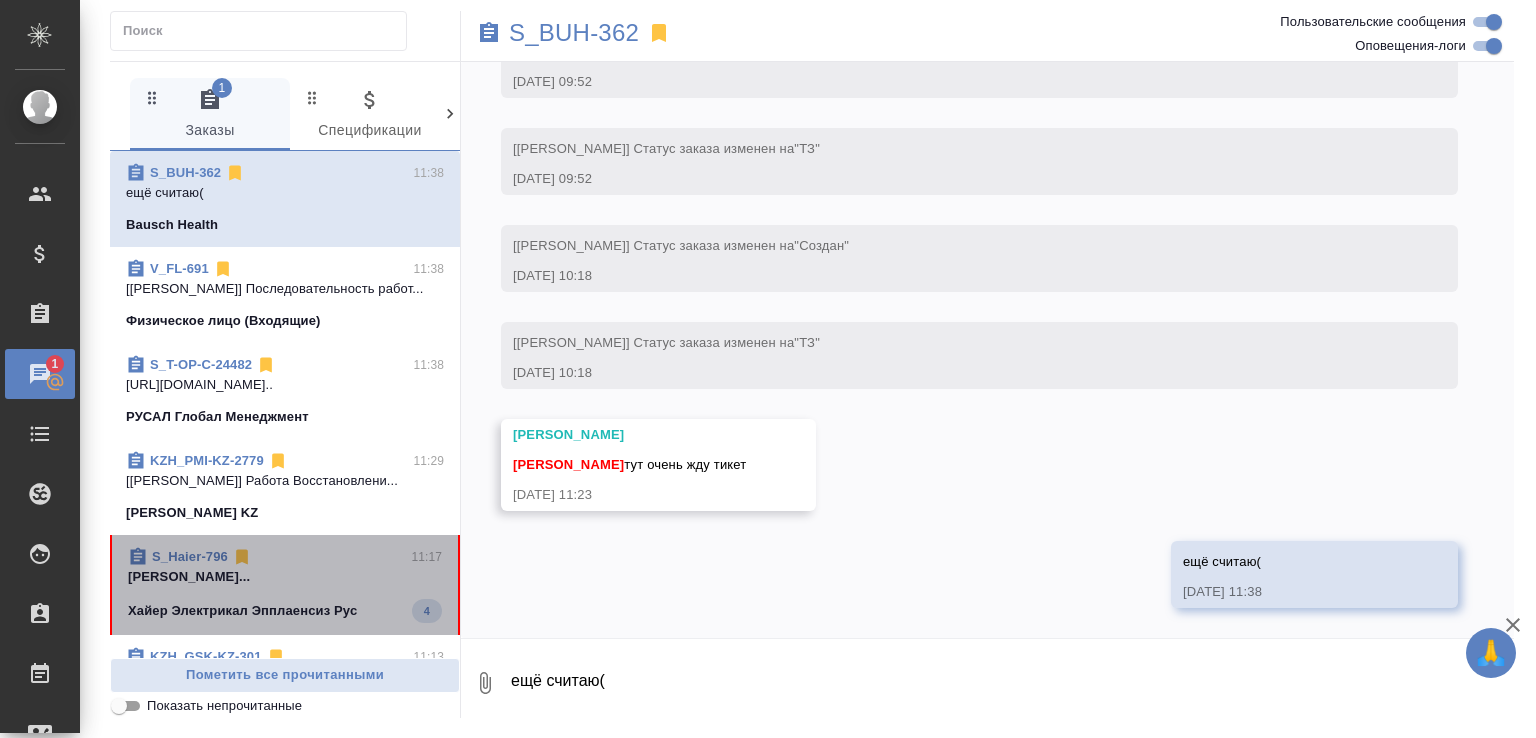 click on "Малофеева Екатерина..." at bounding box center (285, 577) 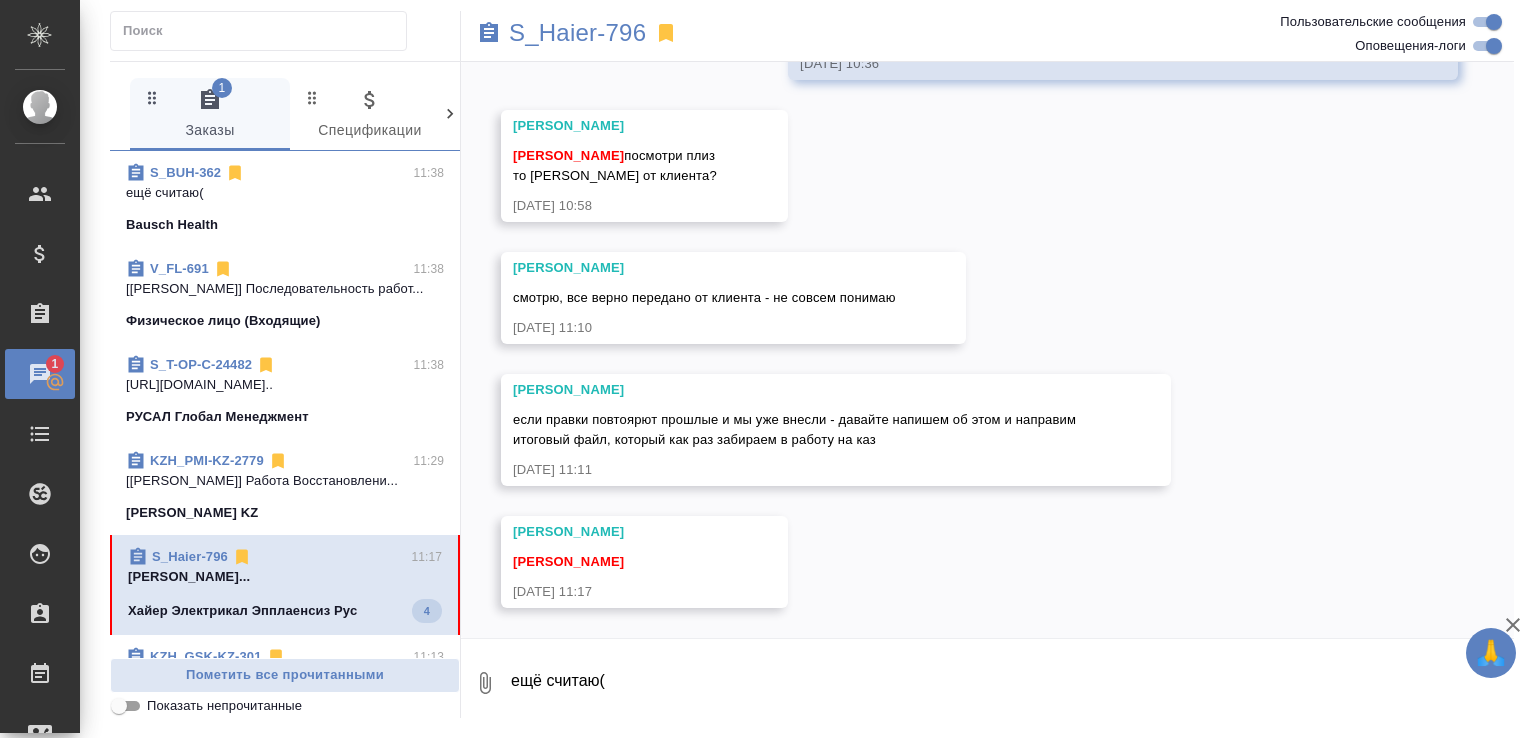 scroll, scrollTop: 14847, scrollLeft: 0, axis: vertical 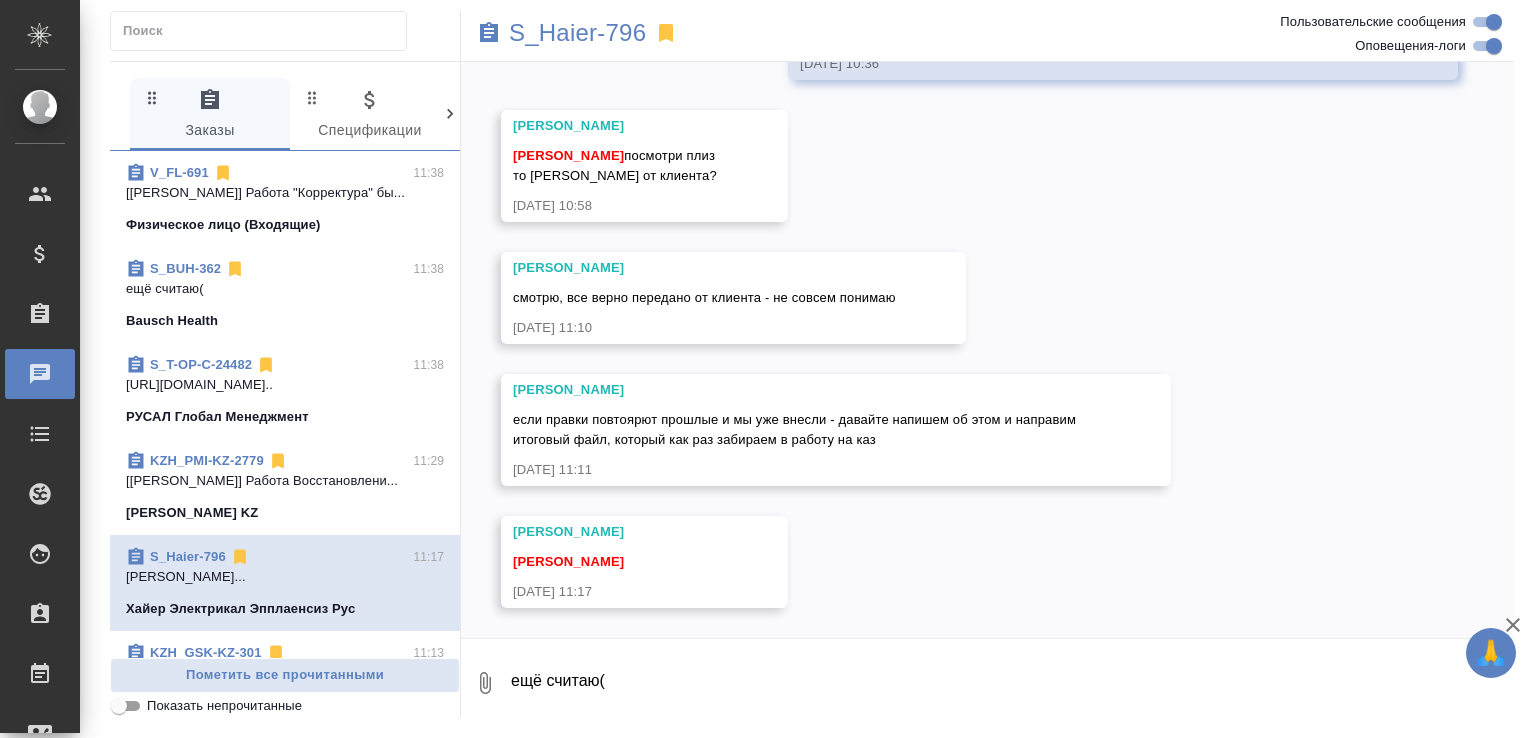 click on "ещё считаю(" at bounding box center (1011, 683) 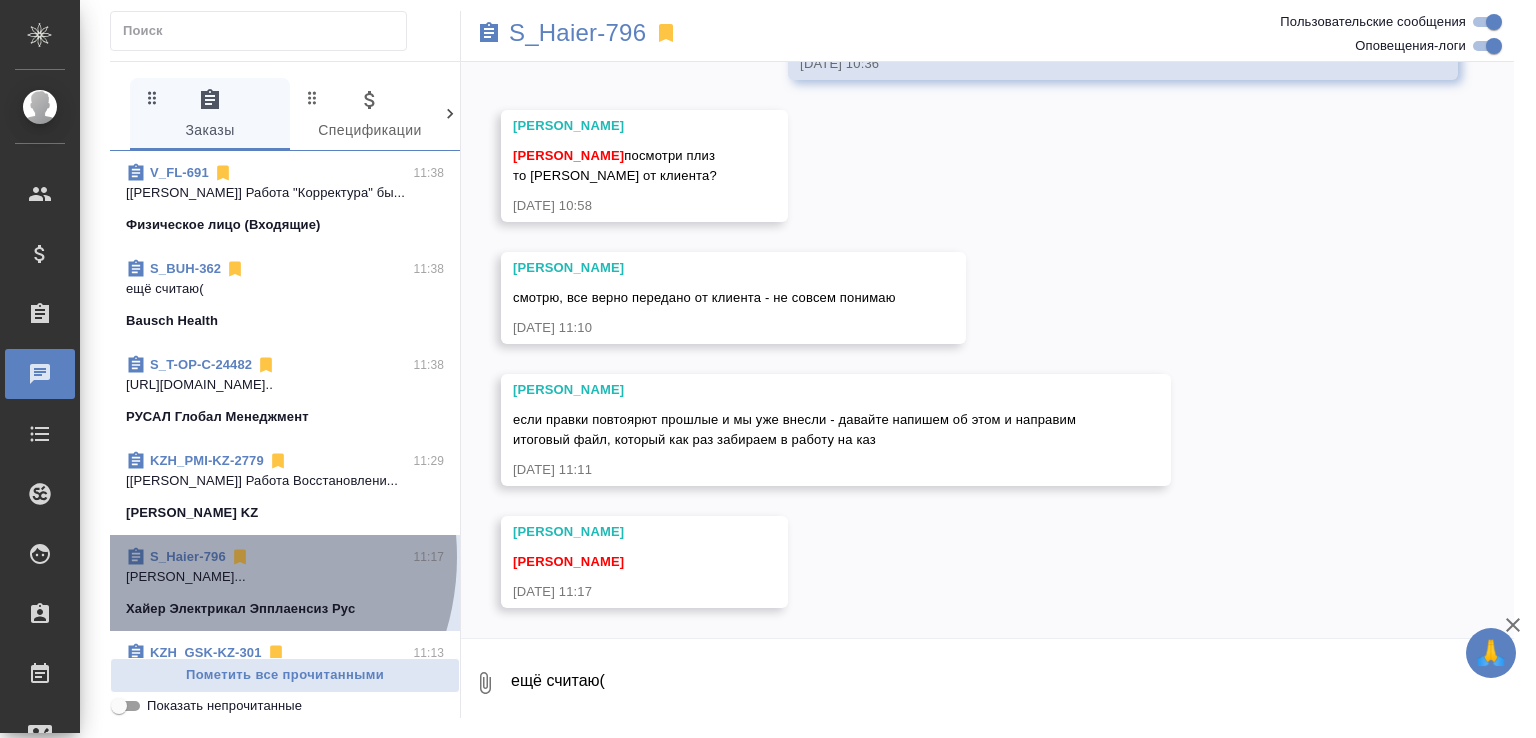 click on "S_Haier-796" at bounding box center (188, 556) 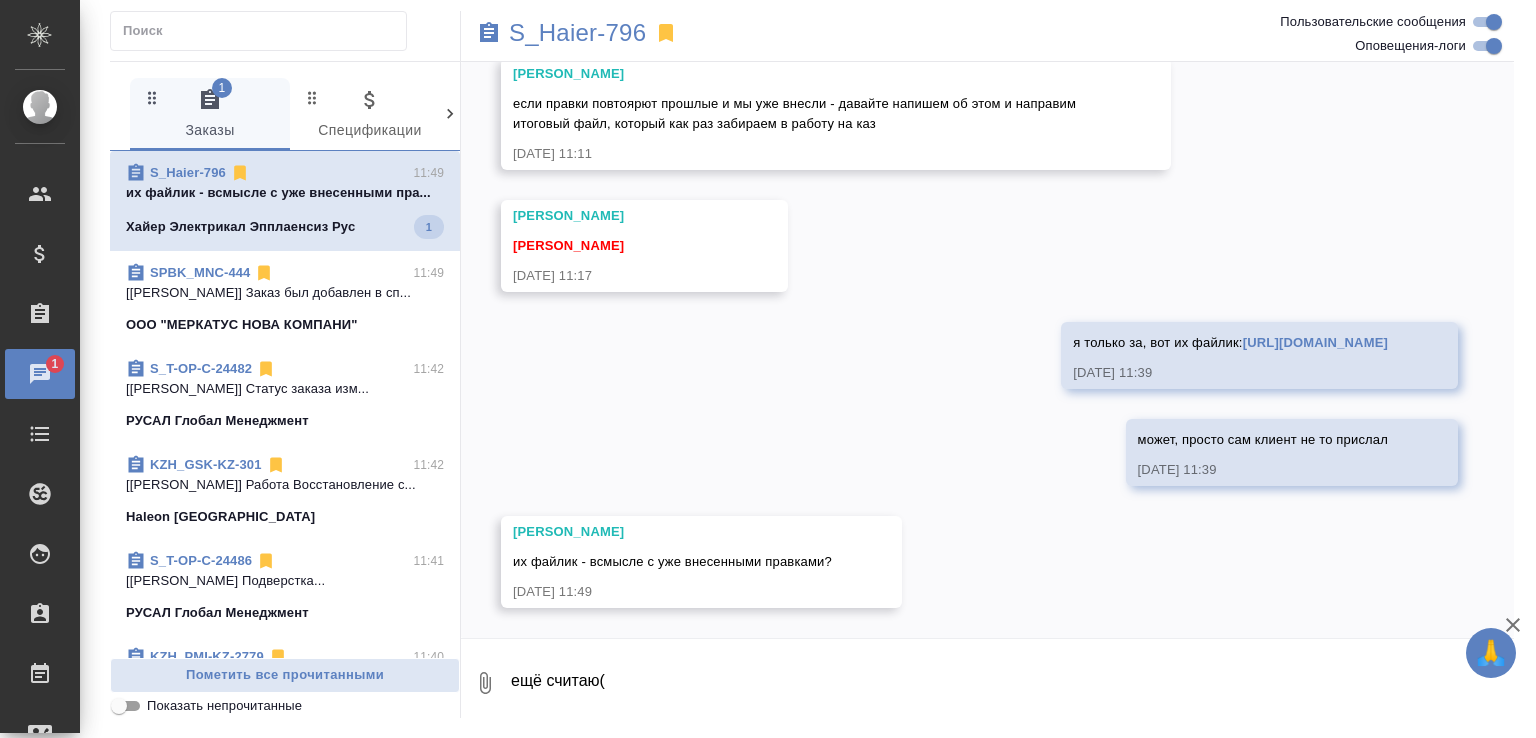 scroll, scrollTop: 0, scrollLeft: 0, axis: both 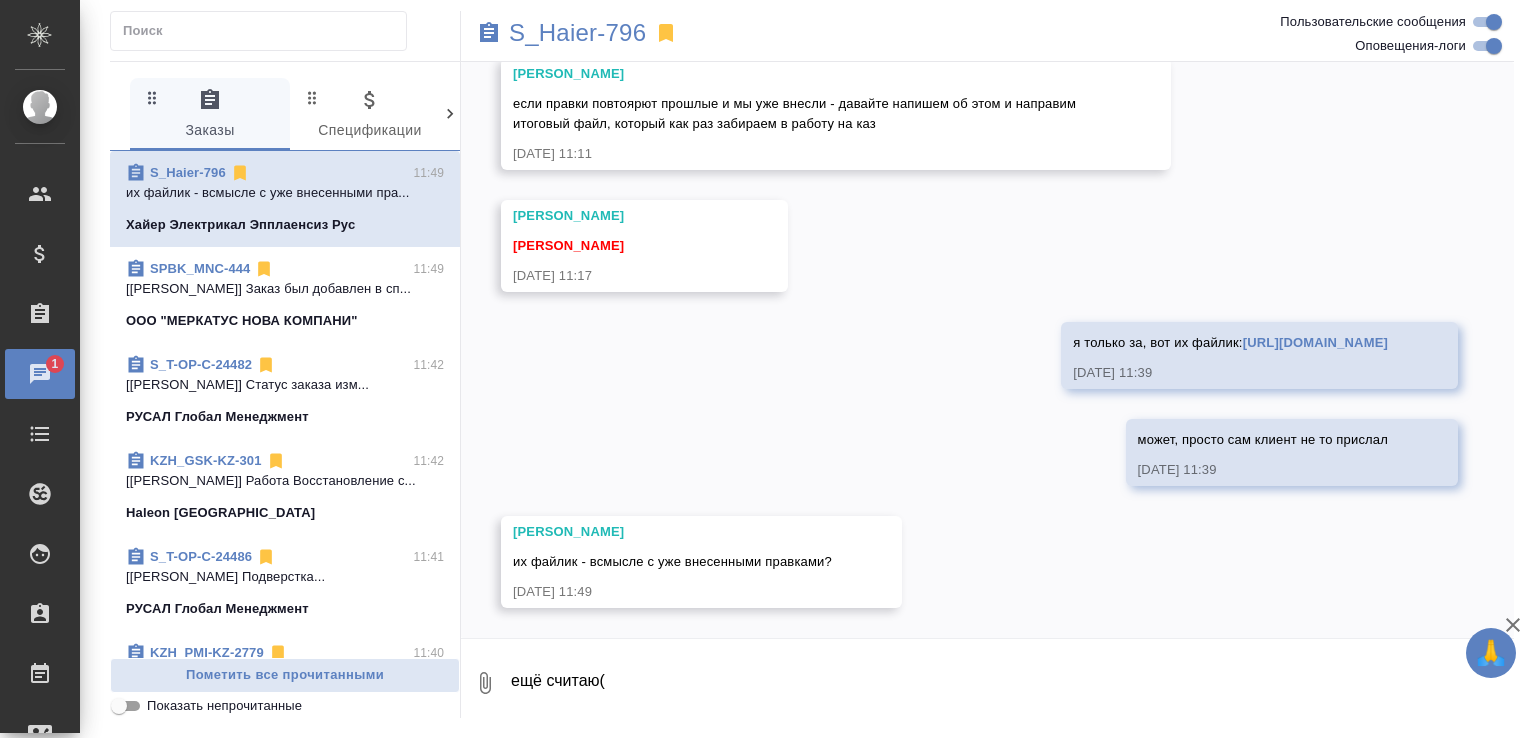 click on "ещё считаю(" at bounding box center (1011, 683) 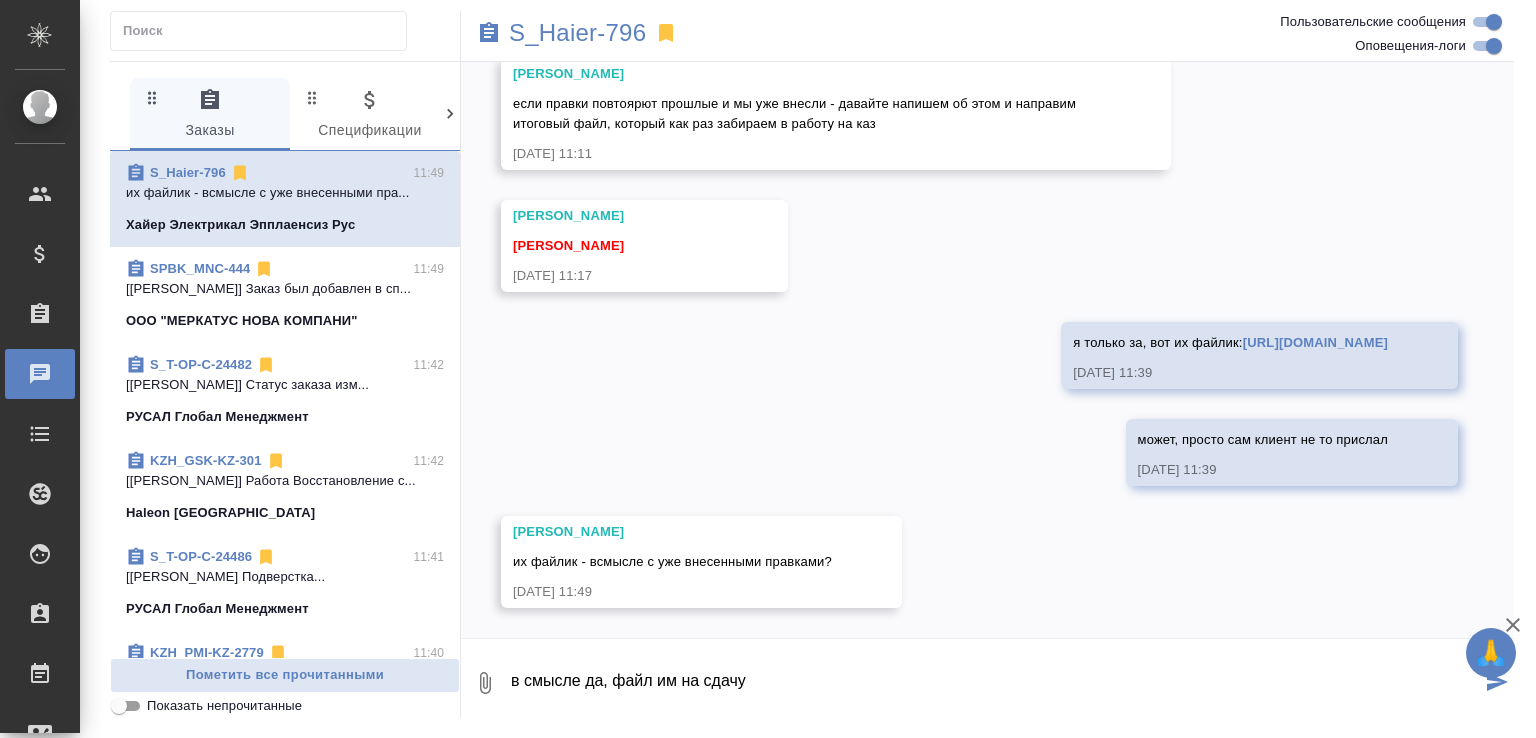 type on "в смысле да, файл им на сдачу" 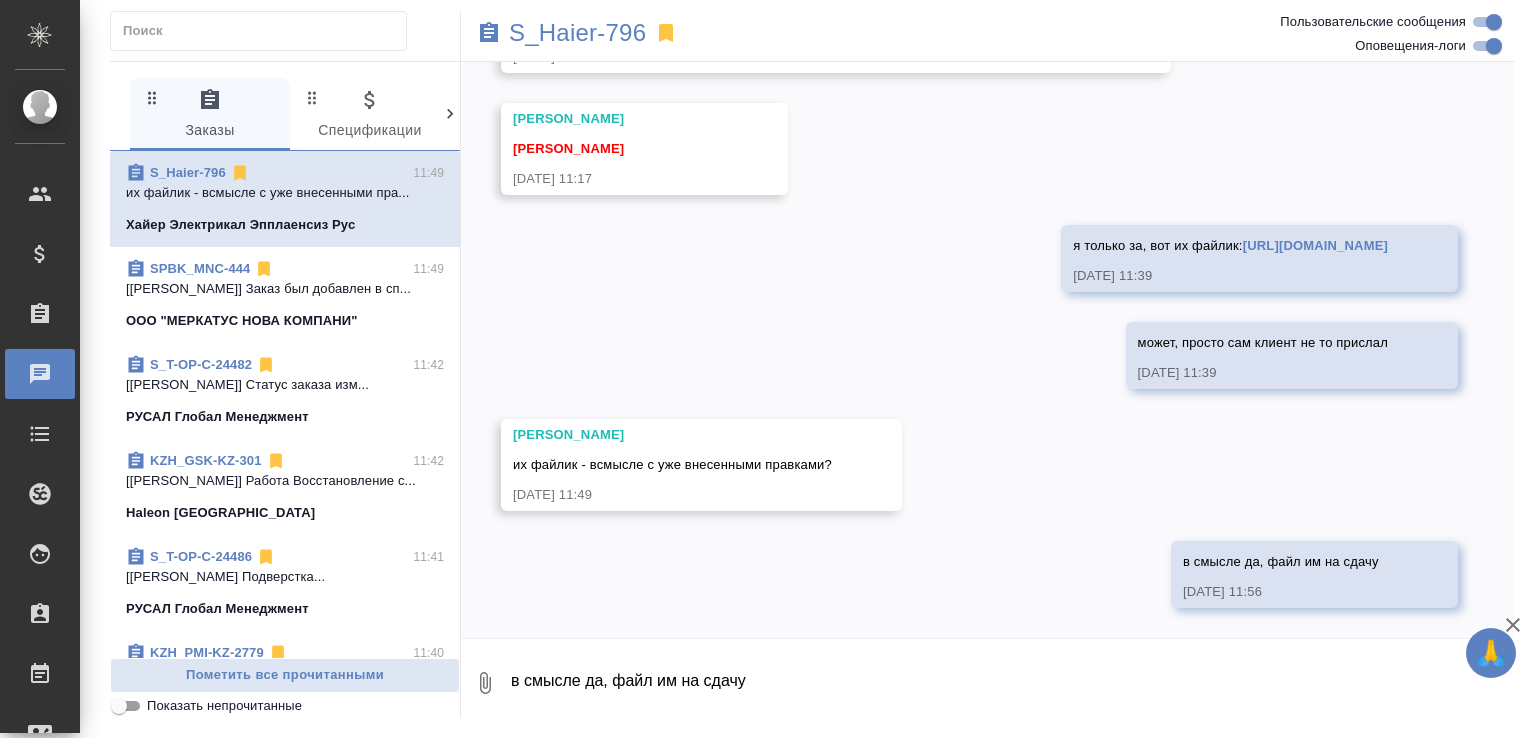 scroll, scrollTop: 15260, scrollLeft: 0, axis: vertical 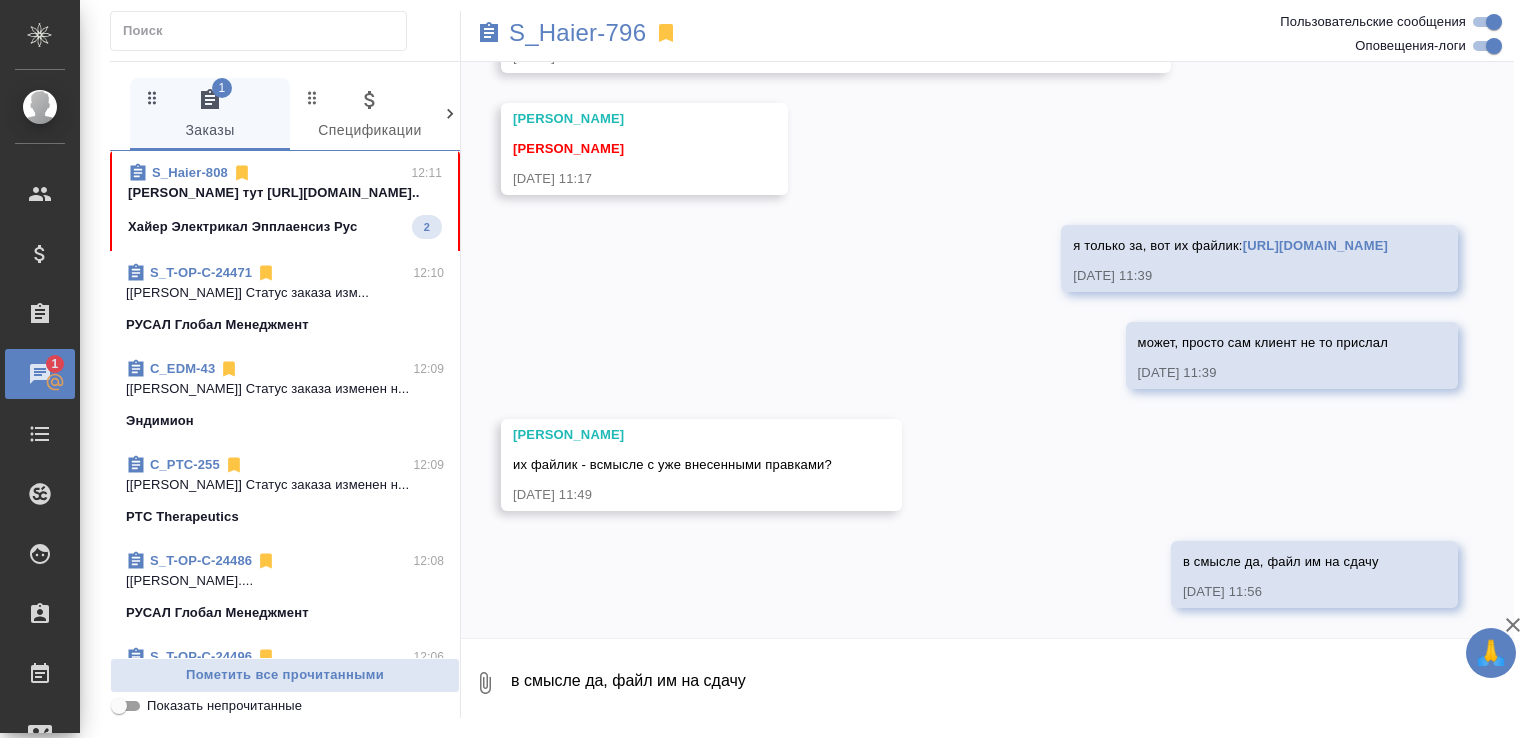 click on "Малофеева Екатерина тут https://drive.aw..." at bounding box center [285, 193] 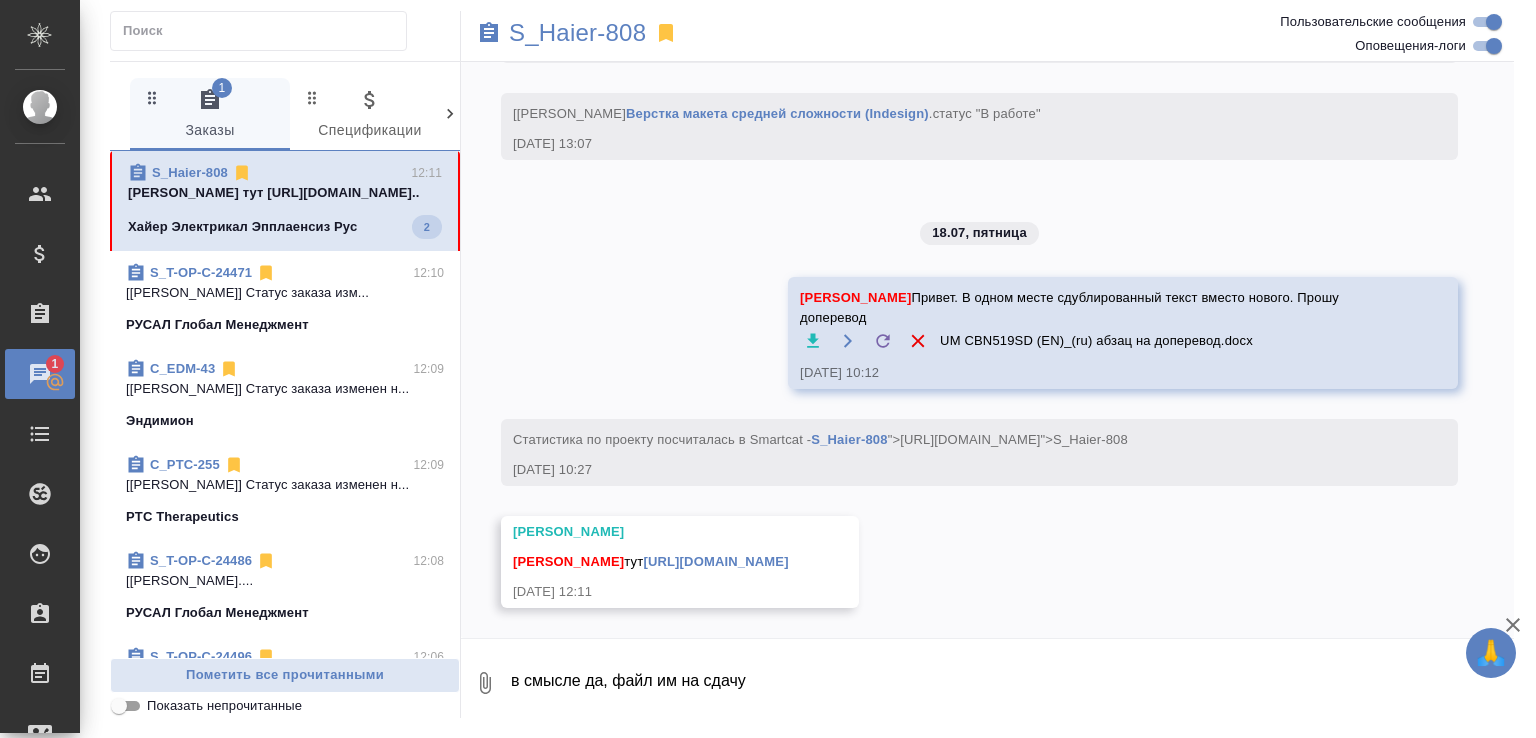 scroll, scrollTop: 11836, scrollLeft: 0, axis: vertical 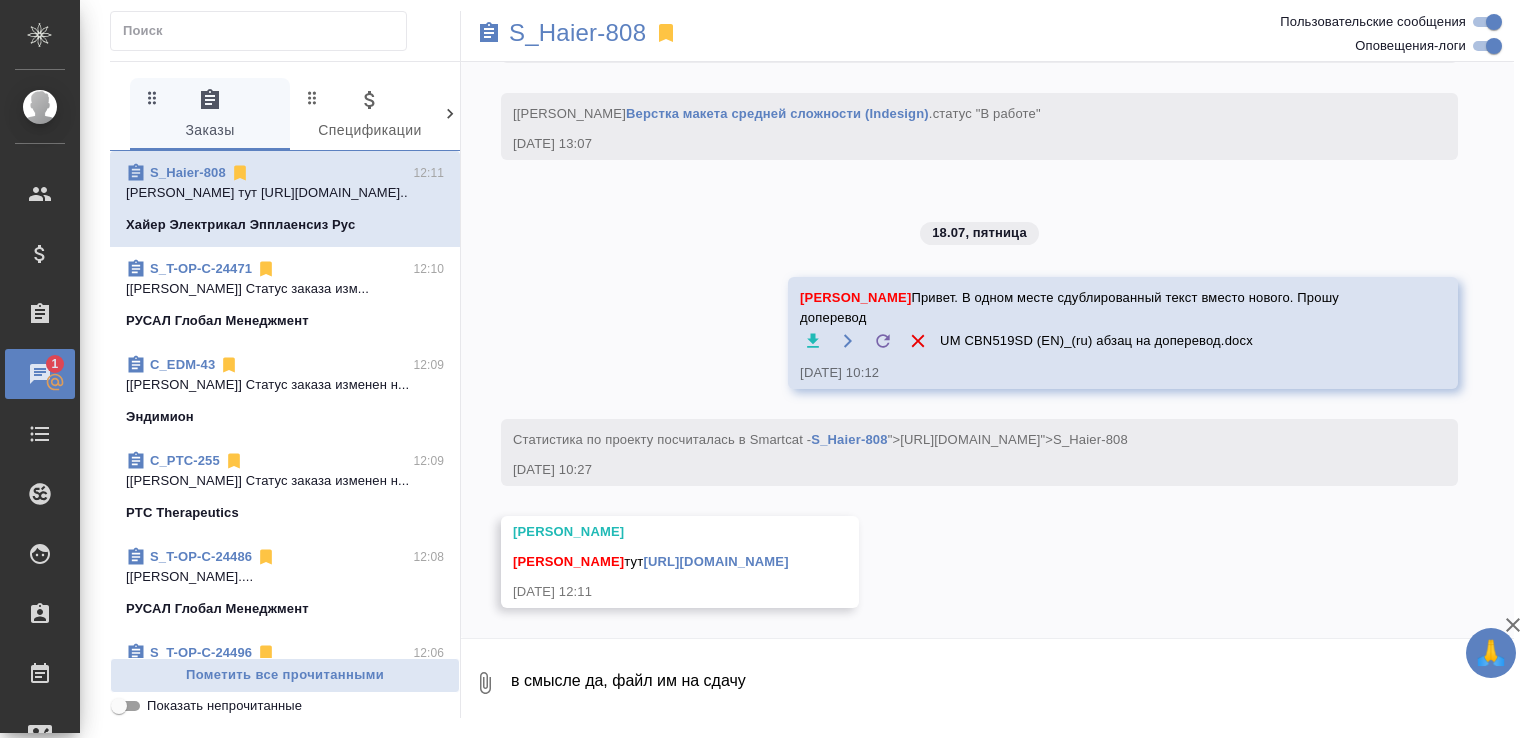 click on "в смысле да, файл им на сдачу" at bounding box center [1011, 683] 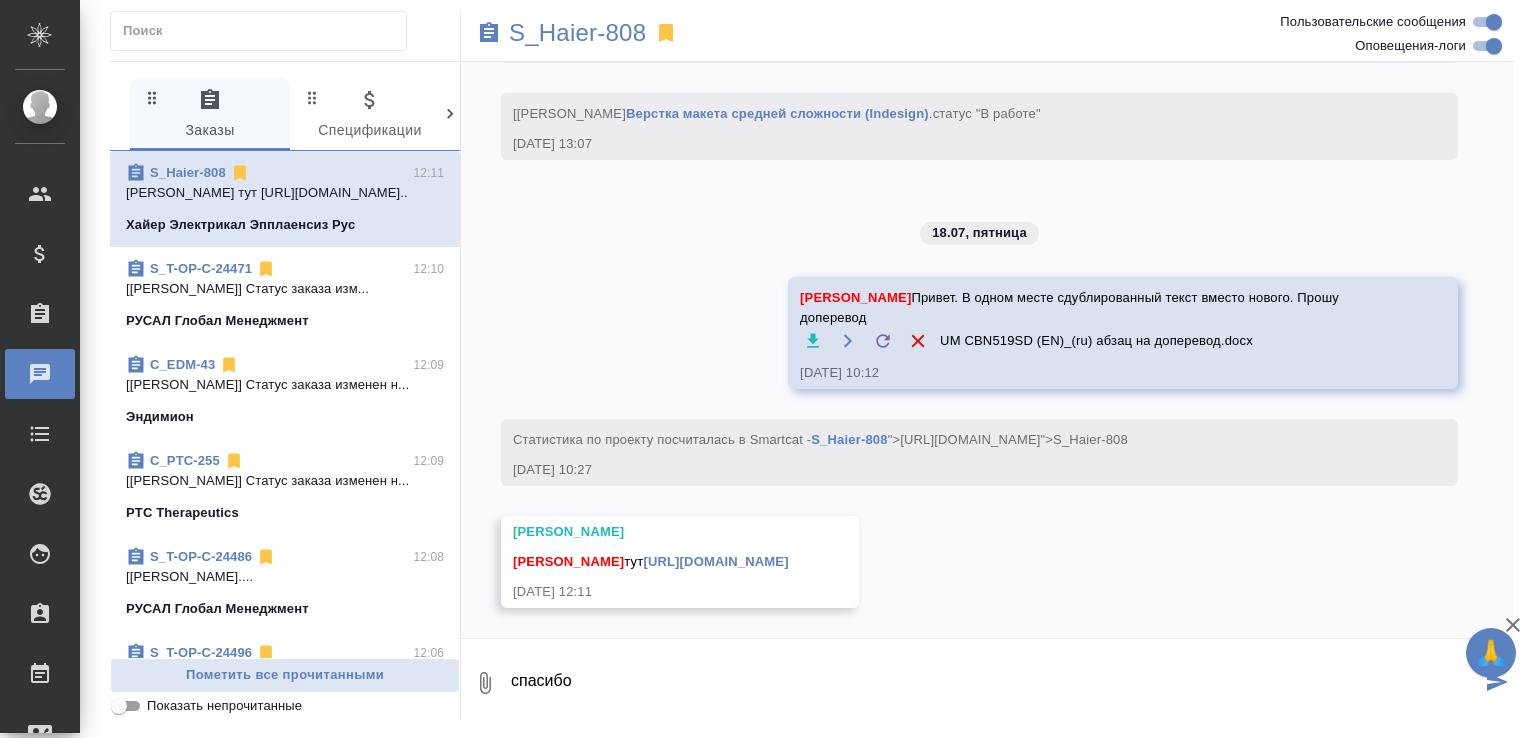 type on "спасибо" 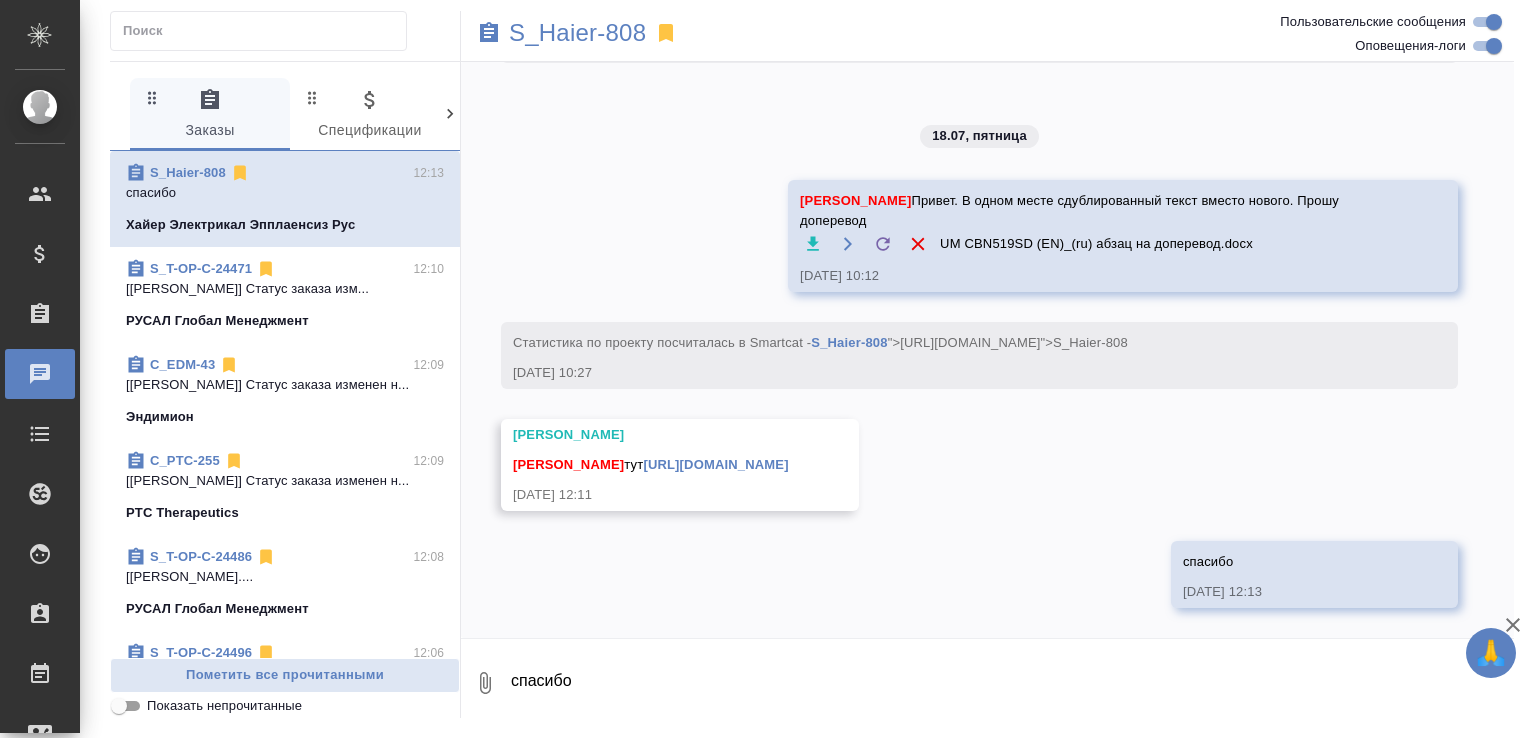 scroll, scrollTop: 11933, scrollLeft: 0, axis: vertical 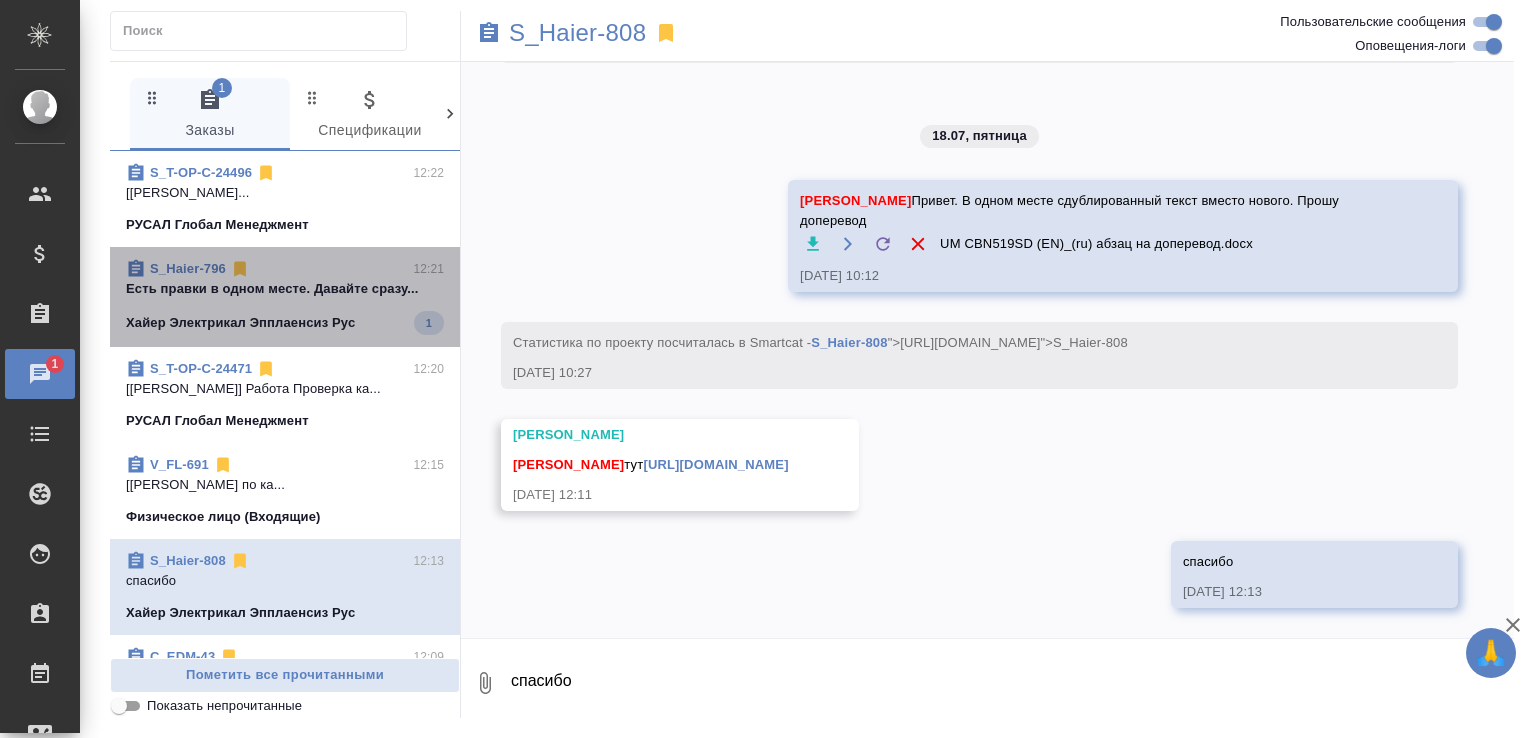 click on "Есть правки в одном месте. Давайте сразу..." at bounding box center (285, 289) 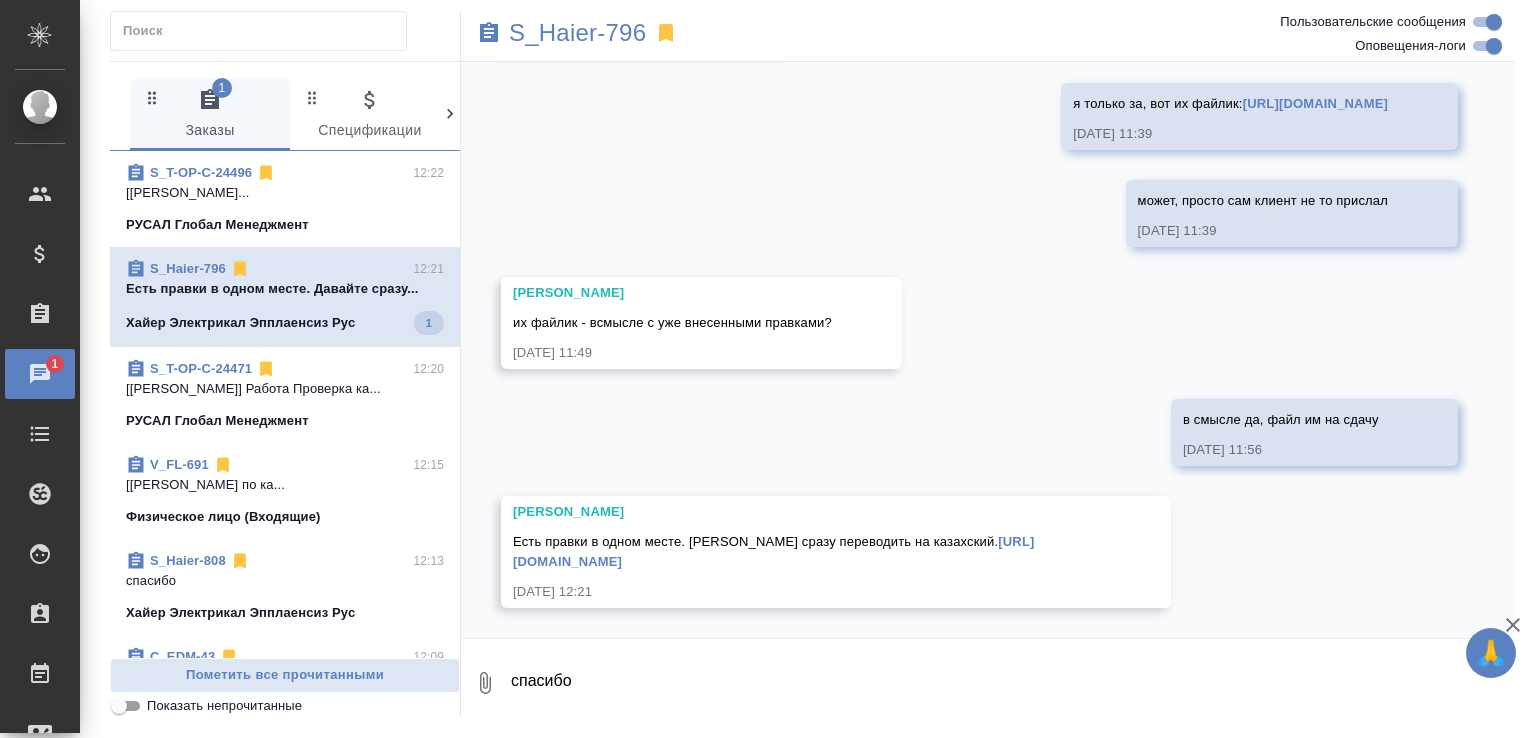 scroll, scrollTop: 15401, scrollLeft: 0, axis: vertical 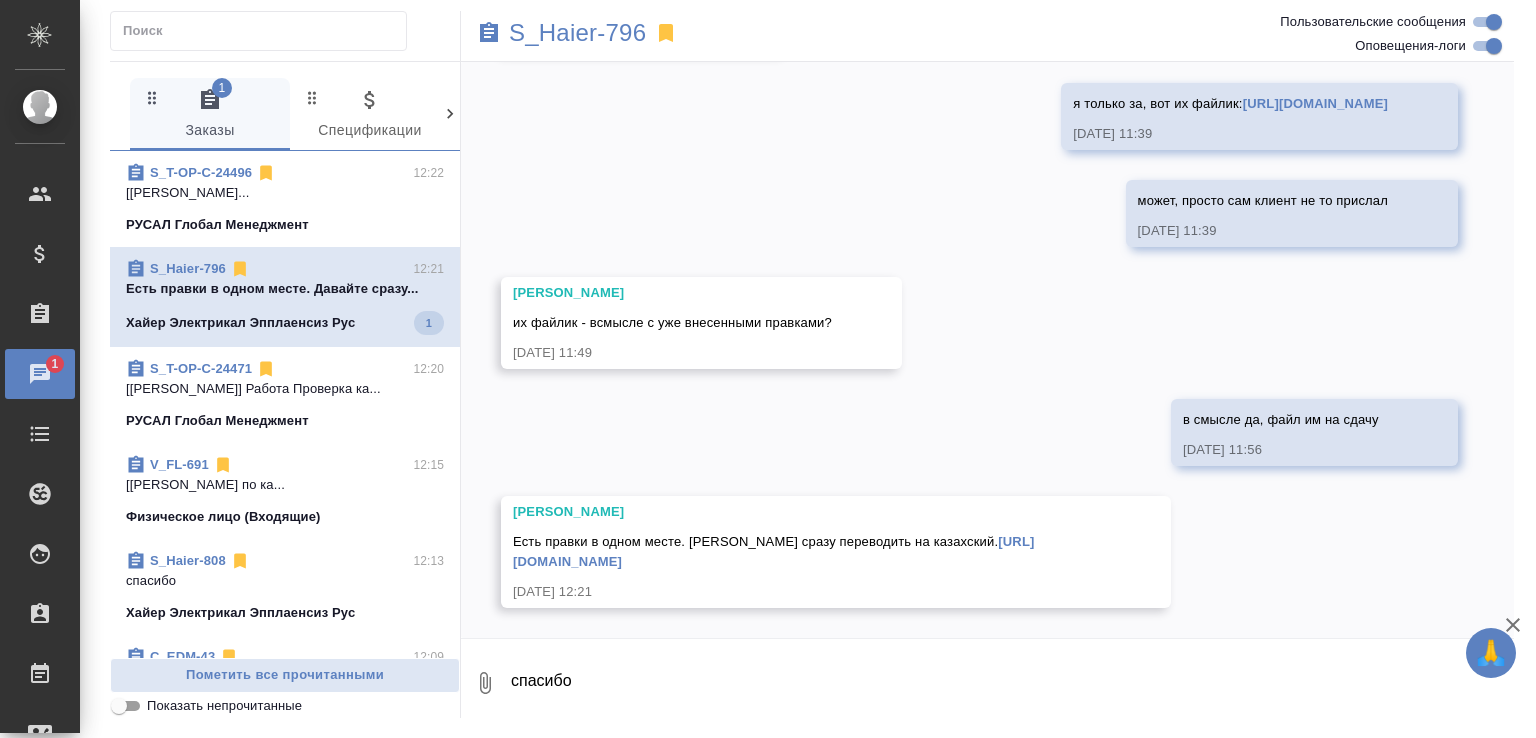 click on "спасибо" at bounding box center (1011, 683) 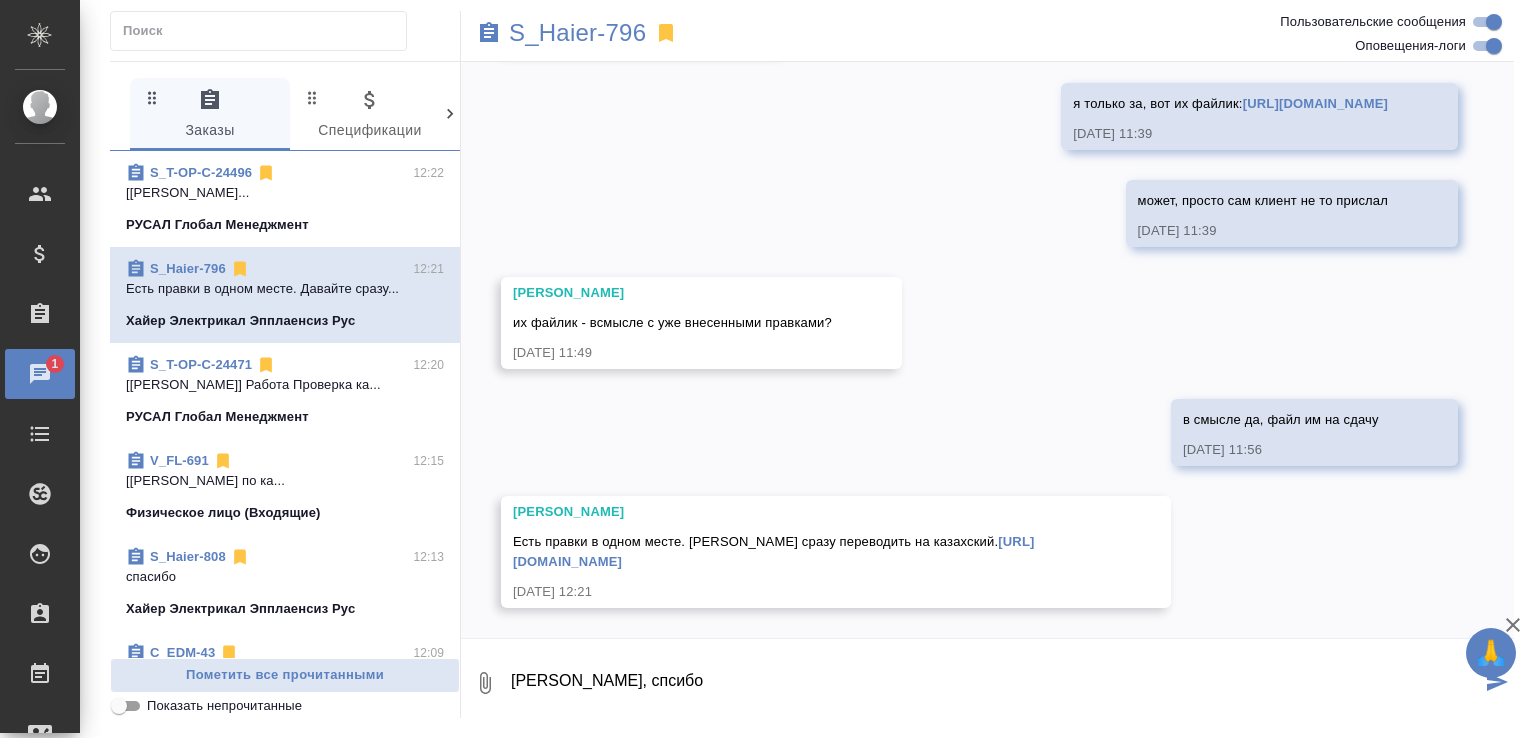 type on "ага, спсибо" 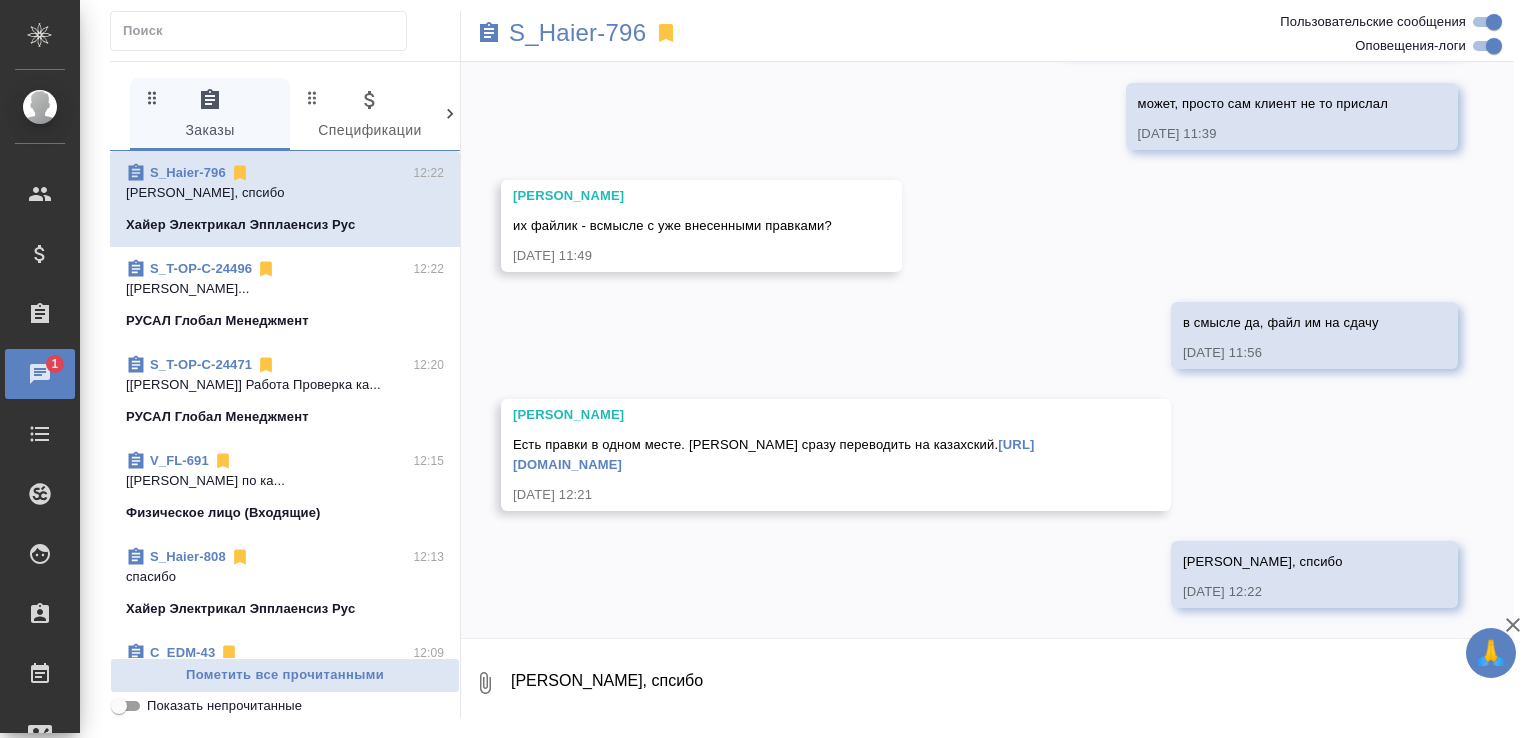 scroll, scrollTop: 15499, scrollLeft: 0, axis: vertical 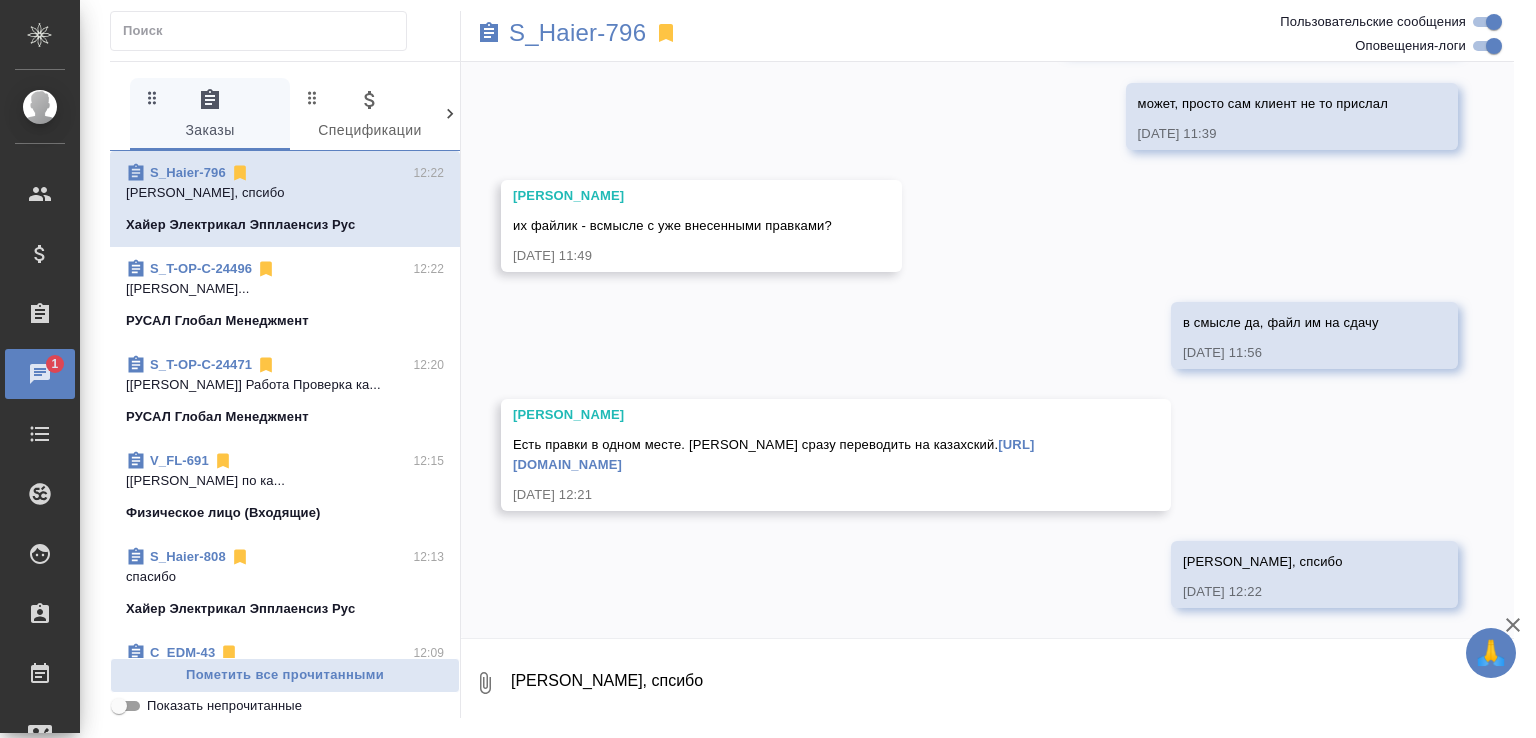click on "S_Haier-796" at bounding box center [188, 172] 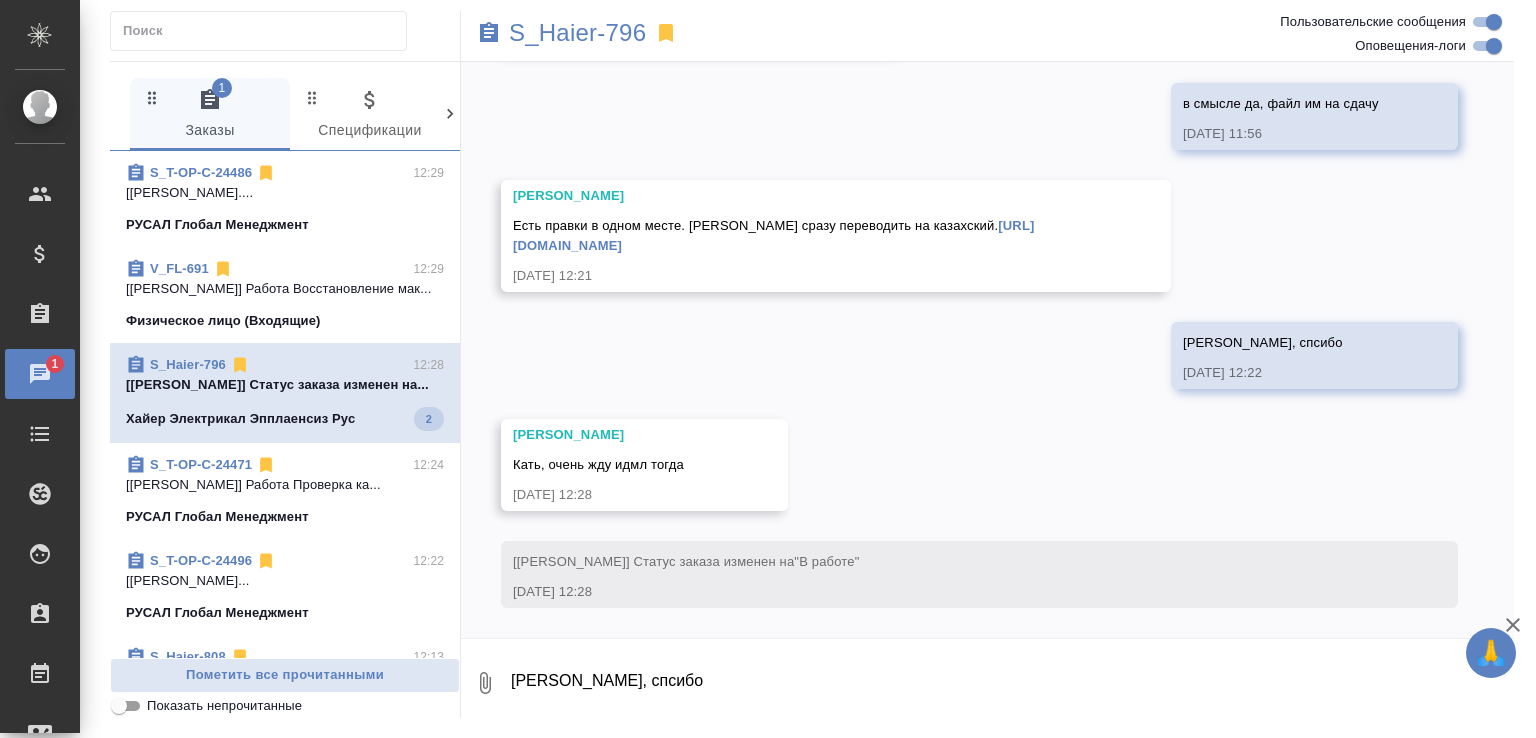 scroll, scrollTop: 15717, scrollLeft: 0, axis: vertical 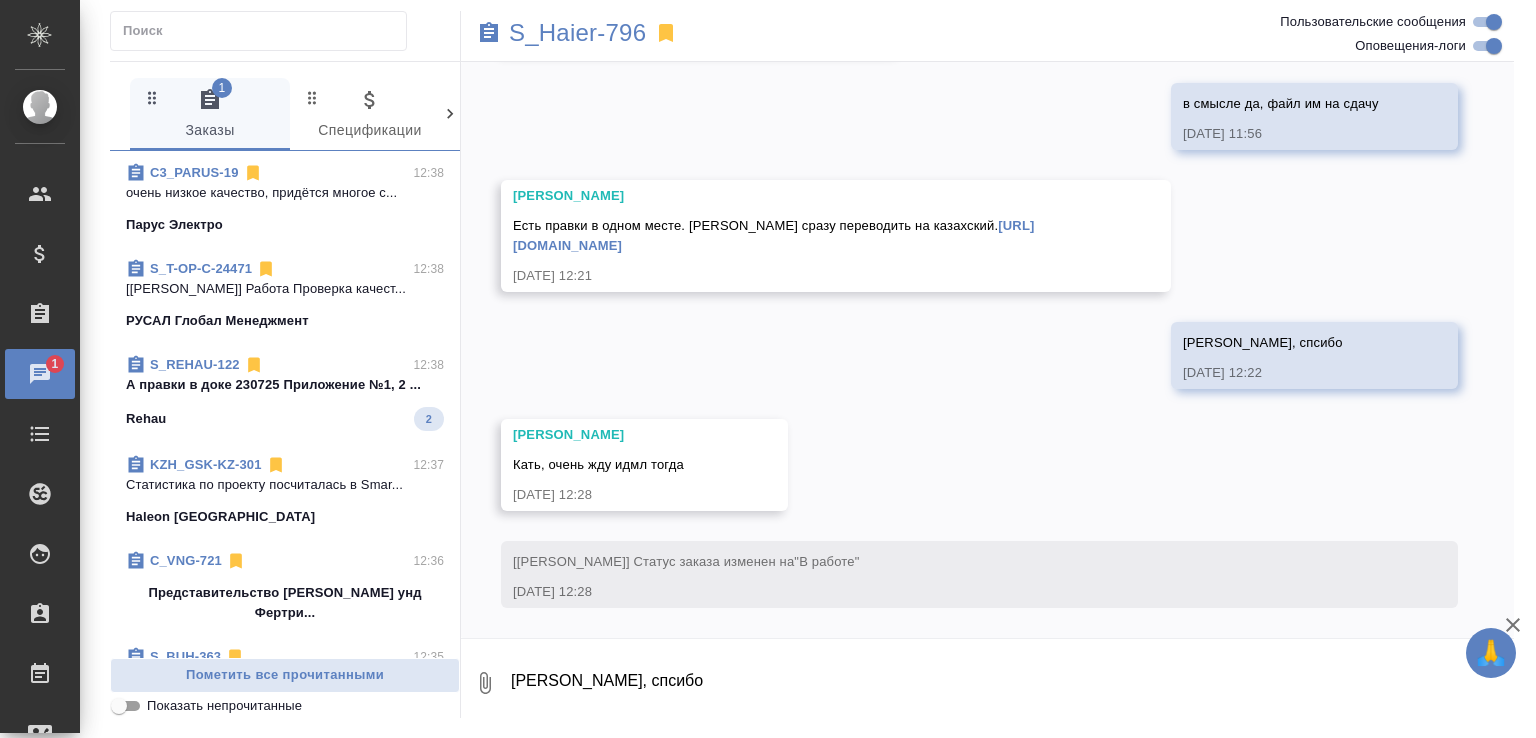 click on "S_REHAU-122 12:38 А правки в доке 230725 Приложение №1, 2 ... Rehau 2" at bounding box center (285, 393) 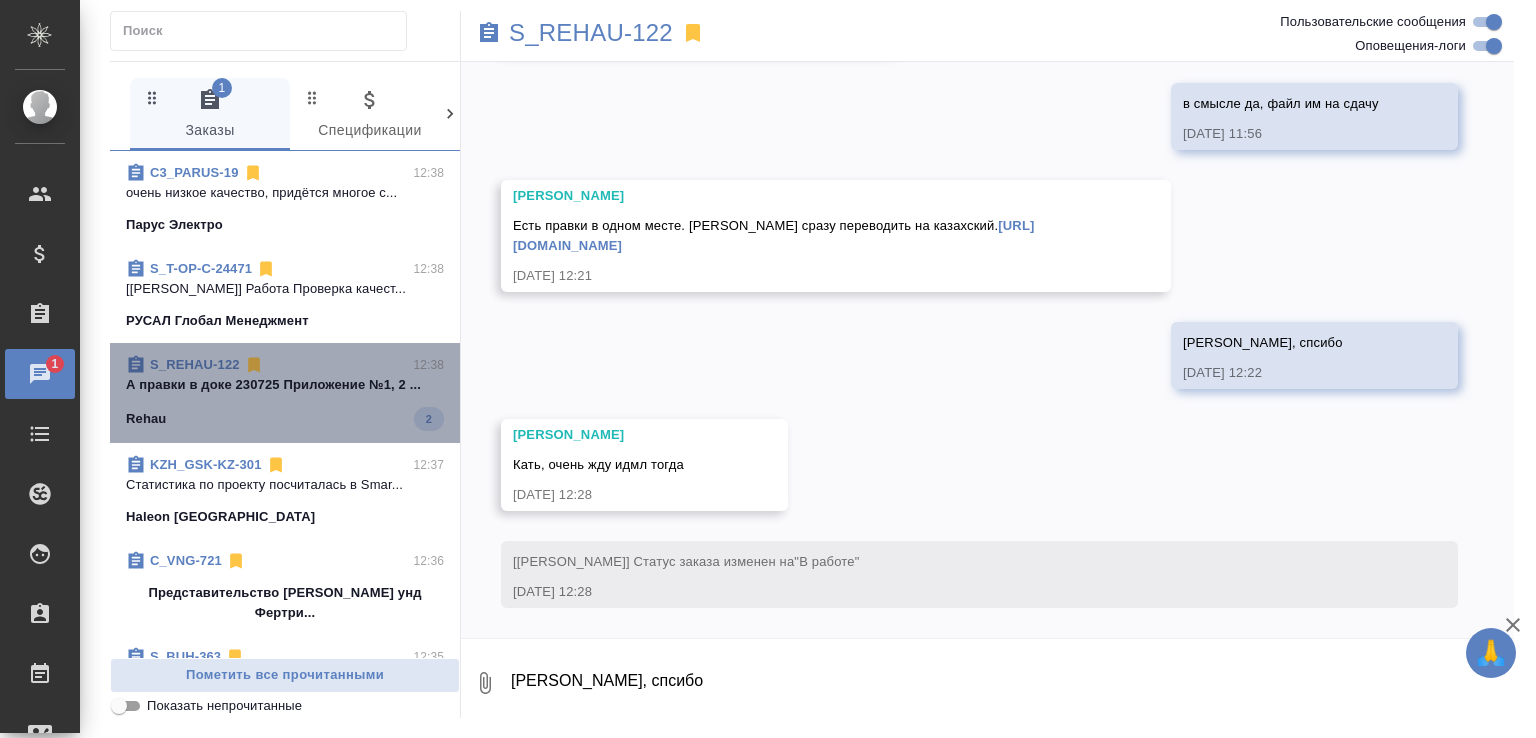 click on "А правки в доке 230725 Приложение №1, 2 ..." at bounding box center (285, 385) 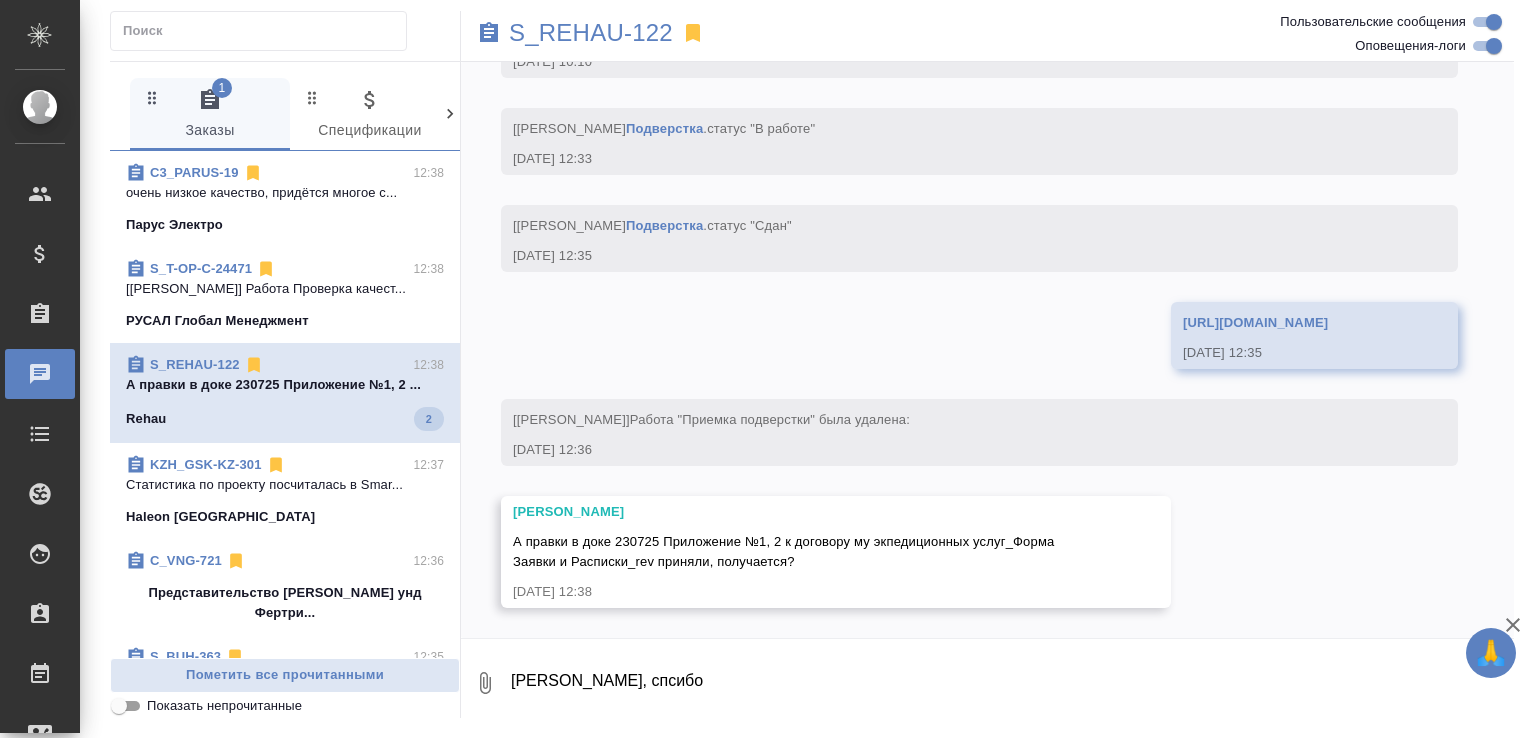 scroll, scrollTop: 8502, scrollLeft: 0, axis: vertical 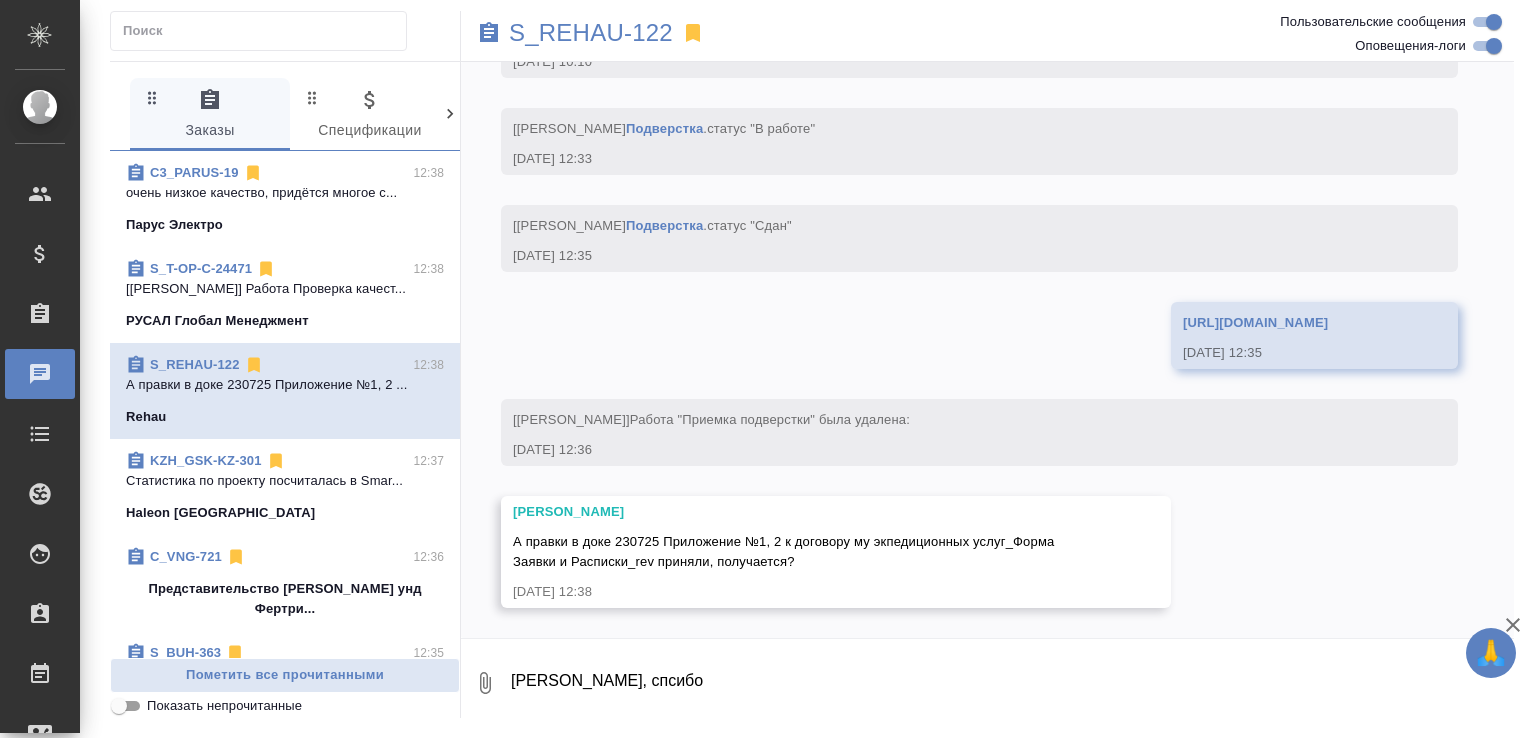 click on "ага, спсибо" at bounding box center (1011, 683) 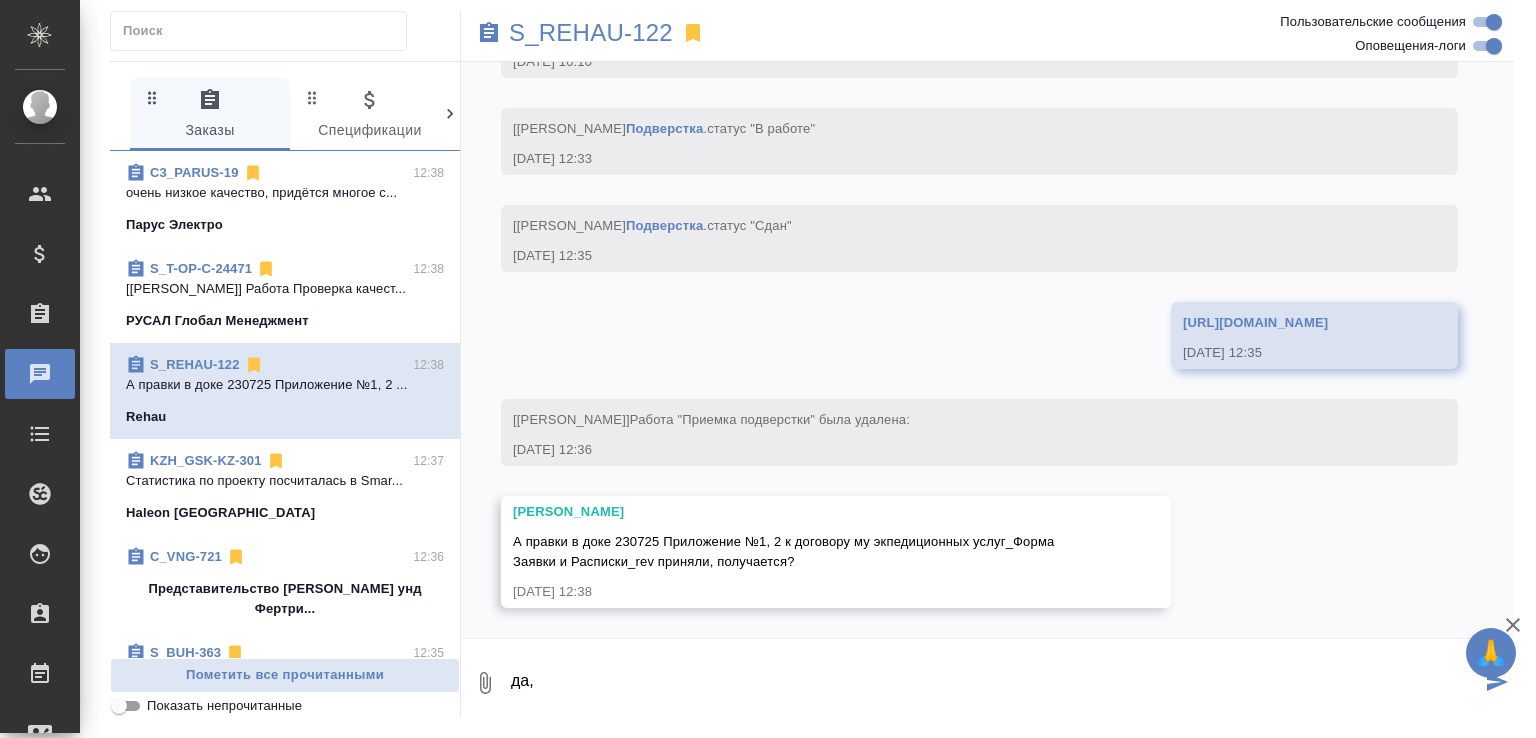 click on "Подверстка" at bounding box center (664, 225) 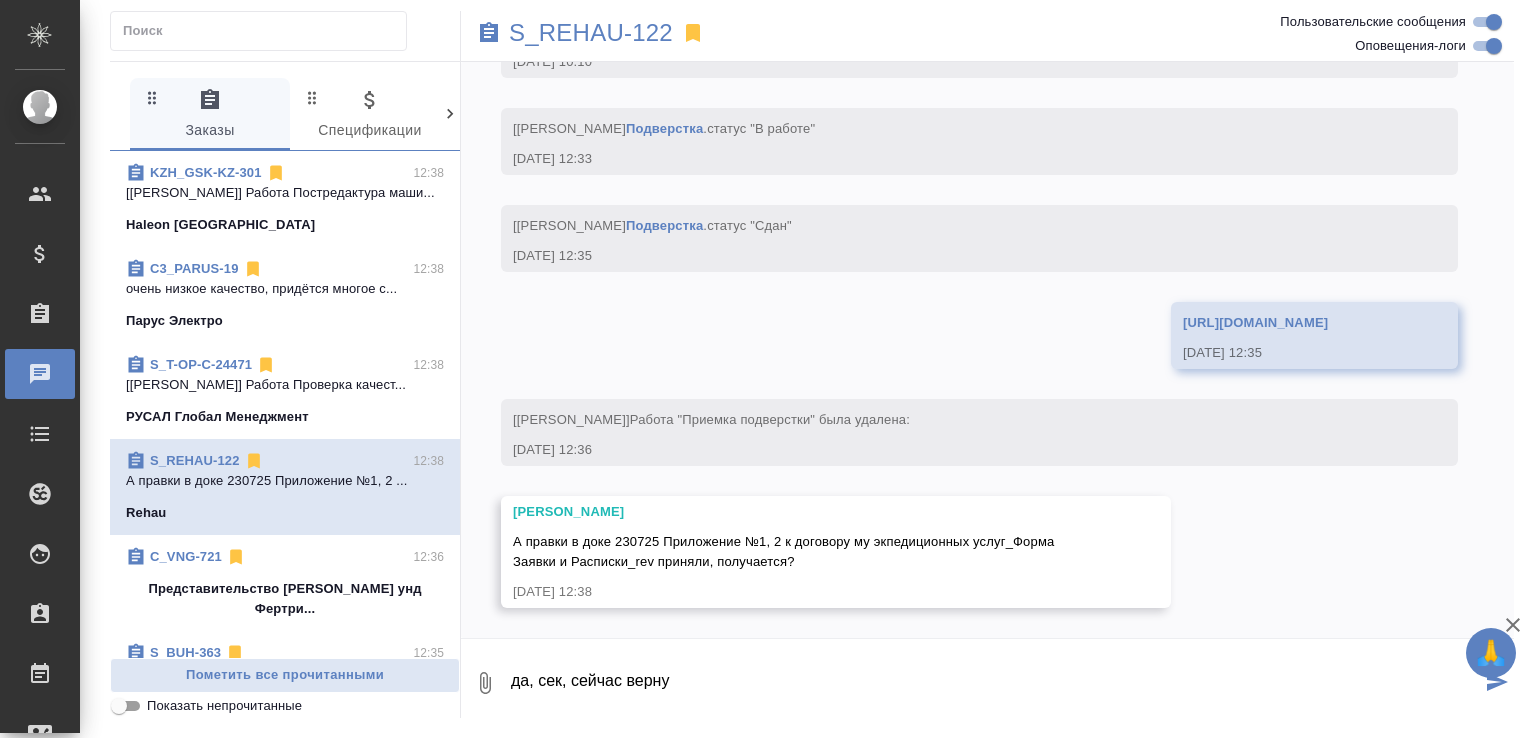type on "да, сек, сейчас верну" 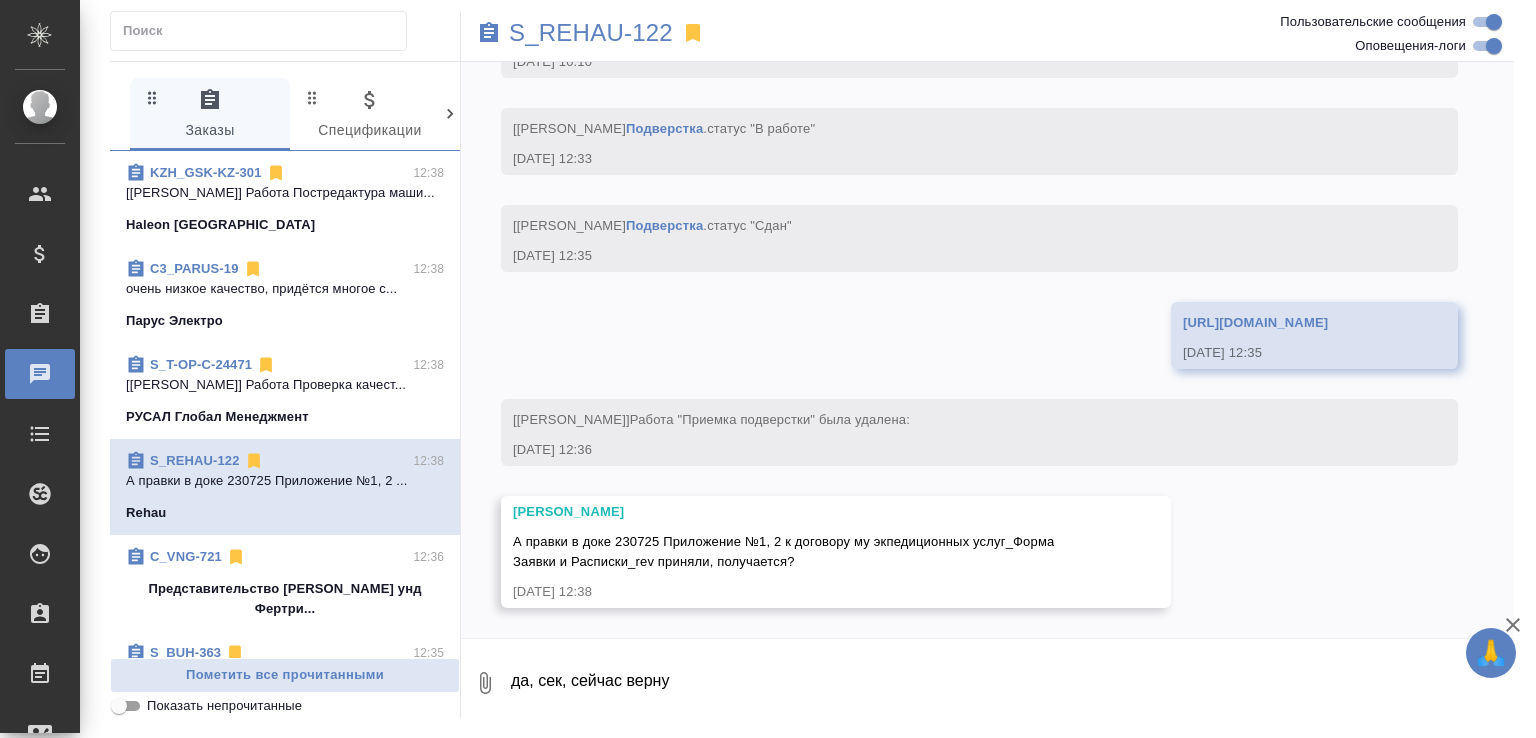 scroll, scrollTop: 8600, scrollLeft: 0, axis: vertical 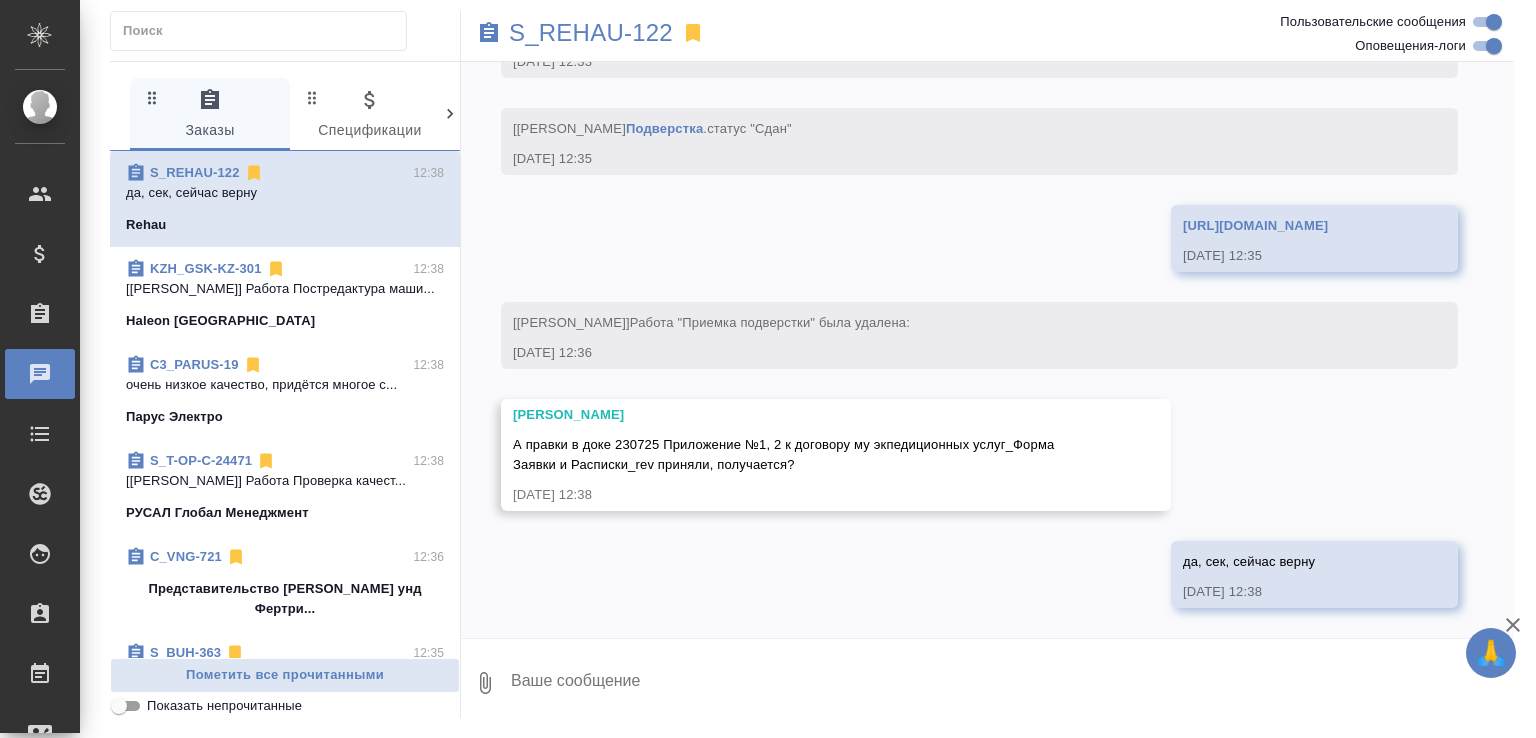 click on "https://drive.awatera.com/apps/files/files/9843869?dir=/Shares/Rehau/Orders/S_REHAU-122/Final" at bounding box center (1255, 225) 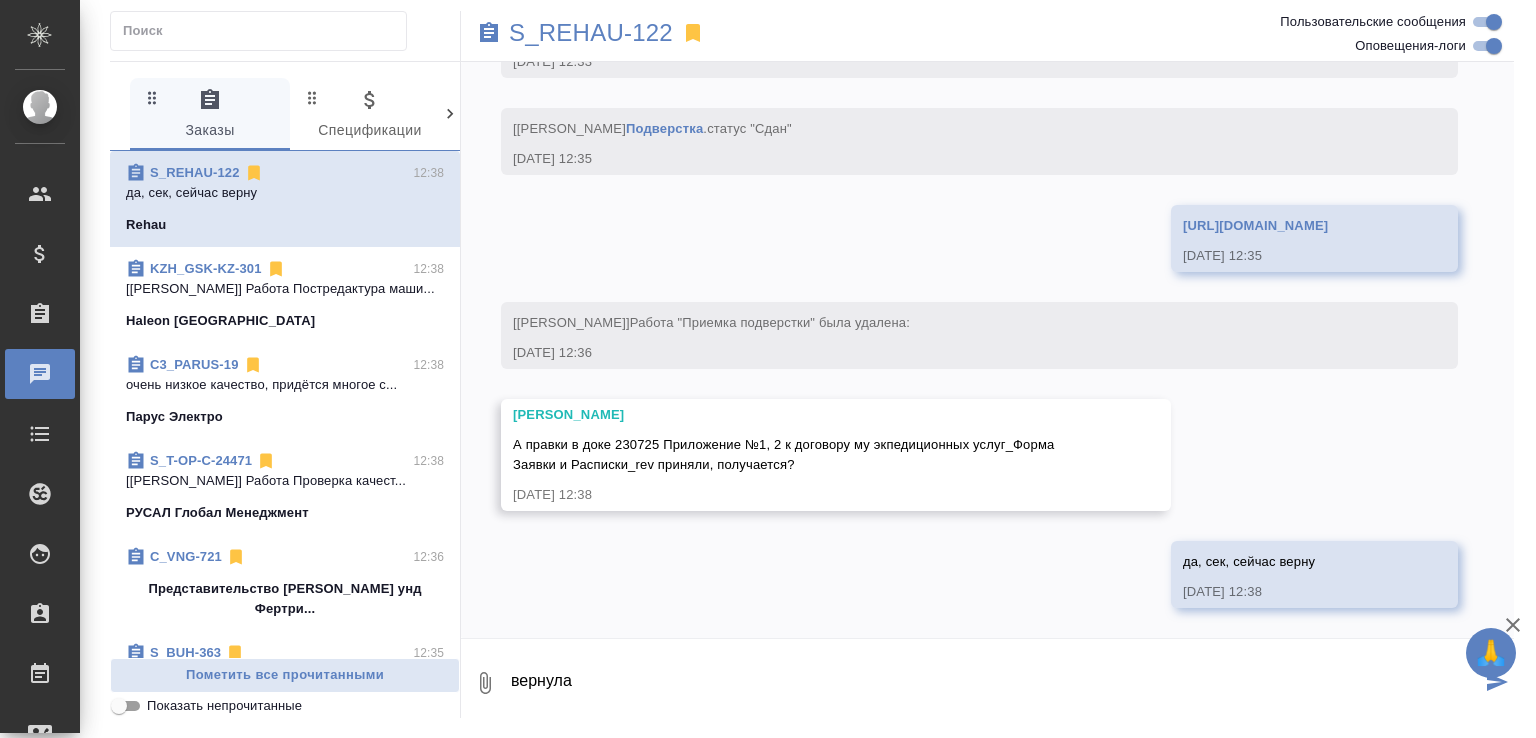 paste on "https://drive.awatera.com/apps/files/files/9843869?dir=/Shares/Rehau/Orders/S_REHAU-122/Final" 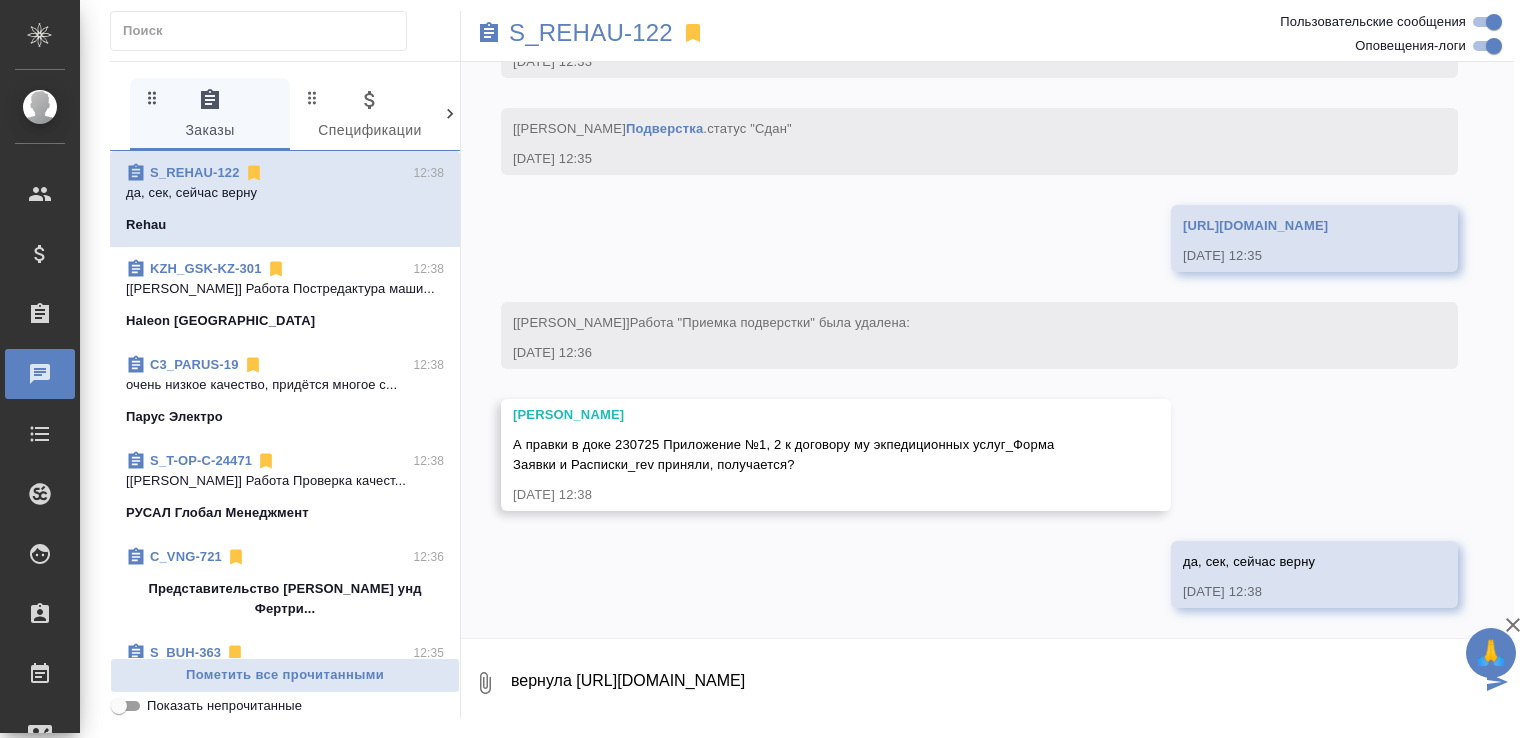 type on "вернула https://drive.awatera.com/apps/files/files/9843869?dir=/Shares/Rehau/Orders/S_REHAU-122/Final" 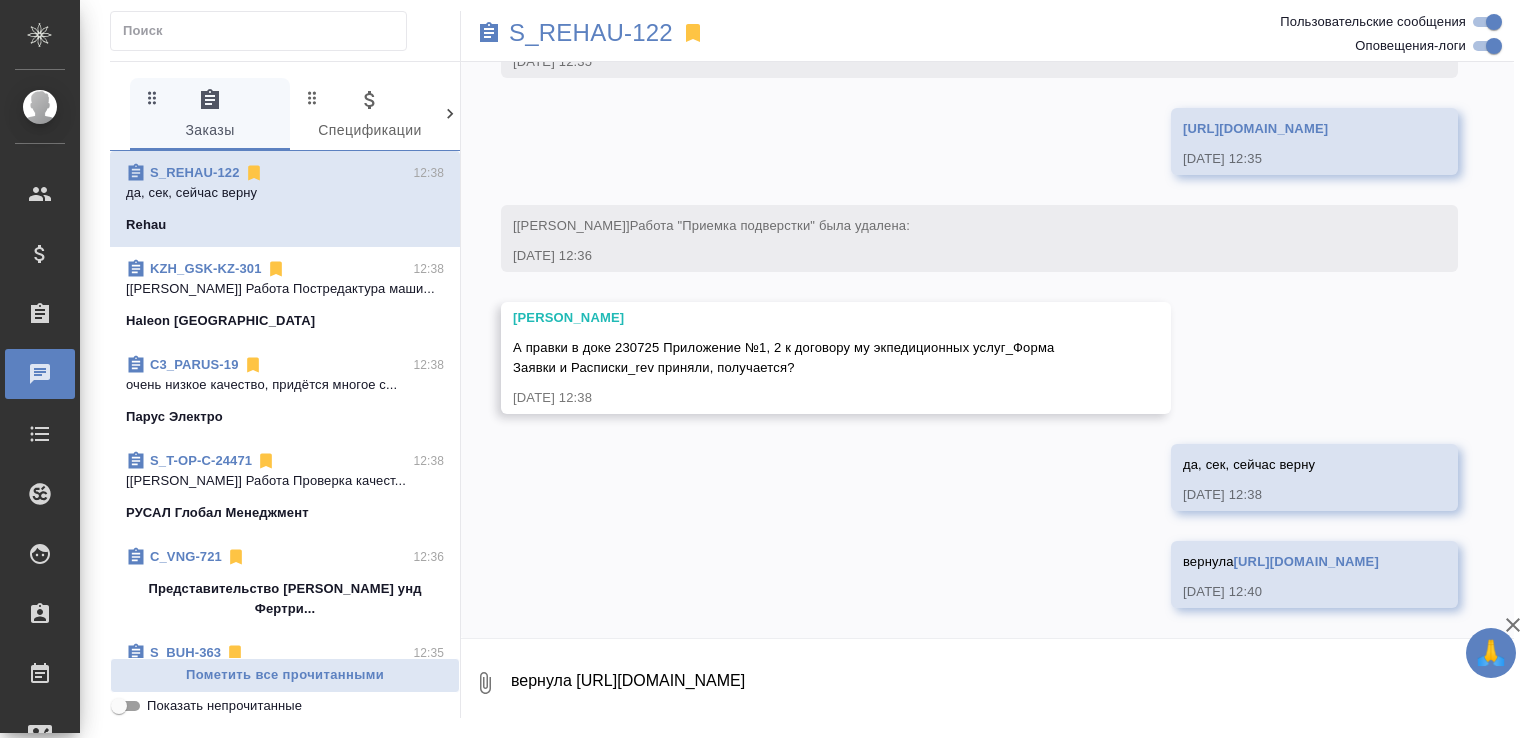 scroll, scrollTop: 8716, scrollLeft: 0, axis: vertical 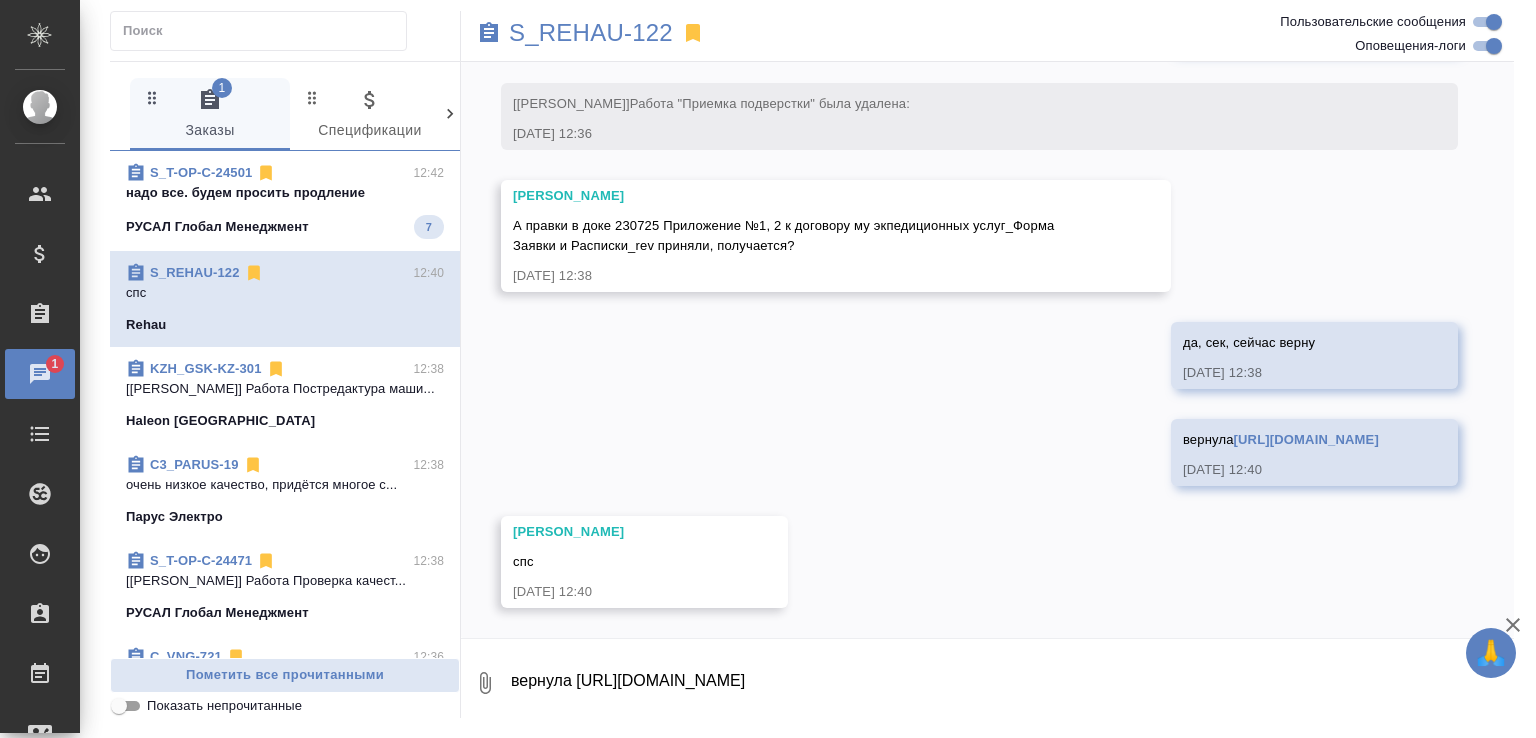 click on "S_T-OP-C-24501 12:42 надо все. будем просить продление РУСАЛ Глобал Менеджмент 7" at bounding box center (285, 201) 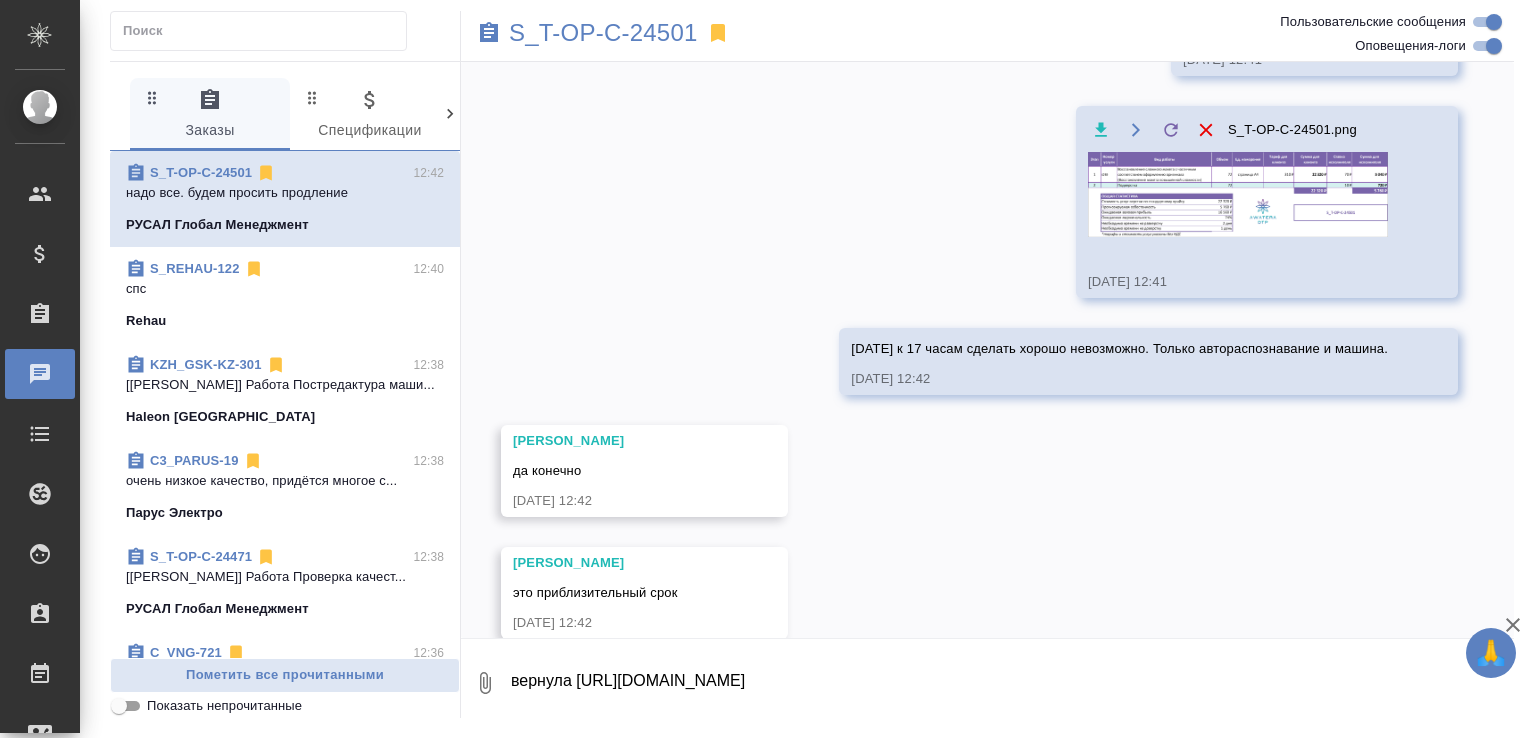 scroll, scrollTop: 958, scrollLeft: 0, axis: vertical 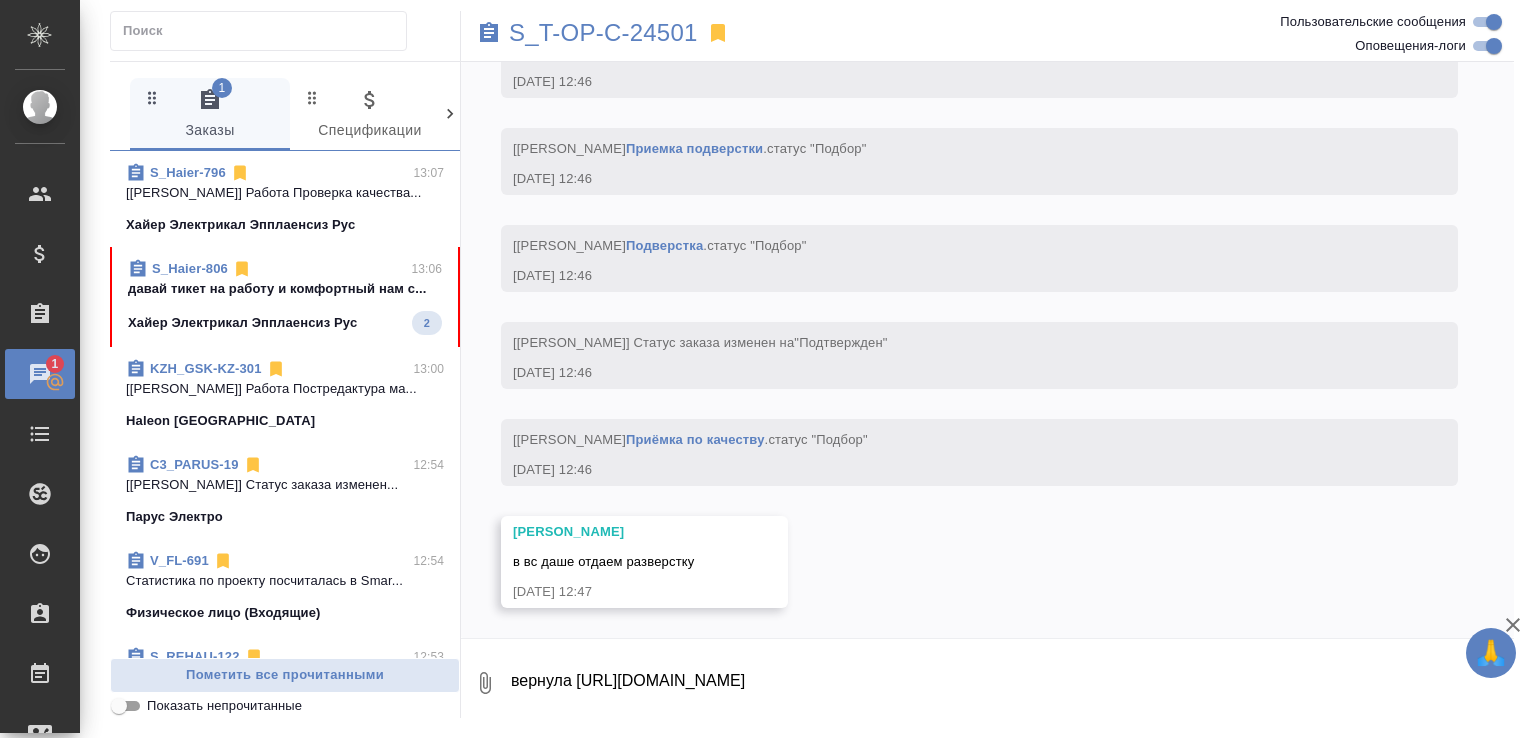 click on "давай тикет на работу и комфортный нам с..." at bounding box center [285, 289] 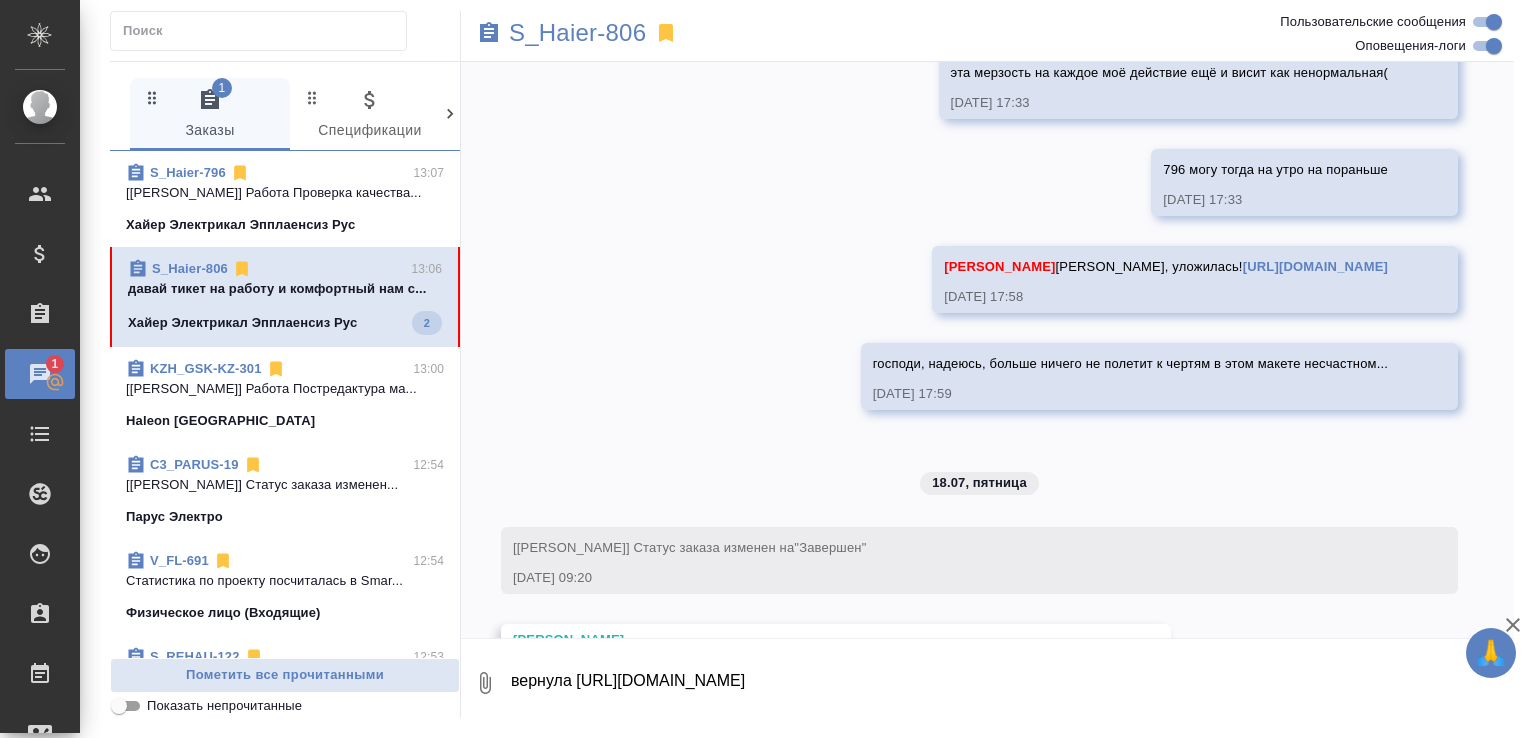 scroll, scrollTop: 20516, scrollLeft: 0, axis: vertical 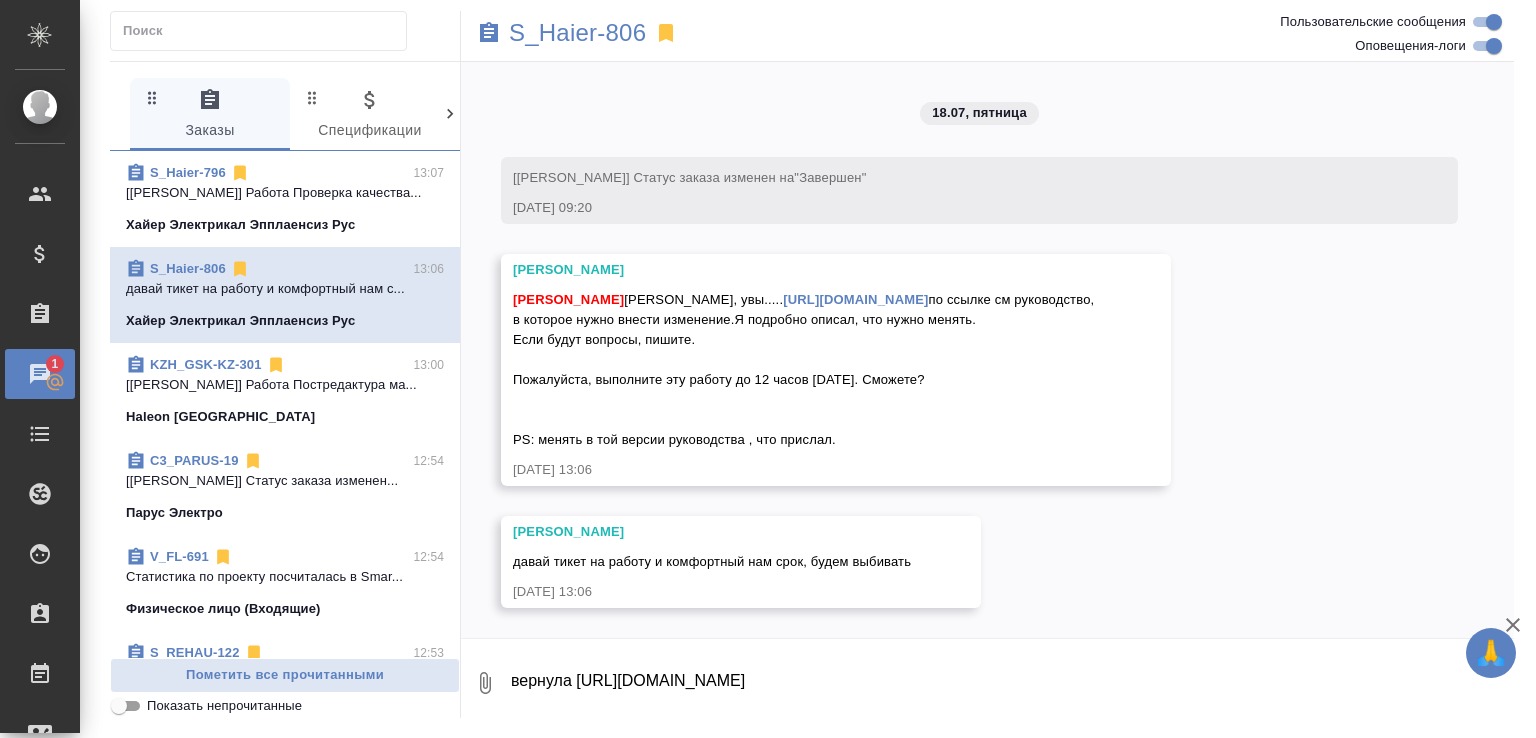 click on "S_Haier-806" at bounding box center [188, 268] 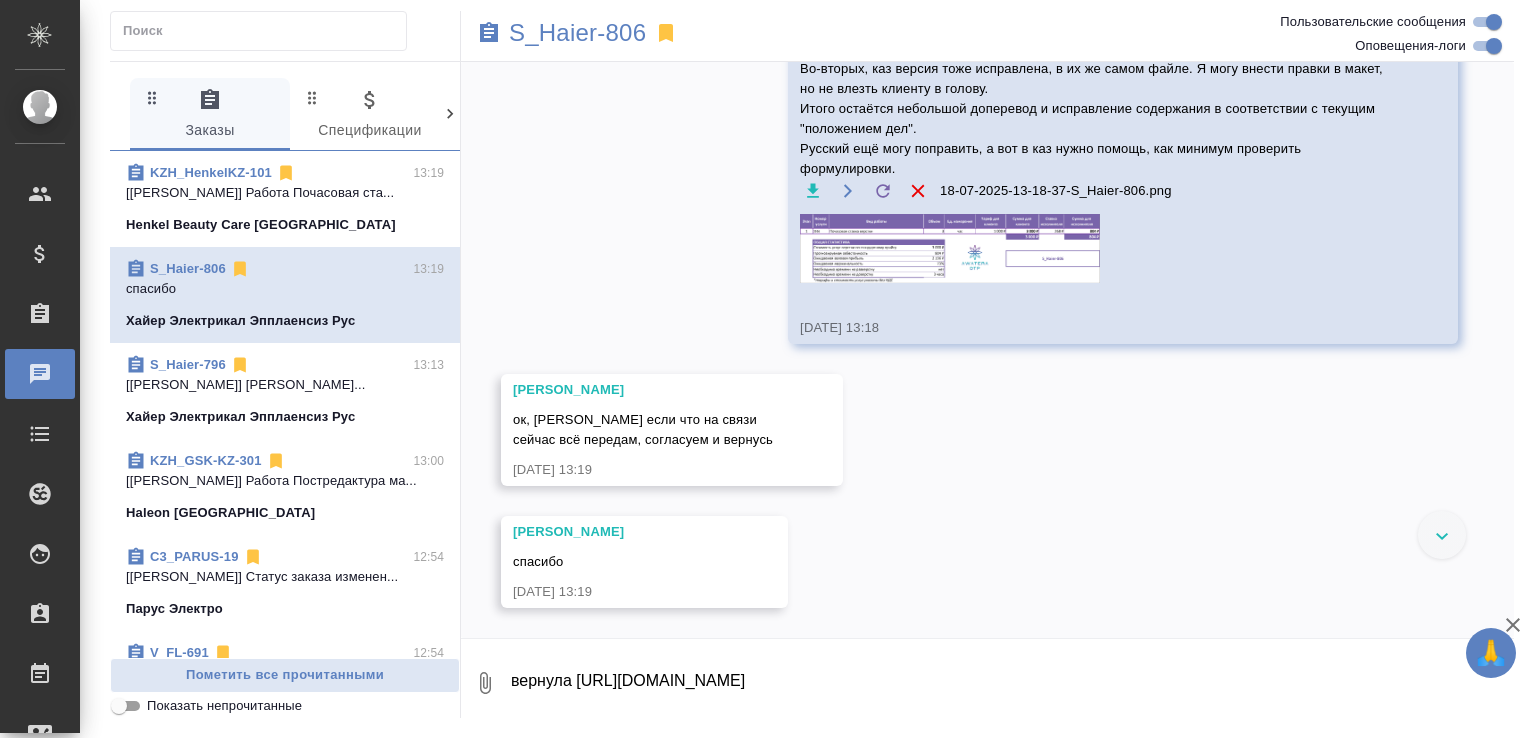 scroll, scrollTop: 21147, scrollLeft: 0, axis: vertical 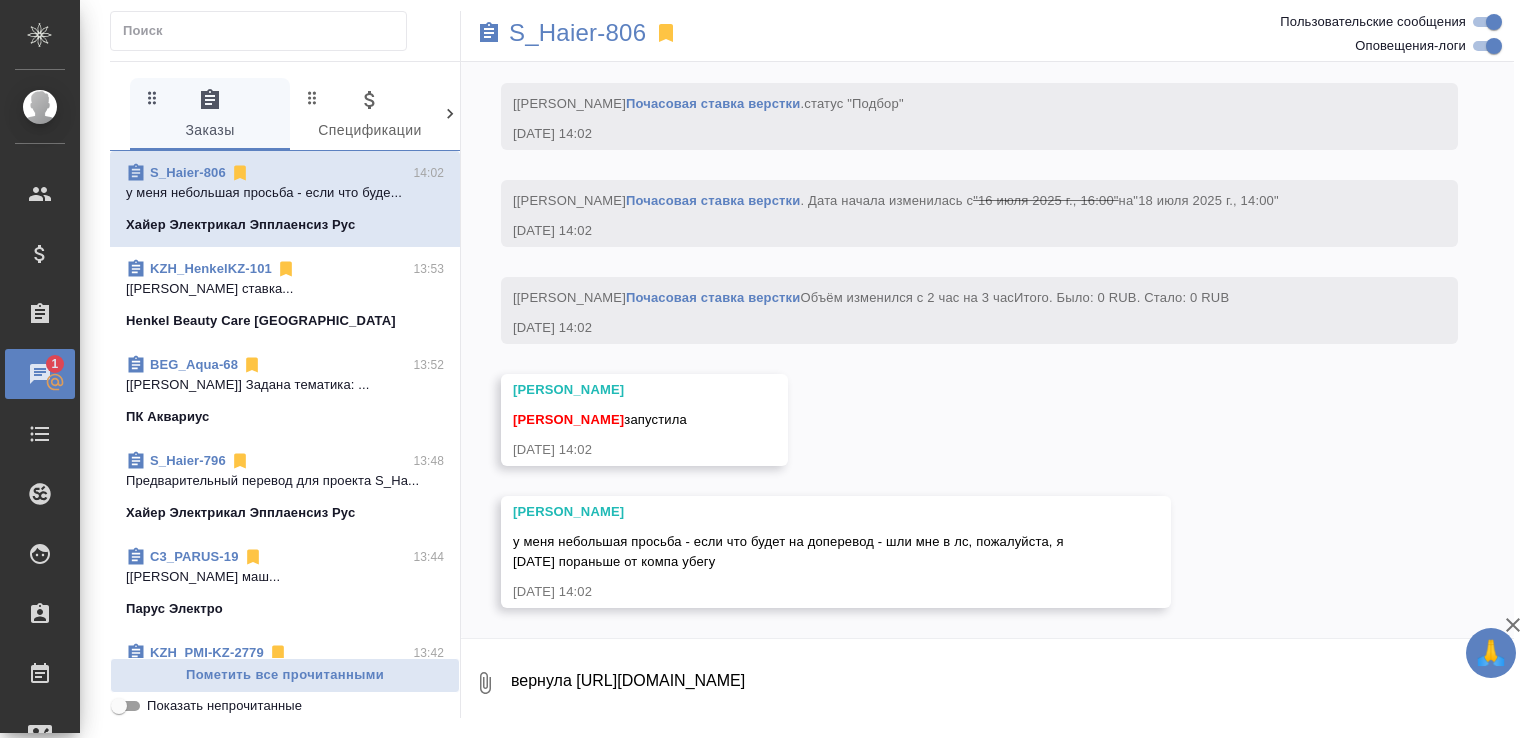 click on "вернула https://drive.awatera.com/apps/files/files/9843869?dir=/Shares/Rehau/Orders/S_REHAU-122/Final" at bounding box center (1011, 683) 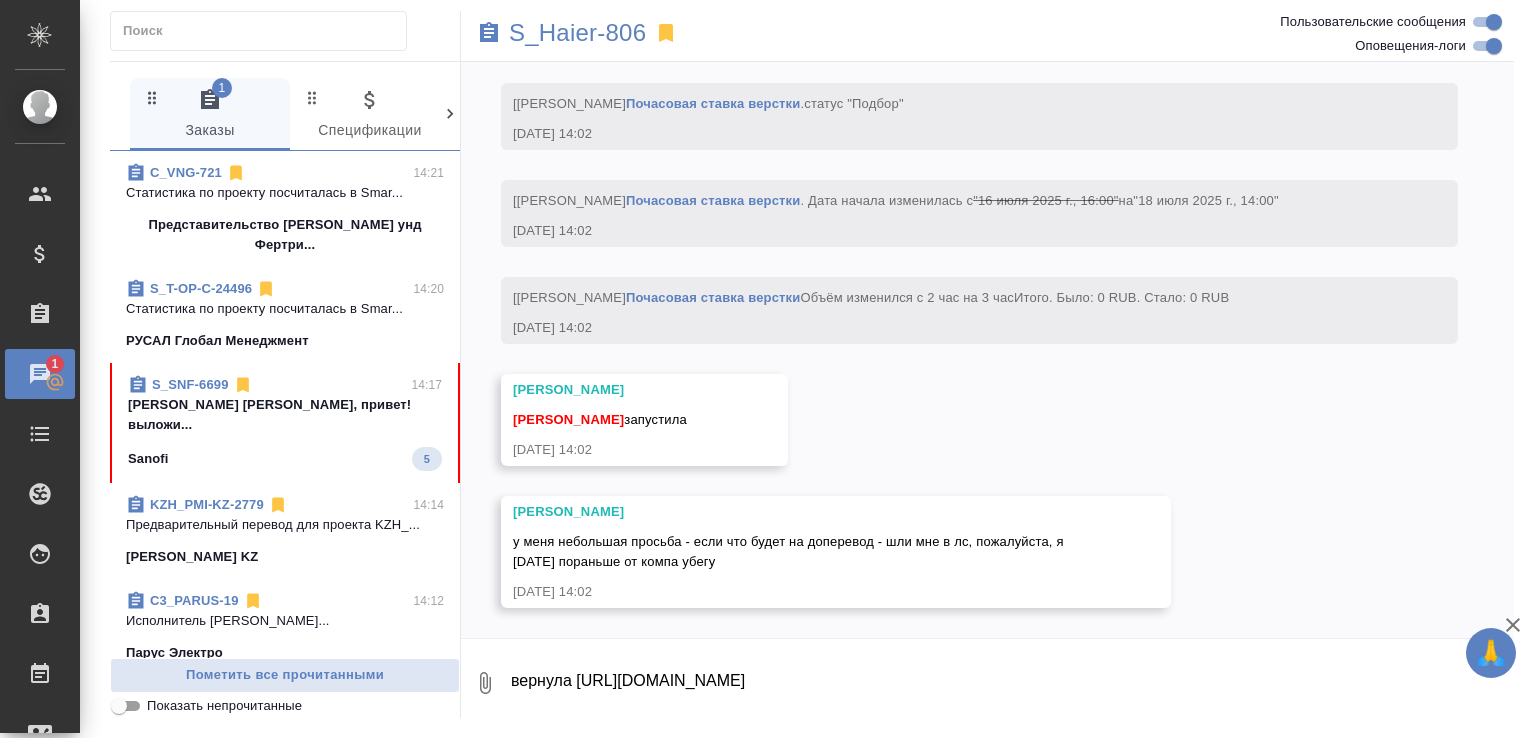 click on "Малофеева Екатерина Катя, привет! выложи..." at bounding box center [285, 415] 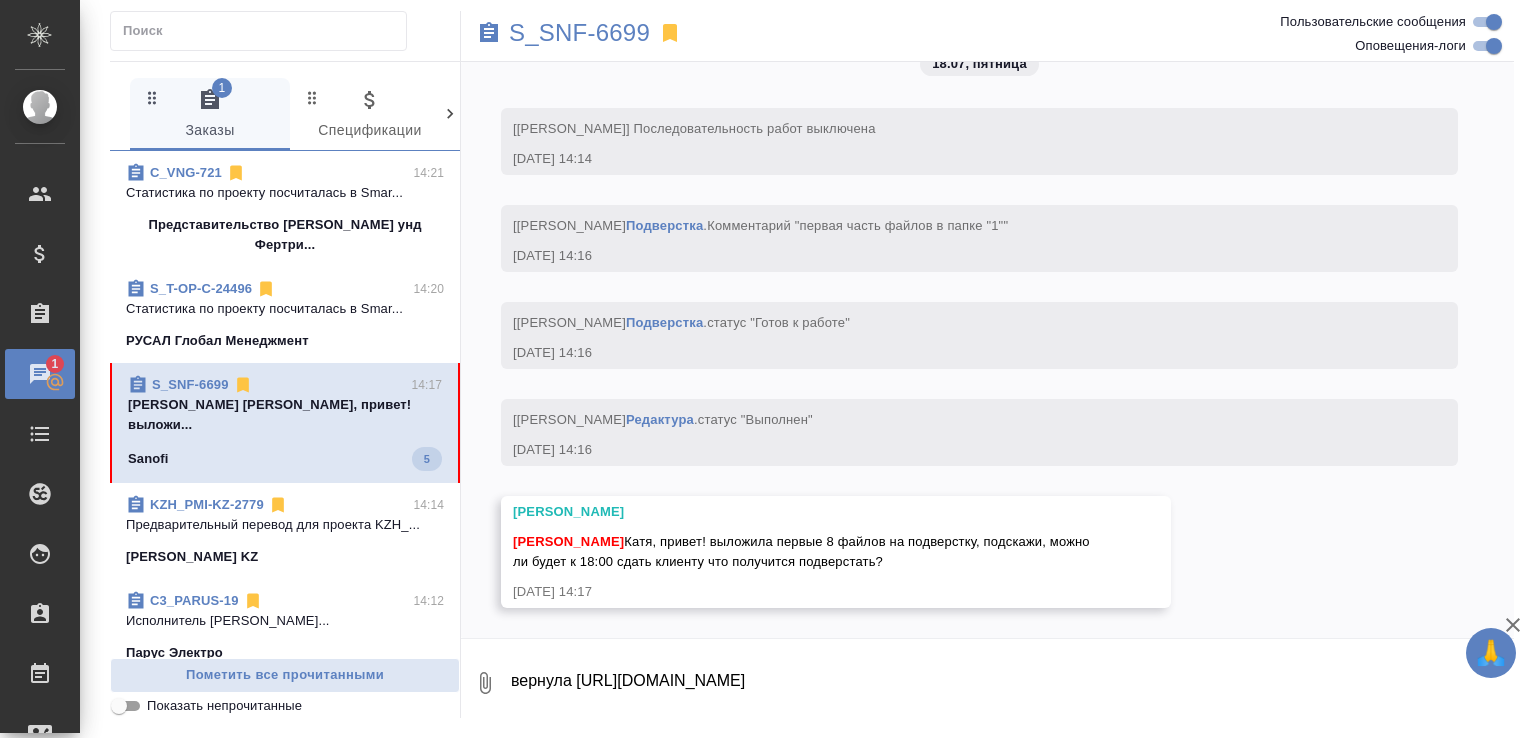 scroll, scrollTop: 23405, scrollLeft: 0, axis: vertical 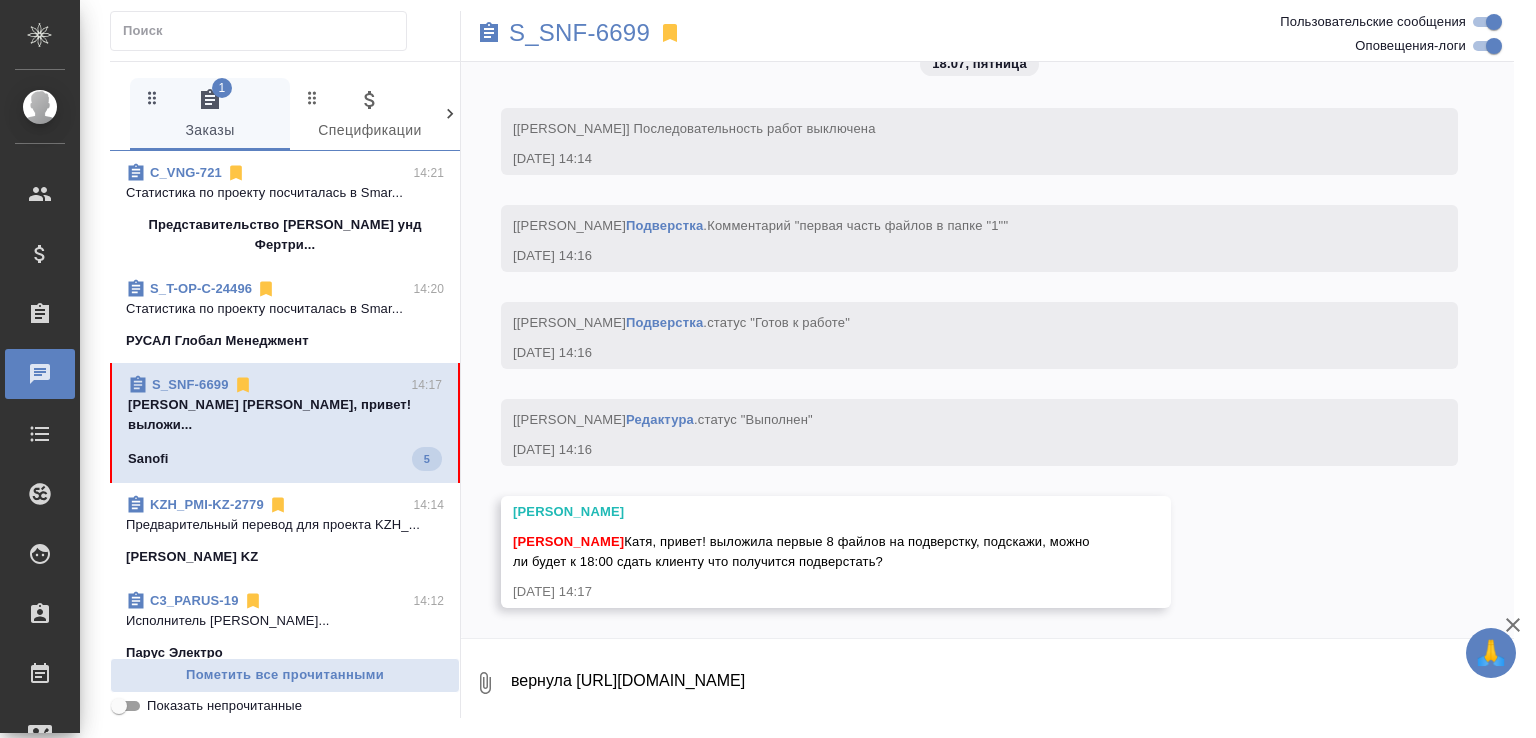 click on "вернула https://drive.awatera.com/apps/files/files/9843869?dir=/Shares/Rehau/Orders/S_REHAU-122/Final" at bounding box center [1011, 683] 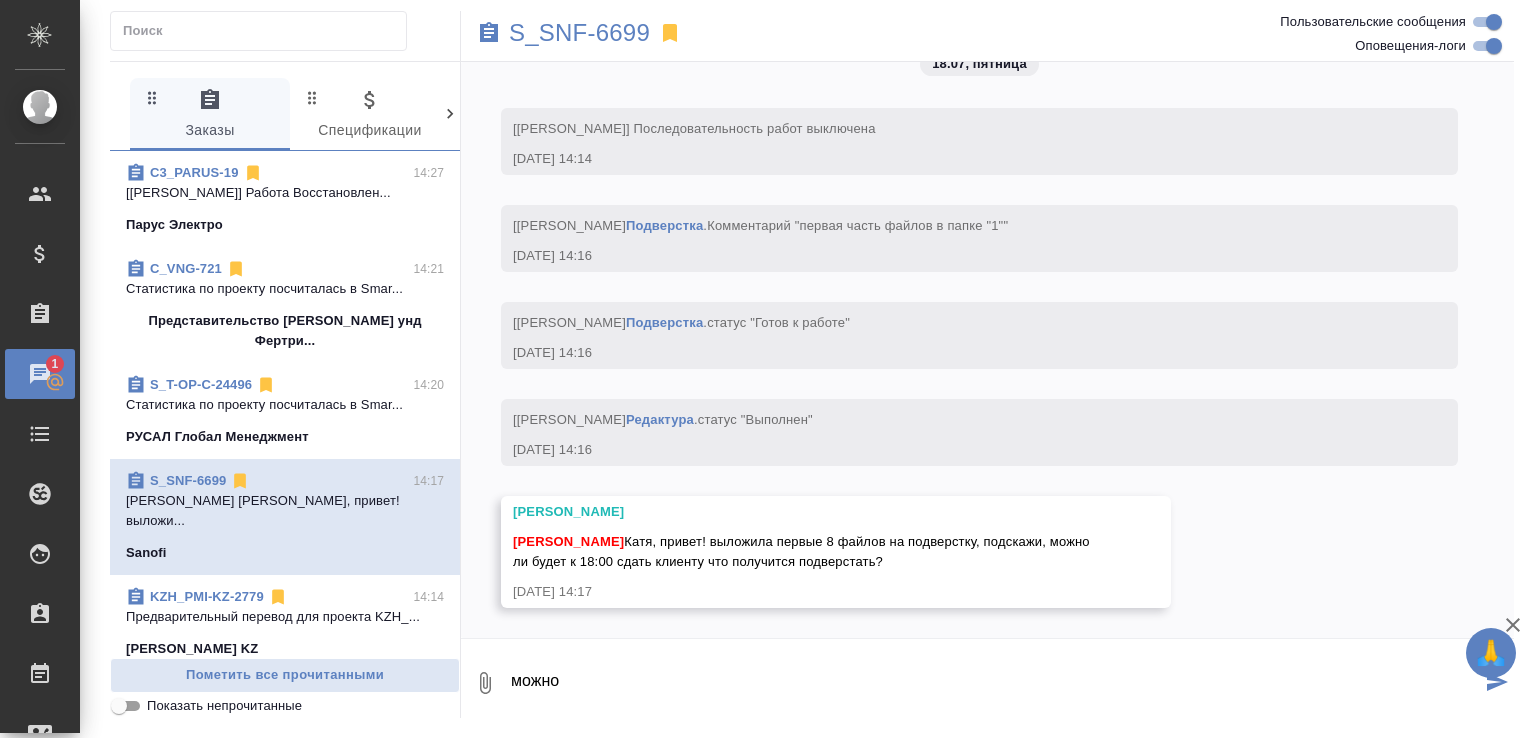 type on "можно" 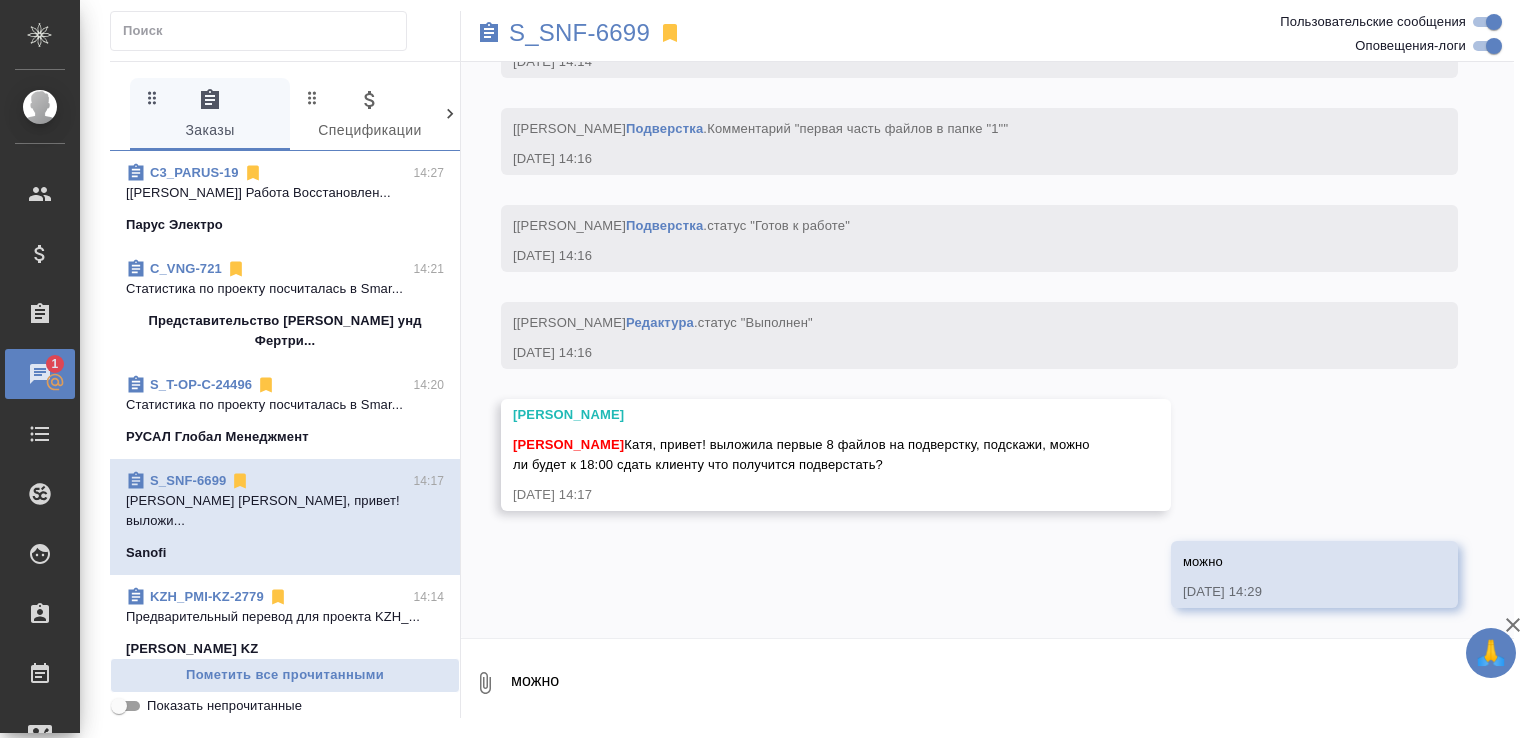 scroll, scrollTop: 23502, scrollLeft: 0, axis: vertical 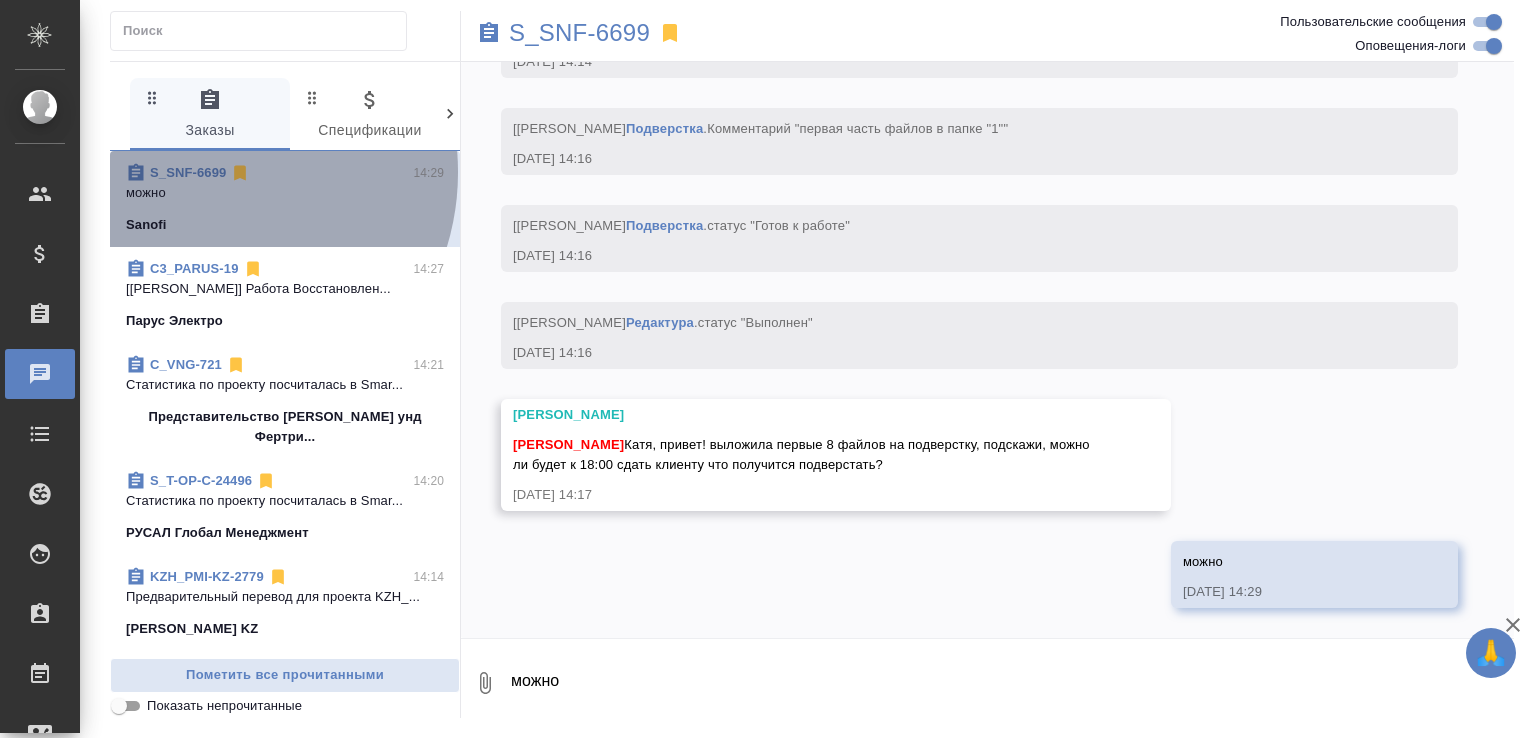 click on "S_SNF-6699" at bounding box center (188, 172) 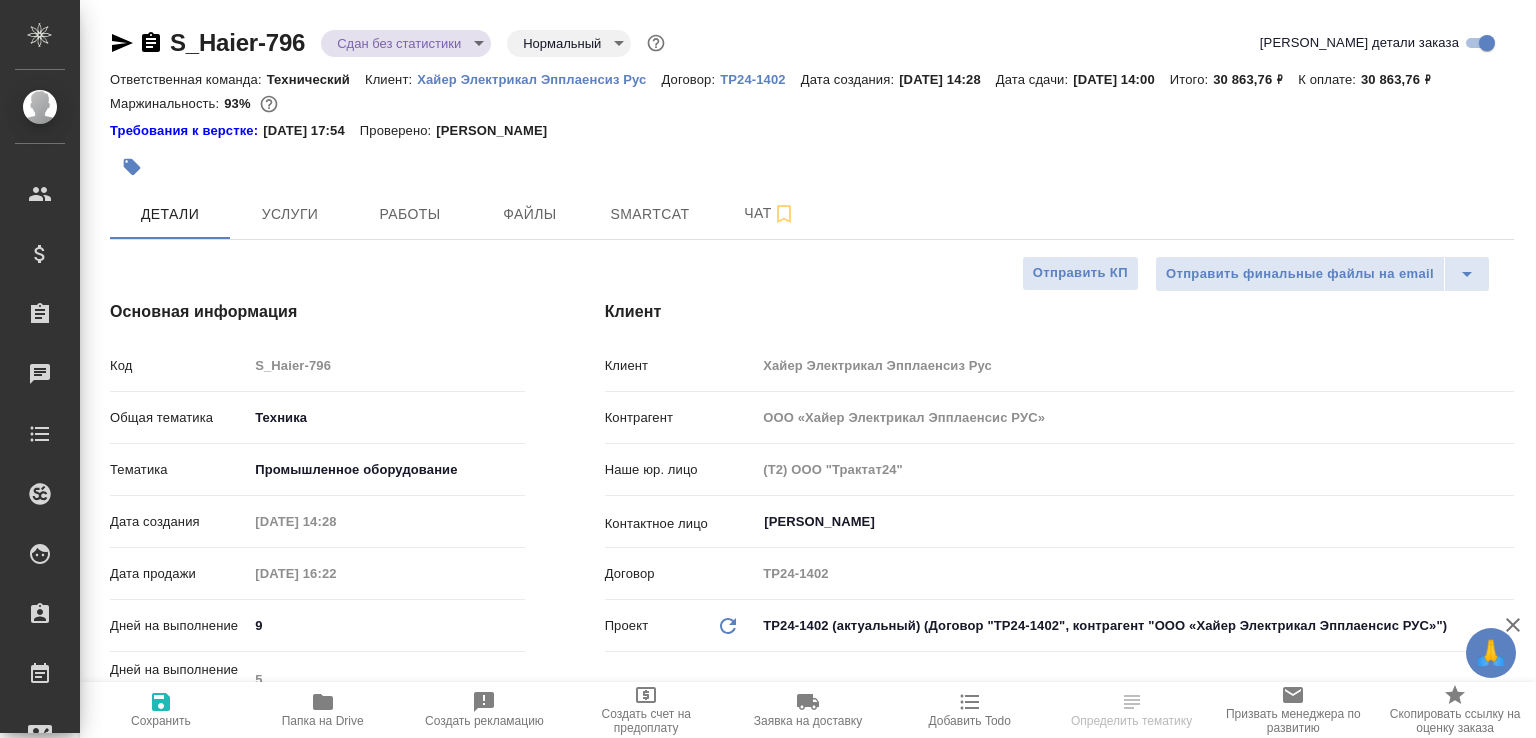 select on "RU" 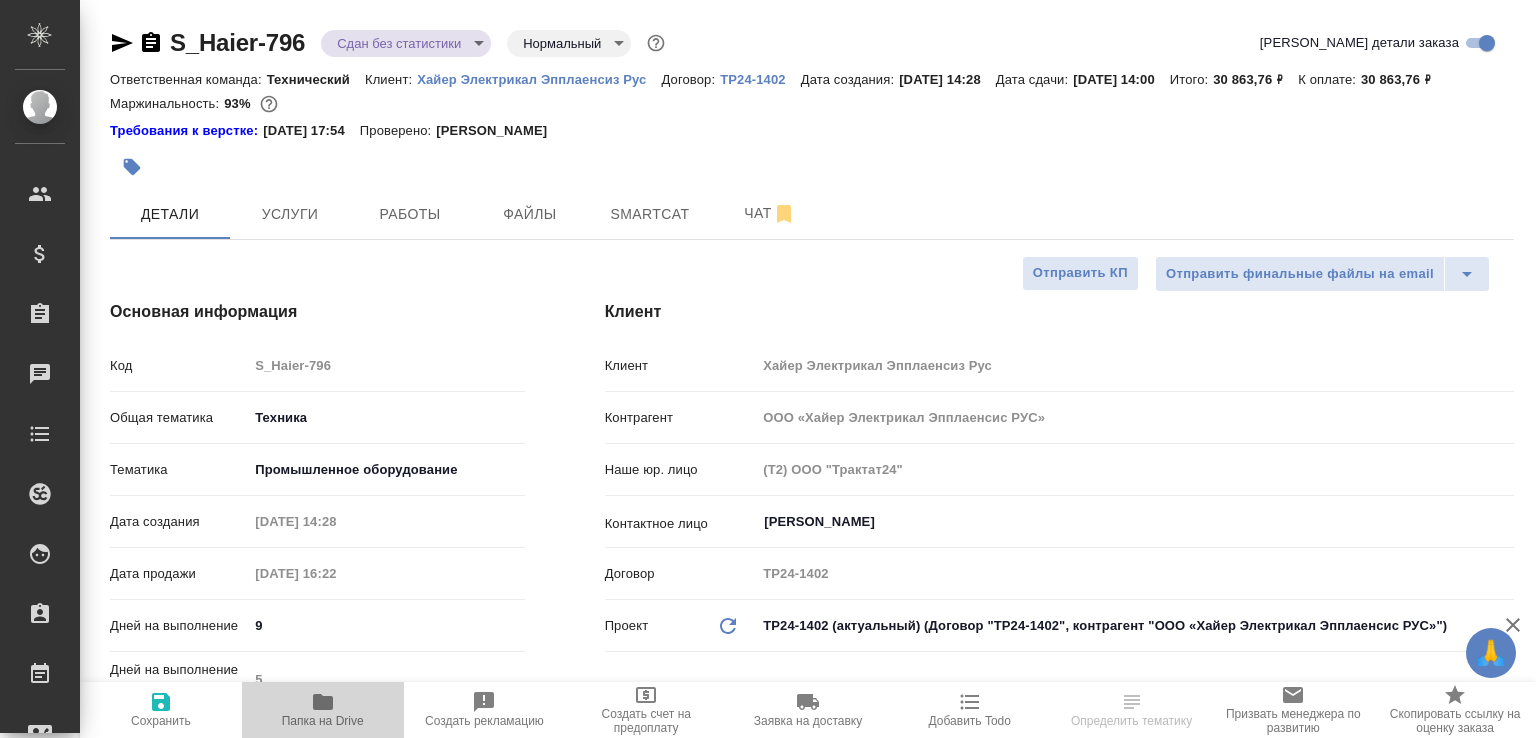 click 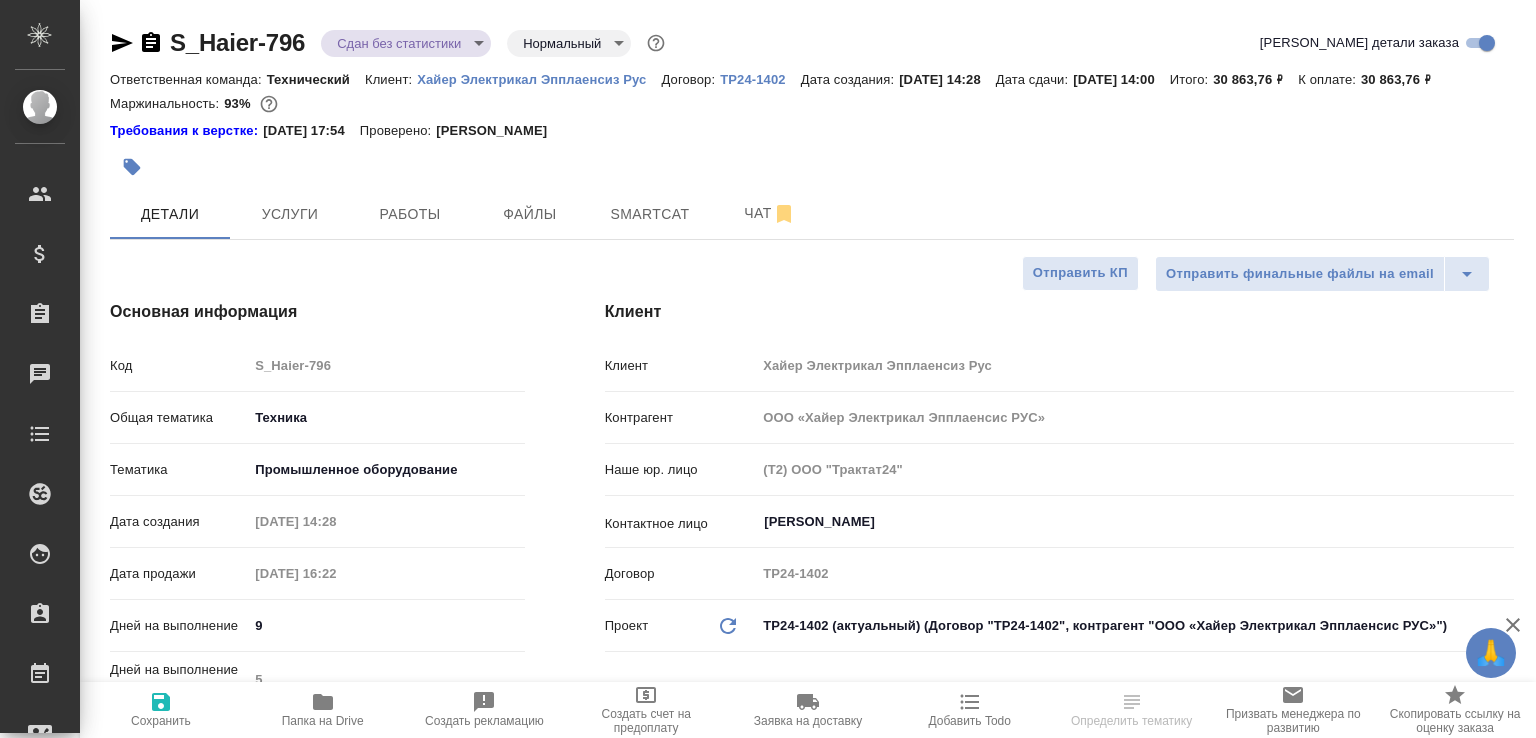 select on "RU" 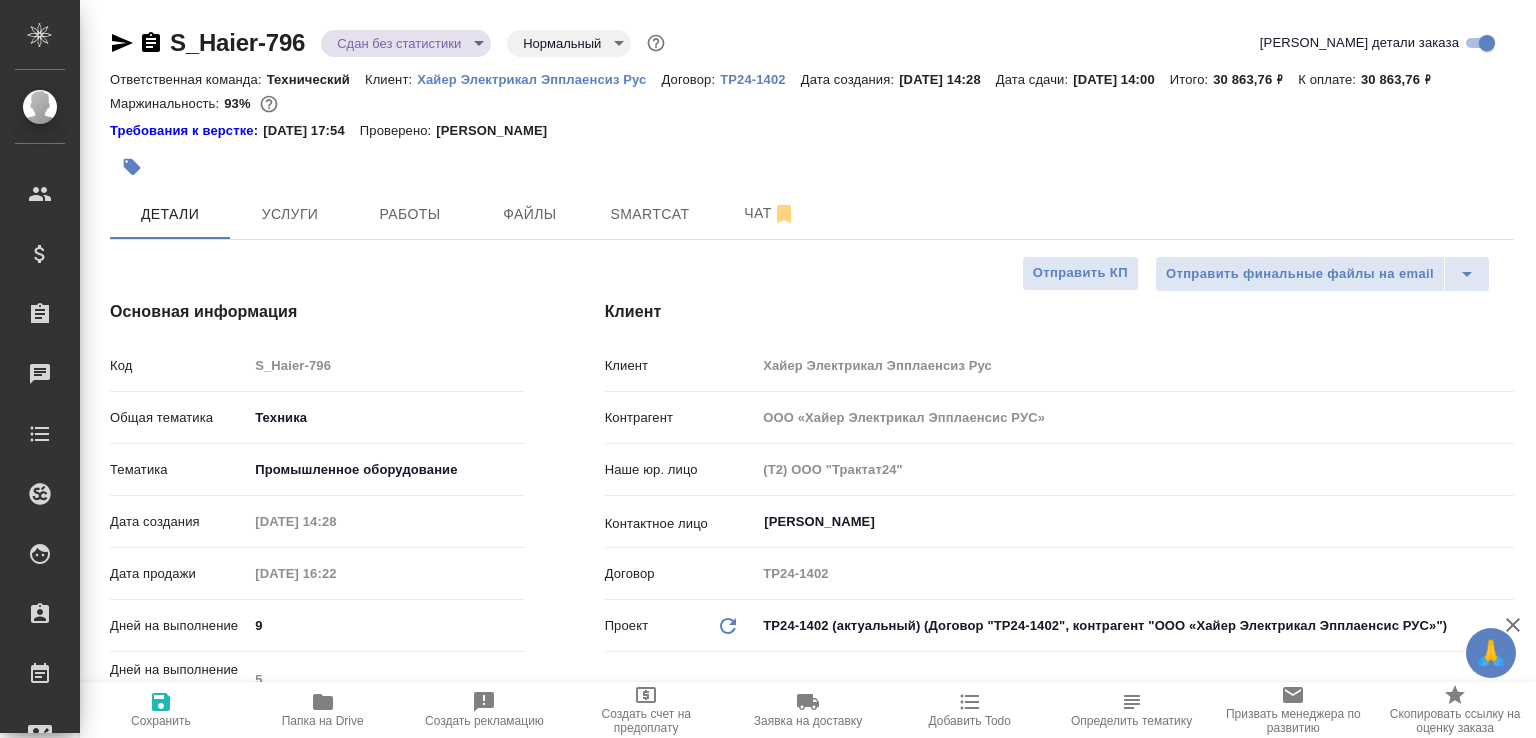 type on "x" 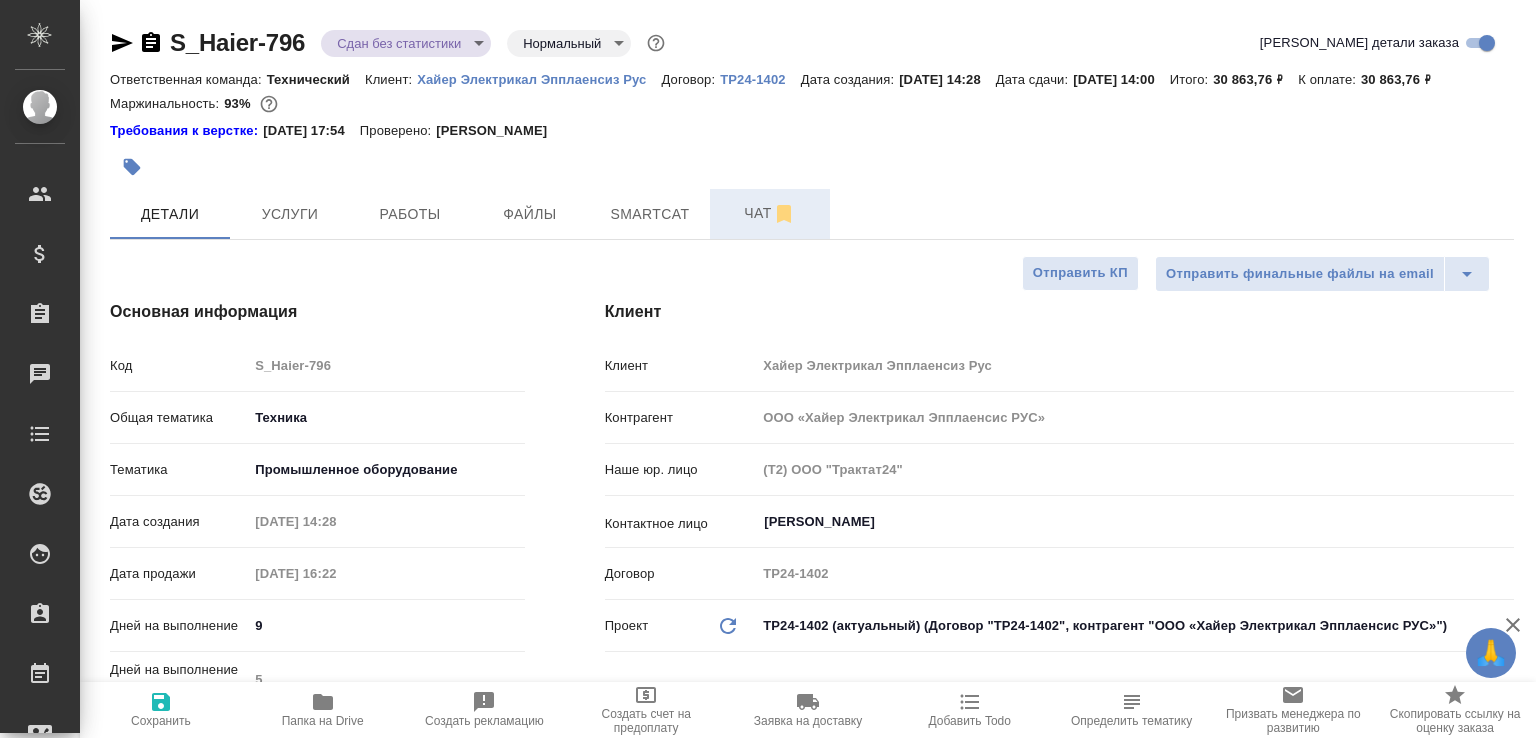 click on "Чат" at bounding box center (770, 214) 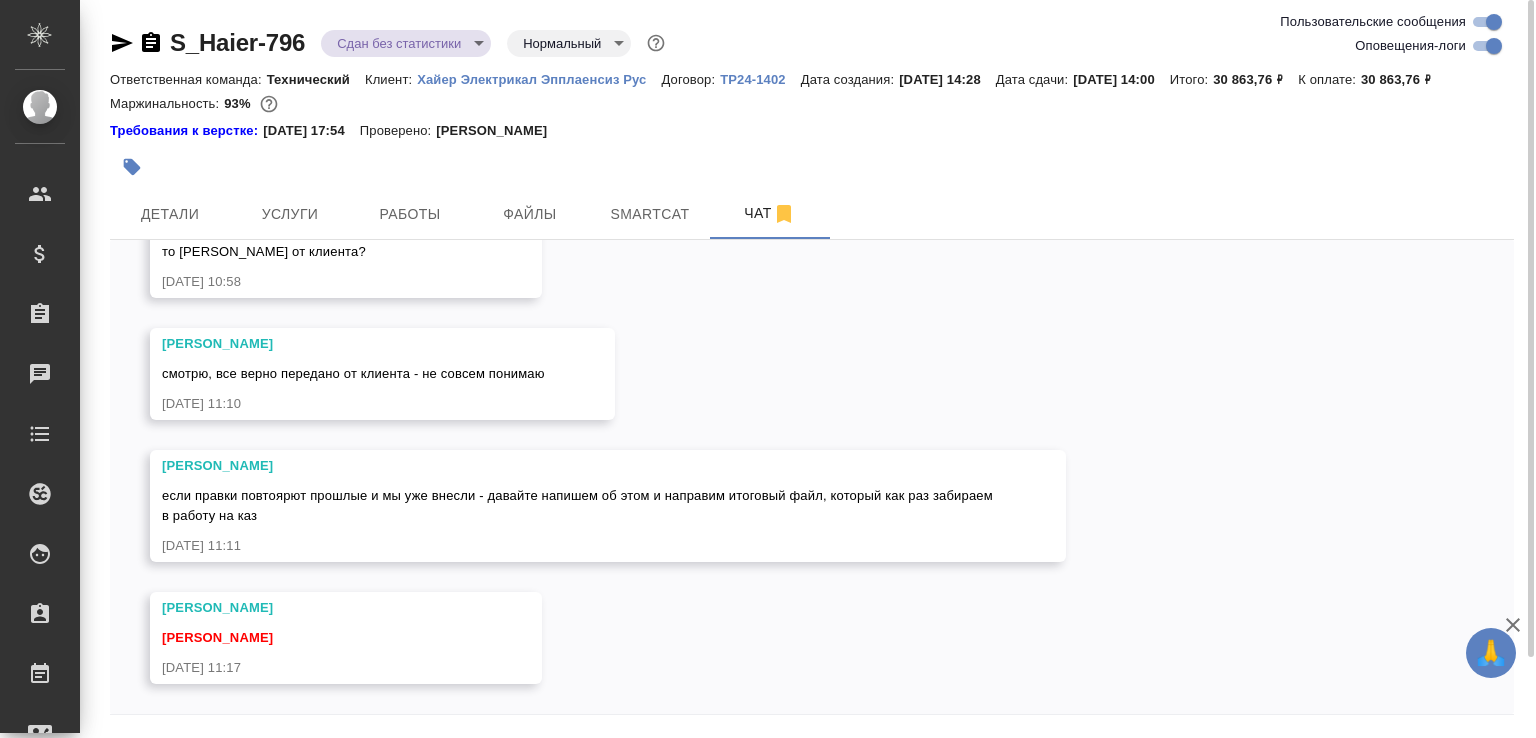 scroll, scrollTop: 14369, scrollLeft: 0, axis: vertical 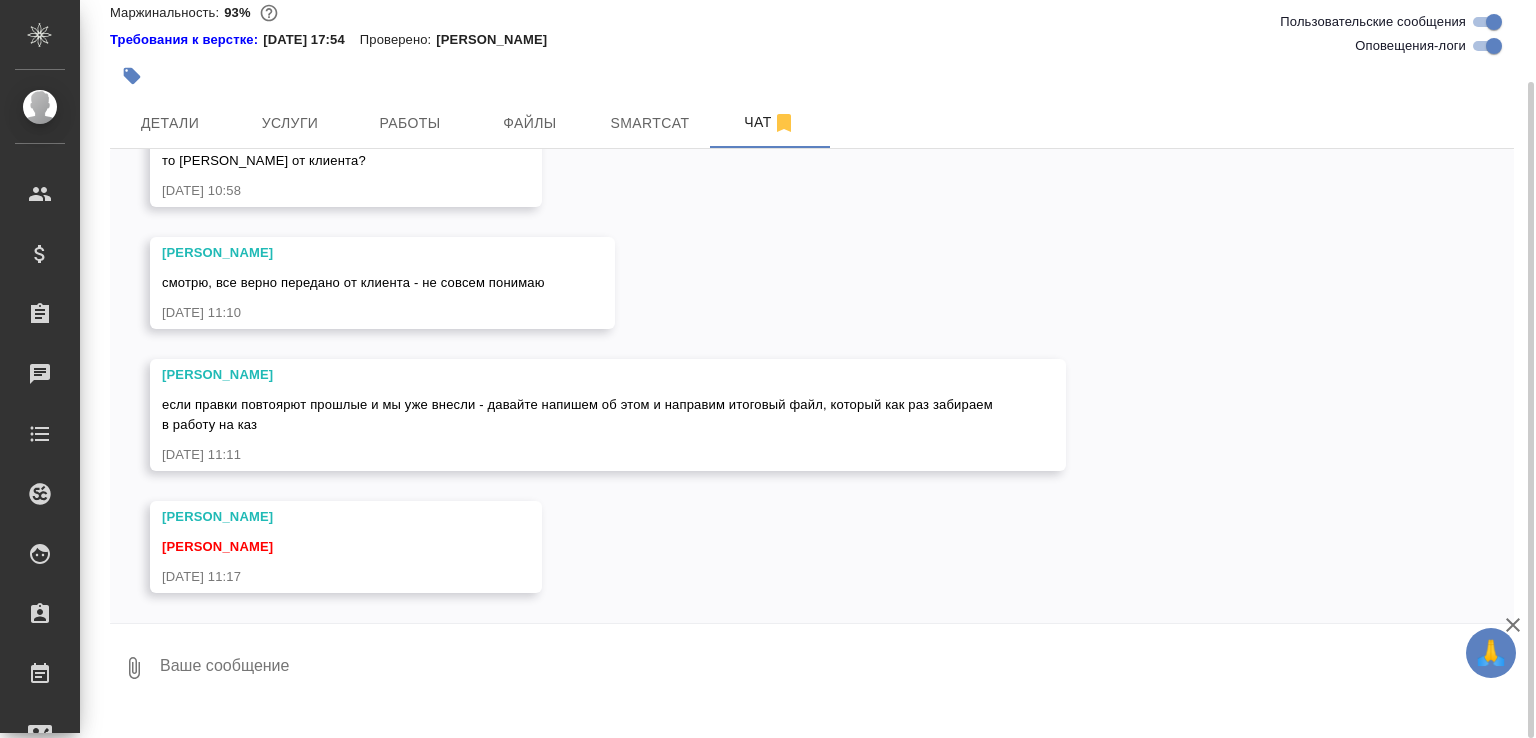 click at bounding box center [836, 668] 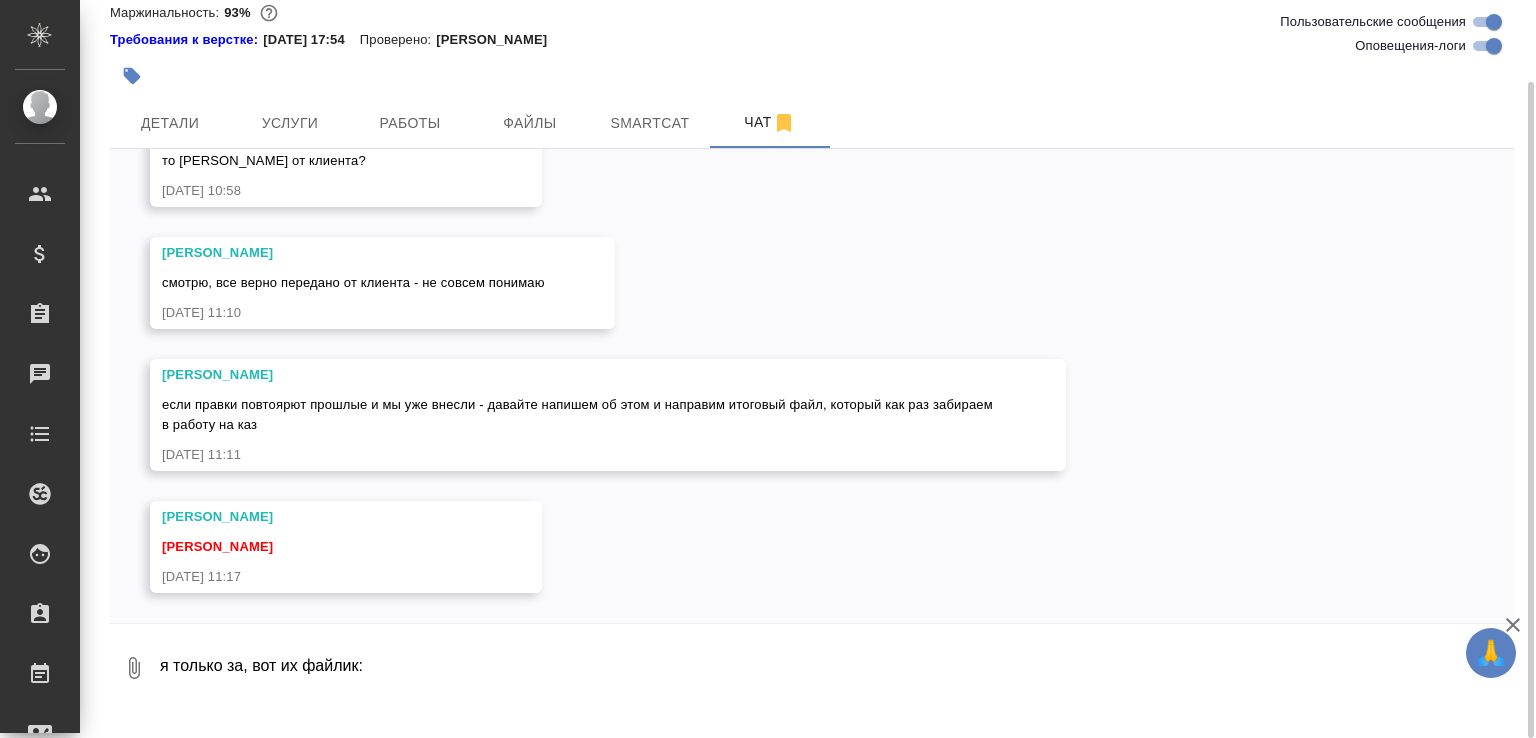 paste on "https://drive.awatera.com/f/9744515" 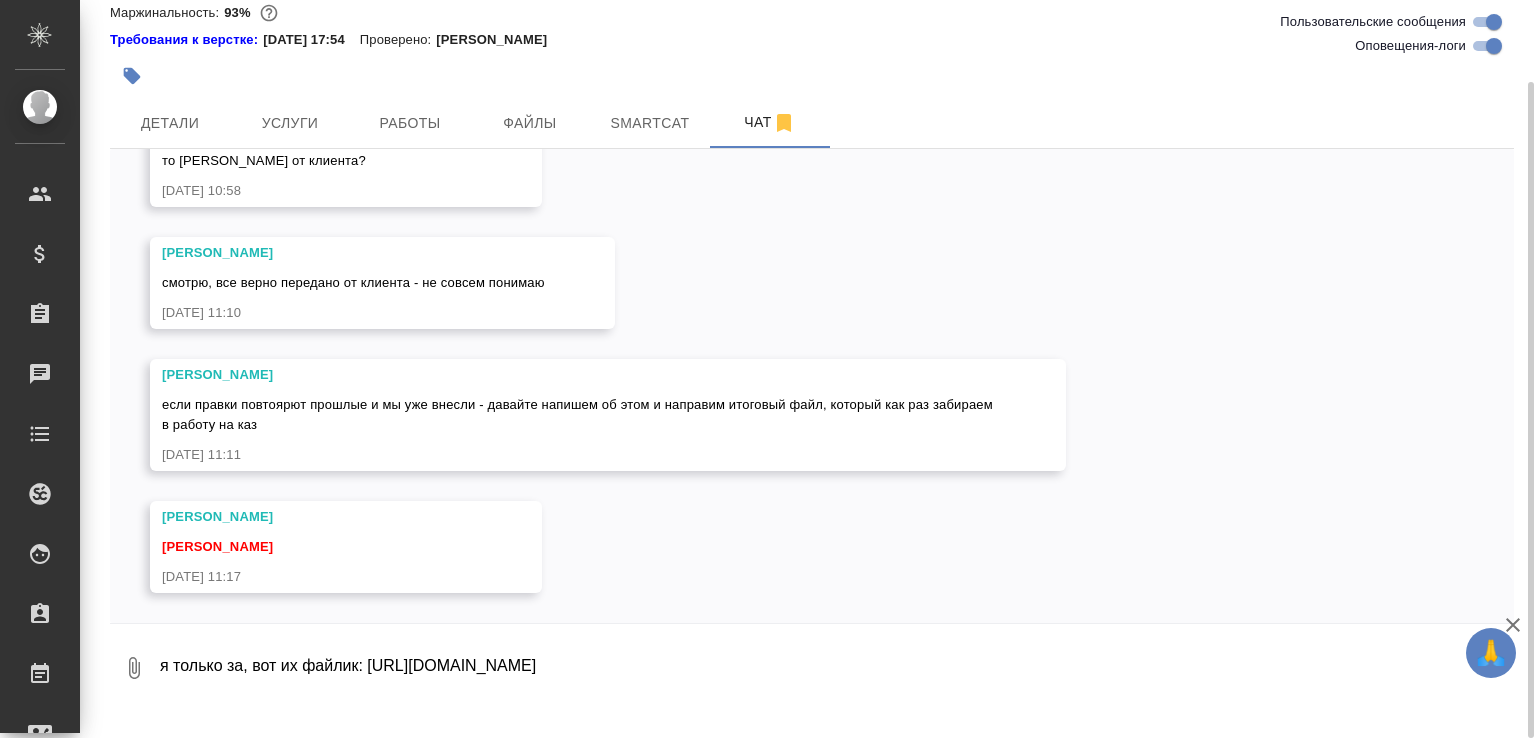 type on "я только за, вот их файлик: https://drive.awatera.com/f/9744515" 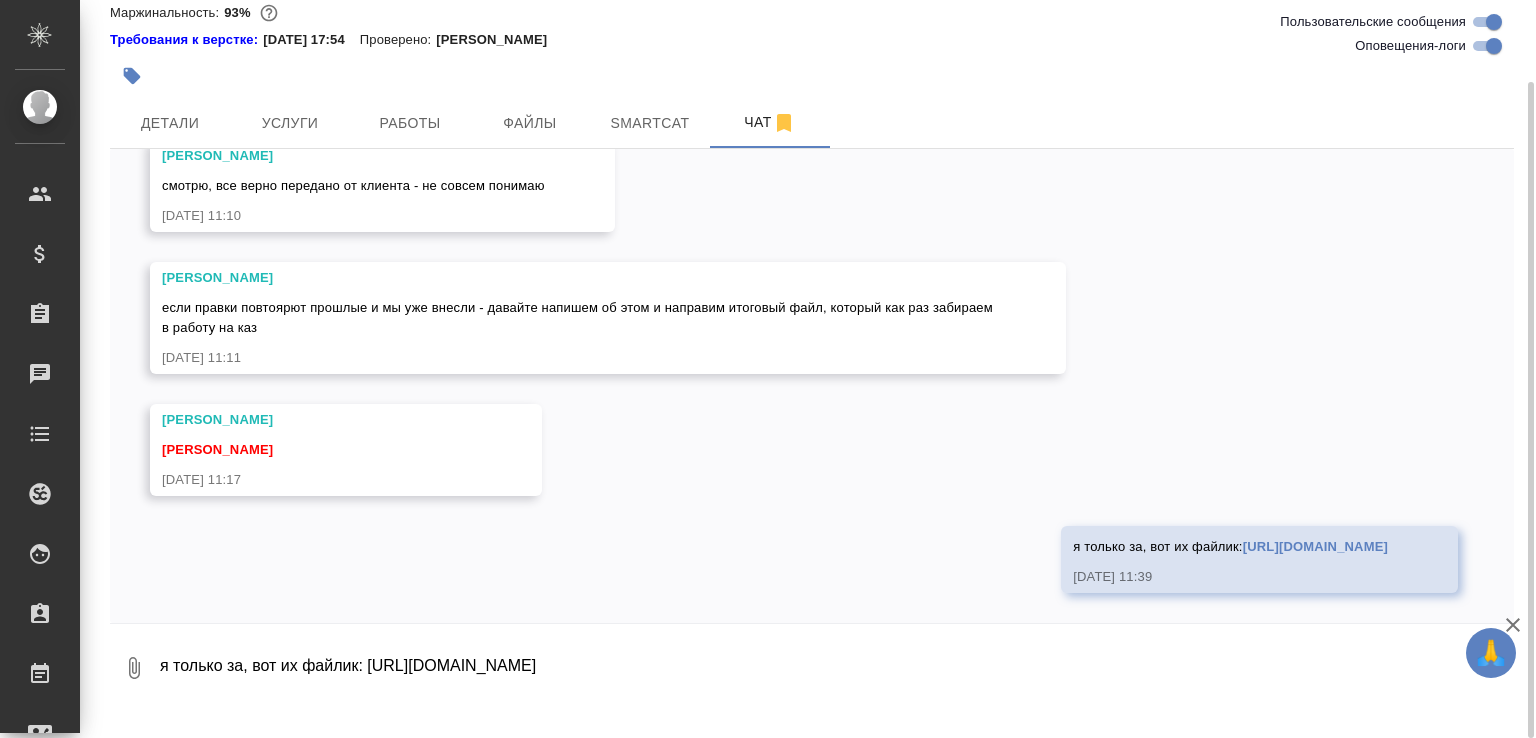 scroll, scrollTop: 14466, scrollLeft: 0, axis: vertical 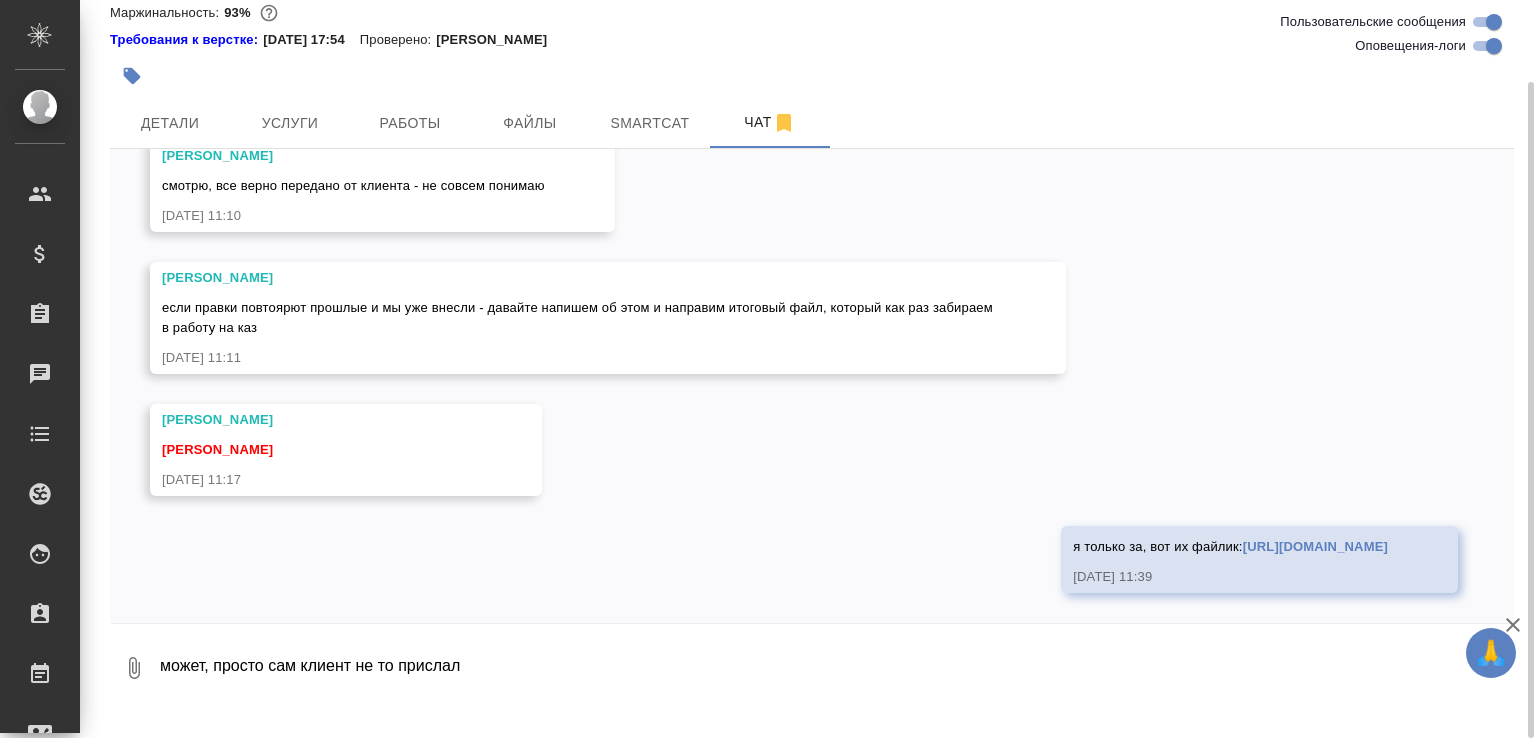 type on "может, просто сам клиент не то прислал" 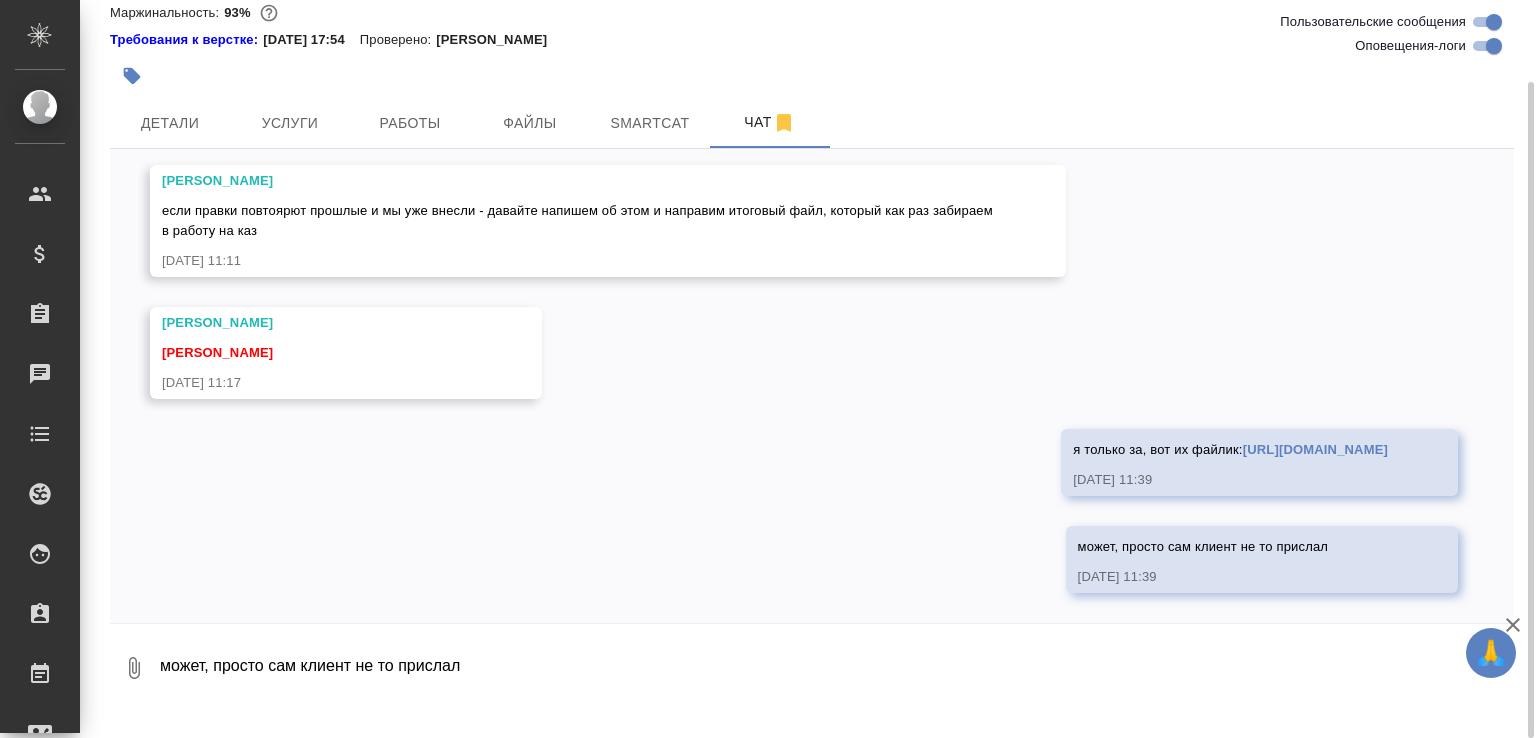scroll, scrollTop: 14563, scrollLeft: 0, axis: vertical 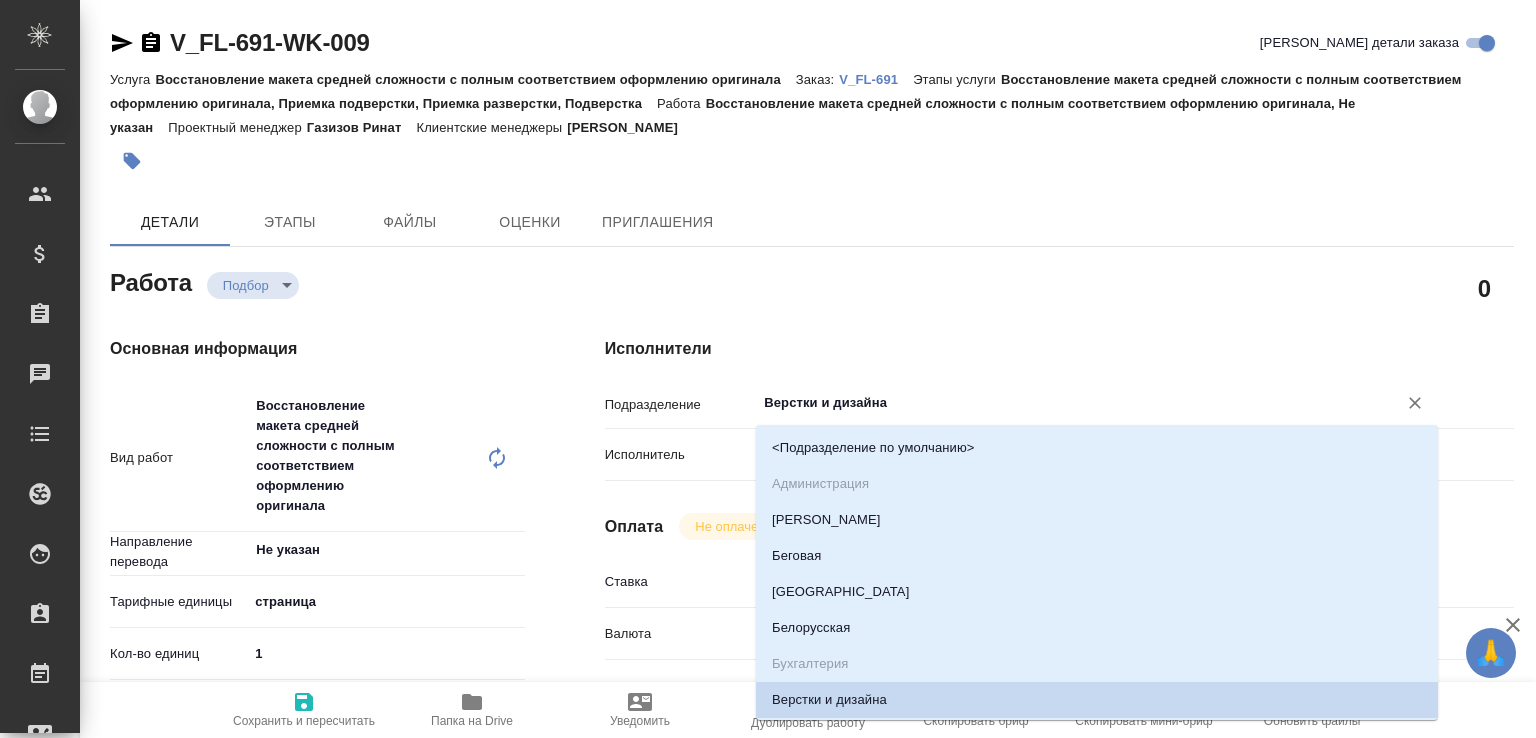 click on "Верстки и дизайна" at bounding box center (1063, 403) 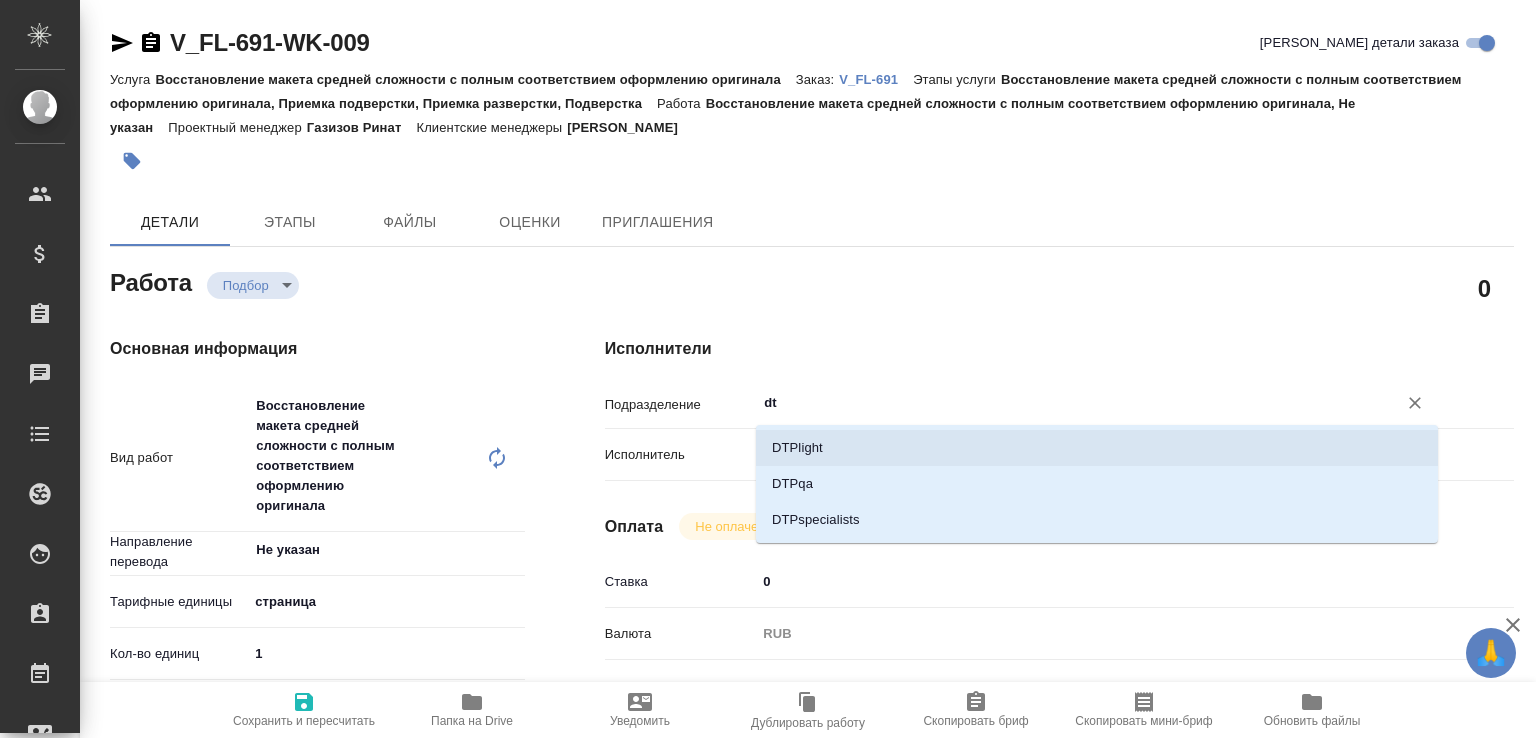 click on "DTPlight" at bounding box center (1097, 448) 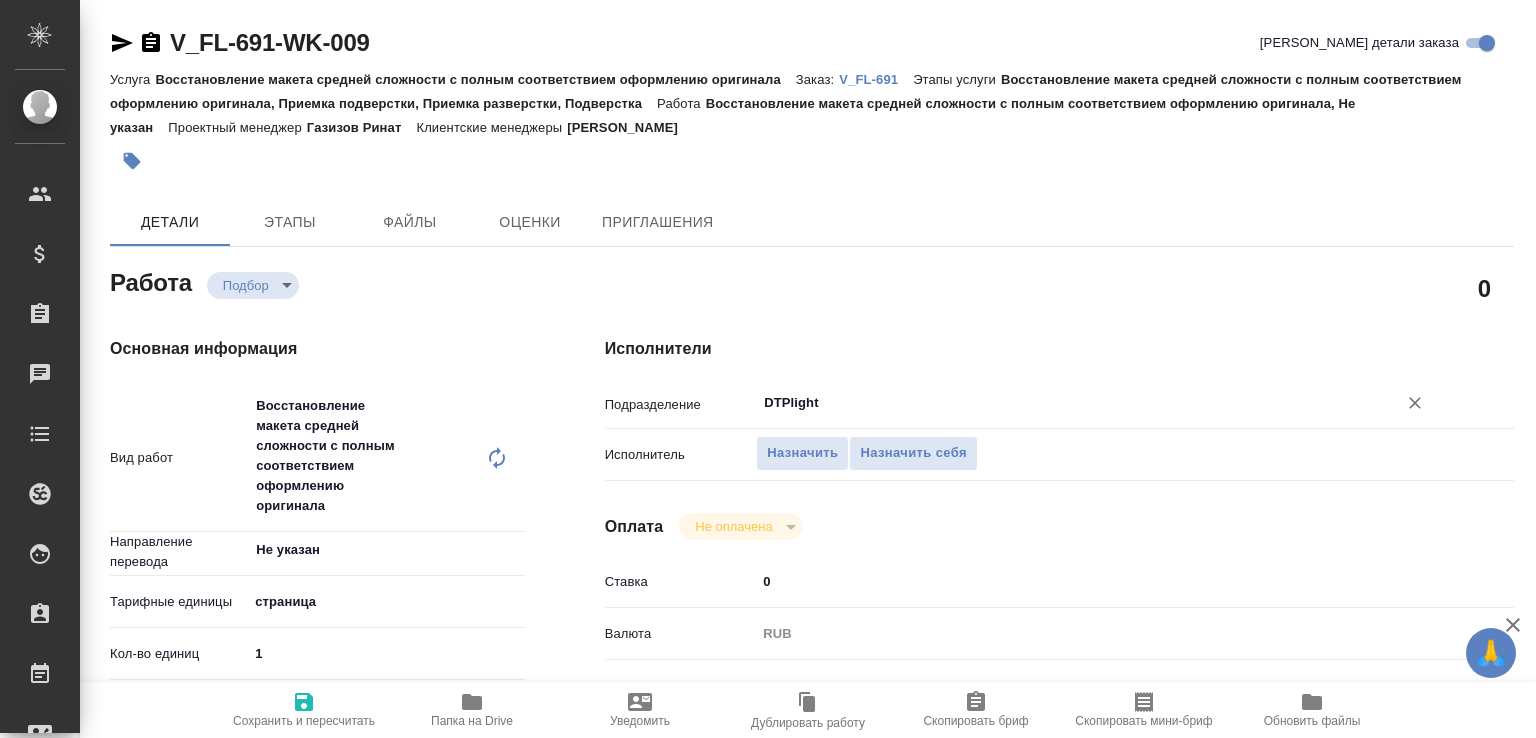 type on "DTPlight" 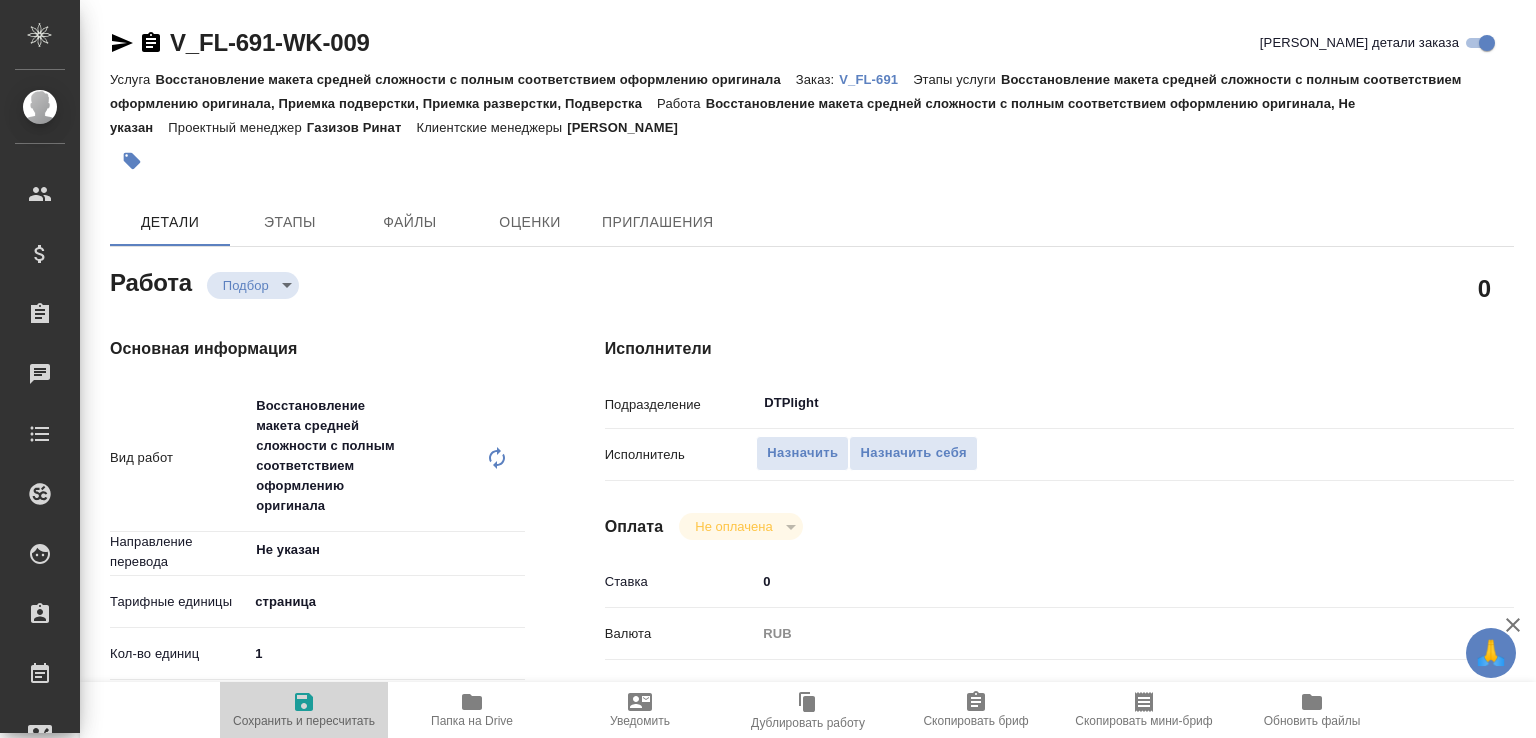 click 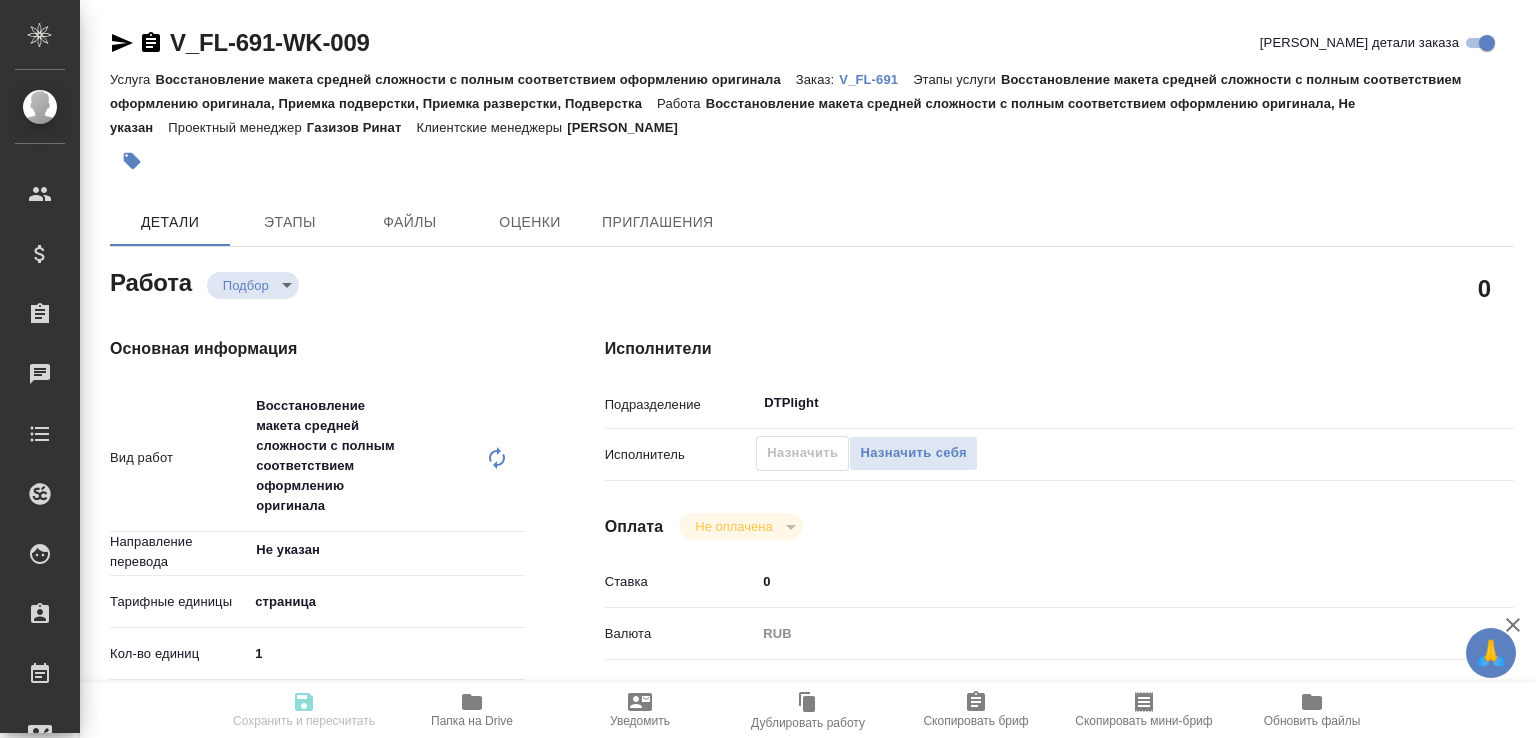 type on "recruiting" 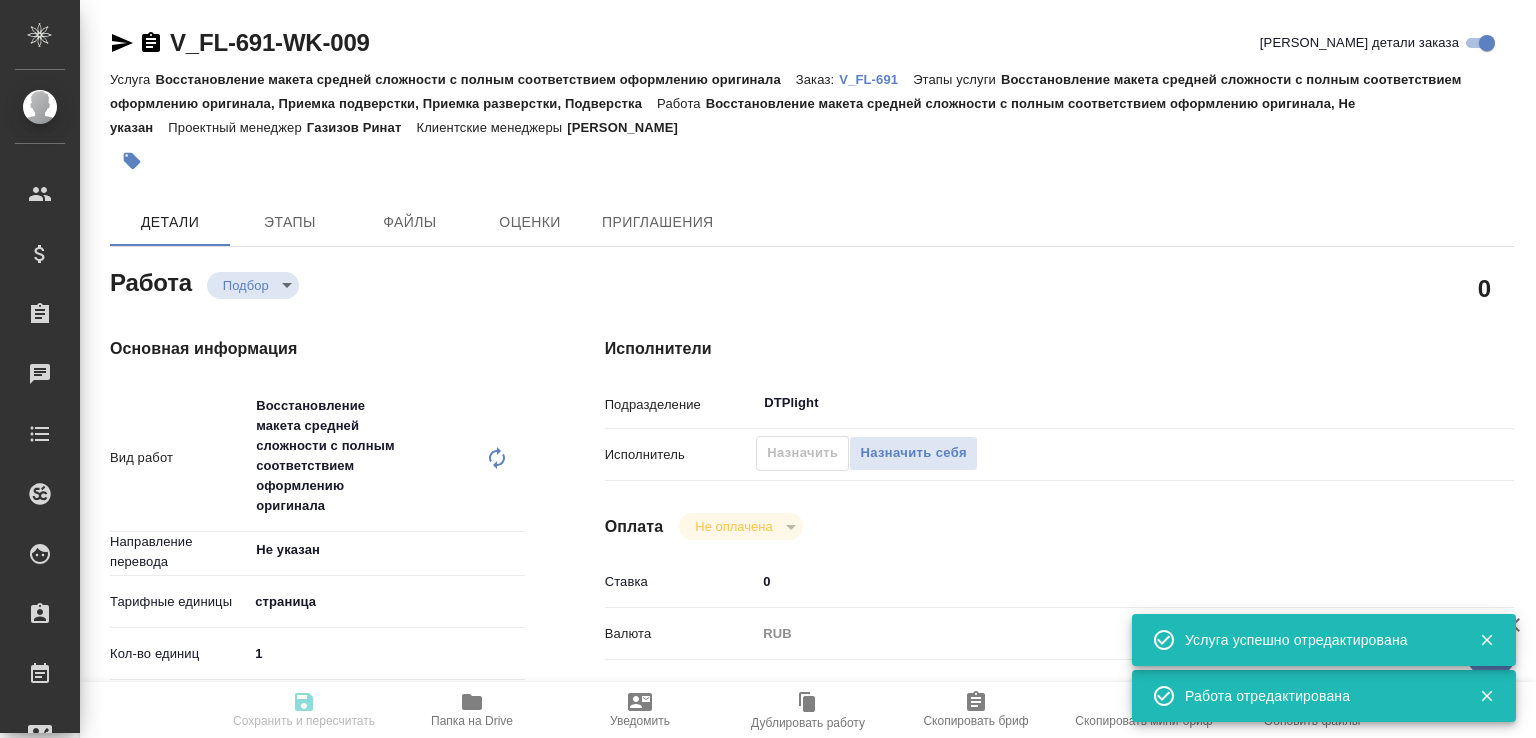 type on "recruiting" 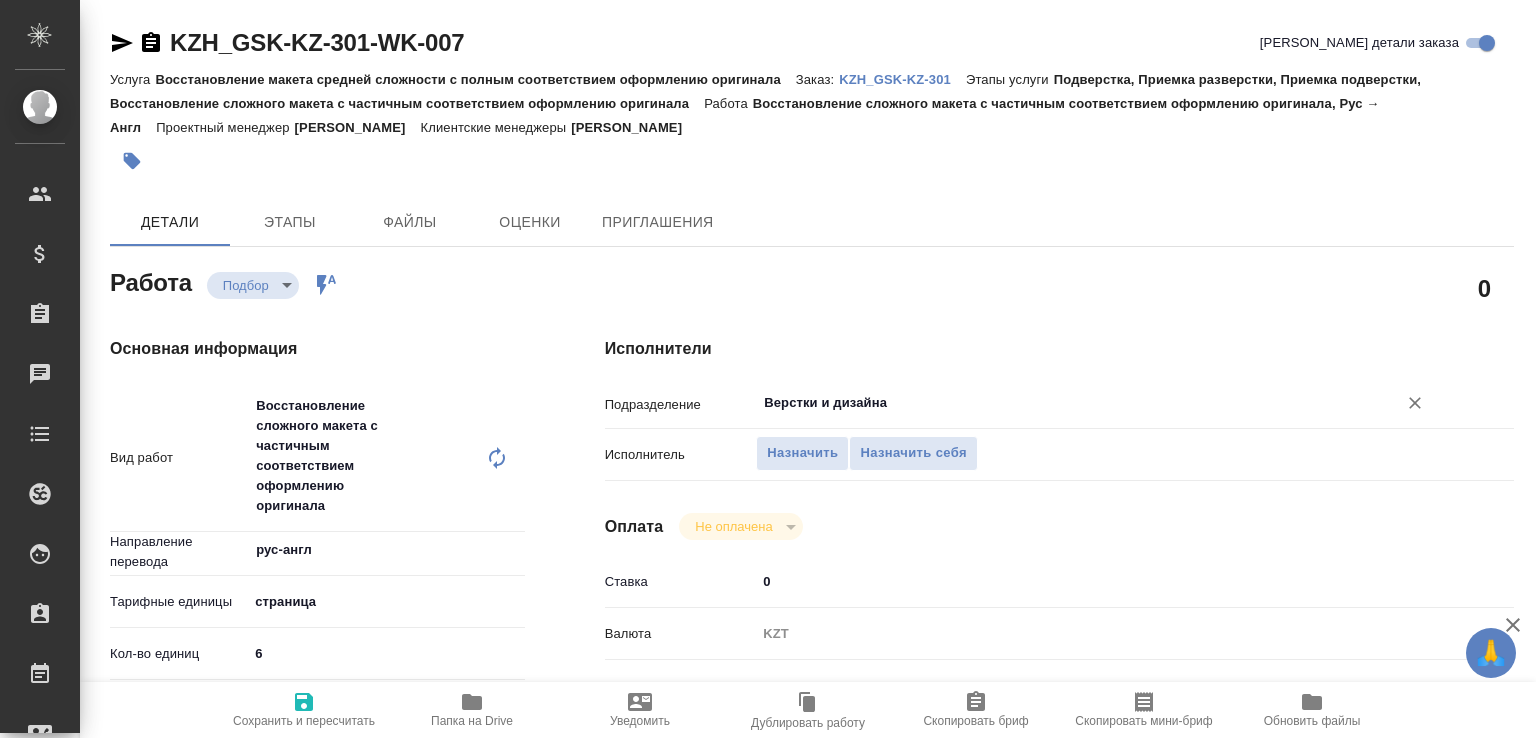 scroll, scrollTop: 0, scrollLeft: 0, axis: both 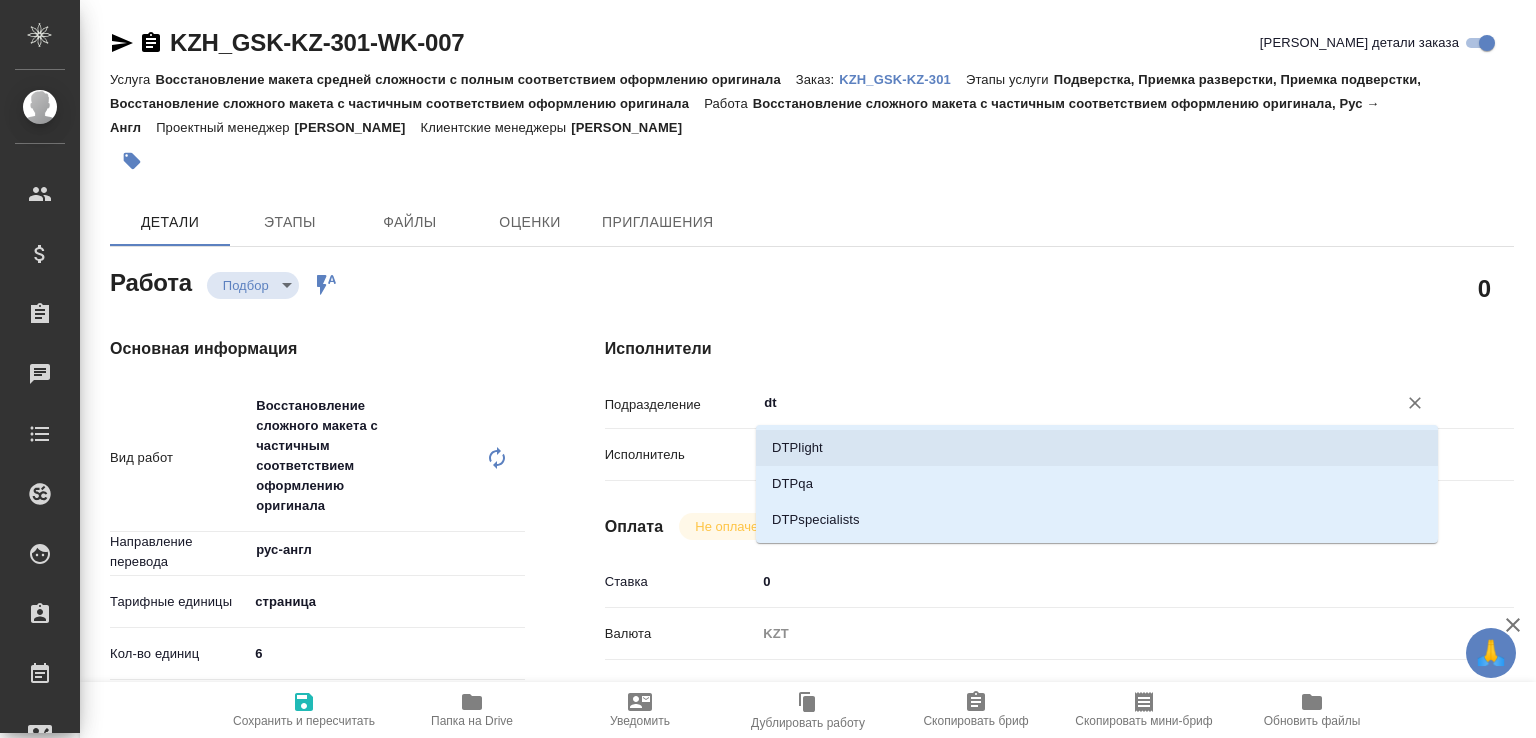 click on "DTPlight" at bounding box center [1097, 448] 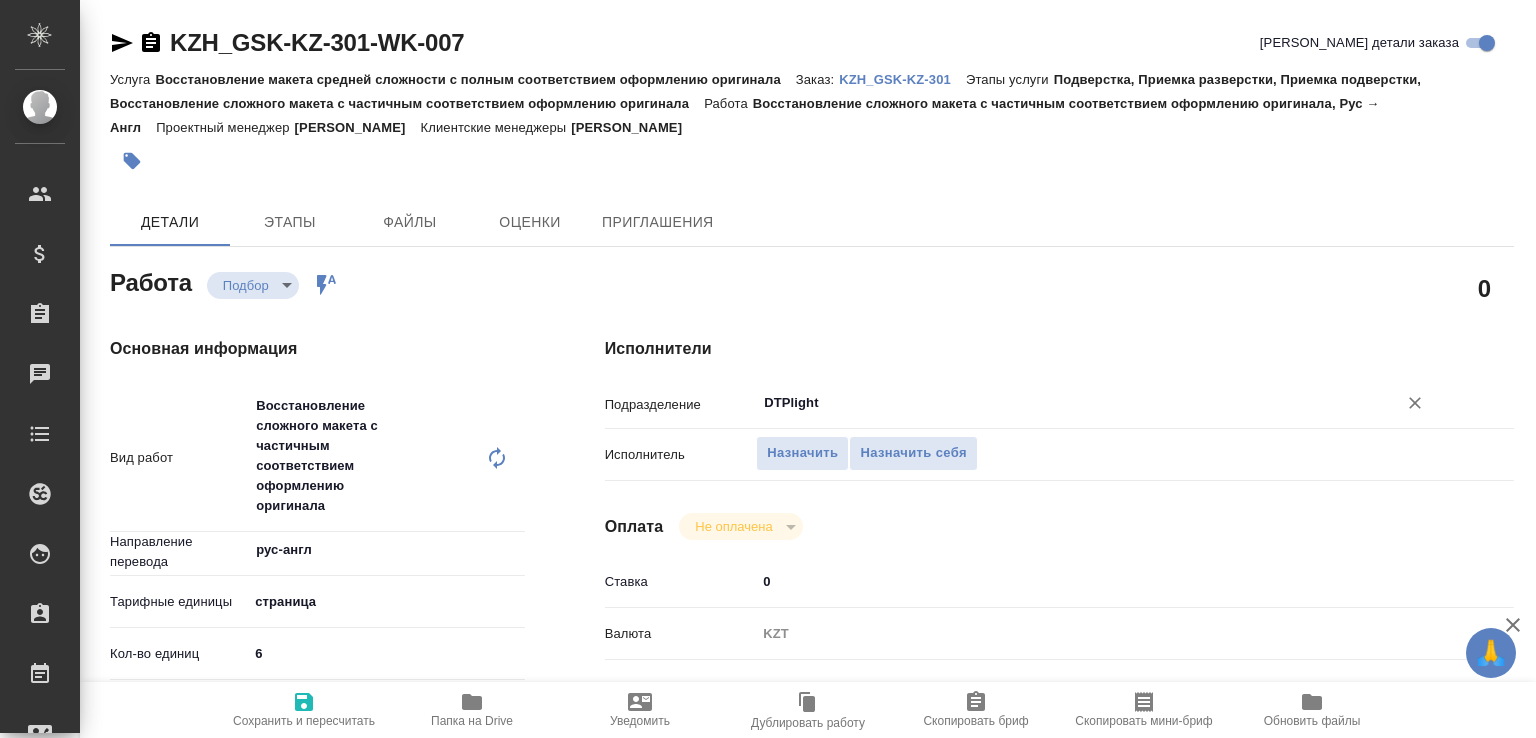 type on "DTPlight" 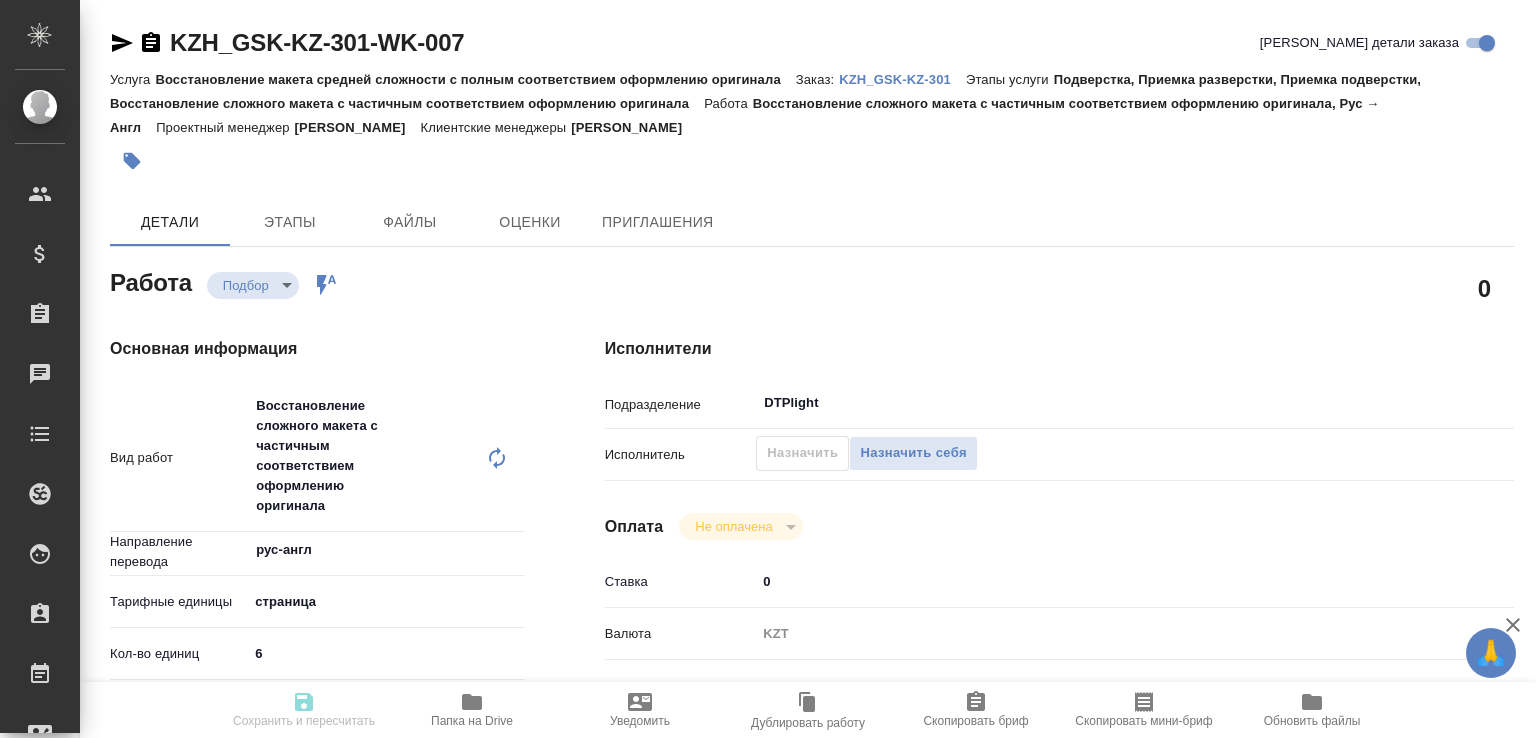 type on "recruiting" 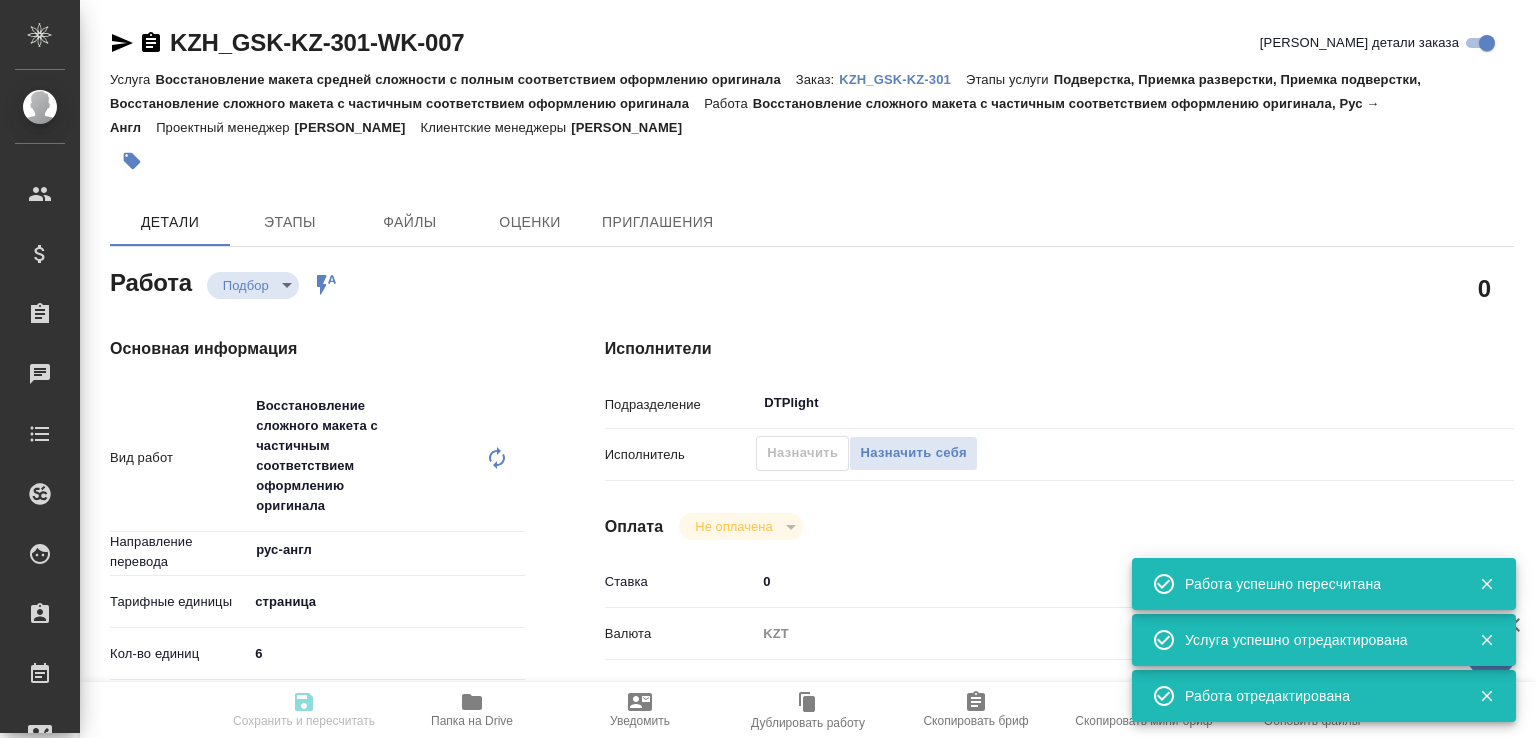 type on "recruiting" 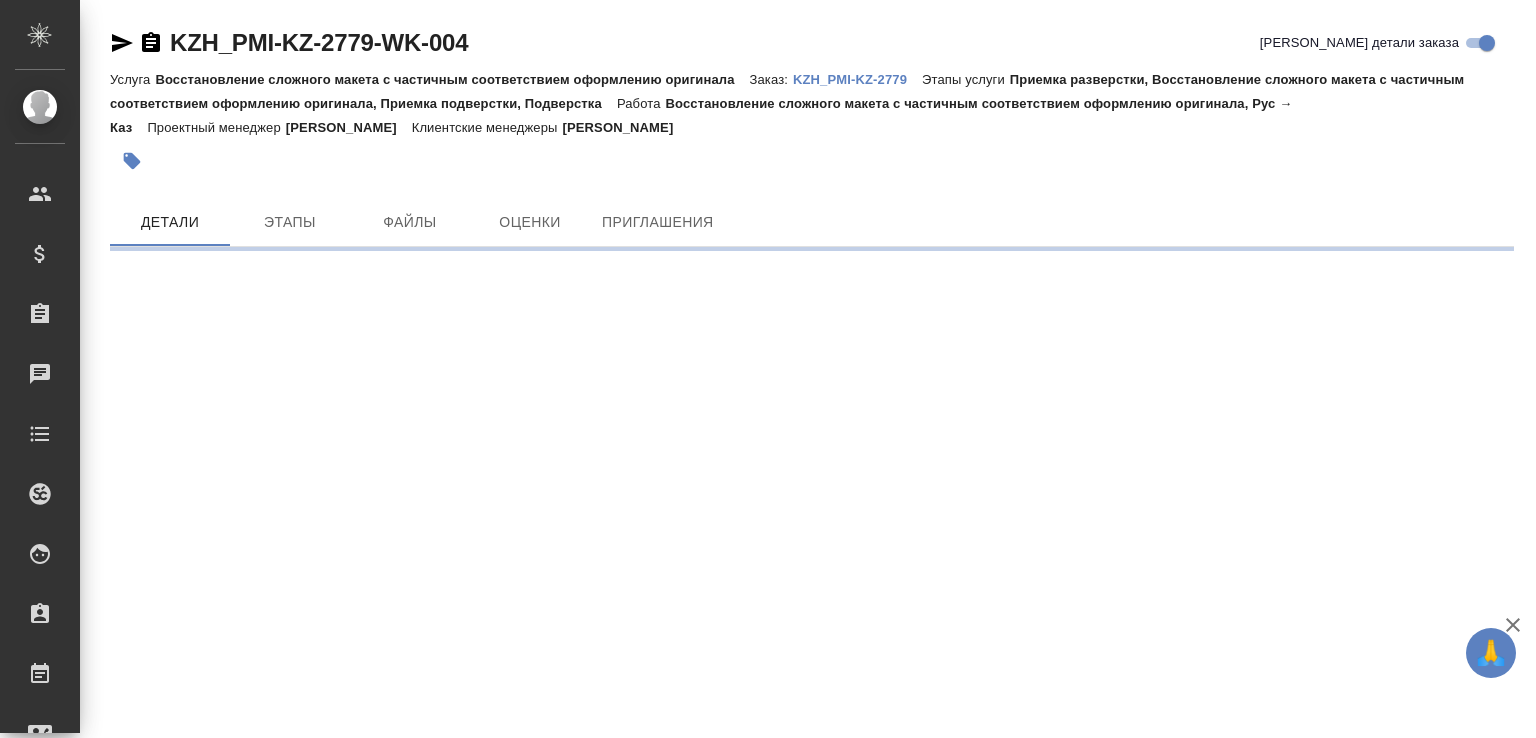 scroll, scrollTop: 0, scrollLeft: 0, axis: both 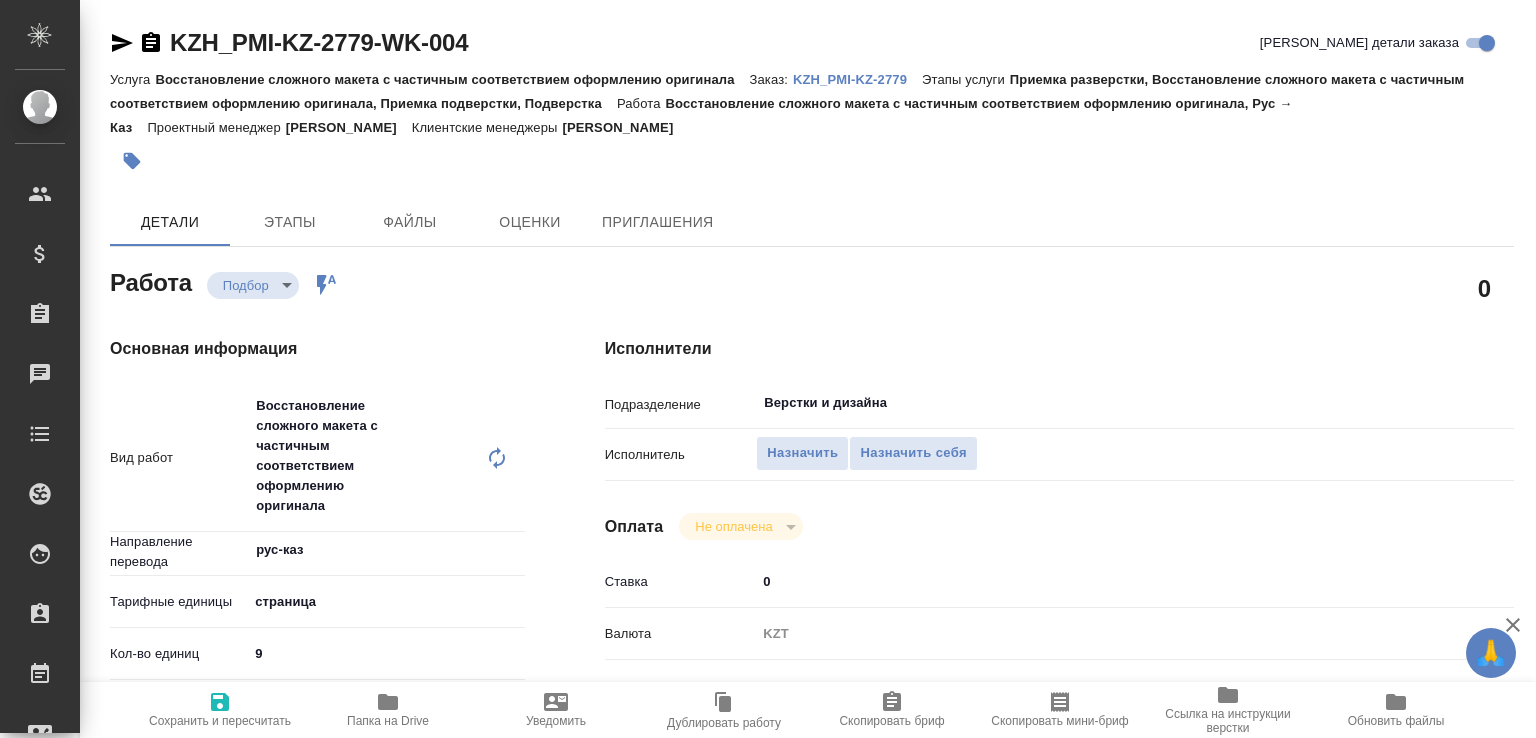 type on "x" 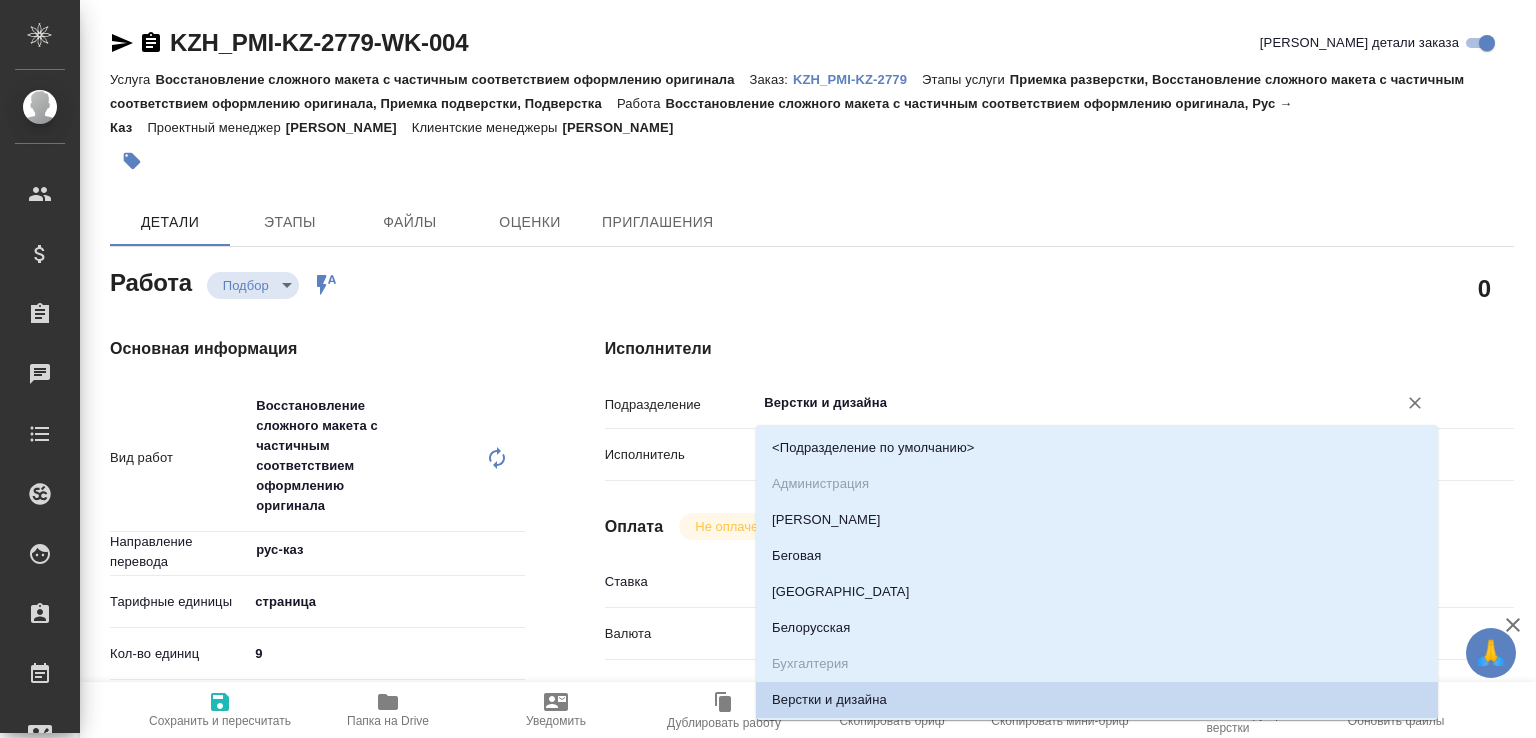 click on "Верстки и дизайна" at bounding box center (1063, 403) 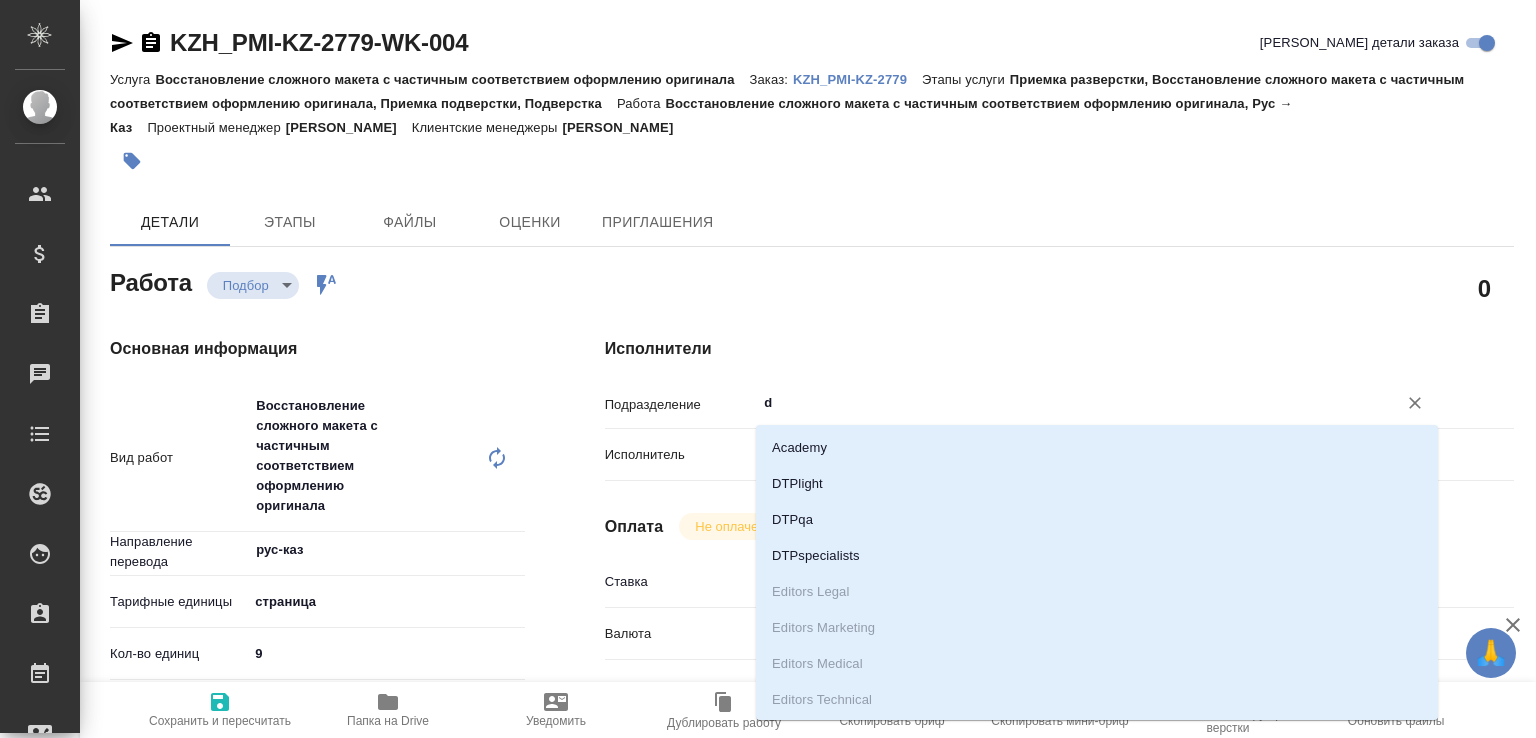 type on "dt" 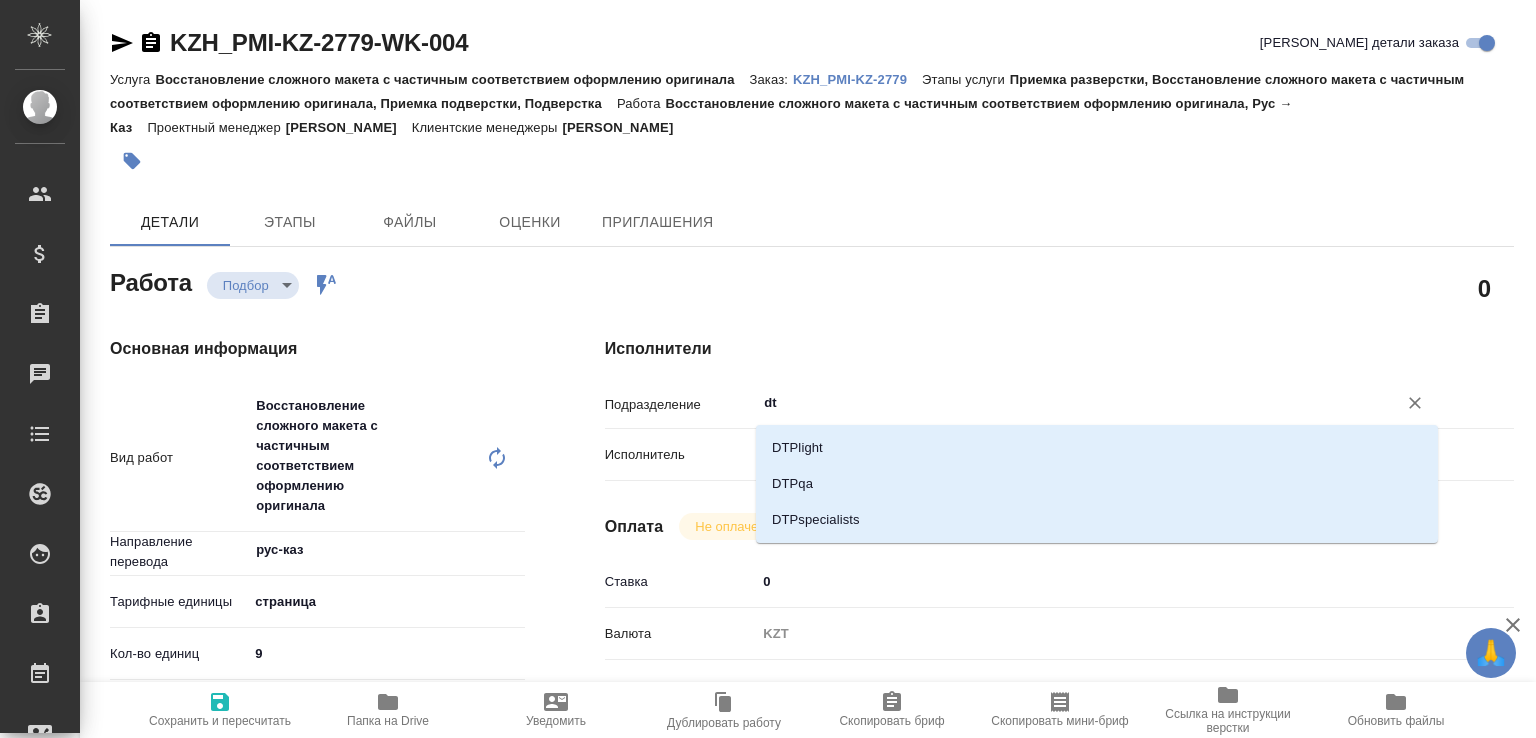 type on "x" 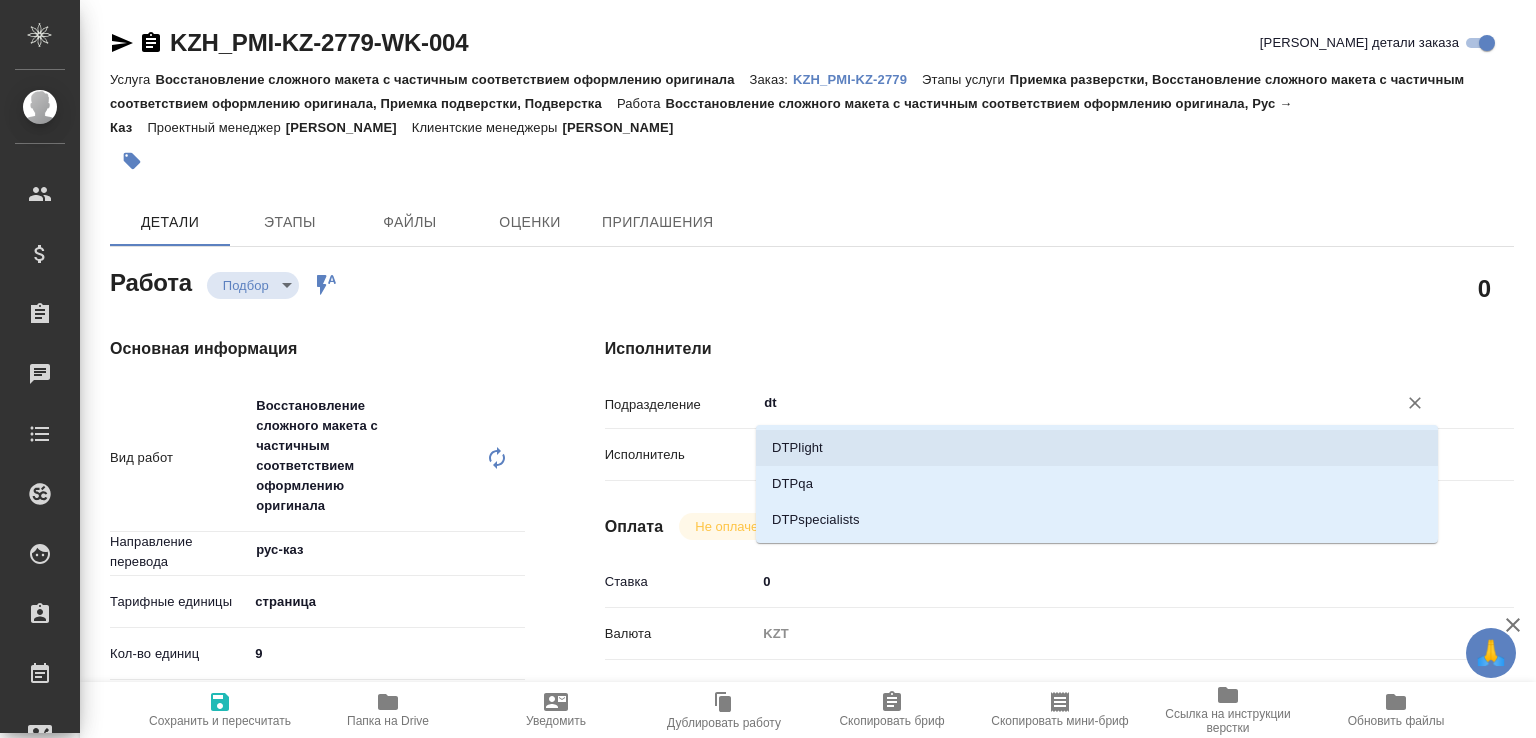 click on "DTPlight" at bounding box center [1097, 448] 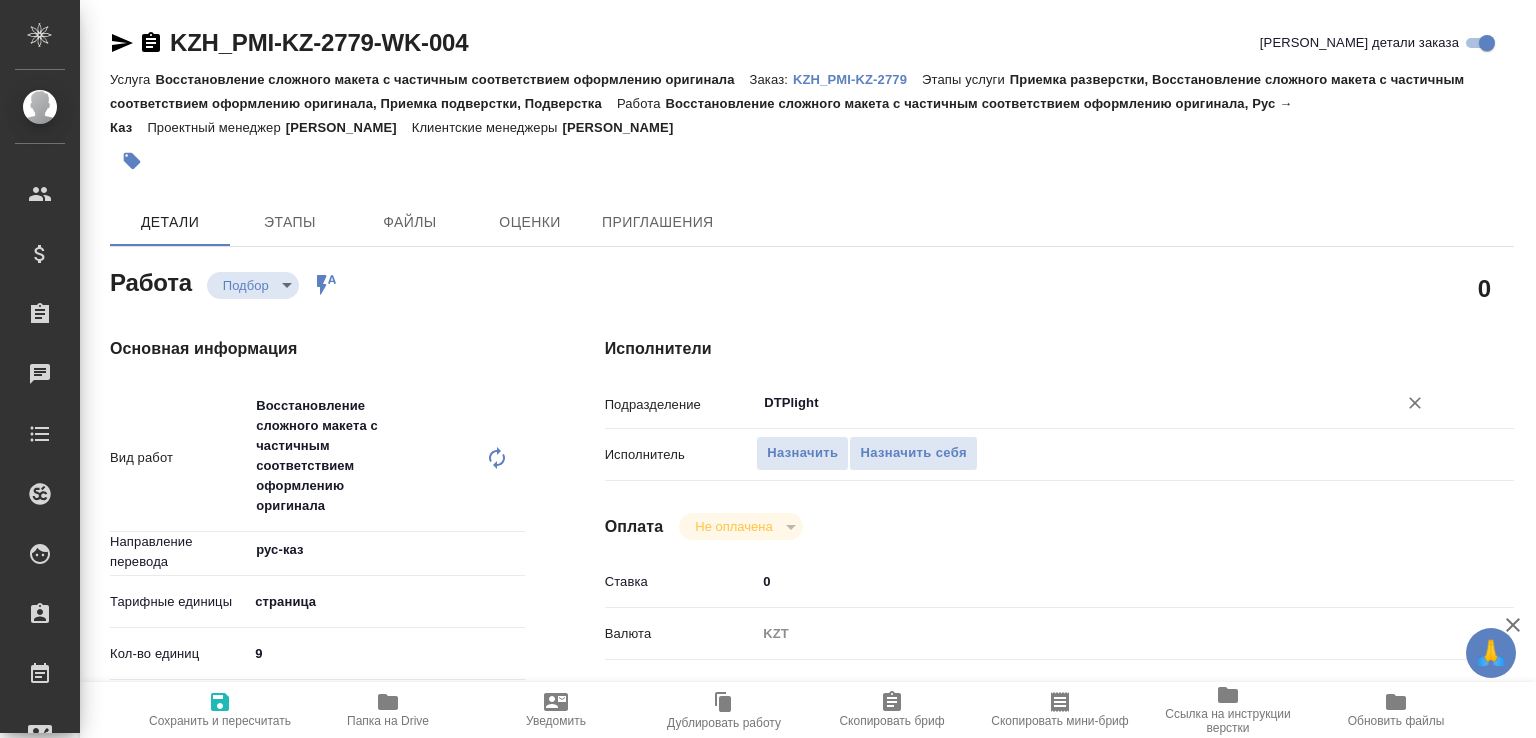 type on "x" 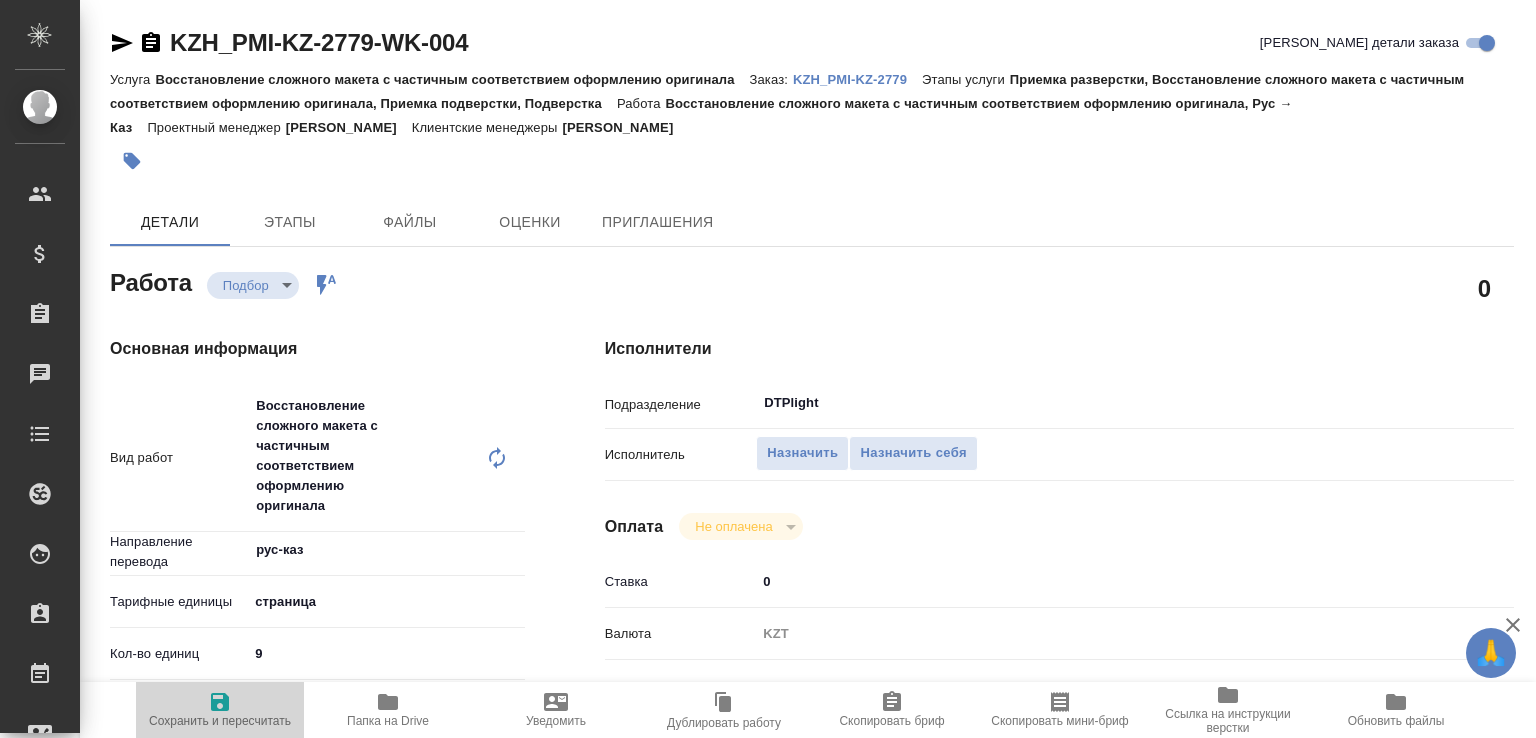 click 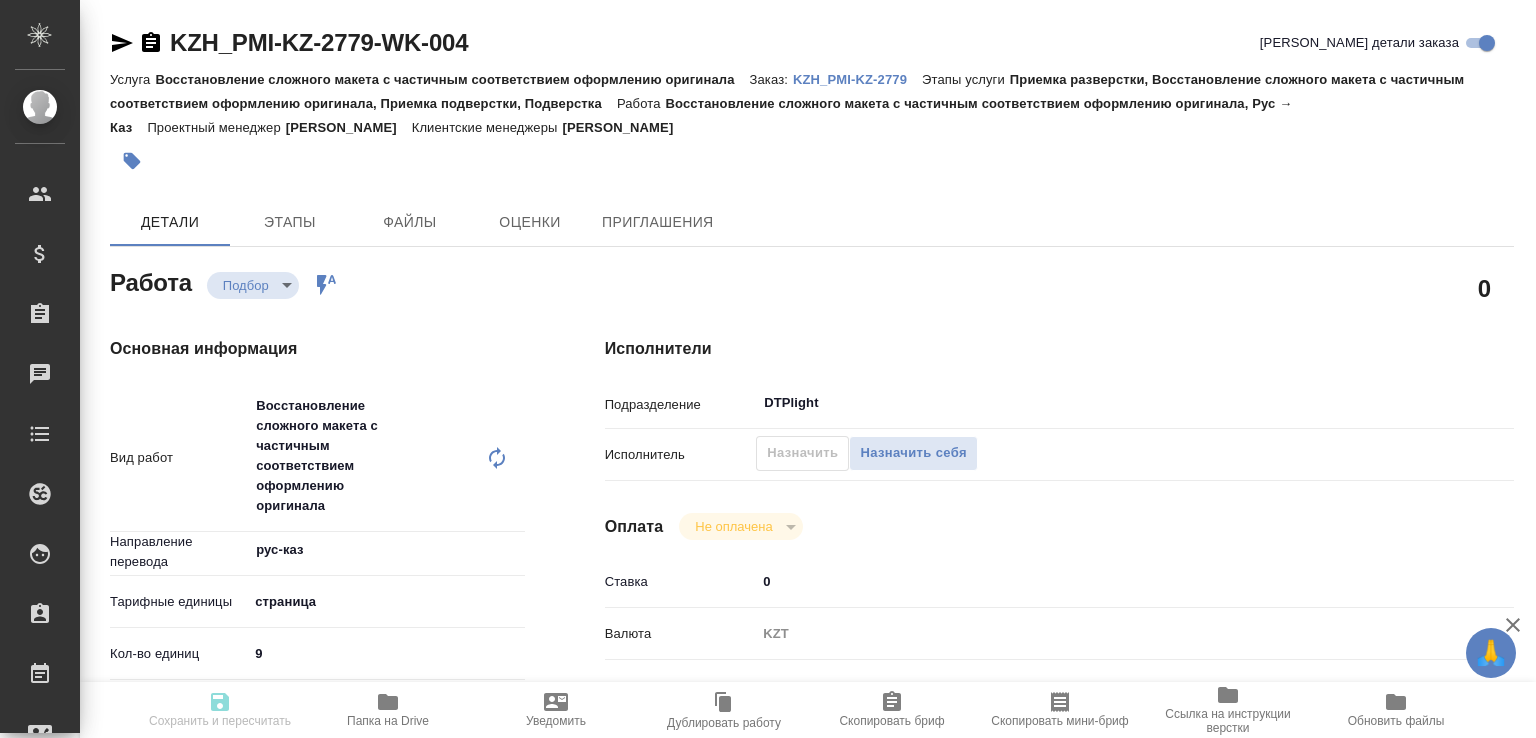 type on "recruiting" 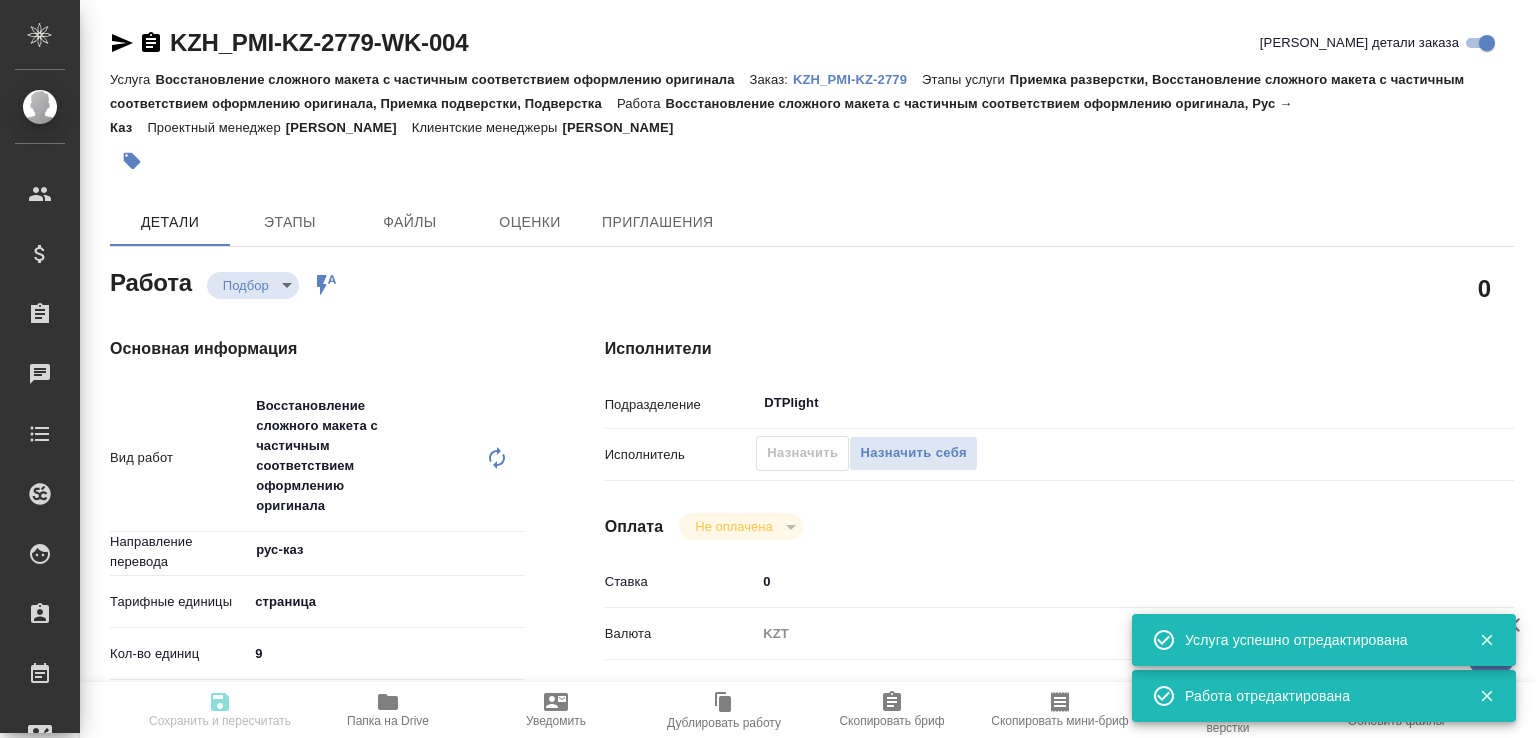 type on "x" 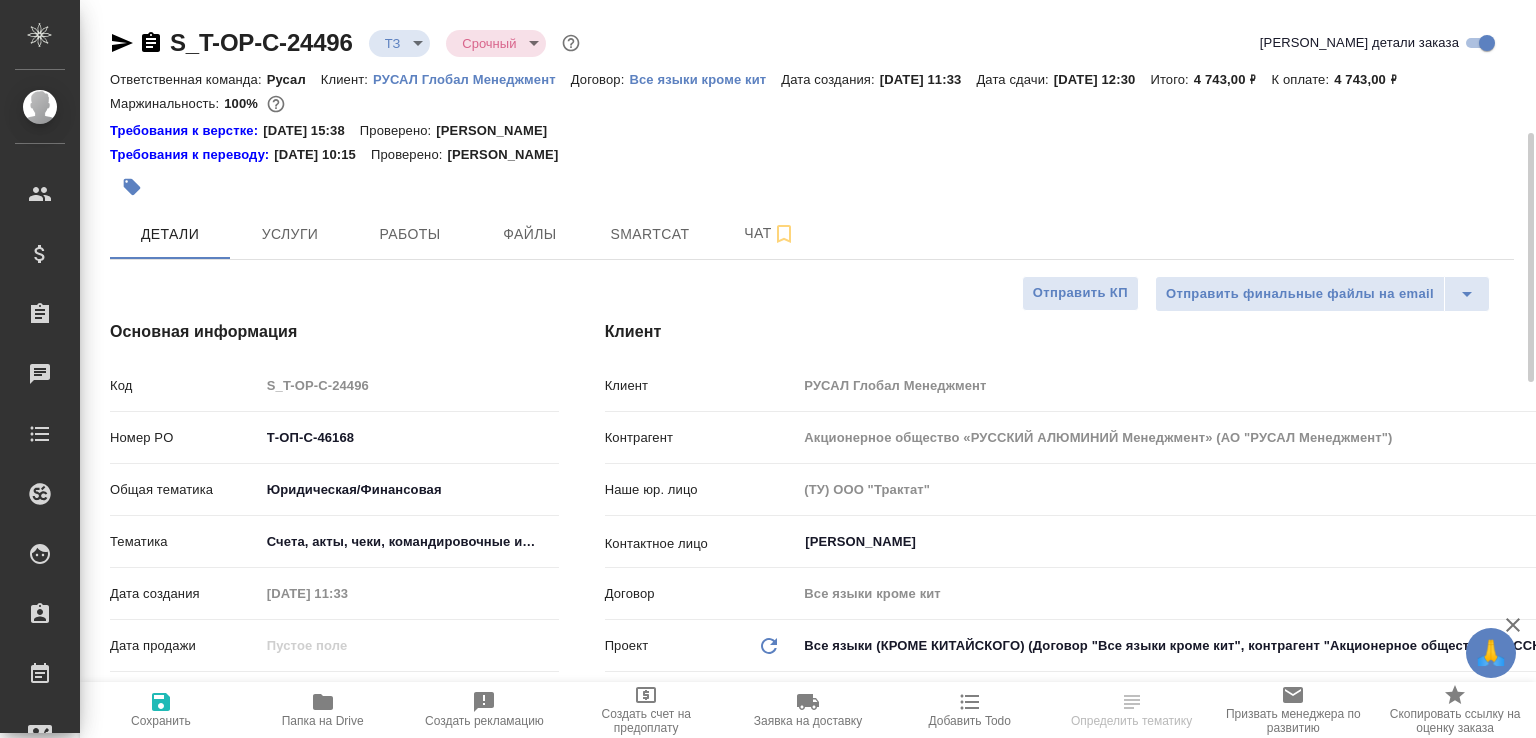 select on "RU" 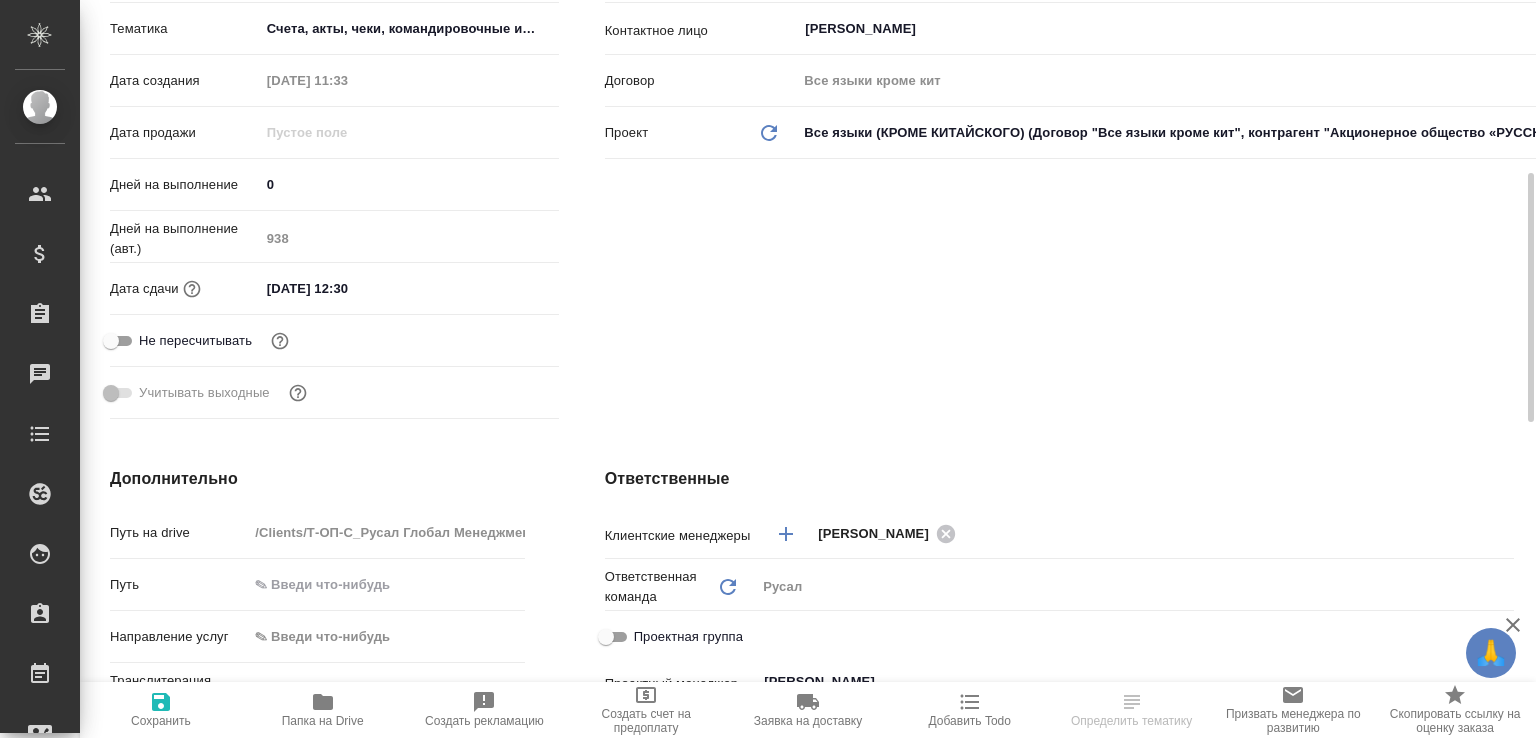 scroll, scrollTop: 1040, scrollLeft: 0, axis: vertical 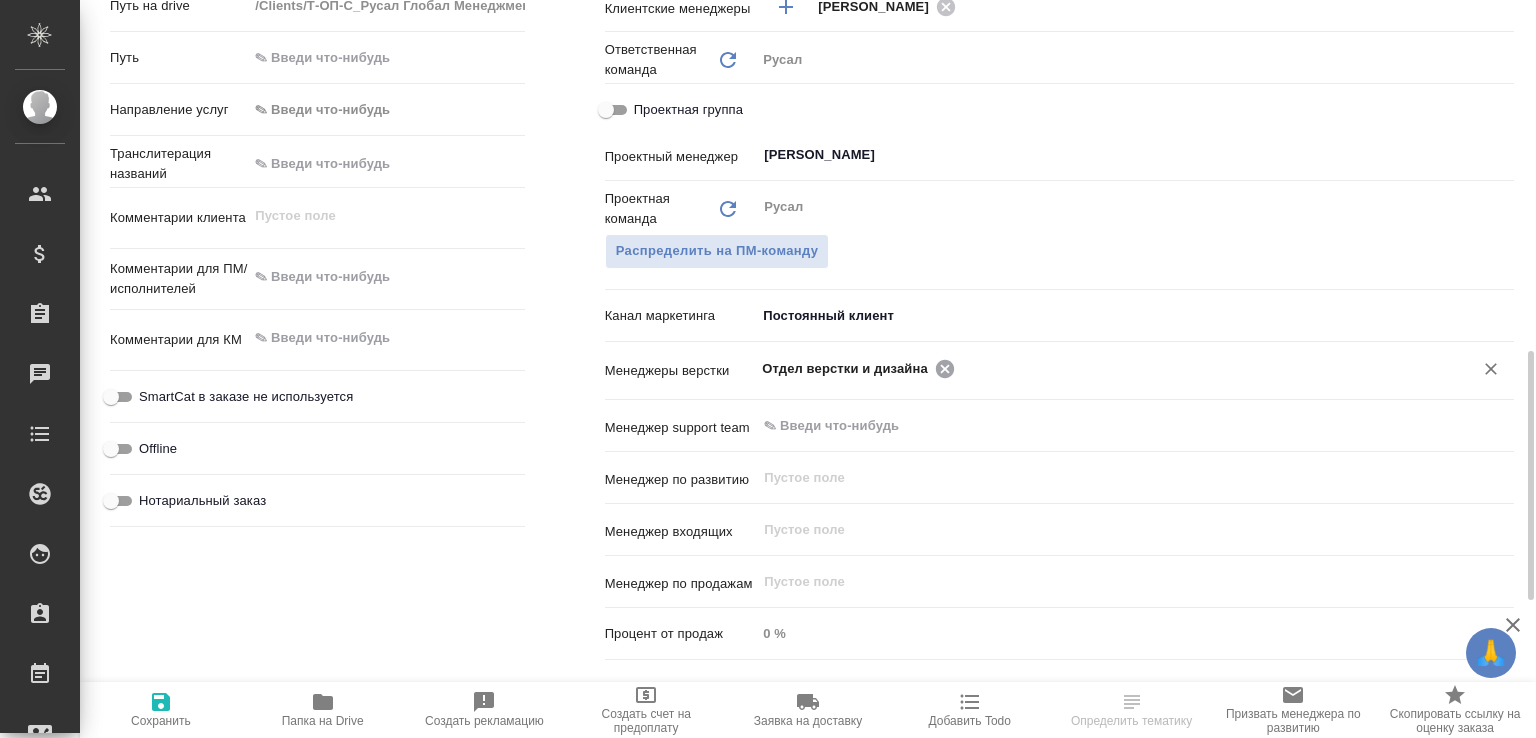 click 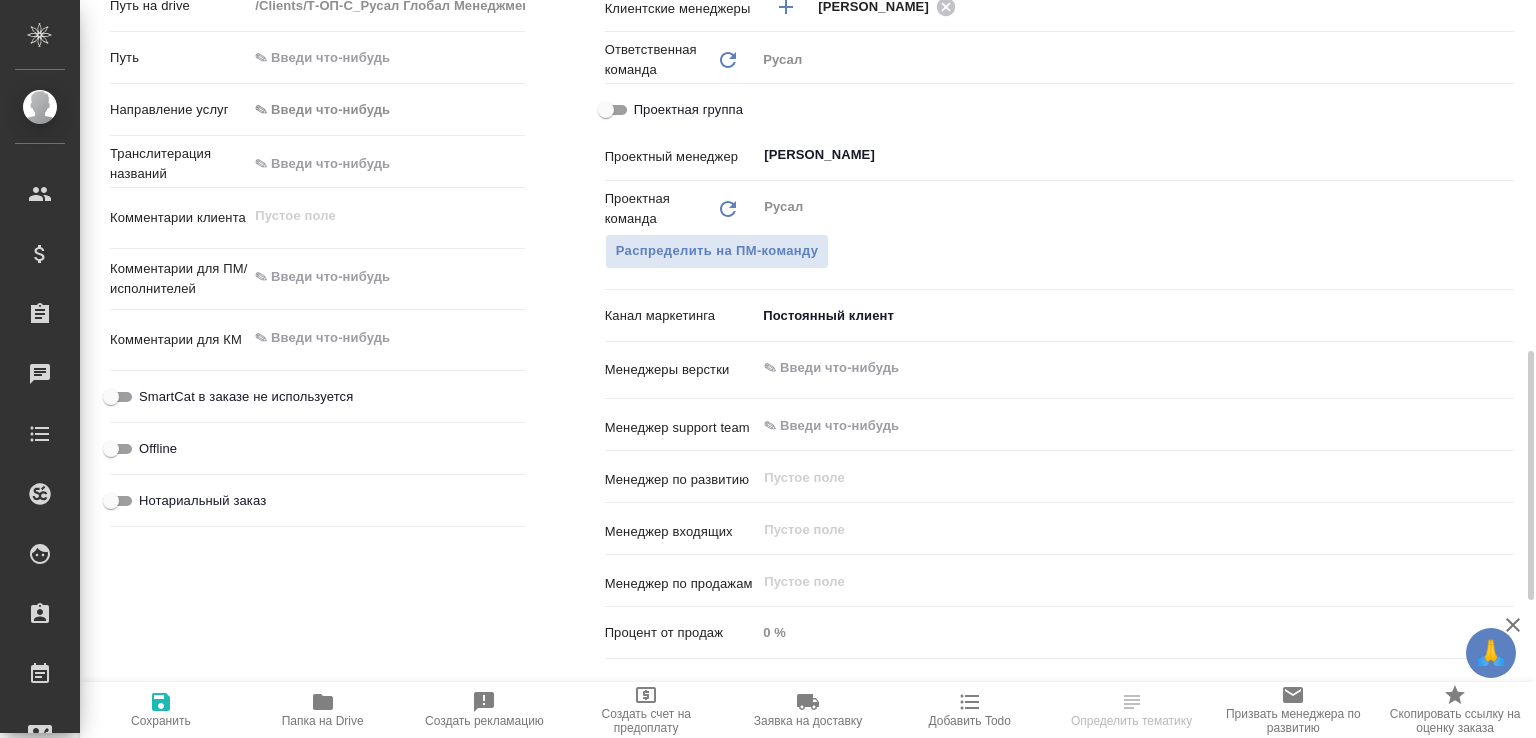 click at bounding box center [1101, 368] 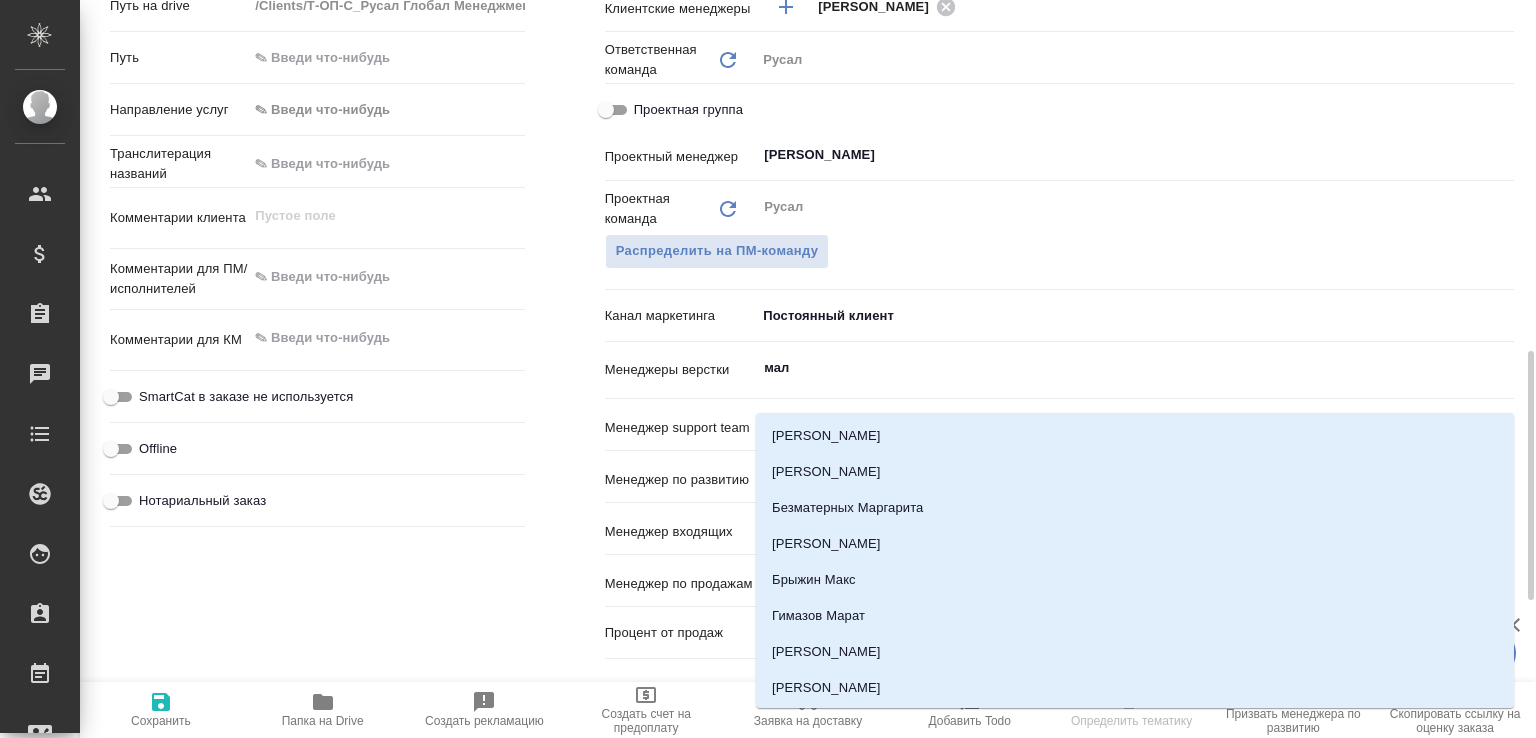 type on "мало" 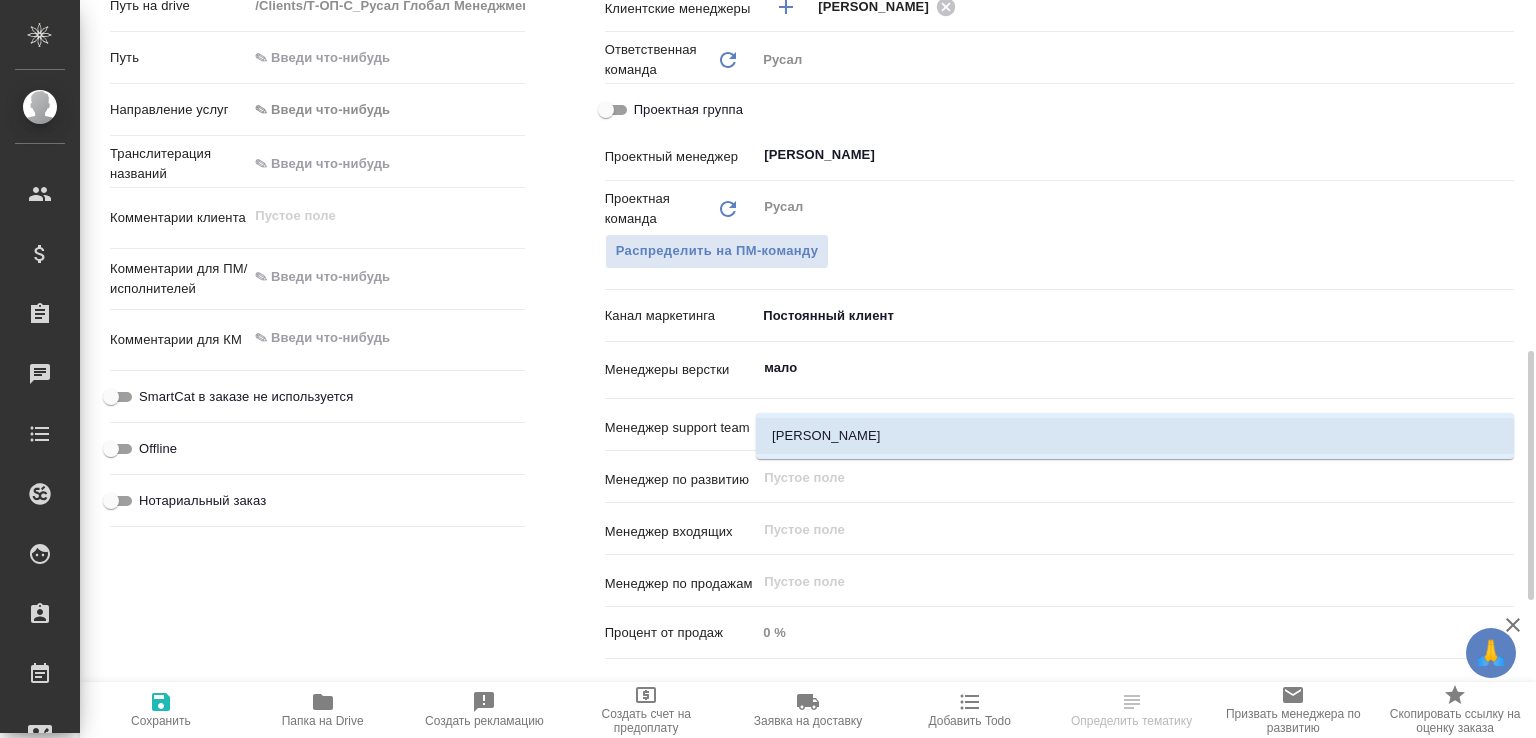 click on "[PERSON_NAME]" at bounding box center (1135, 436) 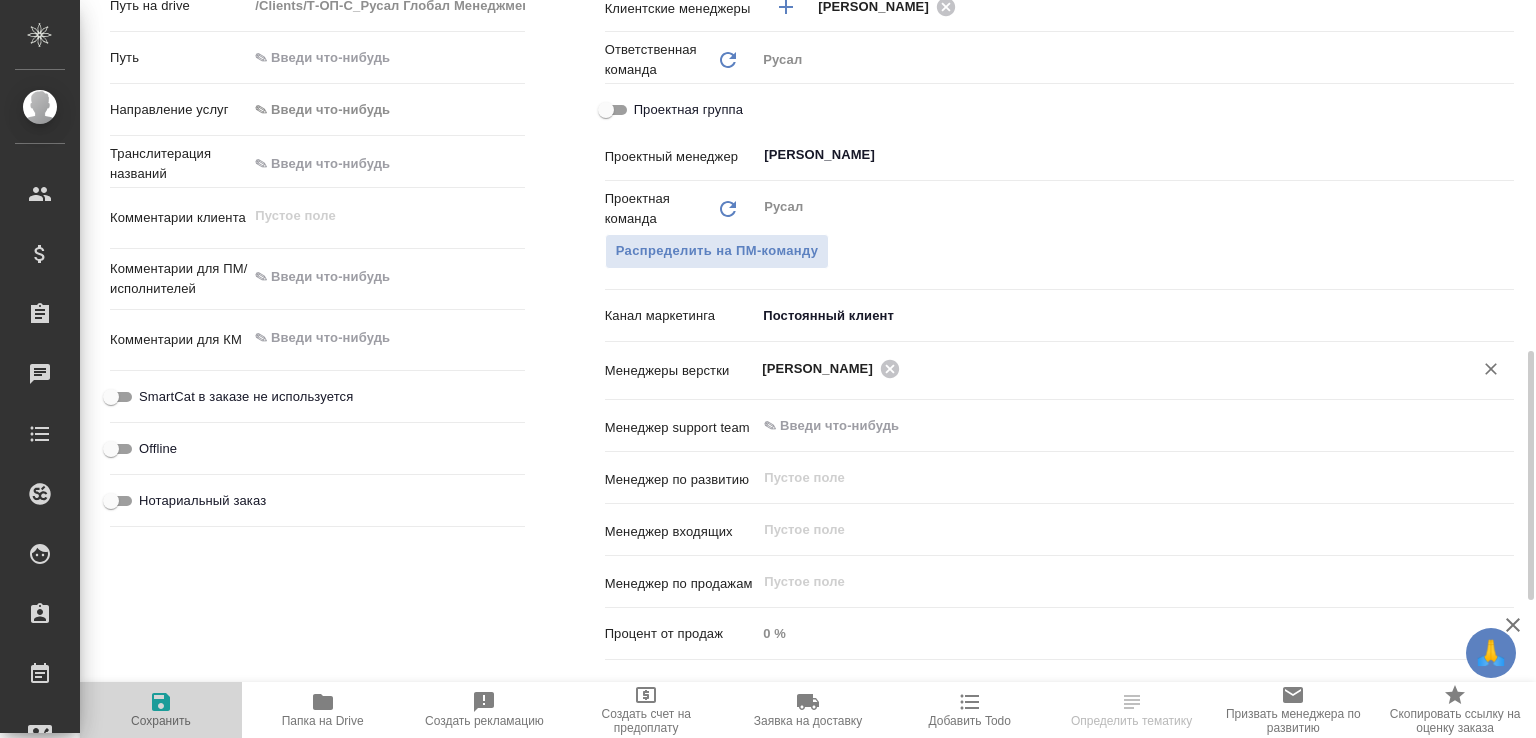 click 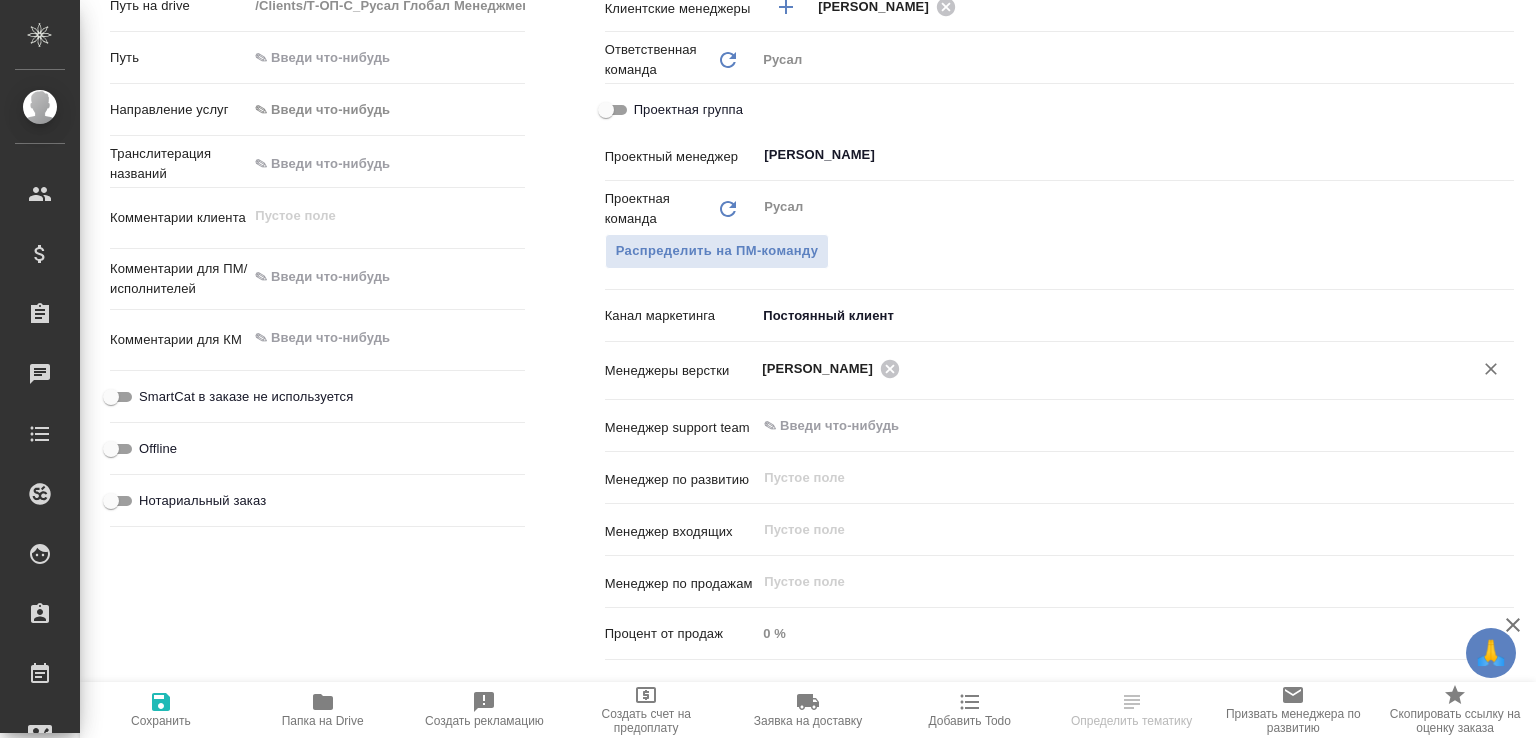 select on "RU" 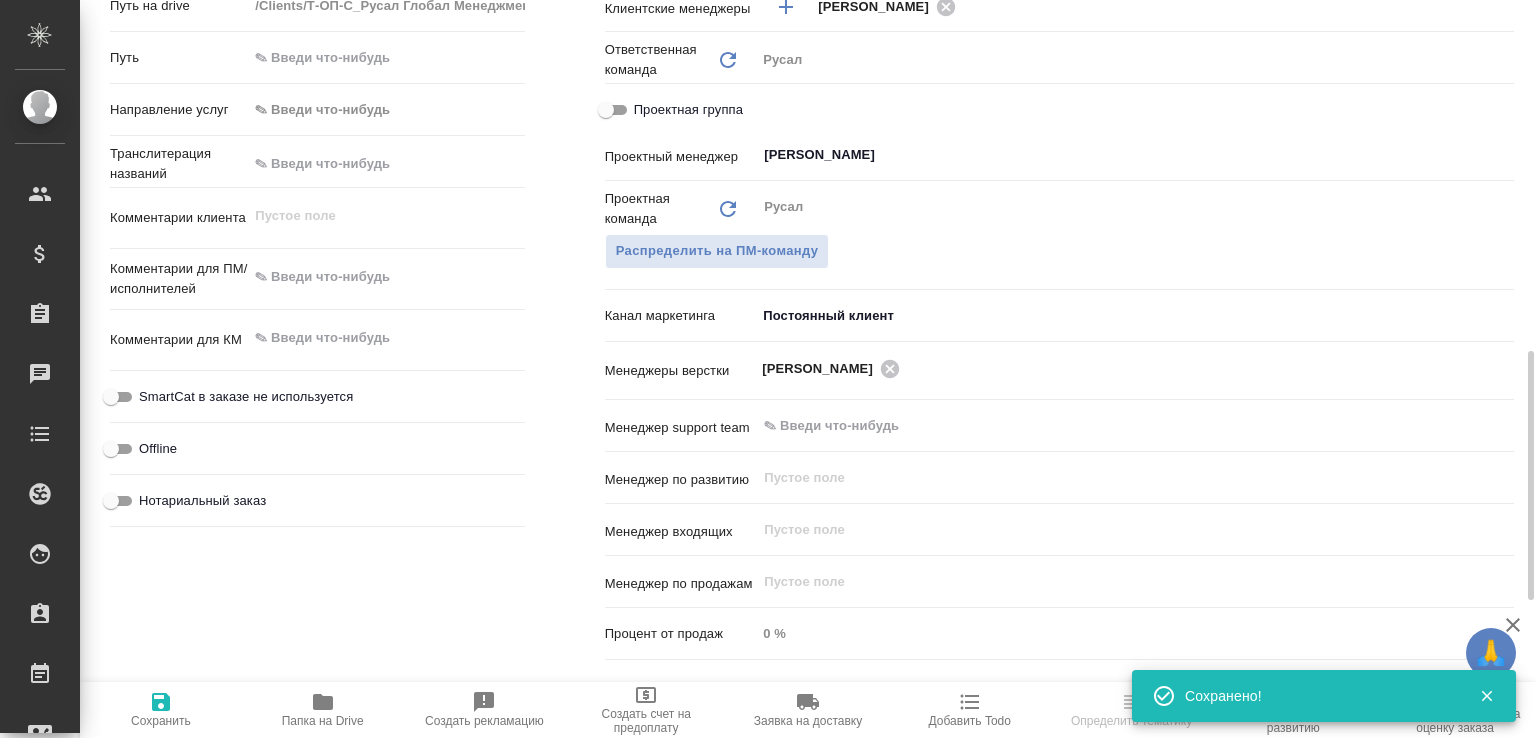 type on "x" 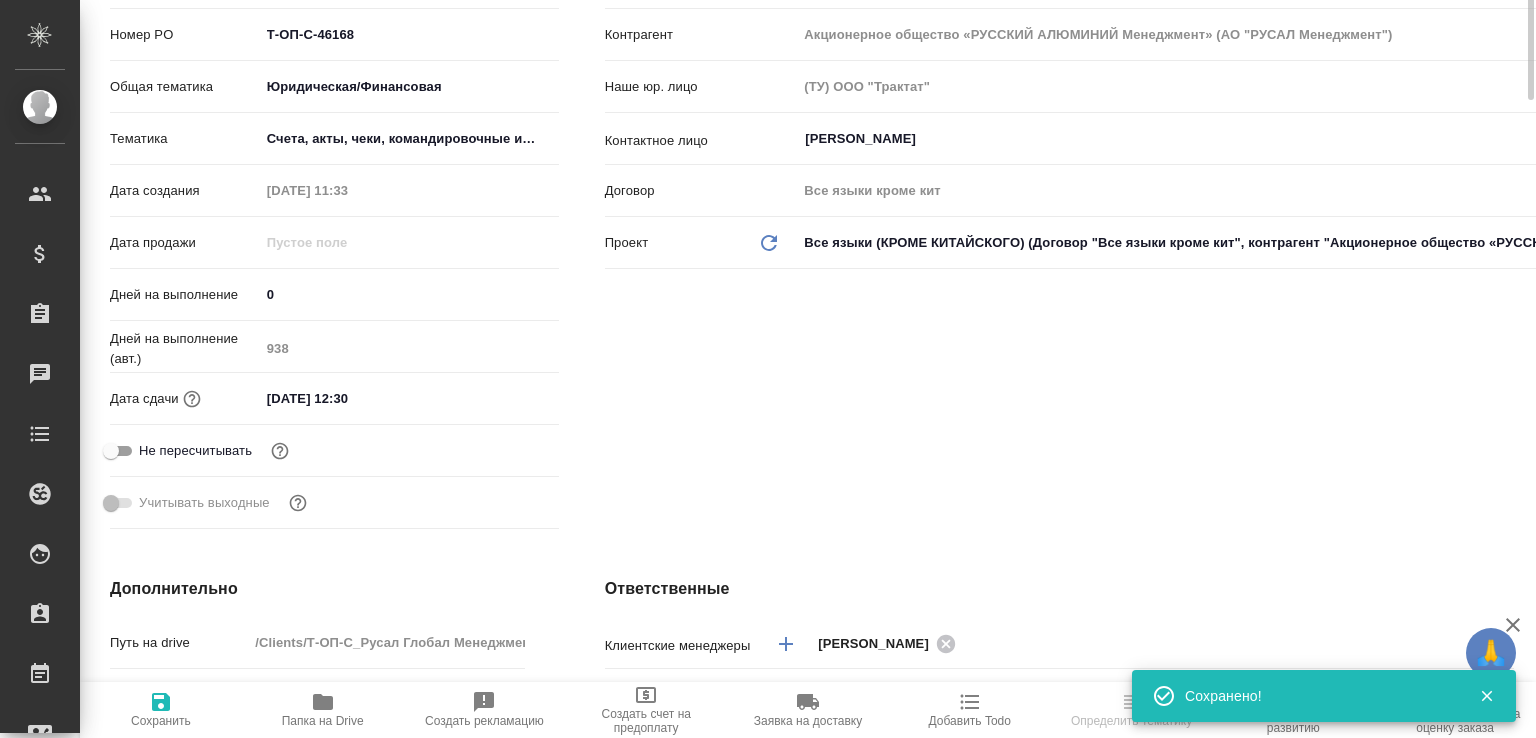 type on "x" 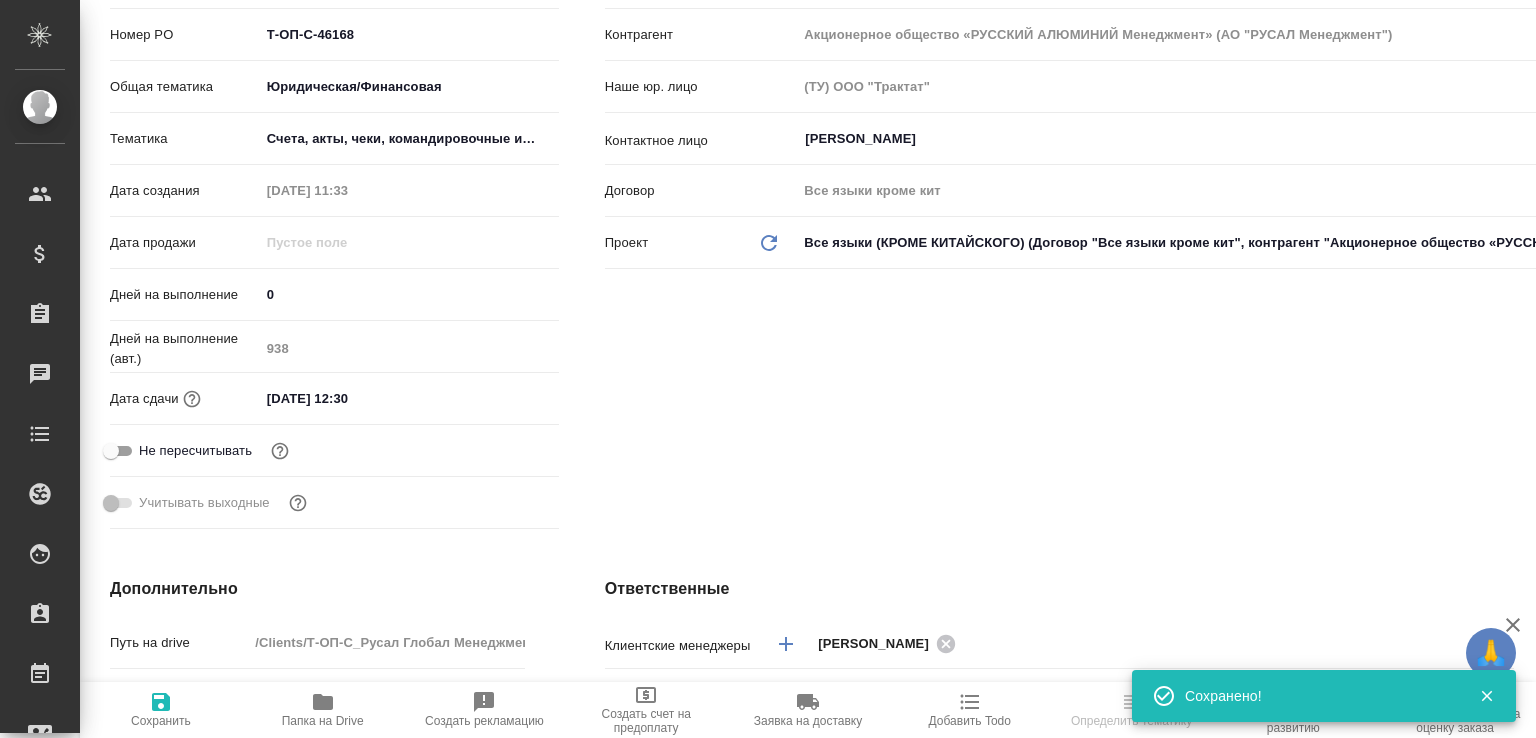 scroll, scrollTop: 0, scrollLeft: 0, axis: both 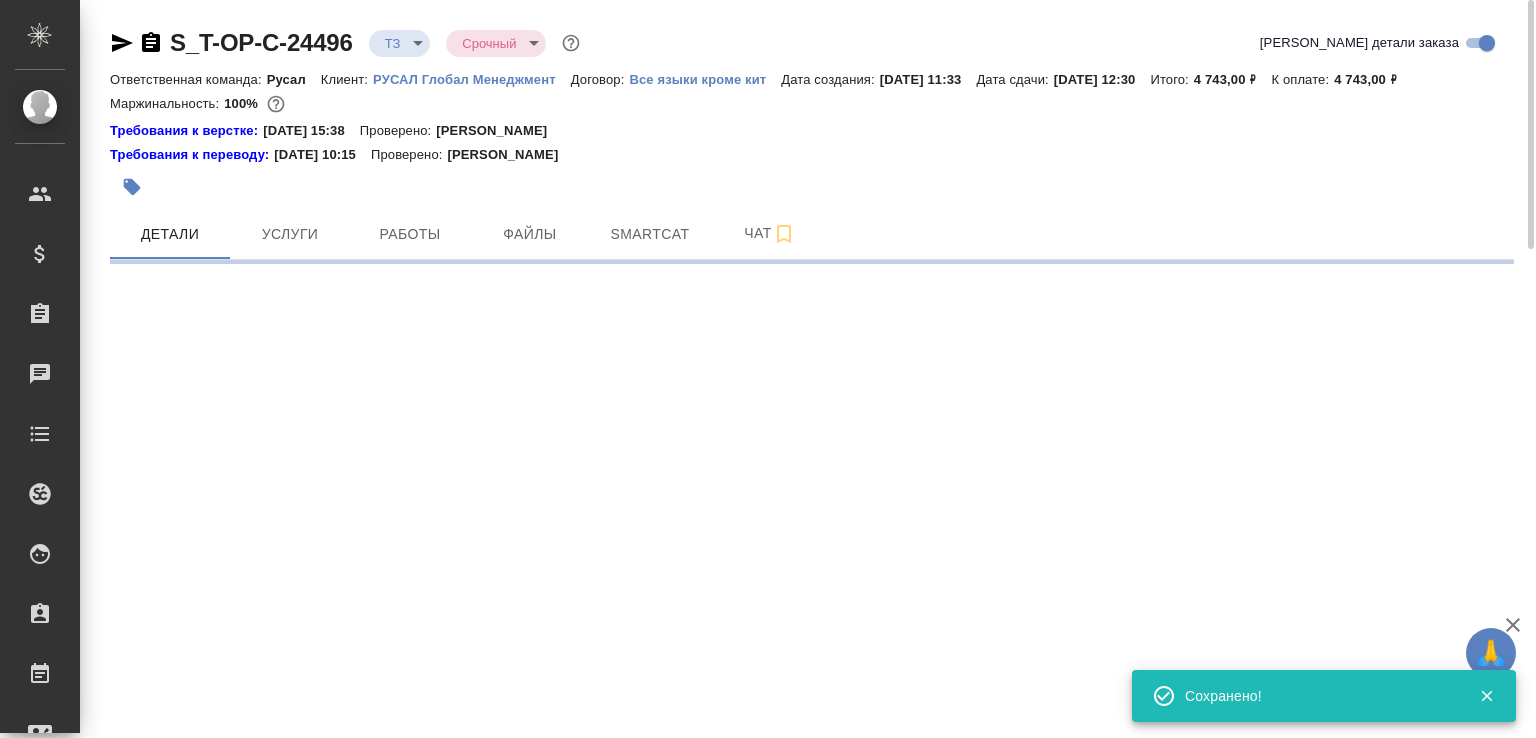 select on "RU" 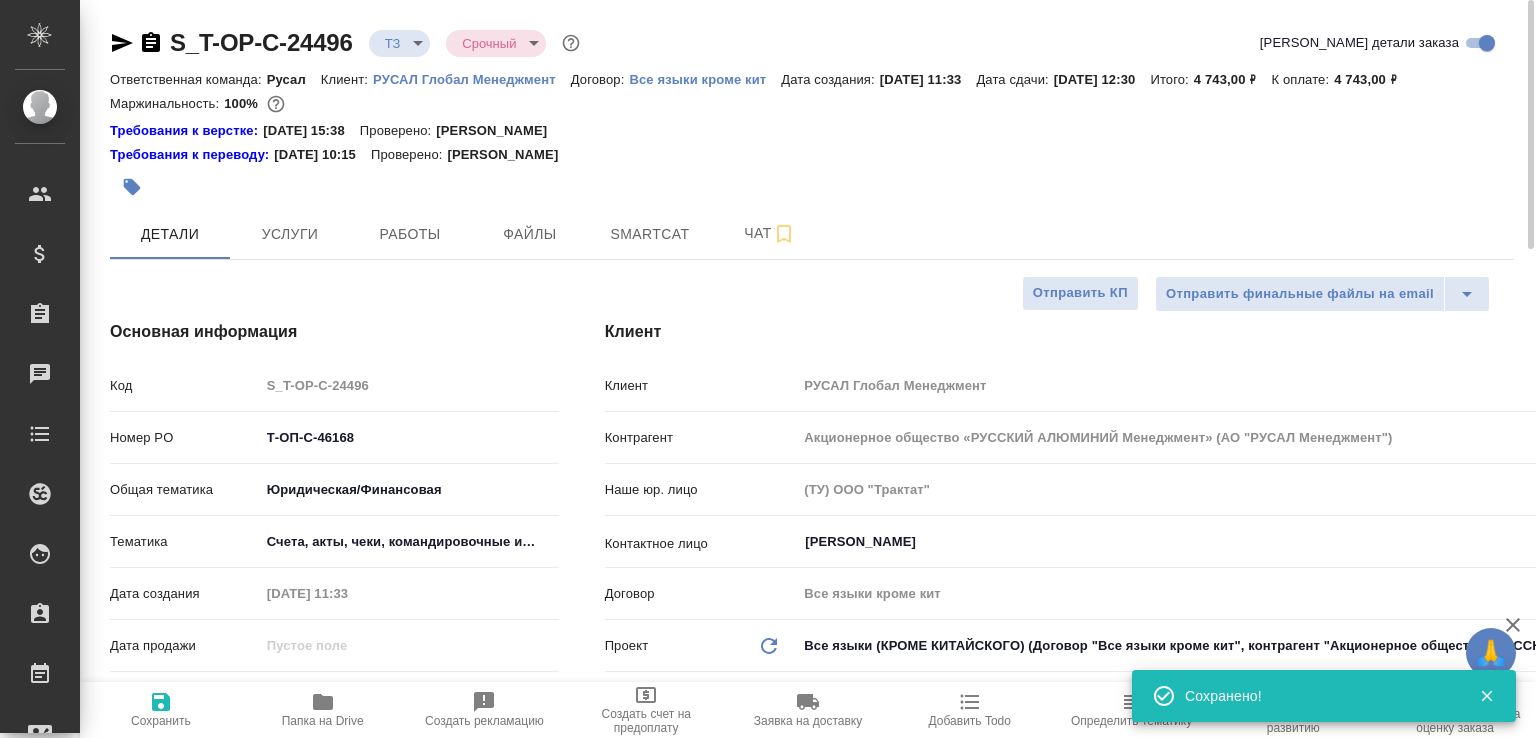 click on "Требования к переводу: 04.09.2024 10:15 Проверено: Мухин Павел" at bounding box center (812, 155) 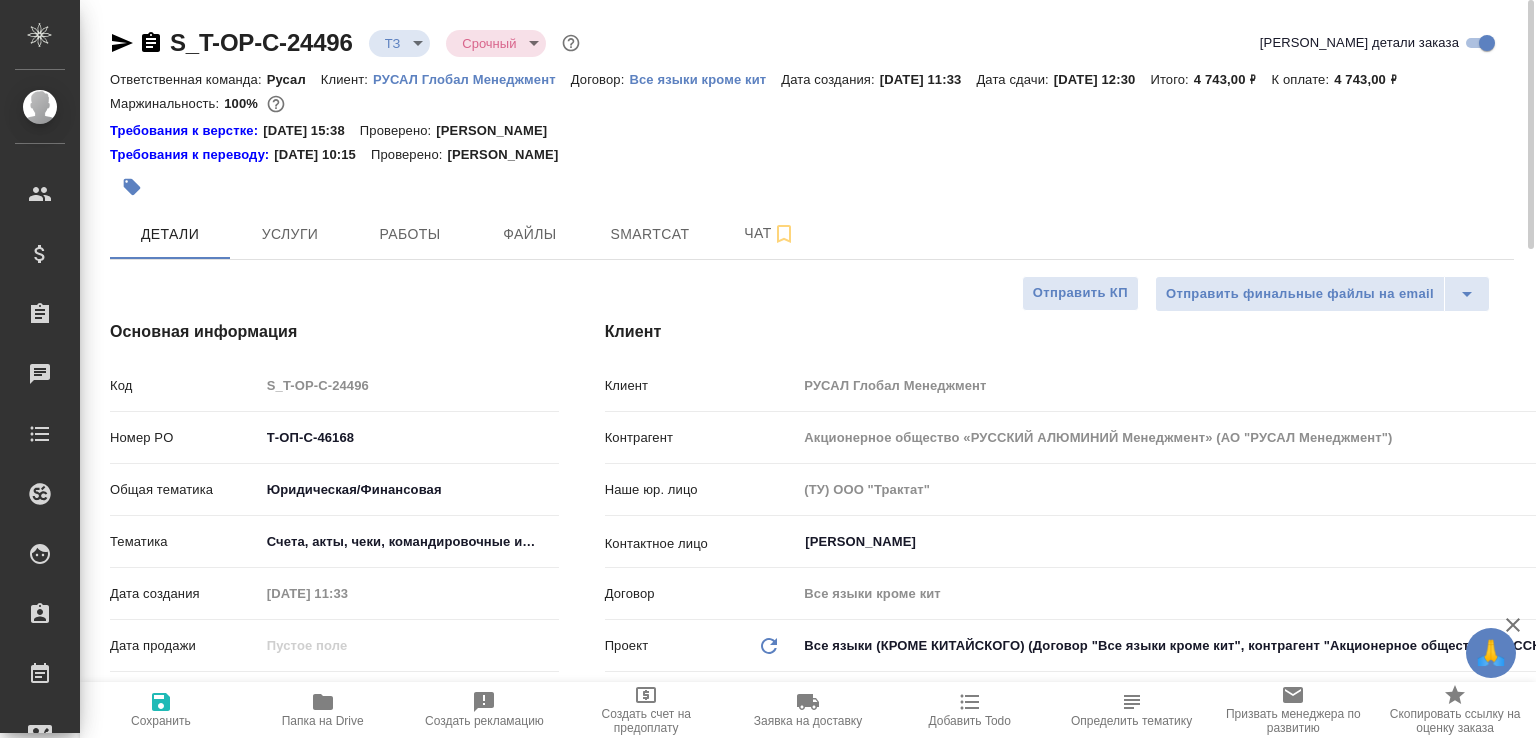 click on "Требования к переводу: 04.09.2024 10:15 Проверено: Мухин Павел" at bounding box center [812, 155] 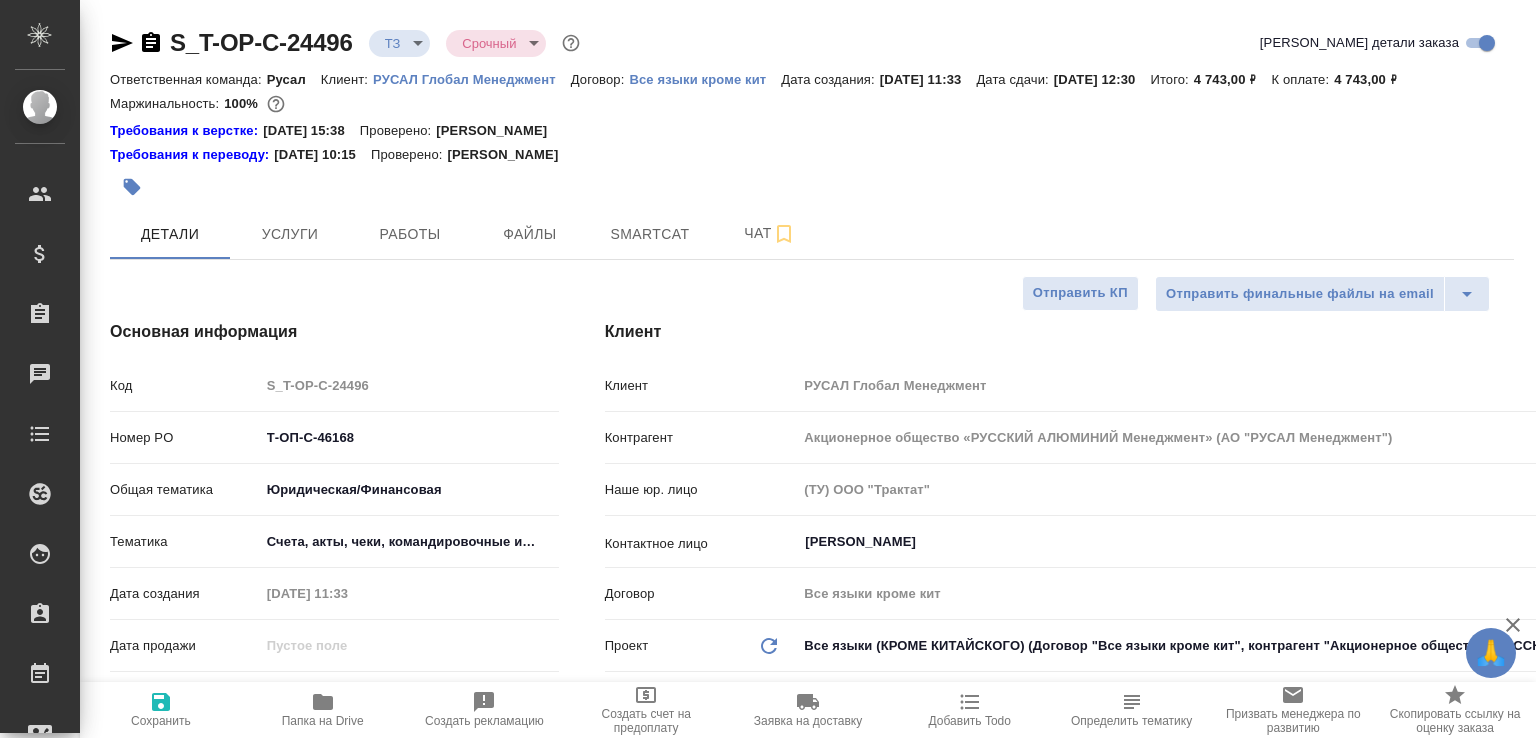 scroll, scrollTop: 200, scrollLeft: 0, axis: vertical 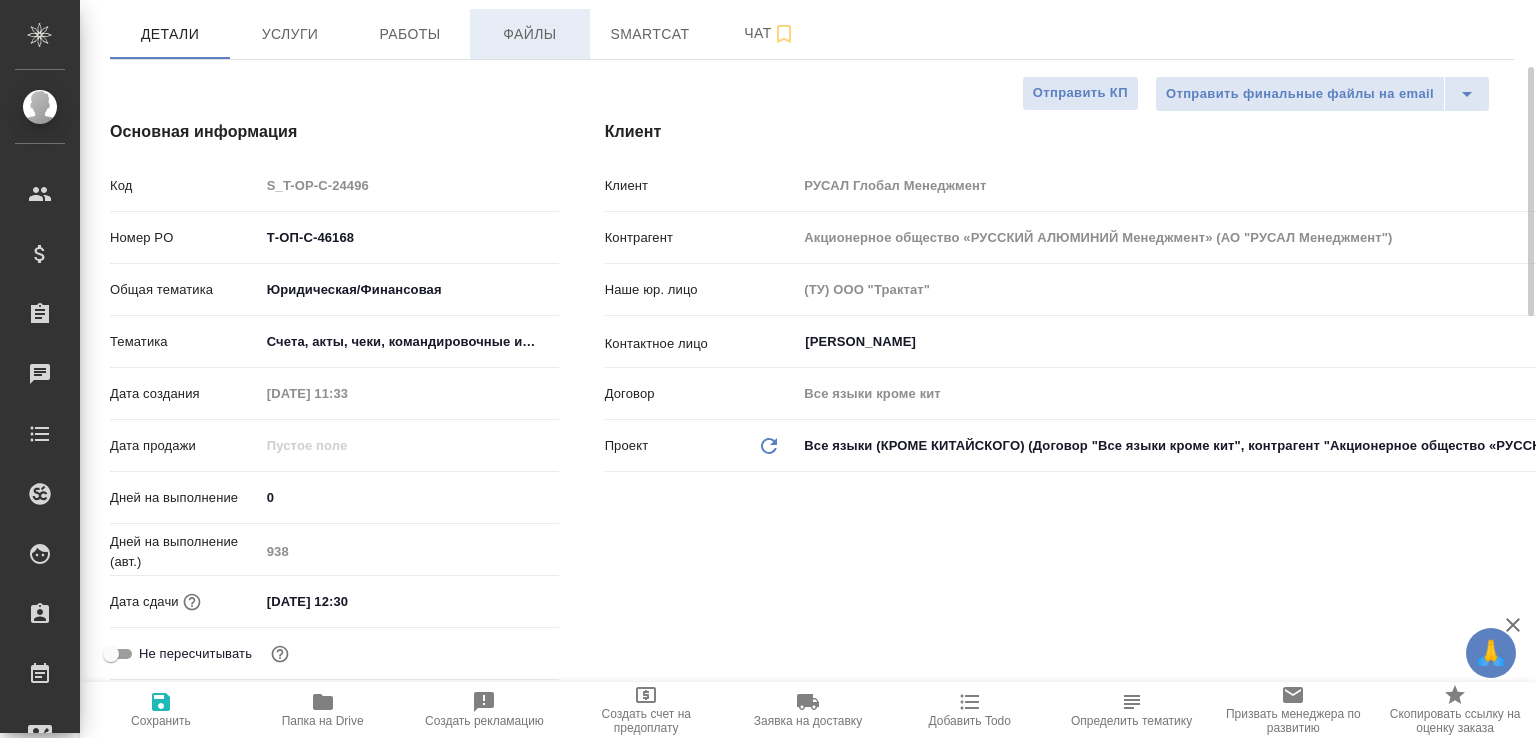 type on "x" 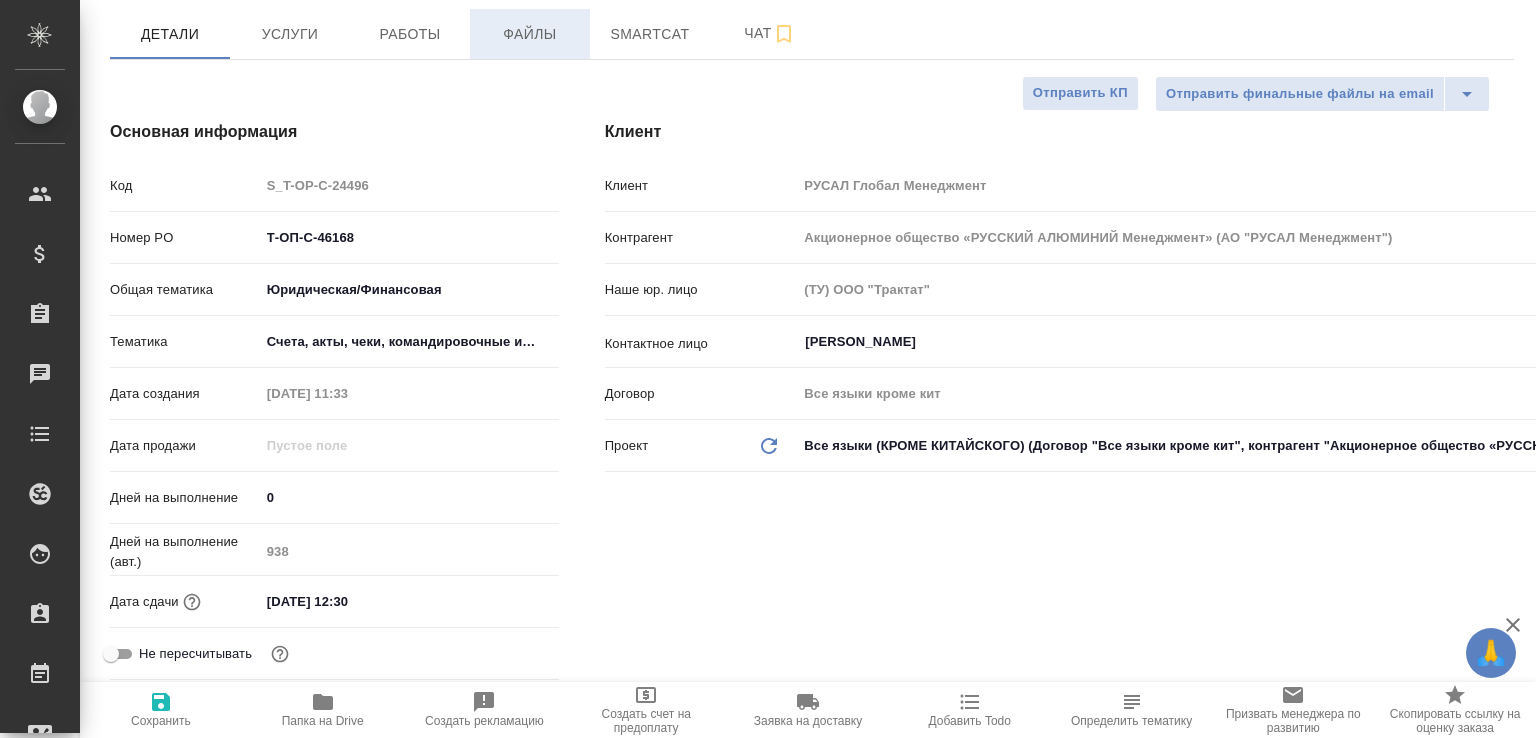 type on "x" 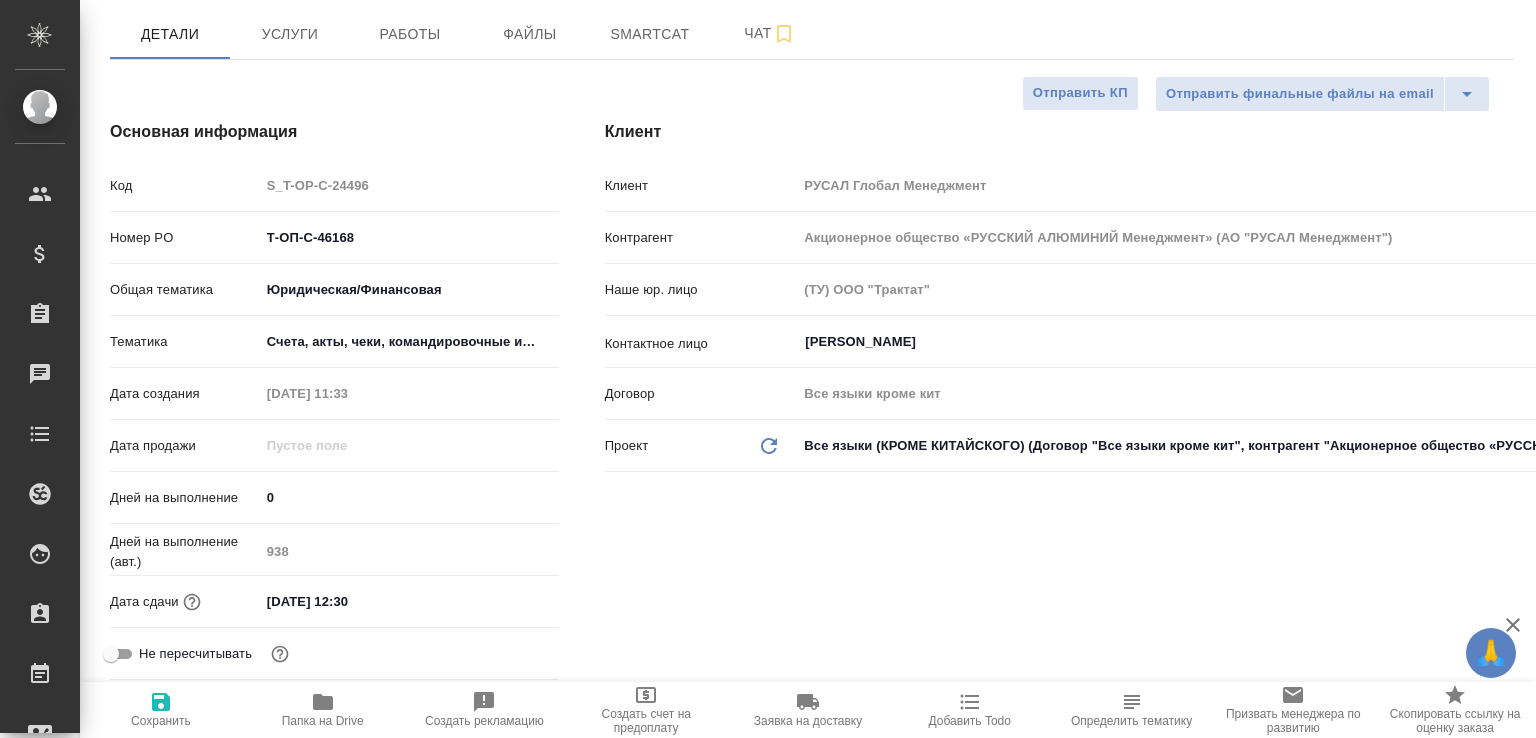 scroll, scrollTop: 0, scrollLeft: 0, axis: both 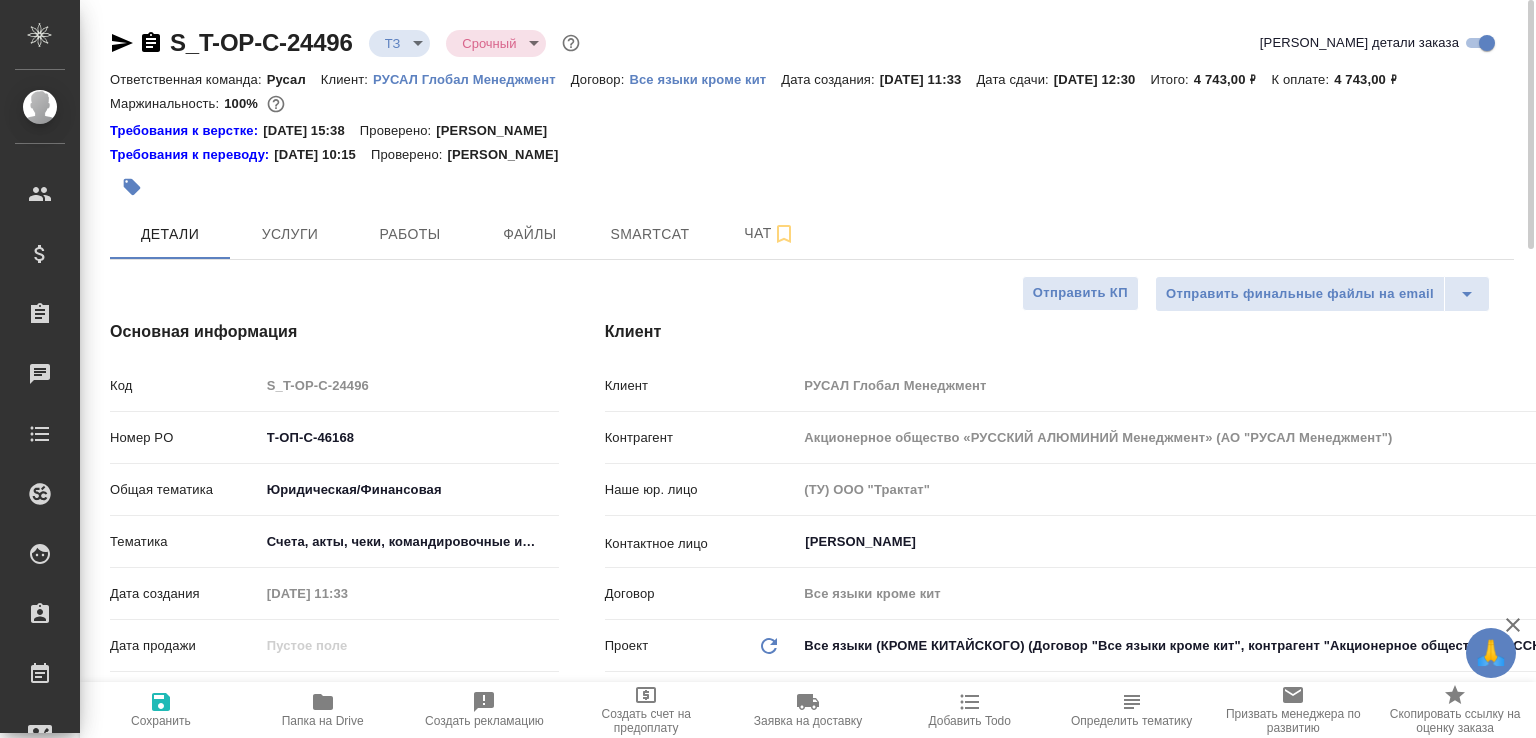 click 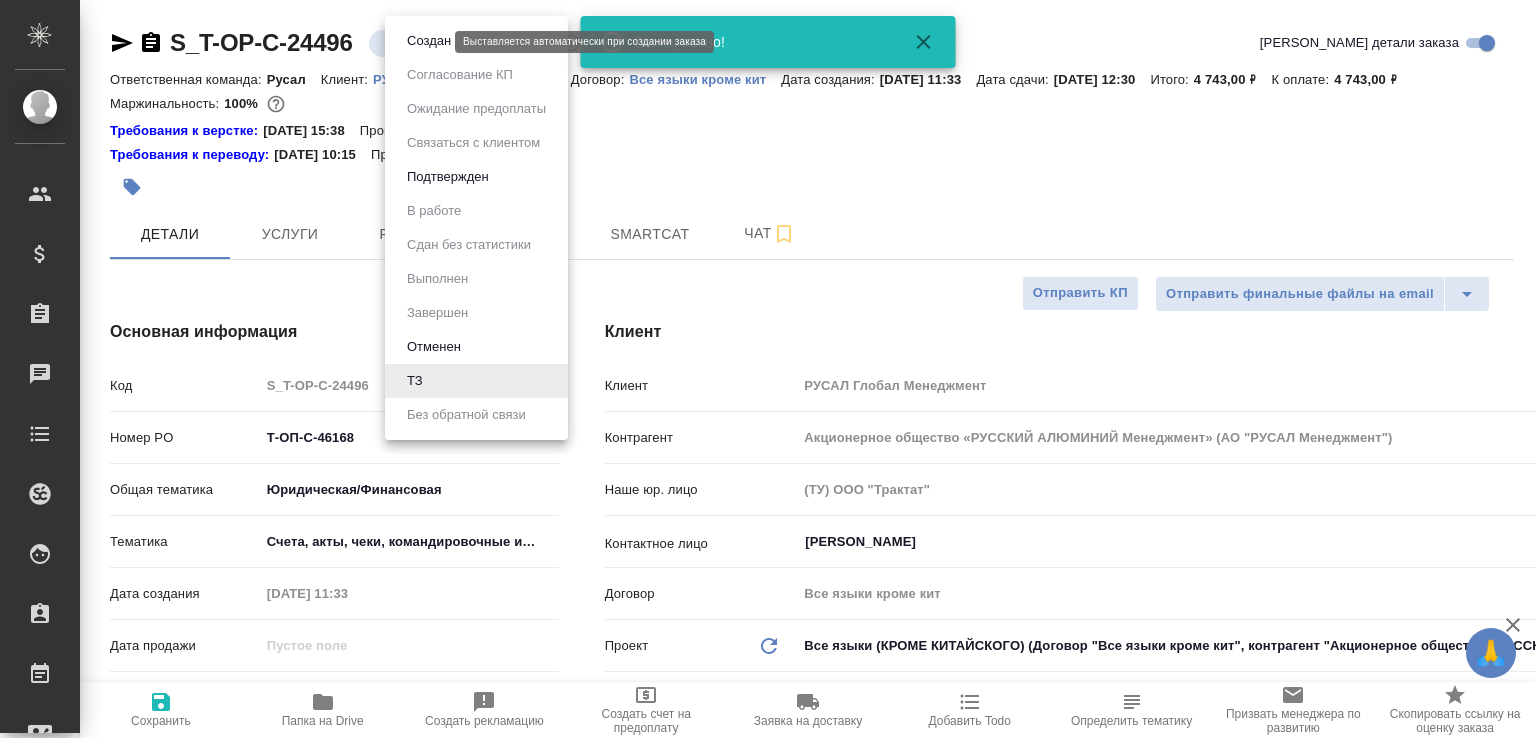 click on "🙏 .cls-1
fill:#fff;
AWATERA Малофеева Екатерина e.malofeeva Клиенты Спецификации Заказы 0 Чаты Todo Проекты SC Исполнители Кандидаты Работы Входящие заявки Заявки на доставку Рекламации Проекты процессинга Конференции Выйти S_T-OP-C-24496 ТЗ tz Срочный urgent Кратко детали заказа Ответственная команда: Русал Клиент: РУСАЛ Глобал Менеджмент Договор: Все языки кроме кит Дата создания: 18.07.2025, 11:33 Дата сдачи: 21.07.2025, 12:30 Итого: 4 743,00 ₽ К оплате: 4 743,00 ₽ Маржинальность: 100% Требования к верстке: 06.06.2024 15:38 Проверено: Зверева Анна  Требования к переводу: 04.09.2024 10:15 Проверено: Чат" at bounding box center (768, 369) 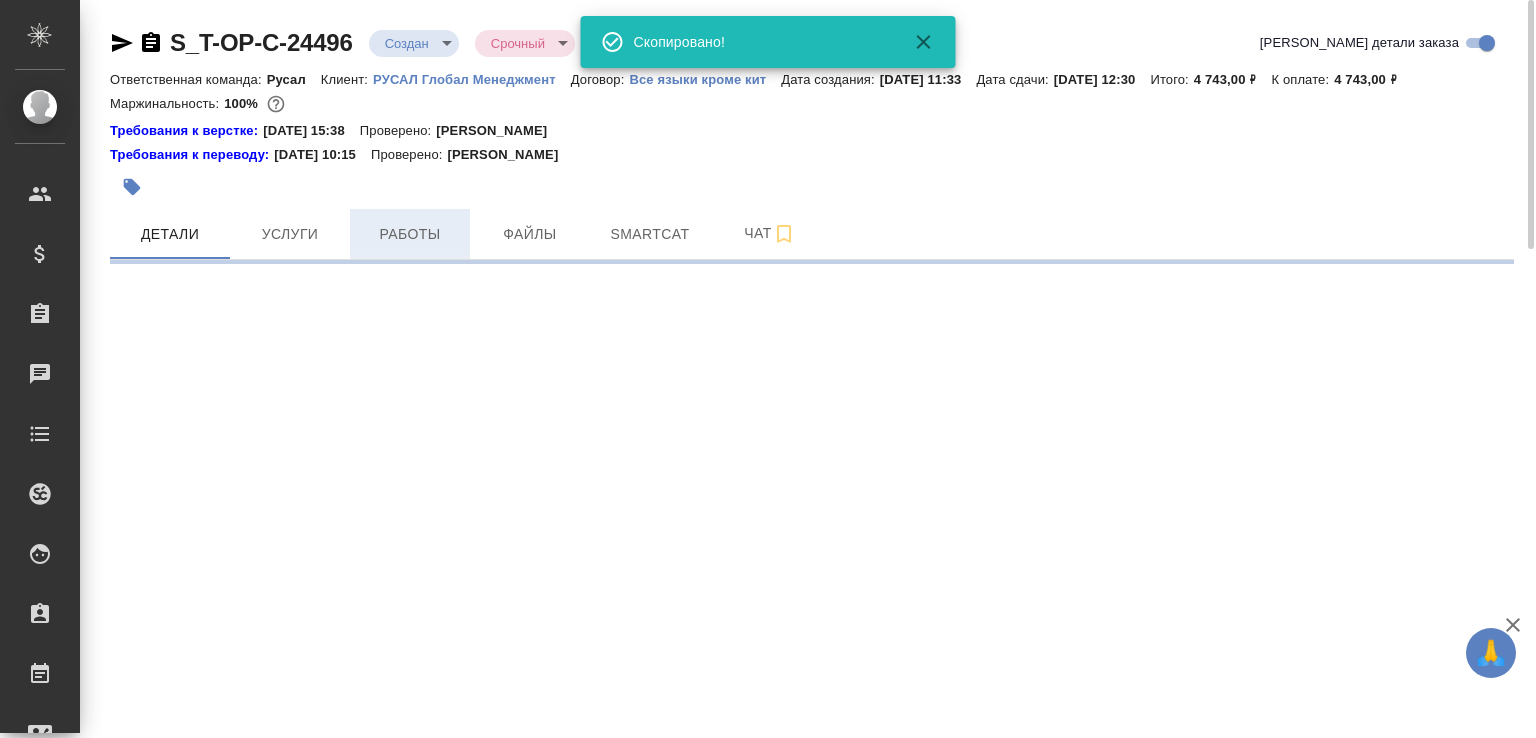select on "RU" 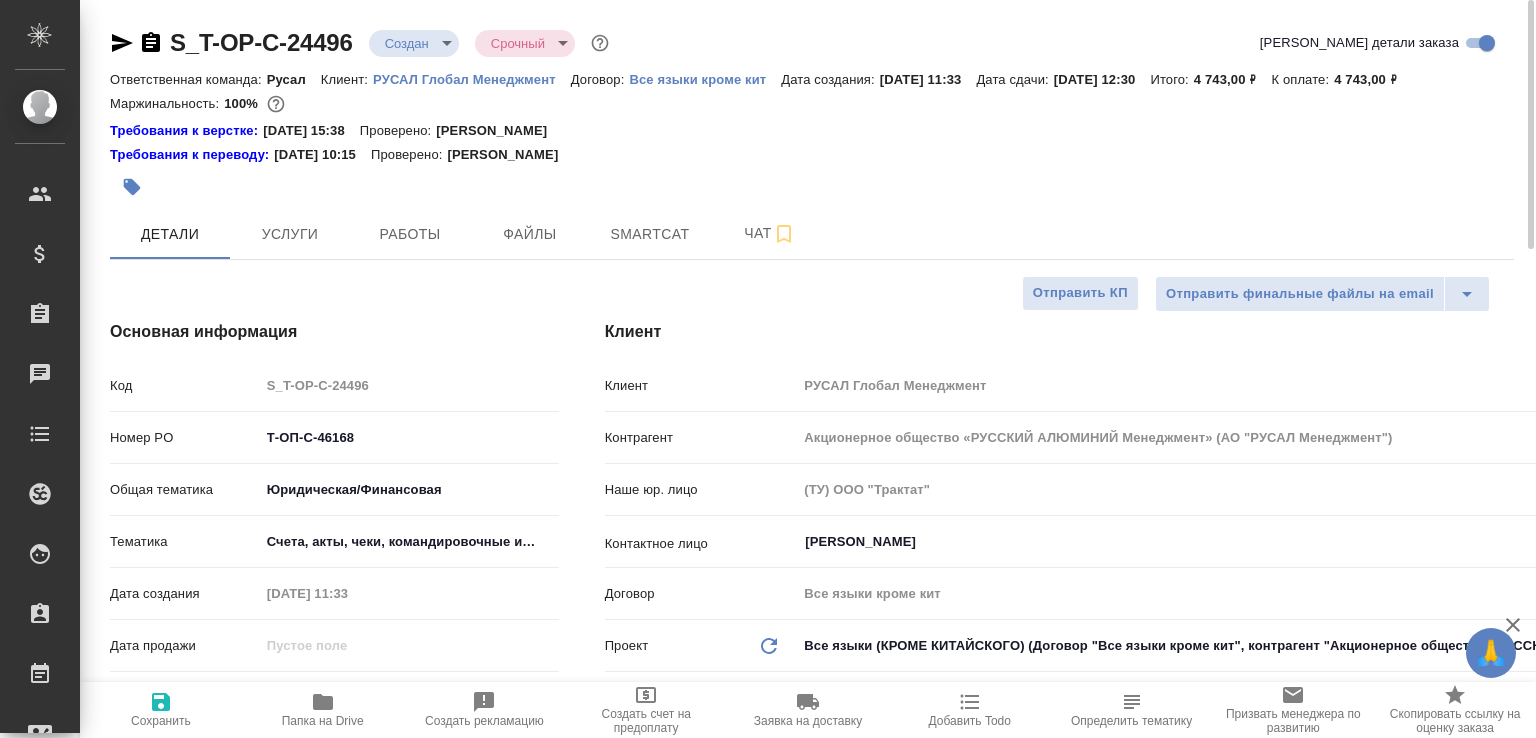 type on "x" 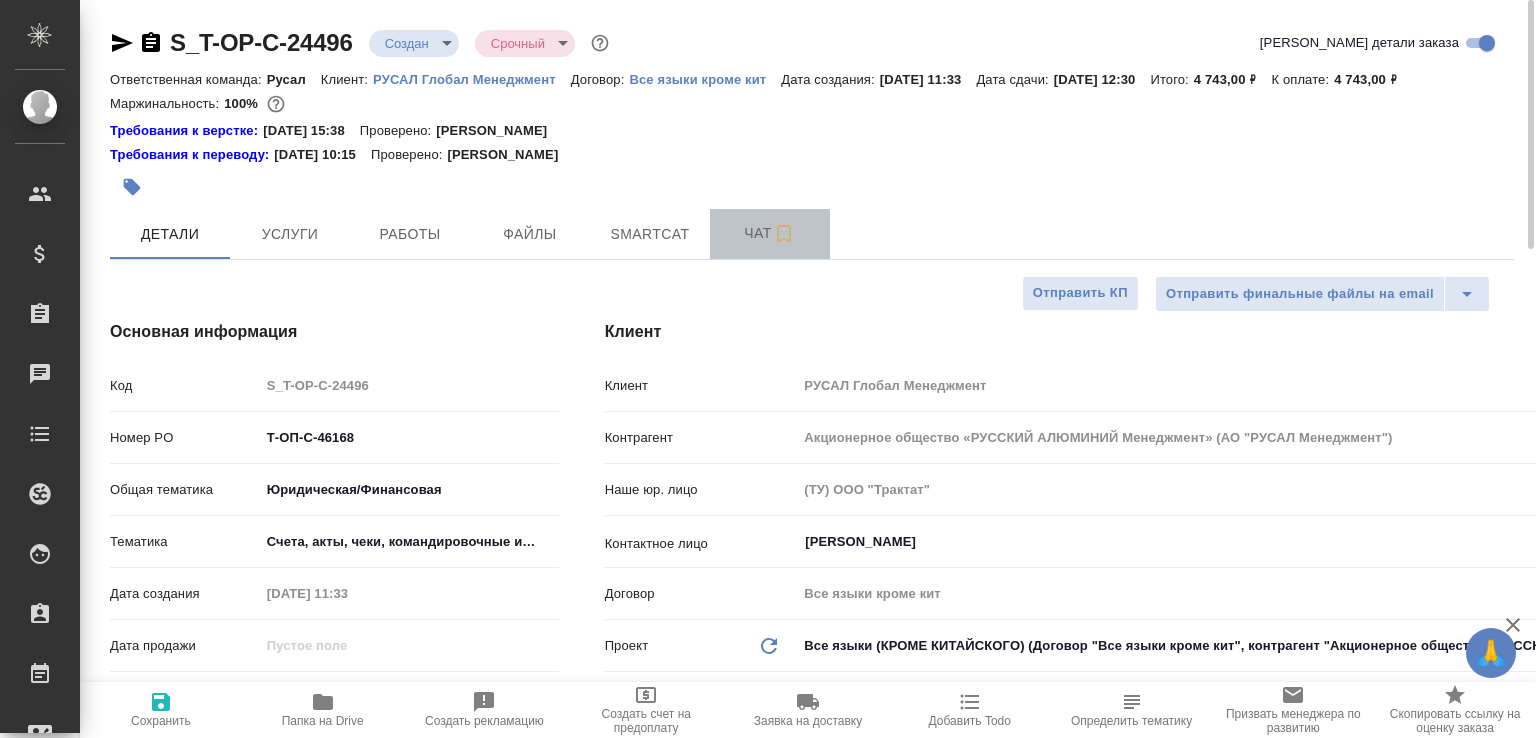 click on "Чат" at bounding box center [770, 233] 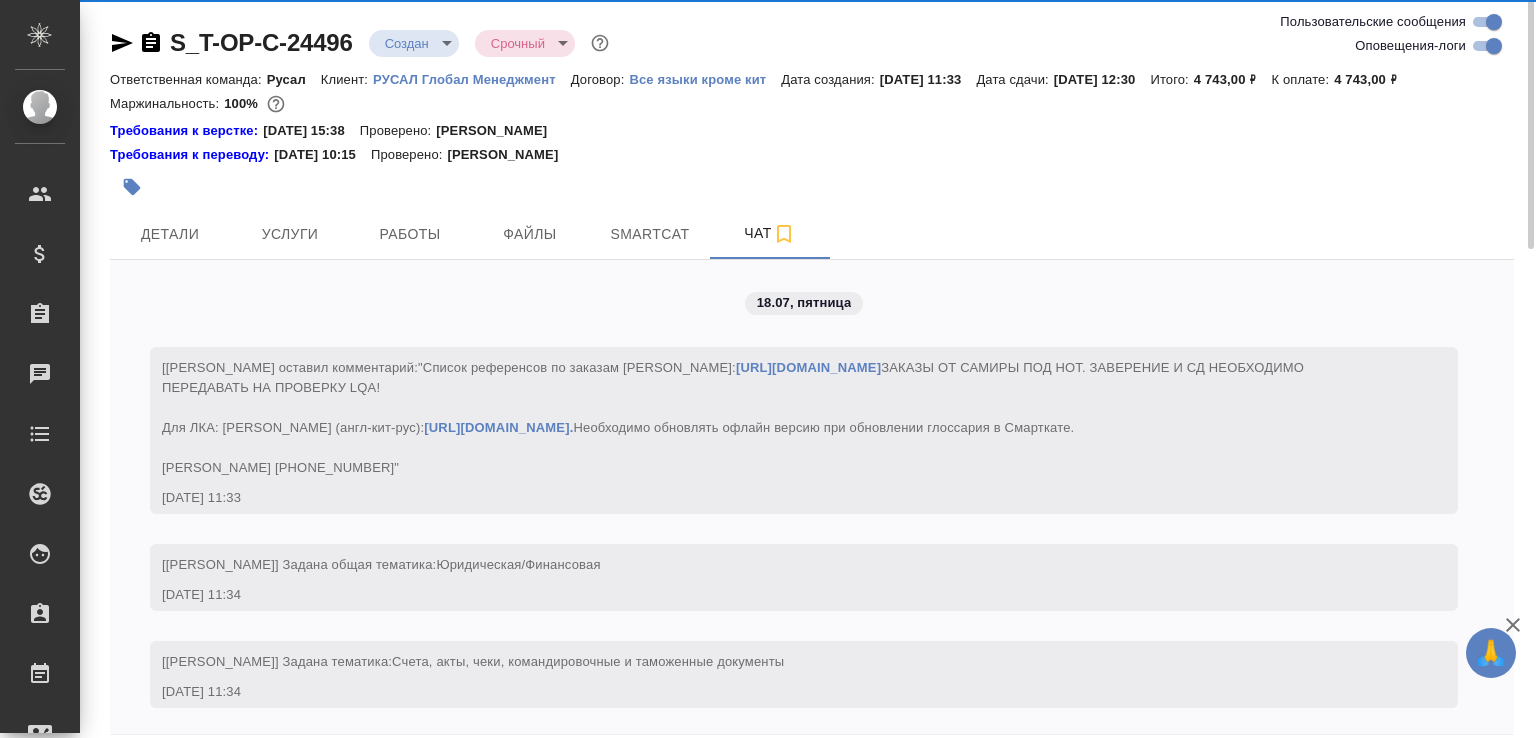 scroll, scrollTop: 238, scrollLeft: 0, axis: vertical 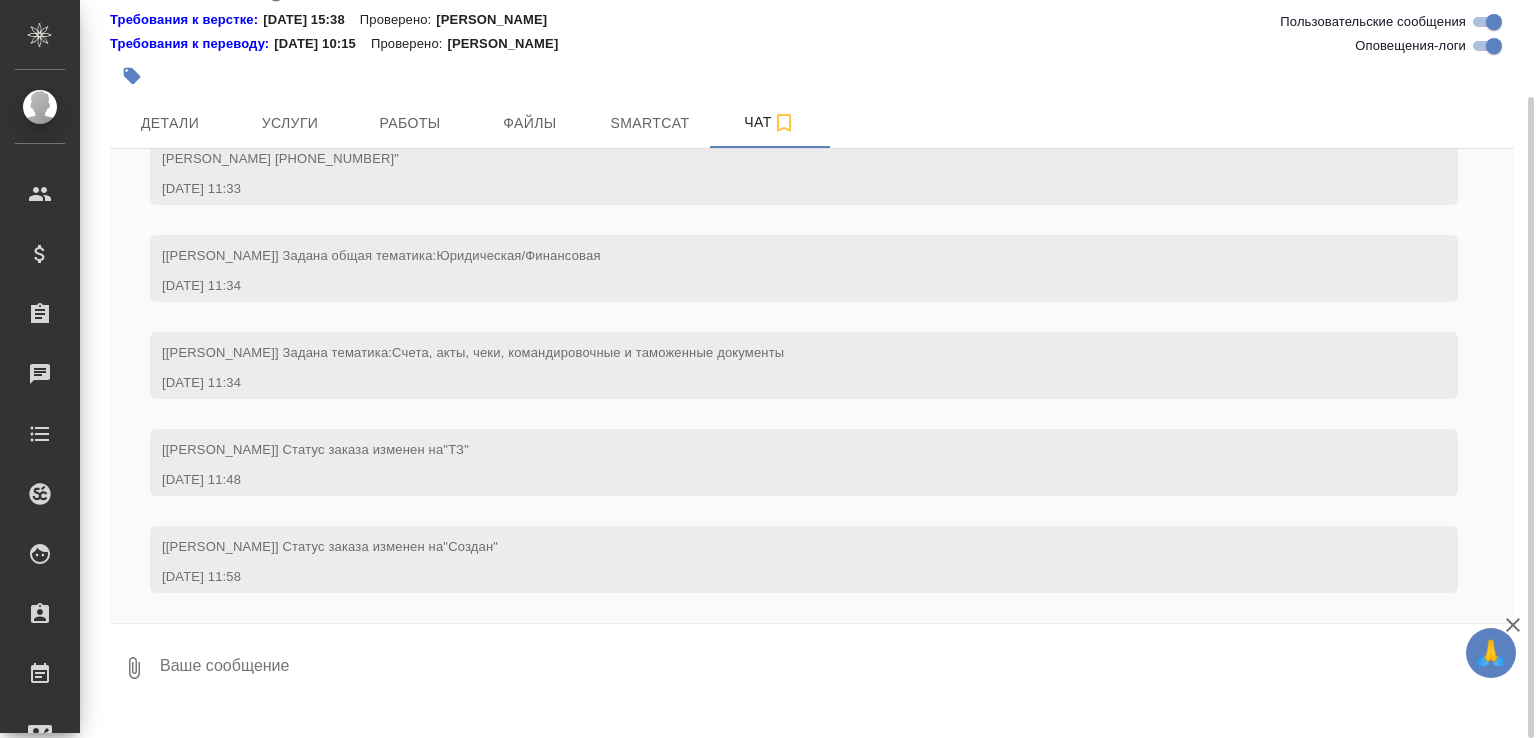 click on "0" at bounding box center [134, 668] 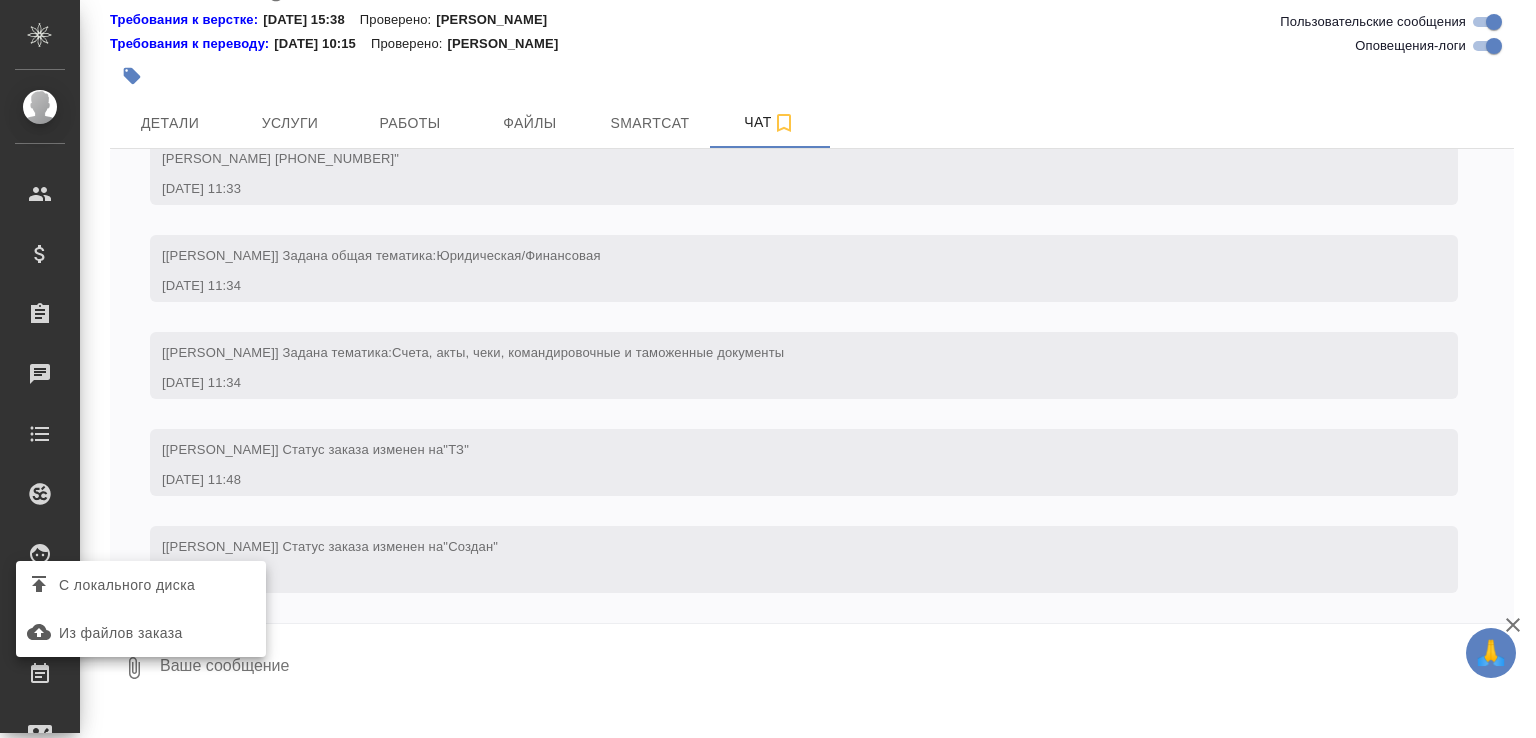 click on "С локального диска" at bounding box center [127, 585] 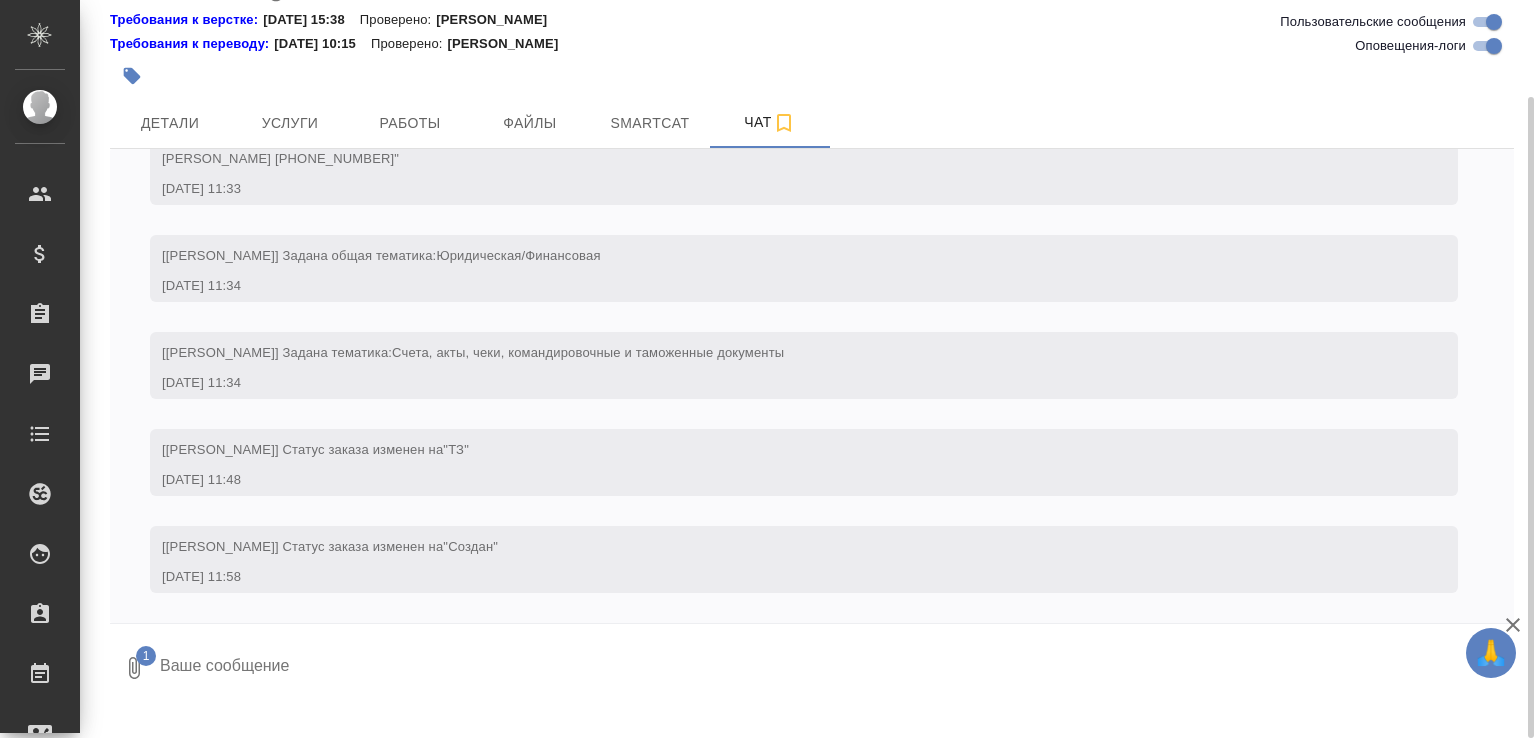 click at bounding box center [819, 668] 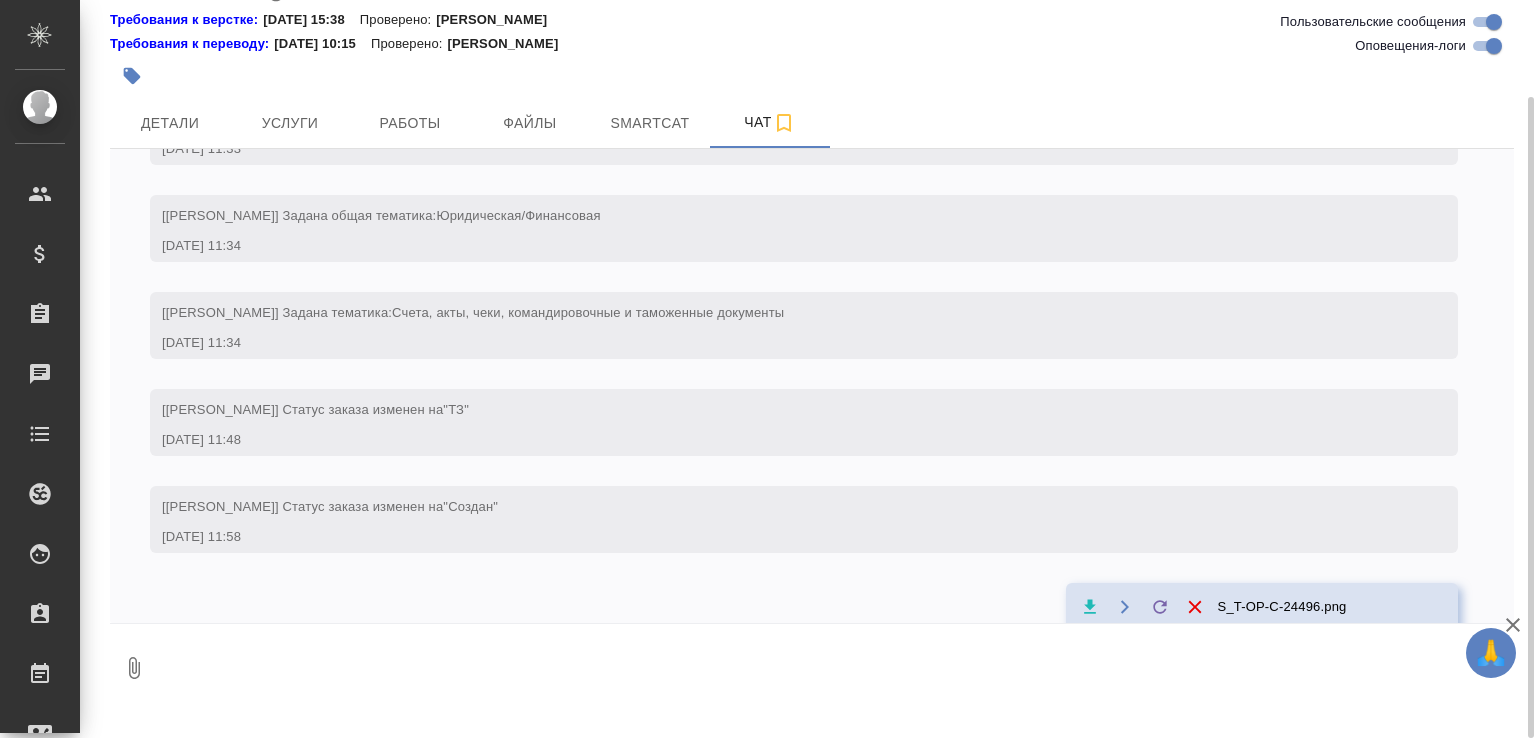 scroll, scrollTop: 375, scrollLeft: 0, axis: vertical 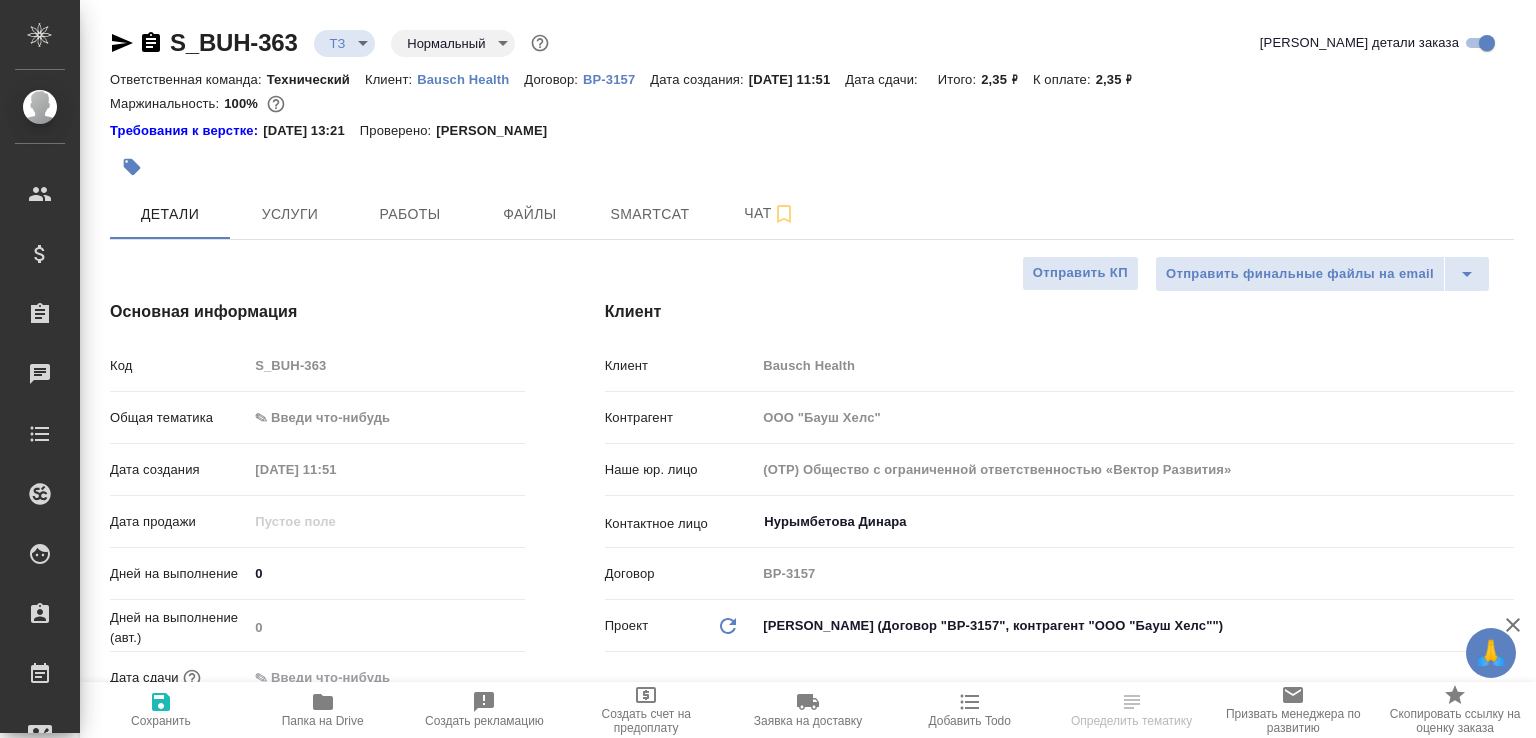 select on "RU" 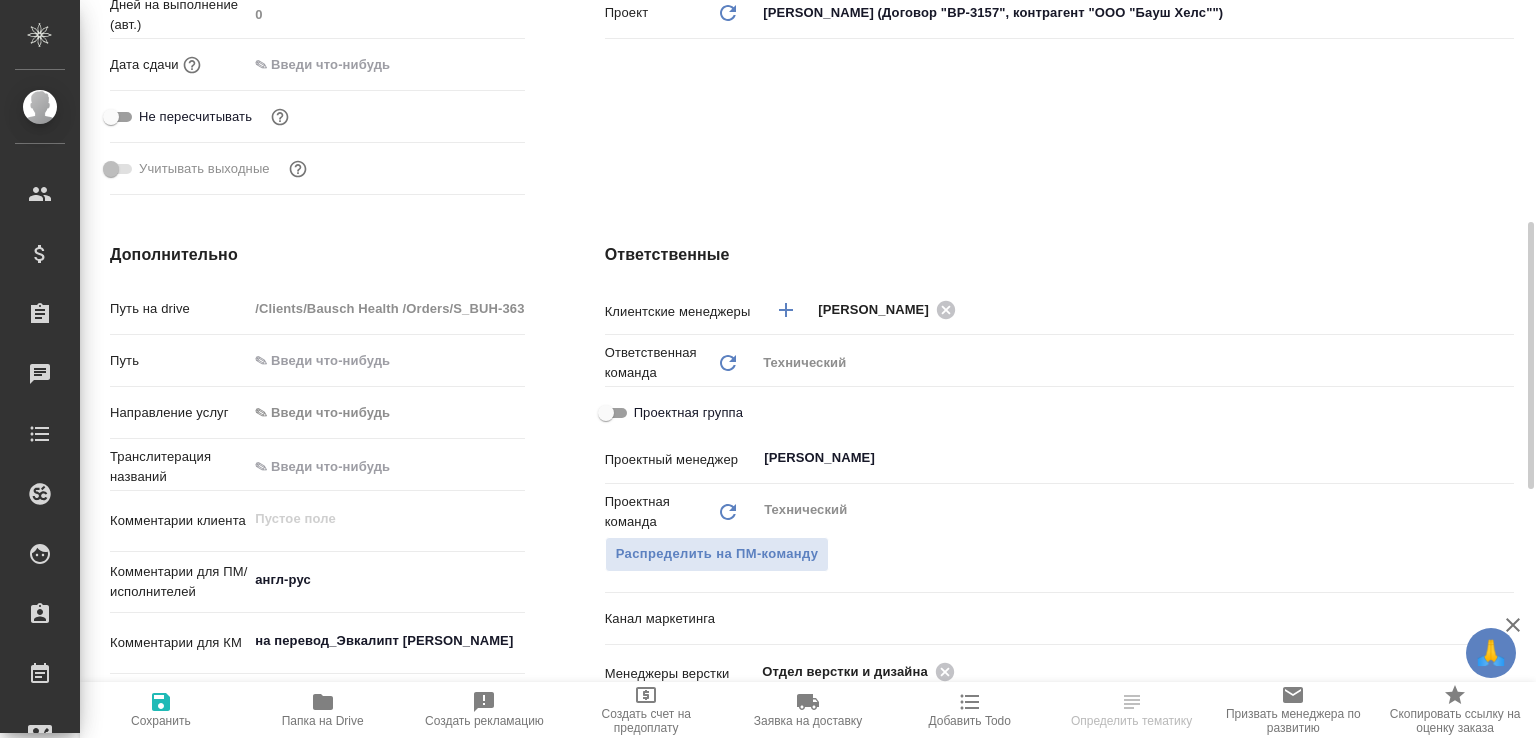 scroll, scrollTop: 1040, scrollLeft: 0, axis: vertical 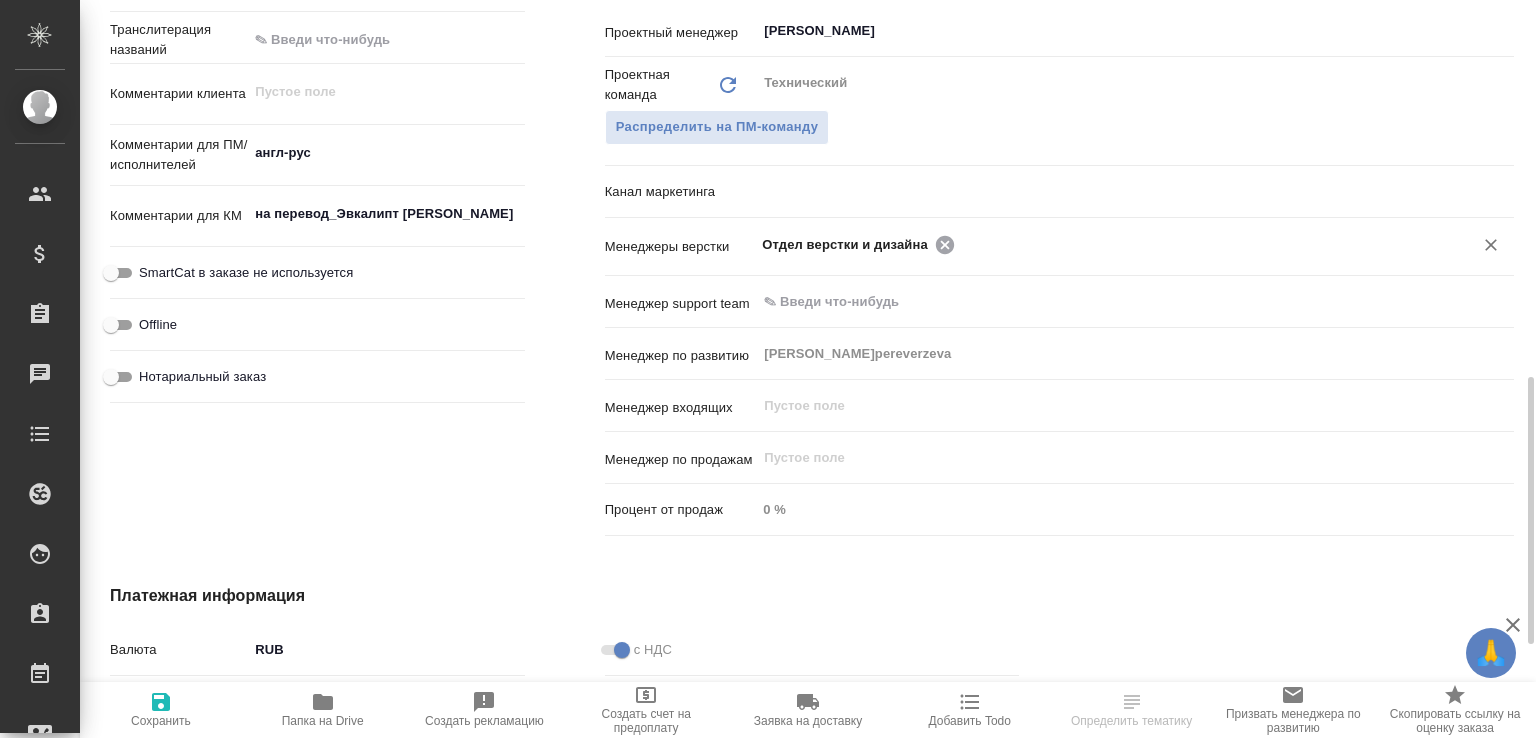 click 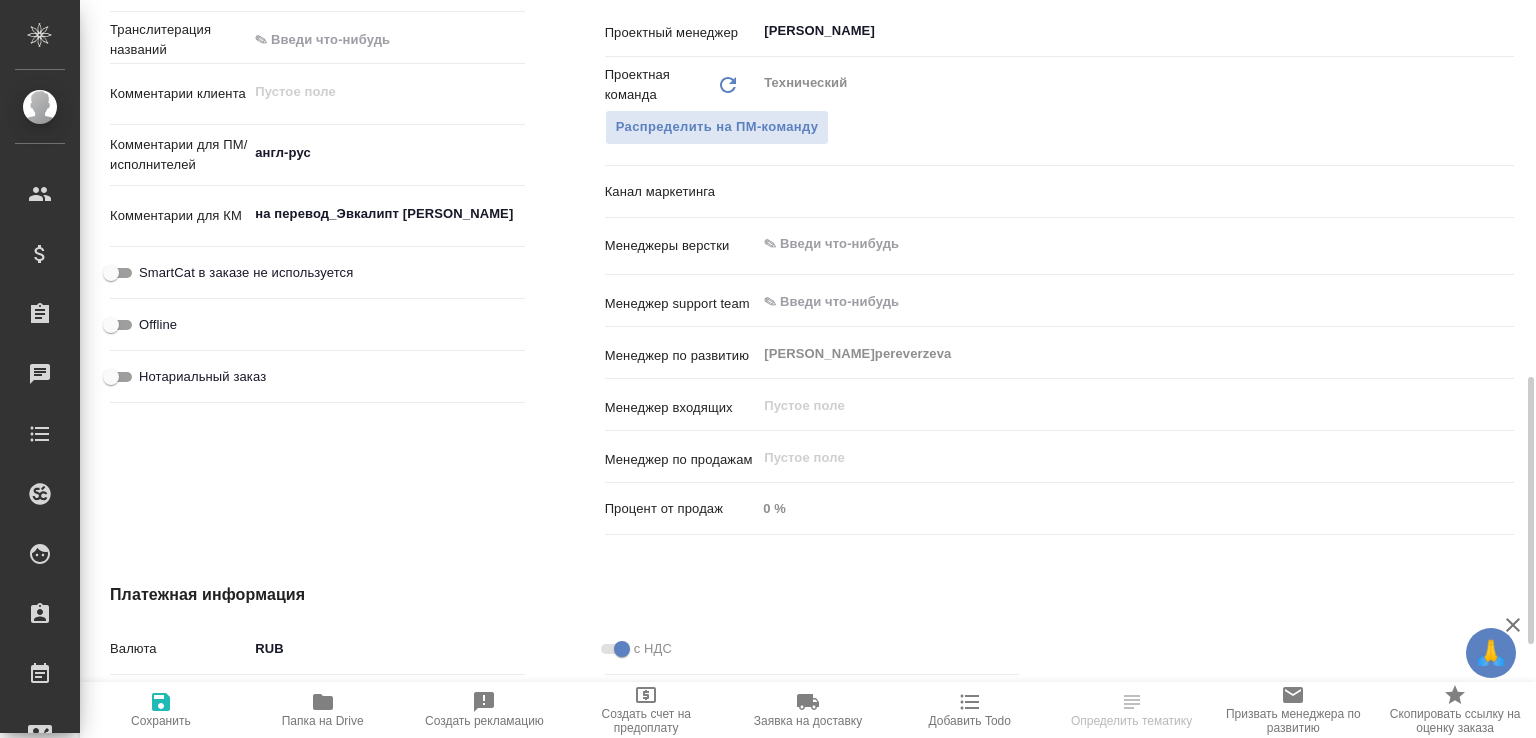 click at bounding box center (1101, 244) 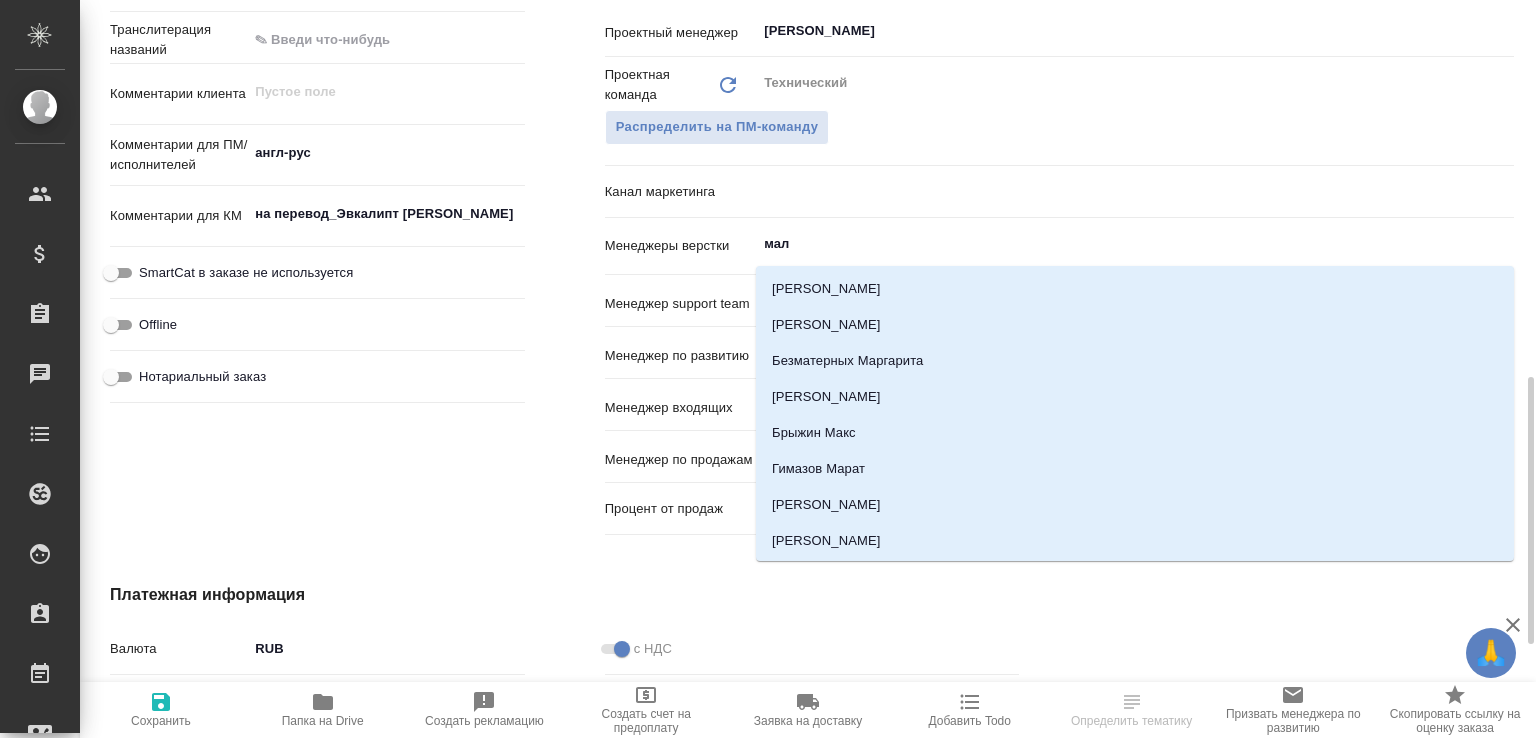 type on "мало" 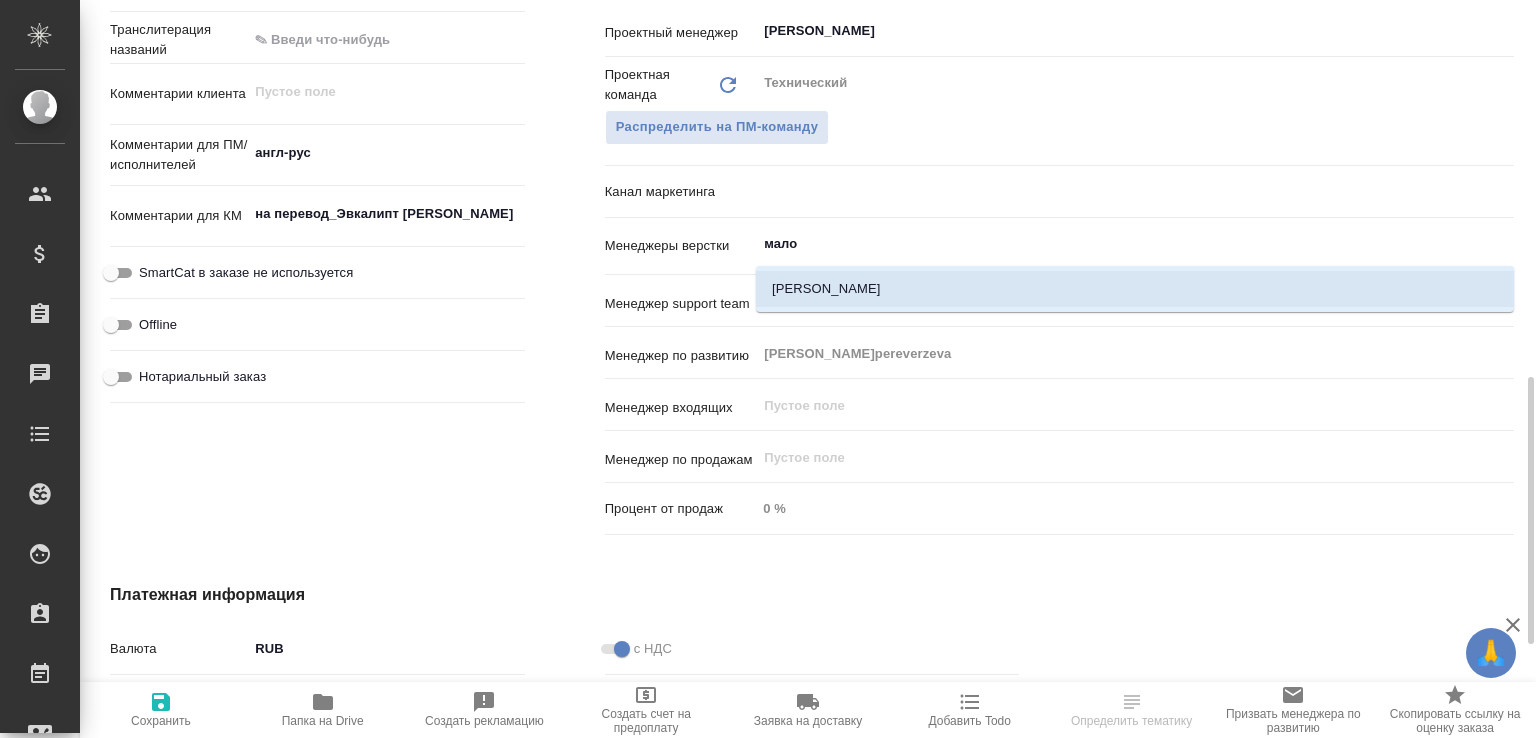 click on "[PERSON_NAME]" at bounding box center [1135, 289] 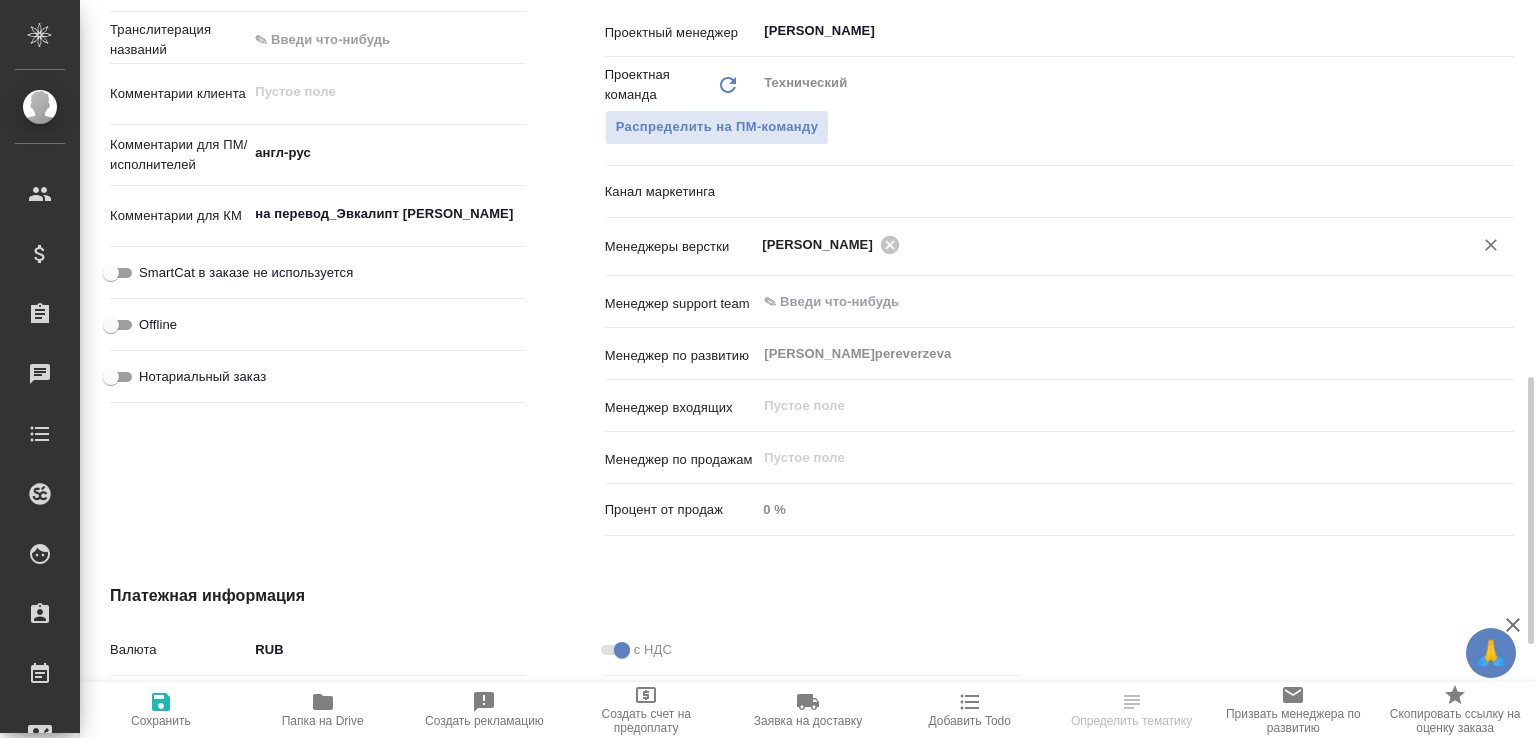 click 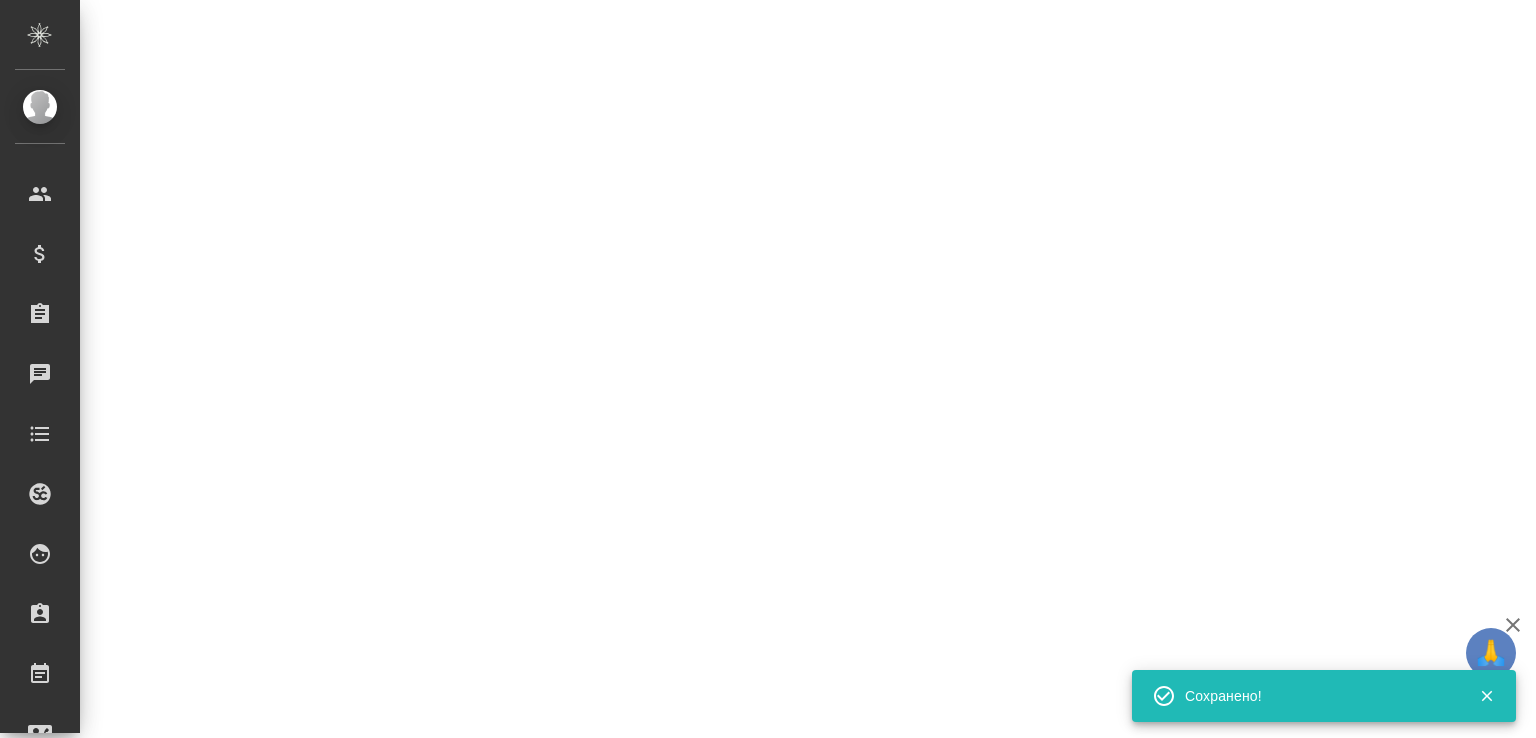 select on "RU" 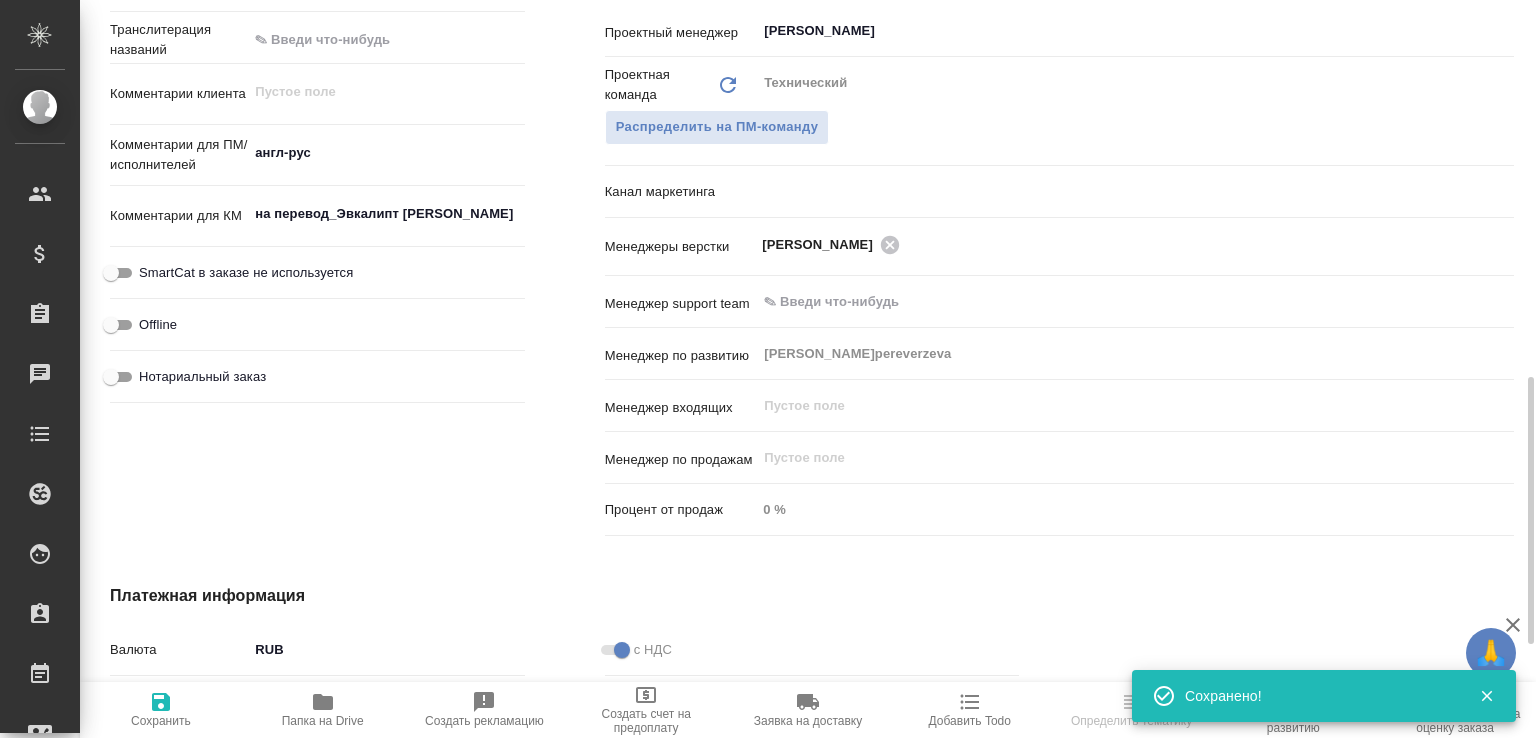 type on "x" 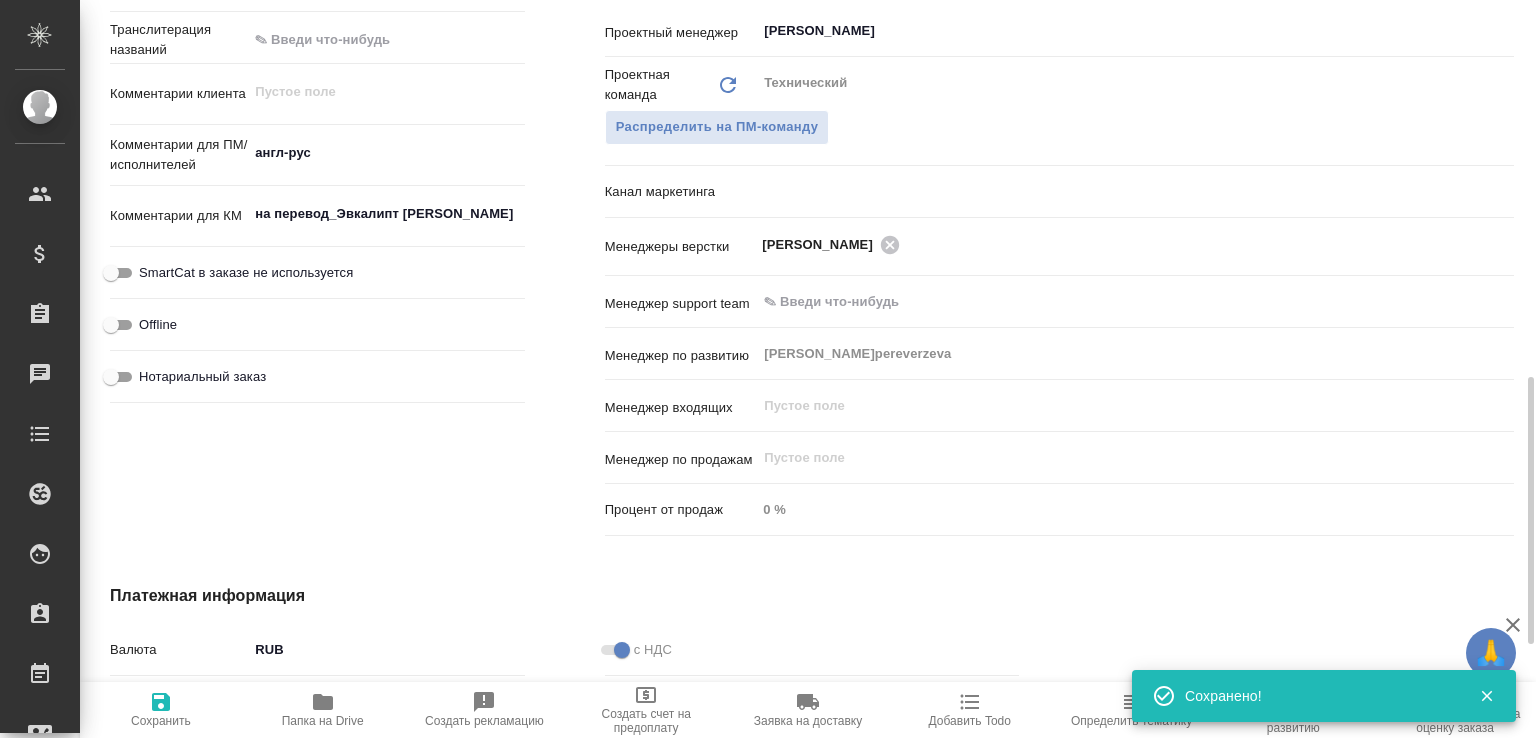 type on "x" 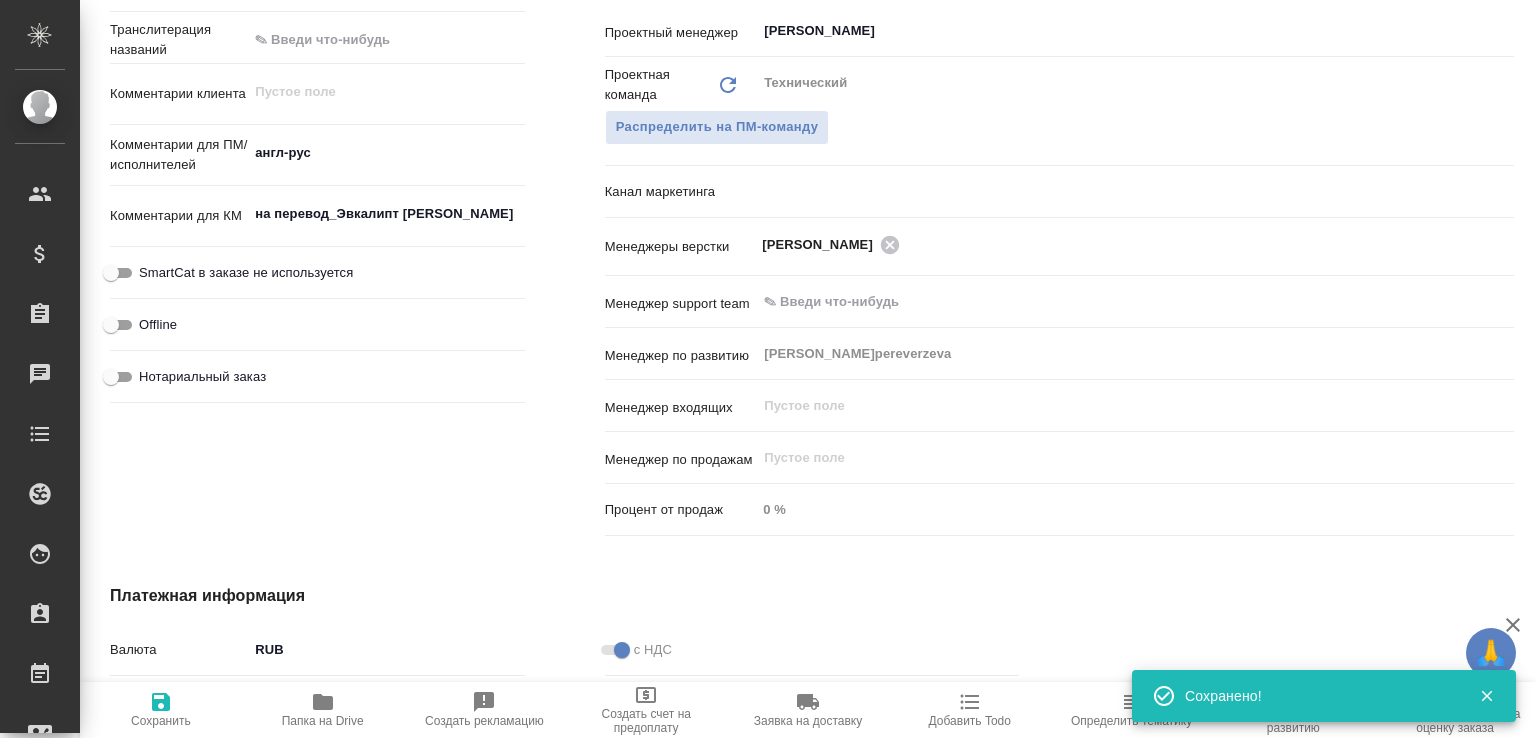 scroll, scrollTop: 0, scrollLeft: 0, axis: both 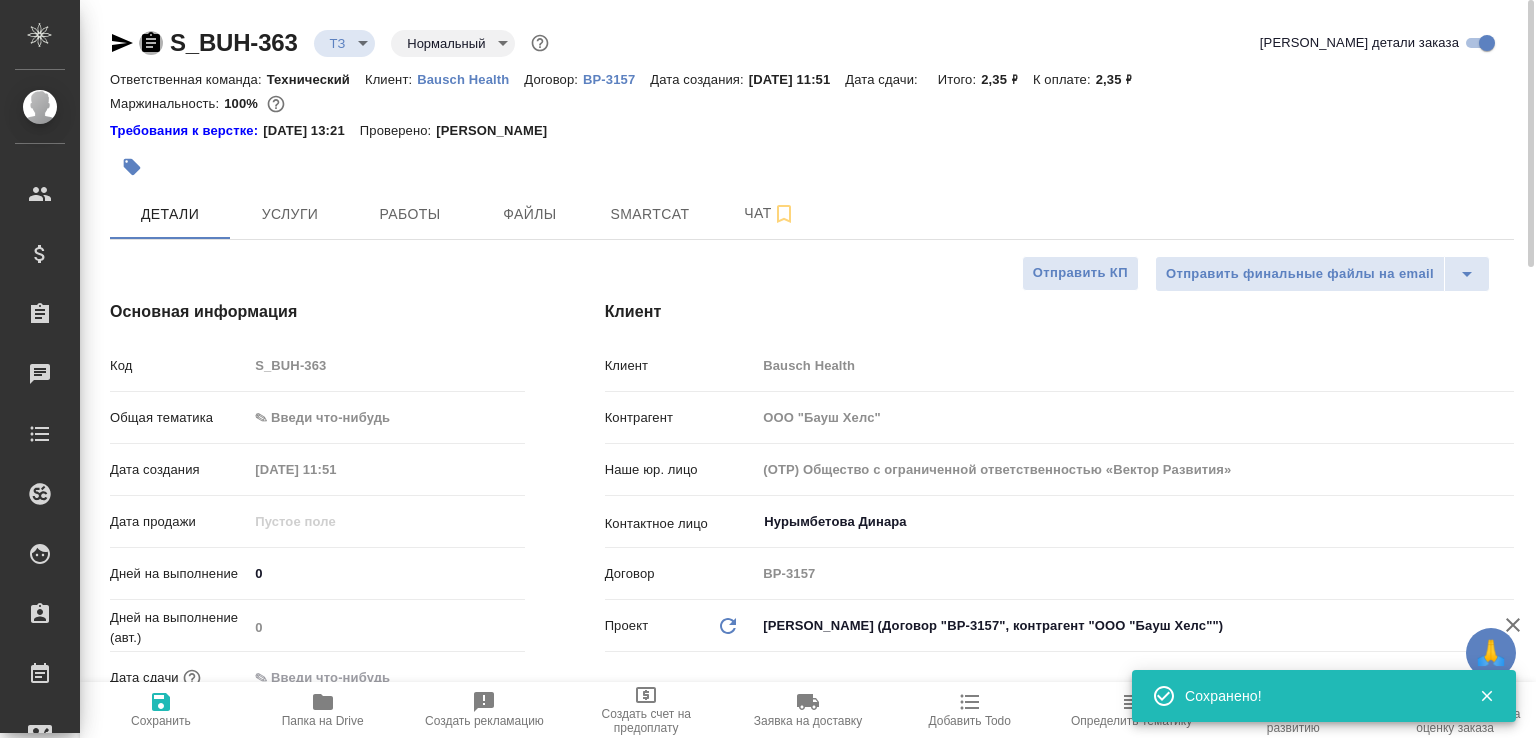 click 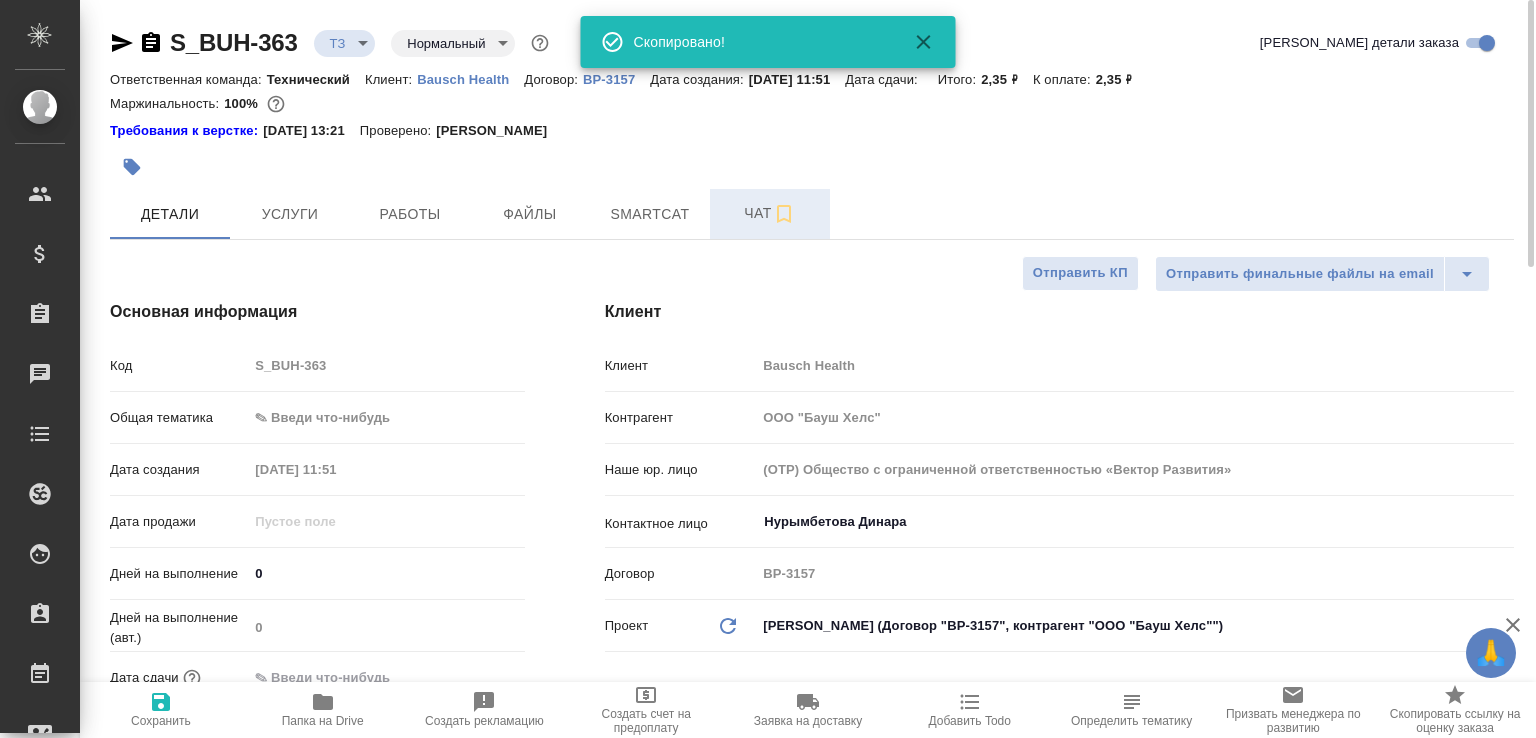 click on "Чат" at bounding box center (770, 213) 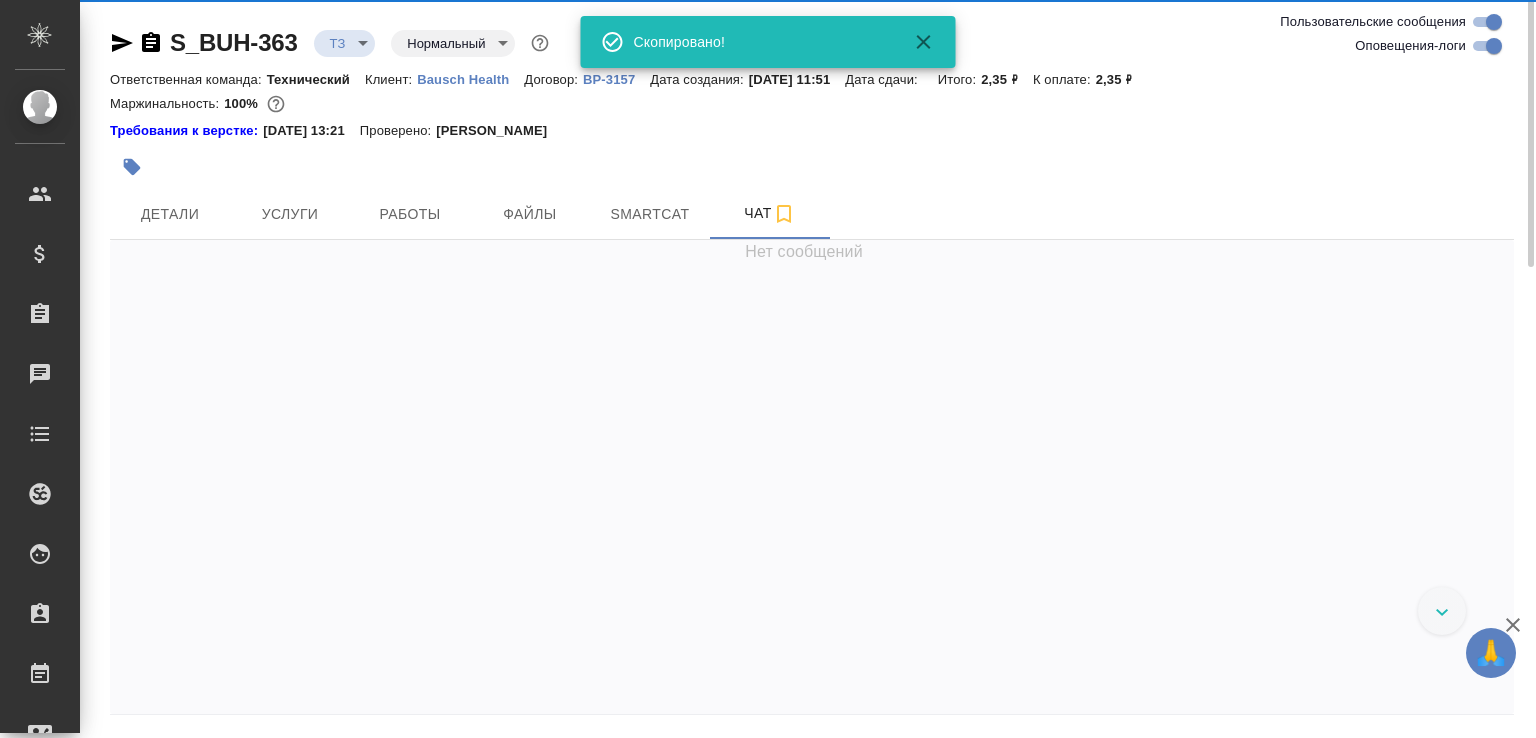 scroll, scrollTop: 375, scrollLeft: 0, axis: vertical 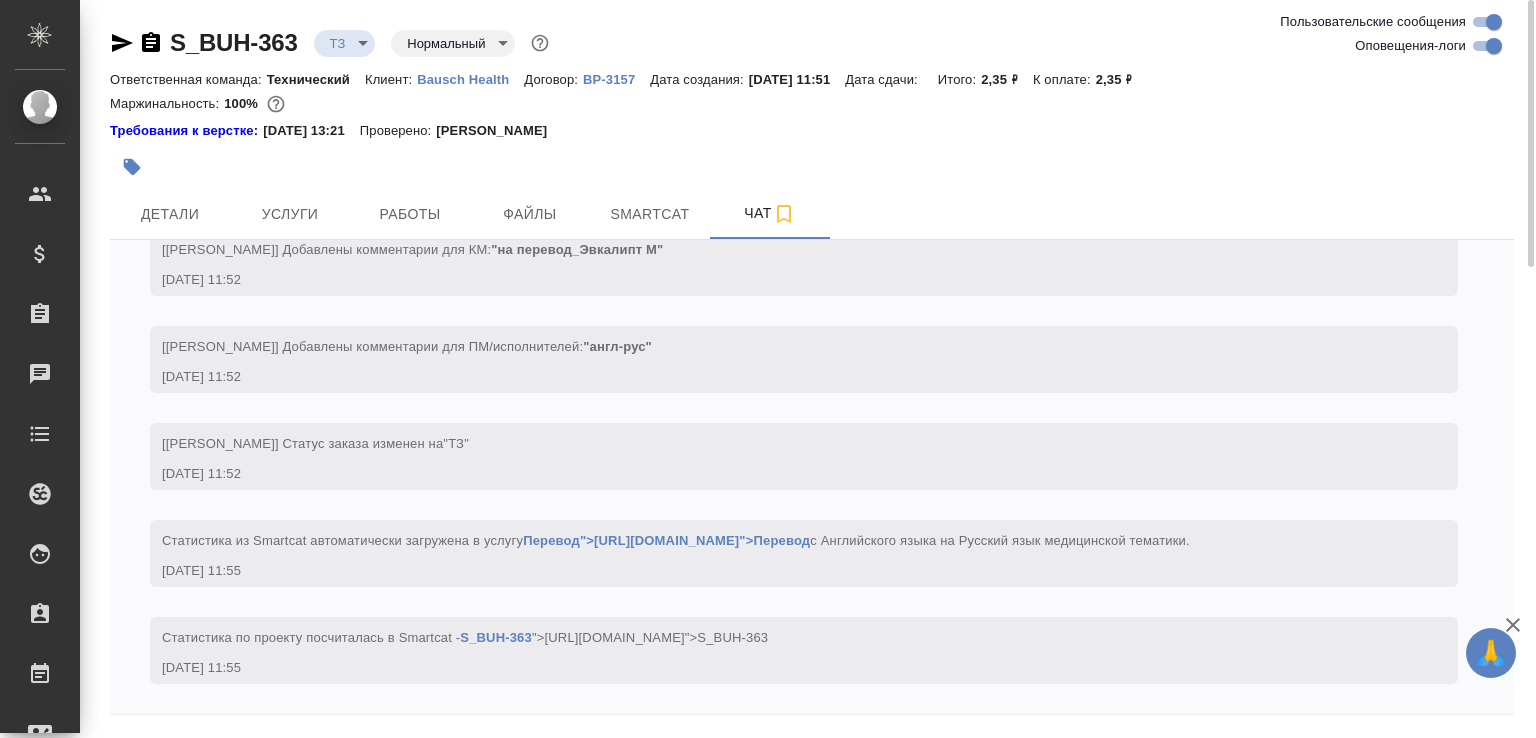 click 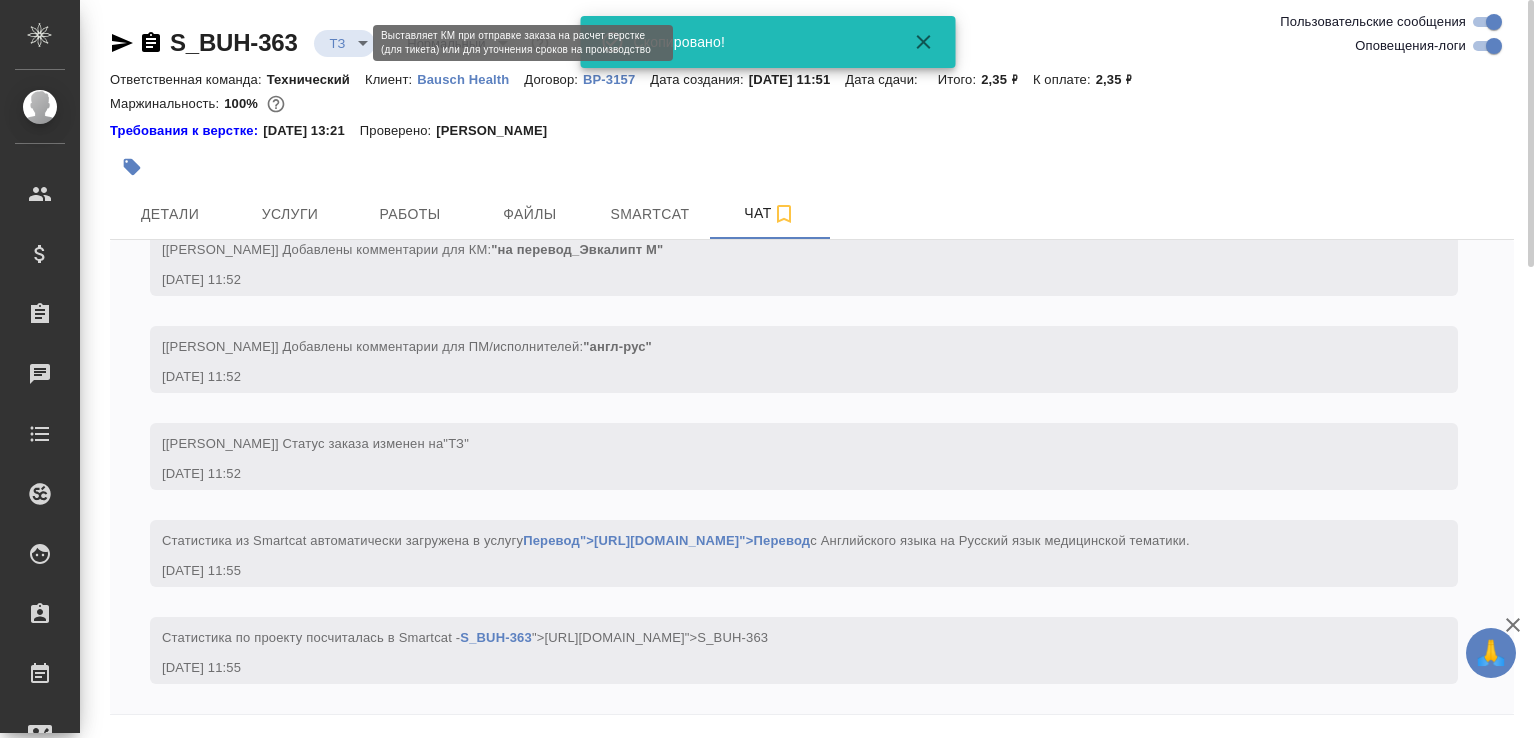 click on "🙏 .cls-1
fill:#fff;
AWATERA Малофеева Екатерина e.malofeeva Клиенты Спецификации Заказы 0 Чаты Todo Проекты SC Исполнители Кандидаты Работы Входящие заявки Заявки на доставку Рекламации Проекты процессинга Конференции Выйти S_BUH-363 ТЗ tz Нормальный normal Ответственная команда: Технический Клиент: Bausch Health Договор: ВР-3157 Дата создания: 18.07.2025, 11:51 Дата сдачи: Итого: 2,35 ₽ К оплате: 2,35 ₽ Маржинальность: 100% Требования к верстке: 21.05.2024 13:21 Проверено: Петрова Валерия Детали Услуги Работы Файлы Smartcat Чат Пользовательские сообщения Оповещения-логи 18.07, пятница 18.07.25, 11:51 0" at bounding box center [768, 369] 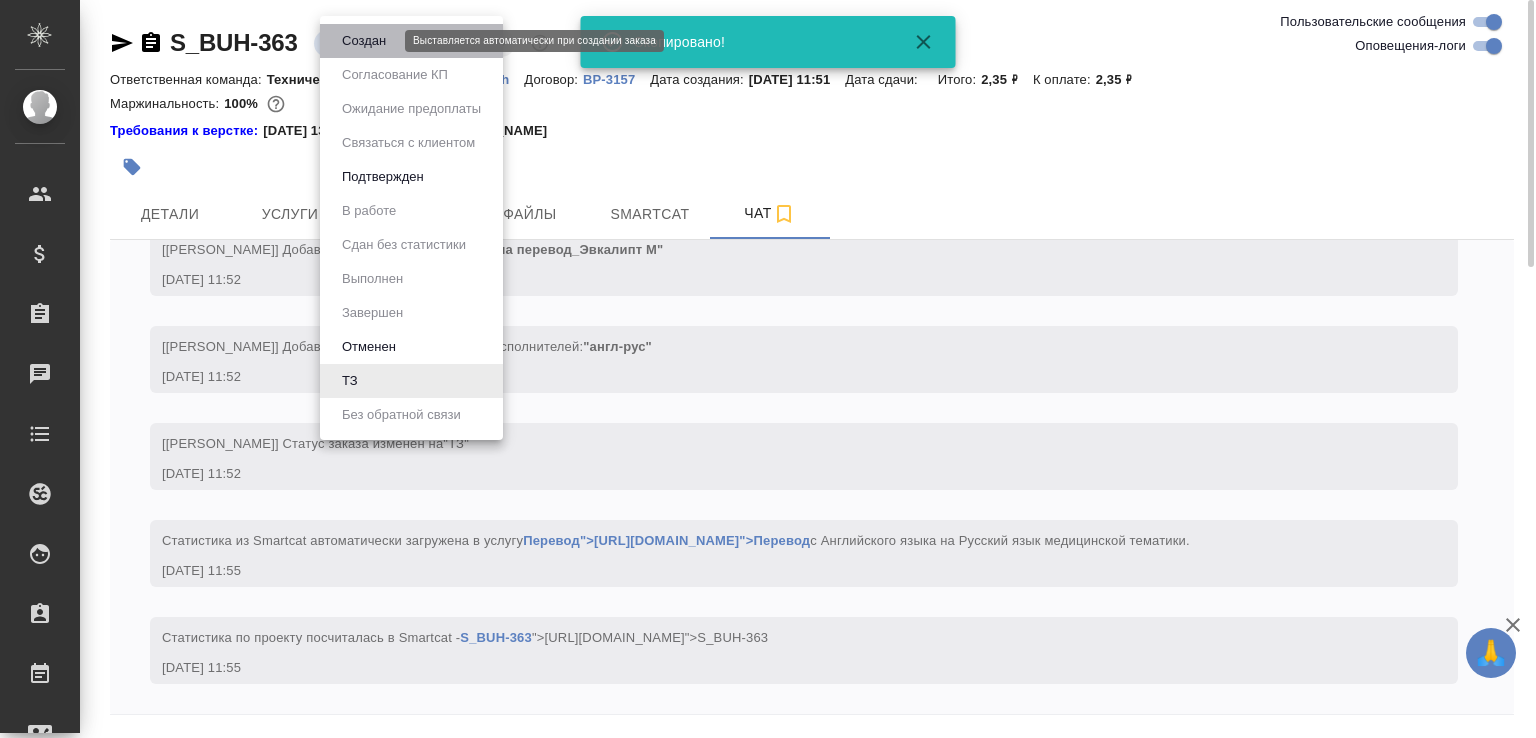 click on "Создан" at bounding box center [364, 41] 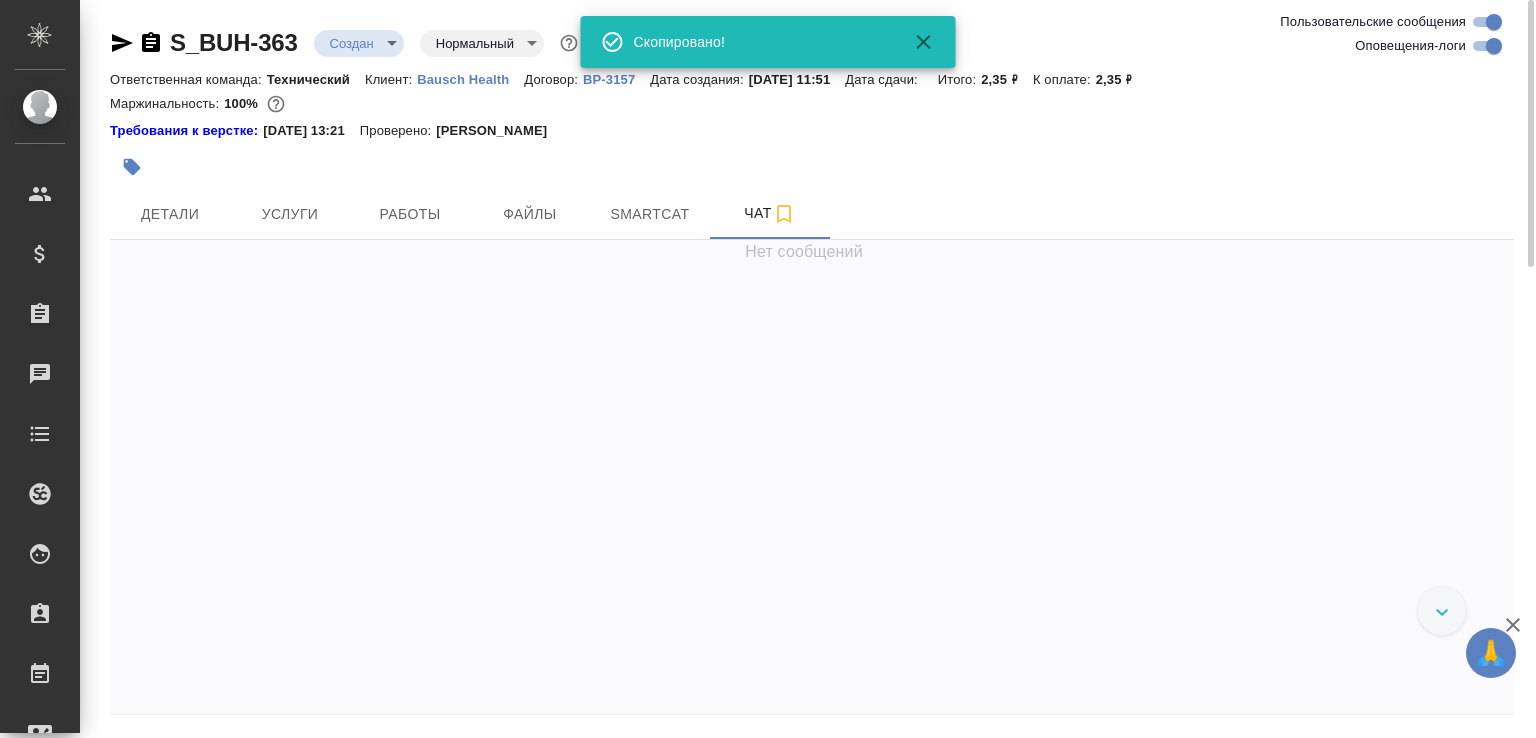 scroll, scrollTop: 472, scrollLeft: 0, axis: vertical 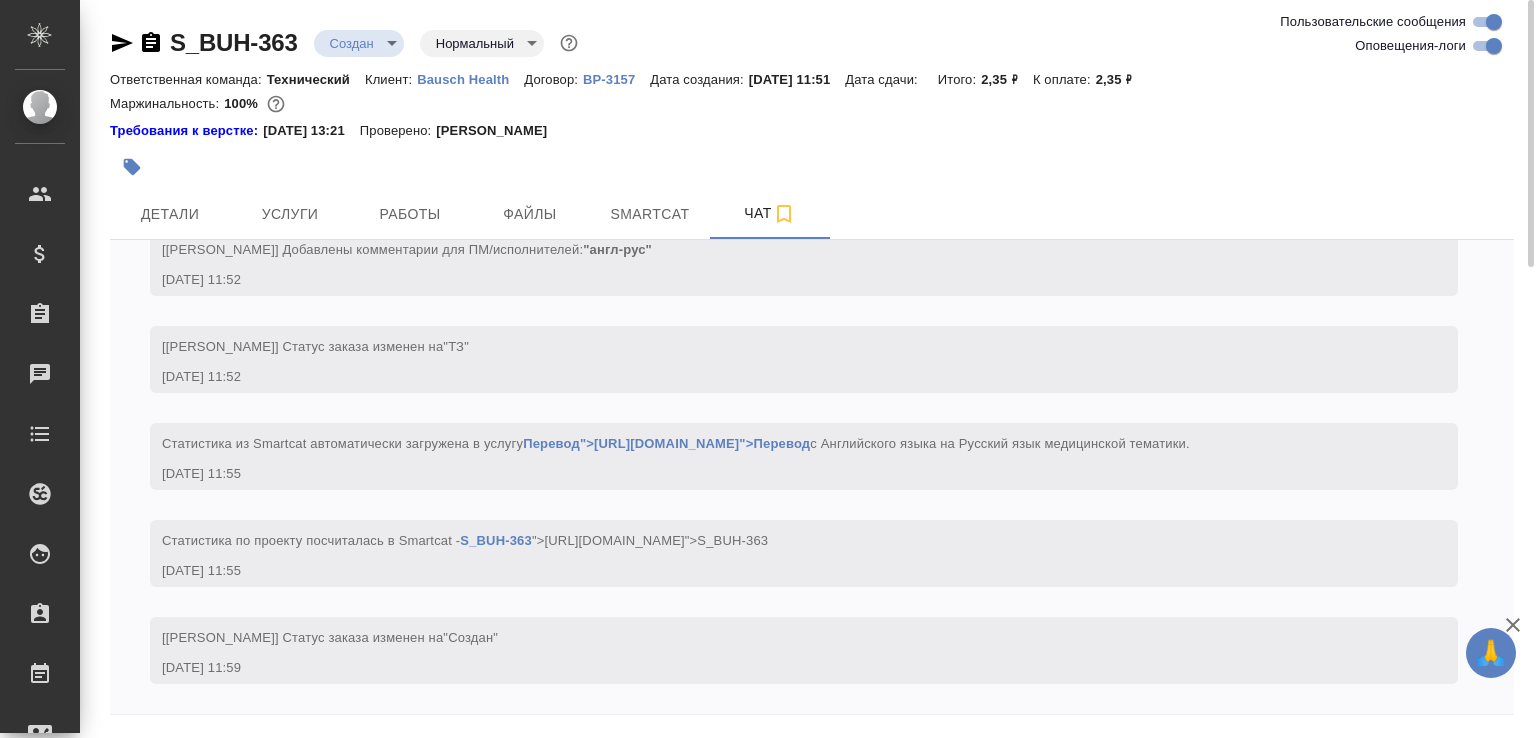 click at bounding box center (812, 720) 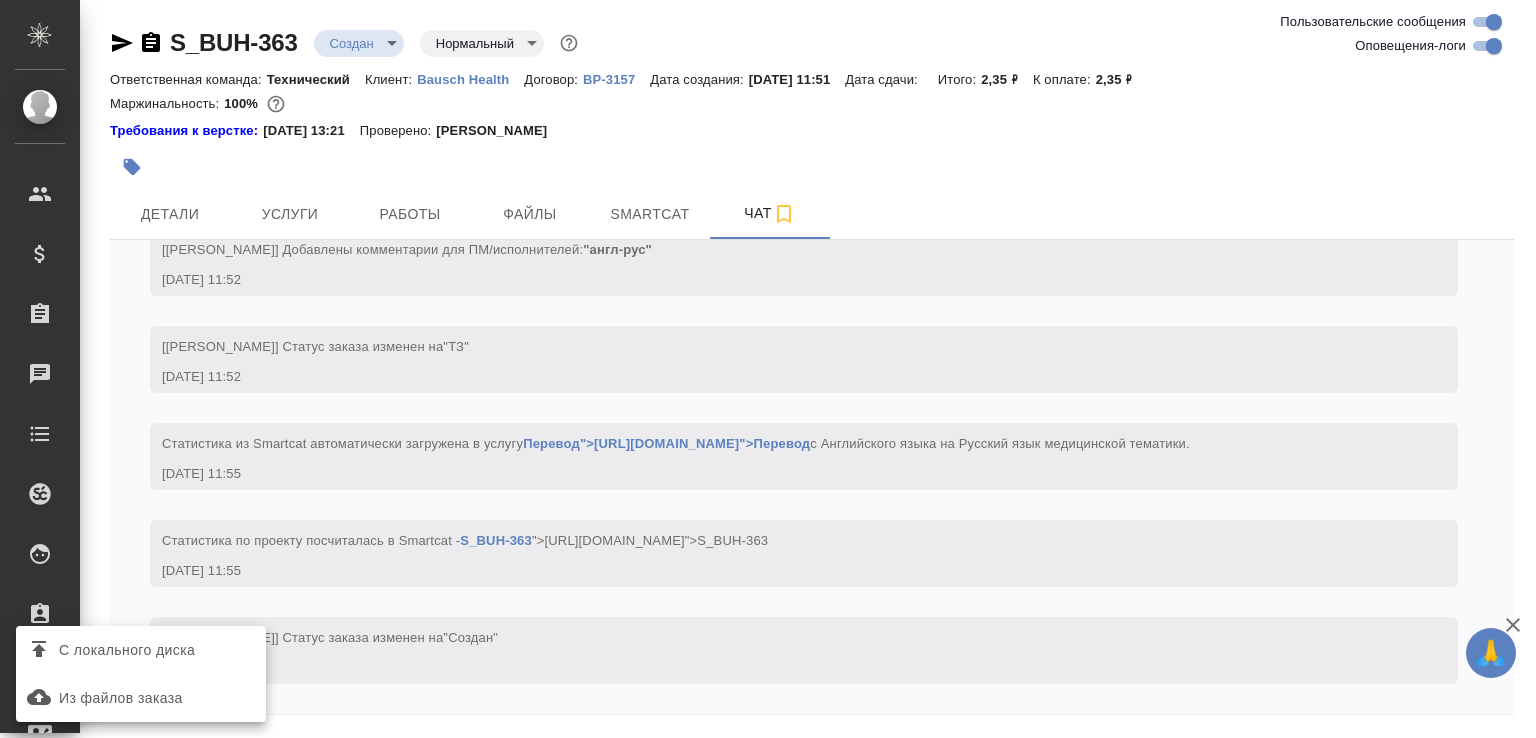 click on "С локального диска" at bounding box center [127, 650] 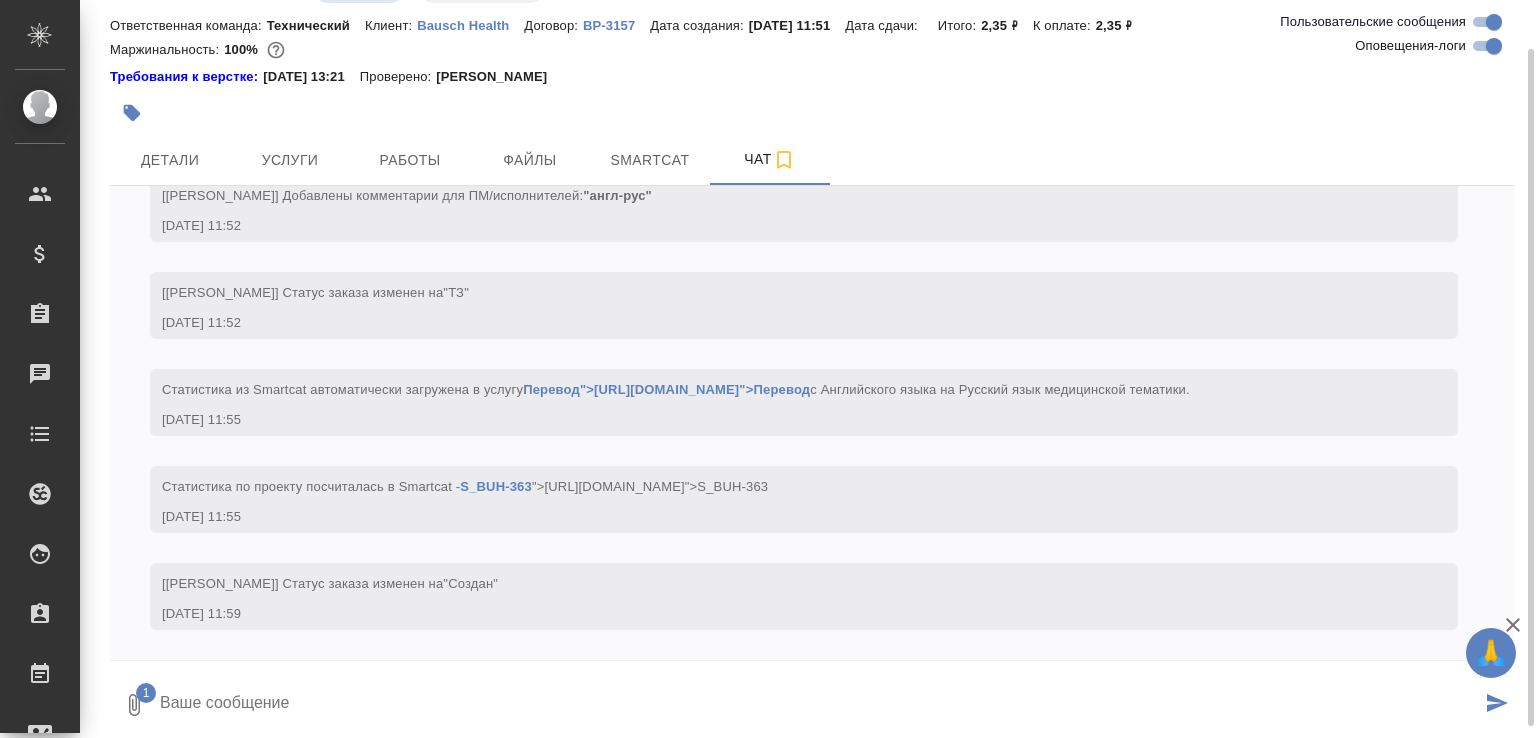 click at bounding box center [819, 705] 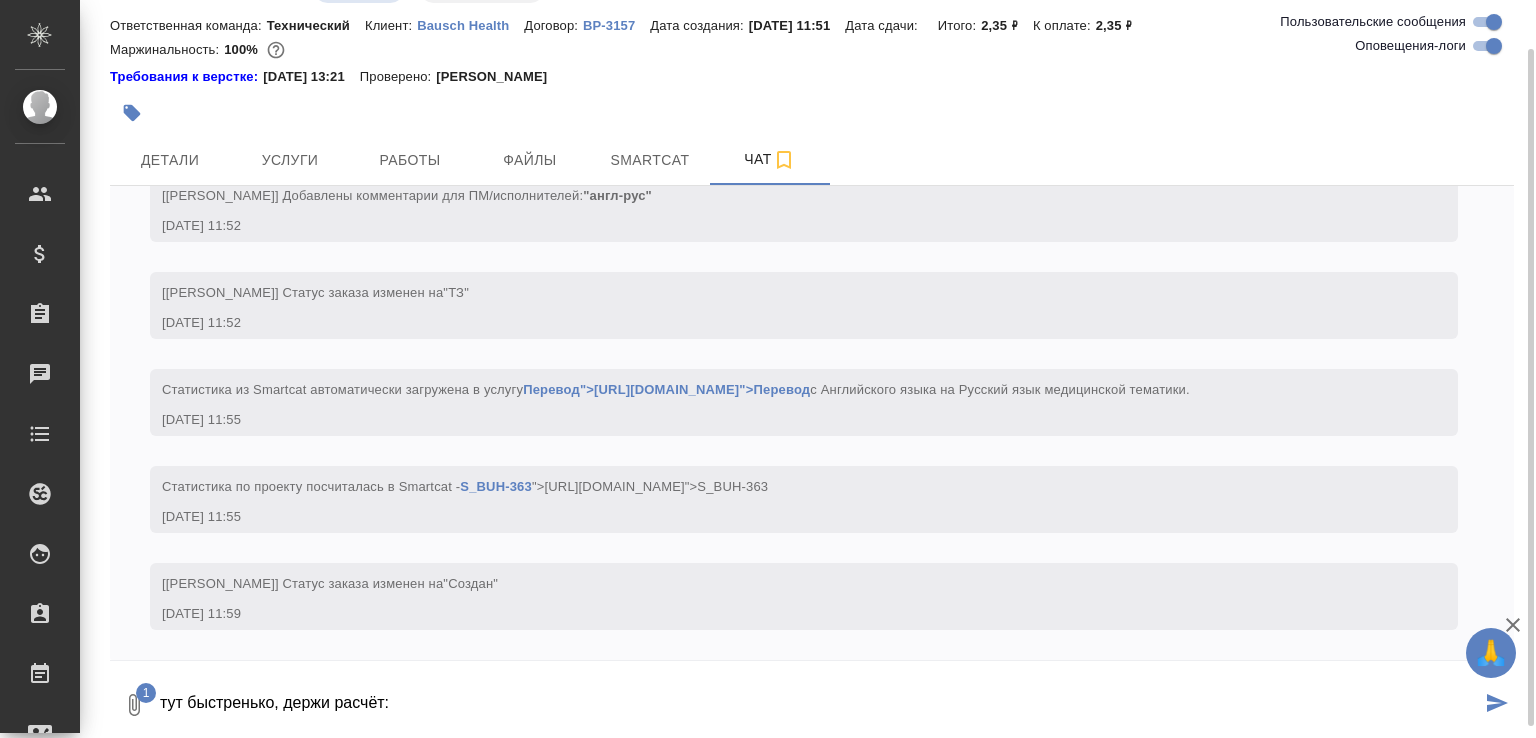 type on "тут быстренько, держи расчёт:" 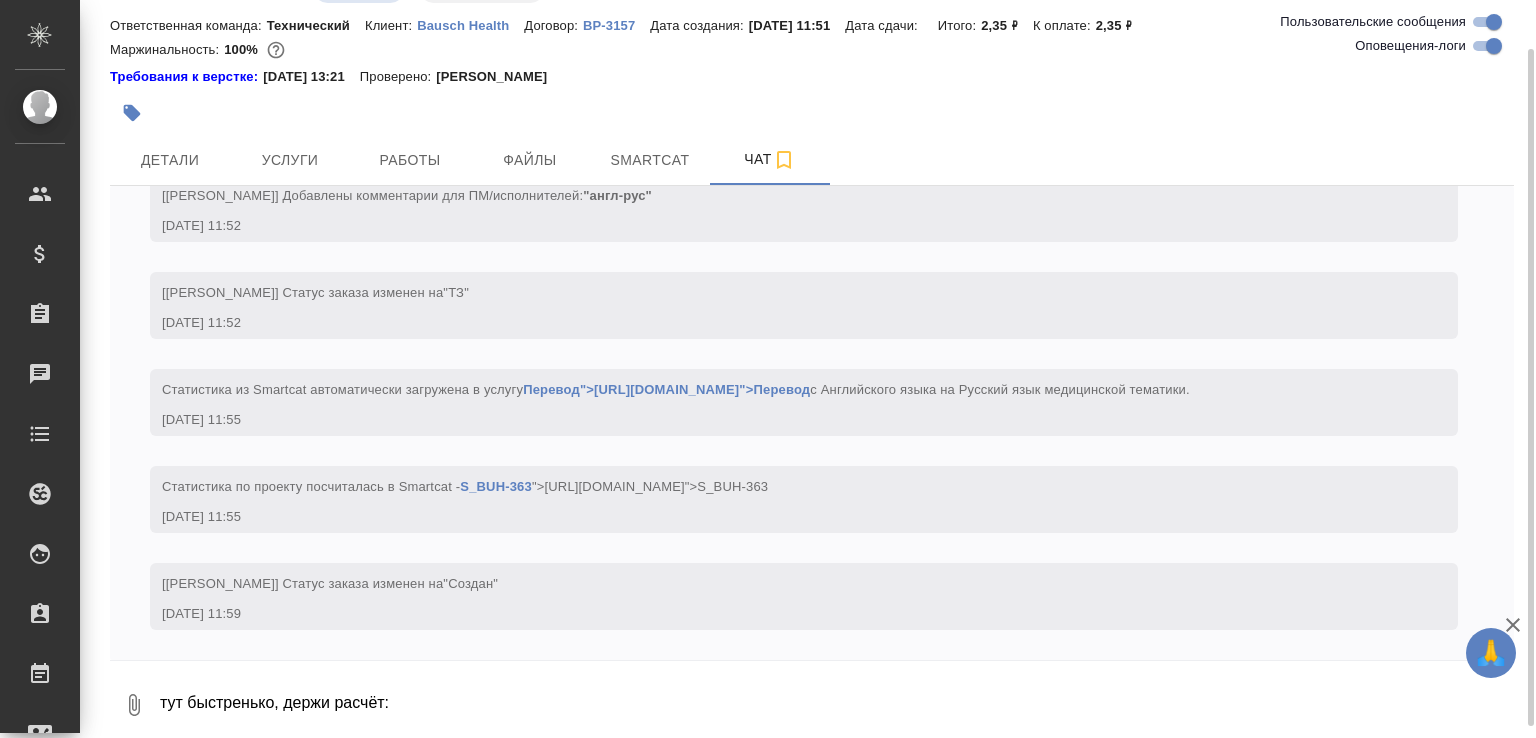 scroll, scrollTop: 629, scrollLeft: 0, axis: vertical 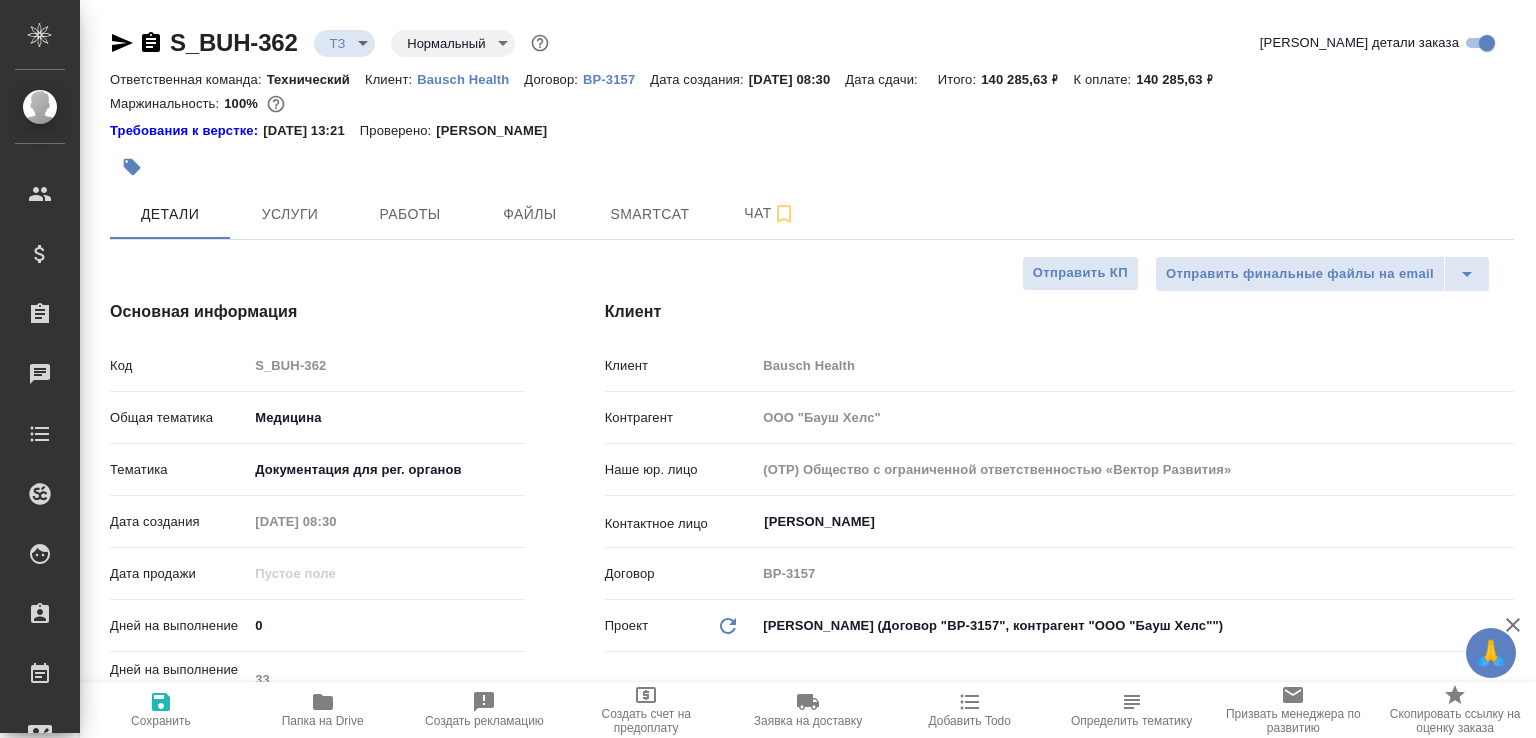 select on "RU" 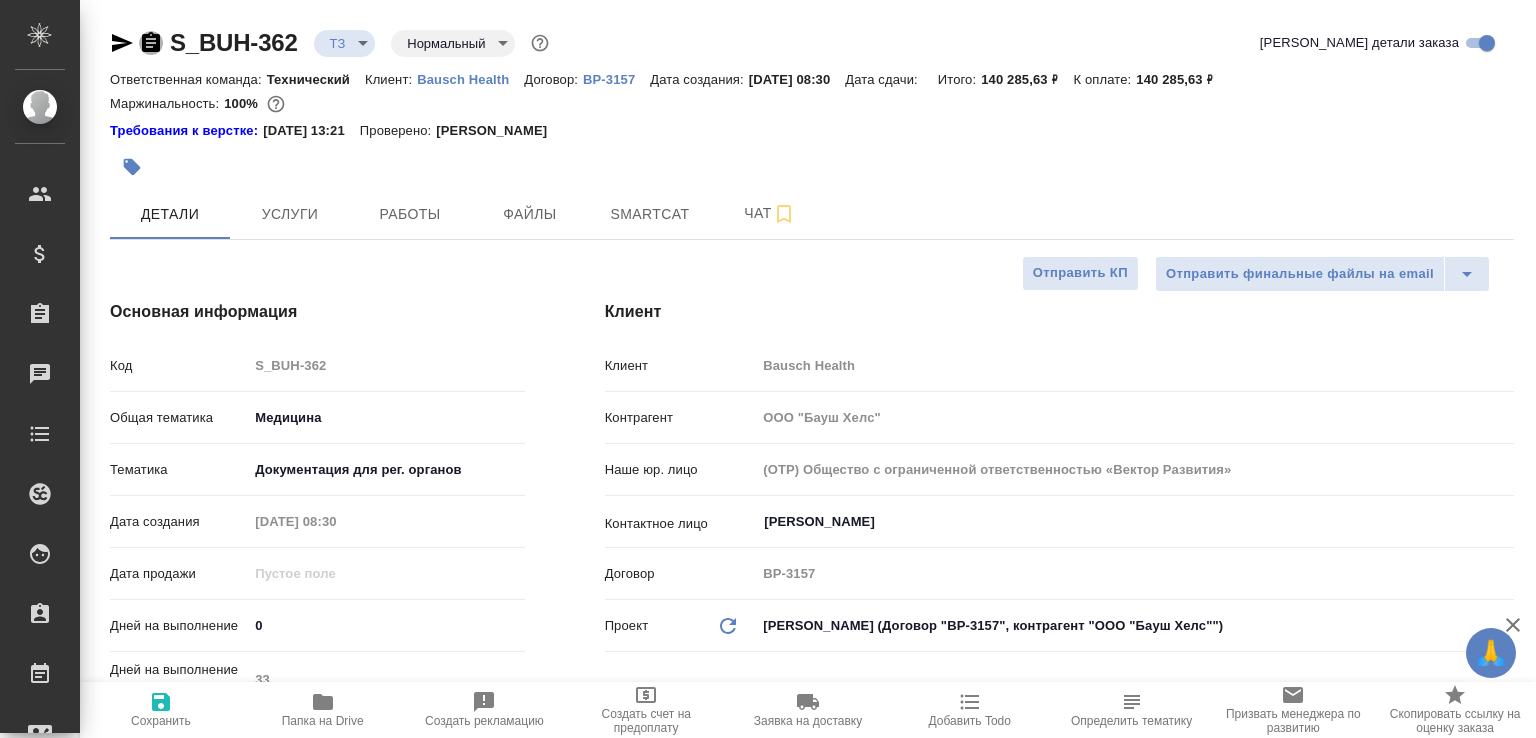 click 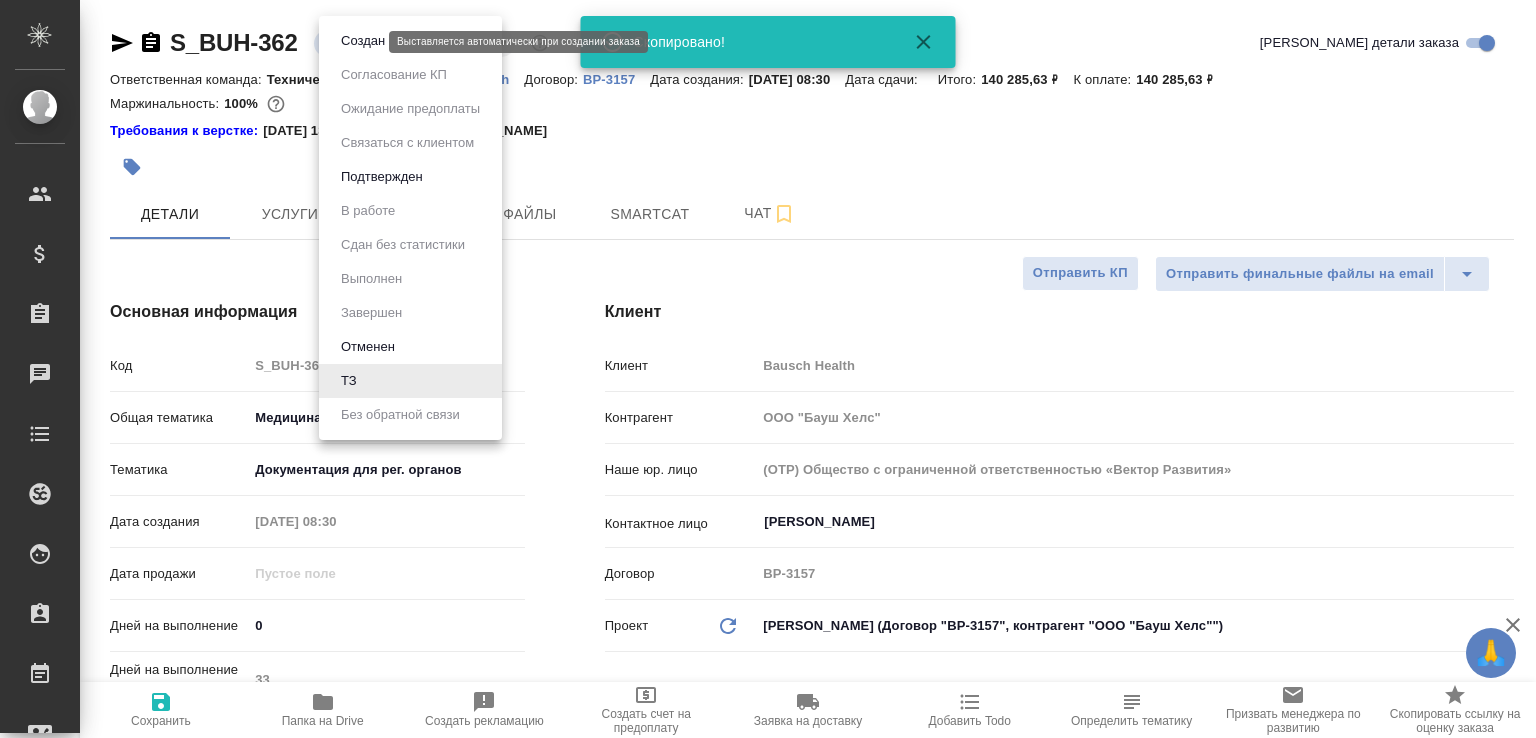 click on "🙏 .cls-1
fill:#fff;
AWATERA [PERSON_NAME]malofeeva Клиенты Спецификации Заказы 0 Чаты Todo Проекты SC Исполнители Кандидаты Работы Входящие заявки Заявки на доставку Рекламации Проекты процессинга Конференции Выйти S_BUH-362 ТЗ tz Нормальный normal Кратко детали заказа Ответственная команда: Технический Клиент: Bausch Health Договор: ВР-3157 Дата создания: [DATE] 08:30 Дата сдачи: Итого: 140 285,63 ₽ К оплате: 140 285,63 ₽ Маржинальность: 100% Требования к верстке: [DATE] 13:21 Проверено: [PERSON_NAME] Услуги Работы Файлы Smartcat Чат Отправить финальные файлы на email Код med 0" at bounding box center (768, 369) 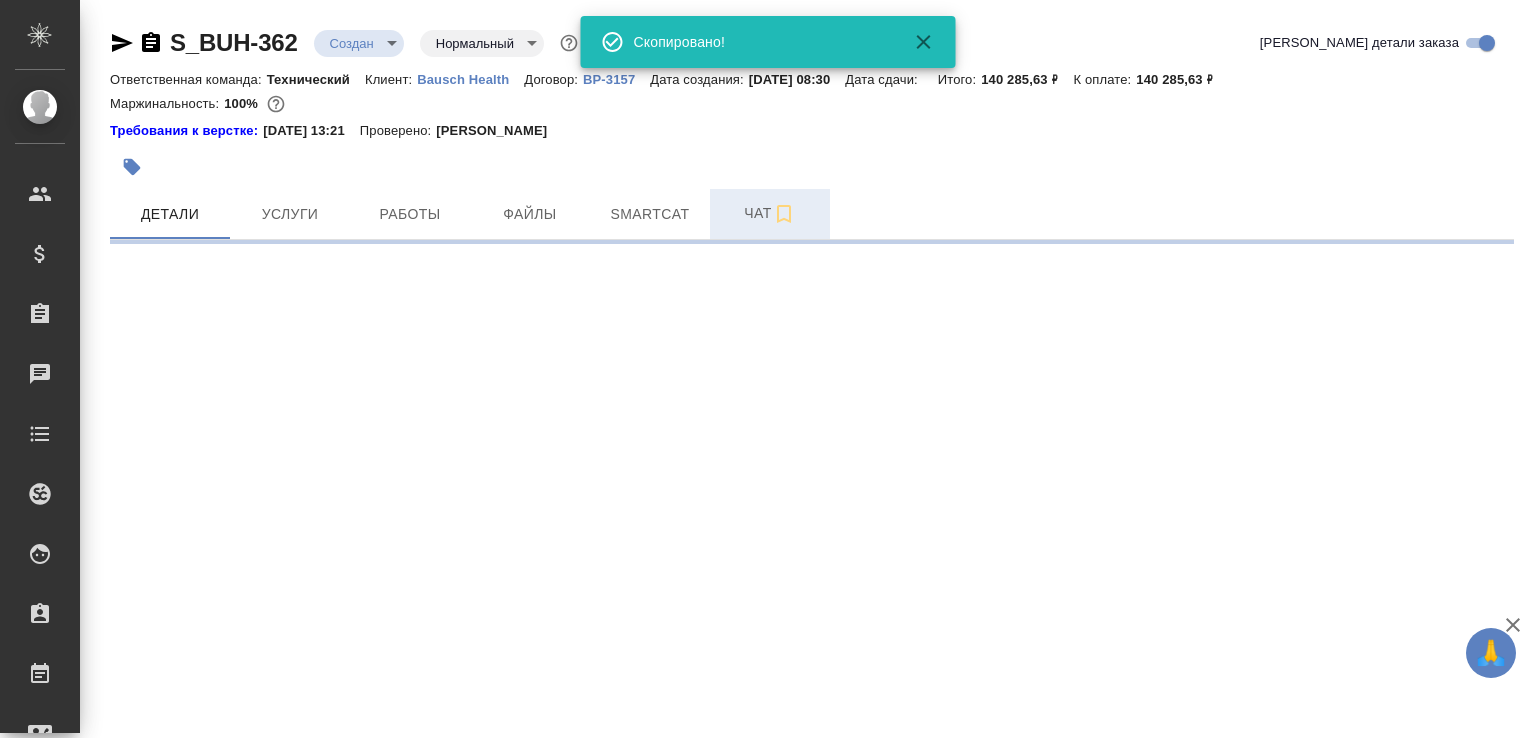 select on "RU" 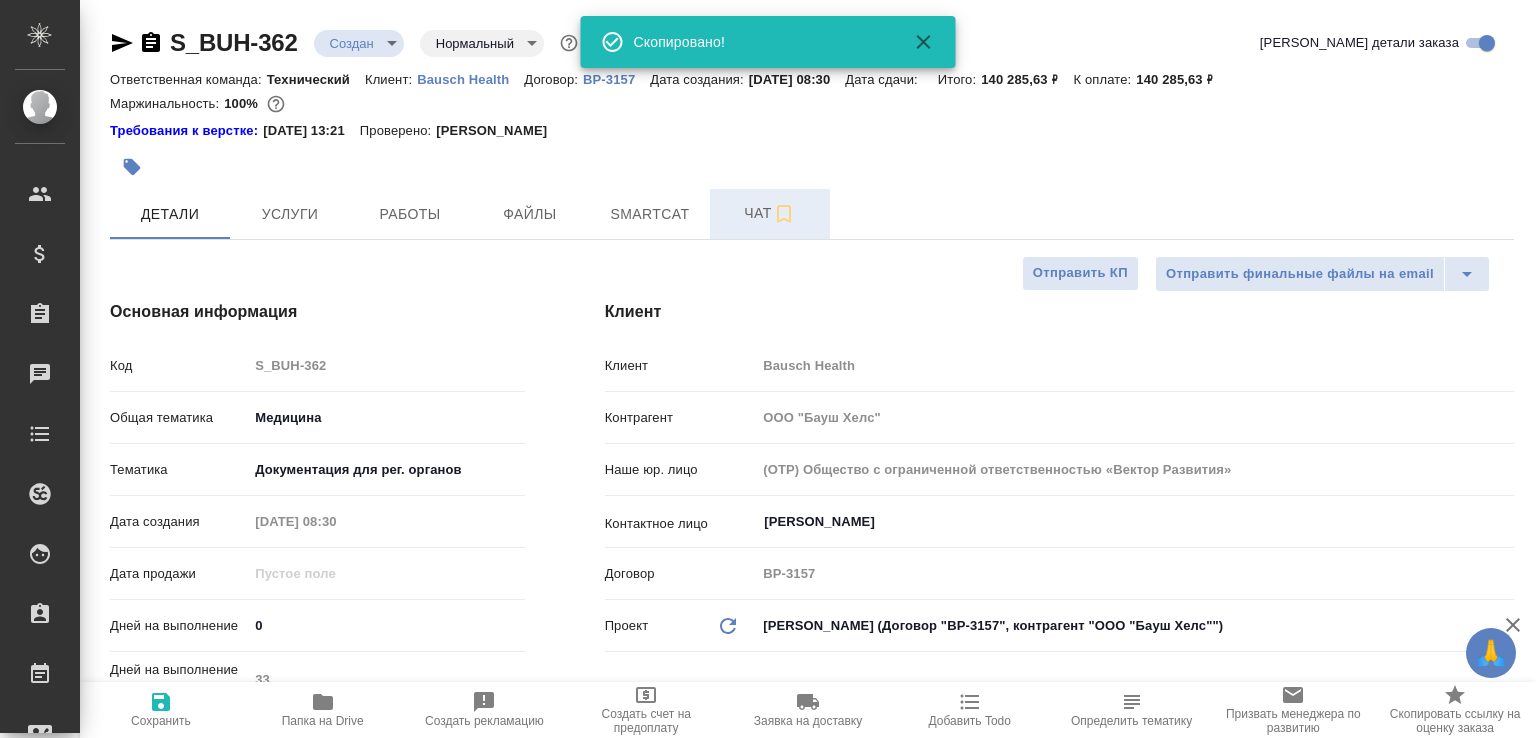 click on "Чат" at bounding box center (770, 213) 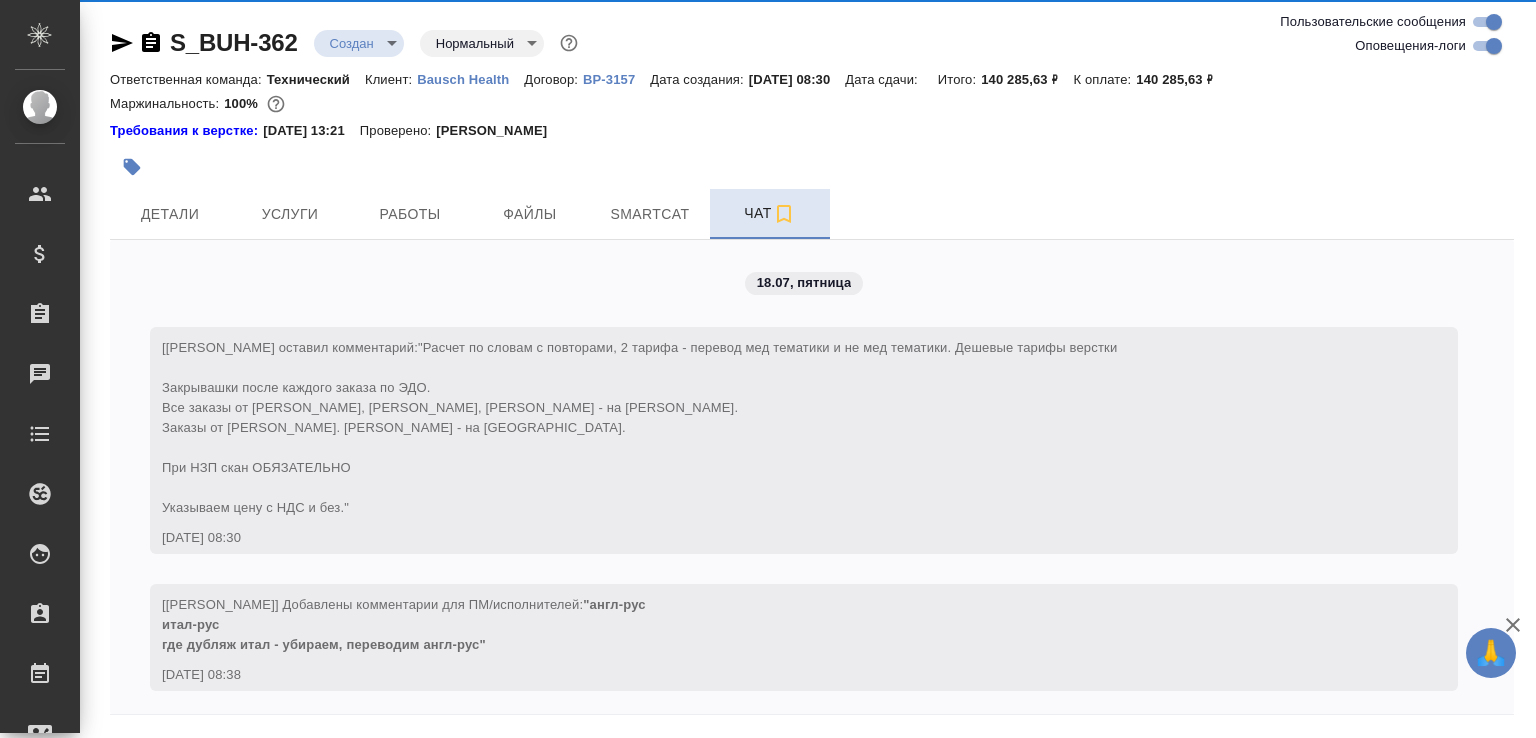 scroll, scrollTop: 1196, scrollLeft: 0, axis: vertical 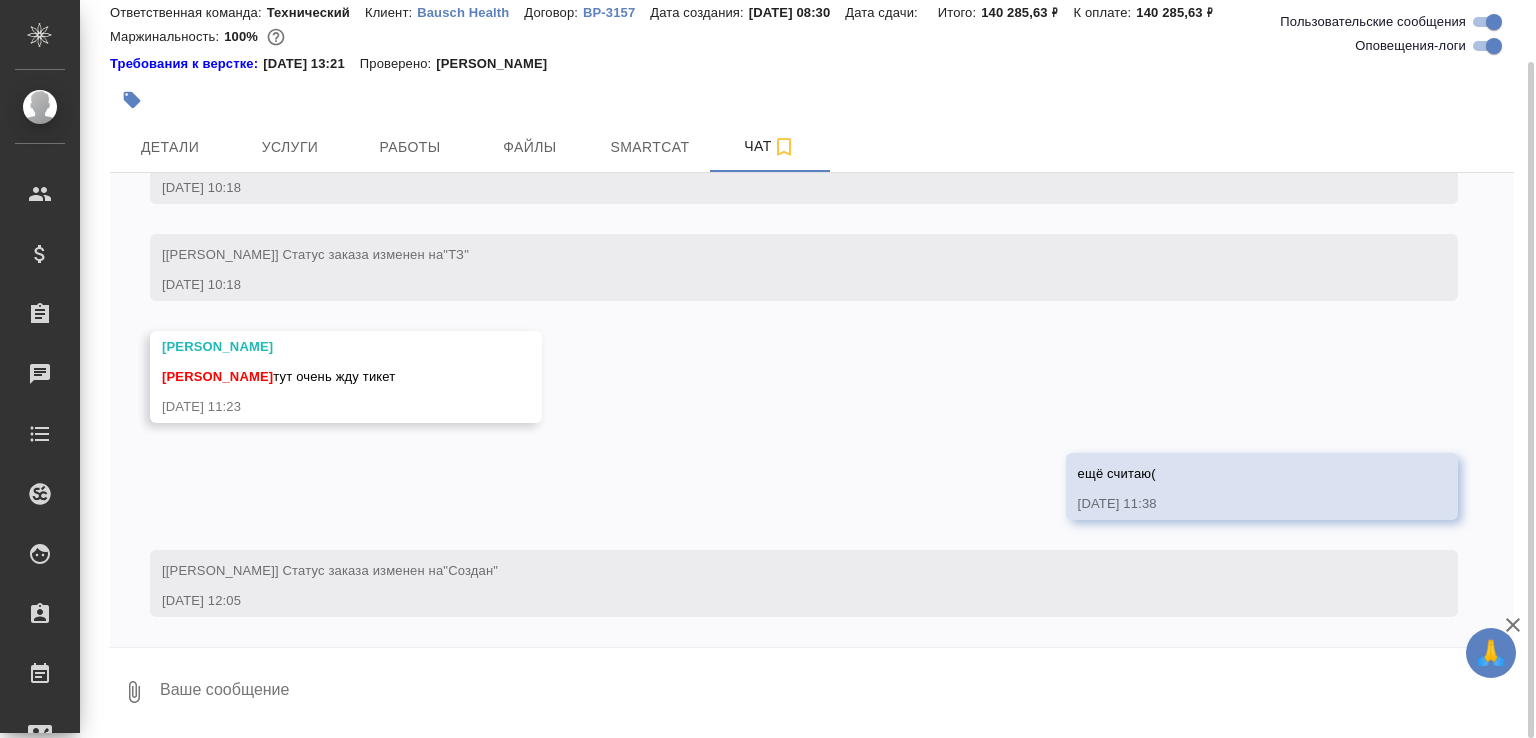 click on "18.07, [DATE] [[PERSON_NAME] оставил комментарий:   "Расчет по словам с повторами, 2 тарифа - перевод мед тематики и не мед тематики. Дешевые тарифы верстки
Закрывашки после каждого заказа по ЭДО.
Все заказы от [PERSON_NAME], [PERSON_NAME], [PERSON_NAME] - на [PERSON_NAME].
Заказы от [PERSON_NAME]. [PERSON_NAME] - на [GEOGRAPHIC_DATA].
При НЗП скан ОБЯЗАТЕЛЬНО
Указываем цену с НДС и без." [DATE] 08:30 [[PERSON_NAME]] Добавлены комментарии для ПМ/исполнителей:    "англ-рус
итал-рус
где дубляж итал - убираем, переводим англ-рус" [DATE] 08:38  ит-ру [DATE] 09:11  англ-рус [DATE] 09:12" at bounding box center (812, 410) 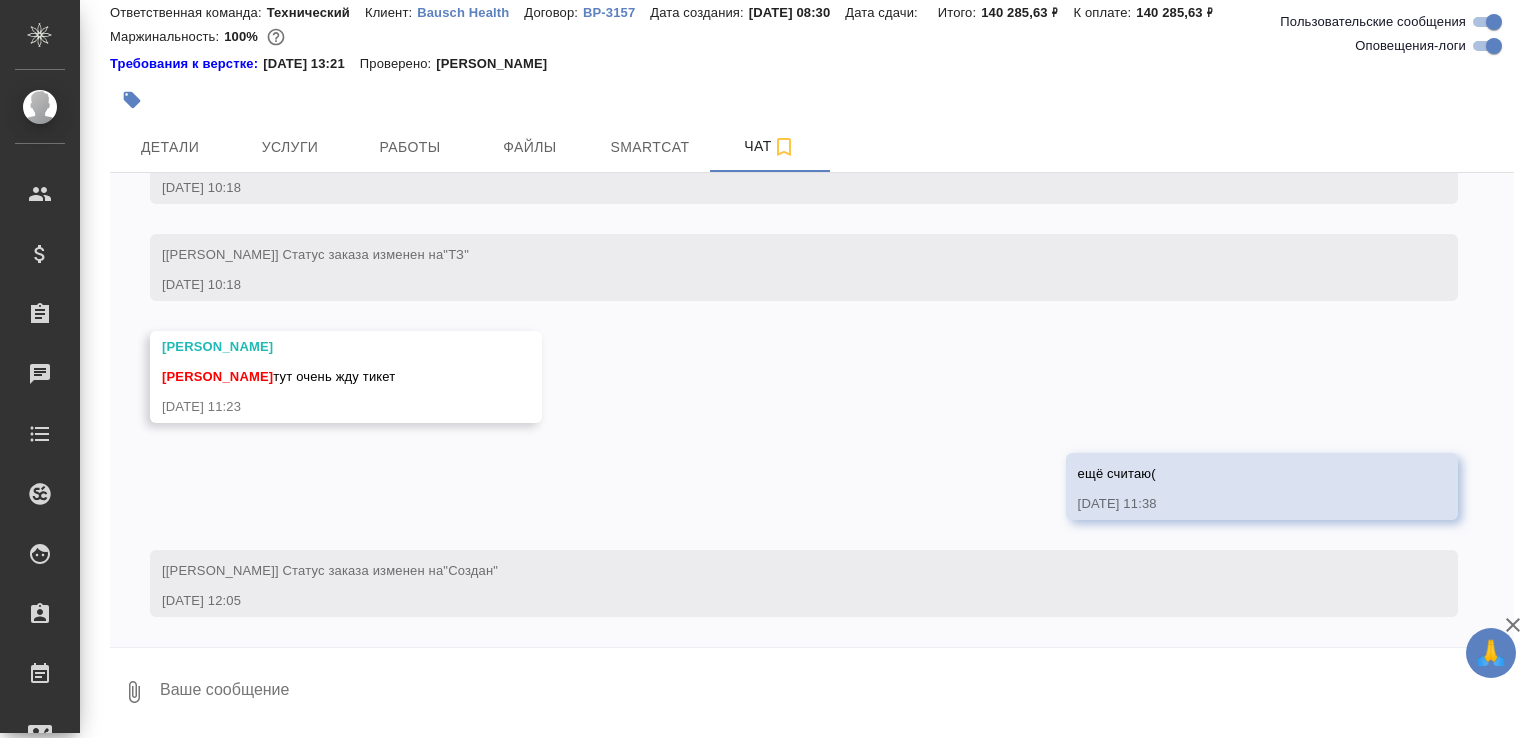 click on "18.07, [DATE] [[PERSON_NAME] оставил комментарий:   "Расчет по словам с повторами, 2 тарифа - перевод мед тематики и не мед тематики. Дешевые тарифы верстки
Закрывашки после каждого заказа по ЭДО.
Все заказы от [PERSON_NAME], [PERSON_NAME], [PERSON_NAME] - на [PERSON_NAME].
Заказы от [PERSON_NAME]. [PERSON_NAME] - на [GEOGRAPHIC_DATA].
При НЗП скан ОБЯЗАТЕЛЬНО
Указываем цену с НДС и без." [DATE] 08:30 [[PERSON_NAME]] Добавлены комментарии для ПМ/исполнителей:    "англ-рус
итал-рус
где дубляж итал - убираем, переводим англ-рус" [DATE] 08:38  ит-ру [DATE] 09:11  англ-рус [DATE] 09:12" at bounding box center [812, 410] 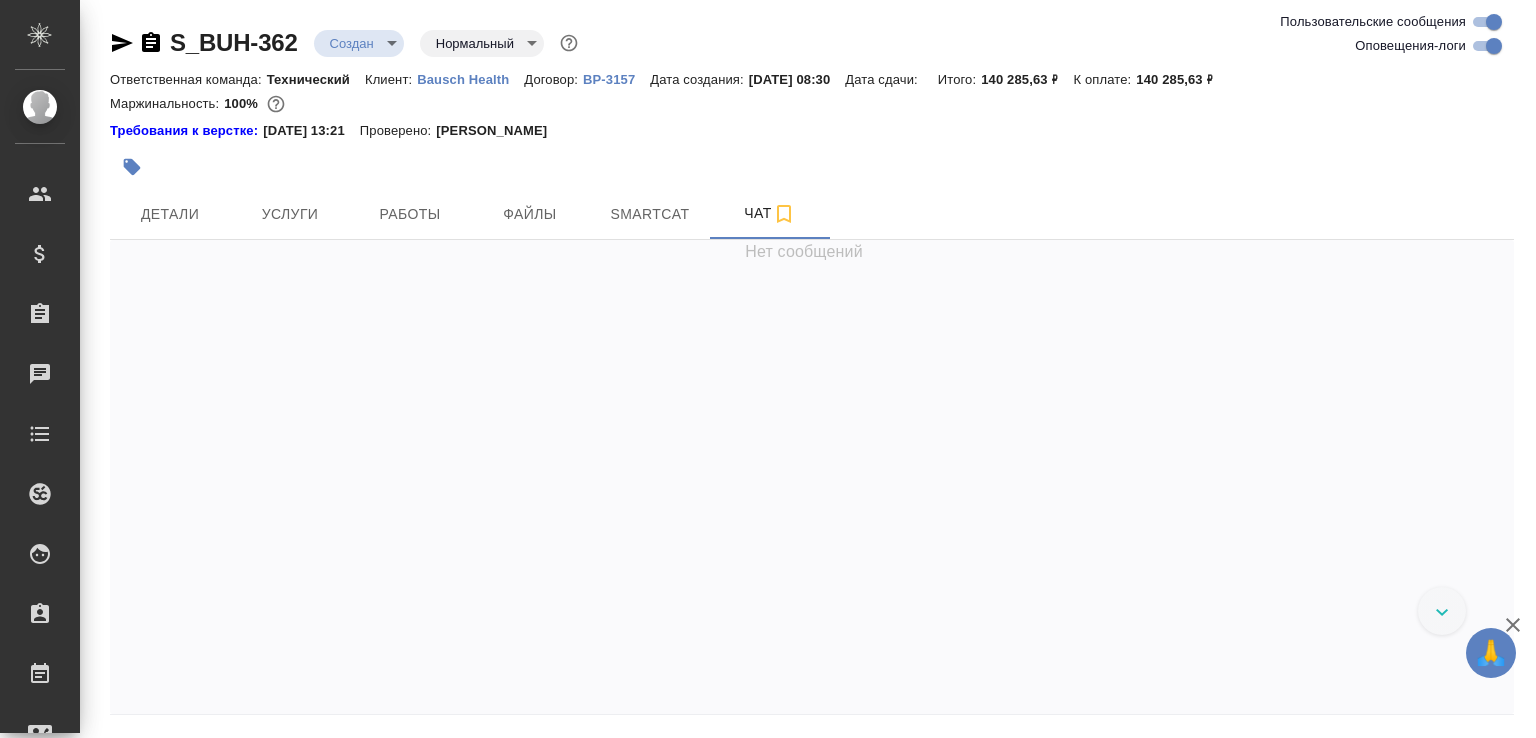 scroll, scrollTop: 0, scrollLeft: 0, axis: both 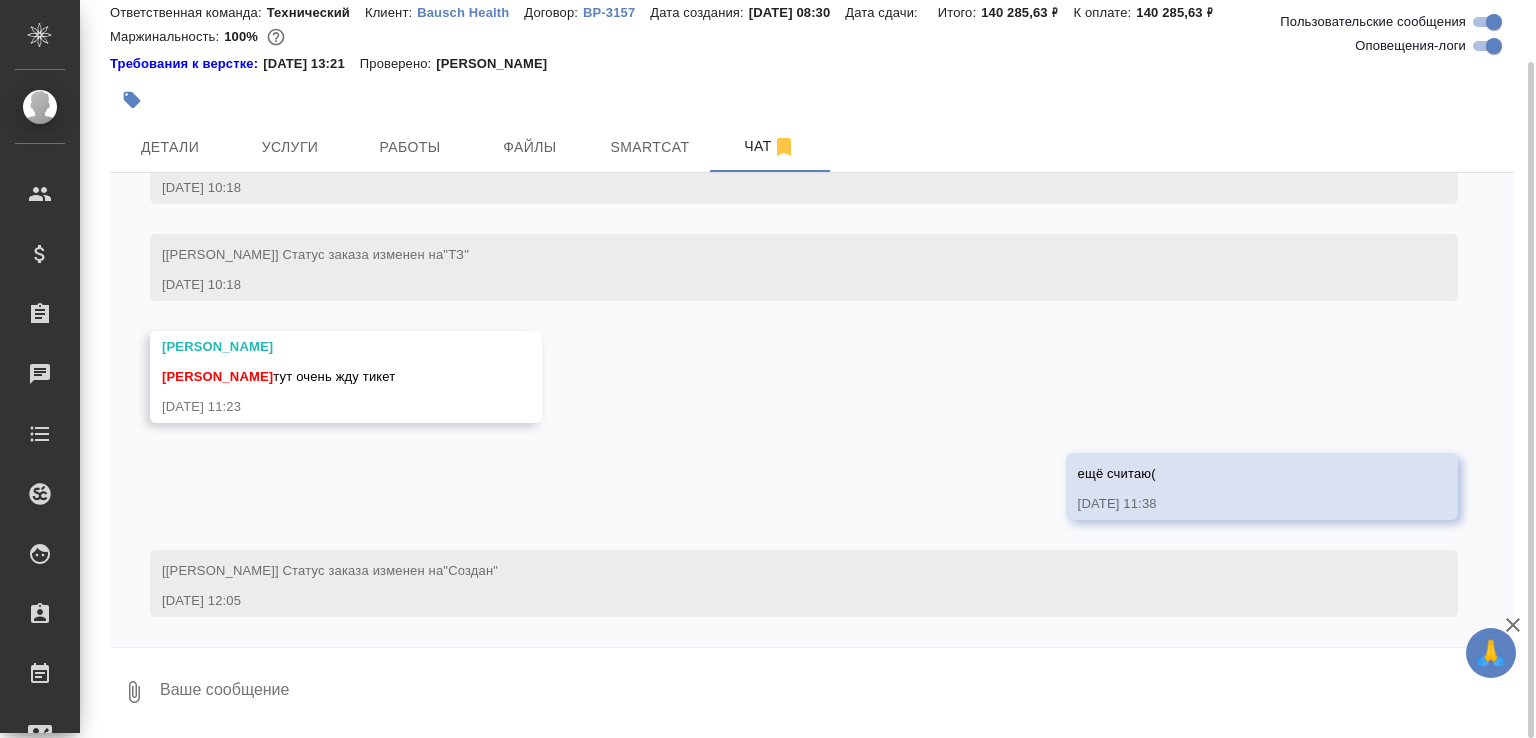 click 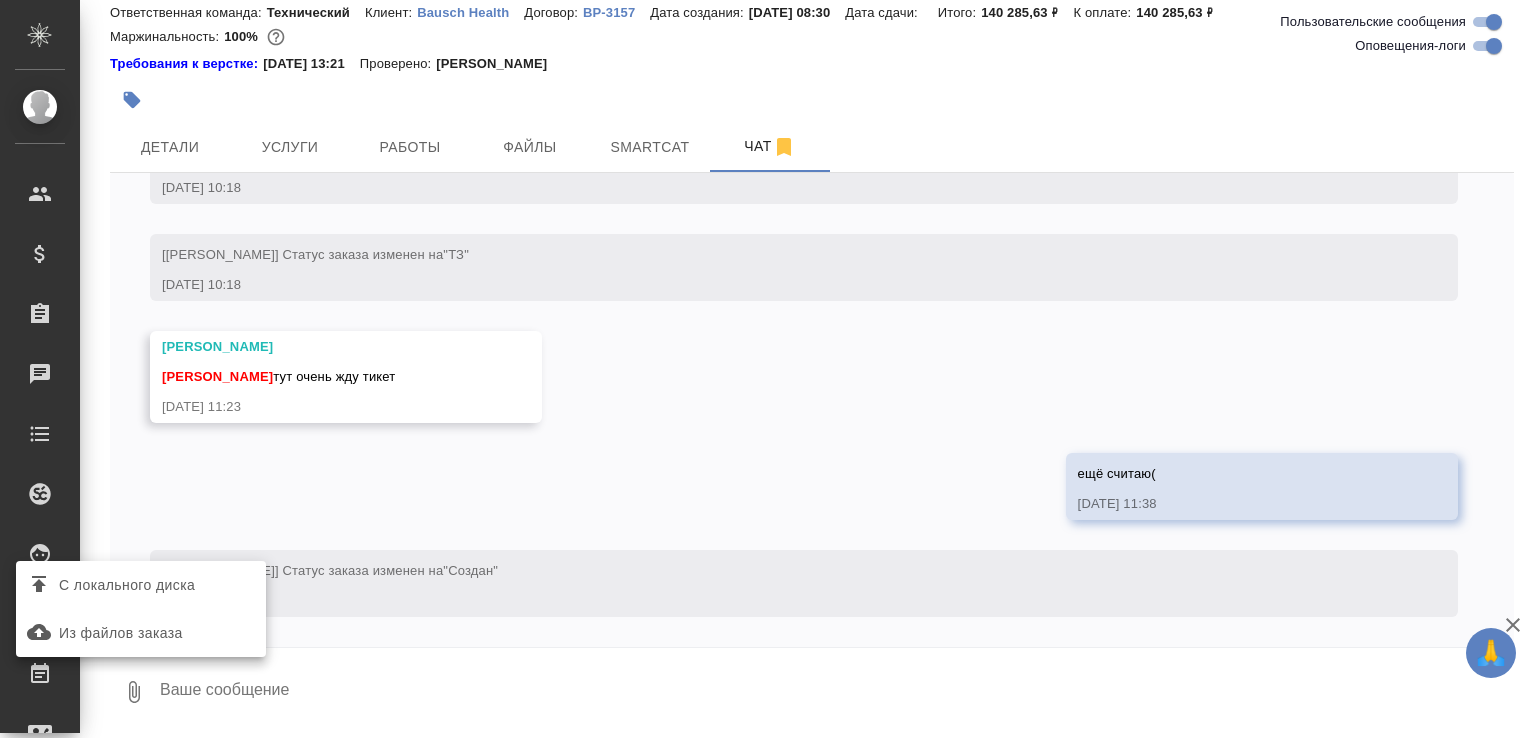 click on "С локального диска" at bounding box center (127, 585) 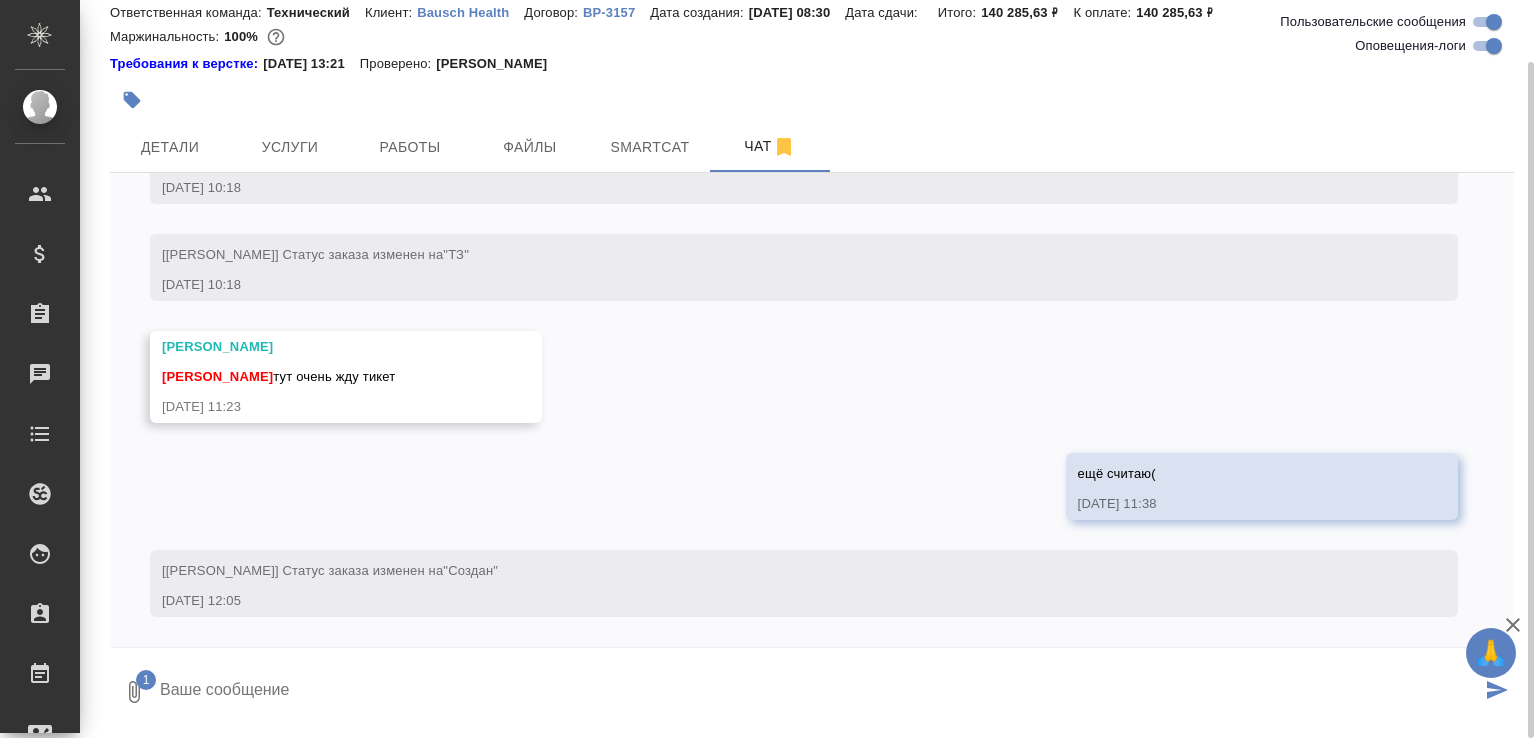 click at bounding box center (819, 692) 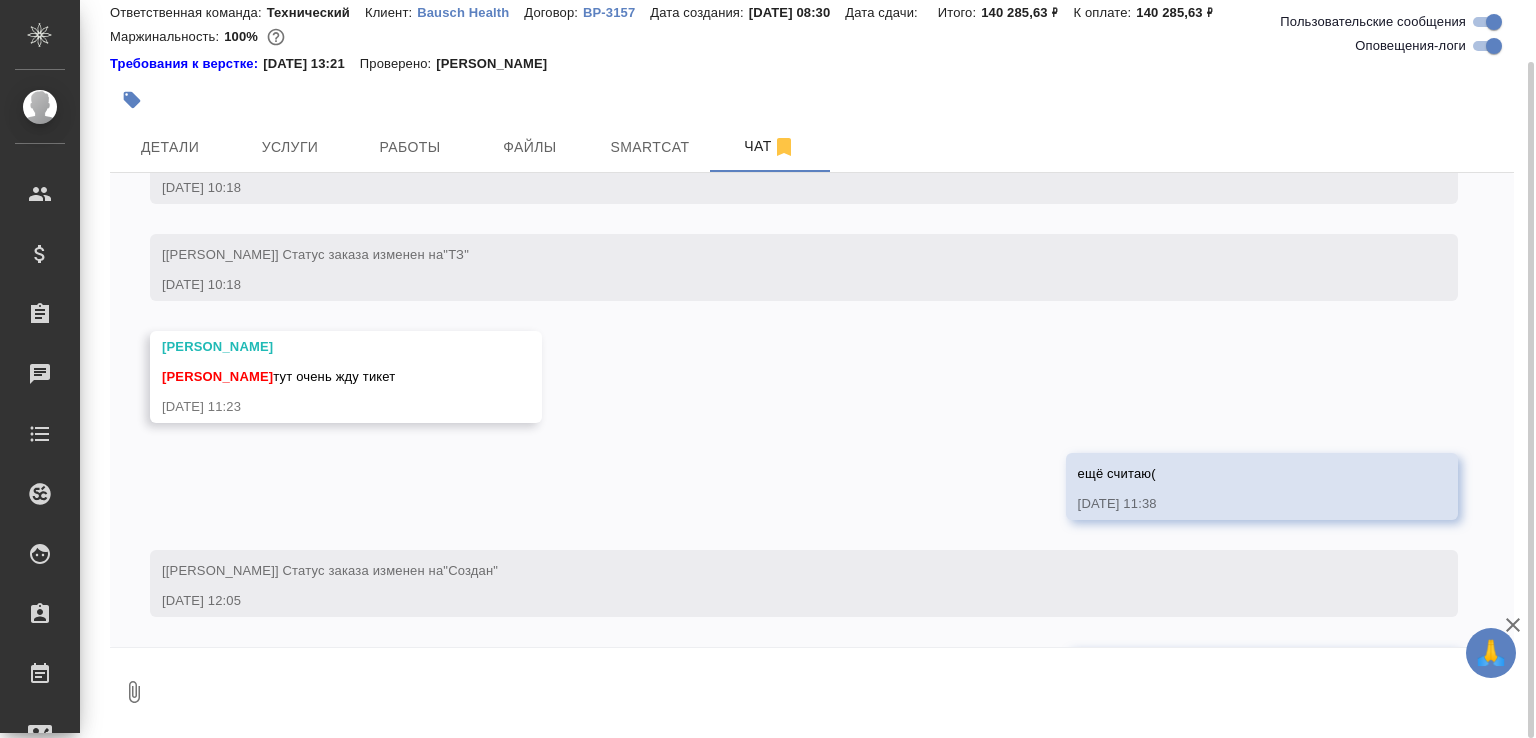 scroll, scrollTop: 1333, scrollLeft: 0, axis: vertical 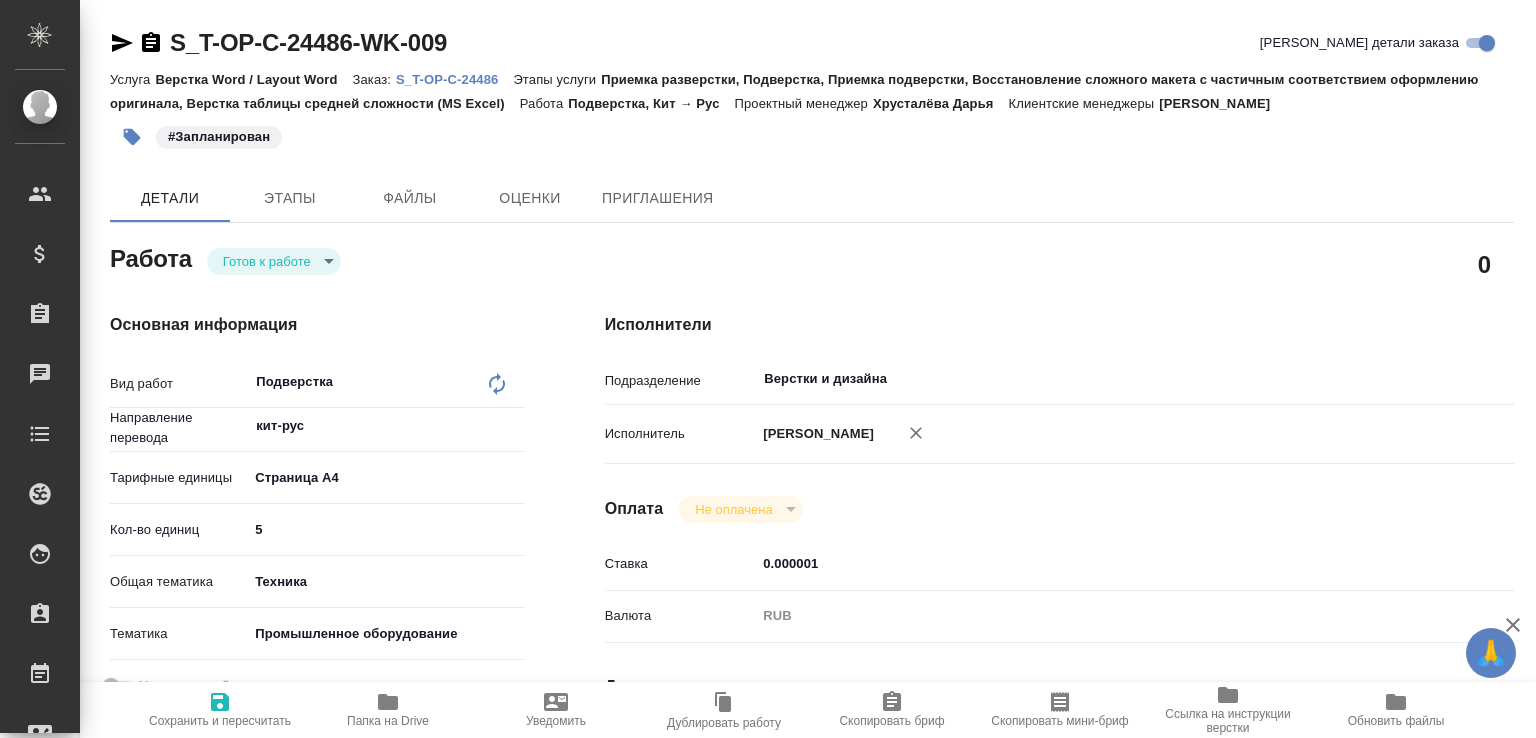 click on "🙏 .cls-1
fill:#fff;
AWATERA [PERSON_NAME]malofeeva Клиенты Спецификации Заказы Чаты Todo Проекты SC Исполнители Кандидаты Работы Входящие заявки Заявки на доставку Рекламации Проекты процессинга Конференции Выйти S_T-OP-C-24486-WK-009 Кратко детали заказа Услуга Верстка Word / Layout Word Заказ: S_T-OP-C-24486 Этапы услуги Приемка разверстки, Подверстка, Приемка подверстки, Восстановление сложного макета с частичным соответствием оформлению оригинала, Верстка таблицы средней сложности (MS Excel) Работа Подверстка, Кит → Рус Проектный менеджер [PERSON_NAME] Детали 0 x" at bounding box center (768, 369) 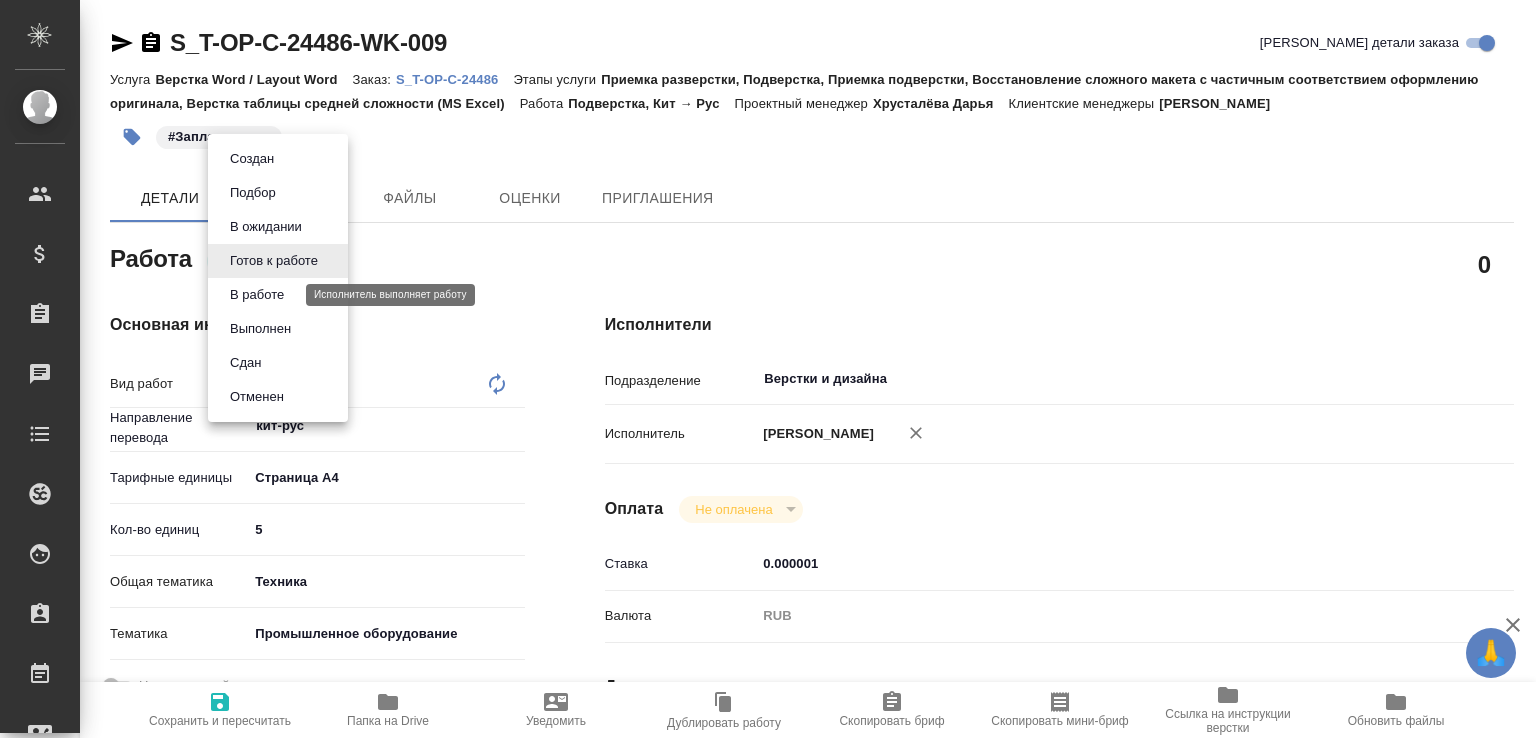 click on "В работе" at bounding box center (257, 295) 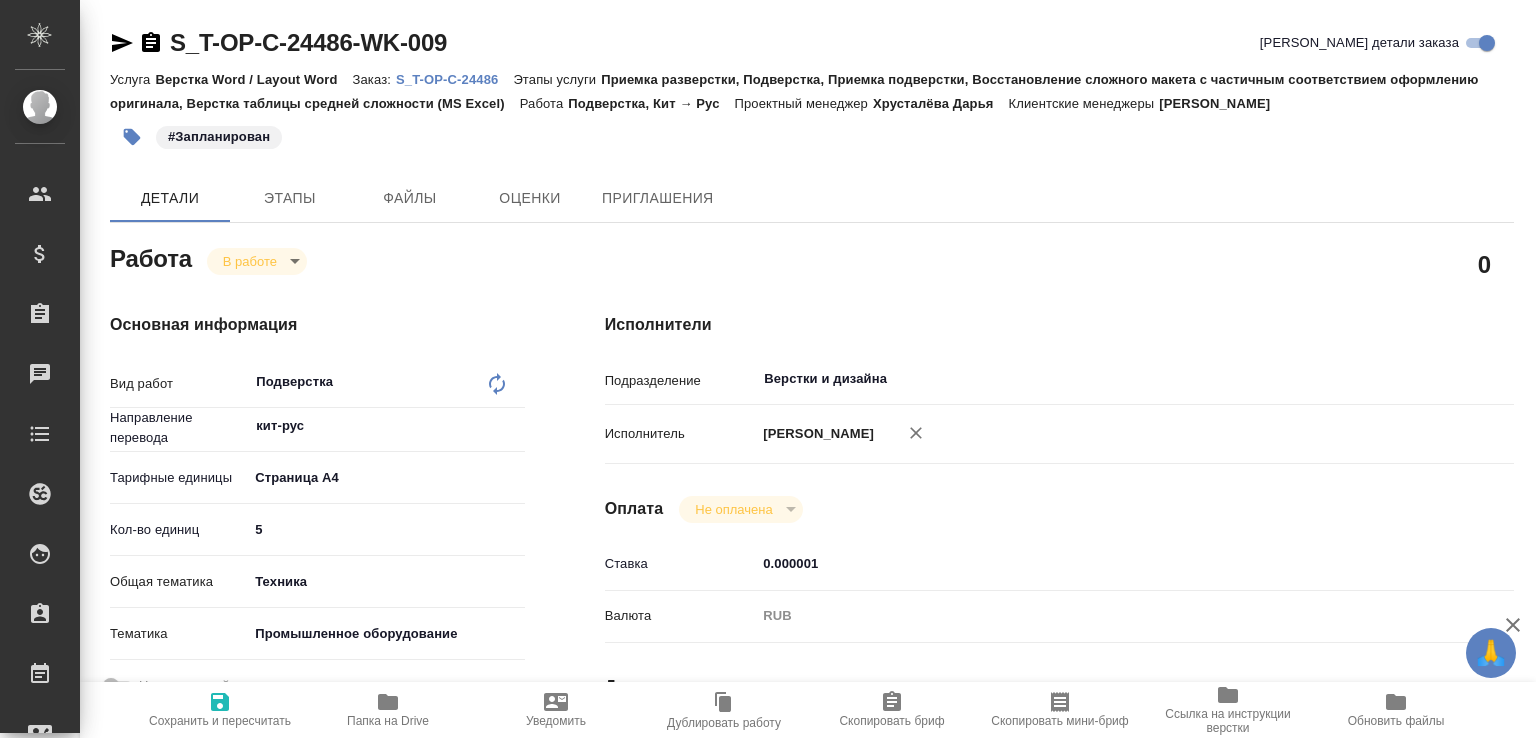 click 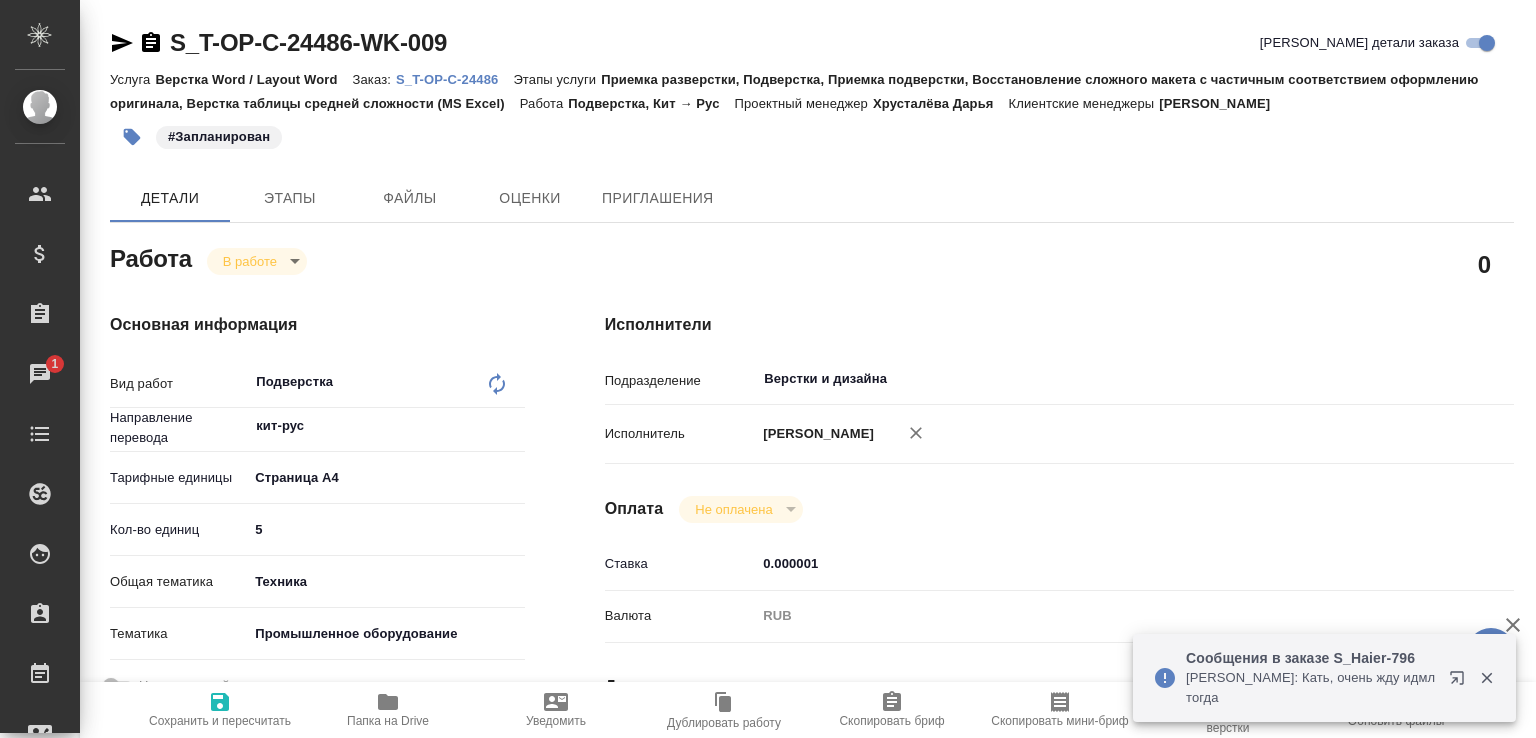 click on "🙏 .cls-1
fill:#fff;
AWATERA [PERSON_NAME]malofeeva Клиенты Спецификации Заказы 1 Чаты Todo Проекты SC Исполнители Кандидаты Работы Входящие заявки Заявки на доставку Рекламации Проекты процессинга Конференции Выйти S_T-OP-C-24486-WK-009 Кратко детали заказа Услуга Верстка Word / Layout Word Заказ: S_T-OP-C-24486 Этапы услуги Приемка разверстки, Подверстка, Приемка подверстки, Восстановление сложного макета с частичным соответствием оформлению оригинала, Верстка таблицы средней сложности (MS Excel) Работа Подверстка, Кит → Рус Проектный менеджер [PERSON_NAME] Детали 0" at bounding box center [768, 369] 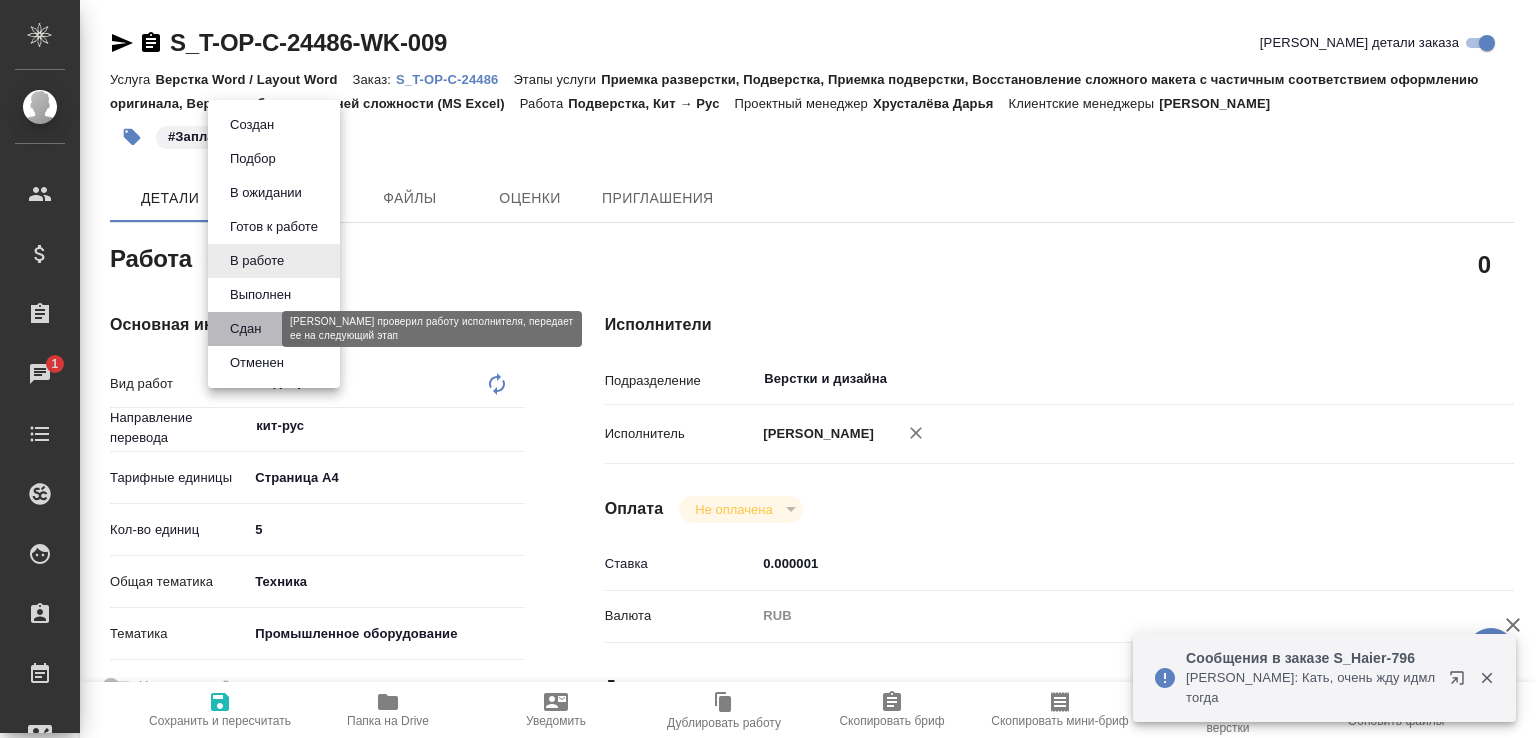 click on "Сдан" at bounding box center [245, 329] 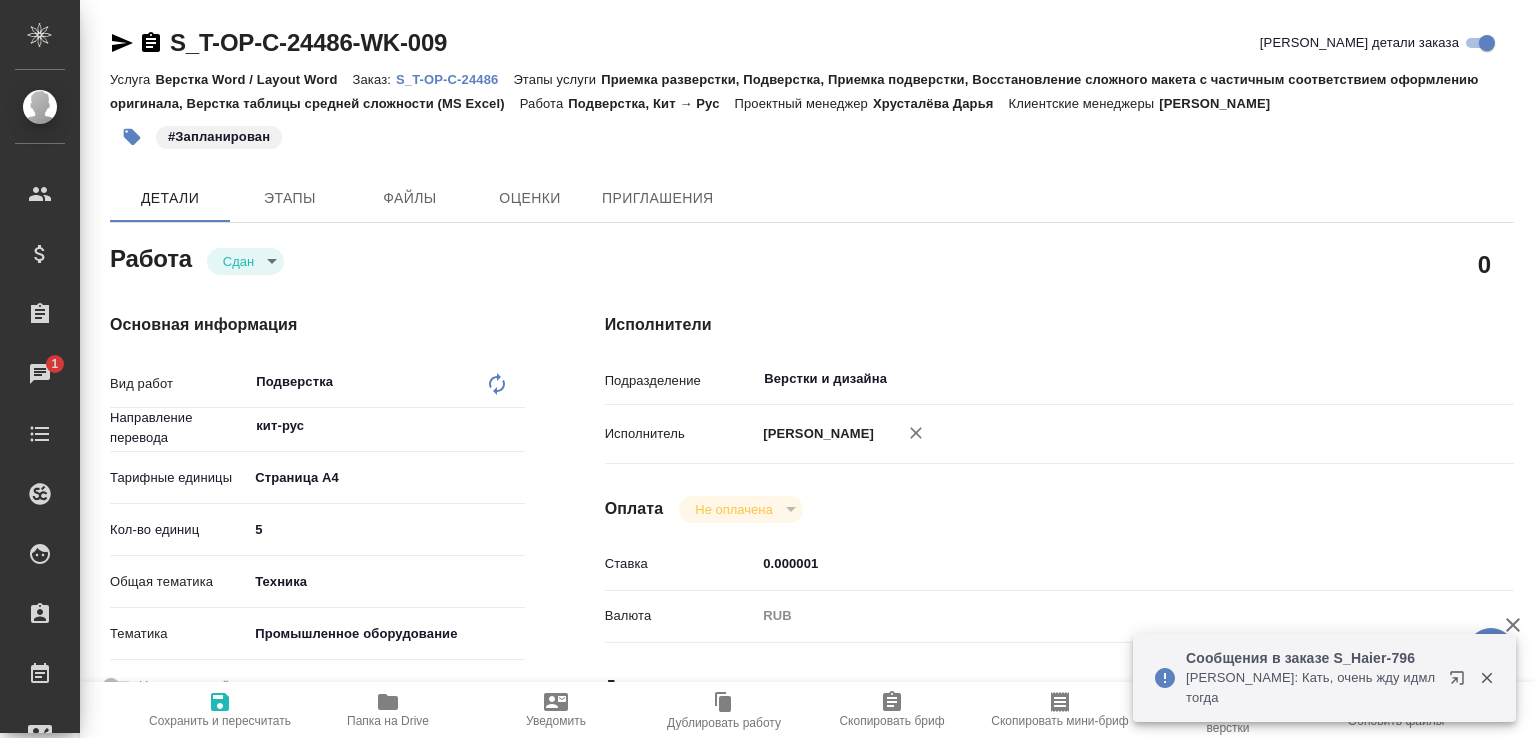 type on "x" 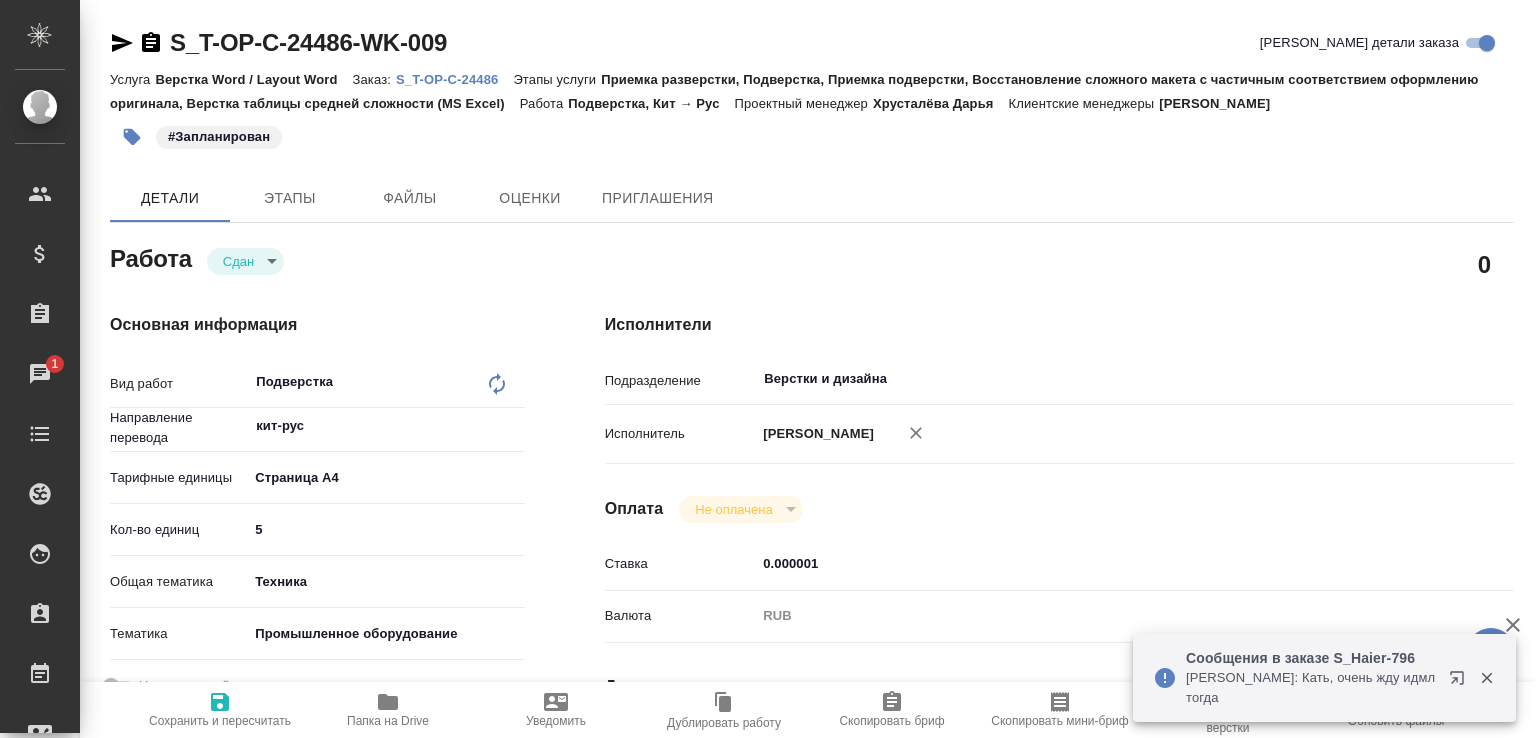 type on "x" 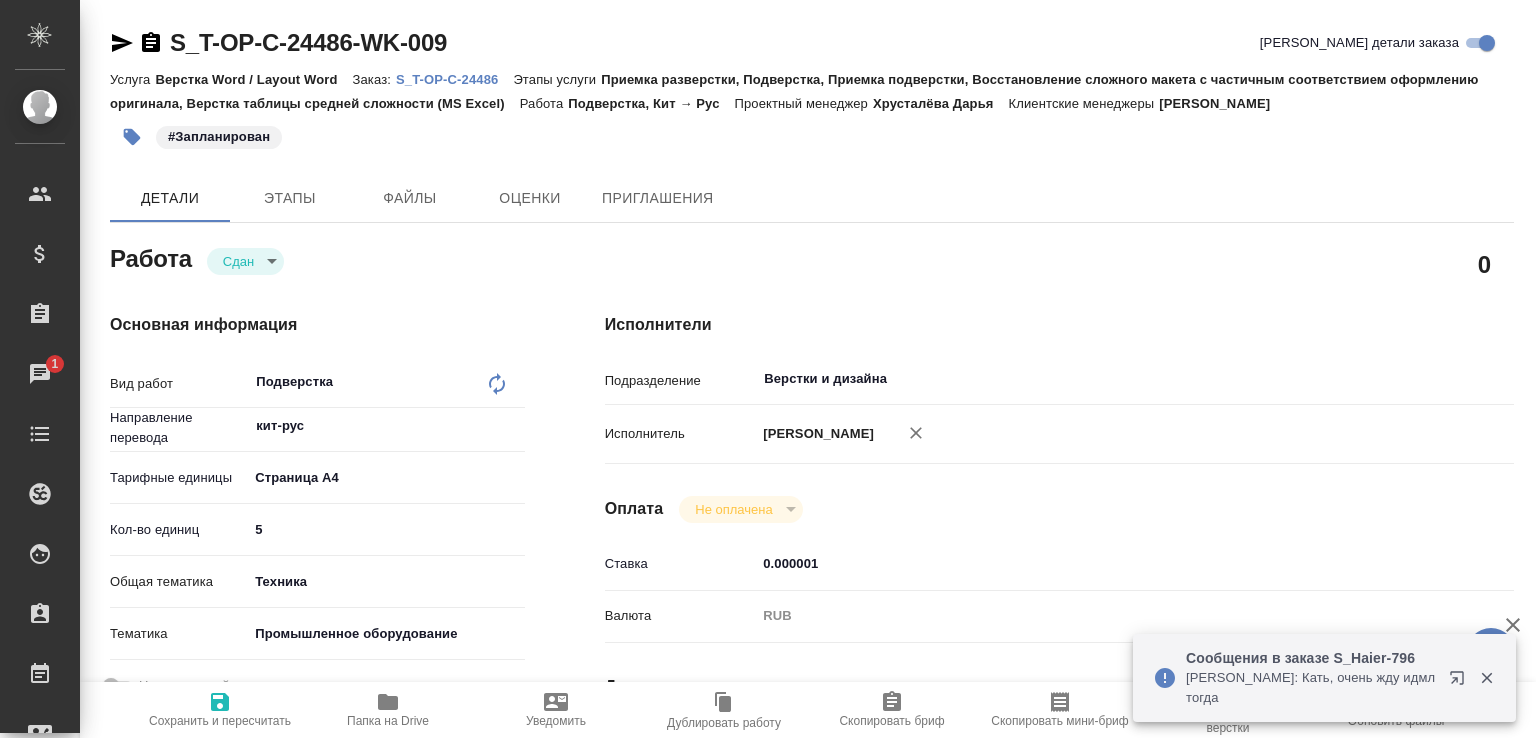 click on "S_T-OP-C-24486" at bounding box center [454, 79] 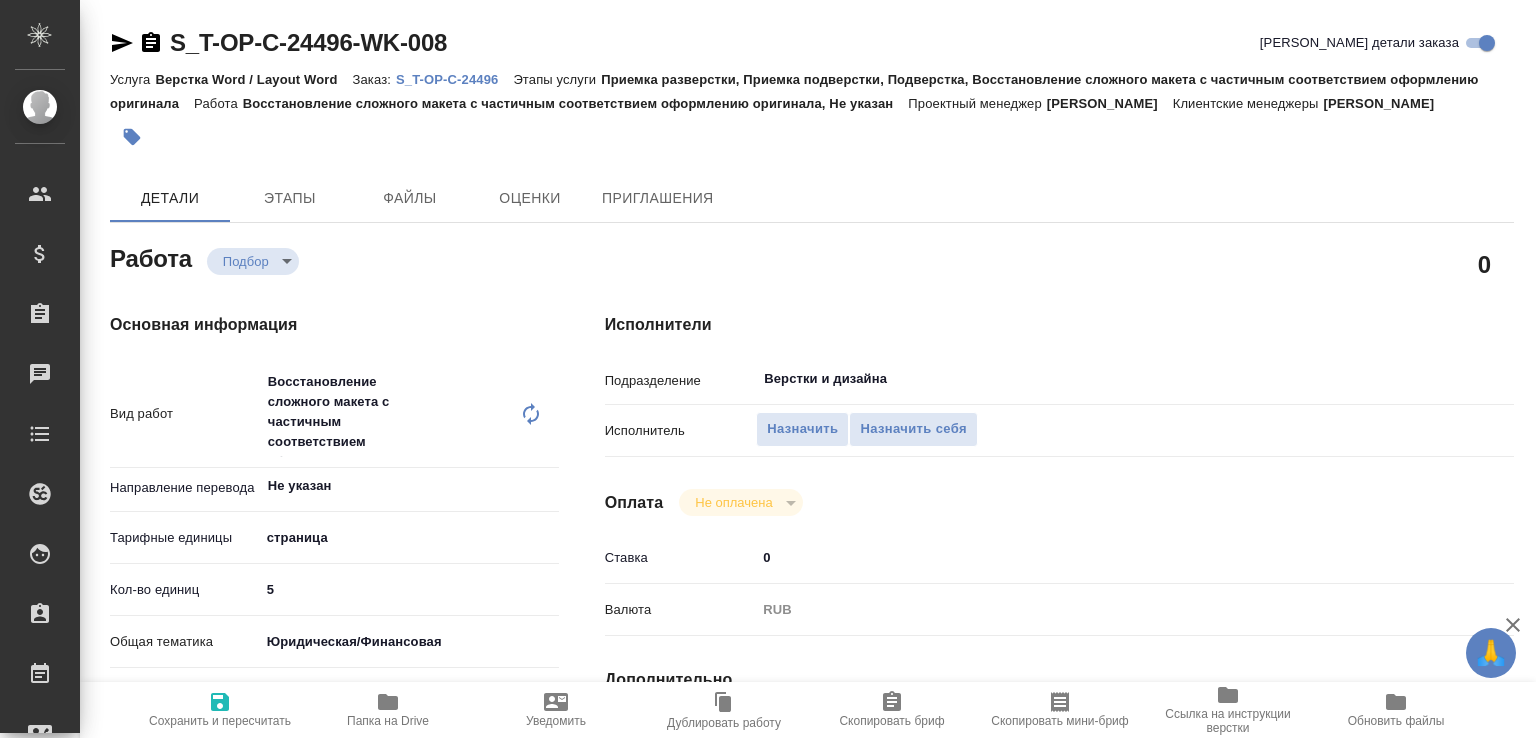 scroll, scrollTop: 0, scrollLeft: 0, axis: both 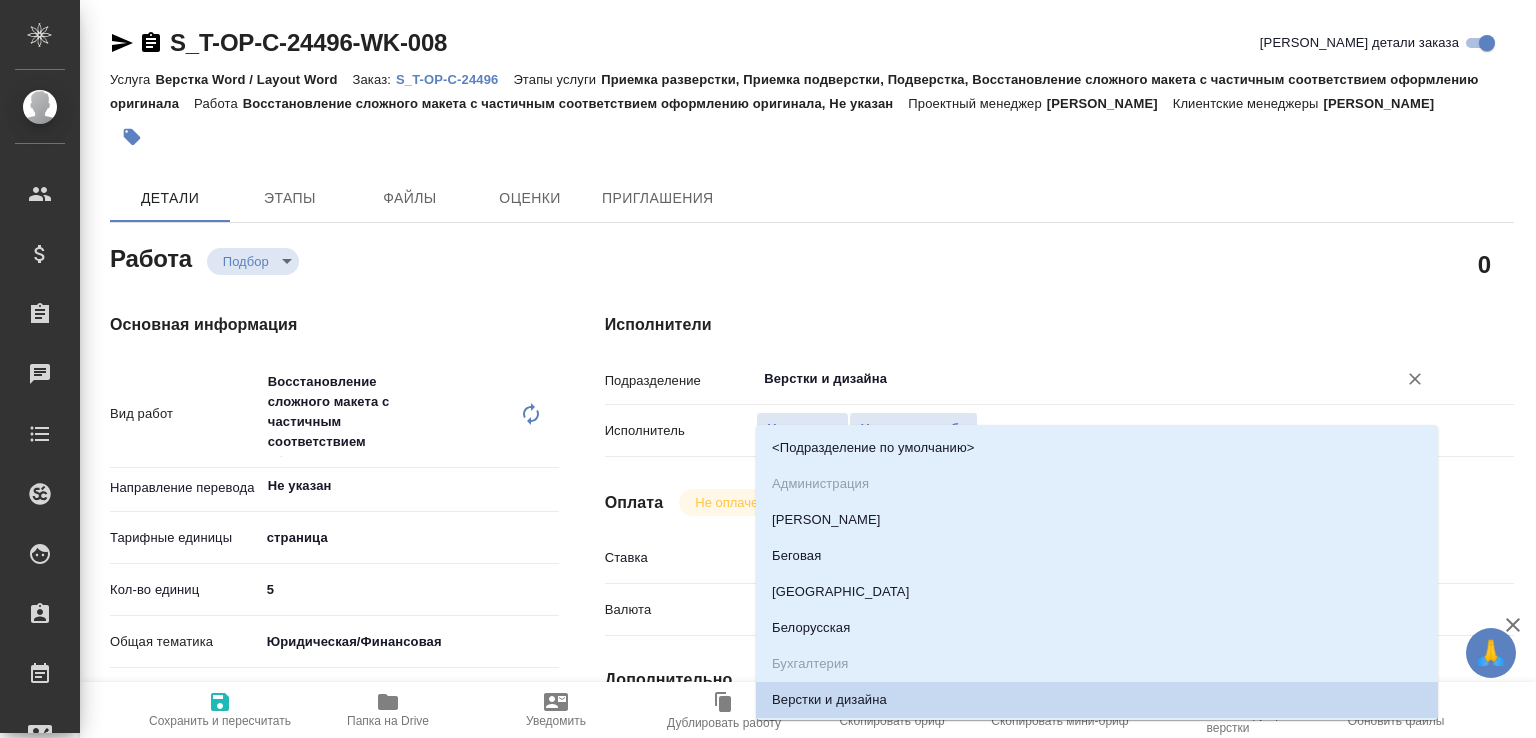 click on "Верстки и дизайна" at bounding box center (1063, 379) 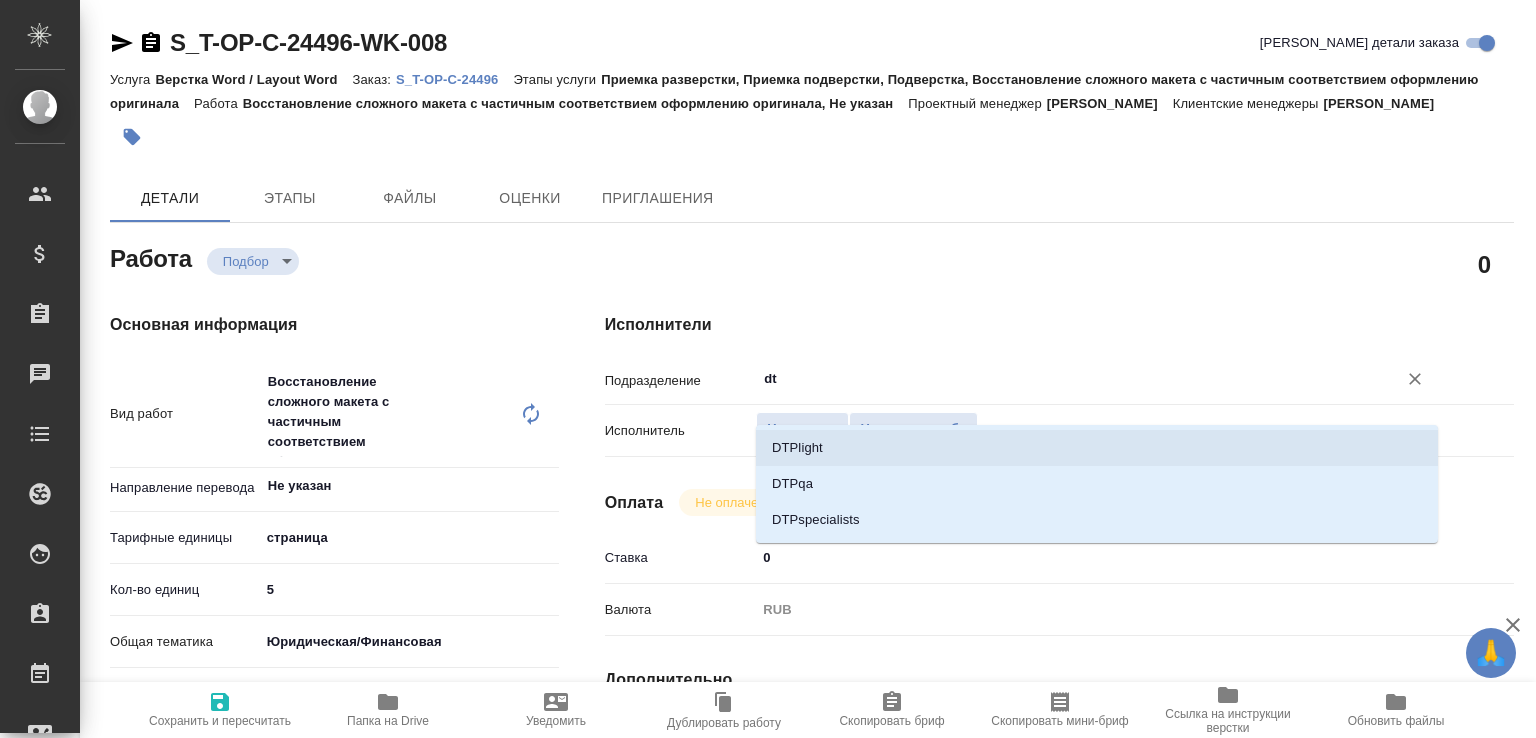 click on "DTPlight" at bounding box center [1097, 448] 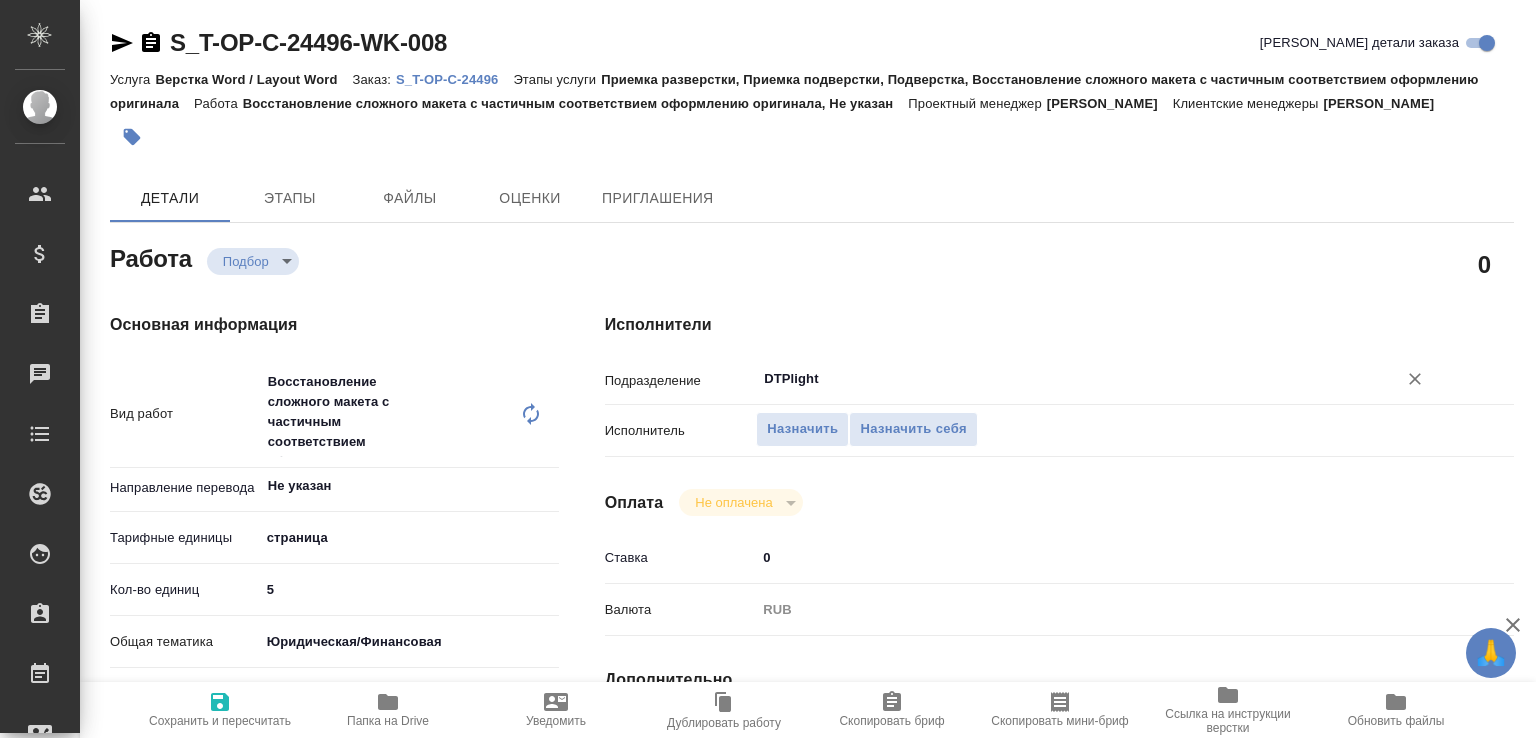 type on "DTPlight" 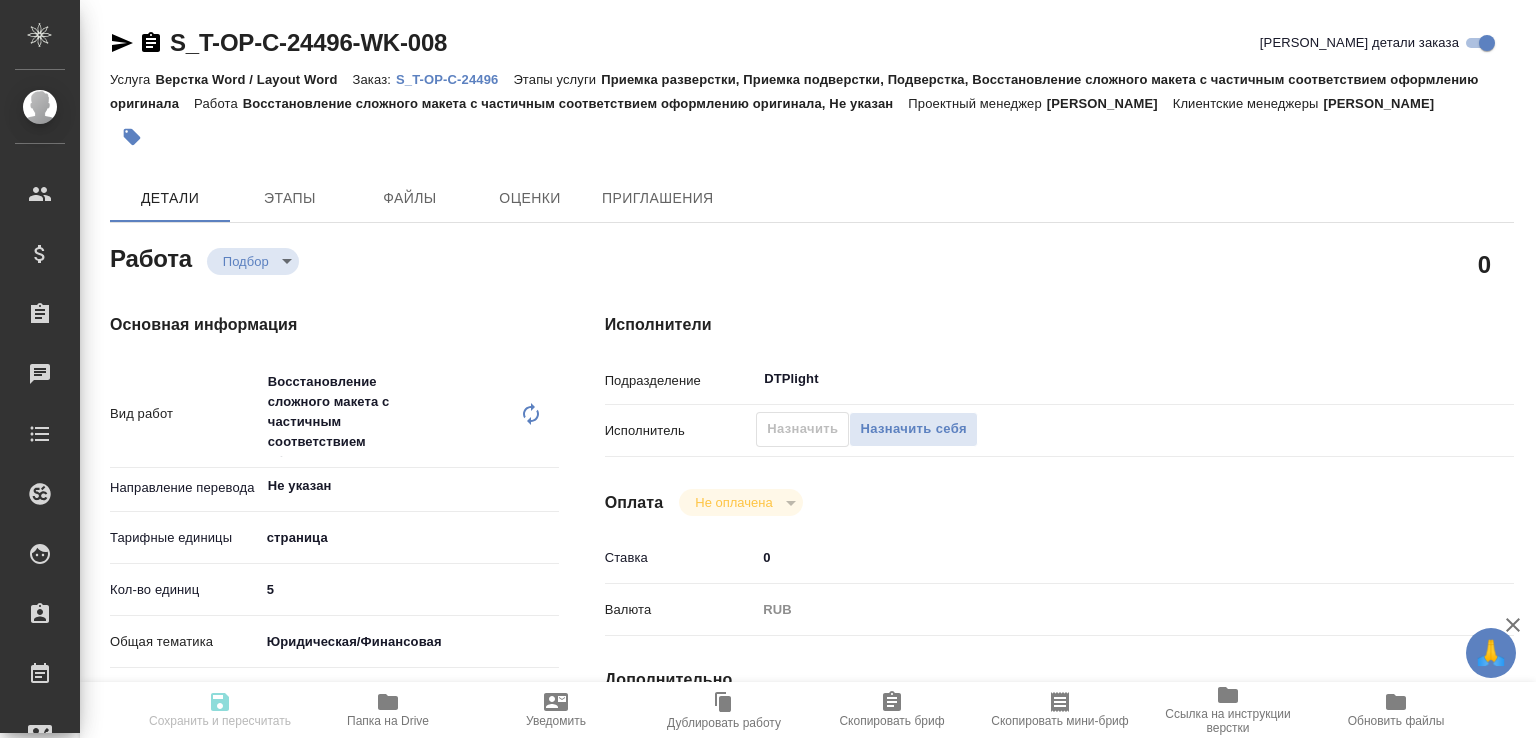 type on "recruiting" 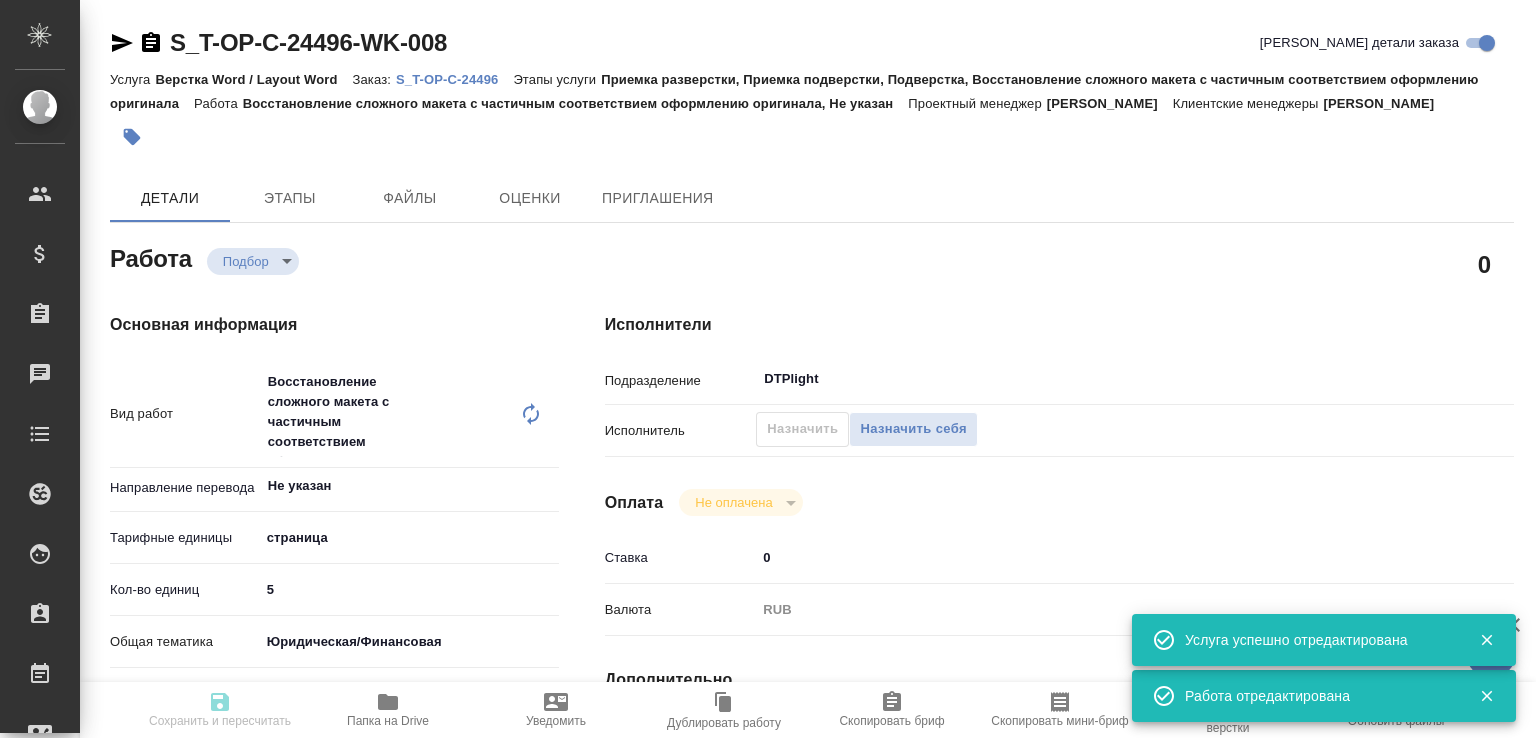type on "recruiting" 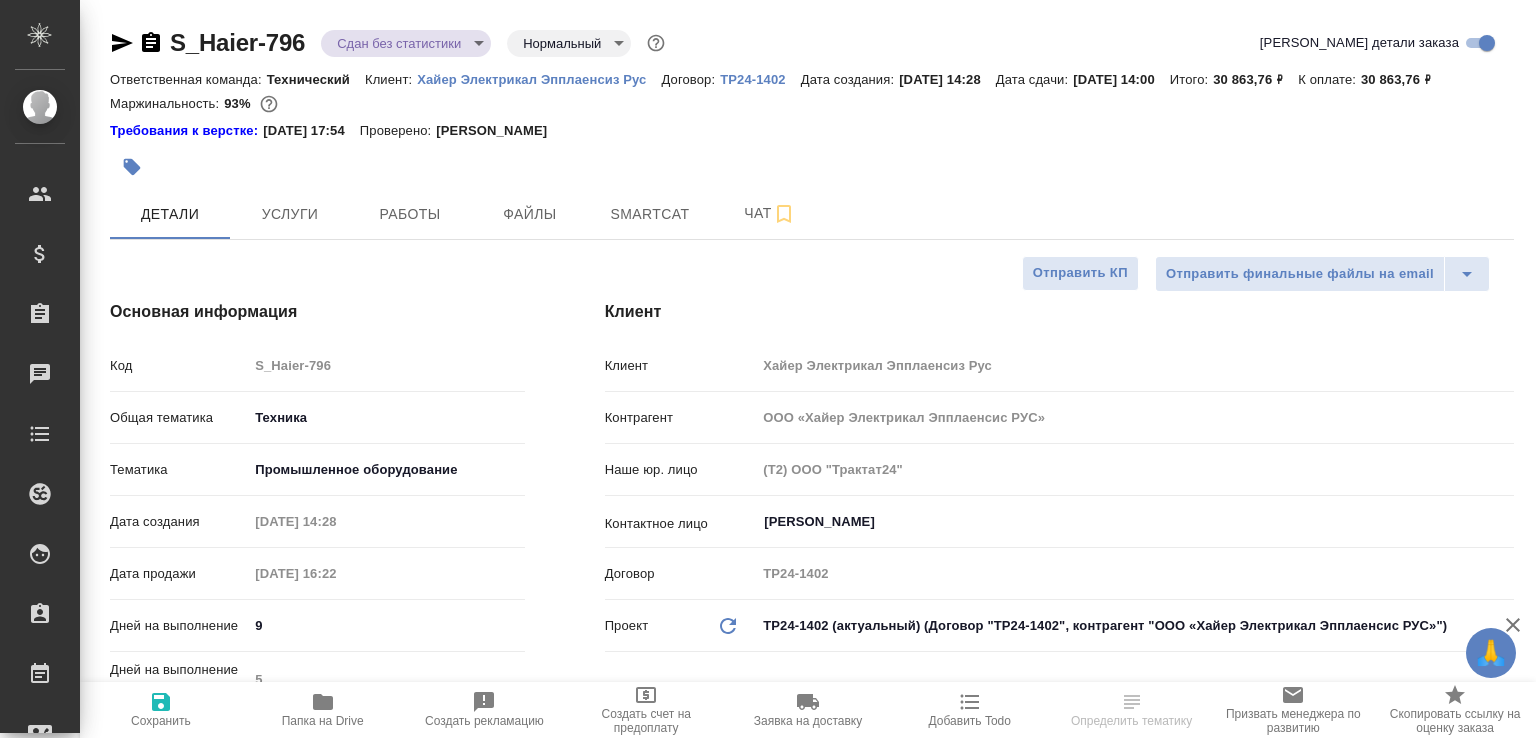 select on "RU" 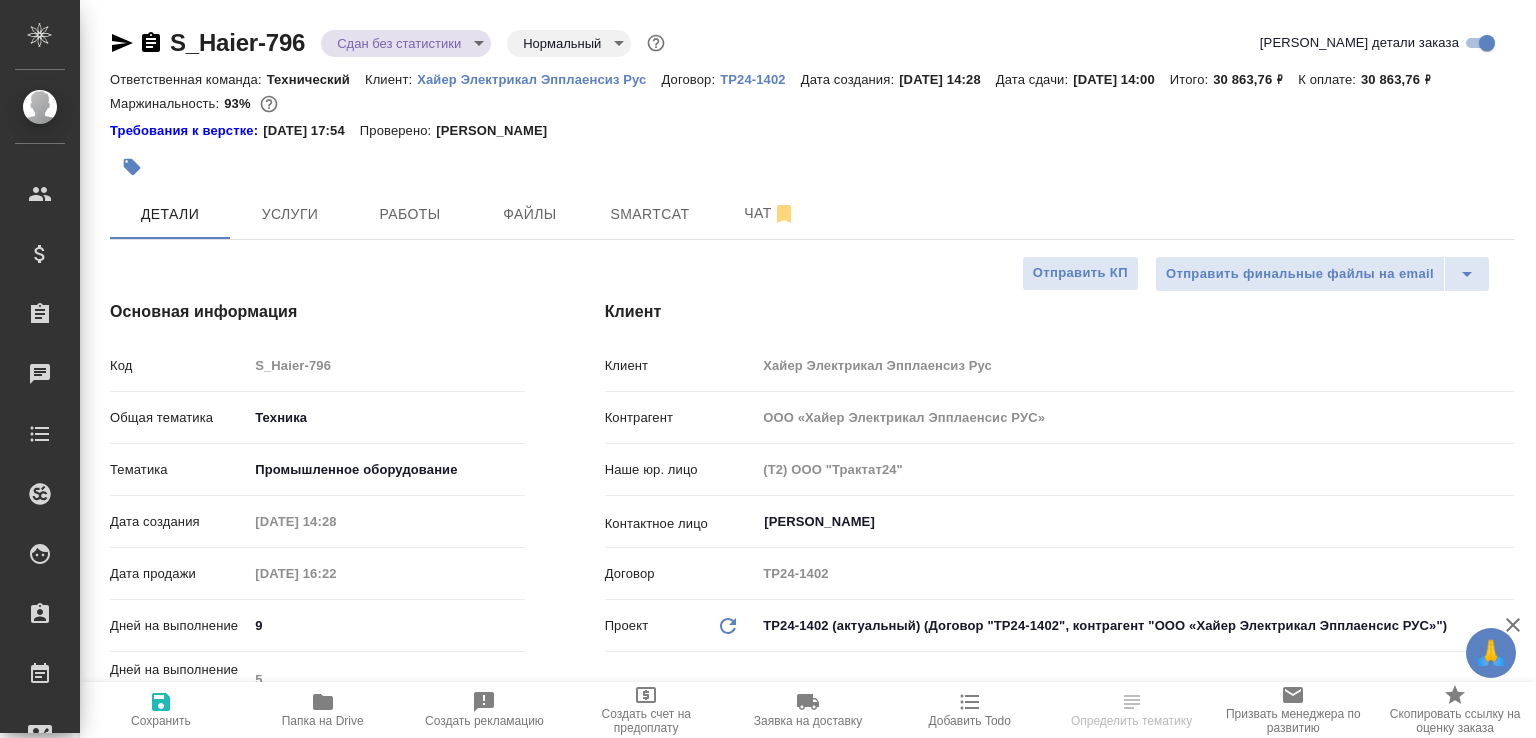 click on "Папка на Drive" at bounding box center (323, 709) 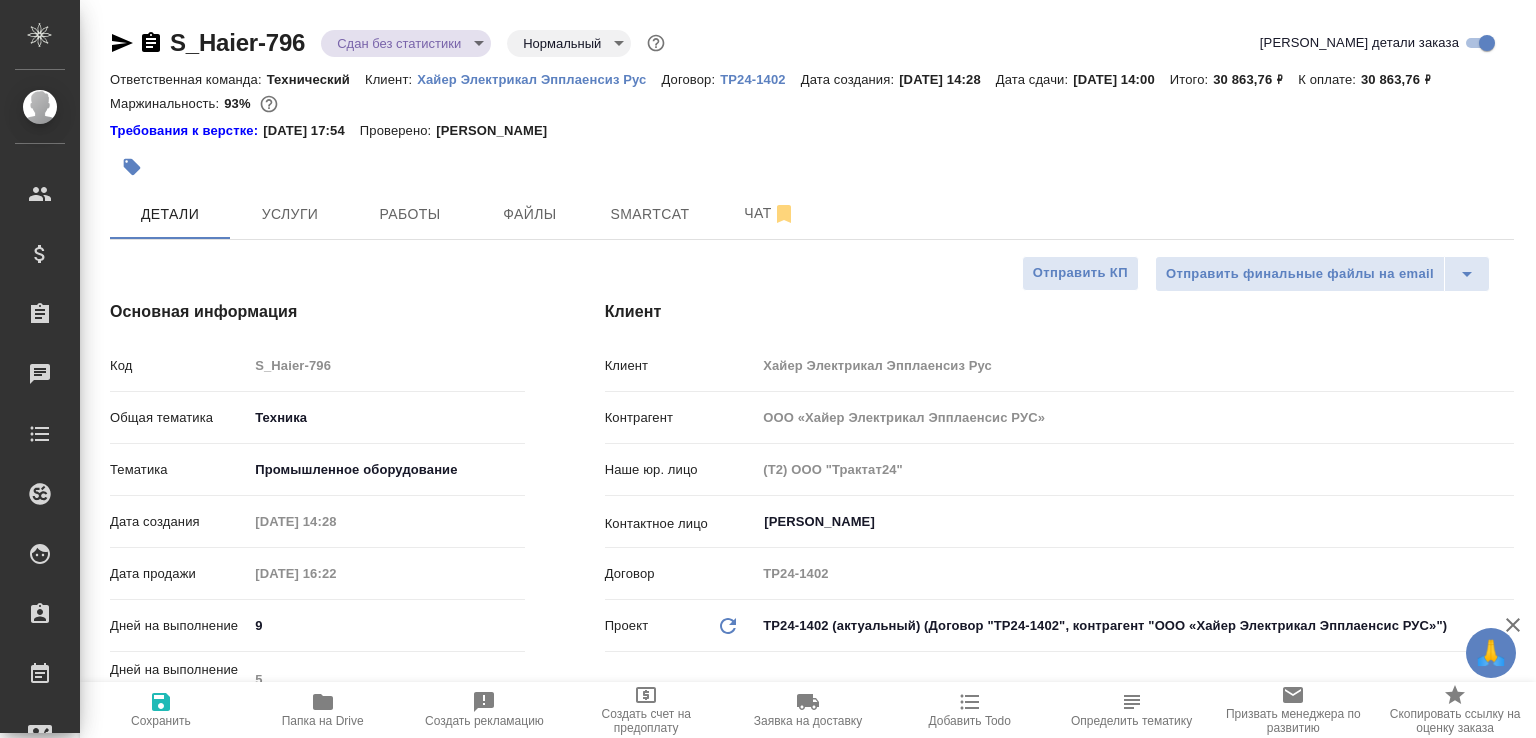 type on "x" 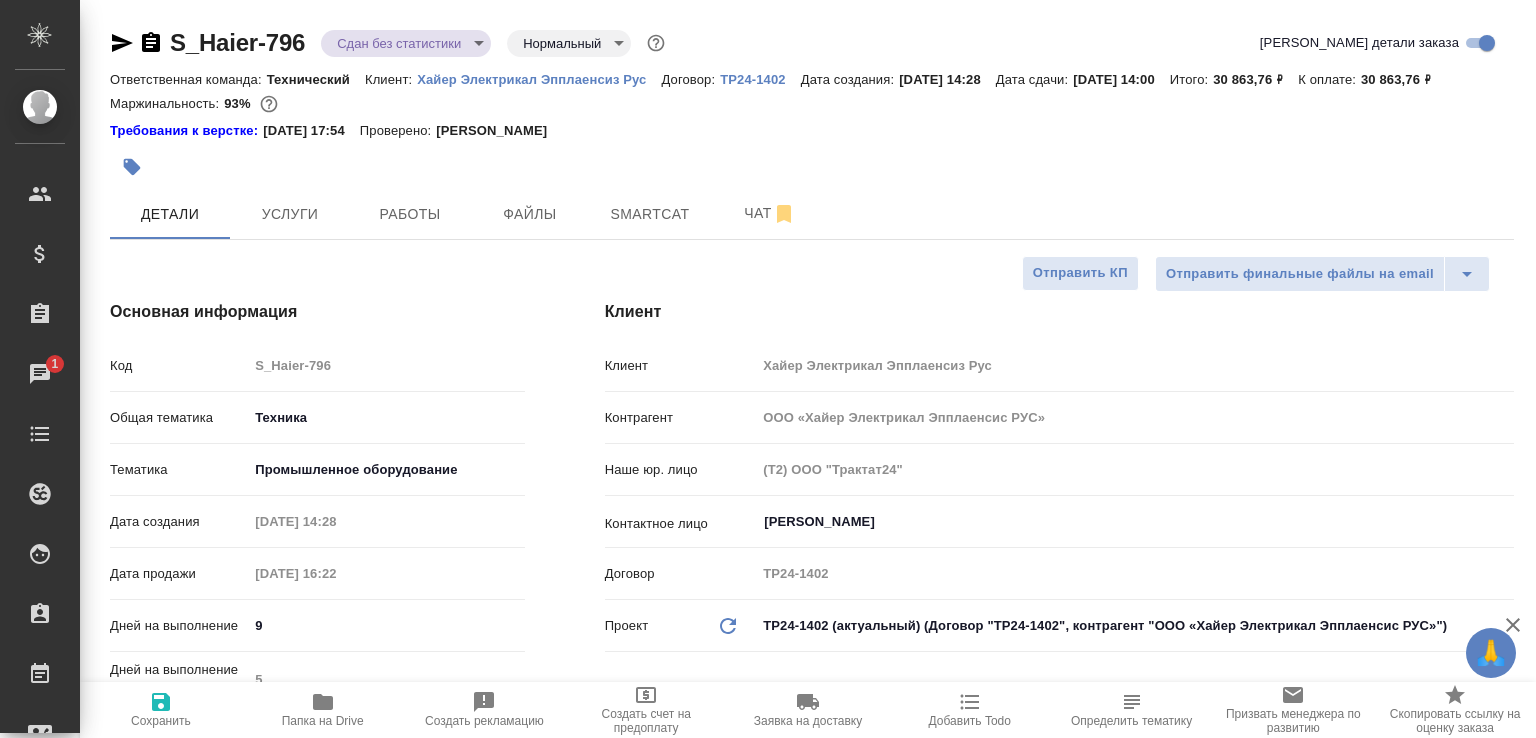 type on "x" 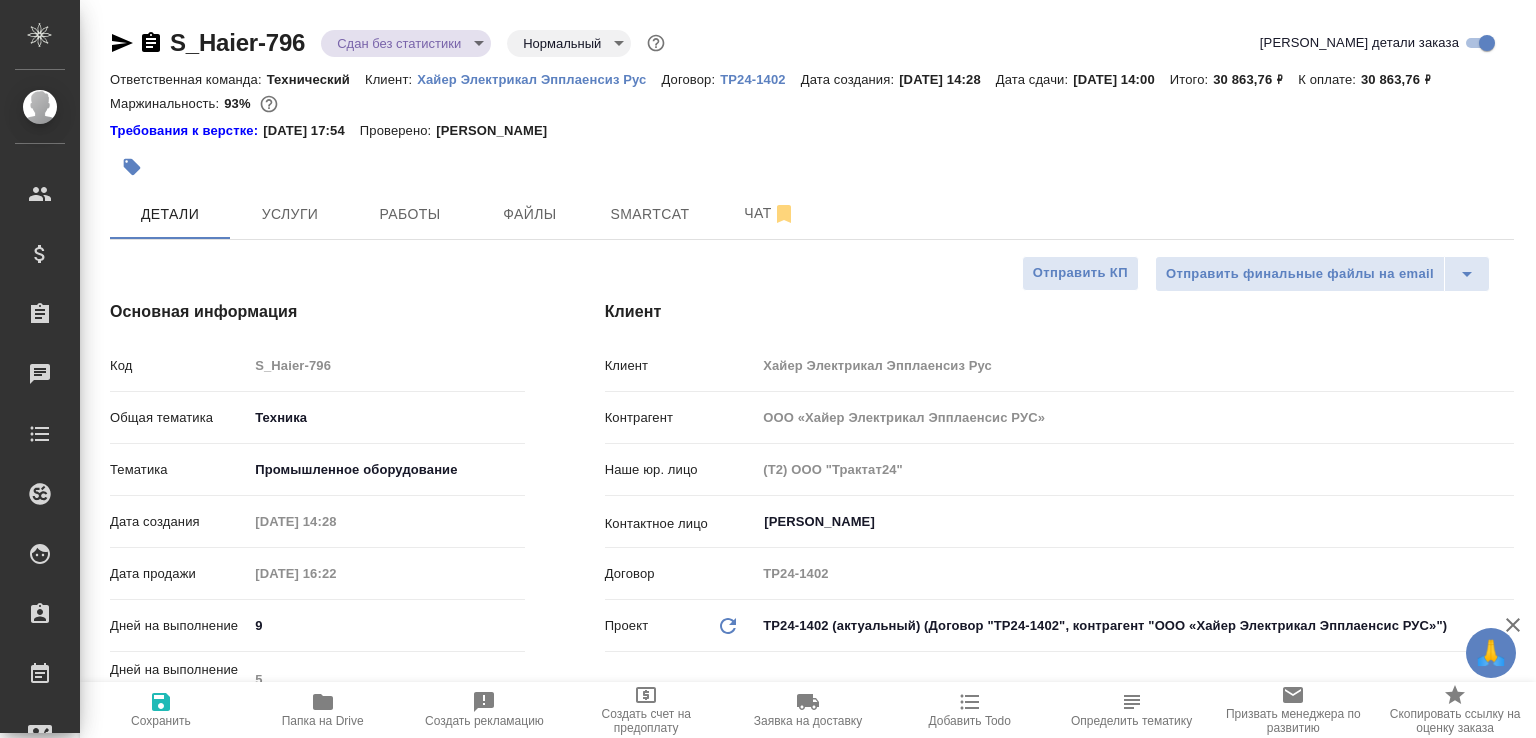 type on "x" 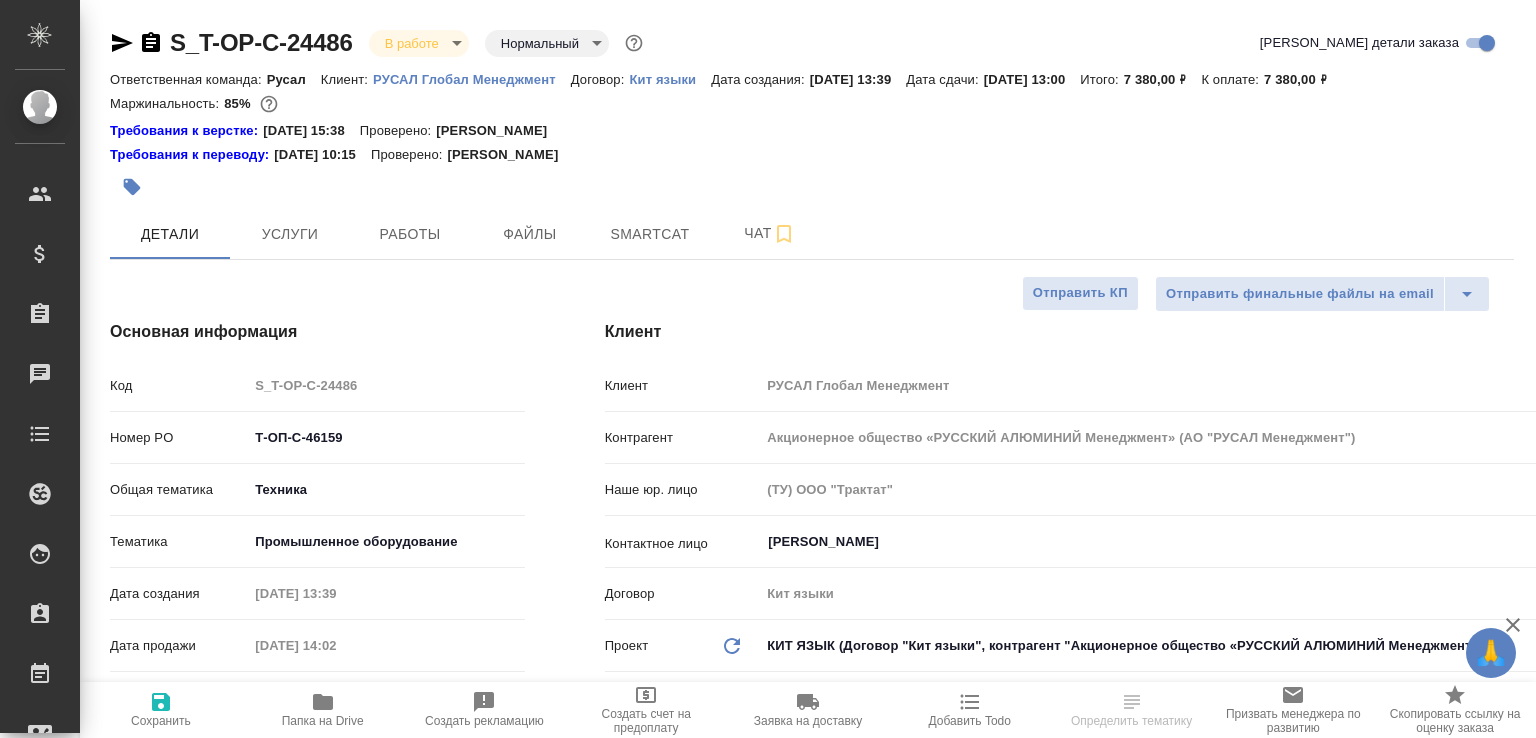 select on "RU" 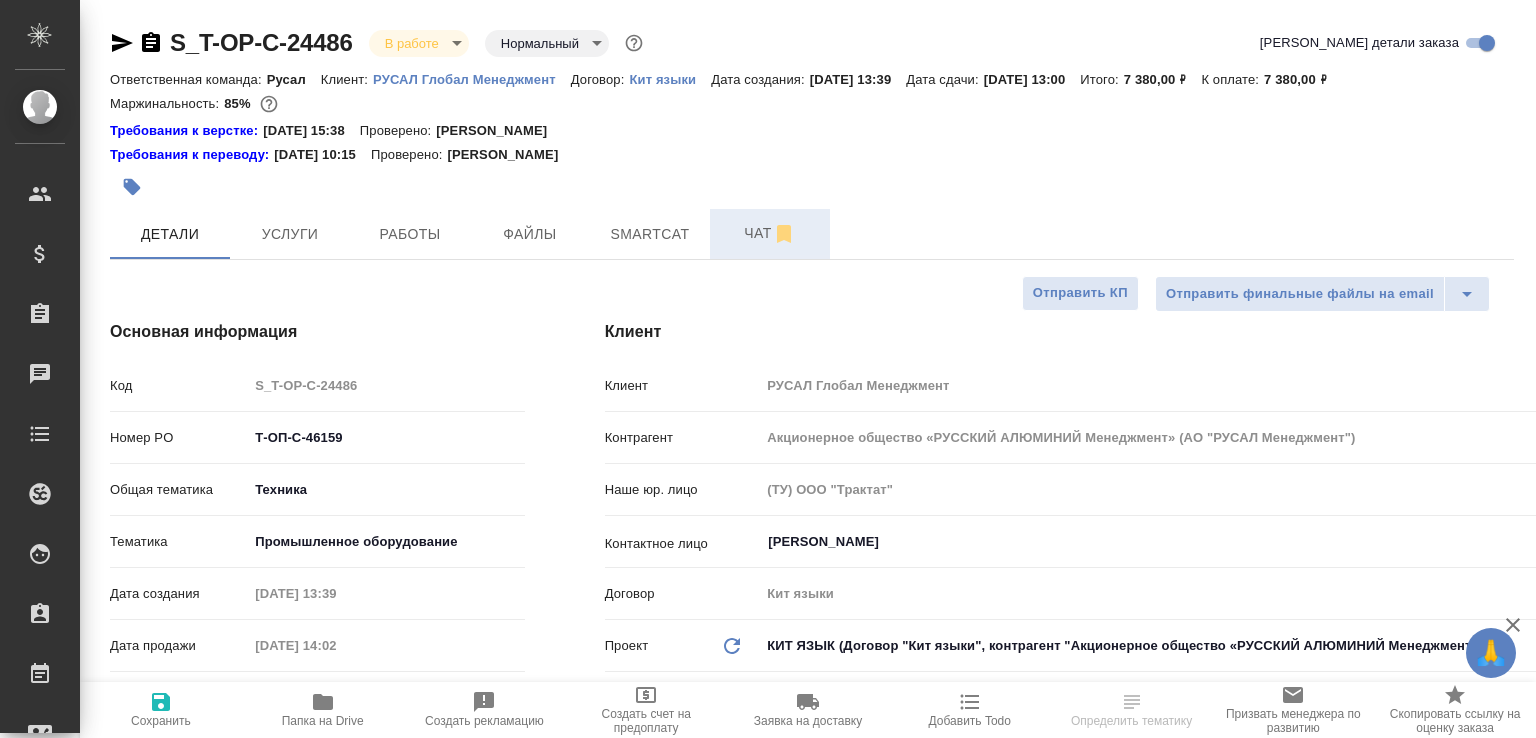 click on "Чат" at bounding box center [770, 233] 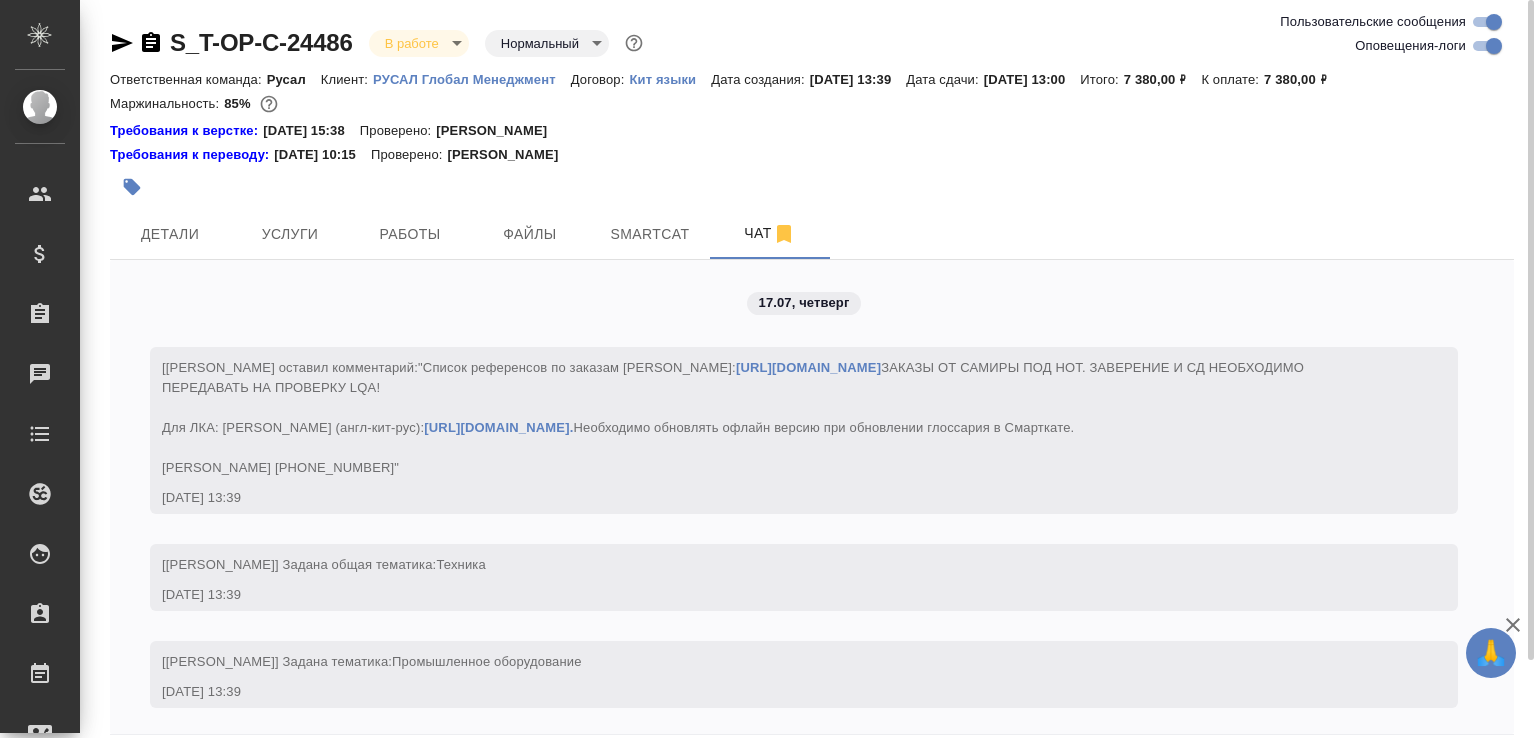 scroll, scrollTop: 7816, scrollLeft: 0, axis: vertical 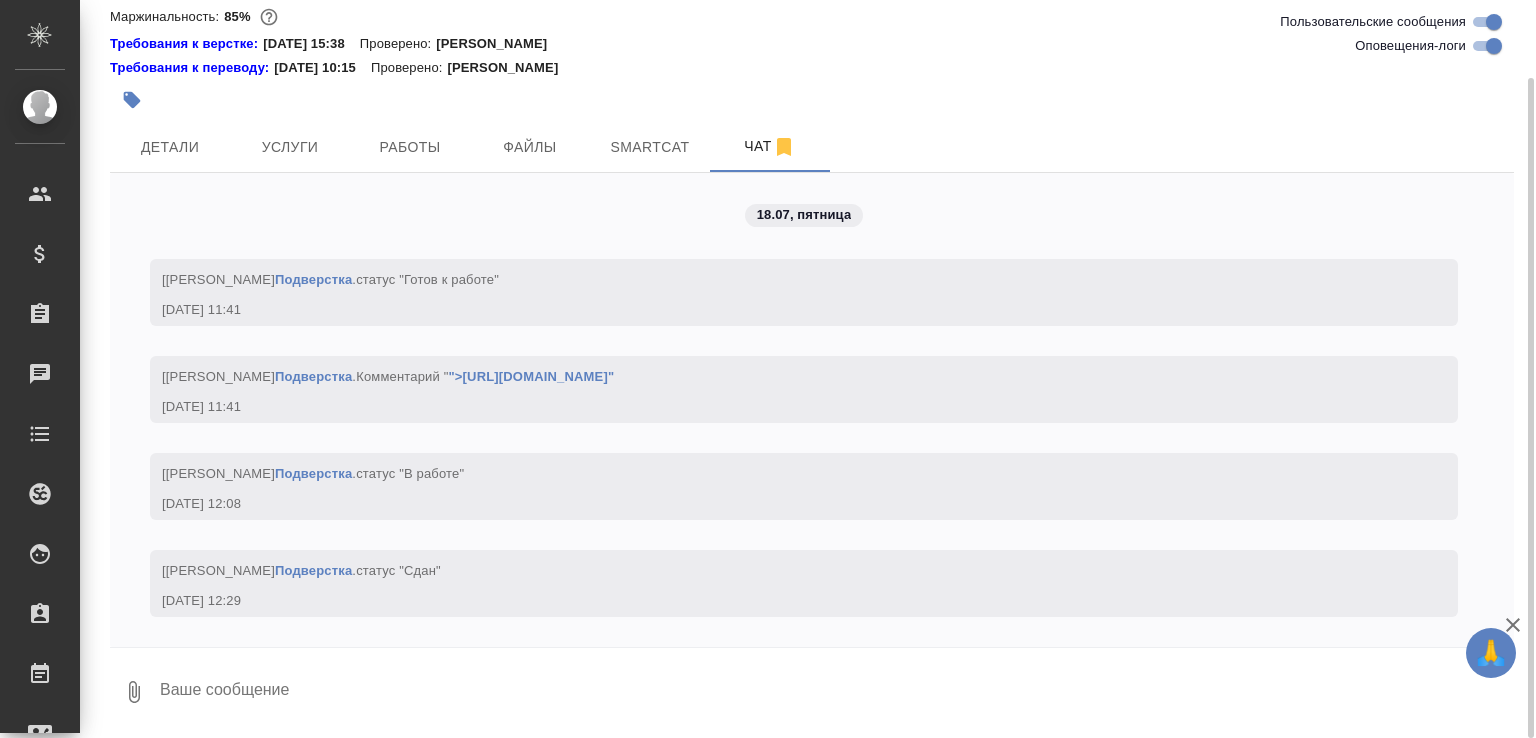 click at bounding box center (836, 692) 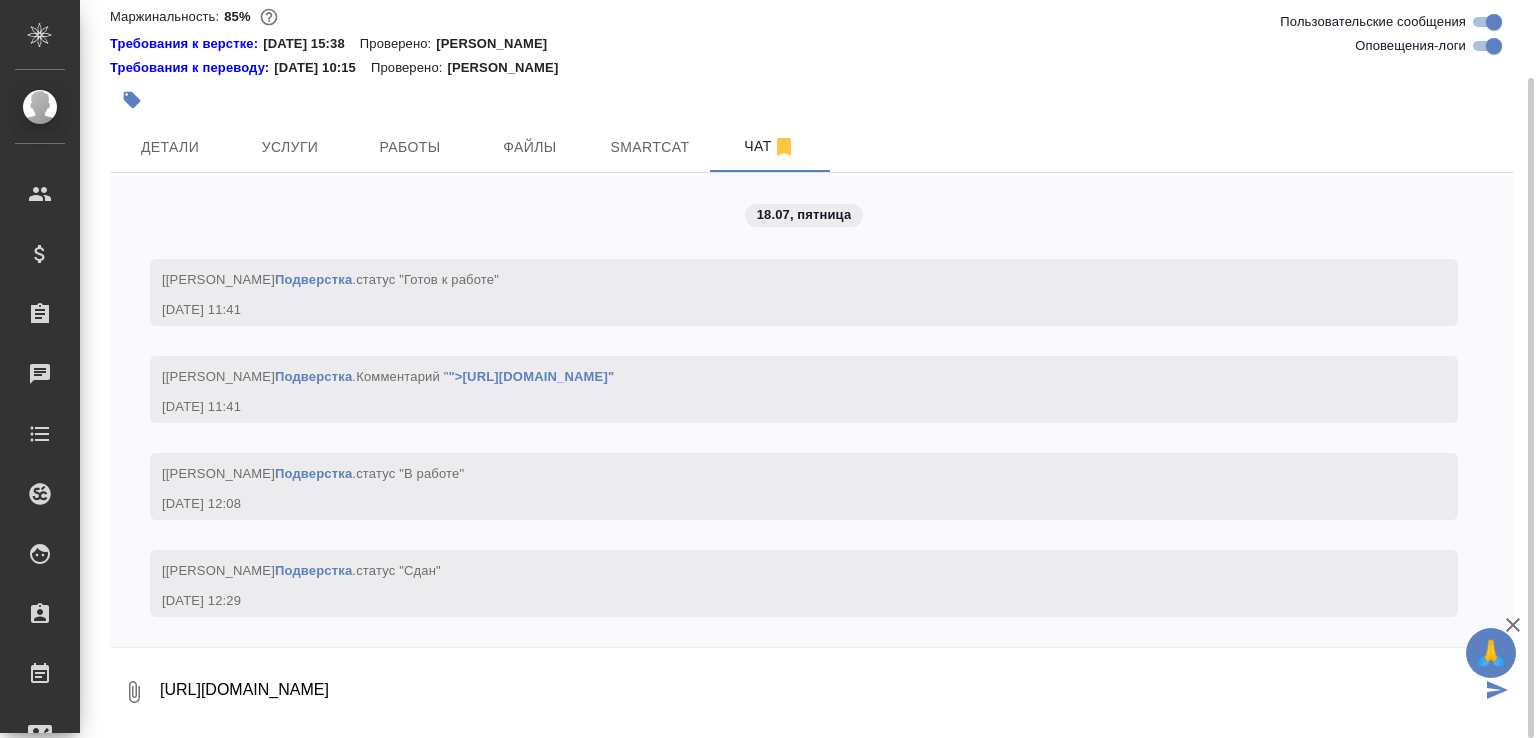 scroll, scrollTop: 13, scrollLeft: 0, axis: vertical 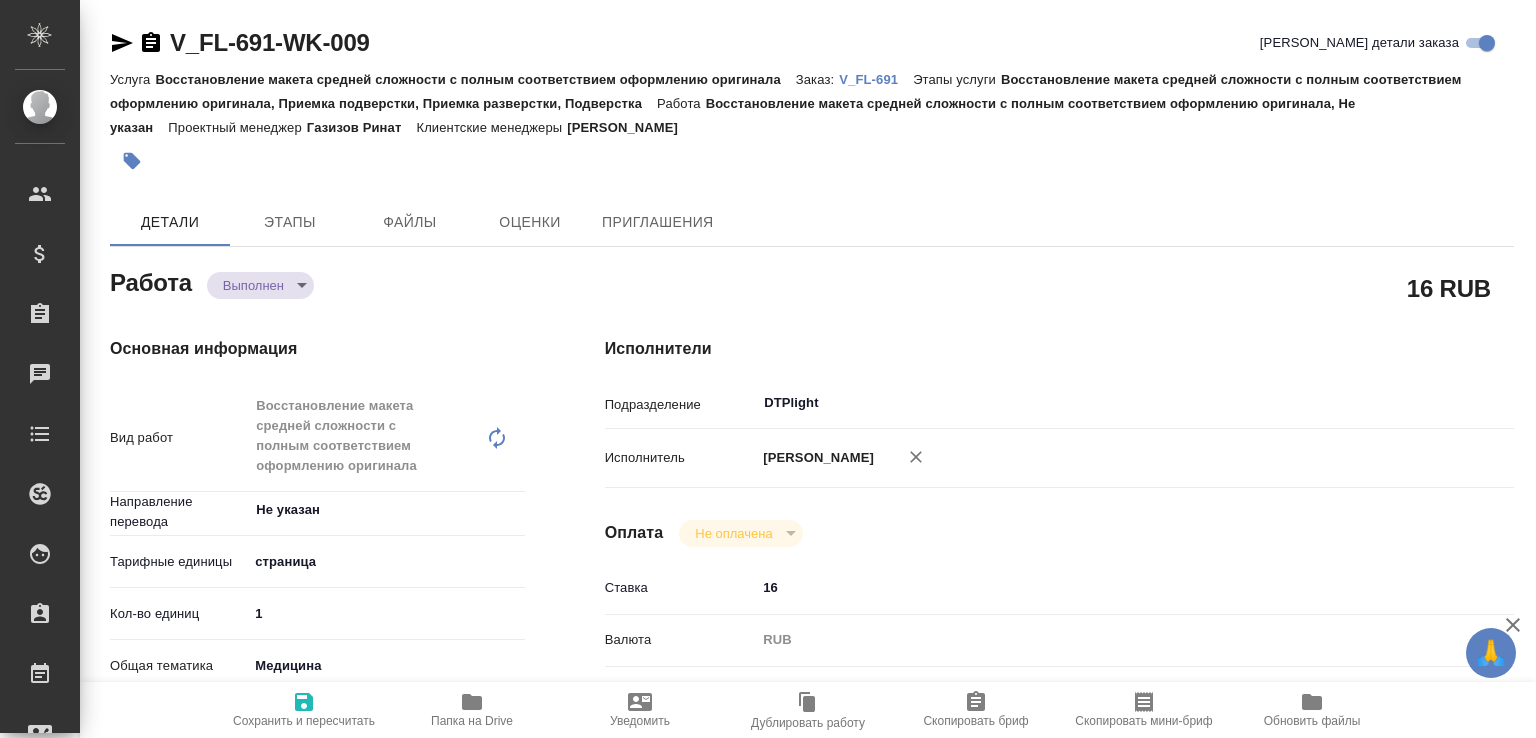 click on "🙏 .cls-1
fill:#fff;
AWATERA Малофеева Екатерина e.malofeeva Клиенты Спецификации Заказы Чаты Todo Проекты SC Исполнители Кандидаты Работы Входящие заявки Заявки на доставку Рекламации Проекты процессинга Конференции Выйти V_FL-691-WK-009 Кратко детали заказа Услуга Восстановление макета средней сложности с полным соответствием оформлению оригинала Заказ: V_FL-691 Этапы услуги Восстановление макета средней сложности с полным соответствием оформлению оригинала, Приемка подверстки, Приемка разверстки, Подверстка Работа Проектный менеджер Газизов Ринат Детали x" at bounding box center (768, 369) 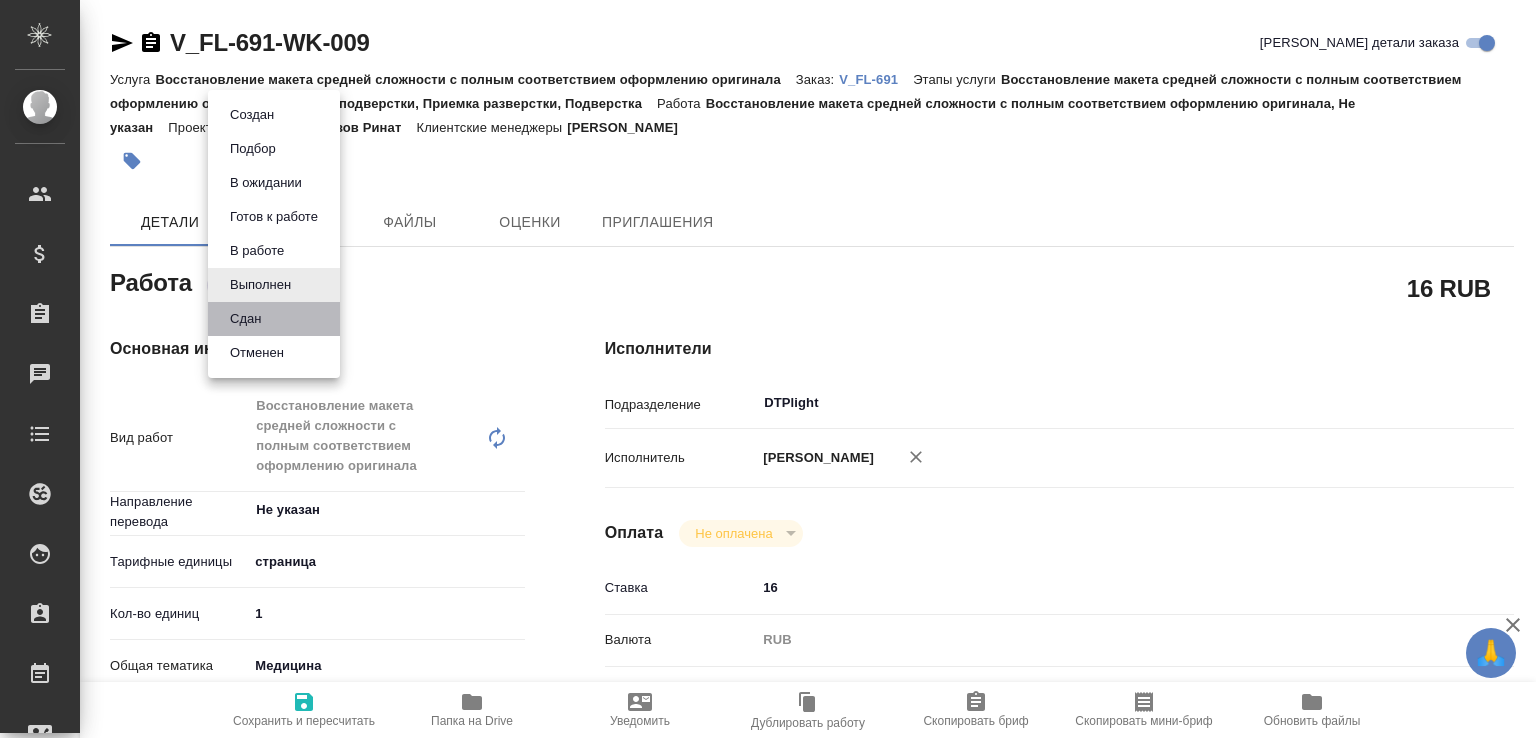 drag, startPoint x: 244, startPoint y: 305, endPoint x: 313, endPoint y: 408, distance: 123.97581 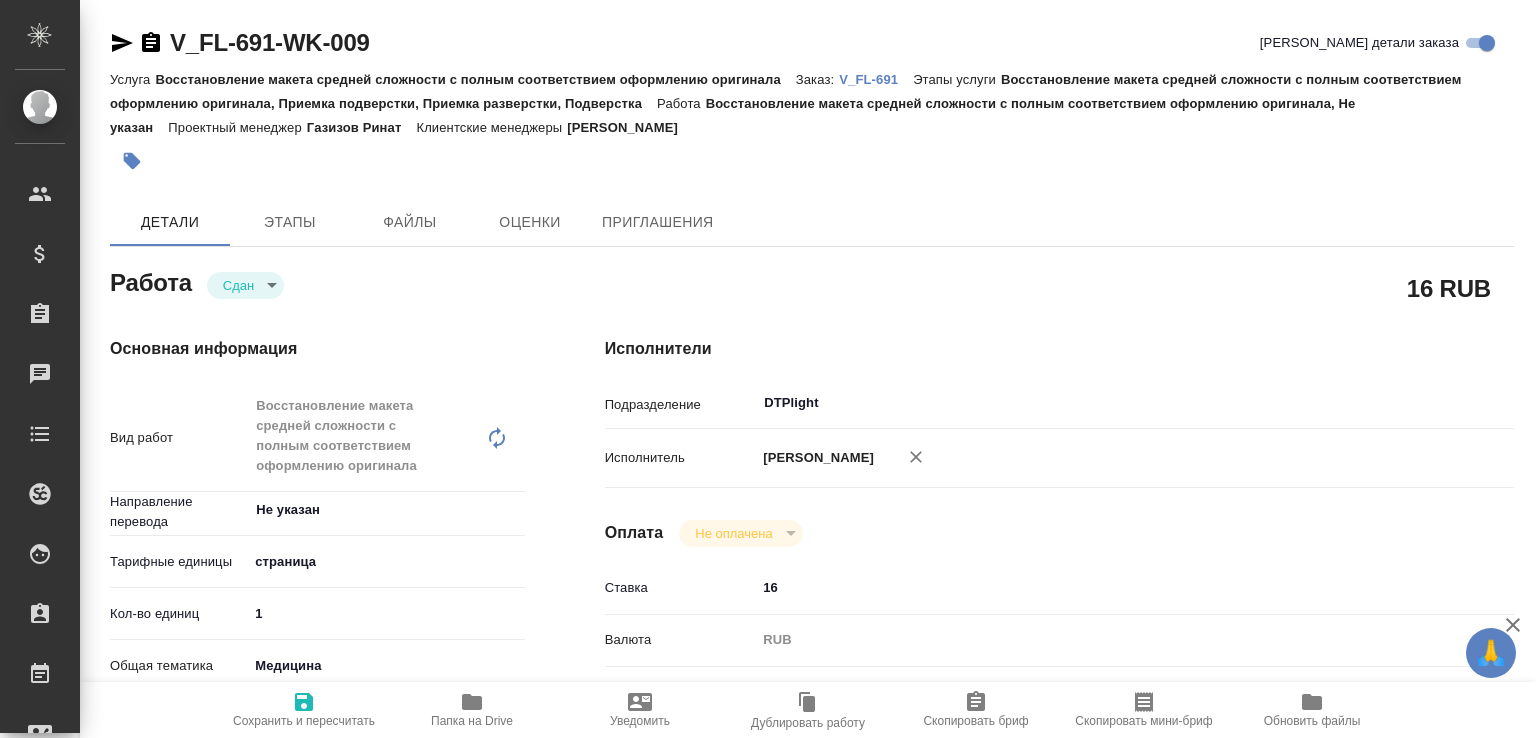 type on "x" 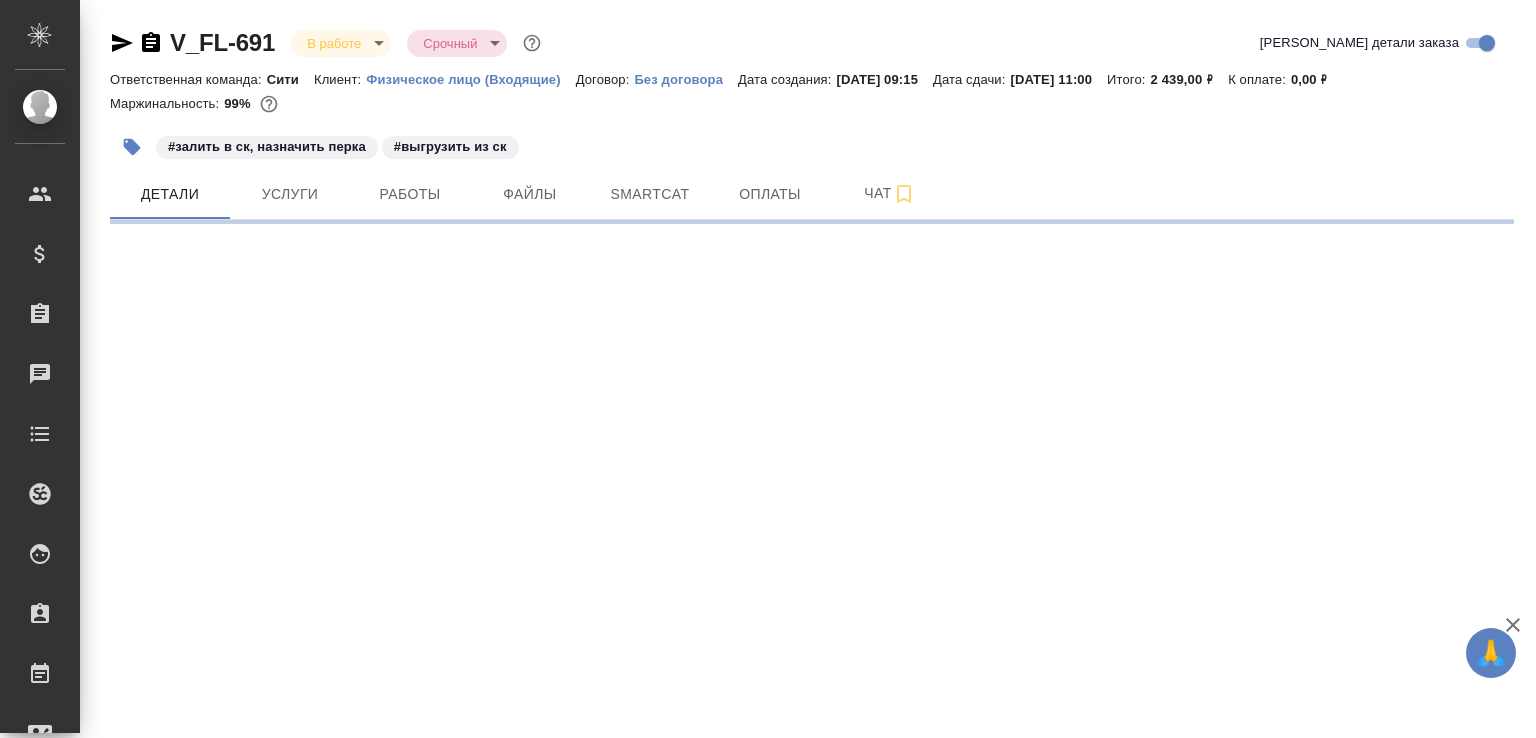 select on "RU" 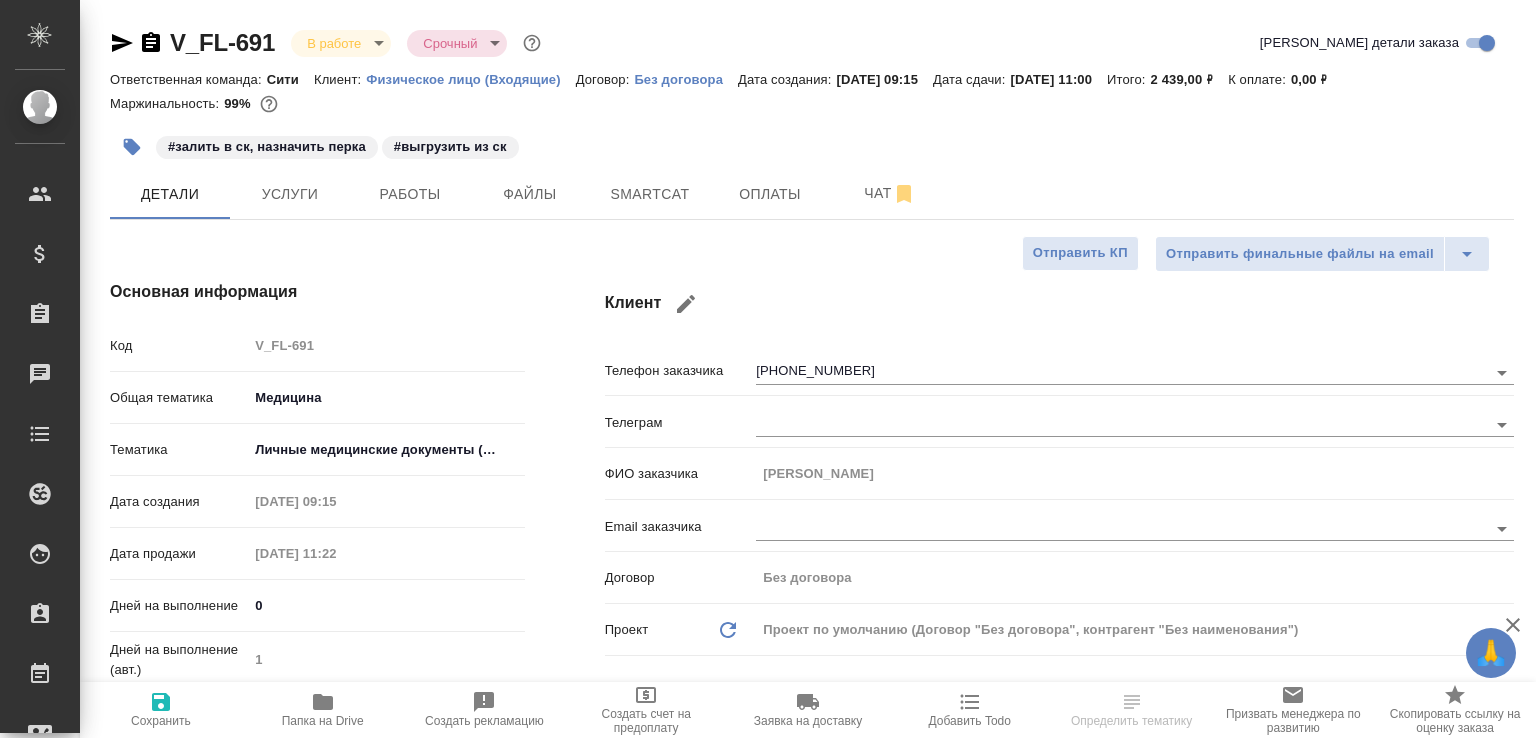 select on "RU" 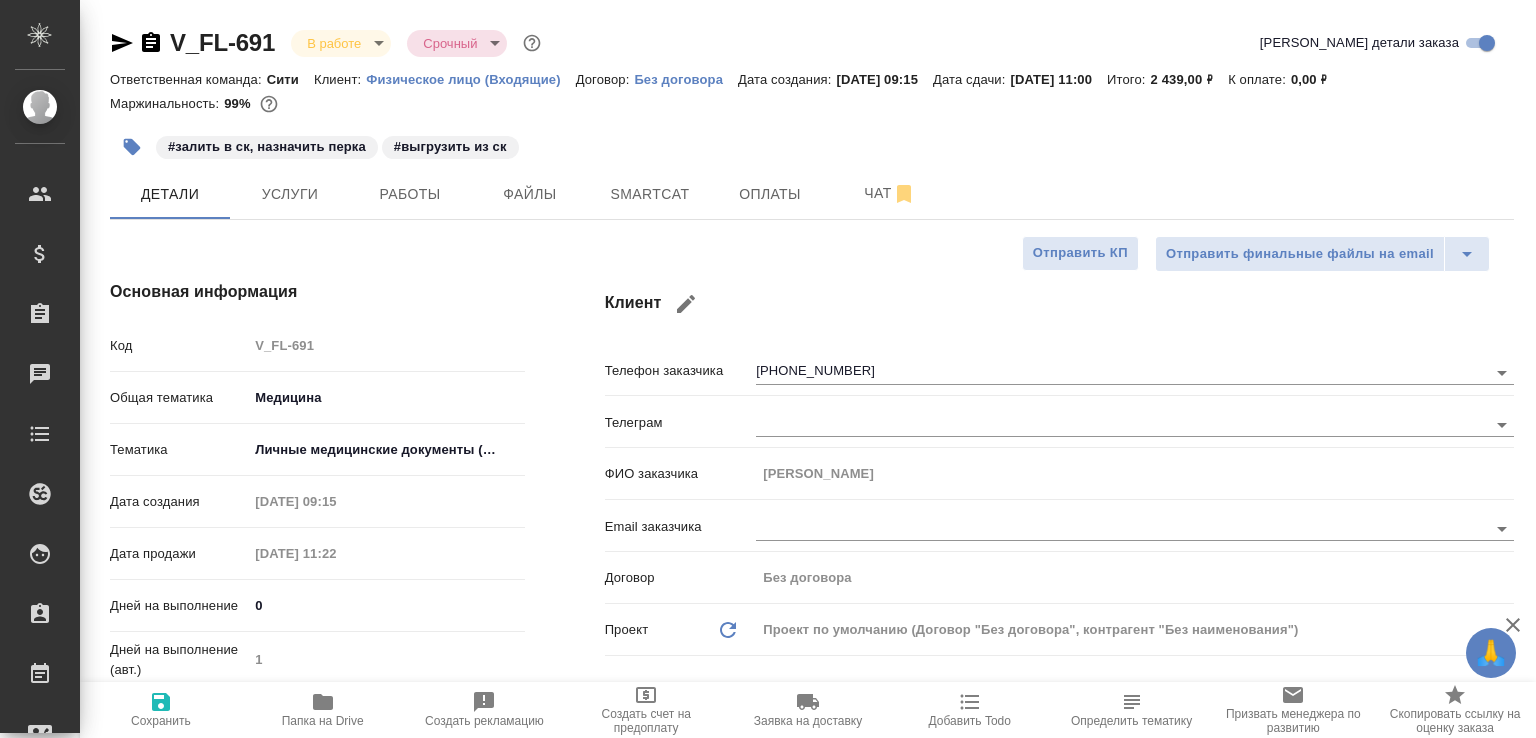 type on "x" 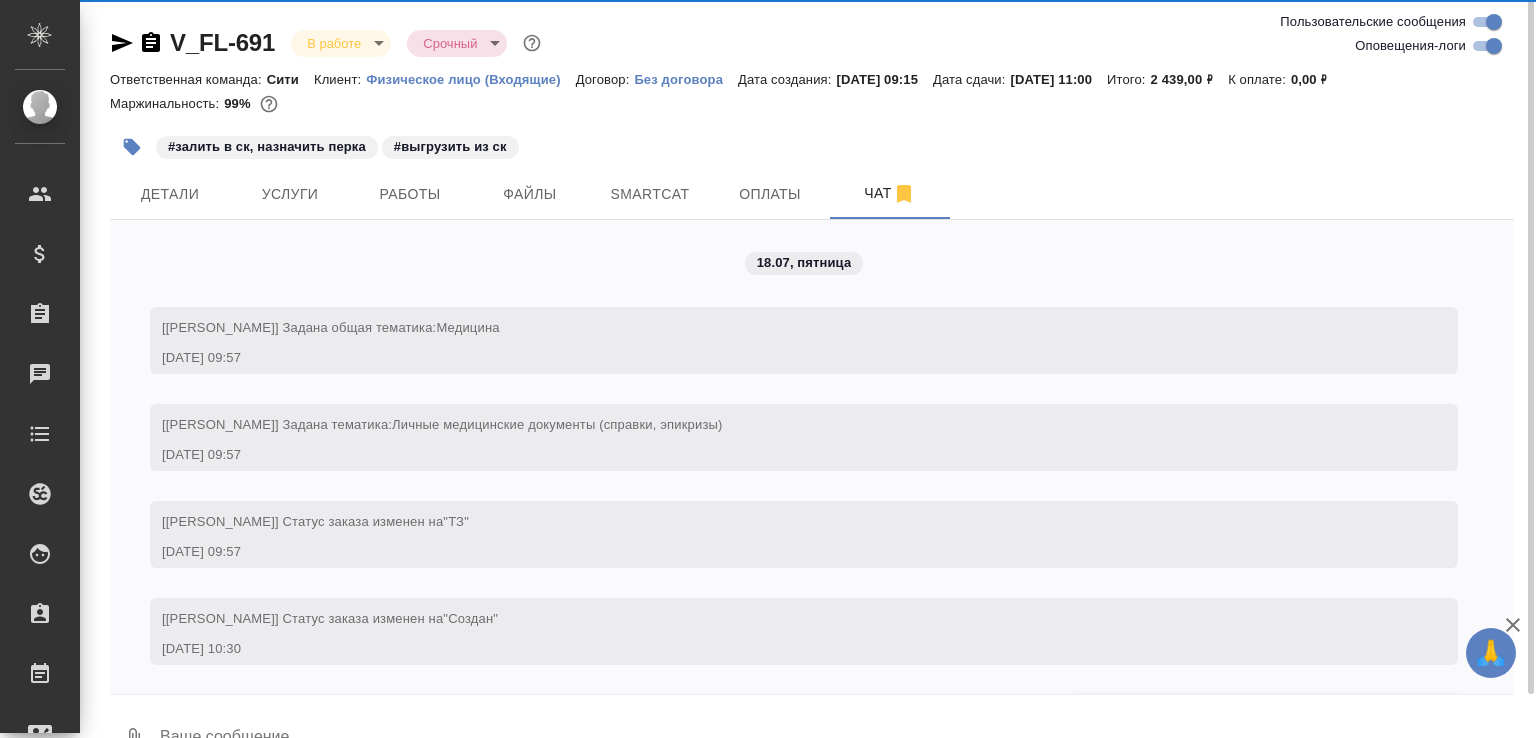 scroll, scrollTop: 4566, scrollLeft: 0, axis: vertical 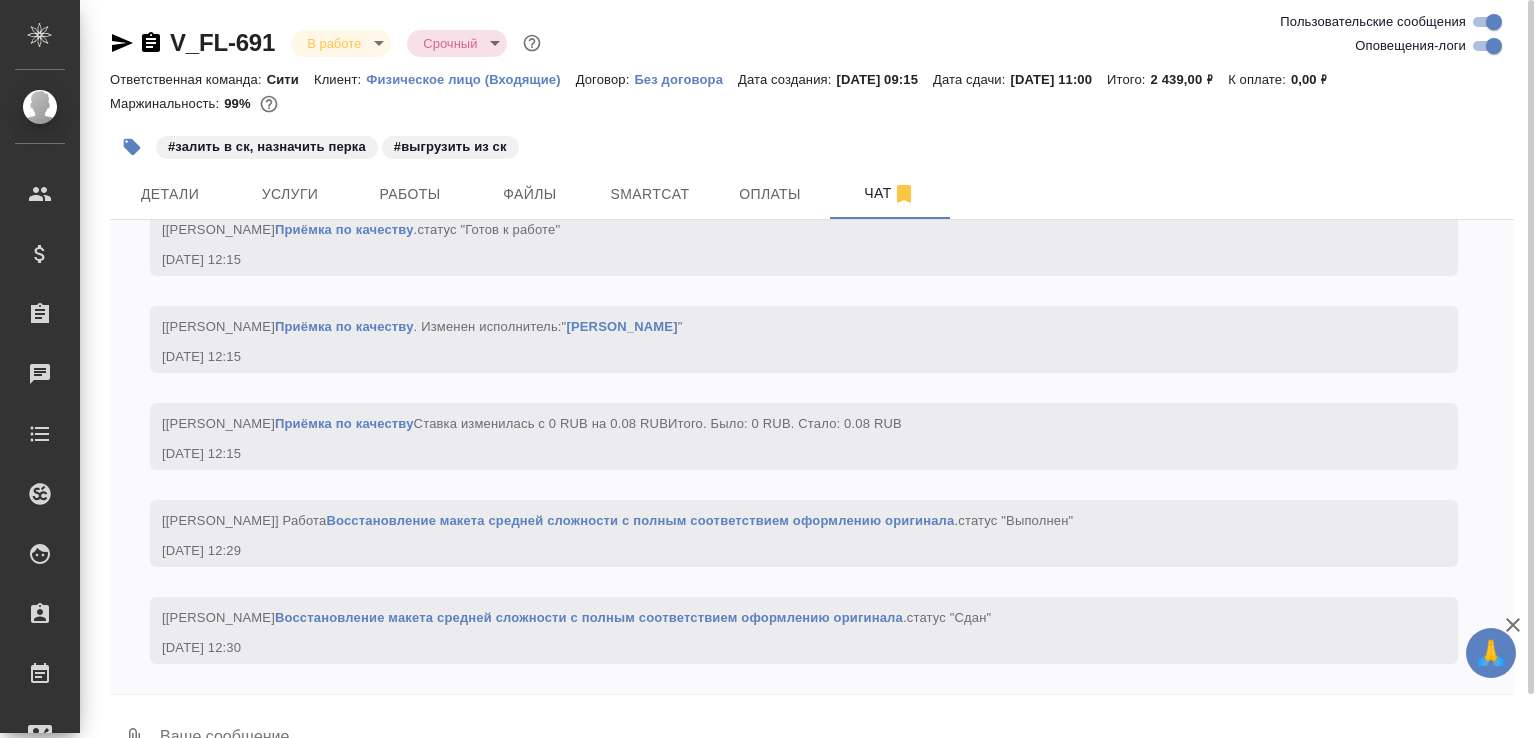 click at bounding box center (836, 739) 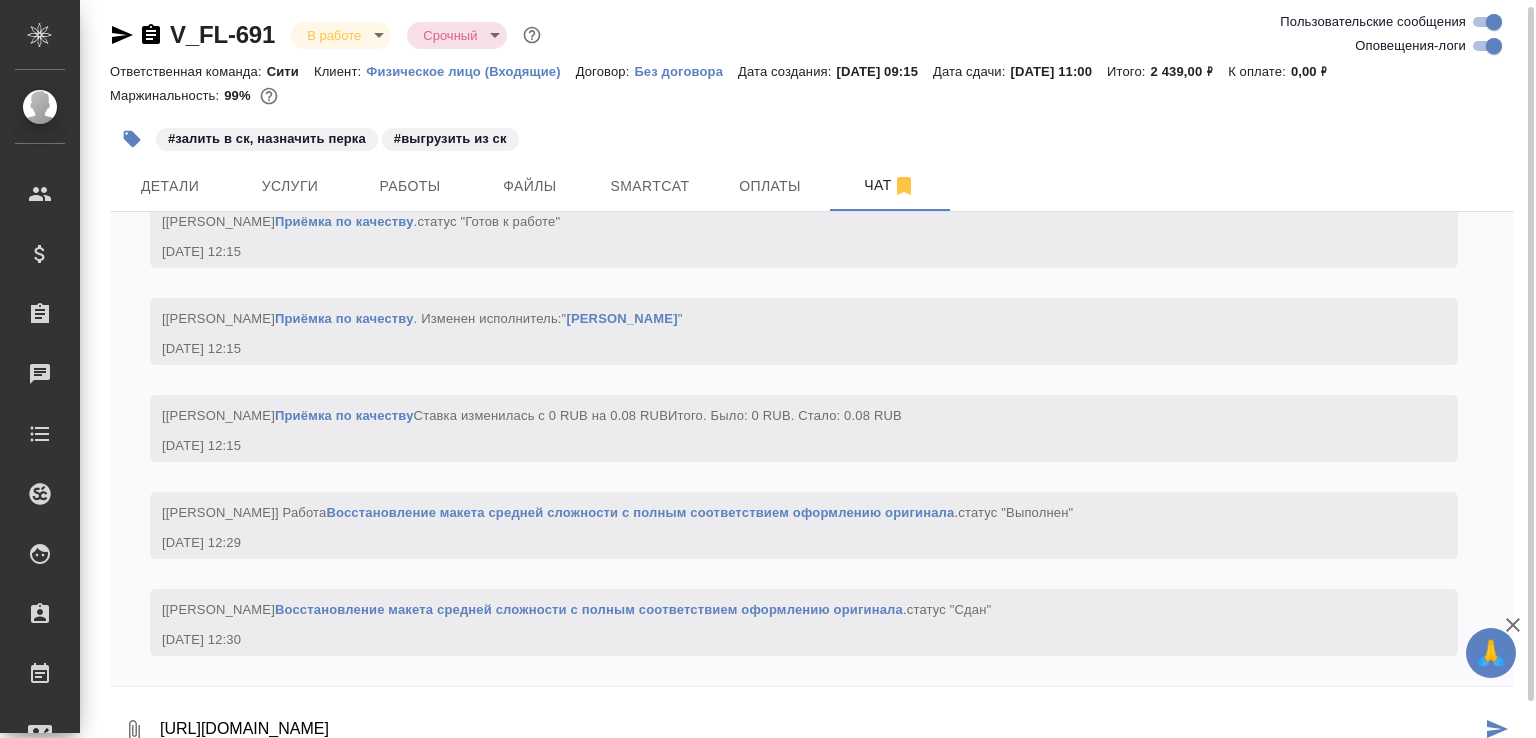 type on "https://drive.awatera.com/apps/files/files/9868162?dir=/Shares/FL_V/Orders/V_FL-691/Final" 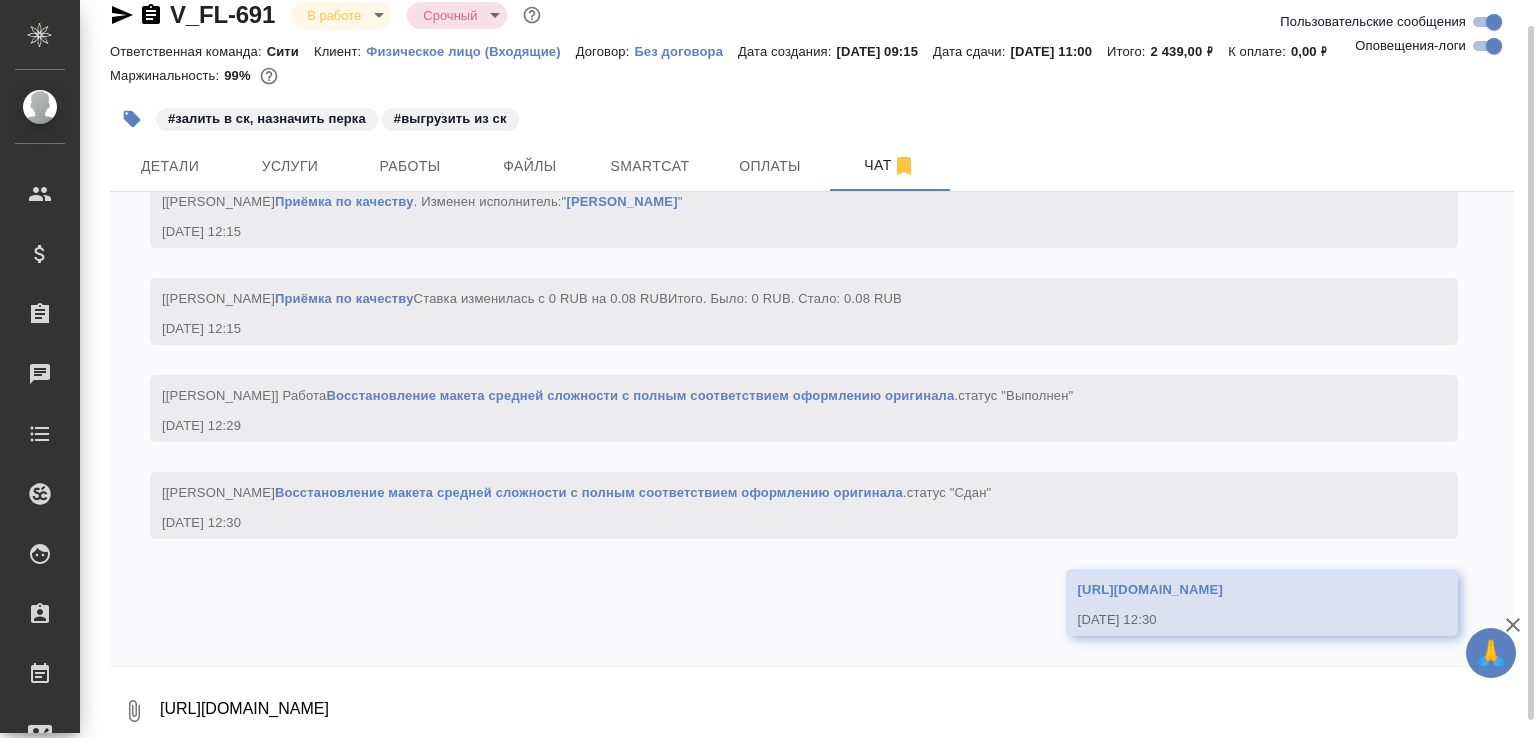 scroll, scrollTop: 4748, scrollLeft: 0, axis: vertical 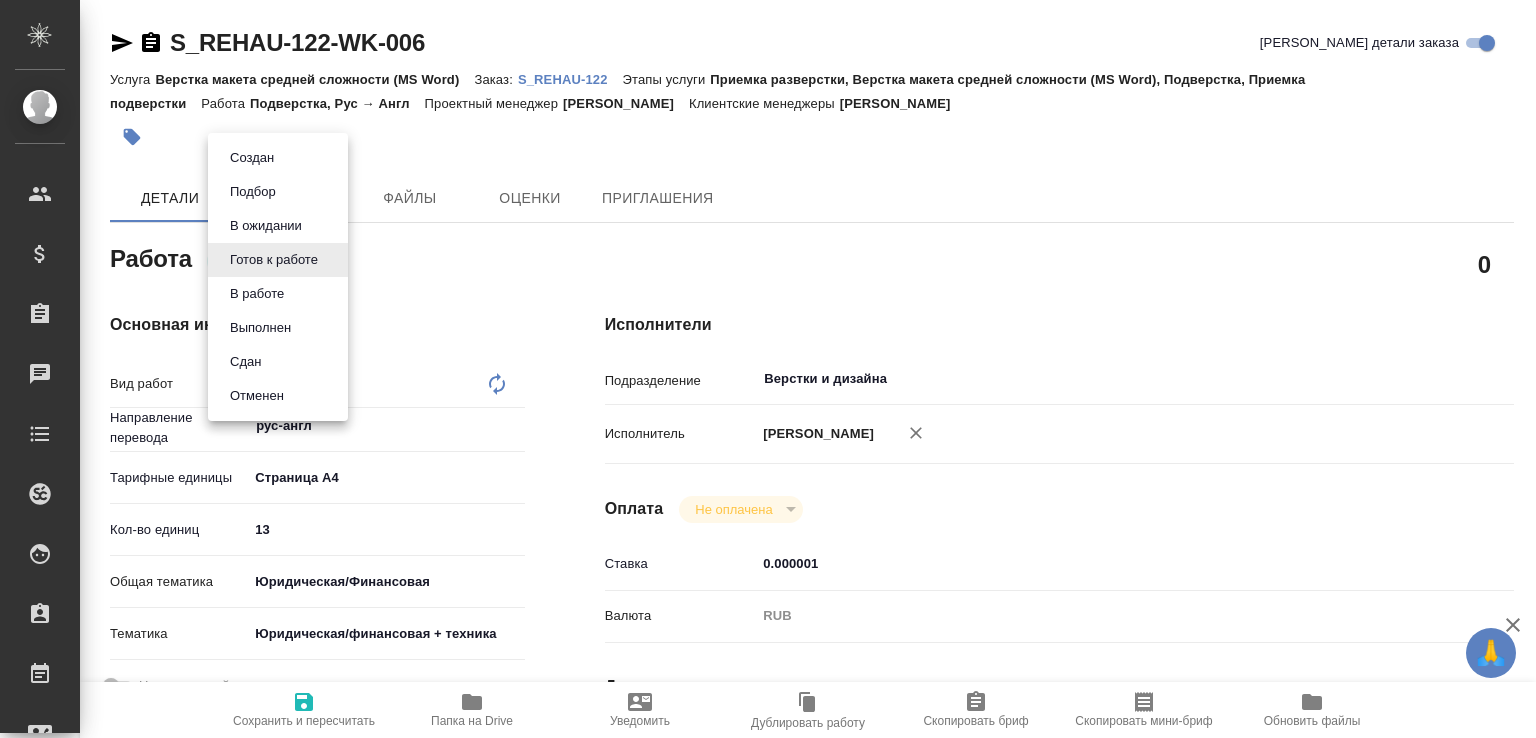 drag, startPoint x: 296, startPoint y: 247, endPoint x: 297, endPoint y: 257, distance: 10.049875 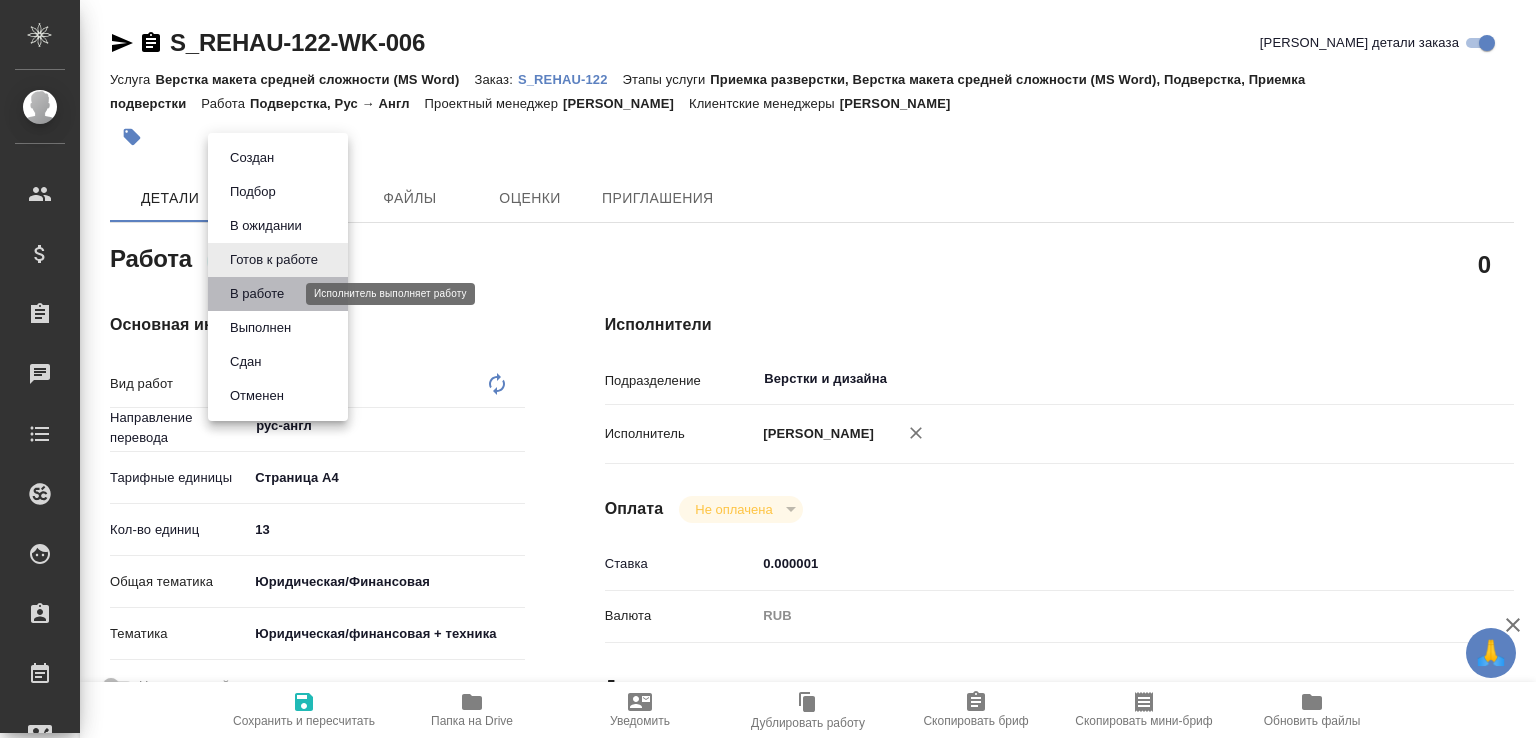 click on "В работе" at bounding box center (257, 294) 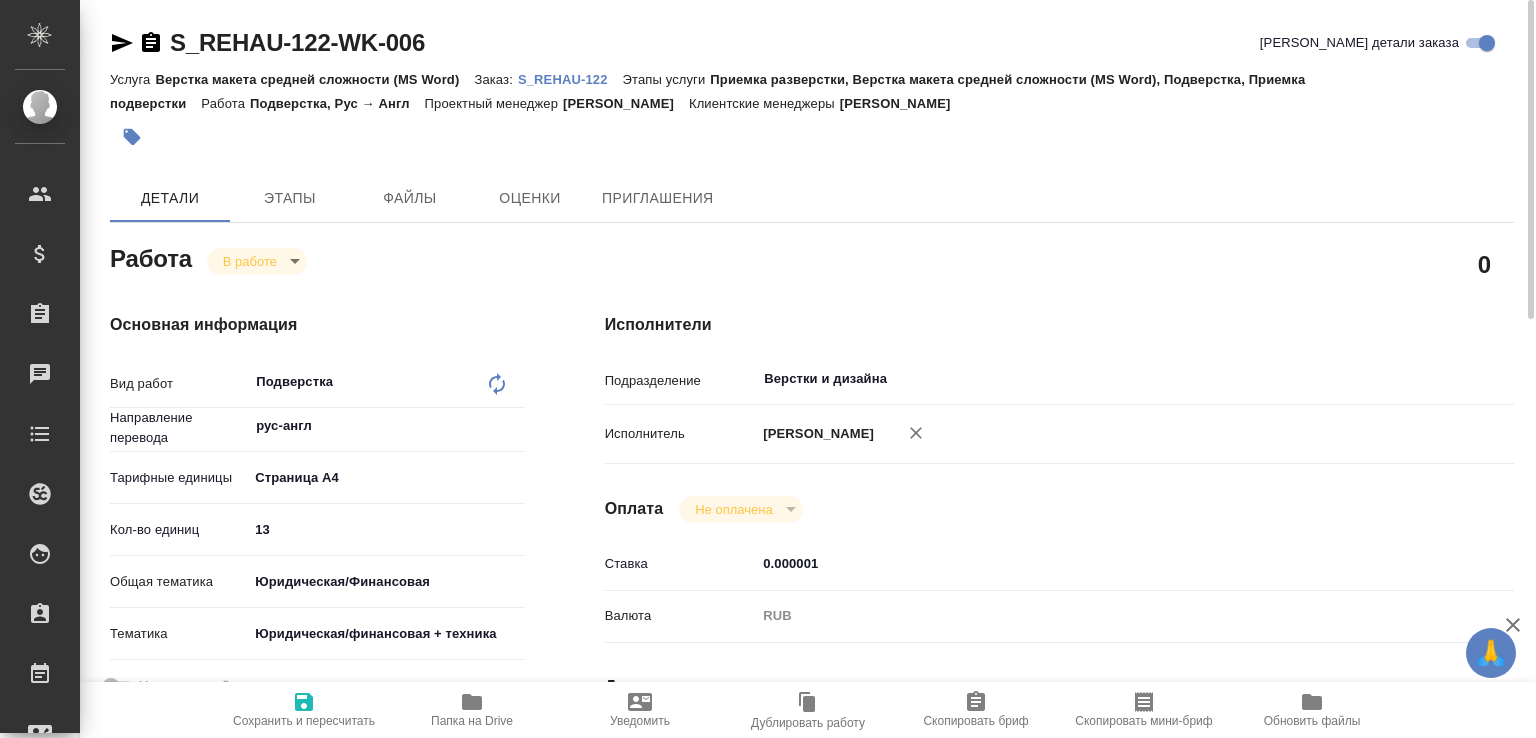 type on "x" 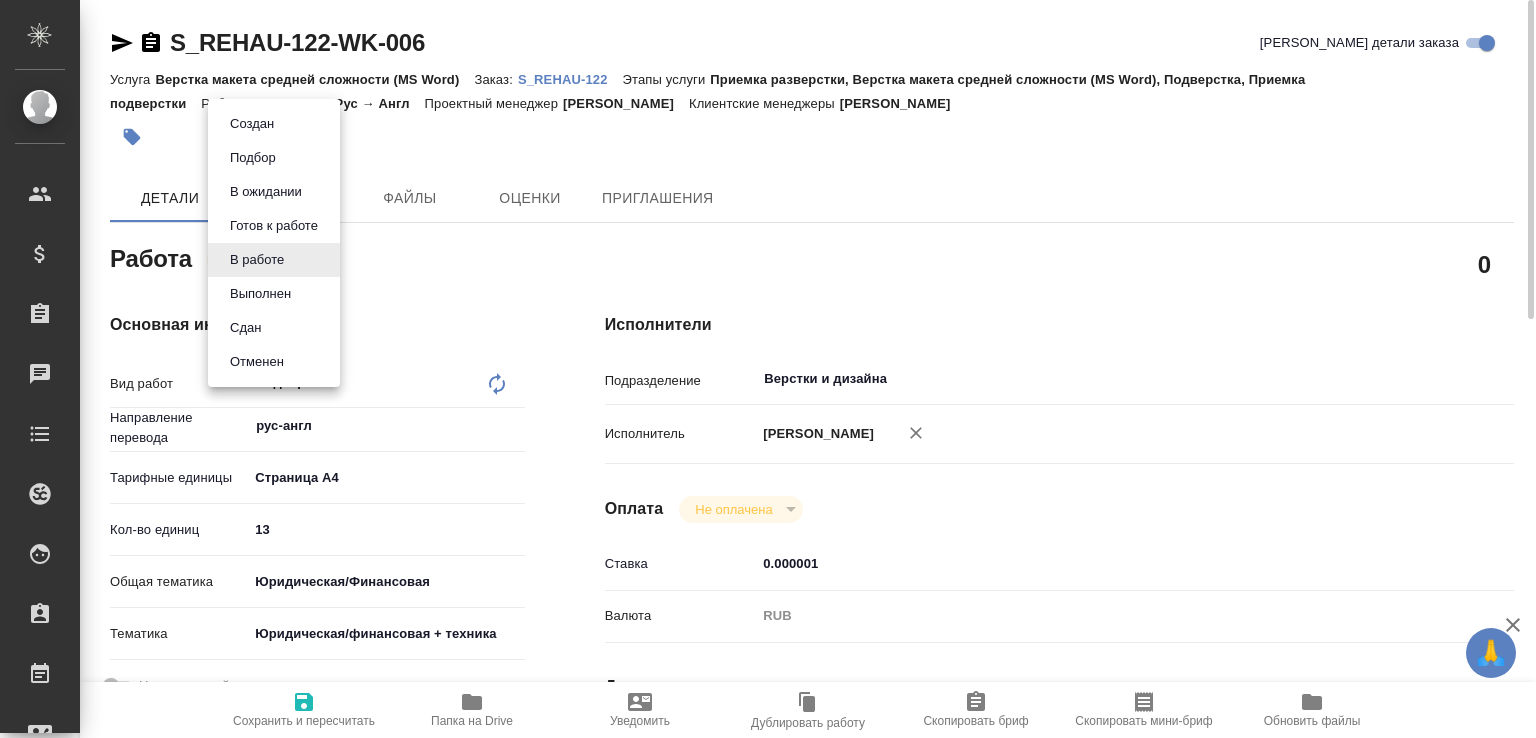 click on "🙏 .cls-1
fill:#fff;
AWATERA [PERSON_NAME]malofeeva Клиенты Спецификации Заказы 0 Чаты Todo Проекты SC Исполнители Кандидаты Работы Входящие заявки Заявки на доставку Рекламации Проекты процессинга Конференции Выйти S_REHAU-122-WK-006 Кратко детали заказа Услуга Верстка макета средней сложности (MS Word) Заказ: S_REHAU-122 Этапы услуги Приемка разверстки, Верстка макета средней сложности (MS Word), Подверстка, Приемка подверстки [PERSON_NAME], Рус → Англ Проектный менеджер [PERSON_NAME] менеджеры [PERSON_NAME] Этапы Файлы Оценки 0 x 13" at bounding box center [768, 369] 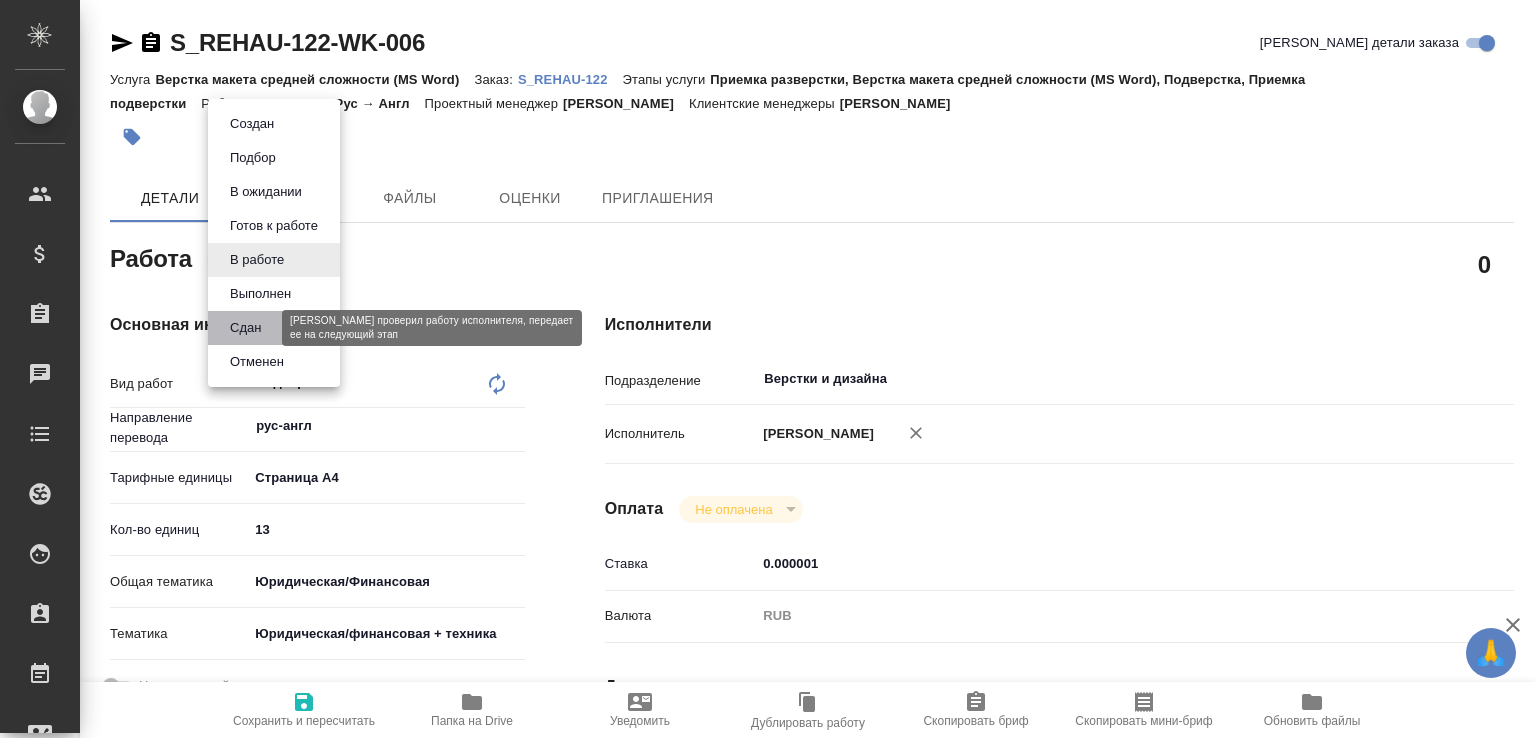 click on "Сдан" at bounding box center [245, 328] 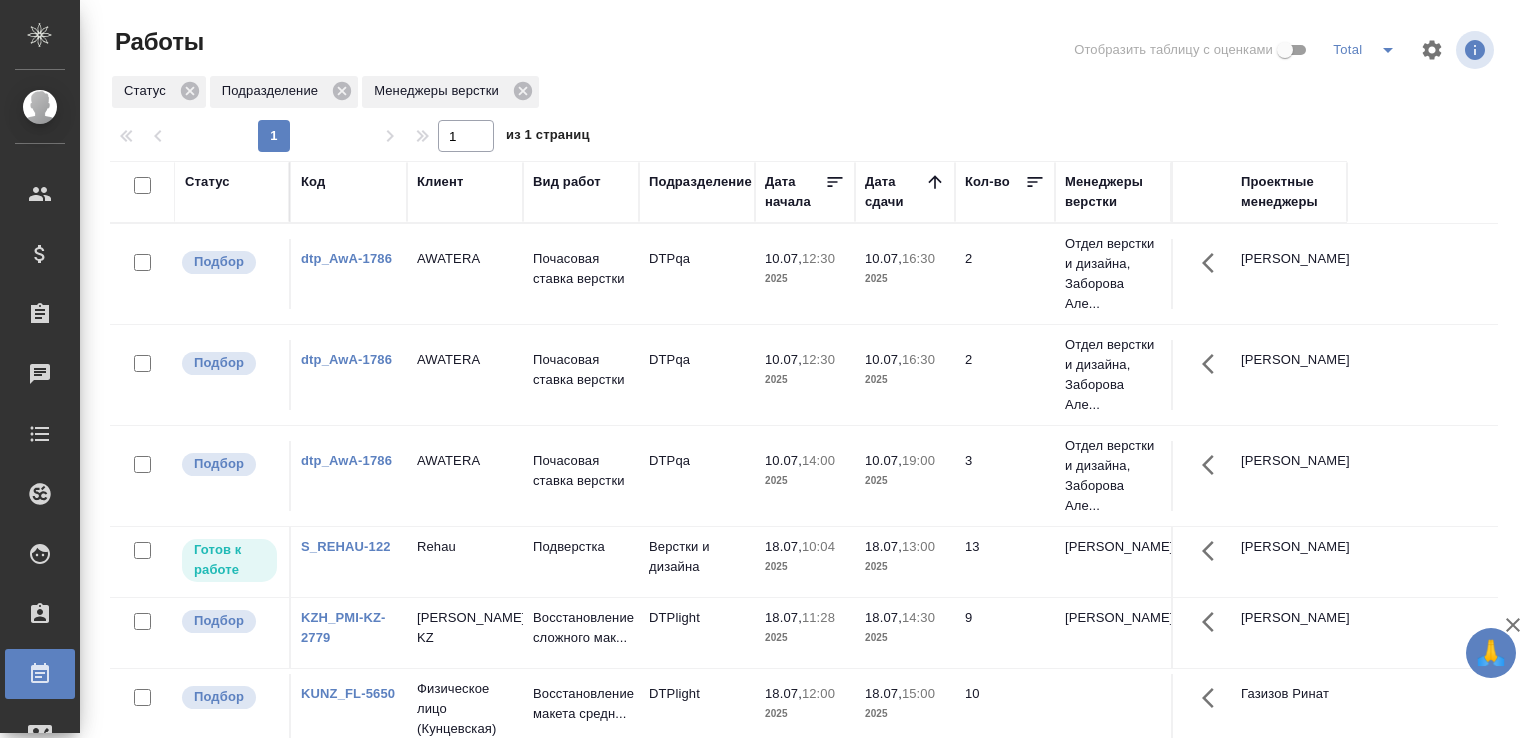scroll, scrollTop: 0, scrollLeft: 0, axis: both 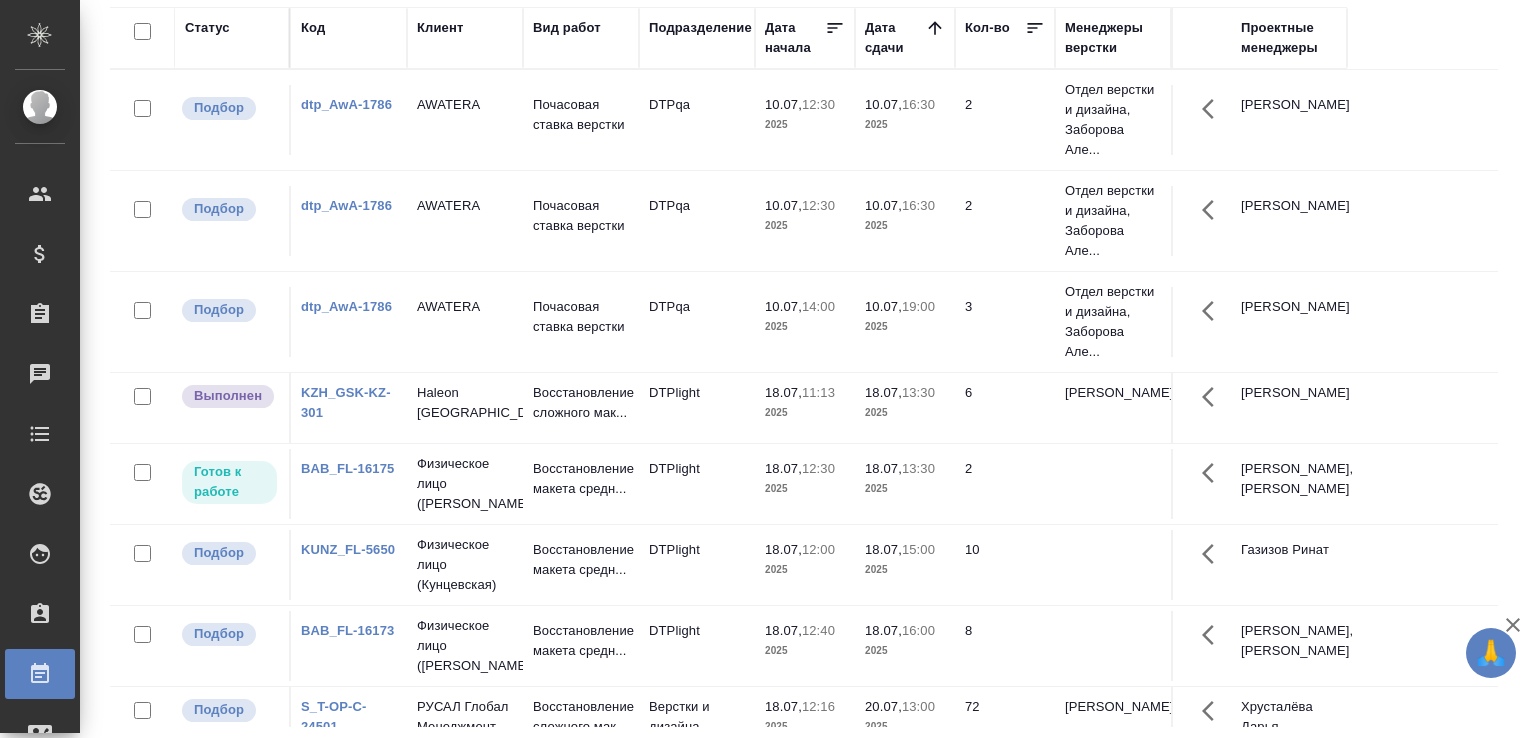 click on "Haleon Kazakhstan" at bounding box center (465, 105) 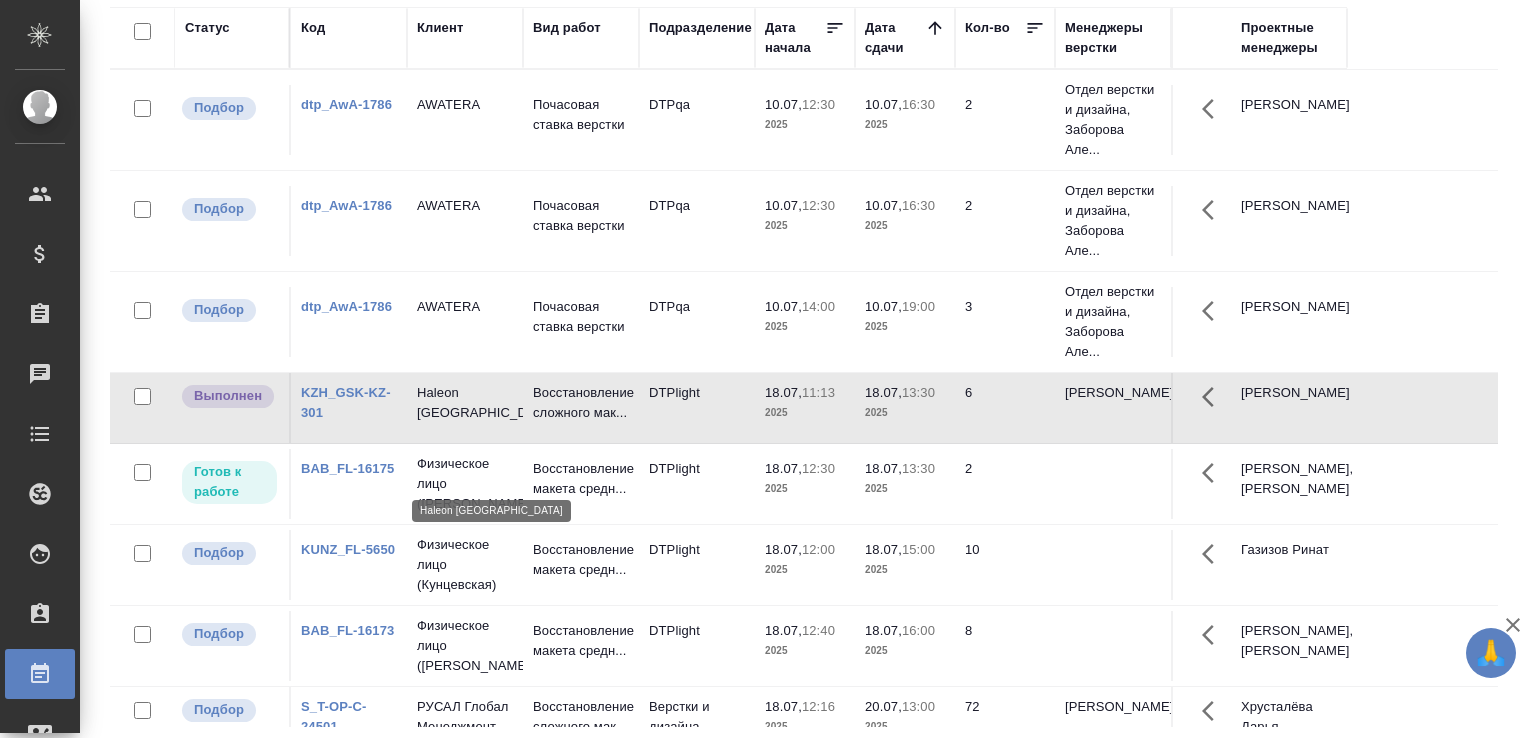 click on "Haleon Kazakhstan" at bounding box center [465, 403] 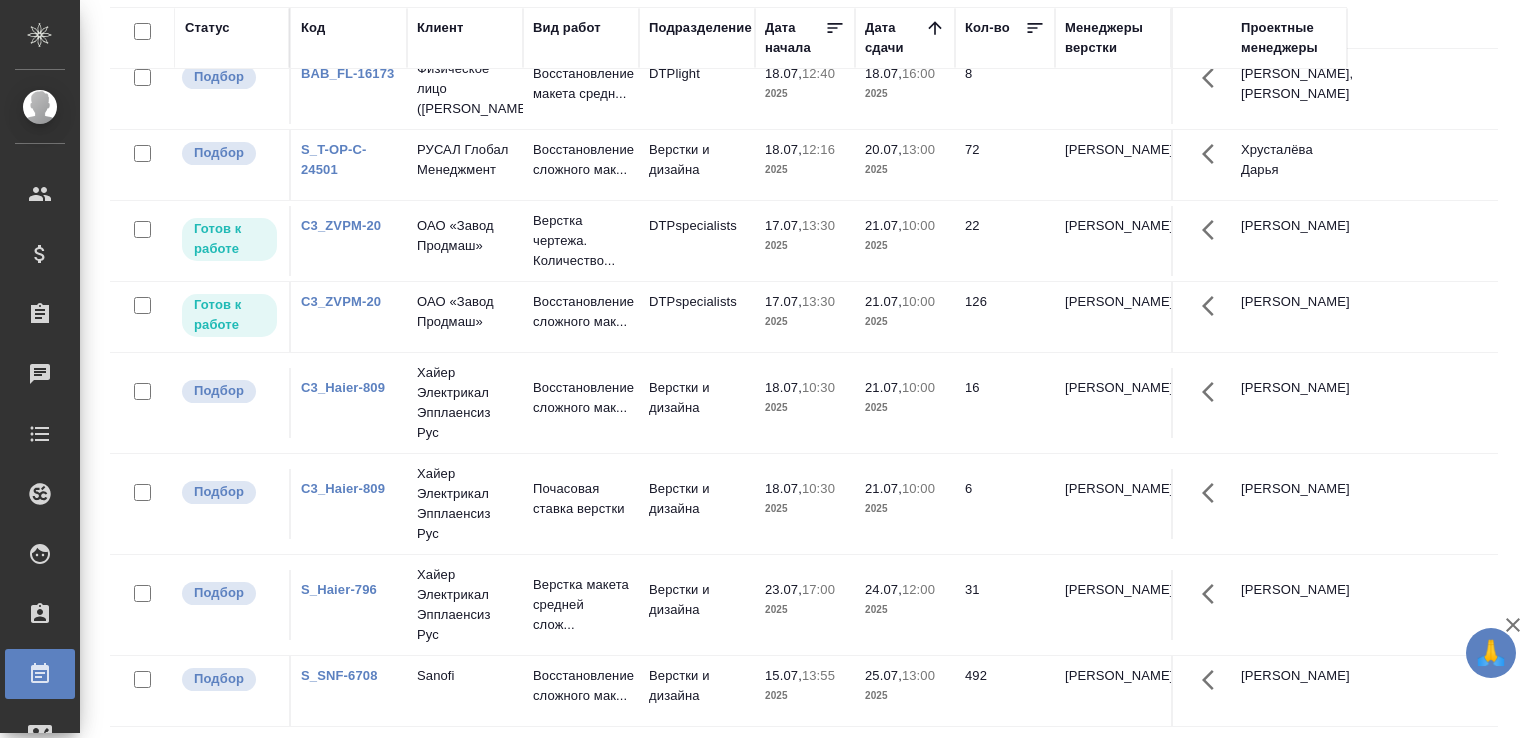 scroll, scrollTop: 492, scrollLeft: 0, axis: vertical 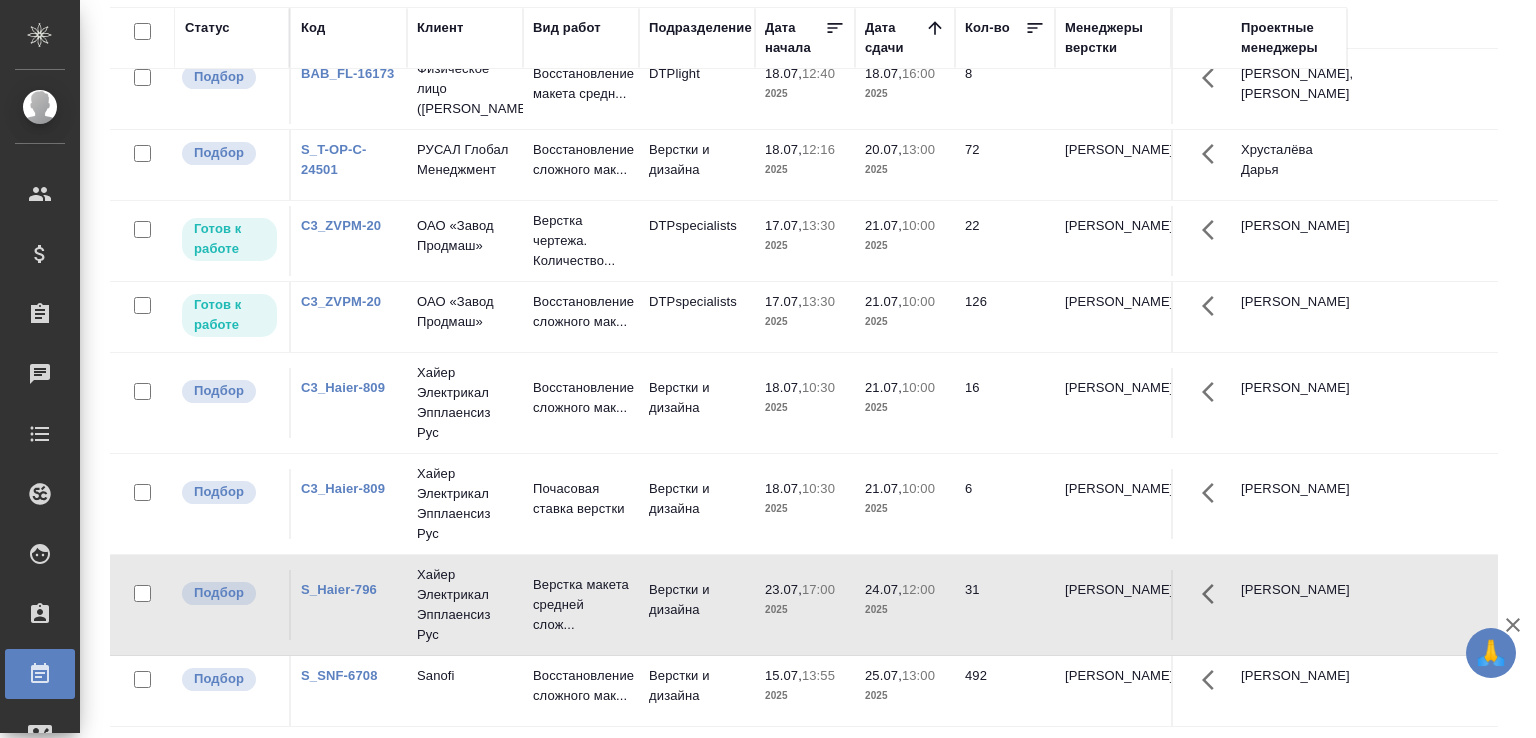 click on "23.07,  17:00 2025" at bounding box center (805, -285) 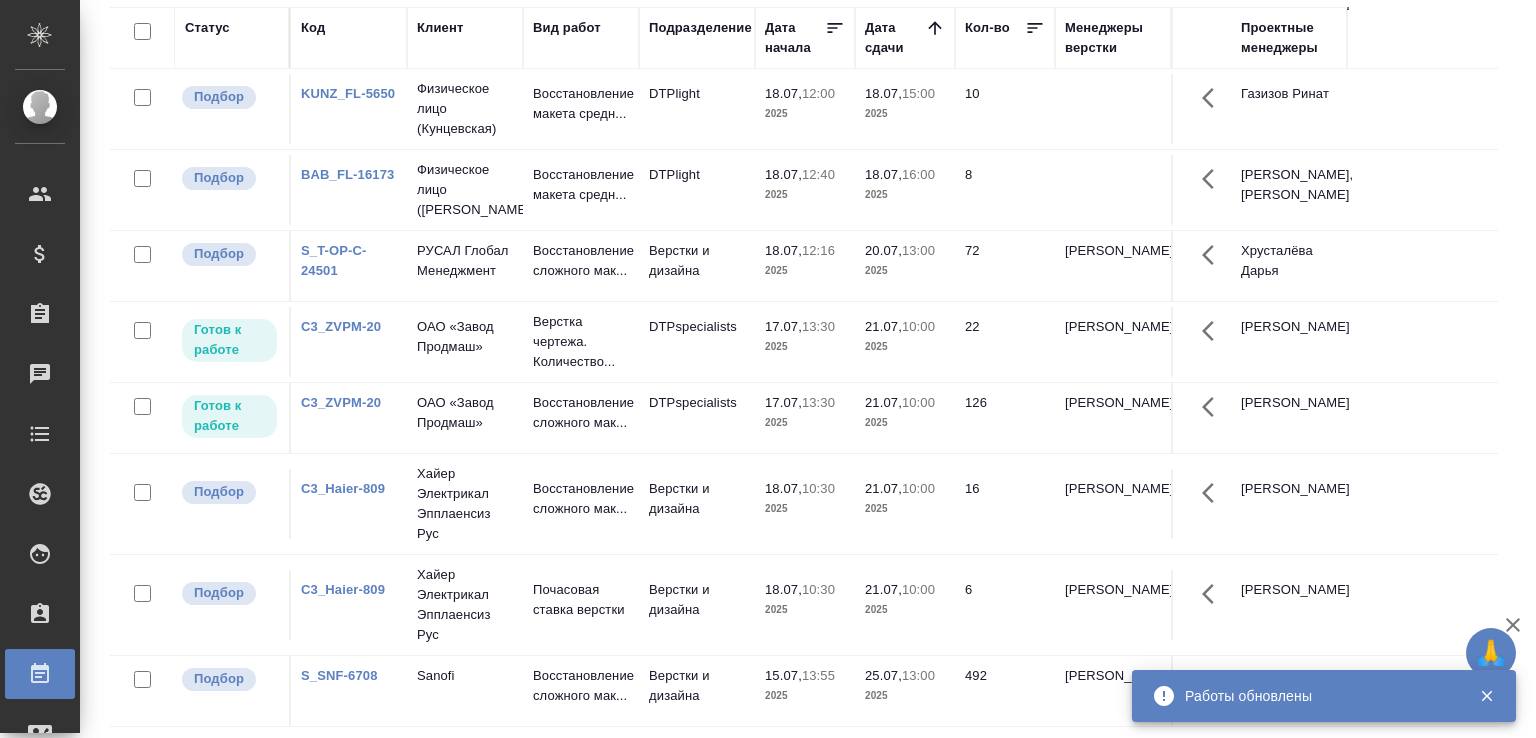 scroll, scrollTop: 391, scrollLeft: 0, axis: vertical 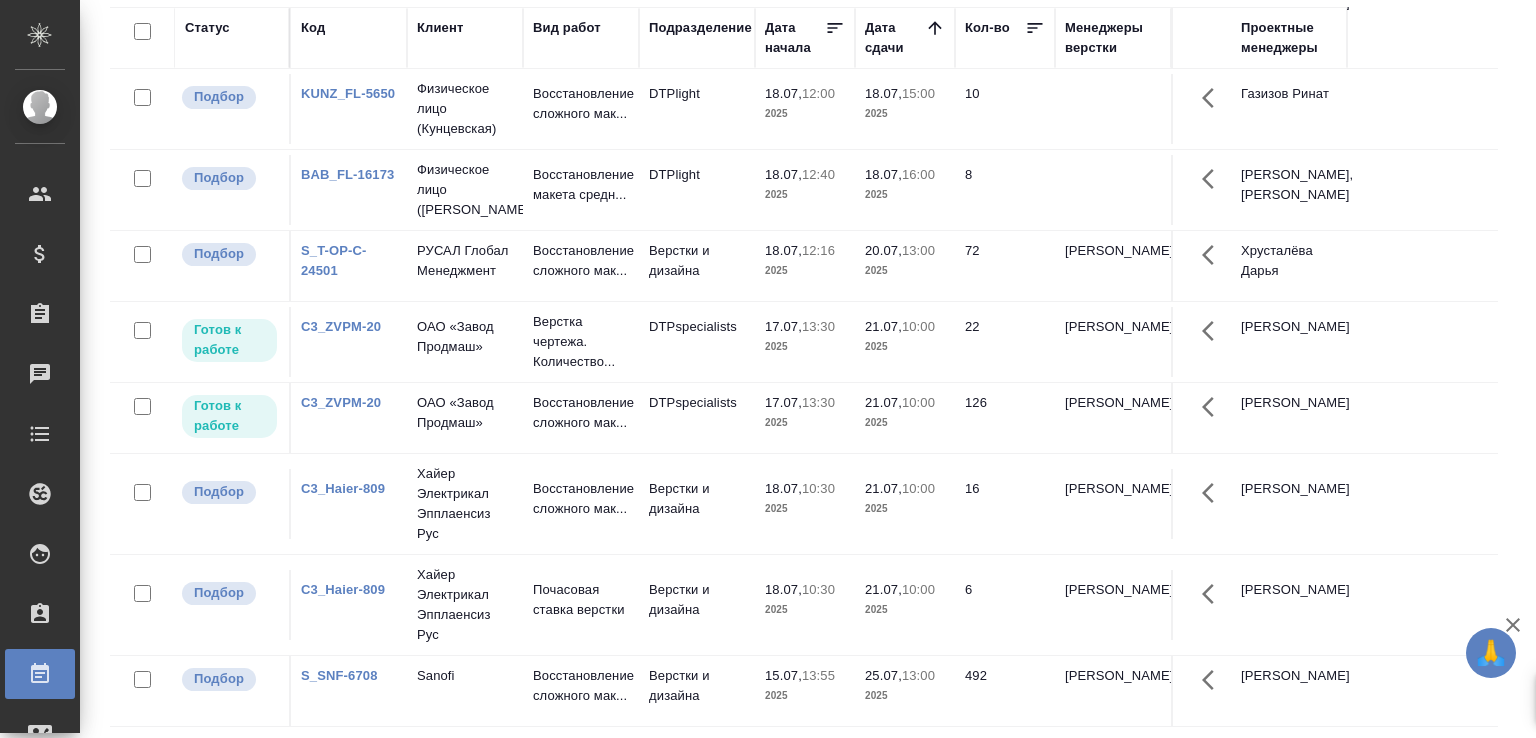 click on "Статус Код Клиент Вид работ Подразделение Дата начала Дата сдачи Кол-во Менеджеры верстки   Проектные менеджеры Подбор dtp_AwA-1786 AWATERA Почасовая ставка верстки DTPqa 10.07,  12:30 2025 10.07,  16:30 2025 2 Отдел верстки и дизайна, Заборова Але... Гостев Юрий Подбор dtp_AwA-1786 AWATERA Почасовая ставка верстки DTPqa 10.07,  12:30 2025 10.07,  16:30 2025 2 Отдел верстки и дизайна, Заборова Але... Гостев Юрий Подбор dtp_AwA-1786 AWATERA Почасовая ставка верстки DTPqa 10.07,  14:00 2025 10.07,  19:00 2025 3 Отдел верстки и дизайна, Заборова Але... Гостев Юрий Подбор KUNZ_FL-5650 Физическое лицо (Кунцевская) Восстановление сложного мак... DTPlight 18.07,  10" at bounding box center (812, 367) 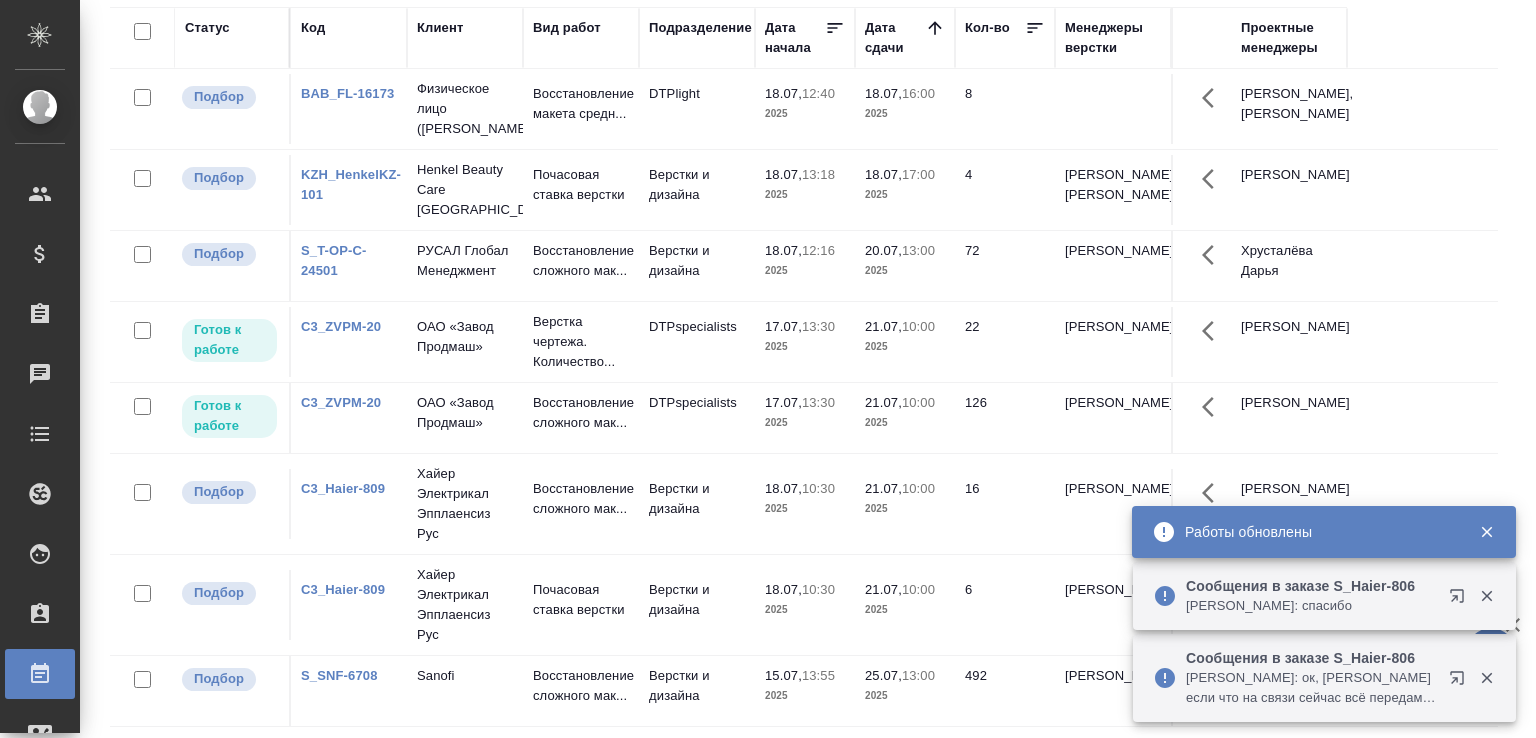 click 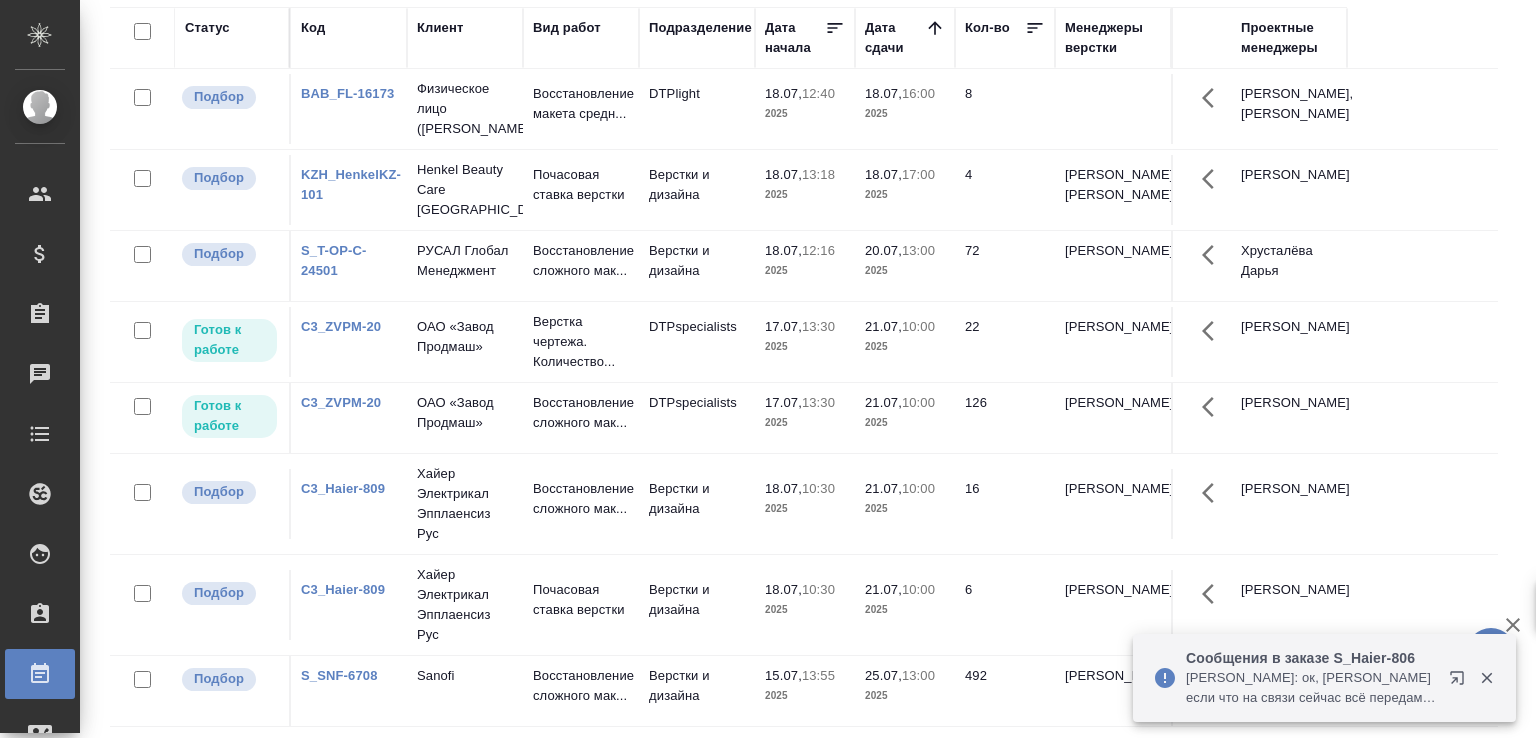 click 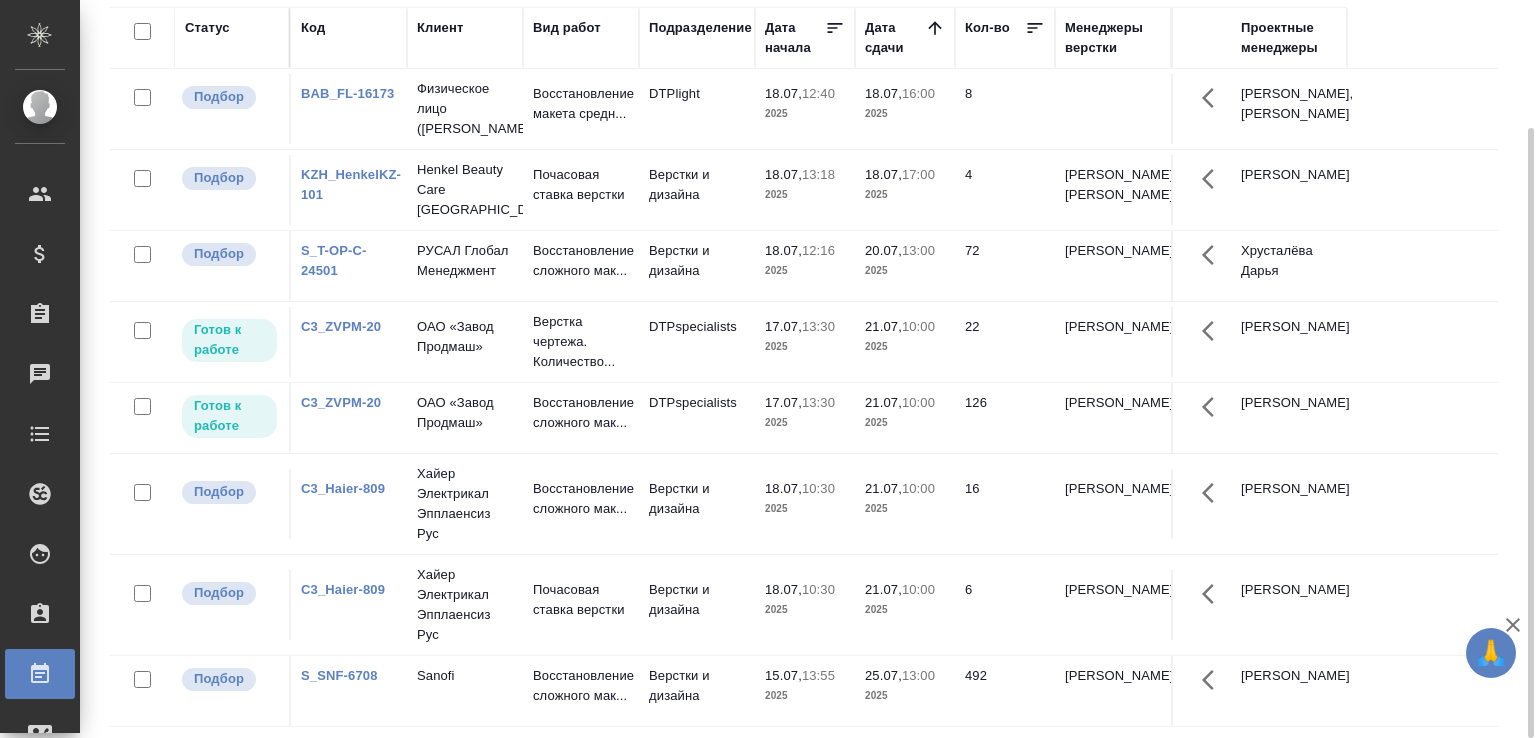 click on "Статус Код Клиент Вид работ Подразделение Дата начала Дата сдачи Кол-во Менеджеры верстки   Проектные менеджеры Подбор dtp_AwA-1786 AWATERA Почасовая ставка верстки DTPqa 10.07,  12:30 2025 10.07,  16:30 2025 2 Отдел верстки и дизайна, Заборова Але... Гостев Юрий Подбор dtp_AwA-1786 AWATERA Почасовая ставка верстки DTPqa 10.07,  12:30 2025 10.07,  16:30 2025 2 Отдел верстки и дизайна, Заборова Але... Гостев Юрий Подбор dtp_AwA-1786 AWATERA Почасовая ставка верстки DTPqa 10.07,  14:00 2025 10.07,  19:00 2025 3 Отдел верстки и дизайна, Заборова Але... Гостев Юрий Готов к работе KUNZ_FL-5650 Физическое лицо (Кунцевская) Восстановление сложного мак... 12:00" at bounding box center [812, 367] 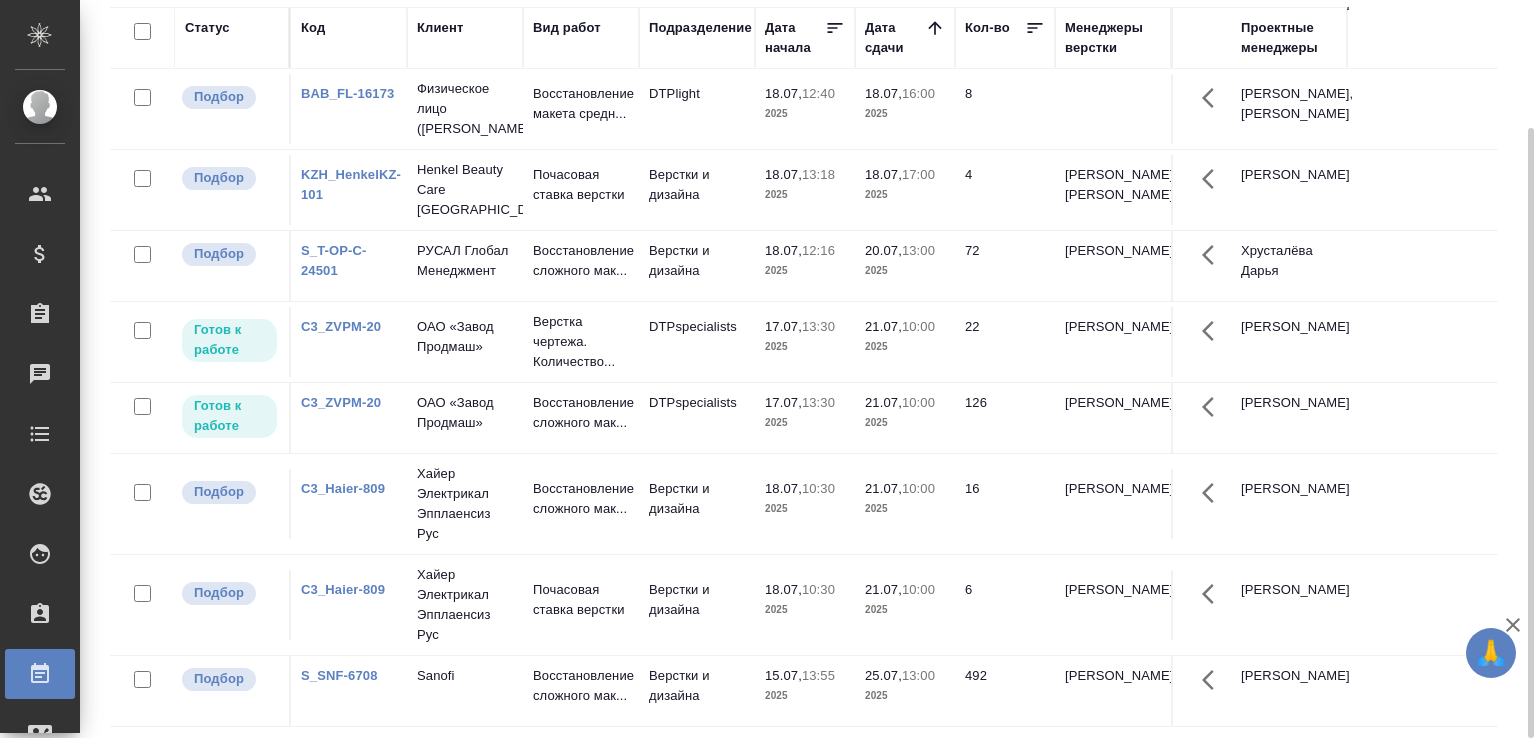 click on "Статус Код Клиент Вид работ Подразделение Дата начала Дата сдачи Кол-во Менеджеры верстки   Проектные менеджеры Подбор dtp_AwA-1786 AWATERA Почасовая ставка верстки DTPqa 10.07,  12:30 2025 10.07,  16:30 2025 2 Отдел верстки и дизайна, Заборова Але... Гостев Юрий Подбор dtp_AwA-1786 AWATERA Почасовая ставка верстки DTPqa 10.07,  12:30 2025 10.07,  16:30 2025 2 Отдел верстки и дизайна, Заборова Але... Гостев Юрий Подбор dtp_AwA-1786 AWATERA Почасовая ставка верстки DTPqa 10.07,  14:00 2025 10.07,  19:00 2025 3 Отдел верстки и дизайна, Заборова Але... Гостев Юрий Подбор BAB_FL-16173 Физическое лицо (Бабушкинская) Восстановление макета средн... DTPlight 12:40" at bounding box center (812, 367) 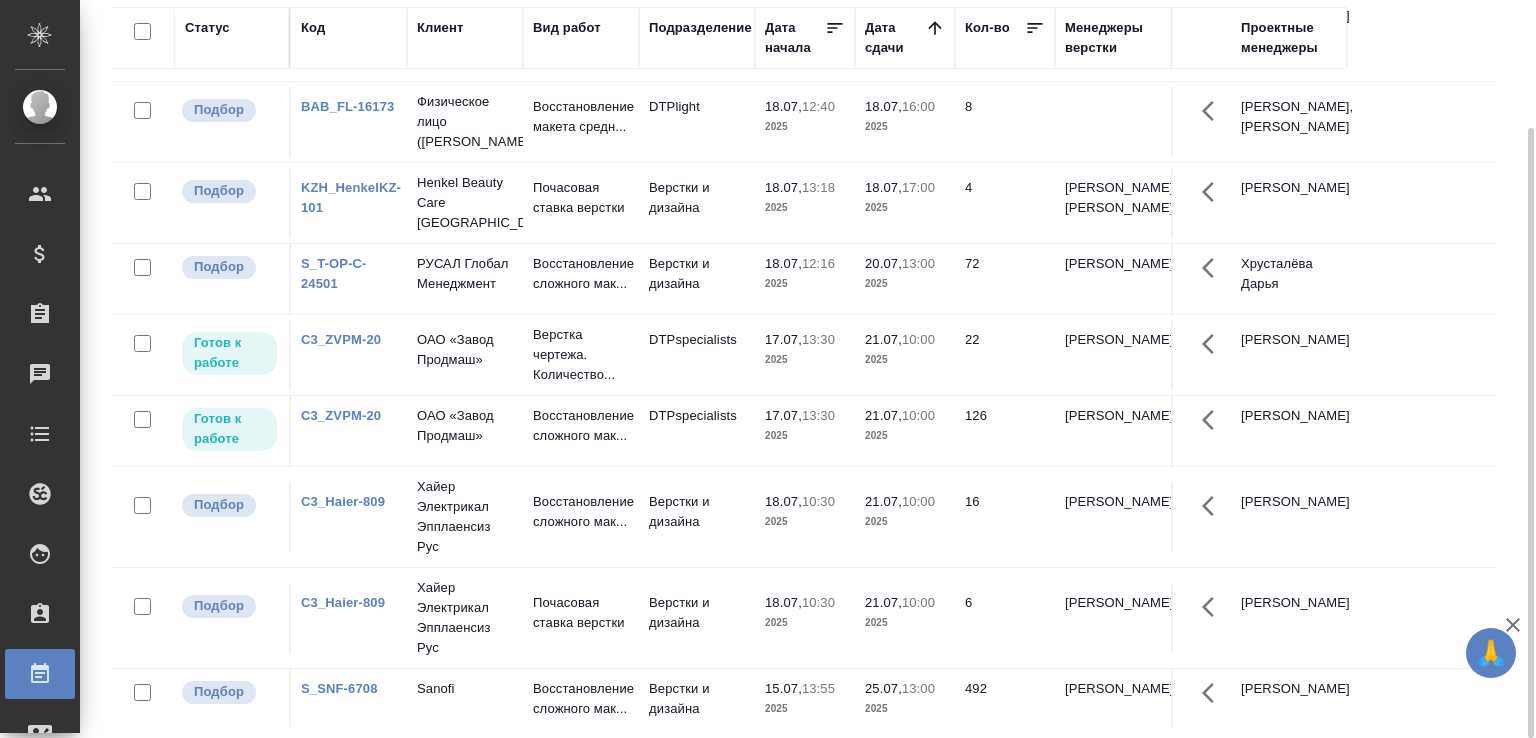 scroll, scrollTop: 0, scrollLeft: 0, axis: both 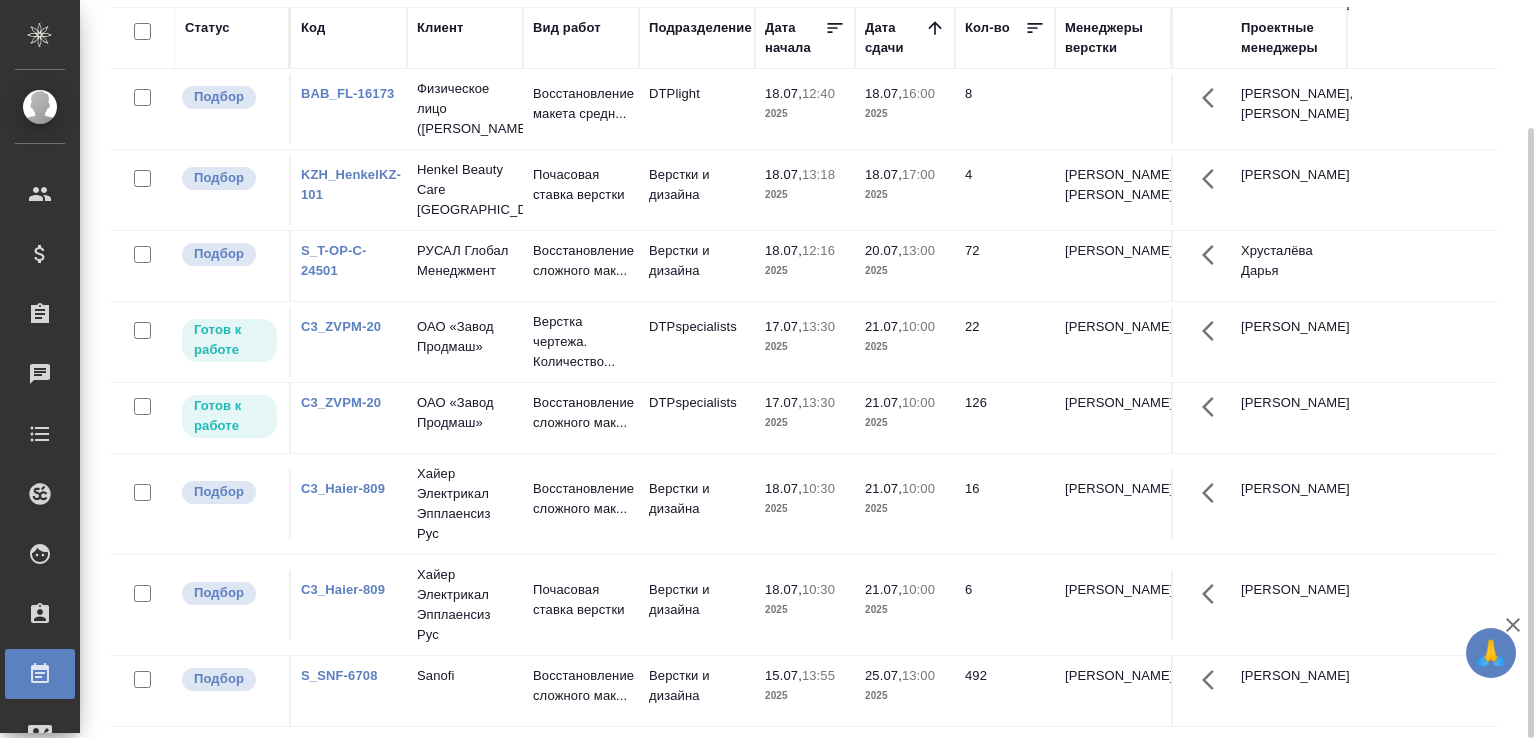 click on "Статус Код Клиент Вид работ Подразделение Дата начала Дата сдачи Кол-во Менеджеры верстки   Проектные менеджеры Подбор dtp_AwA-1786 AWATERA Почасовая ставка верстки DTPqa 10.07,  12:30 2025 10.07,  16:30 2025 2 Отдел верстки и дизайна, Заборова Але... Гостев Юрий Подбор dtp_AwA-1786 AWATERA Почасовая ставка верстки DTPqa 10.07,  12:30 2025 10.07,  16:30 2025 2 Отдел верстки и дизайна, Заборова Але... Гостев Юрий Подбор dtp_AwA-1786 AWATERA Почасовая ставка верстки DTPqa 10.07,  14:00 2025 10.07,  19:00 2025 3 Отдел верстки и дизайна, Заборова Але... Гостев Юрий Подбор BAB_FL-16173 Физическое лицо (Бабушкинская) Восстановление макета средн... DTPlight 12:40" at bounding box center (812, 367) 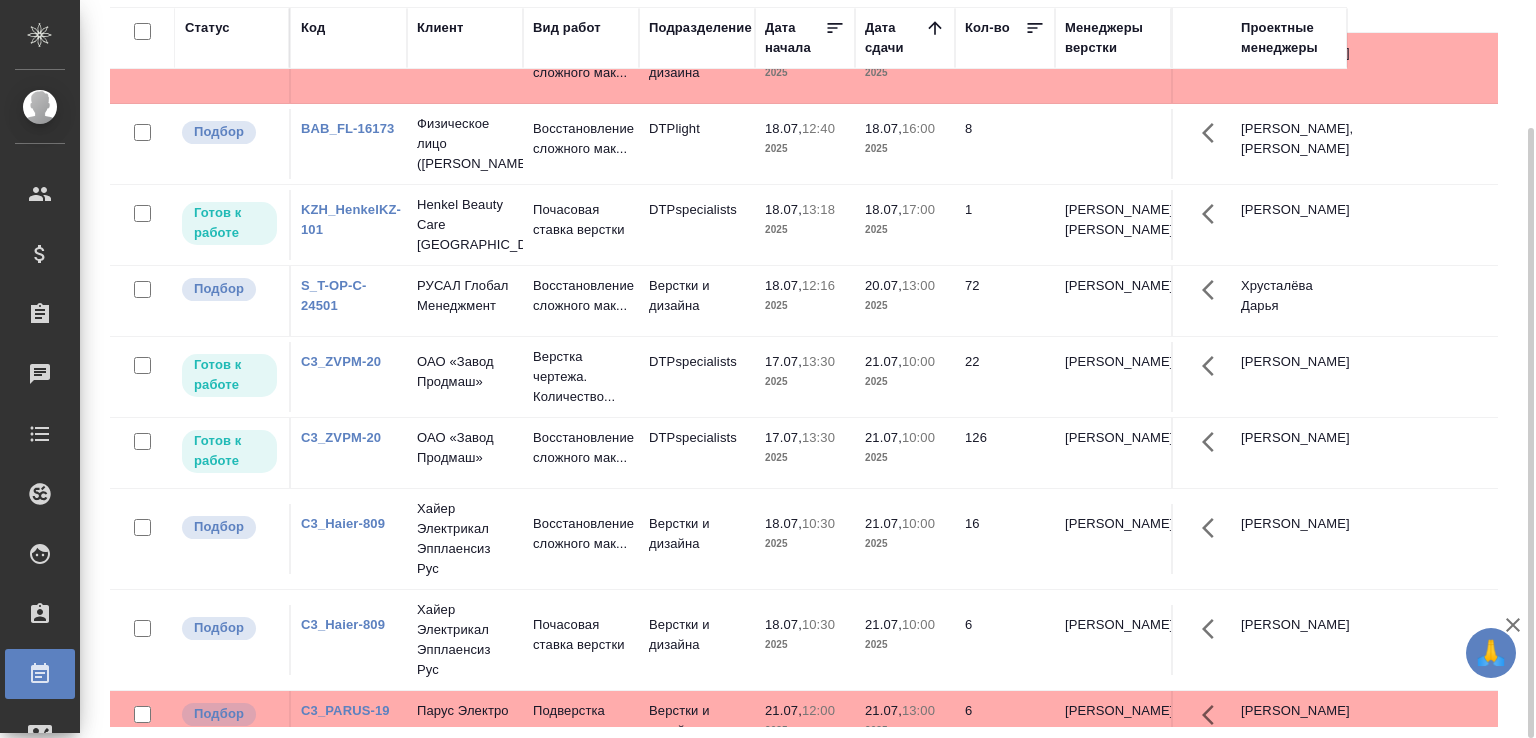 click on "2025" at bounding box center (805, 73) 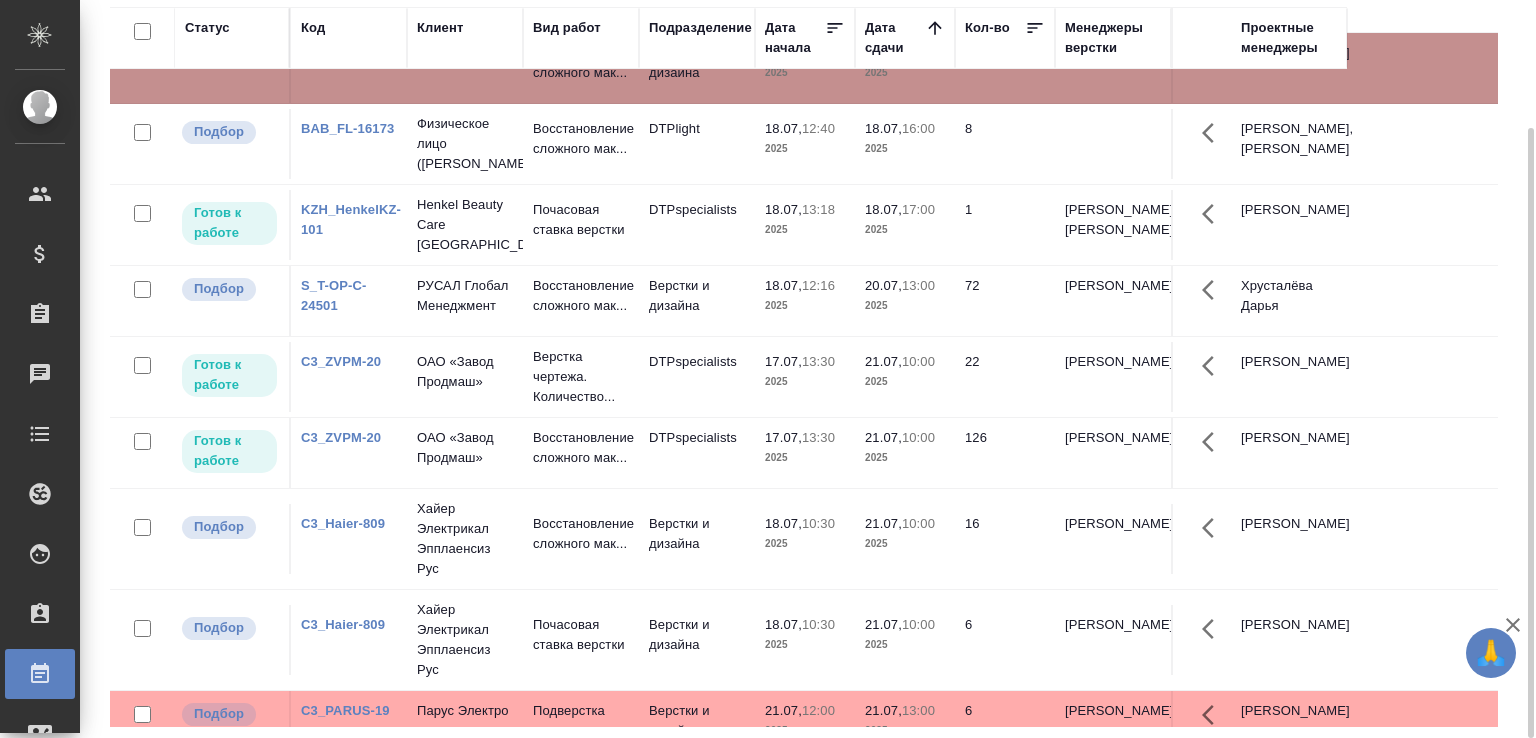 click on "2025" at bounding box center (805, 73) 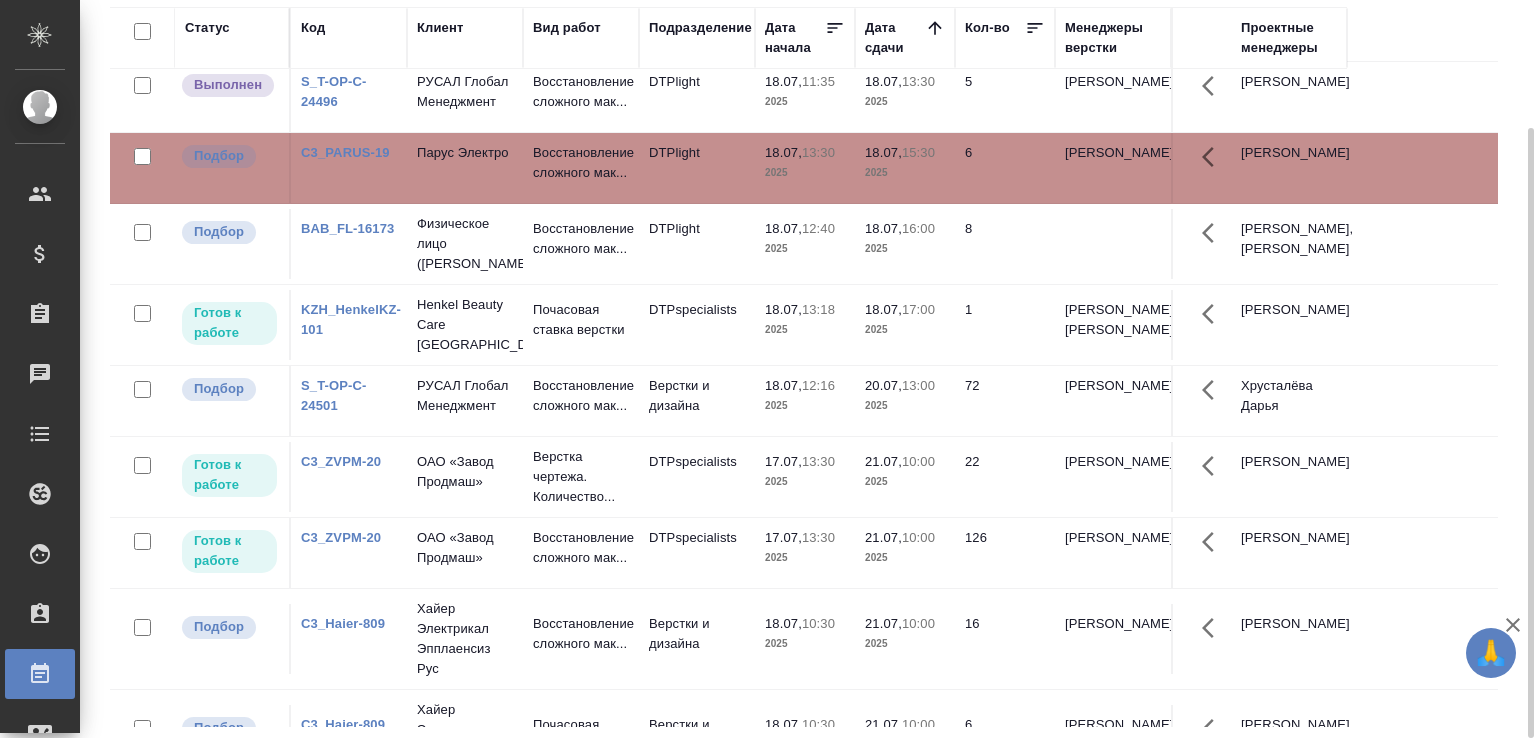 scroll, scrollTop: 98, scrollLeft: 0, axis: vertical 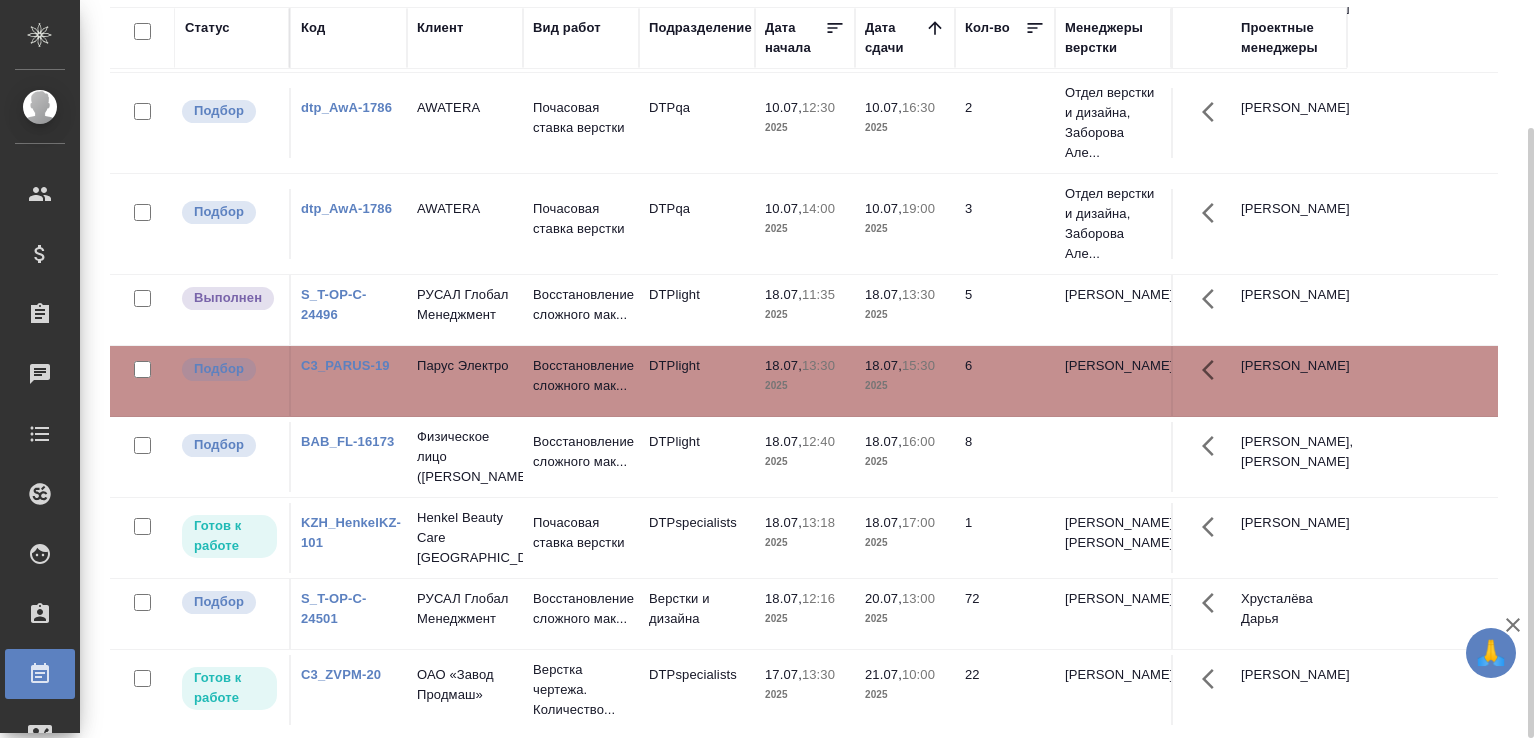 click on "РУСАЛ Глобал Менеджмент" at bounding box center [465, 7] 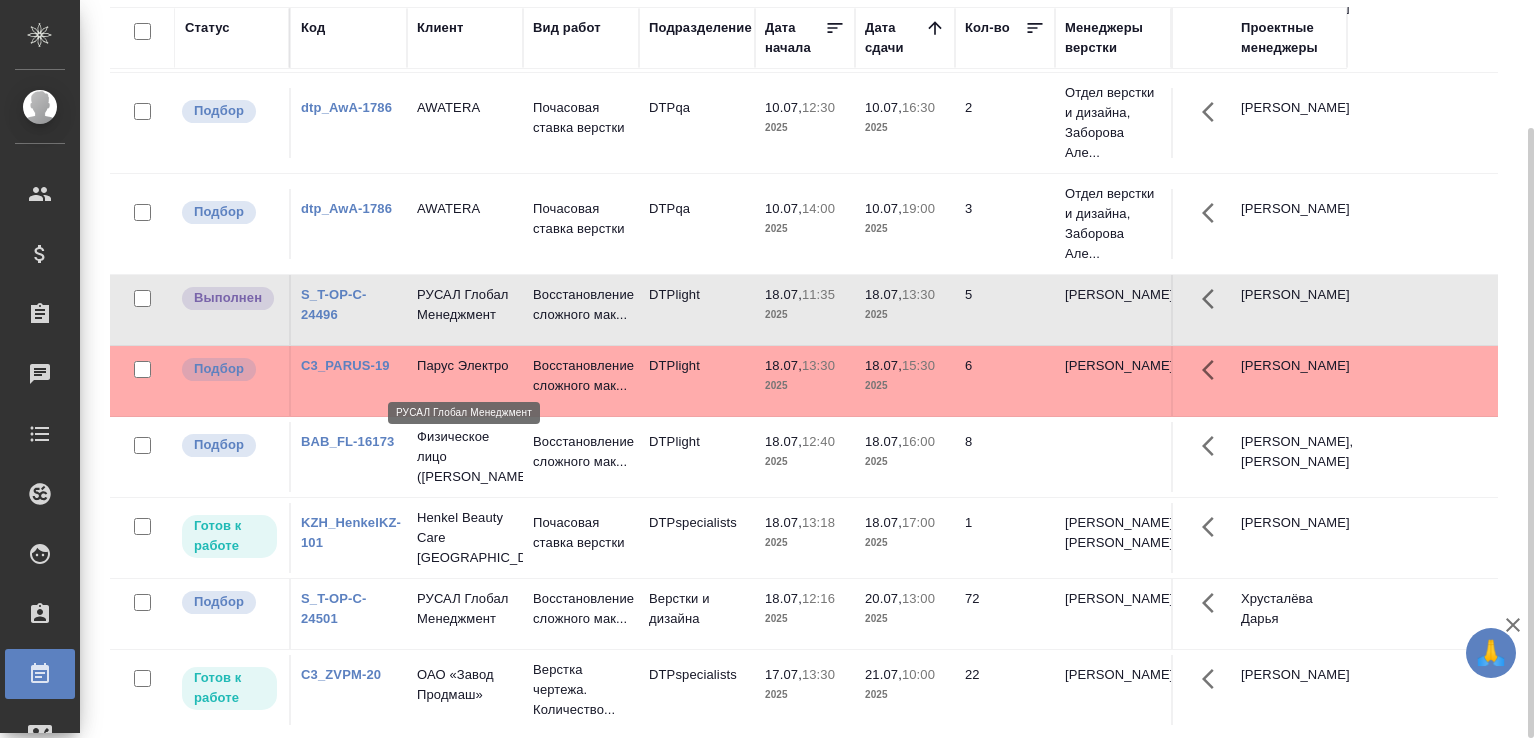 click on "РУСАЛ Глобал Менеджмент" at bounding box center [465, 305] 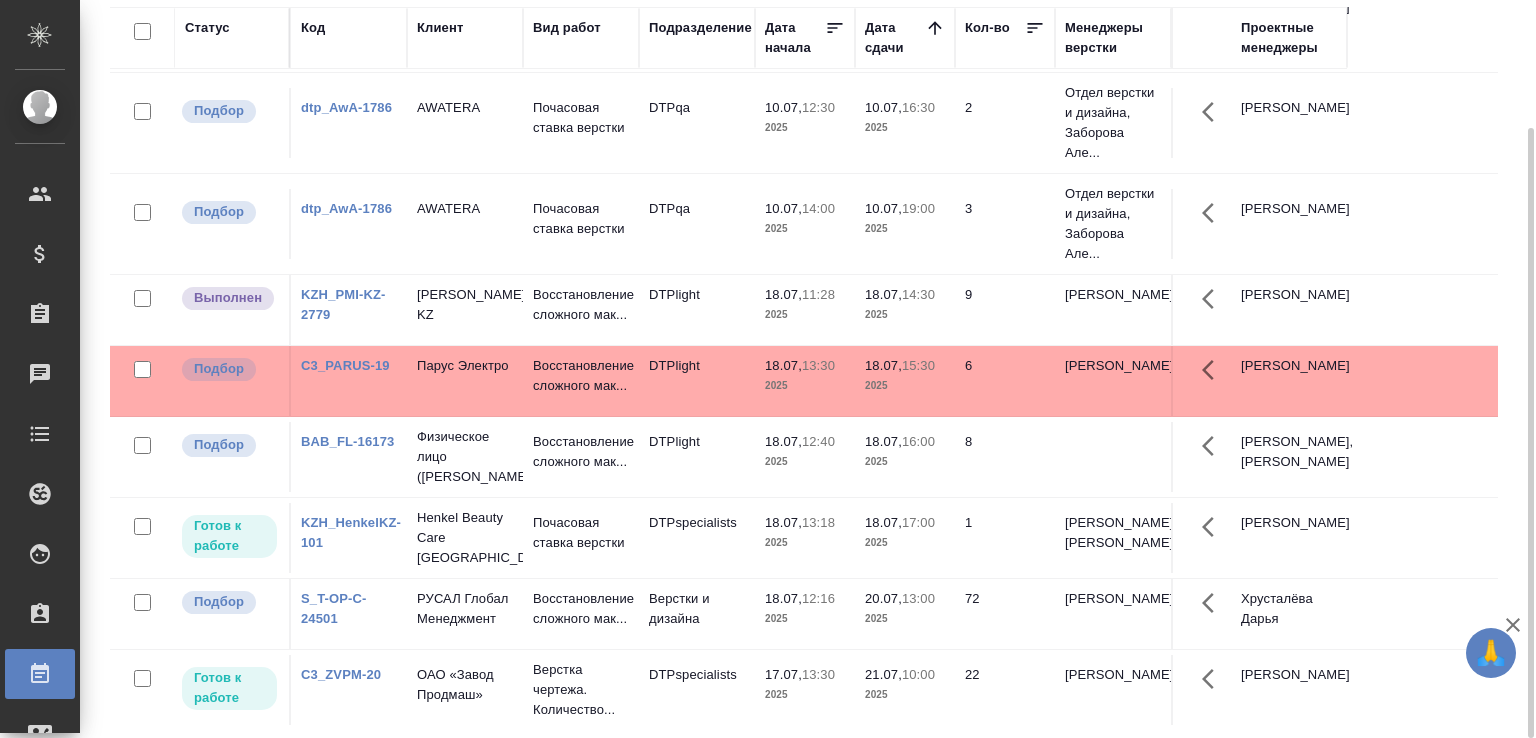 click on "Philip Morris KZ" at bounding box center (465, 22) 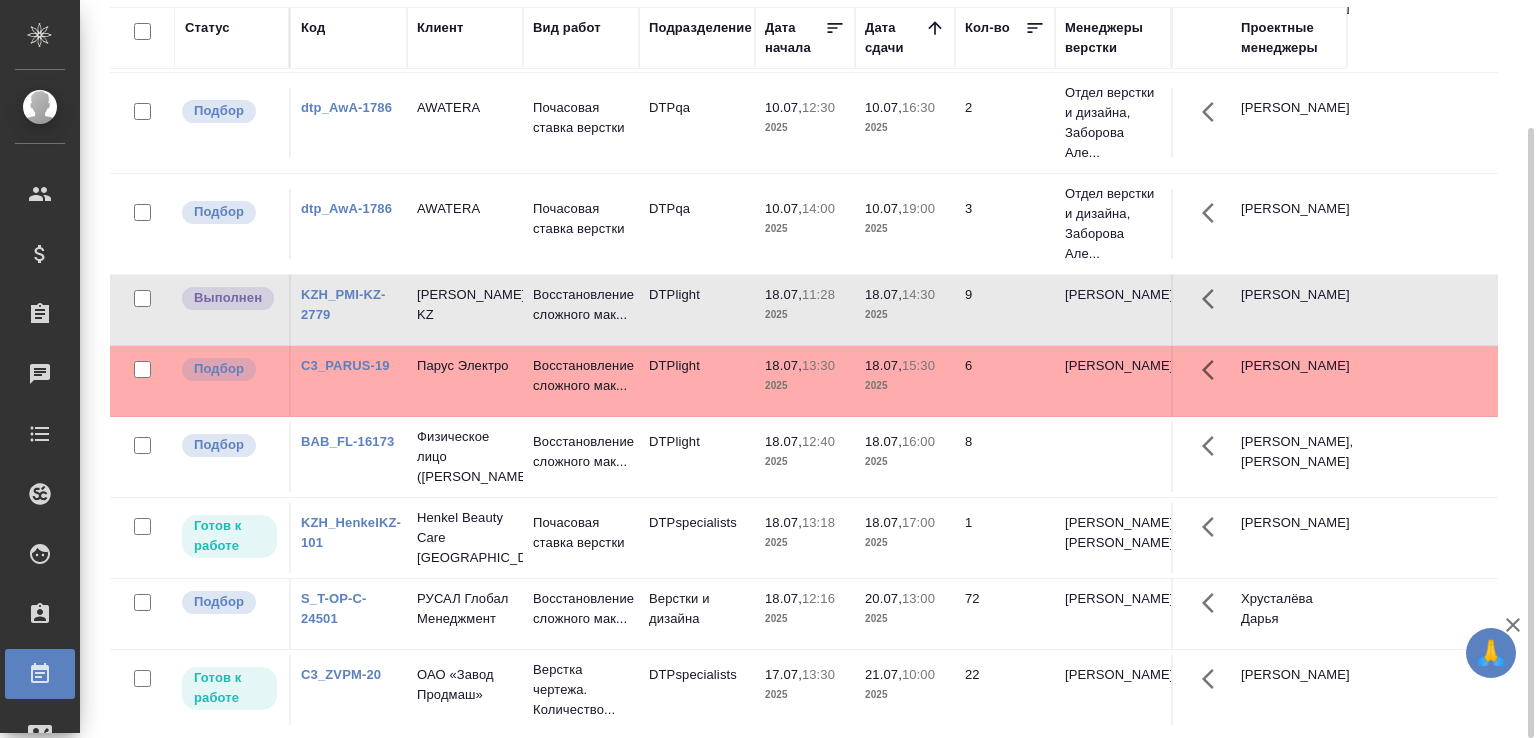 click on "Philip Morris KZ" at bounding box center [465, 22] 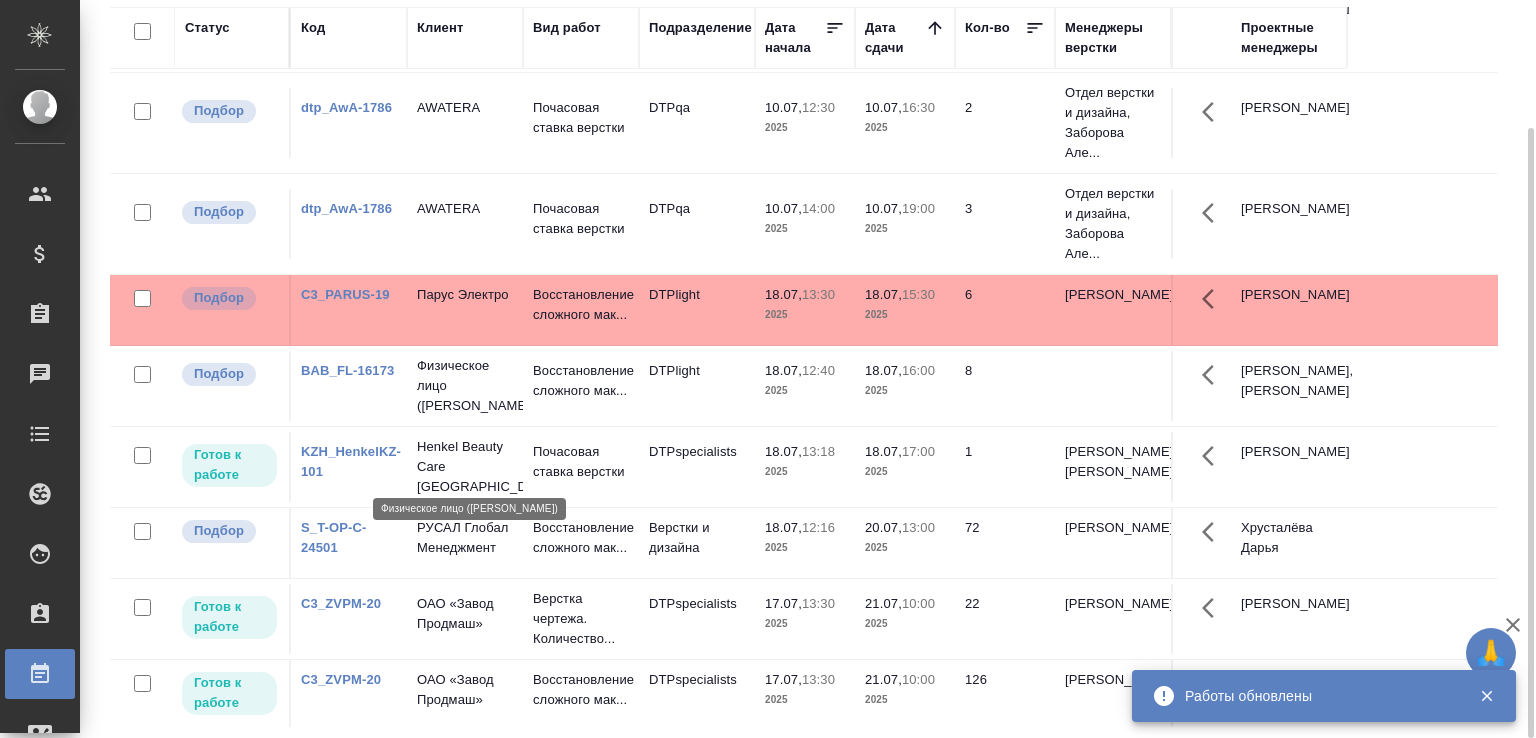scroll, scrollTop: 412, scrollLeft: 0, axis: vertical 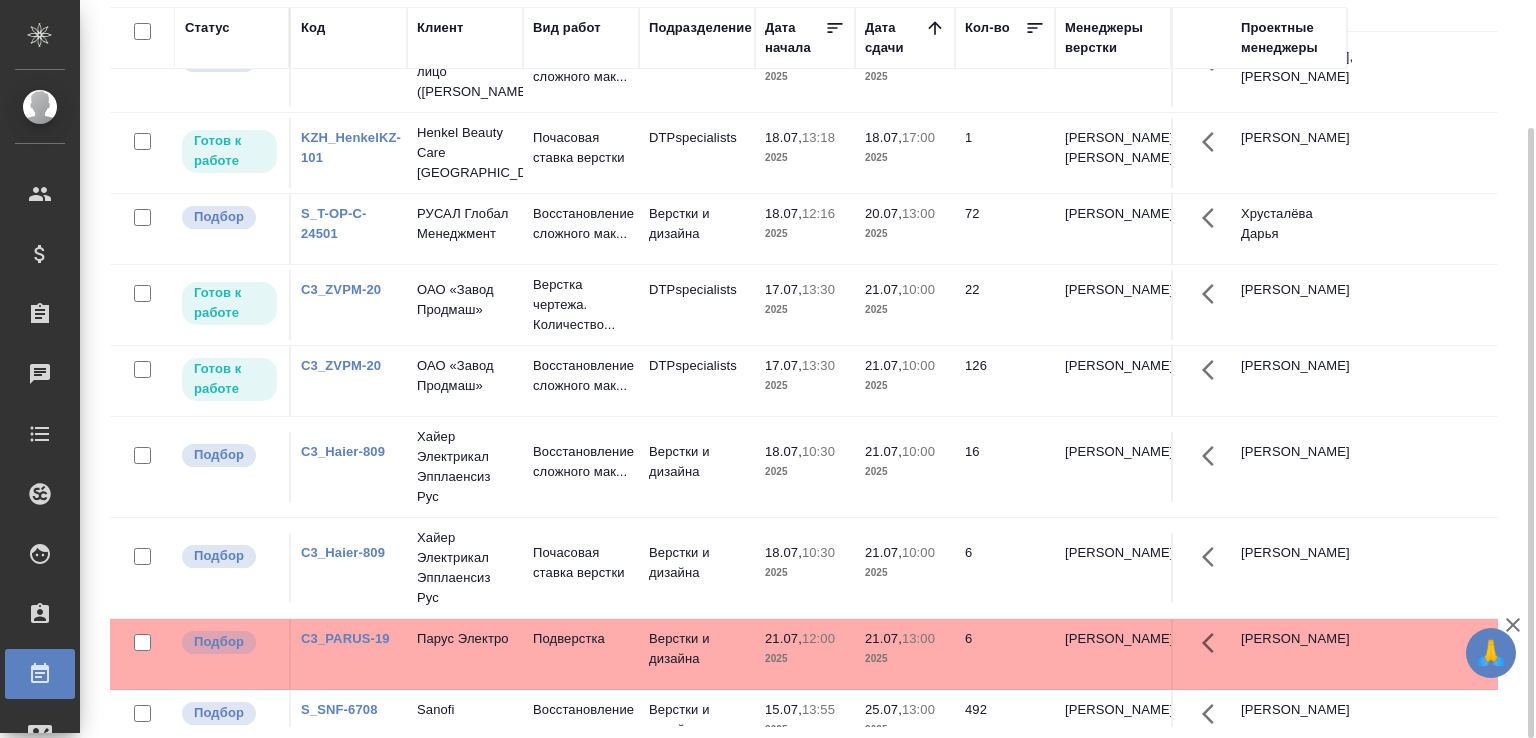 click on "KZH_HenkelKZ-101" at bounding box center (351, 147) 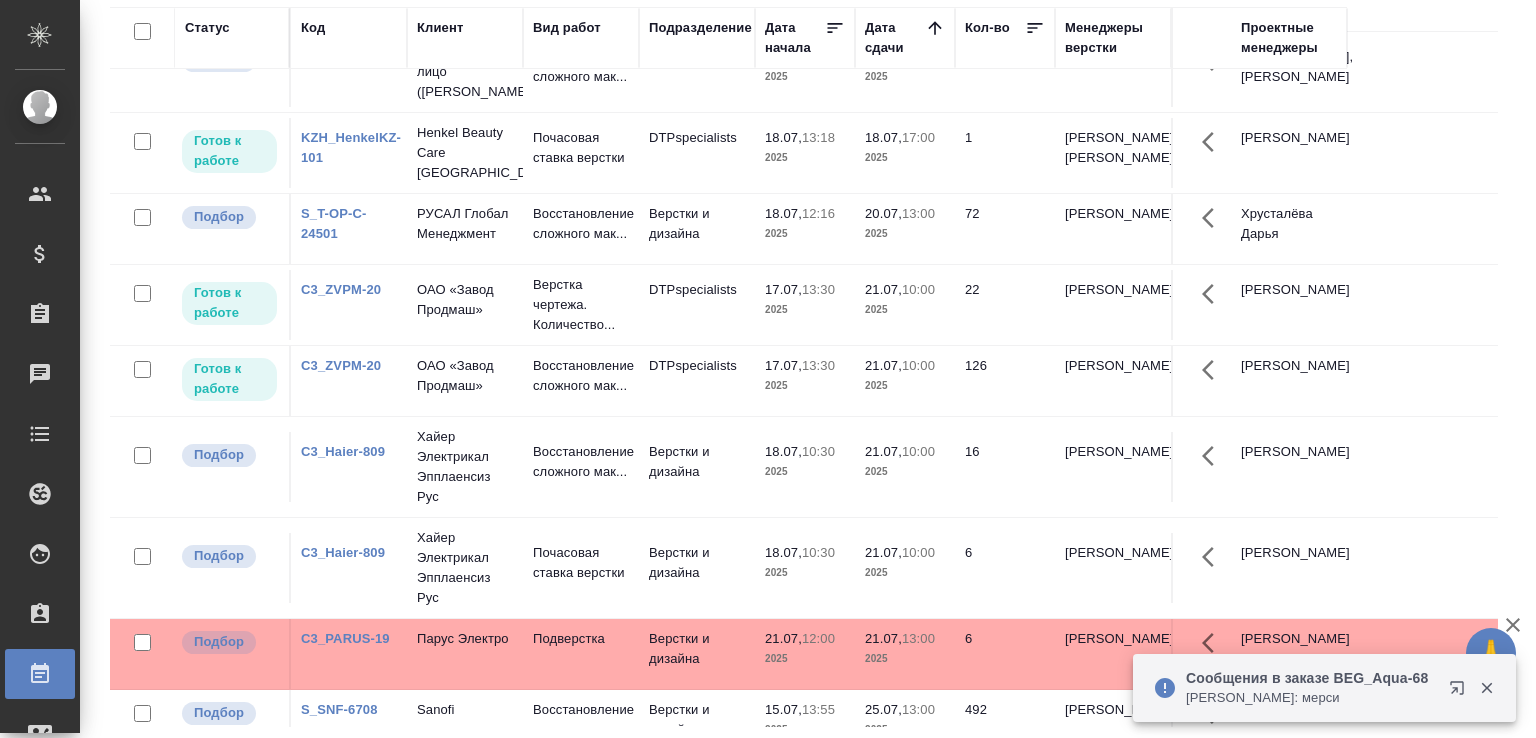 click 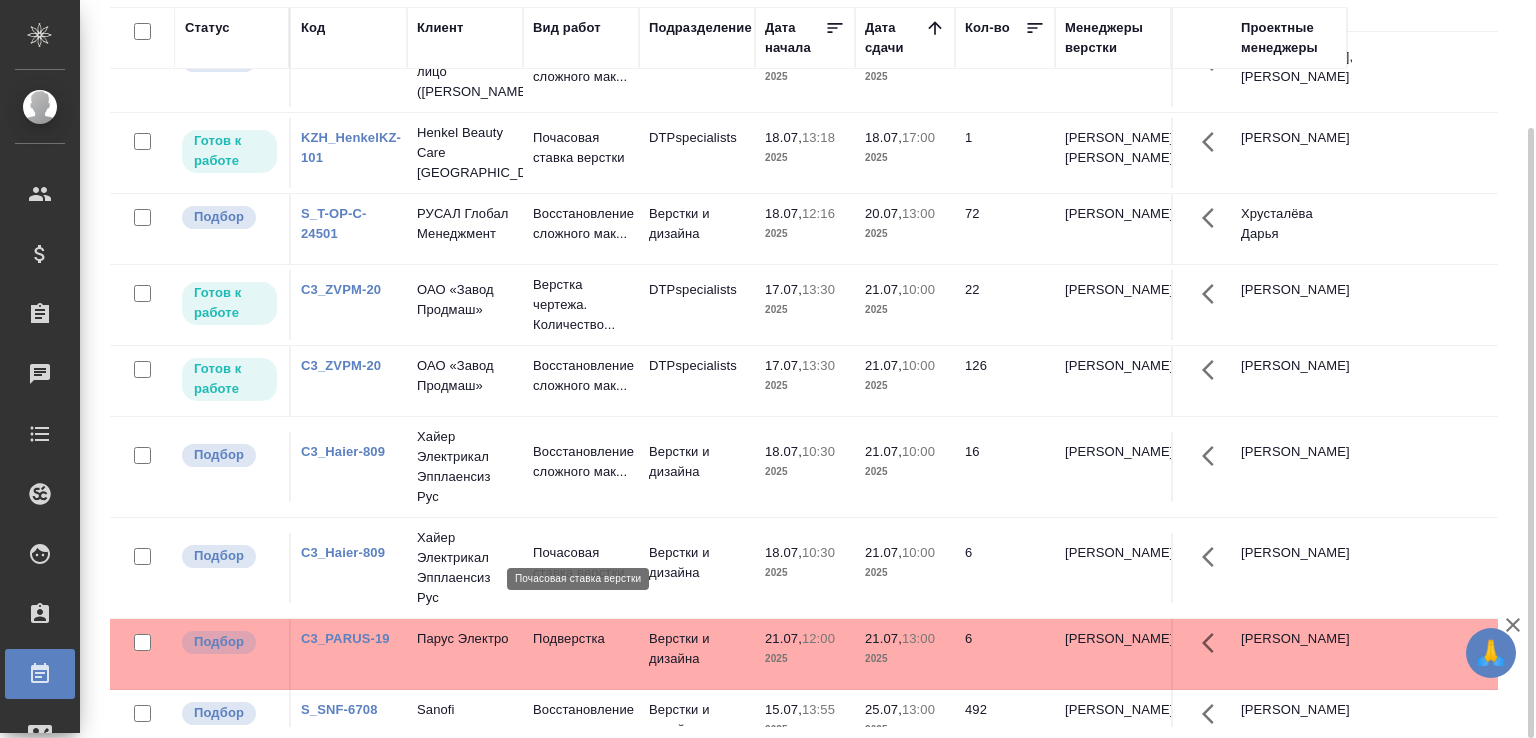 scroll, scrollTop: 563, scrollLeft: 0, axis: vertical 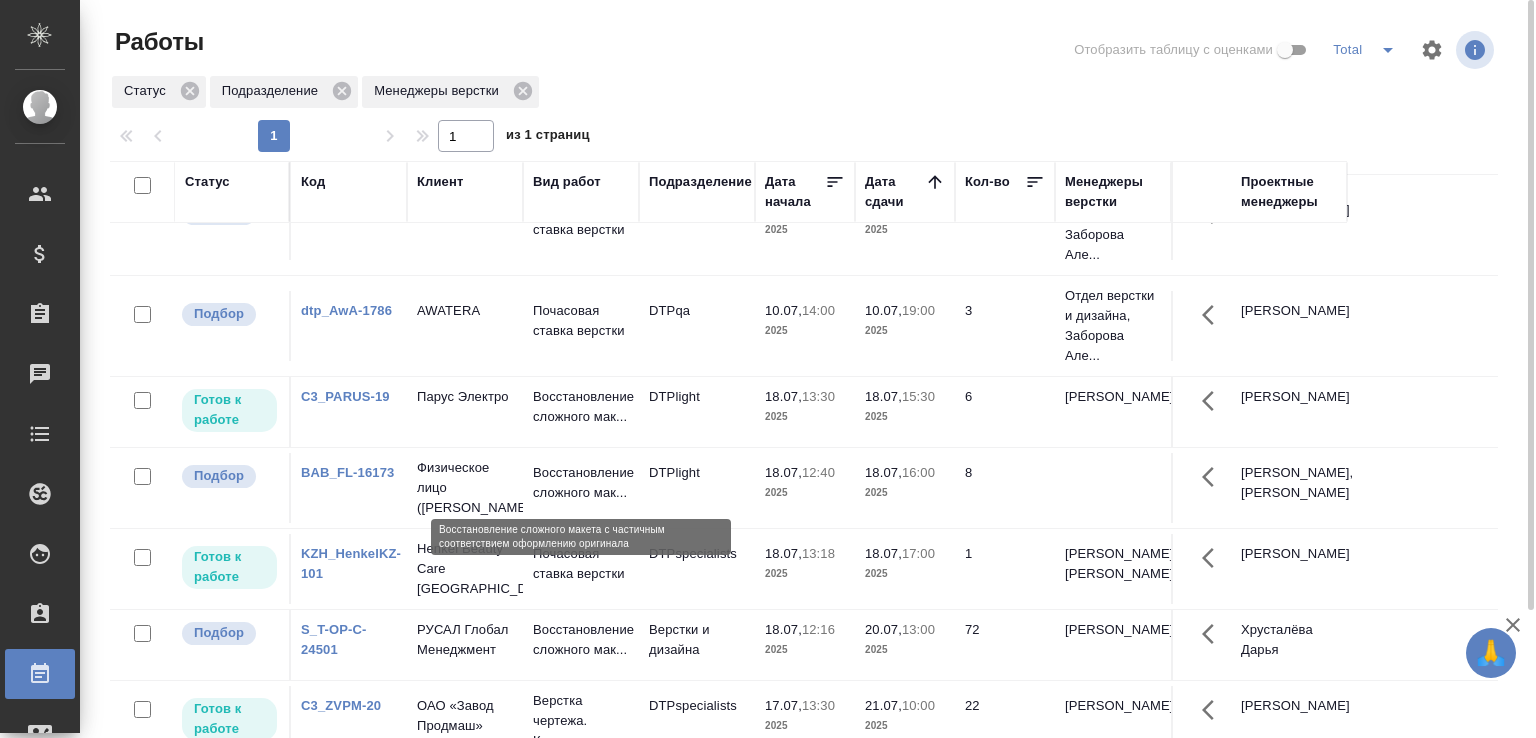 click on "Восстановление сложного мак..." at bounding box center [581, 407] 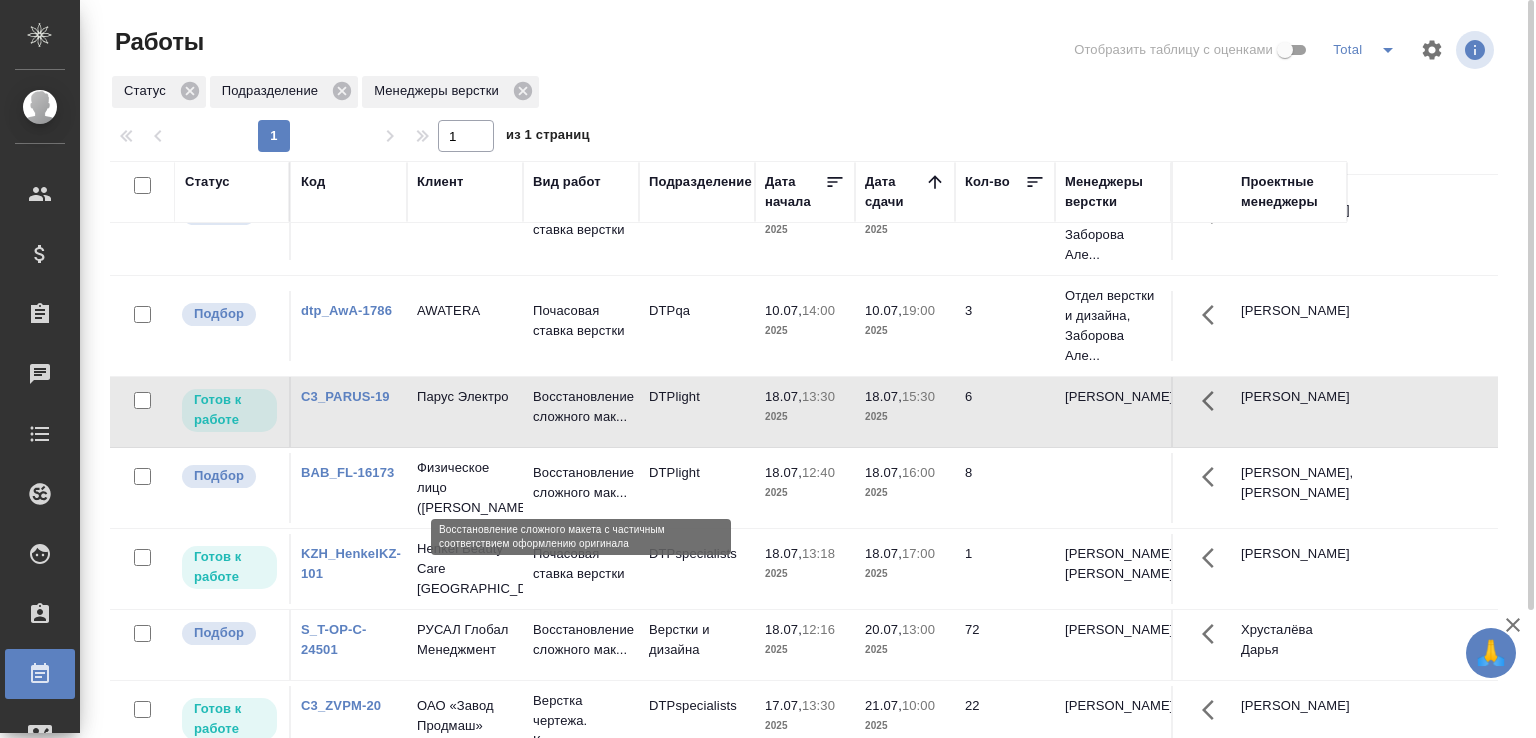 click on "Восстановление сложного мак..." at bounding box center (581, 407) 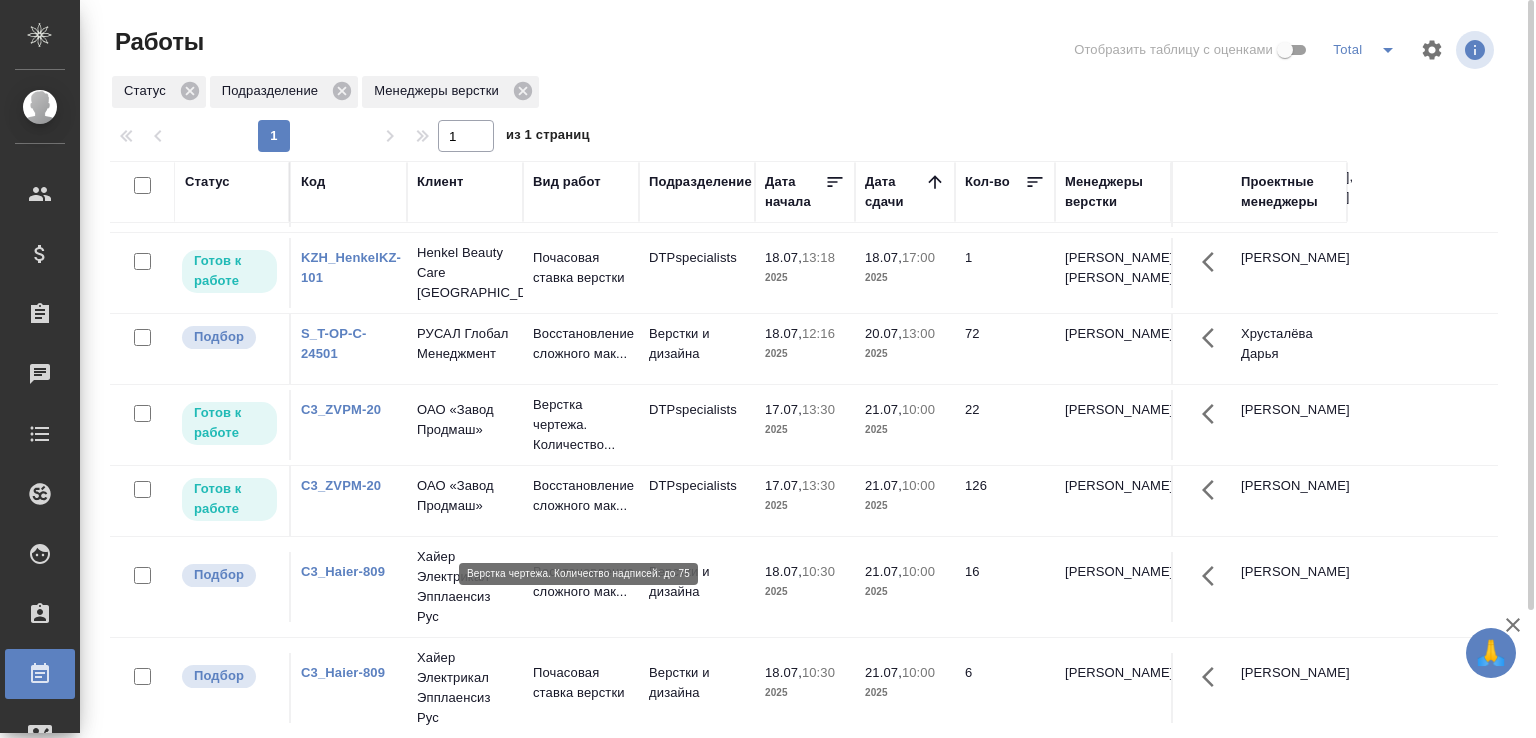 scroll, scrollTop: 450, scrollLeft: 0, axis: vertical 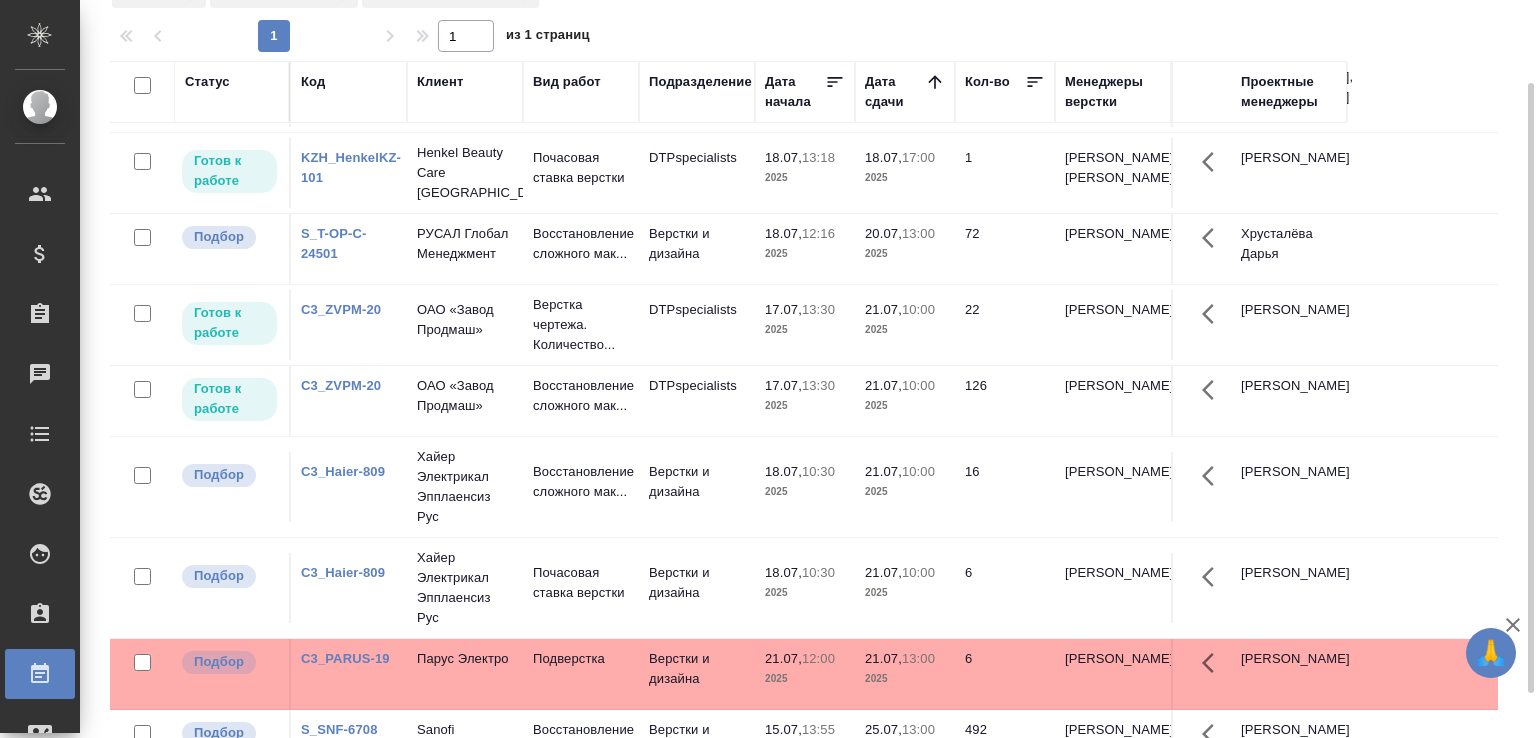 click on "Подверстка" at bounding box center [581, -272] 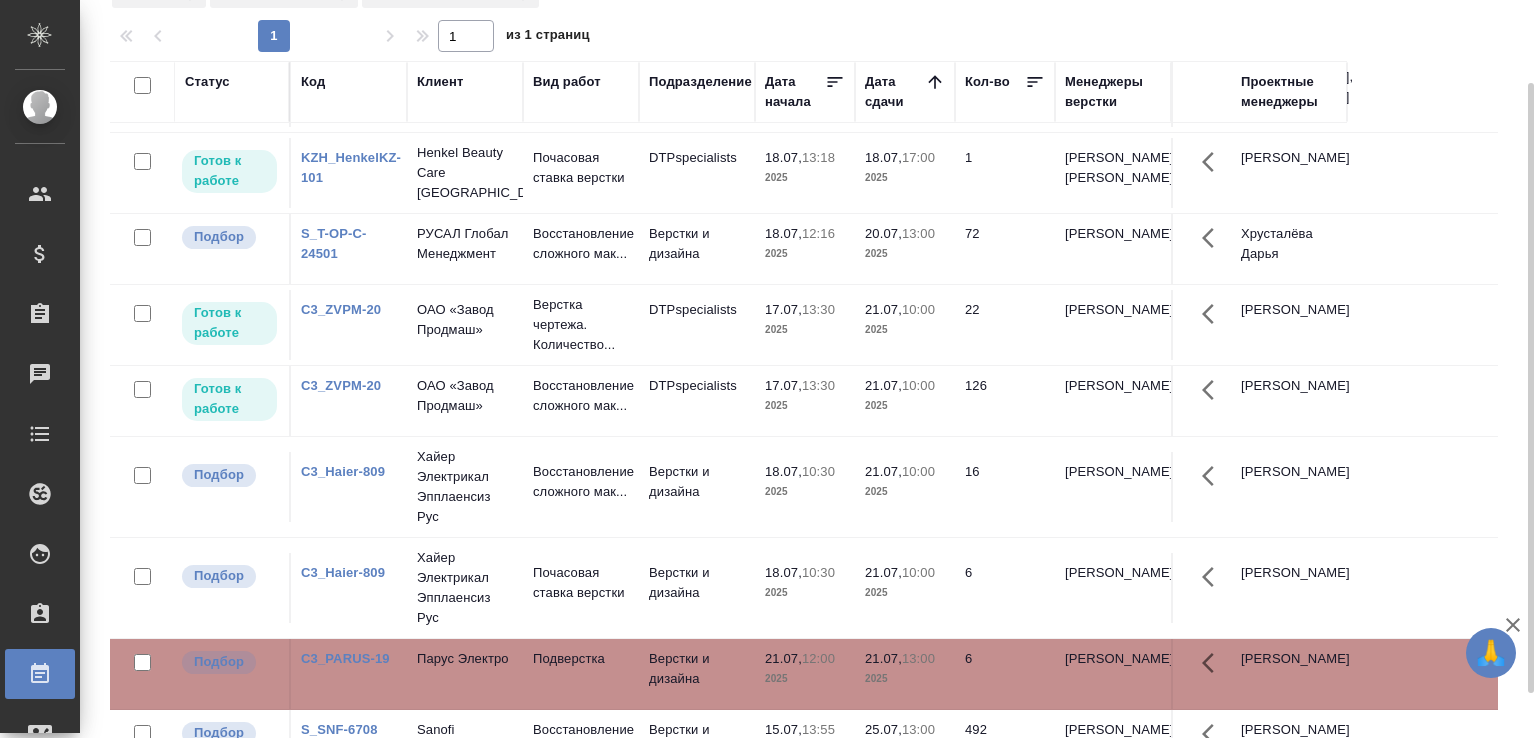 click on "Подверстка" at bounding box center [581, -272] 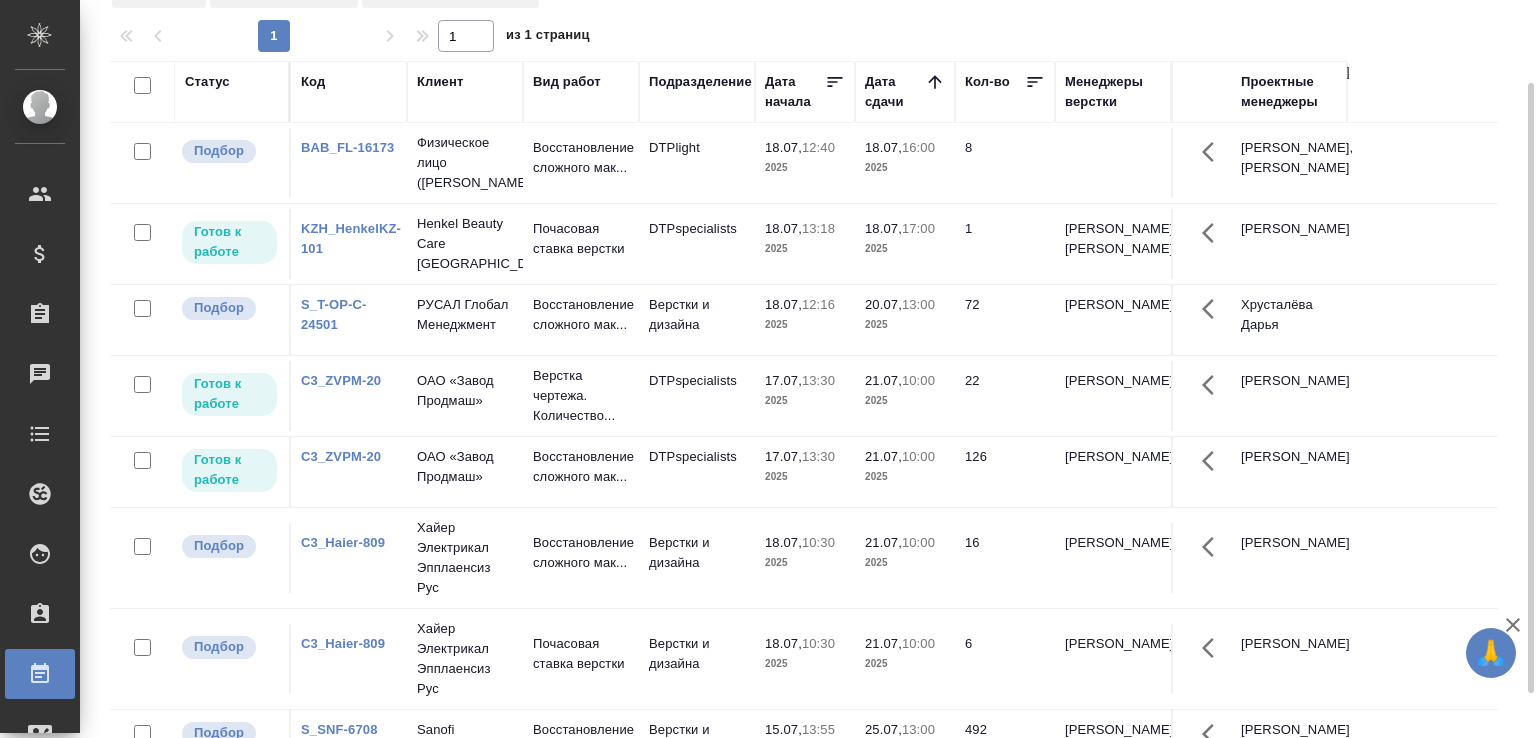 scroll, scrollTop: 492, scrollLeft: 0, axis: vertical 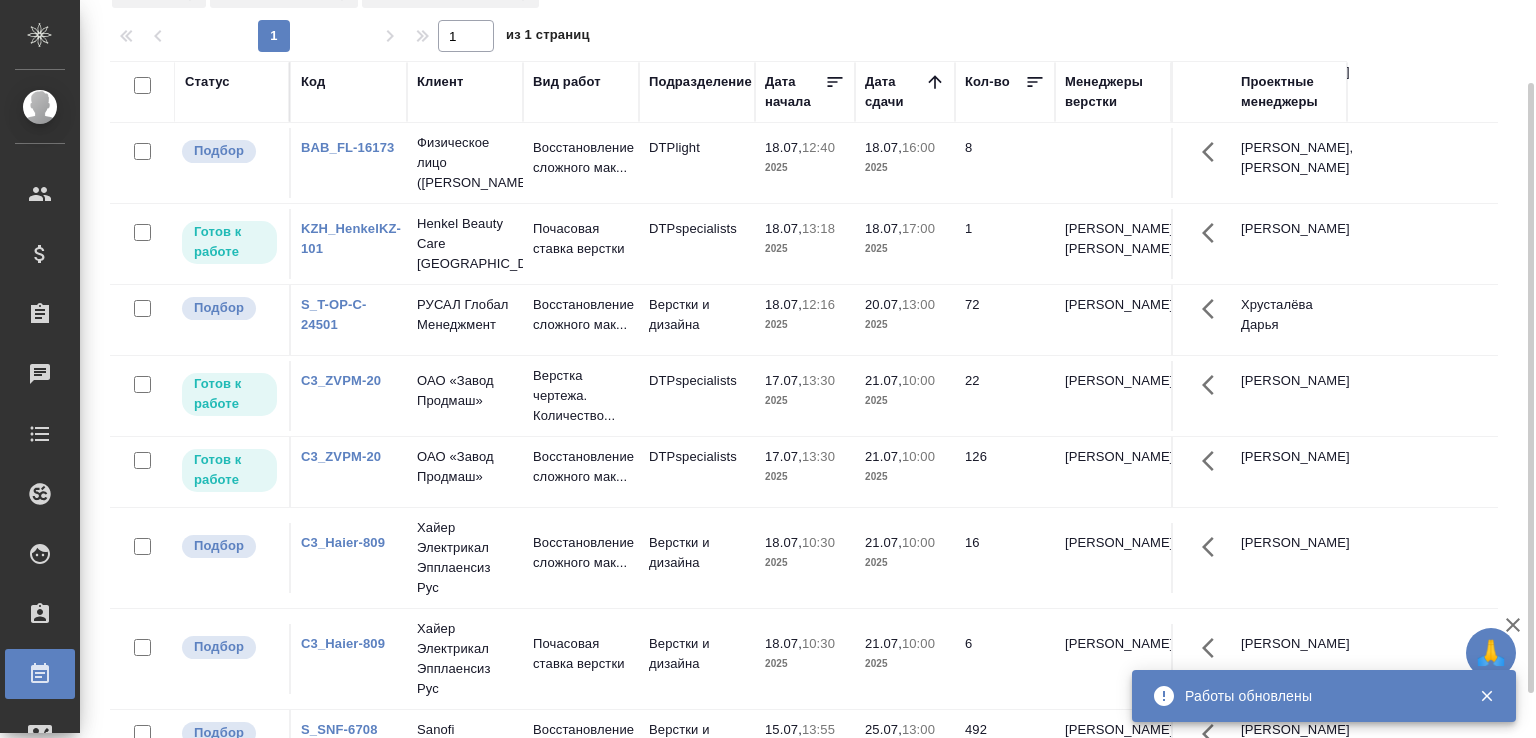 click on "Статус Код Клиент Вид работ Подразделение Дата начала Дата сдачи Кол-во Менеджеры верстки   Проектные менеджеры Подбор dtp_AwA-1786 AWATERA Почасовая ставка верстки DTPqa 10.07,  12:30 2025 10.07,  16:30 2025 2 Отдел верстки и дизайна, Заборова Але... Гостев Юрий Подбор dtp_AwA-1786 AWATERA Почасовая ставка верстки DTPqa 10.07,  12:30 2025 10.07,  16:30 2025 2 Отдел верстки и дизайна, Заборова Але... Гостев Юрий Подбор dtp_AwA-1786 AWATERA Почасовая ставка верстки DTPqa 10.07,  14:00 2025 10.07,  19:00 2025 3 Отдел верстки и дизайна, Заборова Але... Гостев Юрий Готов к работе C3_PARUS-19 Парус Электро Восстановление сложного мак... DTPlight 18.07,  13:30 2025 15:30" at bounding box center (812, 421) 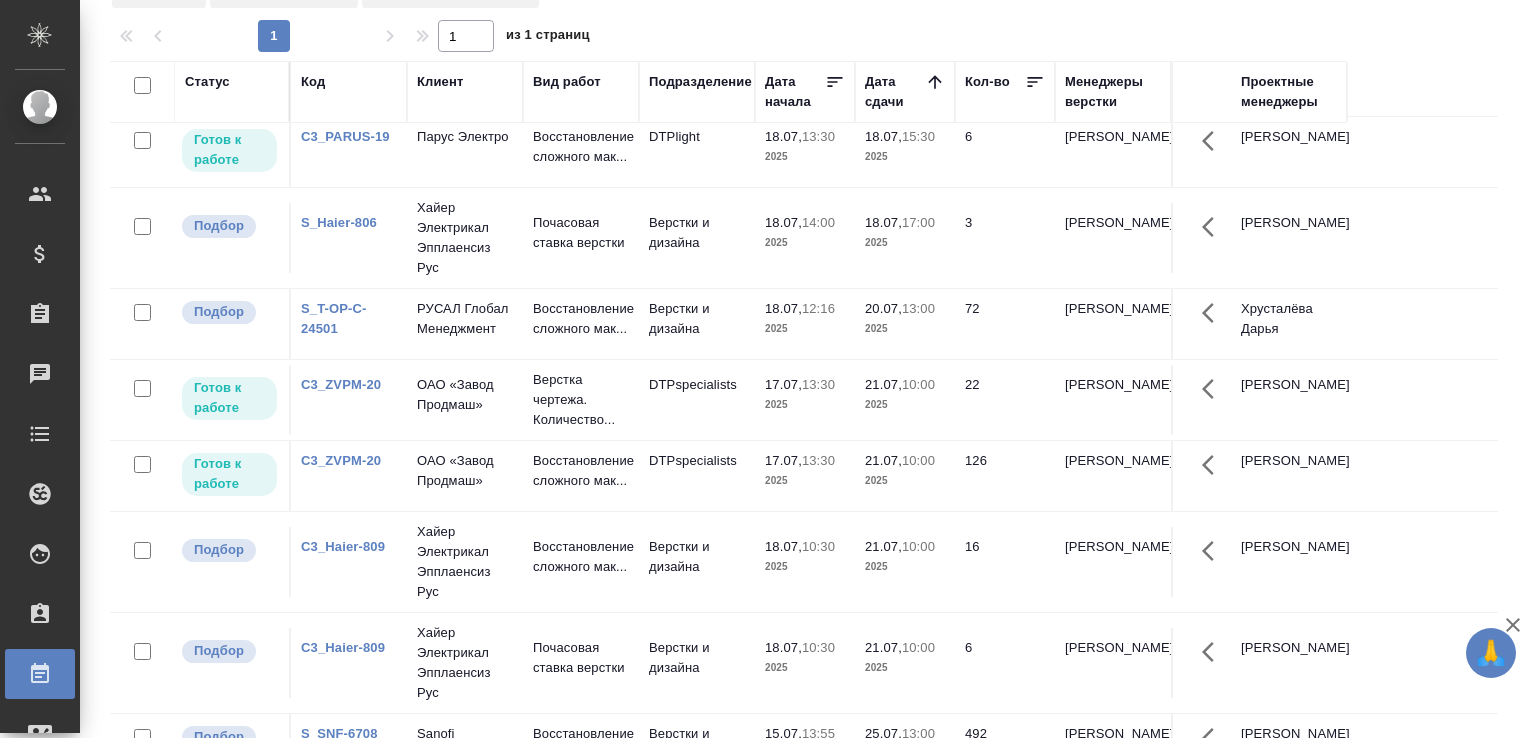 scroll, scrollTop: 379, scrollLeft: 0, axis: vertical 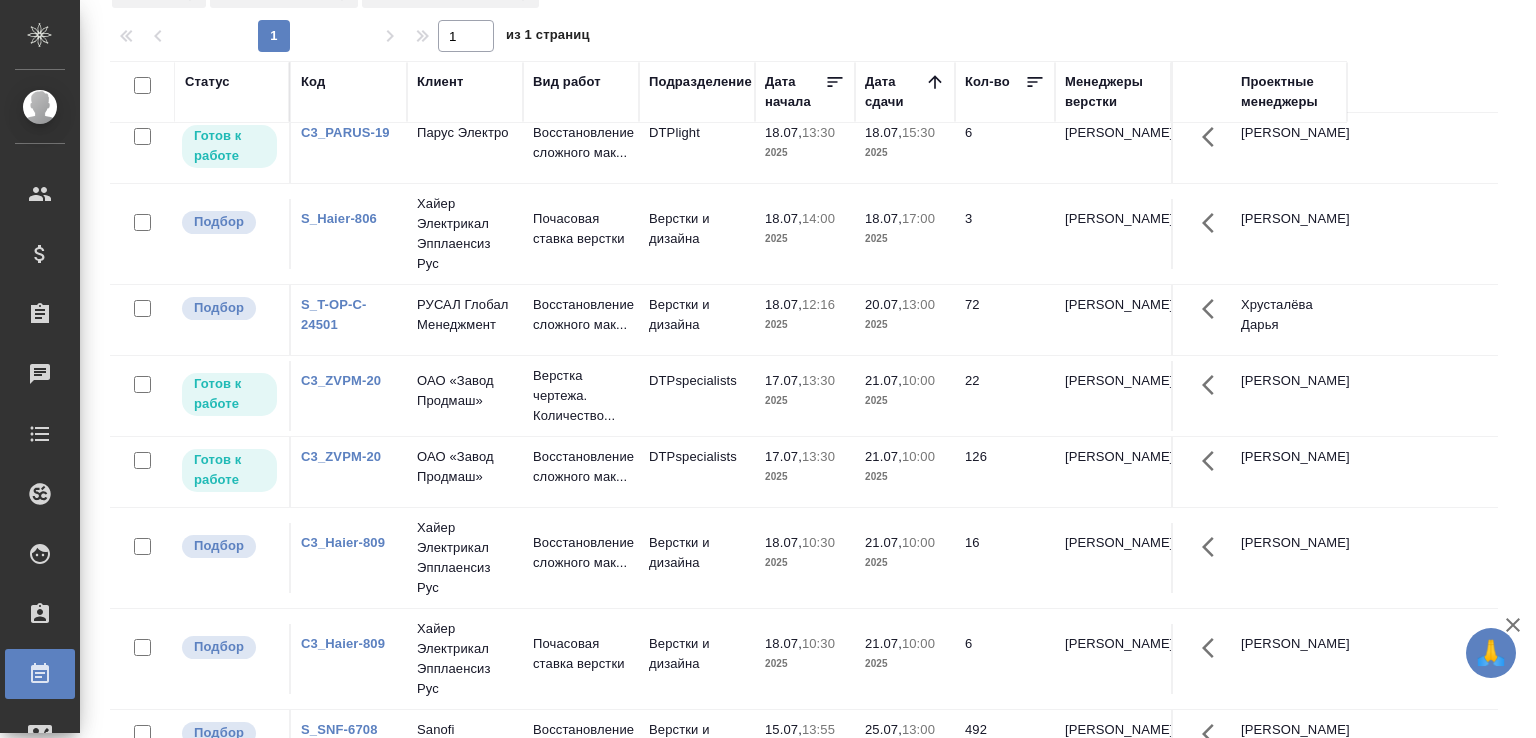 click on "Статус Код Клиент Вид работ Подразделение Дата начала Дата сдачи Кол-во Менеджеры верстки   Проектные менеджеры Подбор dtp_AwA-1786 AWATERA Почасовая ставка верстки DTPqa 10.07,  12:30 2025 10.07,  16:30 2025 2 Отдел верстки и дизайна, Заборова Але... Гостев Юрий Подбор dtp_AwA-1786 AWATERA Почасовая ставка верстки DTPqa 10.07,  12:30 2025 10.07,  16:30 2025 2 Отдел верстки и дизайна, Заборова Але... Гостев Юрий Подбор dtp_AwA-1786 AWATERA Почасовая ставка верстки DTPqa 10.07,  14:00 2025 10.07,  19:00 2025 3 Отдел верстки и дизайна, Заборова Але... Гостев Юрий Готов к работе C3_PARUS-19 Парус Электро Восстановление сложного мак... DTPlight 18.07,  13:30 2025 15:30" at bounding box center [812, 421] 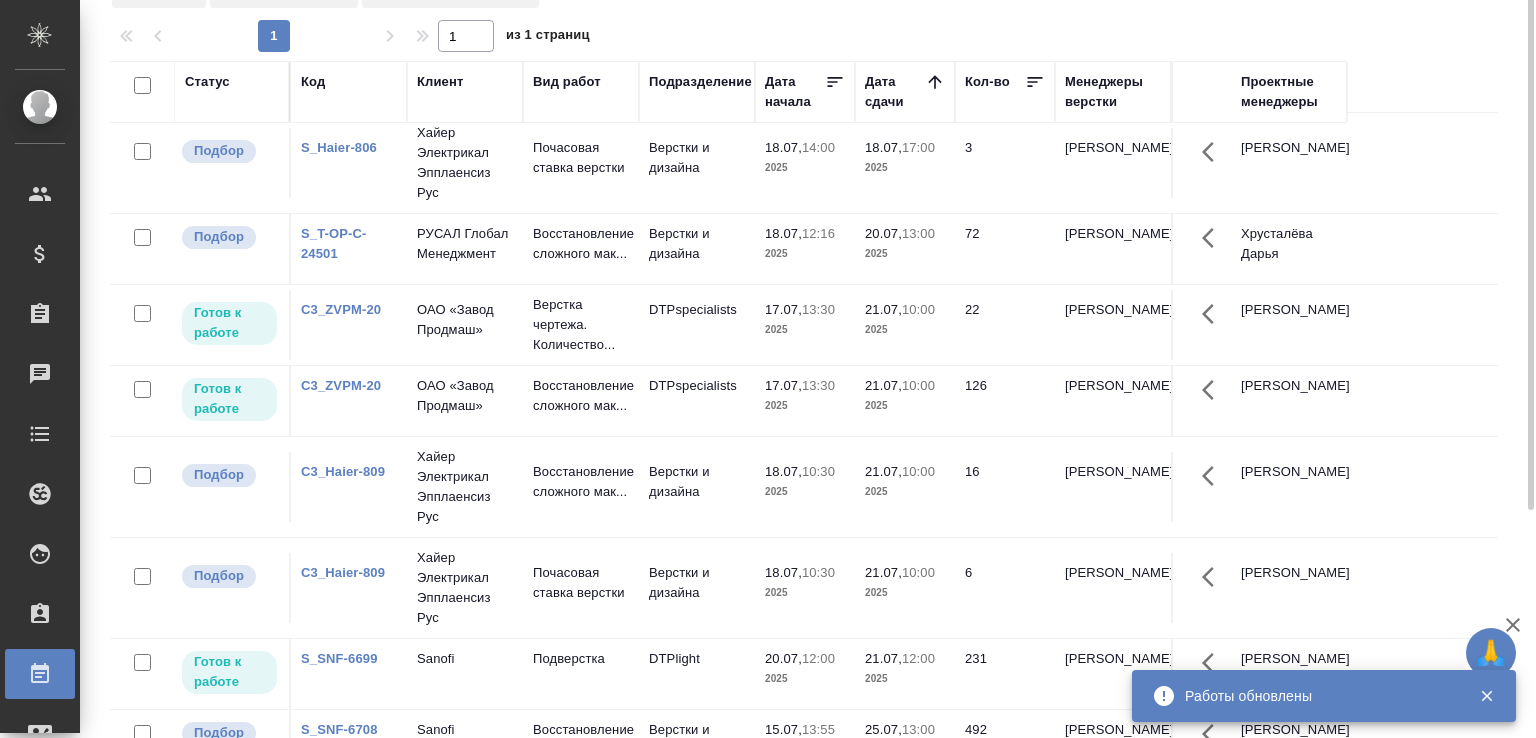 scroll, scrollTop: 0, scrollLeft: 0, axis: both 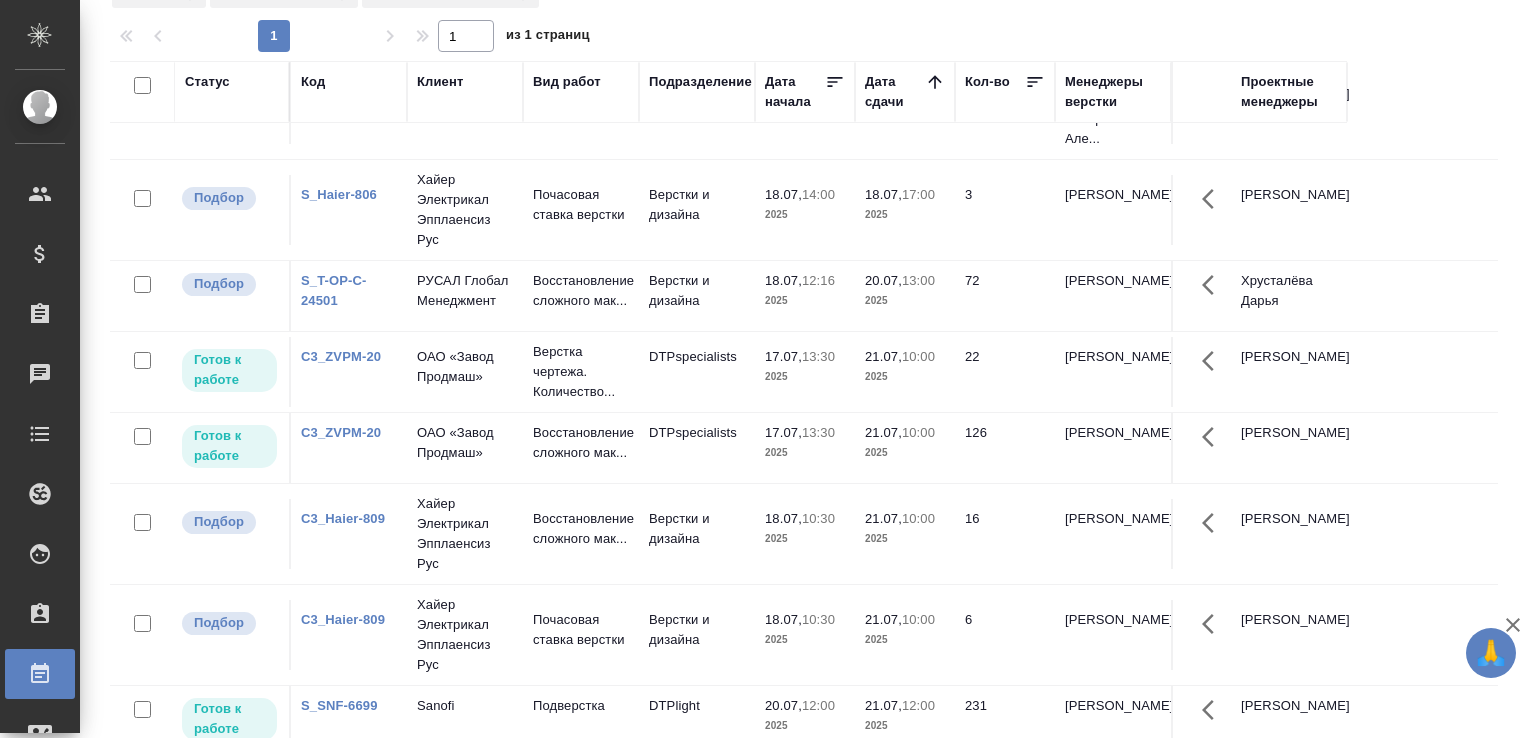 click on "Статус Код Клиент Вид работ Подразделение Дата начала Дата сдачи Кол-во Менеджеры верстки   Проектные менеджеры Подбор dtp_AwA-1786 AWATERA Почасовая ставка верстки DTPqa 10.07,  12:30 2025 10.07,  16:30 2025 2 Отдел верстки и дизайна, [PERSON_NAME] Але... [PERSON_NAME] dtp_AwA-1786 AWATERA Почасовая ставка верстки DTPqa 10.07,  12:30 2025 10.07,  16:30 2025 2 Отдел верстки и дизайна, [PERSON_NAME] Але... [PERSON_NAME] dtp_AwA-1786 AWATERA Почасовая ставка верстки DTPqa 10.07,  14:00 2025 10.07,  19:00 2025 3 Отдел верстки и дизайна, [PERSON_NAME] Але... [PERSON_NAME] S_Haier-806 Хайер Электрикал Эпплаенсиз Рус Почасовая ставка верстки 18.07,  14:00 2025 3 6" at bounding box center [812, 421] 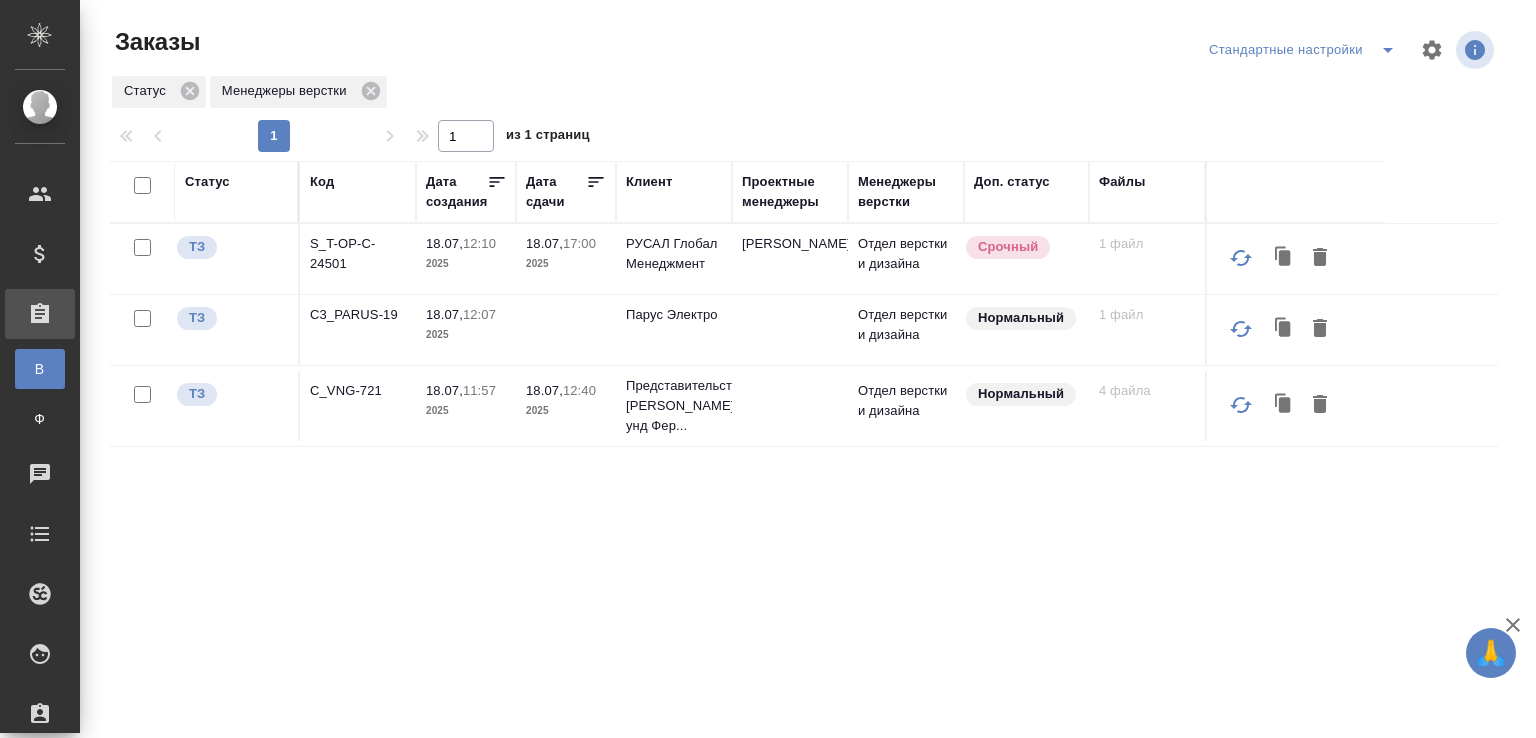 scroll, scrollTop: 0, scrollLeft: 0, axis: both 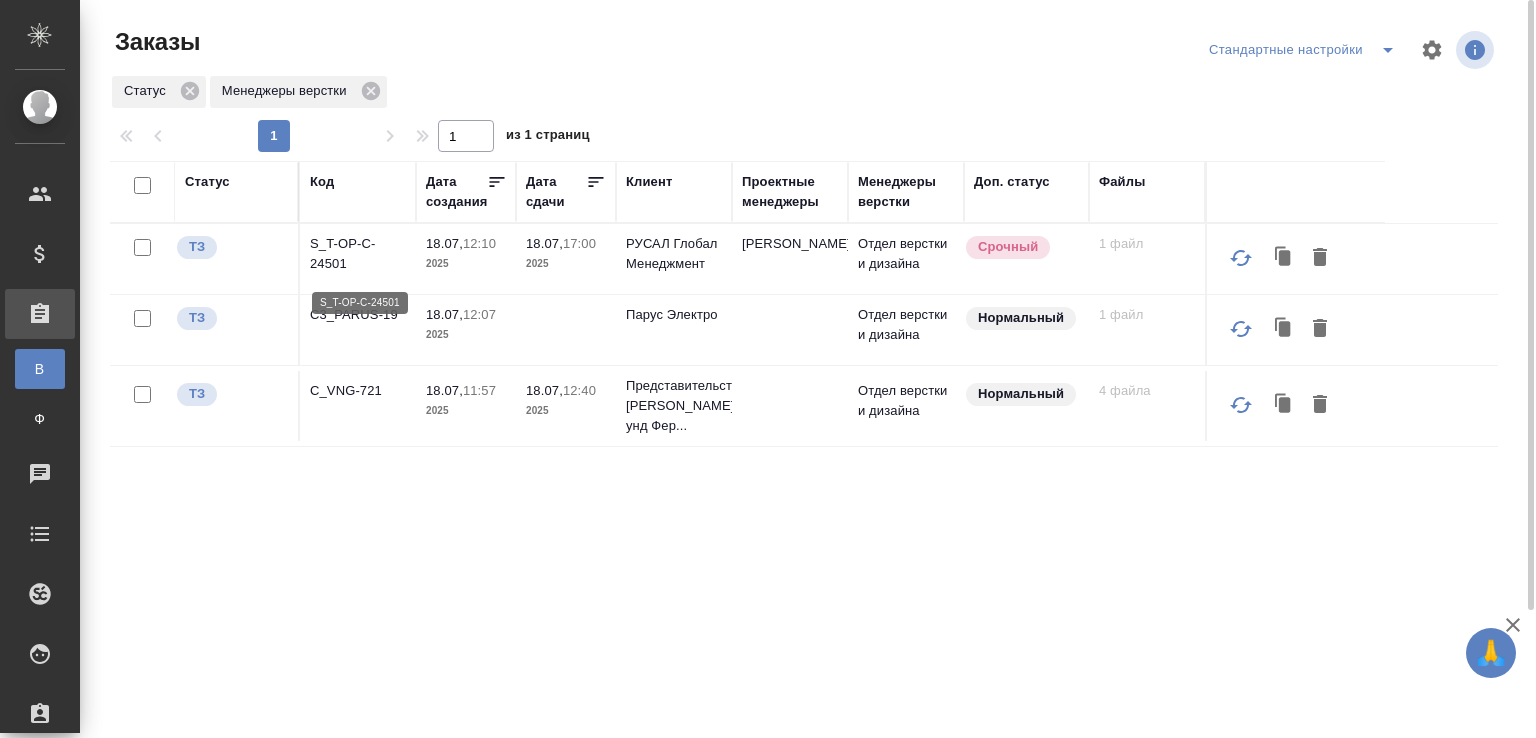 click on "S_T-OP-C-24501" at bounding box center [358, 254] 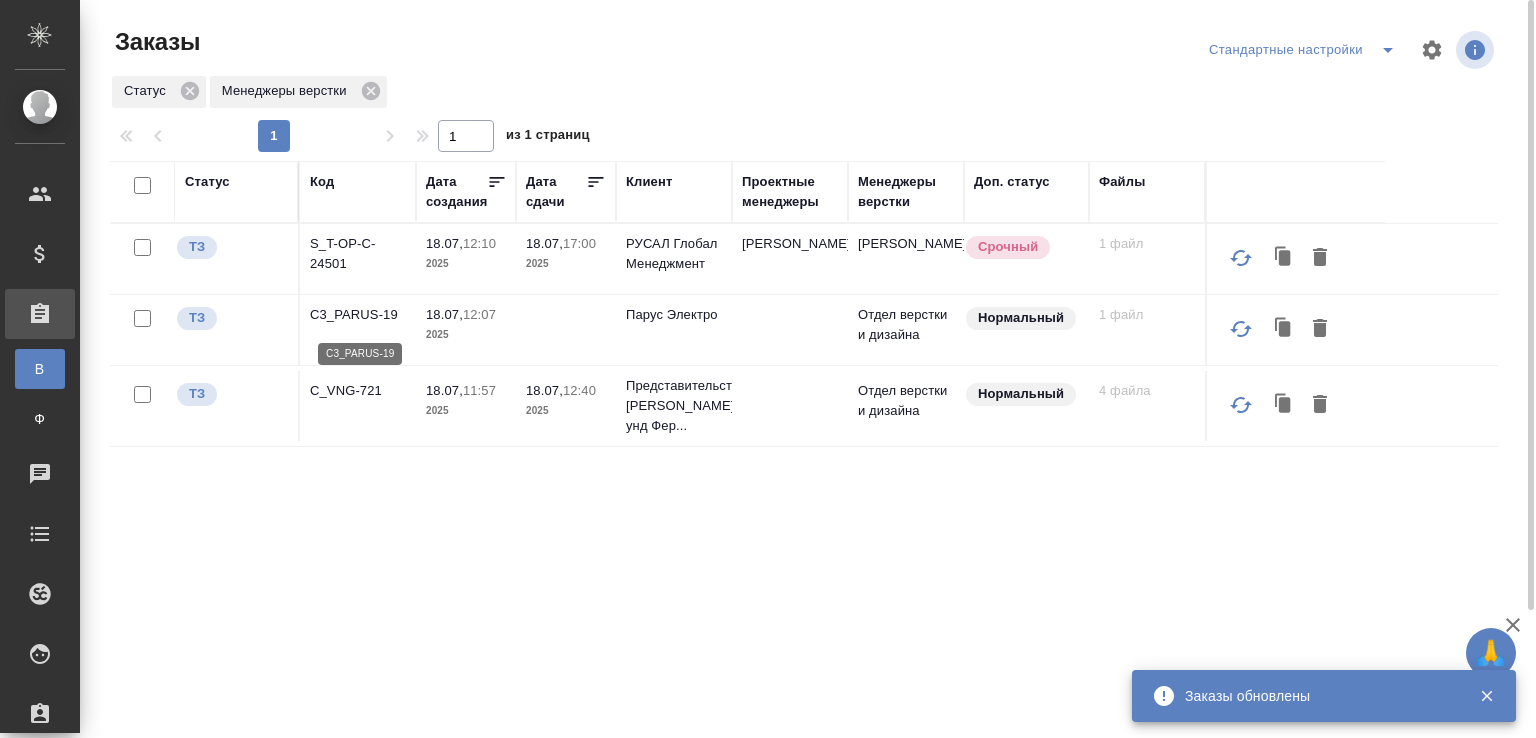 click on "C3_PARUS-19" at bounding box center (358, 315) 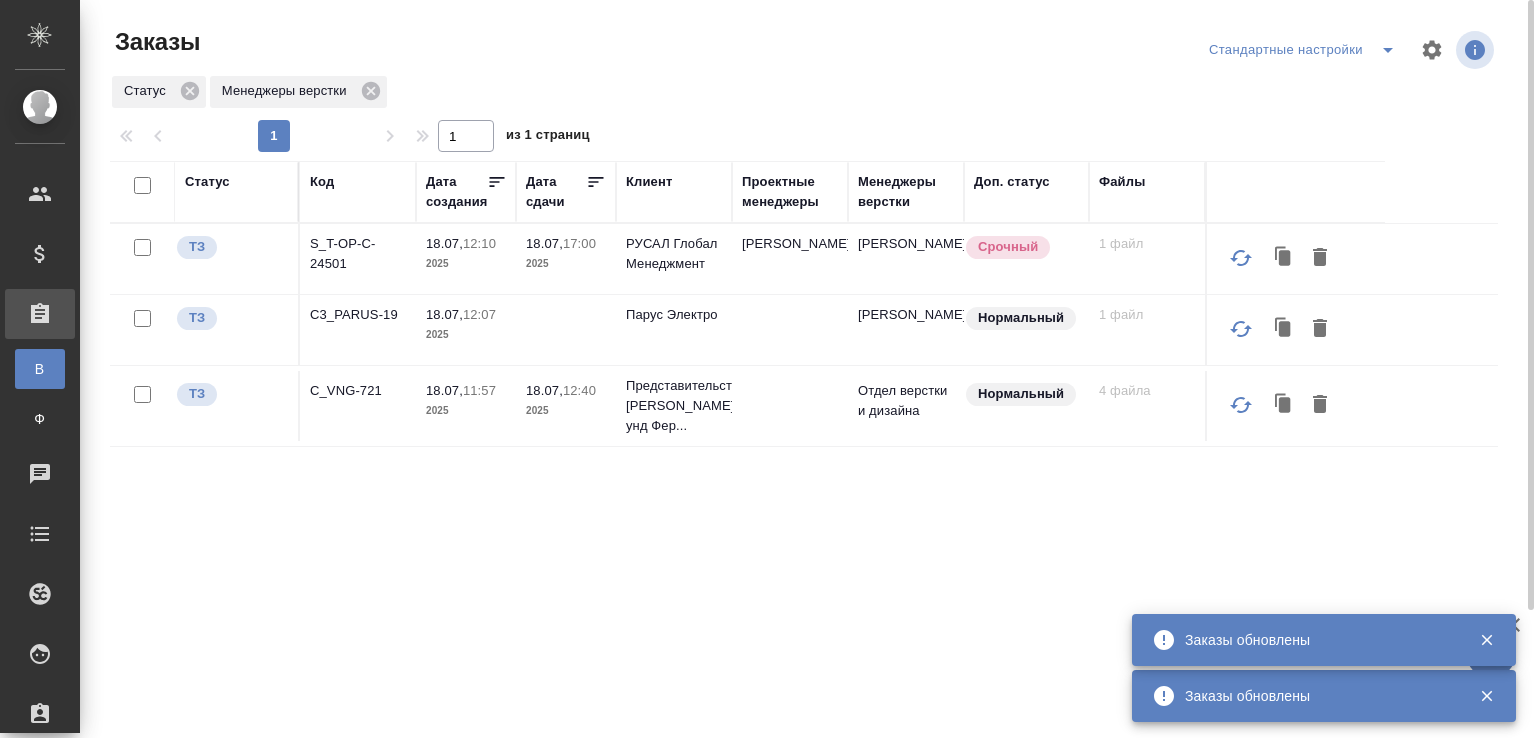 click on "C_VNG-721" at bounding box center [358, 391] 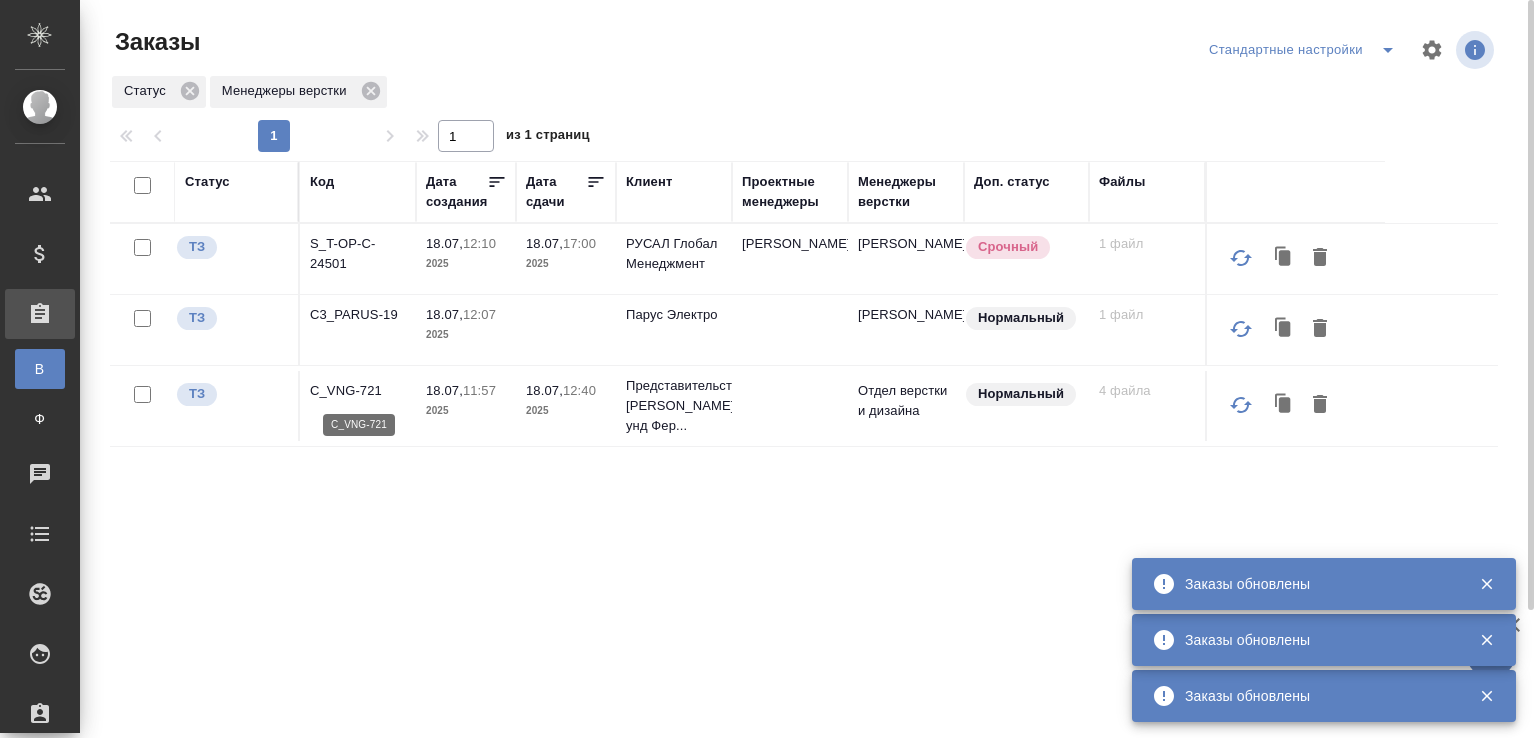 click on "C_VNG-721" at bounding box center [358, 391] 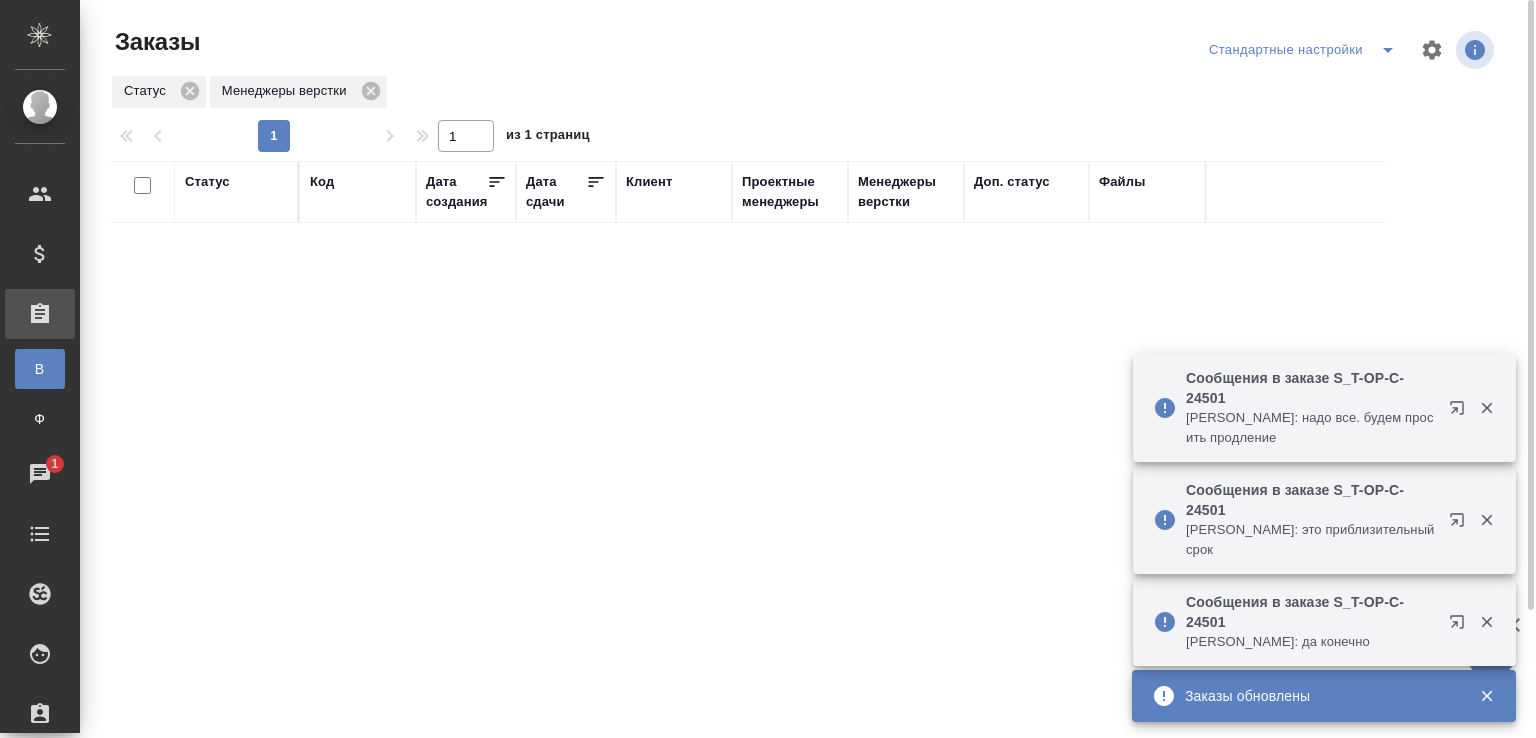click on "Код" at bounding box center (322, 182) 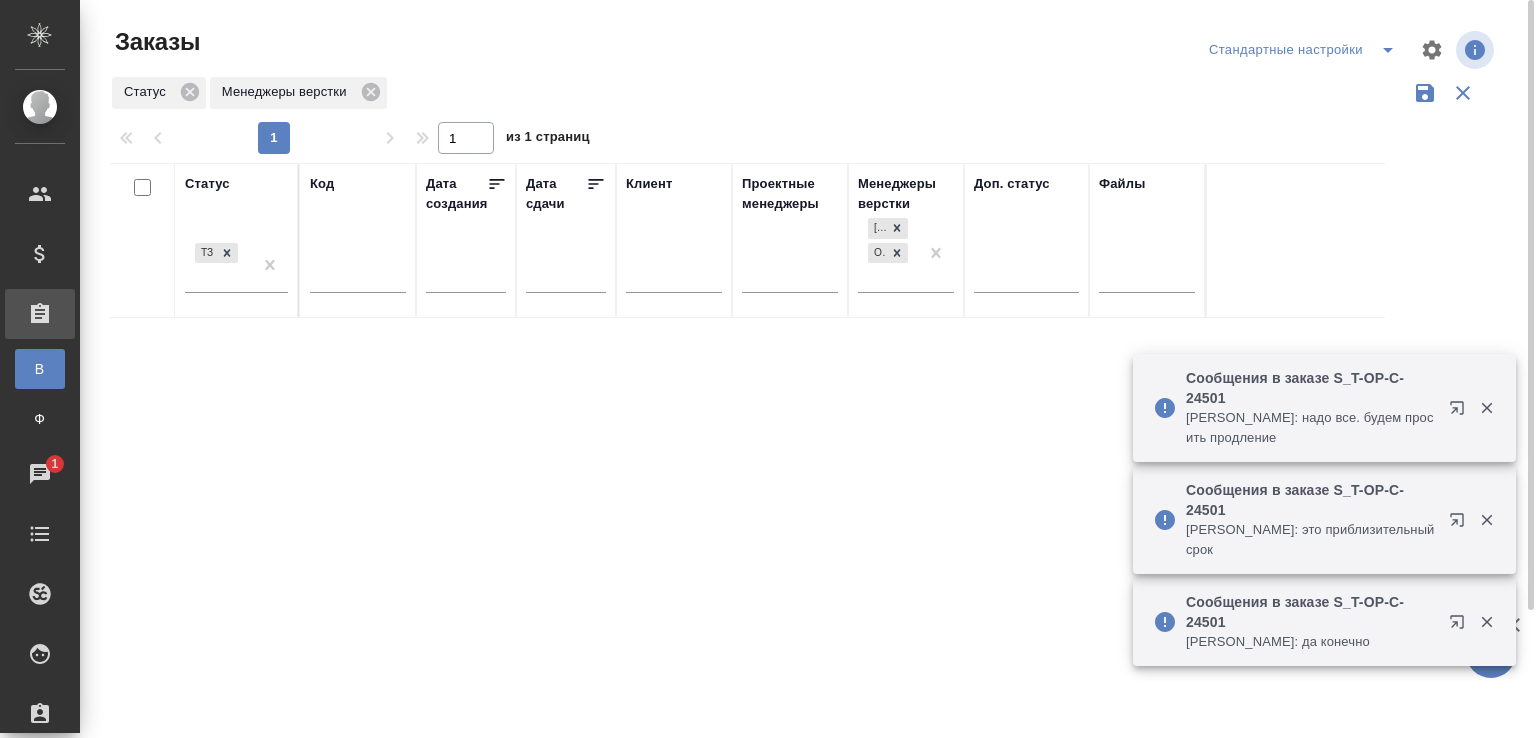click at bounding box center (358, 280) 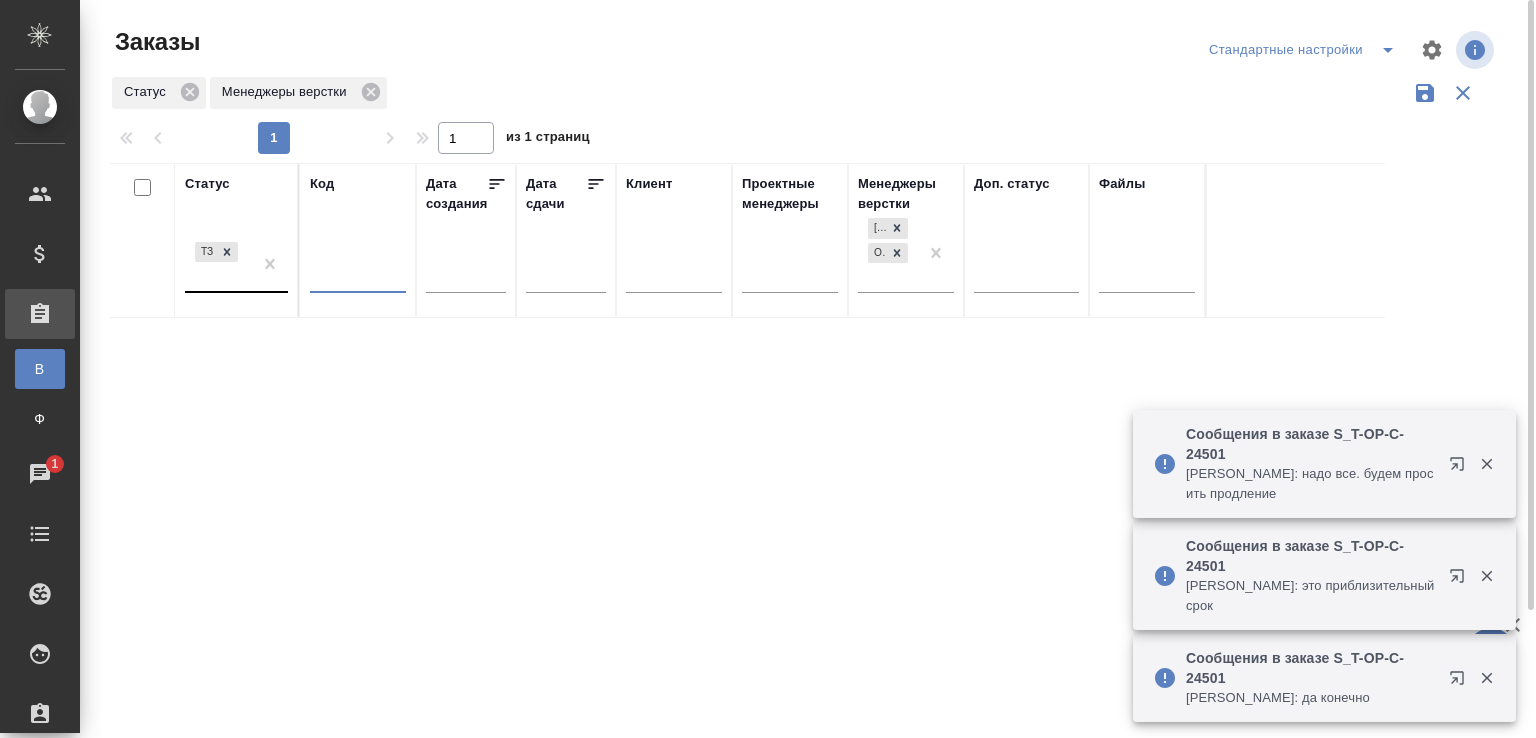 paste on "S_Haier-808" 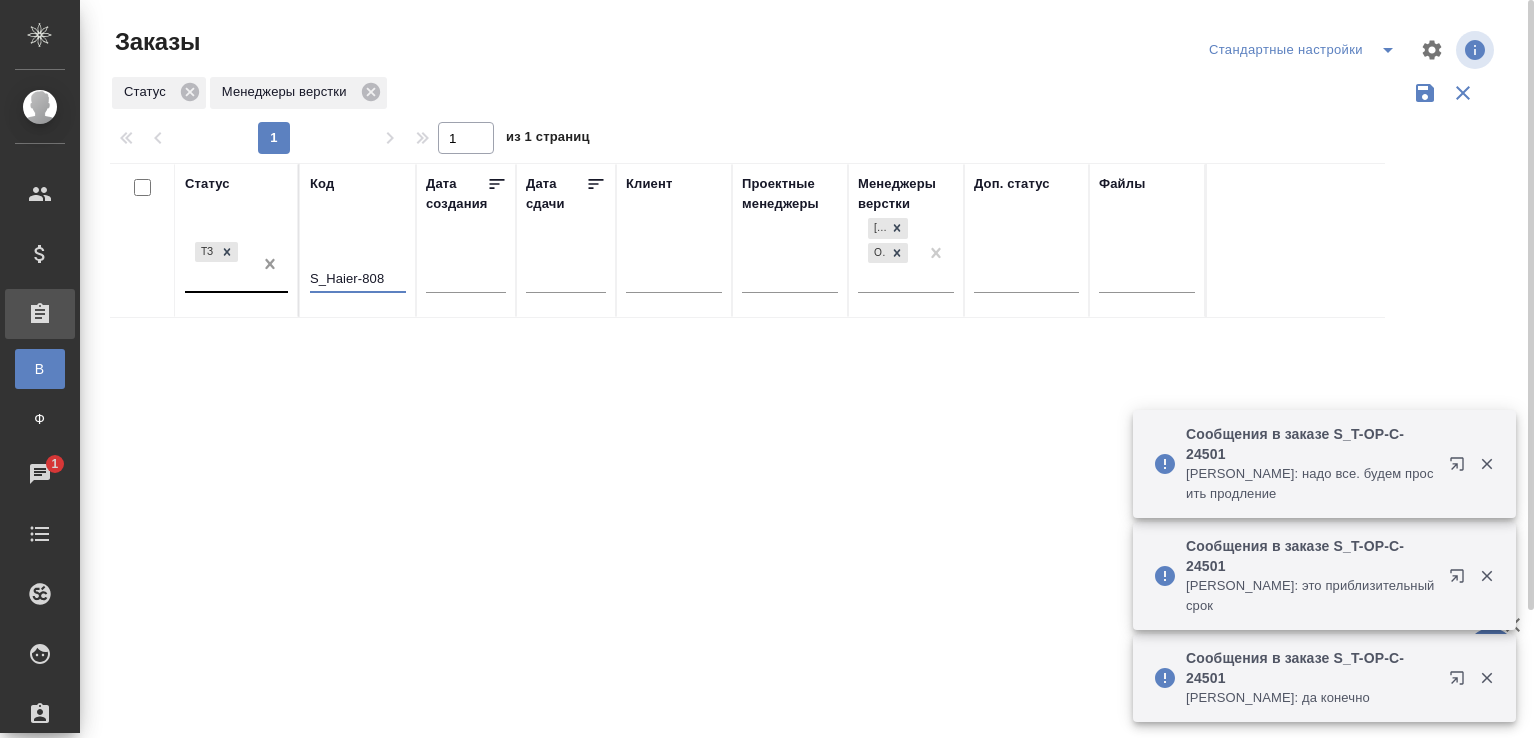 type on "S_Haier-808" 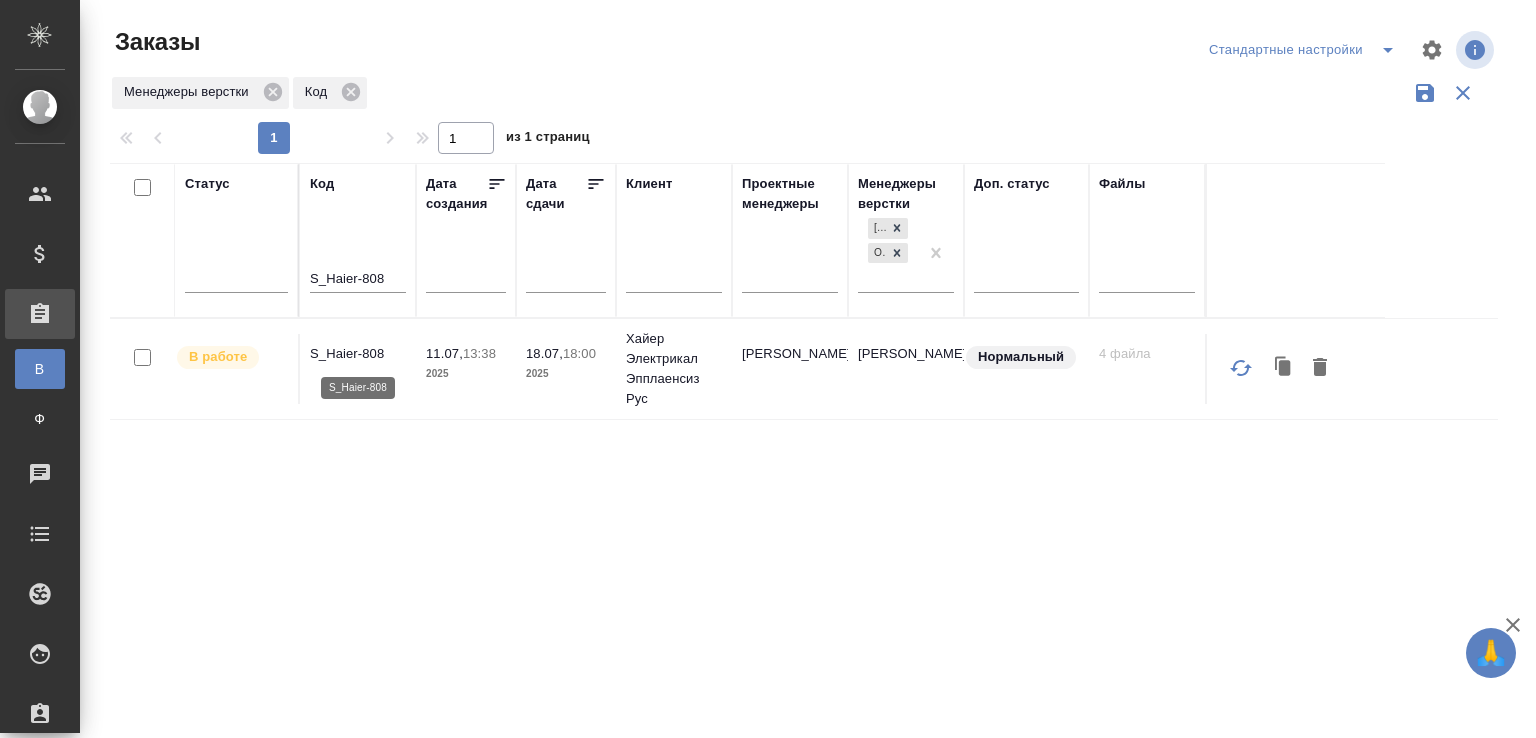 click on "S_Haier-808" at bounding box center [358, 354] 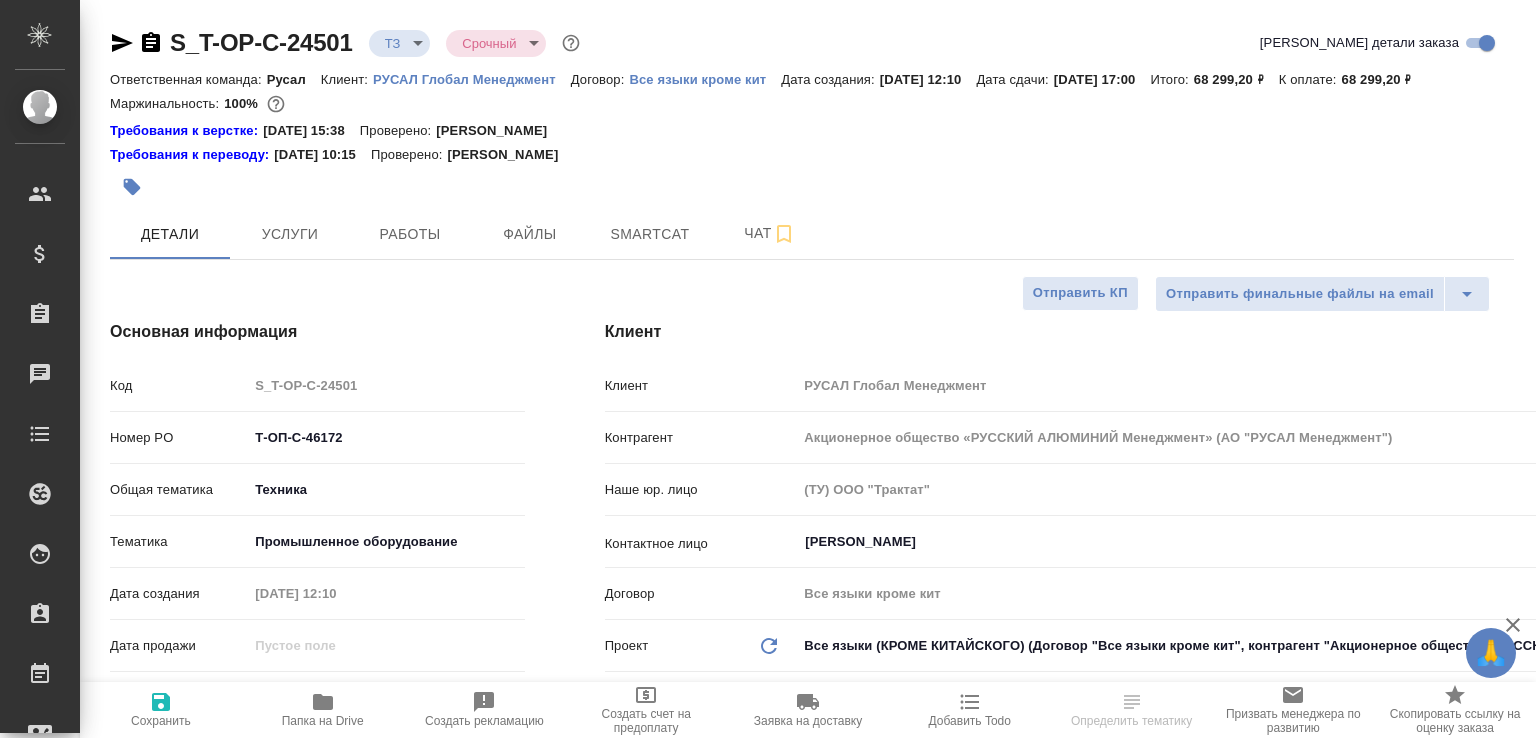 select on "RU" 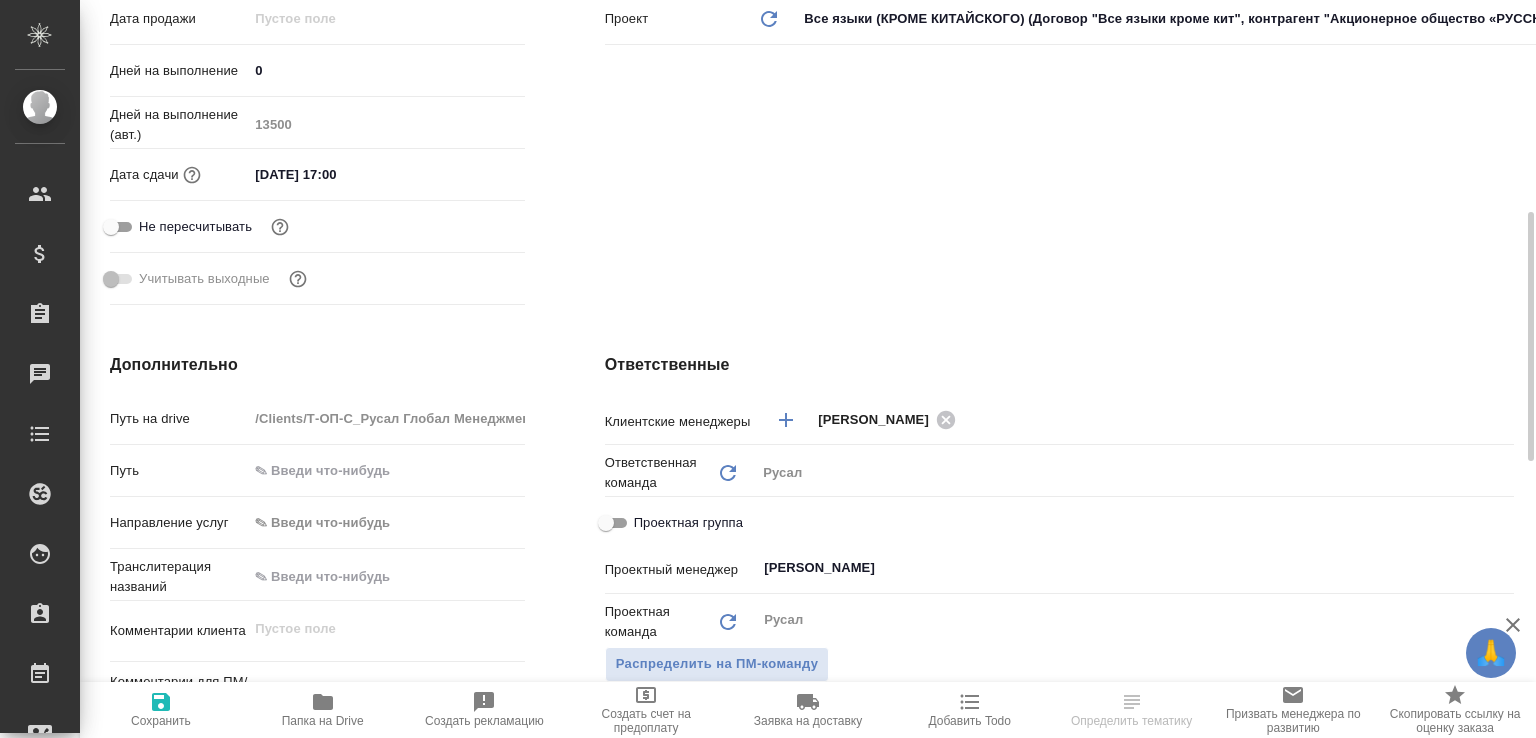 scroll, scrollTop: 1040, scrollLeft: 0, axis: vertical 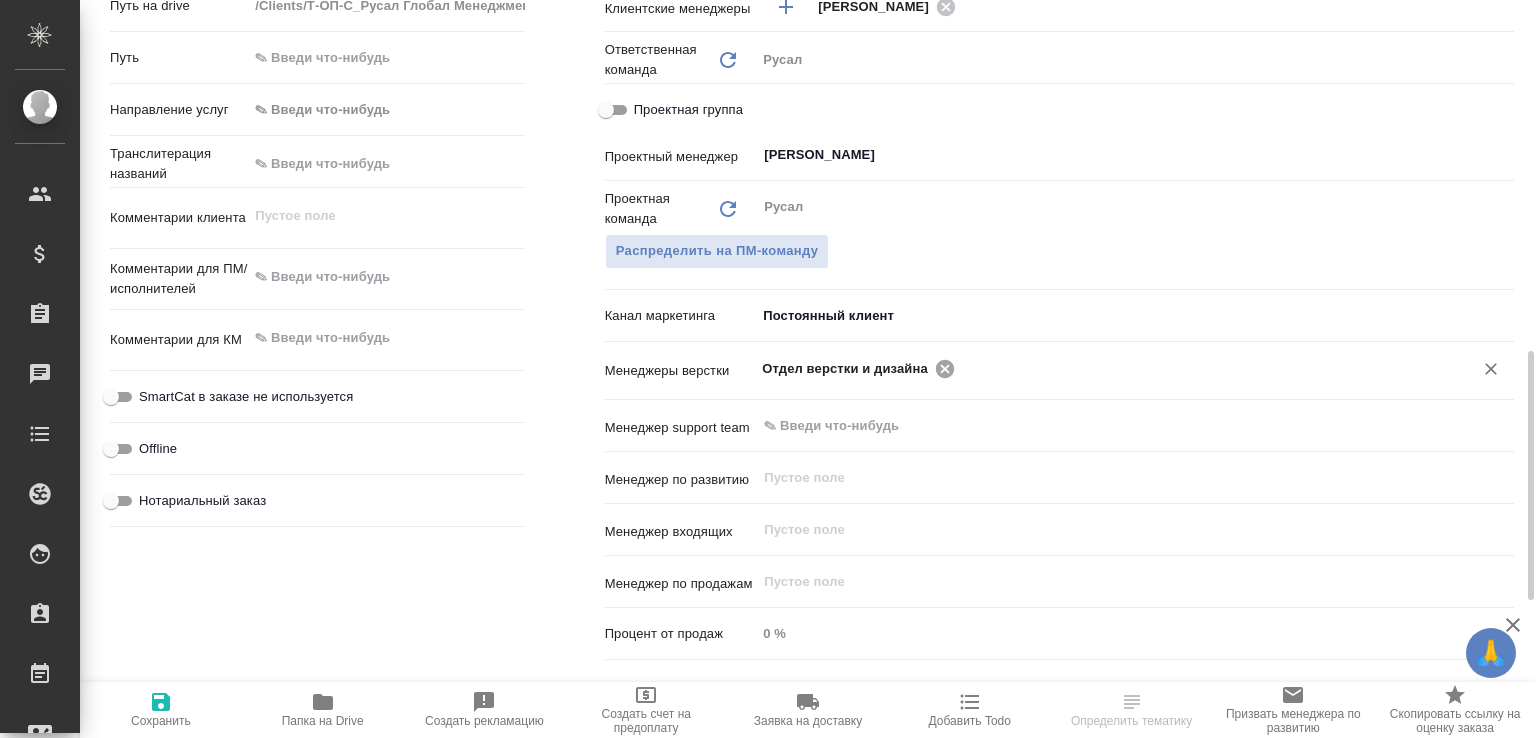 click 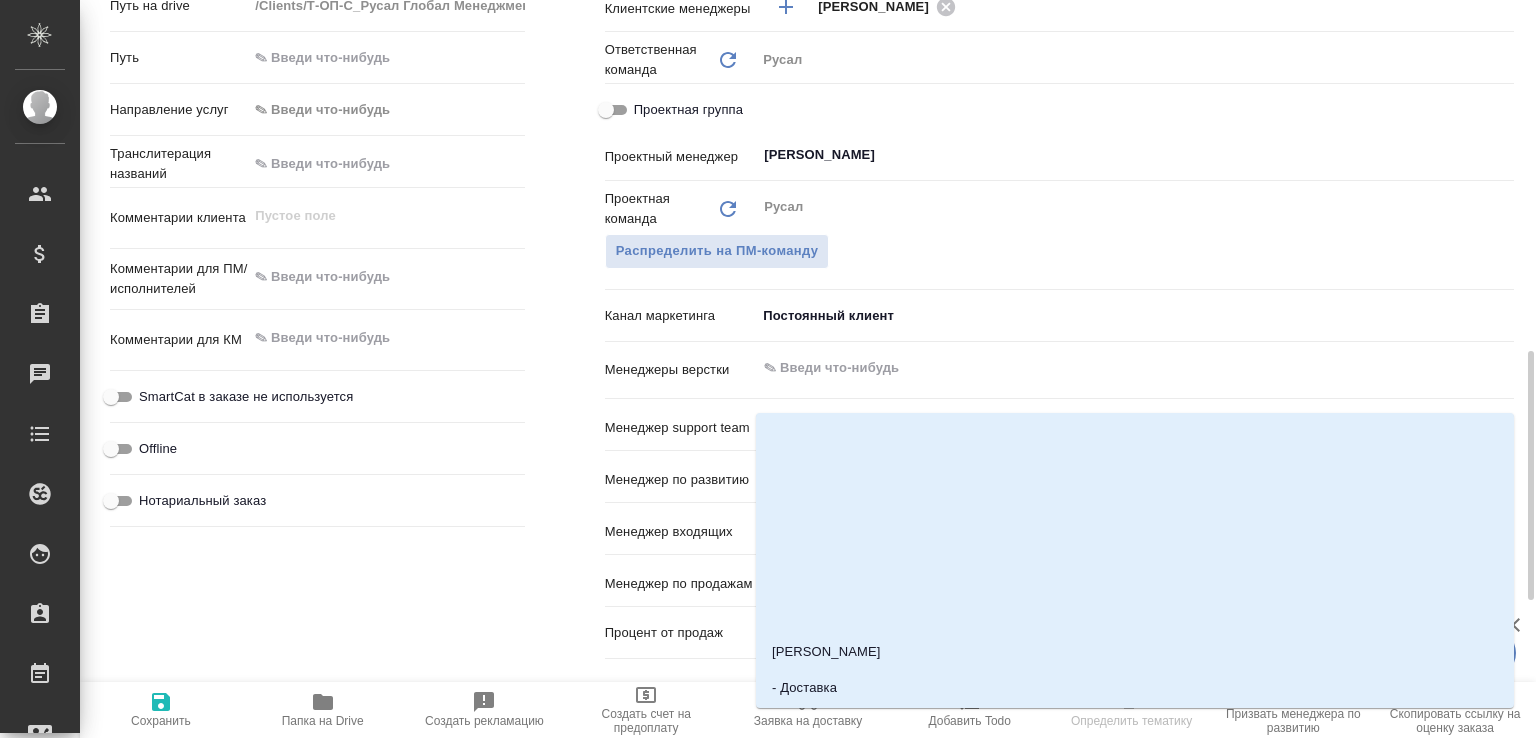 click at bounding box center (1101, 368) 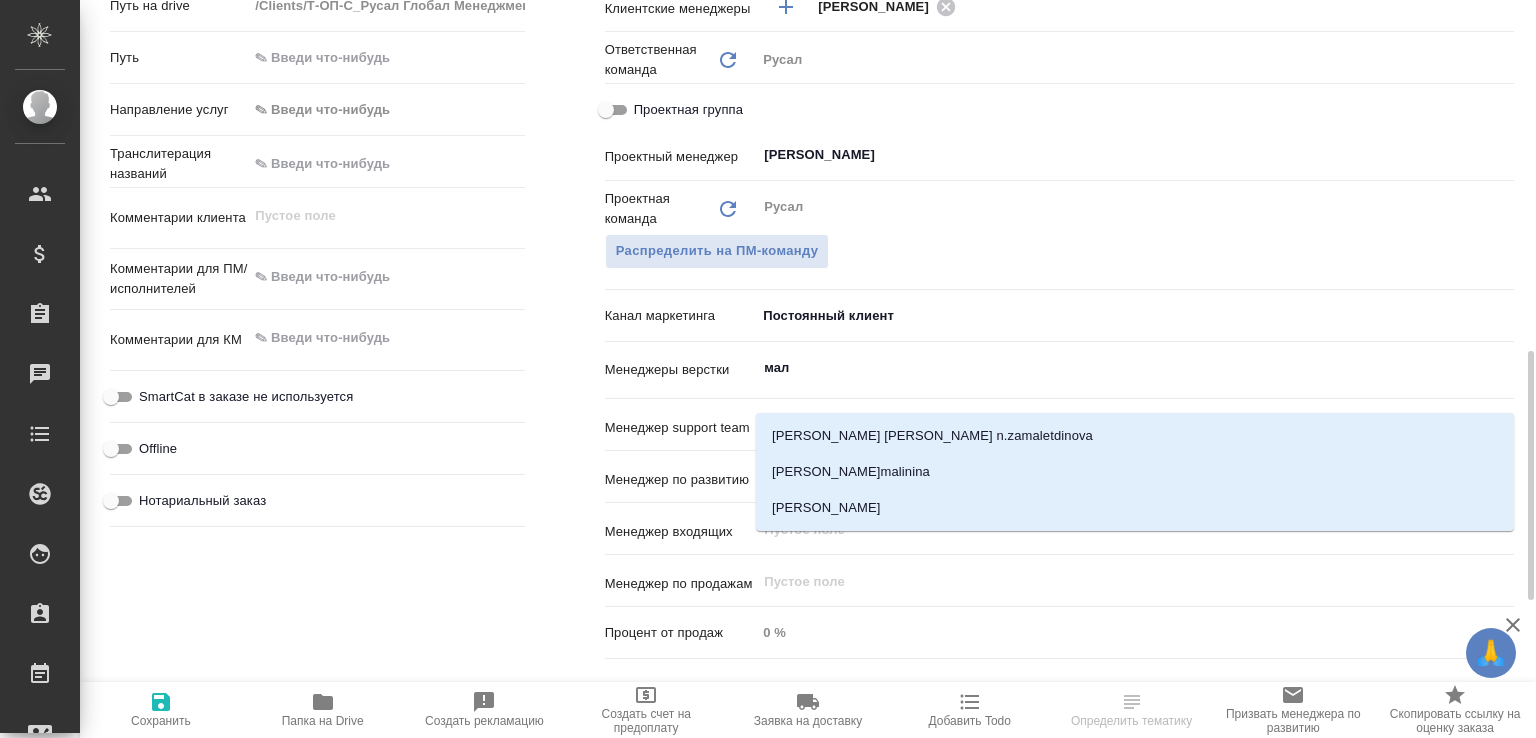 type on "мало" 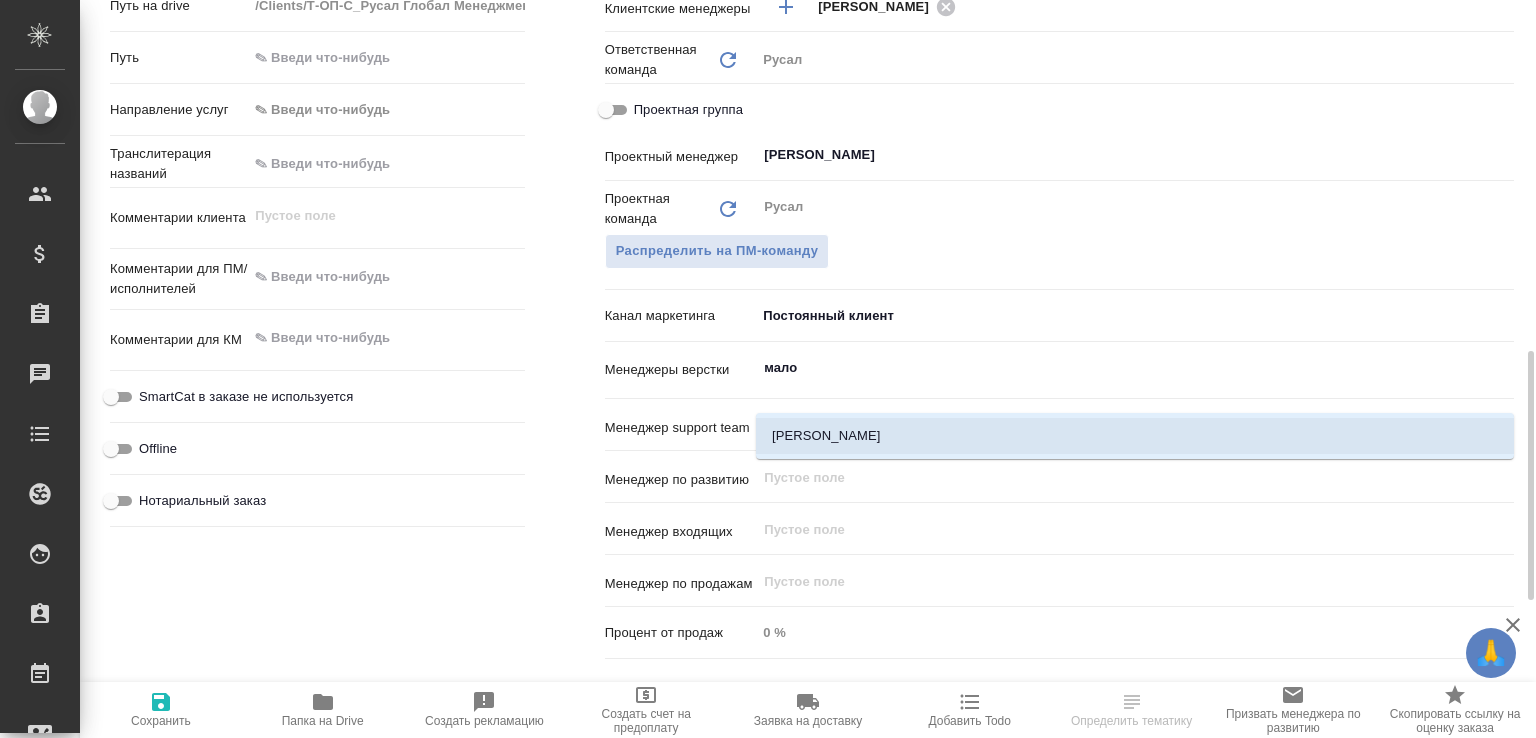 click on "[PERSON_NAME]" at bounding box center (1135, 436) 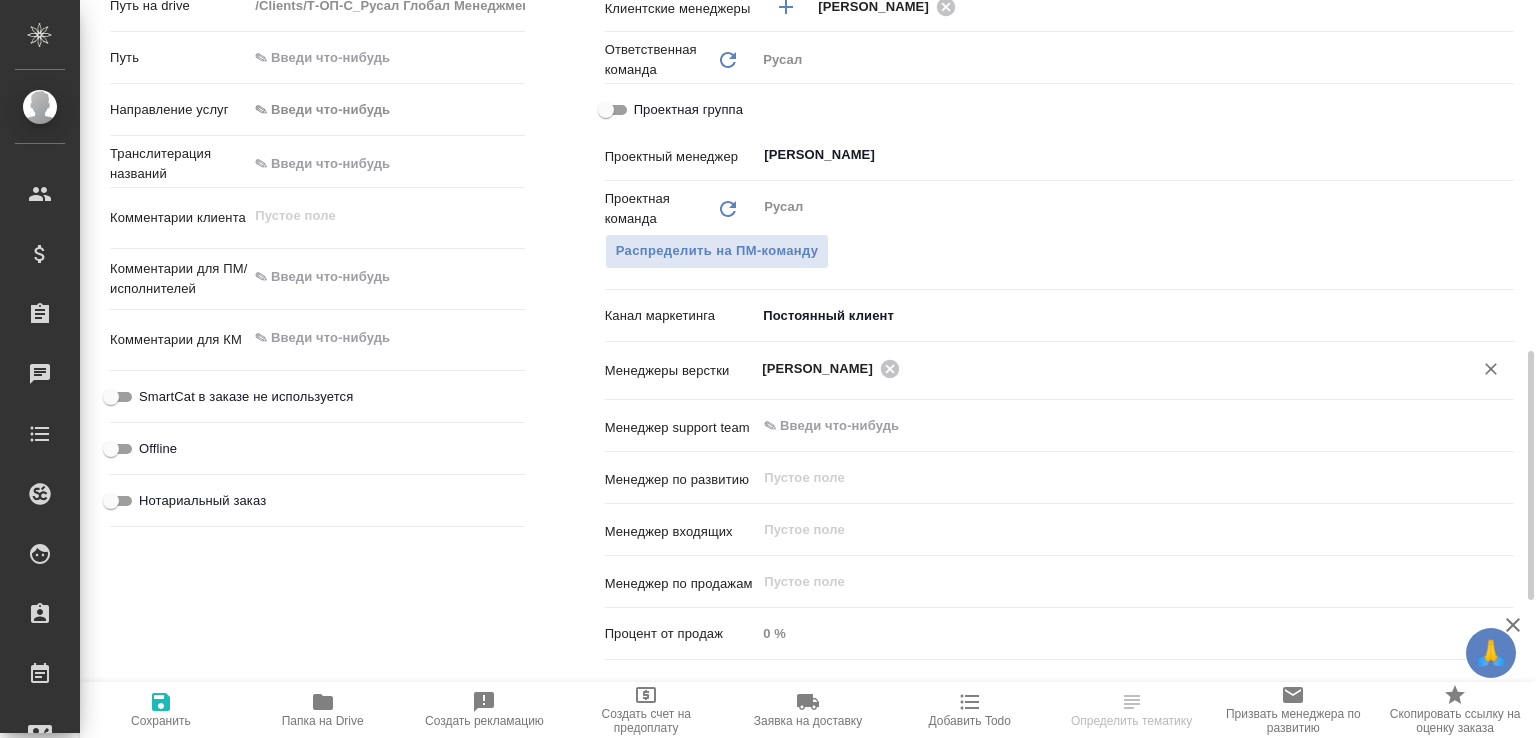 click 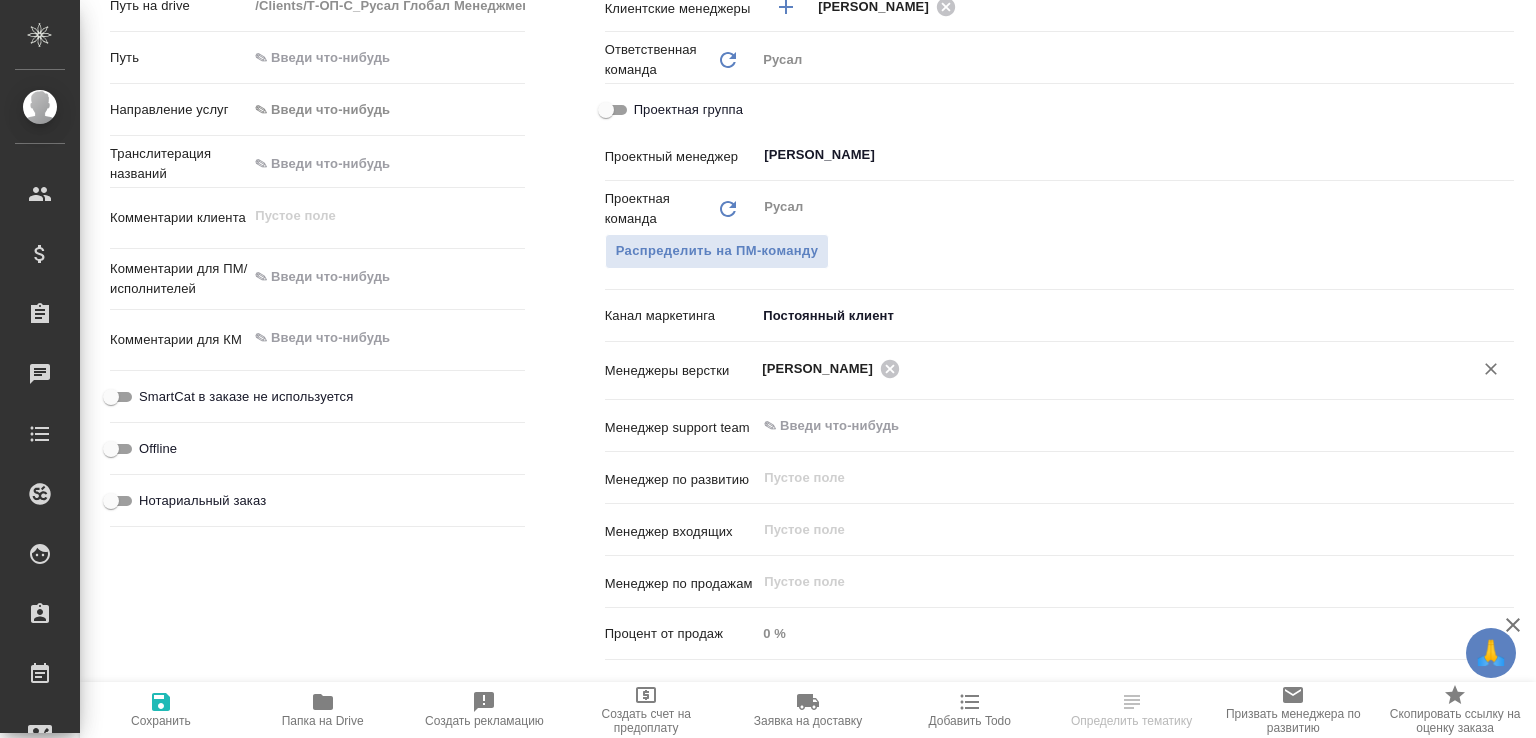 select on "RU" 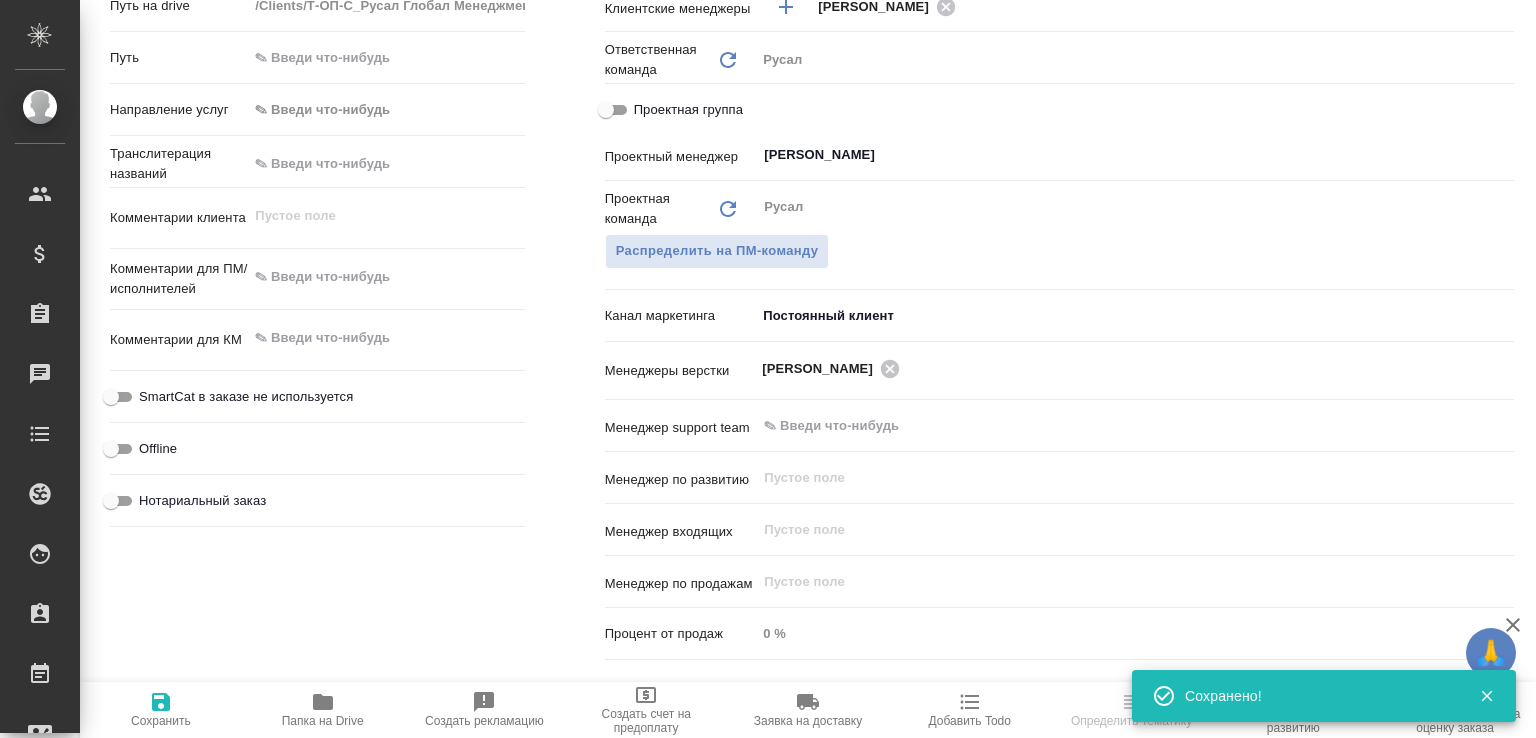 type on "x" 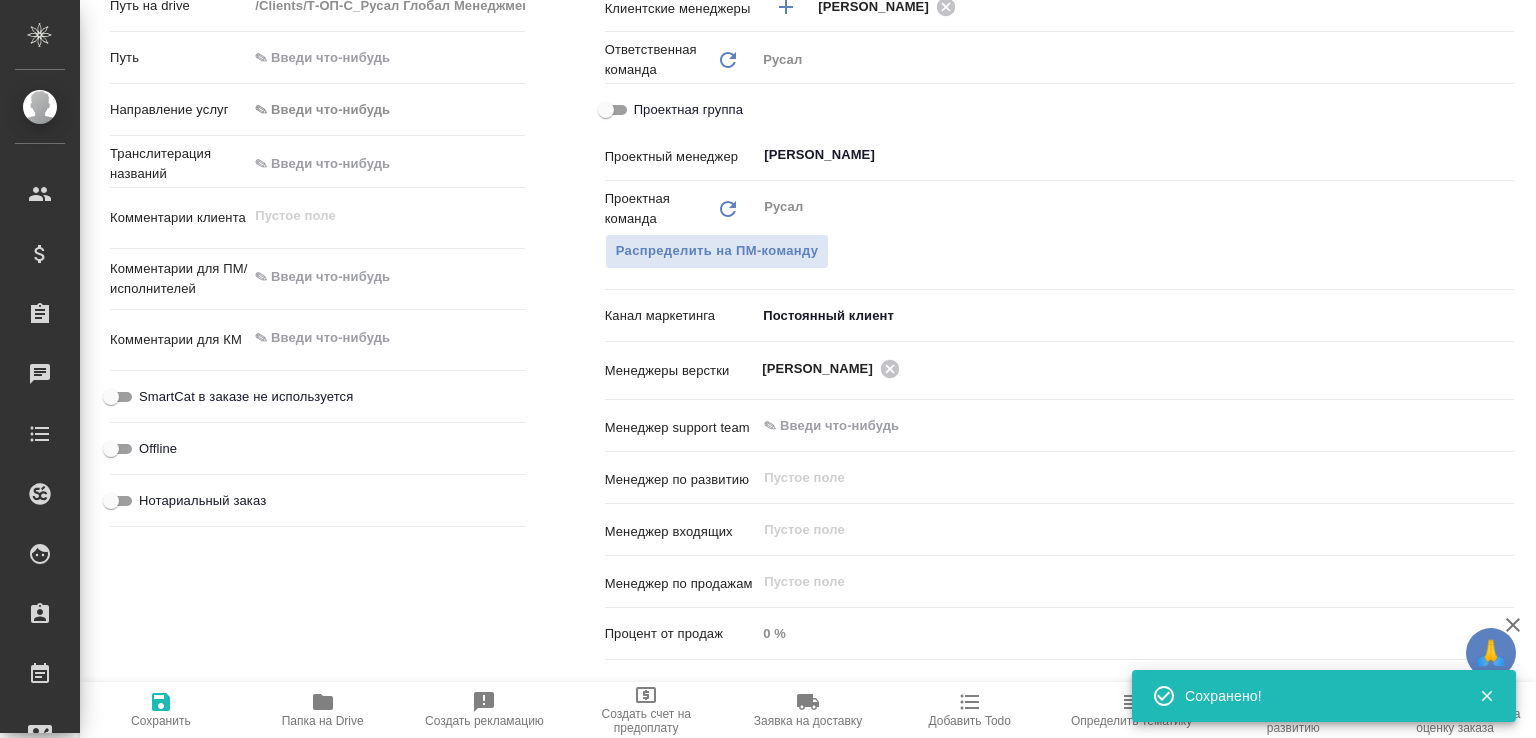 type on "x" 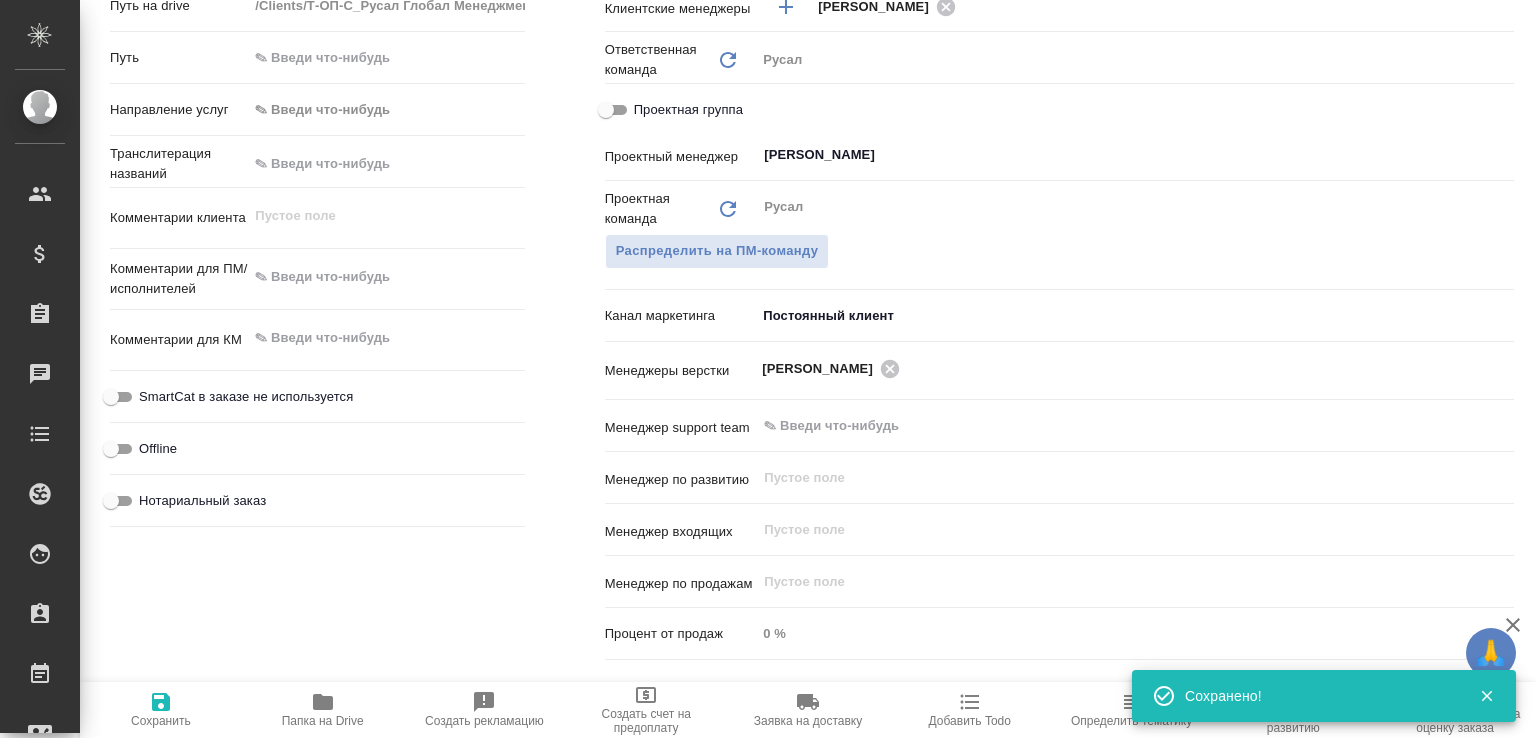type on "x" 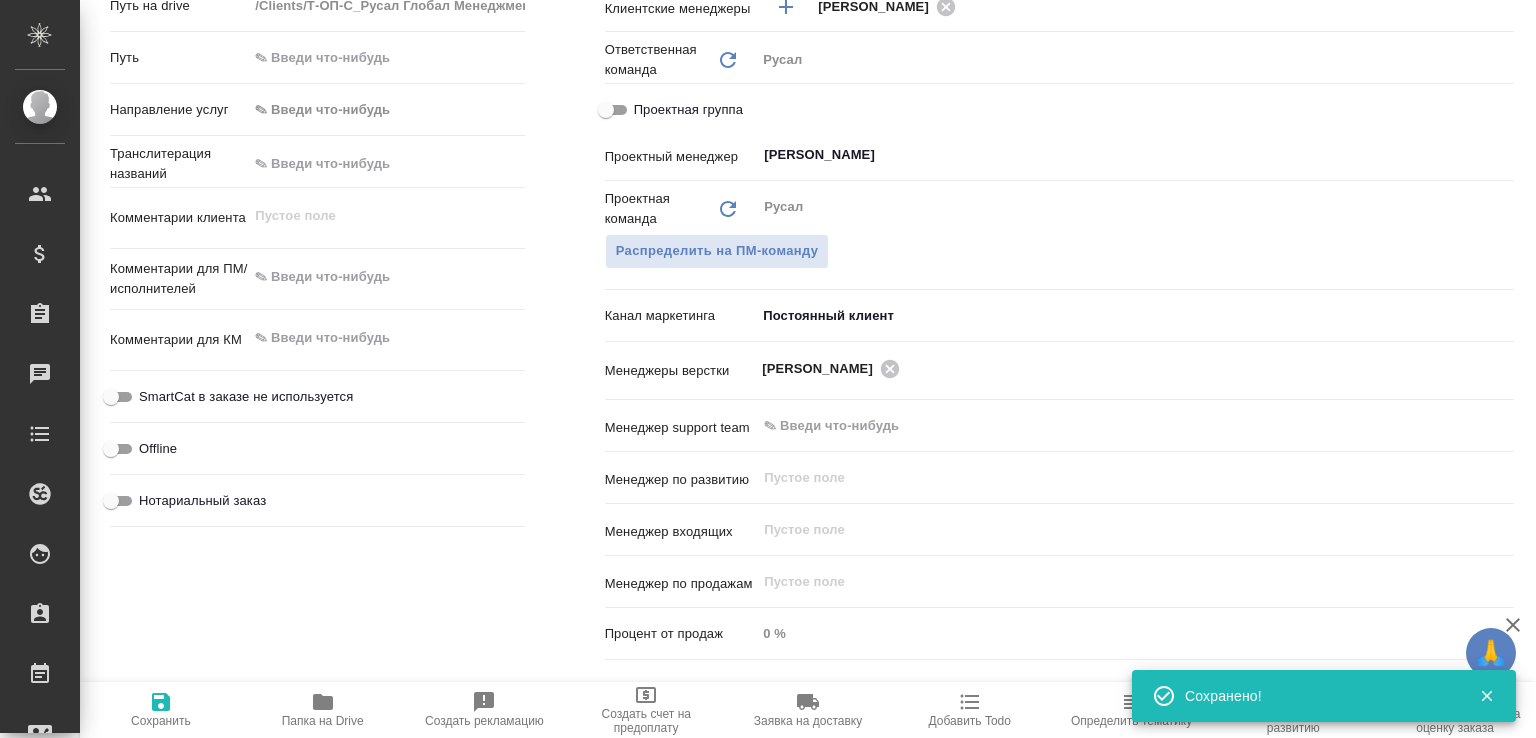 type on "x" 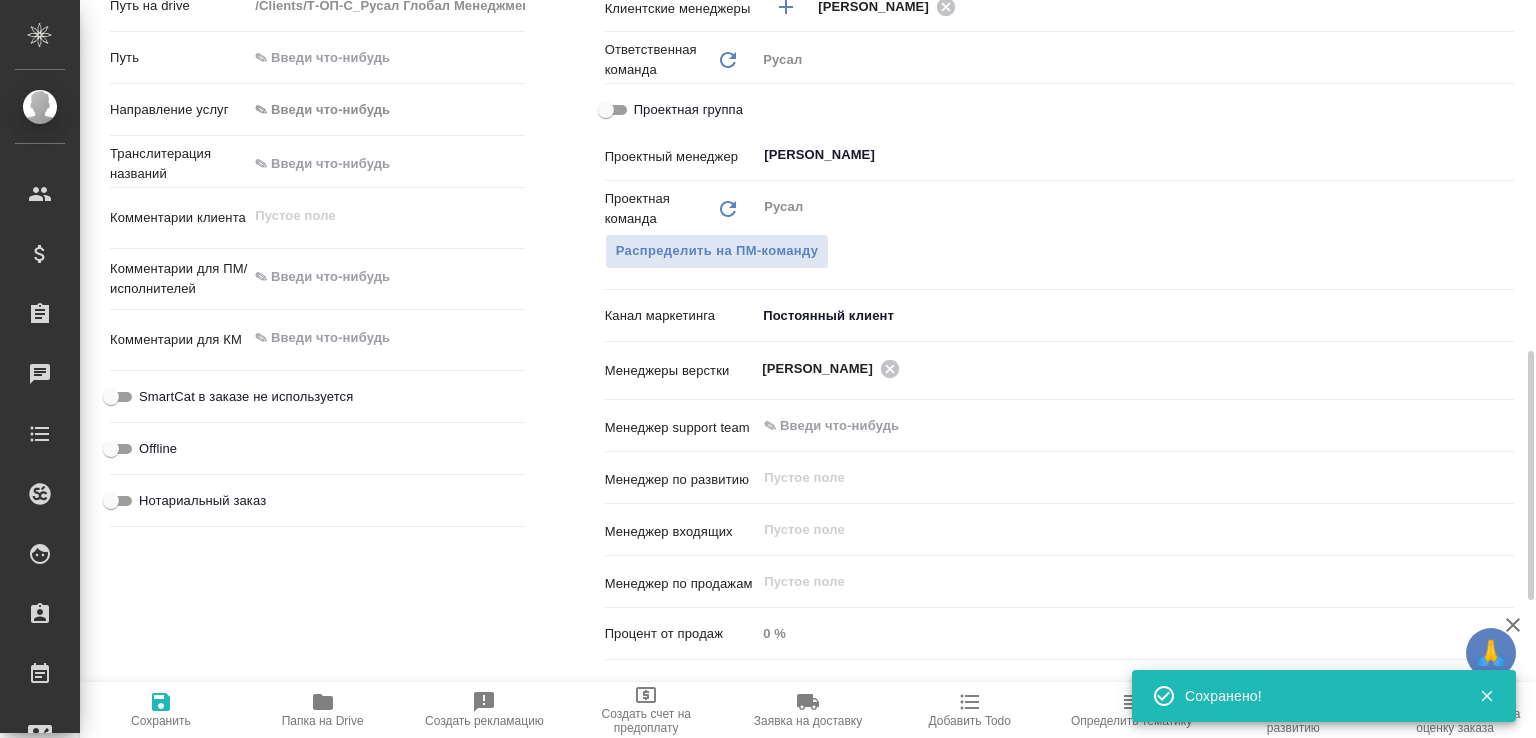 click 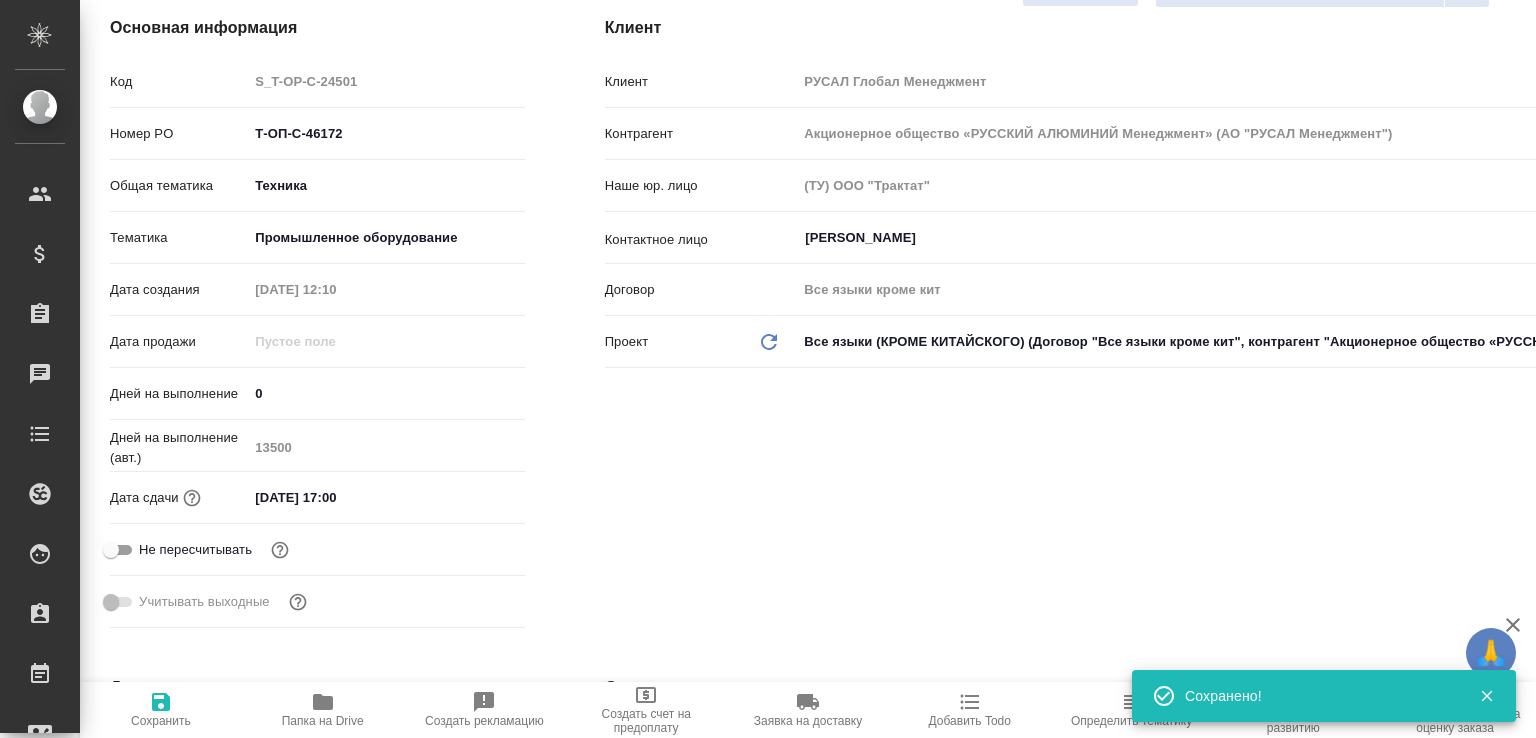 scroll, scrollTop: 4, scrollLeft: 0, axis: vertical 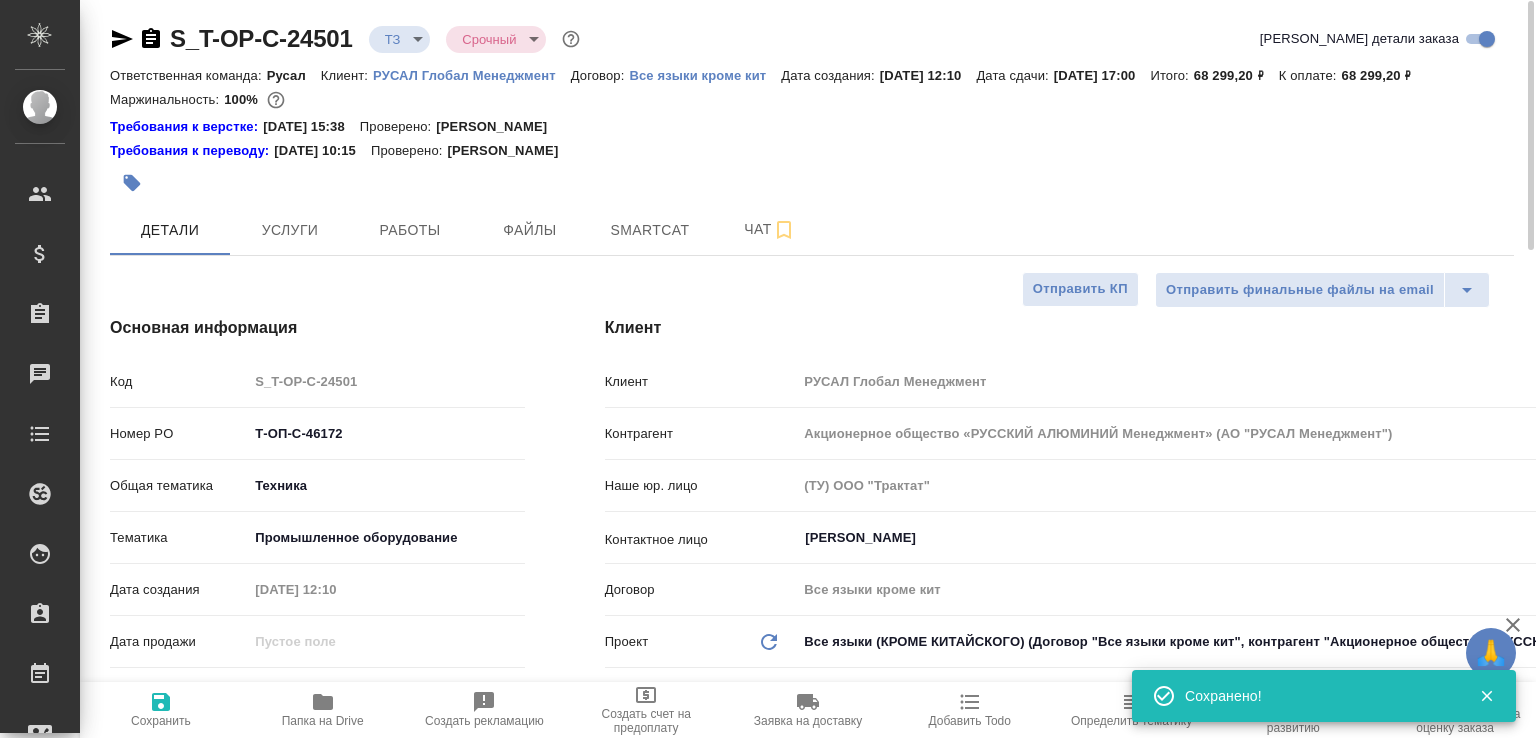 type on "x" 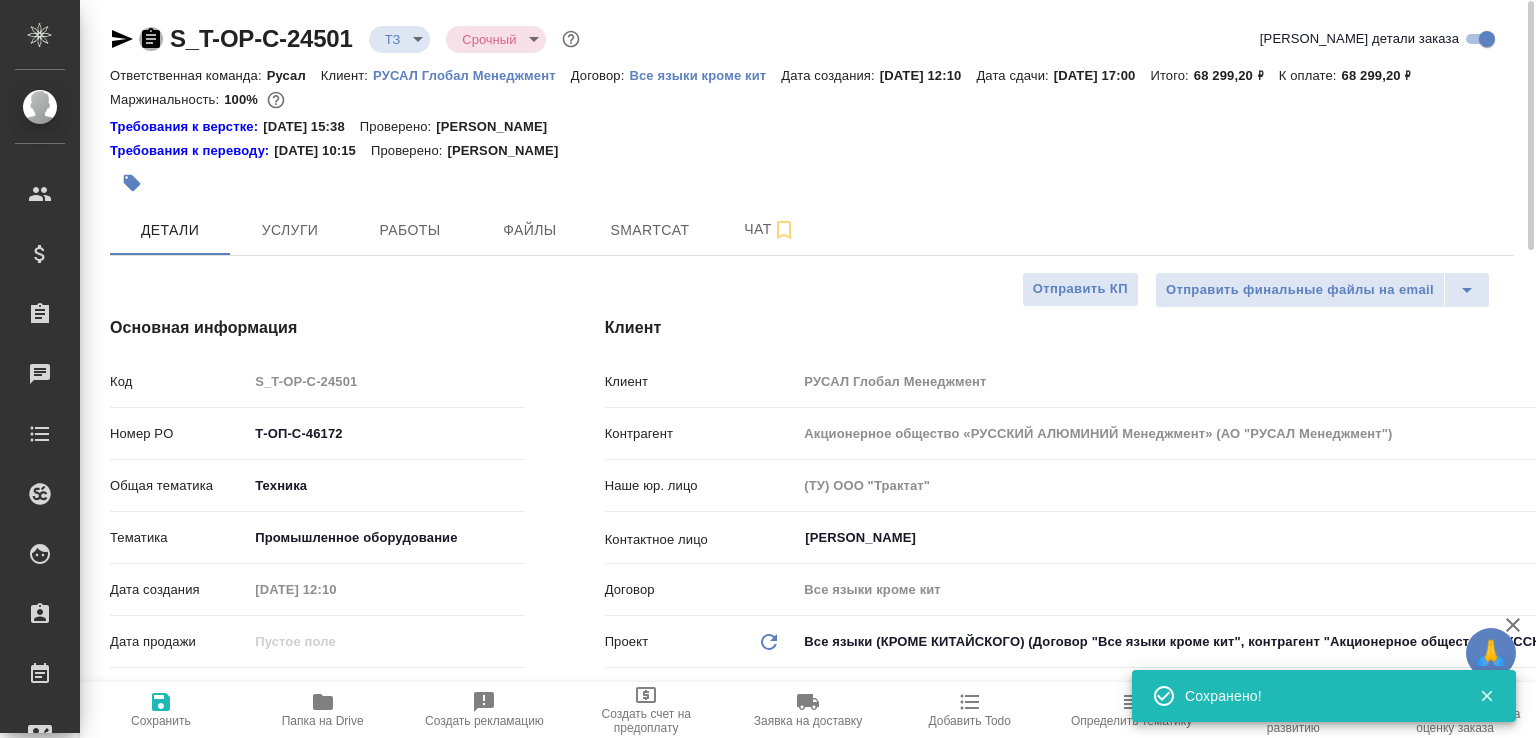 click 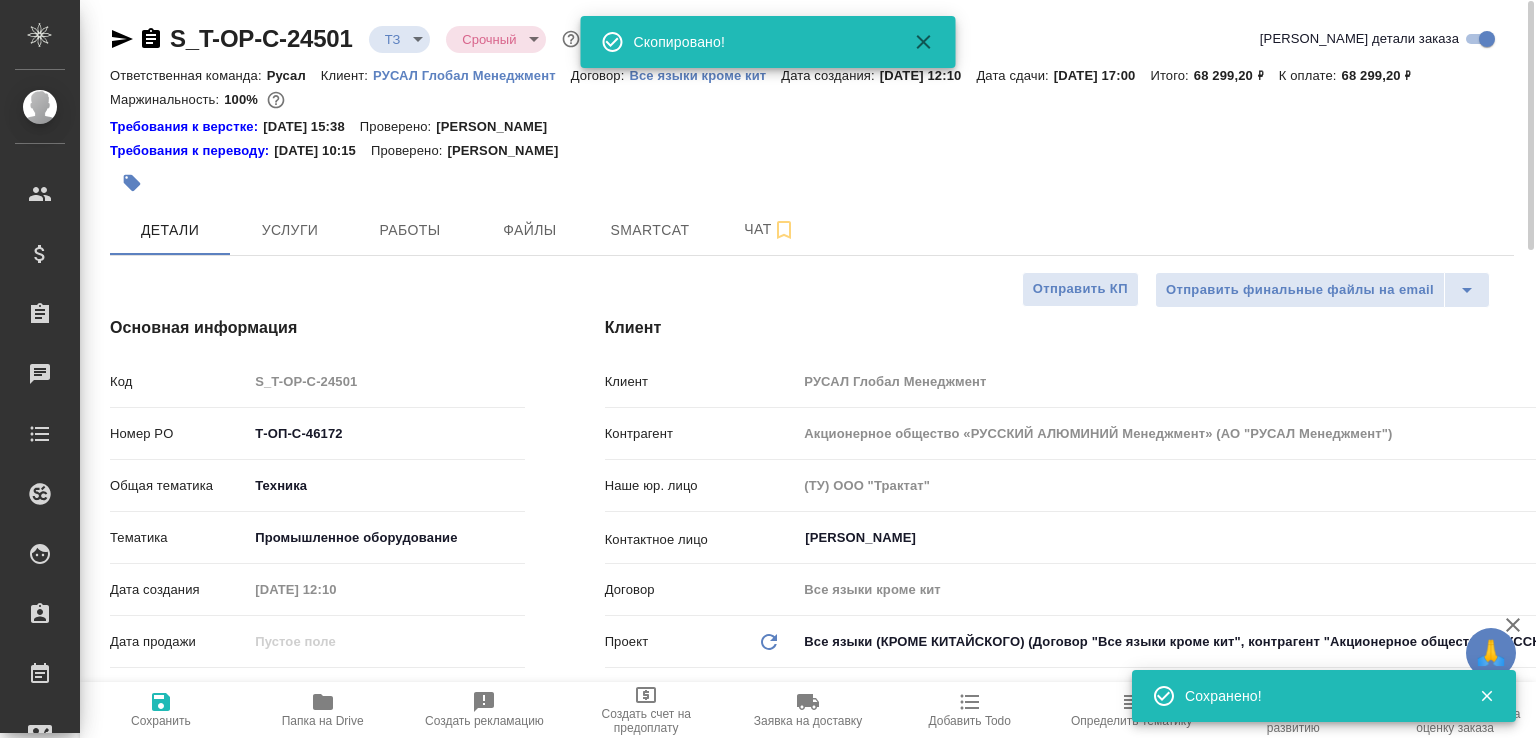type on "x" 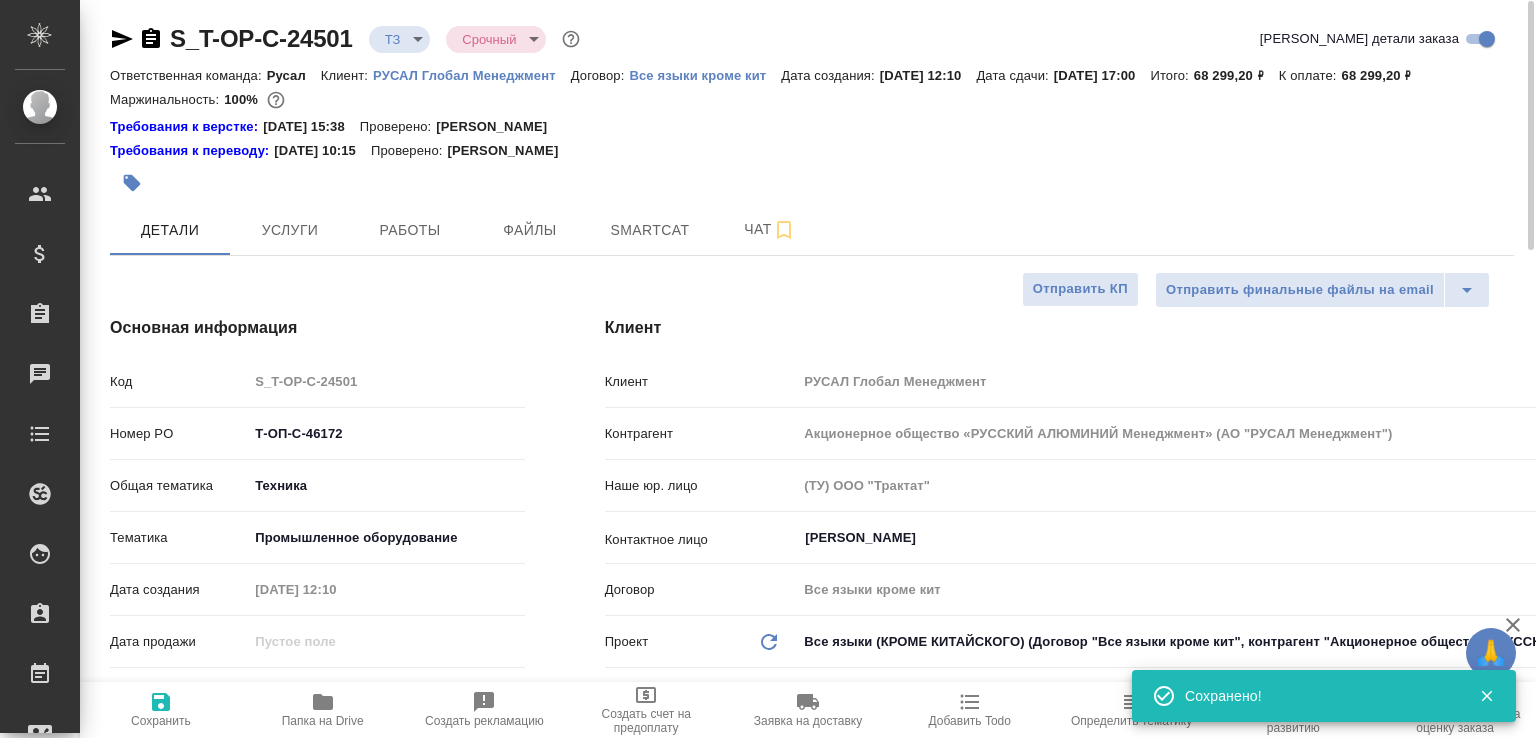 type on "x" 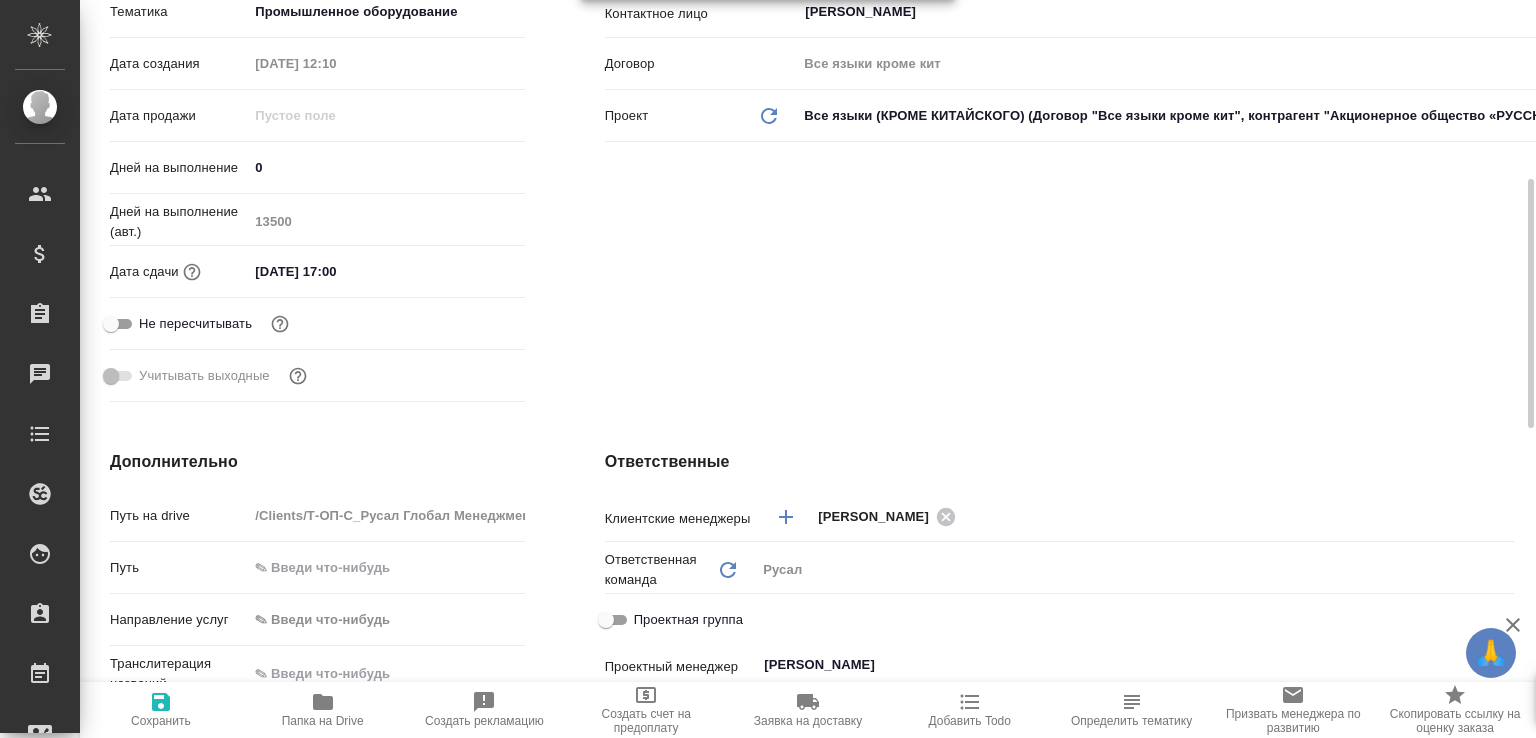 scroll, scrollTop: 0, scrollLeft: 0, axis: both 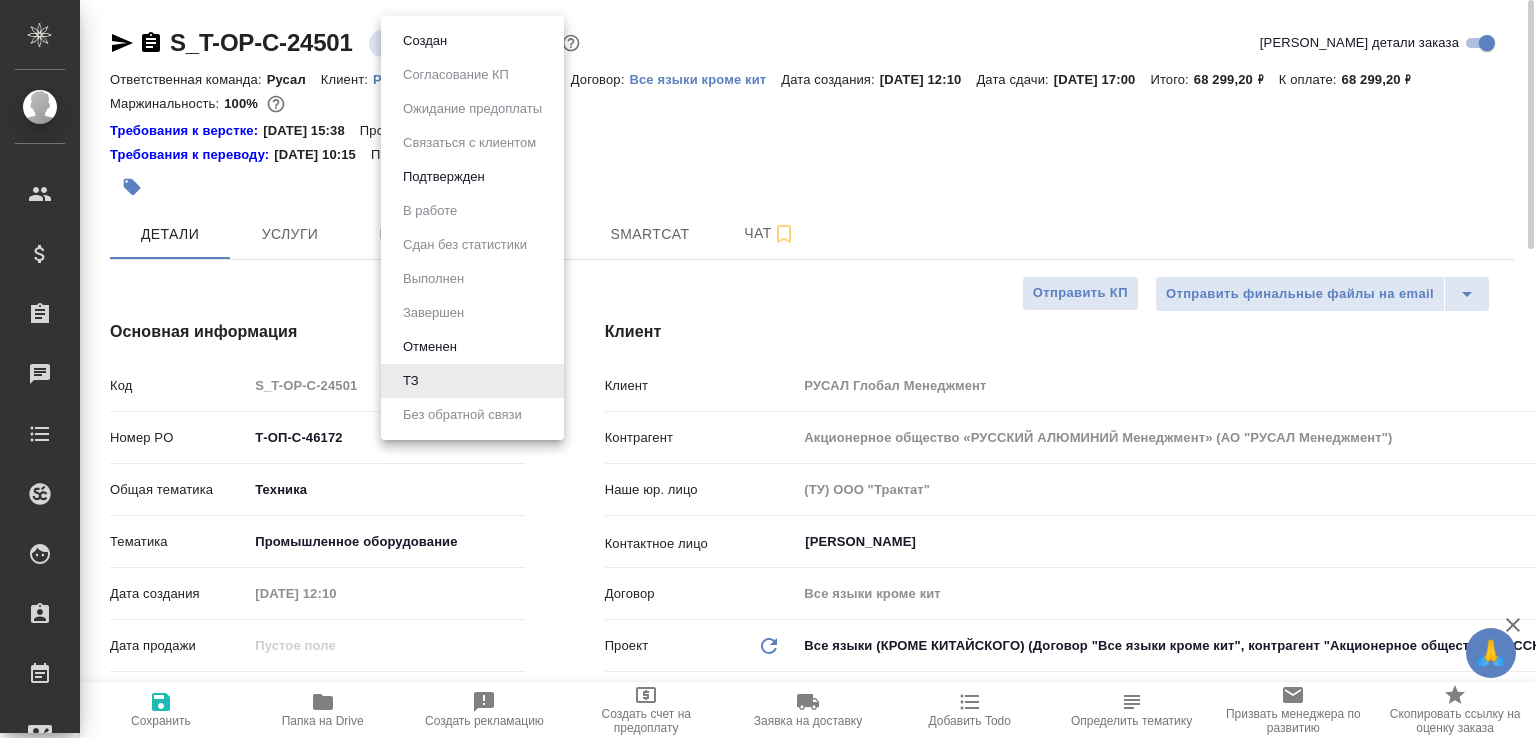 click on "🙏 .cls-1
fill:#fff;
AWATERA Малофеева Екатерина e.malofeeva Клиенты Спецификации Заказы 0 Чаты Todo Проекты SC Исполнители Кандидаты Работы Входящие заявки Заявки на доставку Рекламации Проекты процессинга Конференции Выйти S_T-OP-C-24501 ТЗ tz Срочный urgent Кратко детали заказа Ответственная команда: Русал Клиент: РУСАЛ Глобал Менеджмент Договор: Все языки кроме кит Дата создания: 18.07.2025, 12:10 Дата сдачи: 18.07.2025, 17:00 Итого: 68 299,20 ₽ К оплате: 68 299,20 ₽ Маржинальность: 100% Требования к верстке: 06.06.2024 15:38 Проверено: Зверева Анна  Требования к переводу: 04.09.2024 10:15 Проверено: tech" at bounding box center (768, 369) 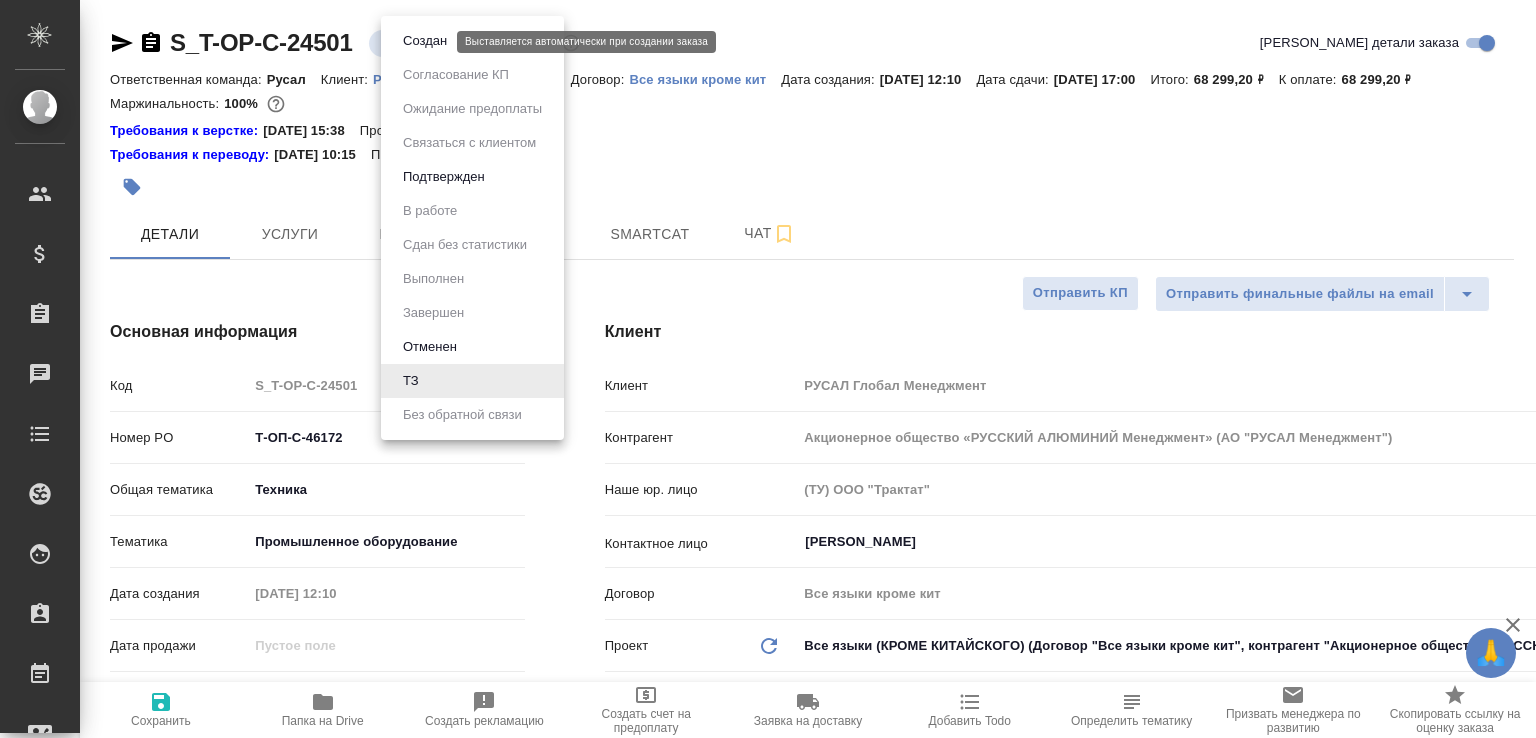 click on "Создан" at bounding box center (425, 41) 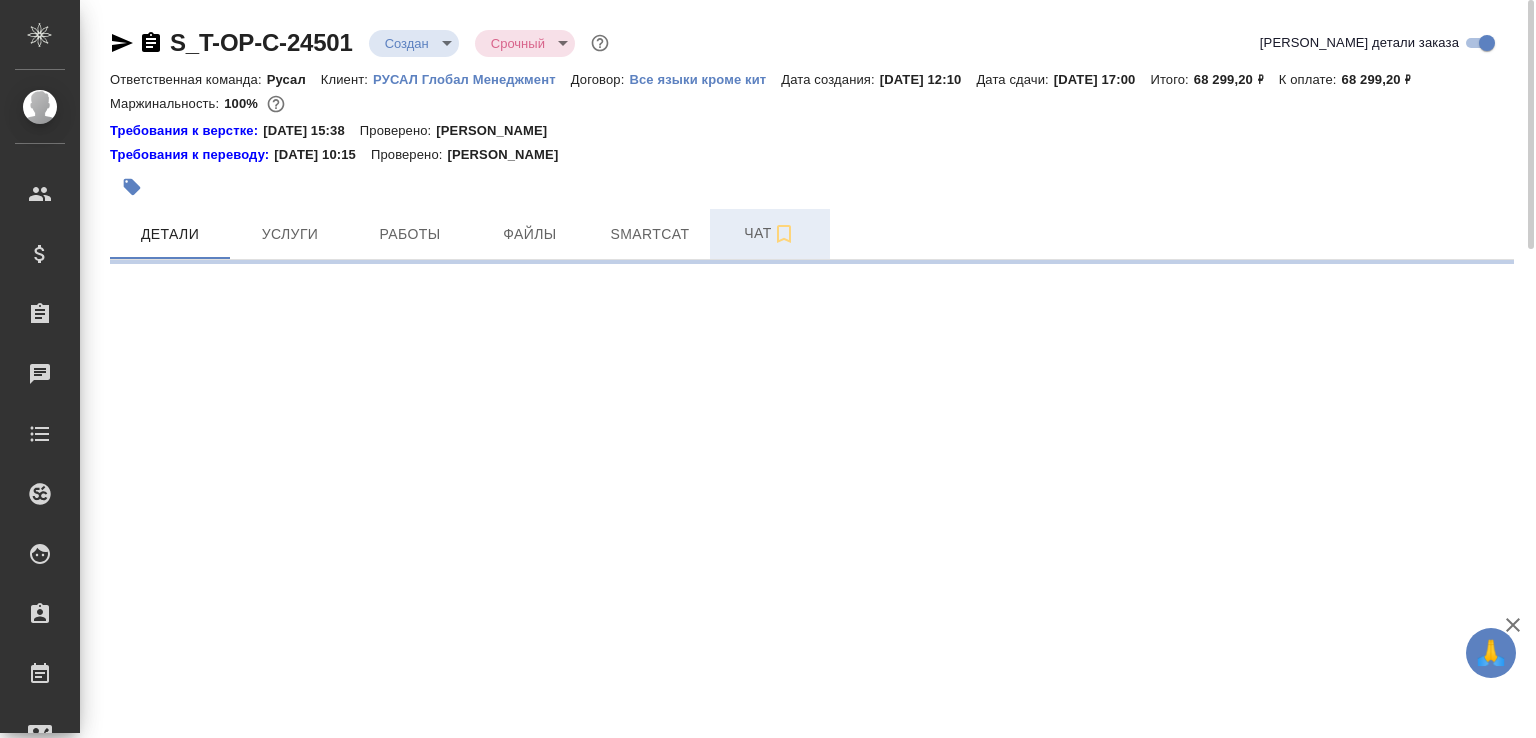 select on "RU" 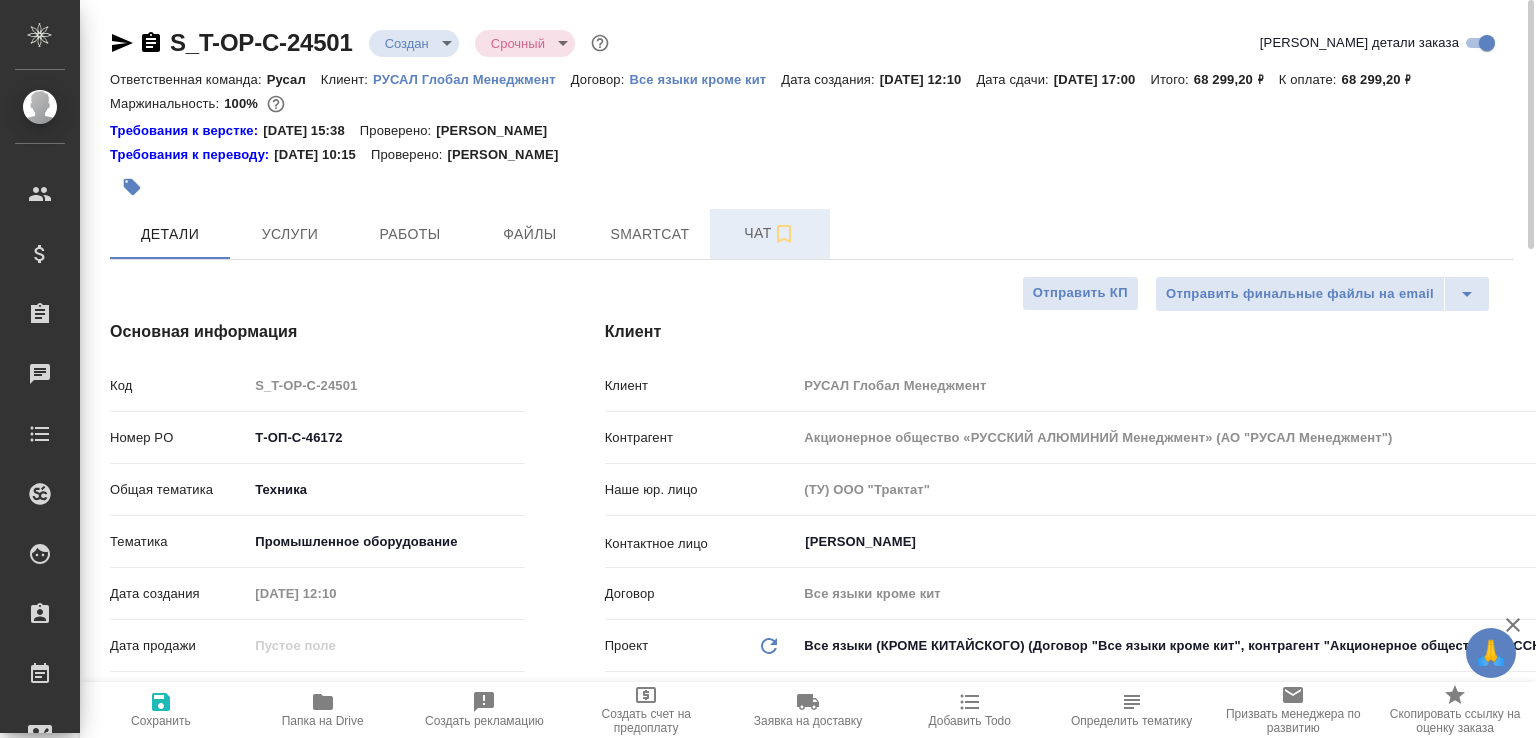 type on "x" 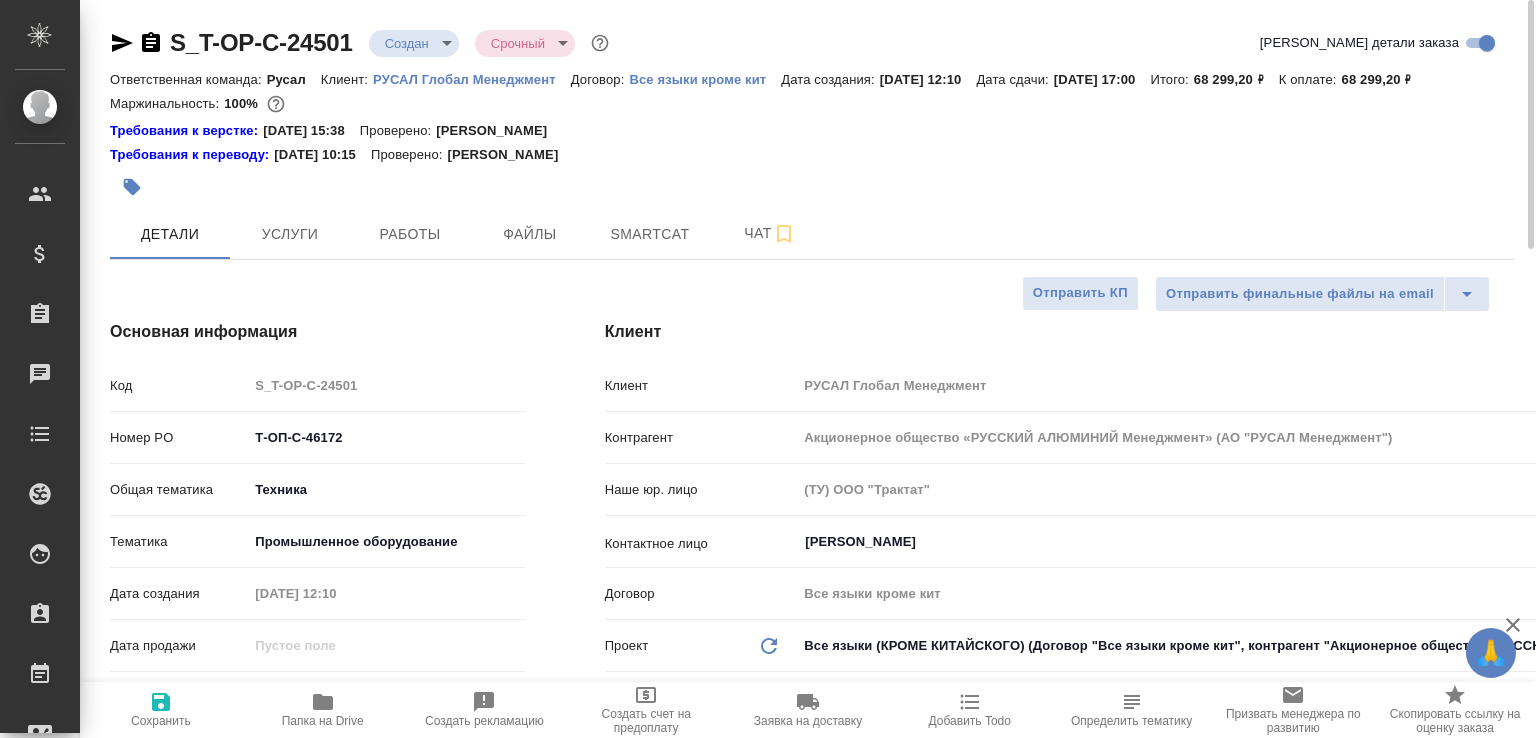 click on "Чат" at bounding box center [770, 233] 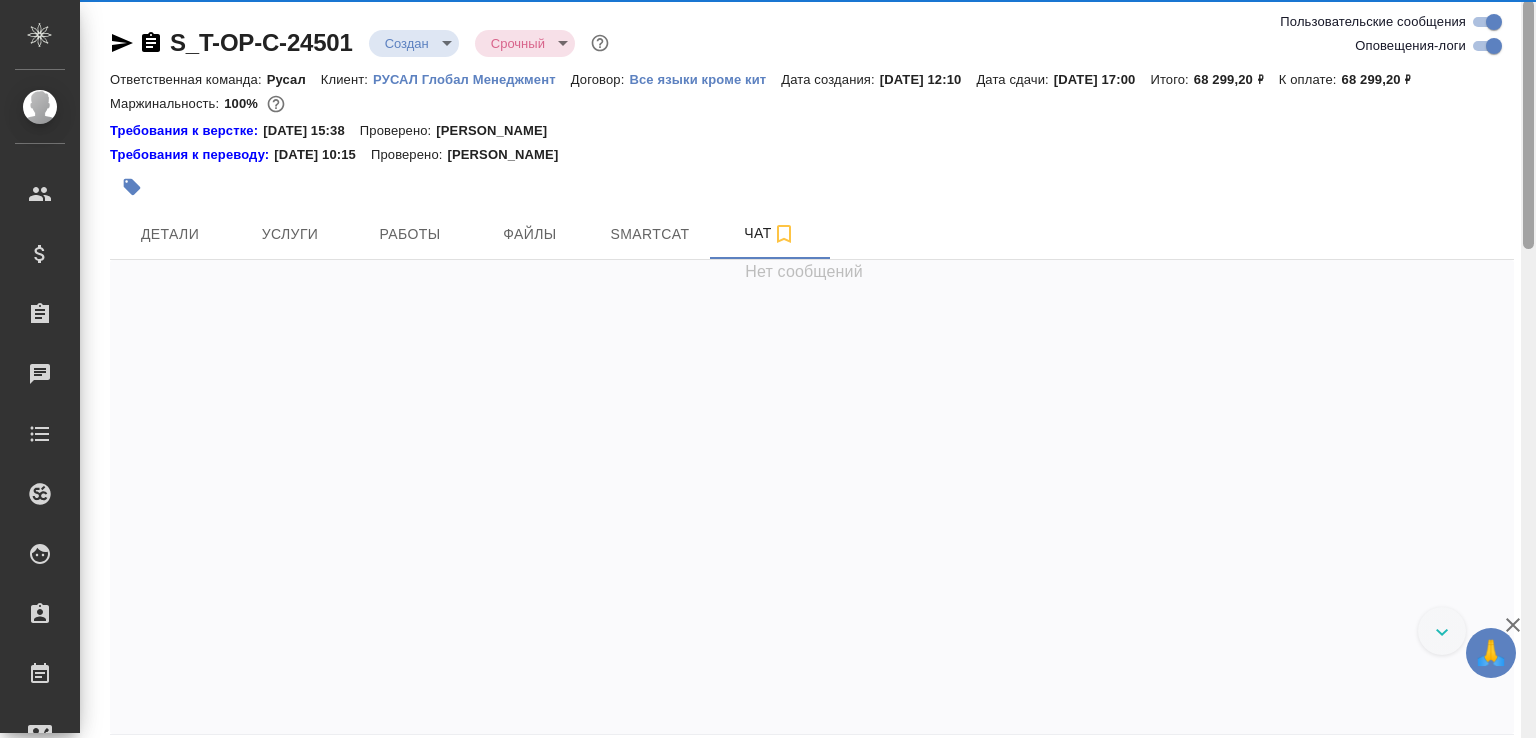 scroll, scrollTop: 238, scrollLeft: 0, axis: vertical 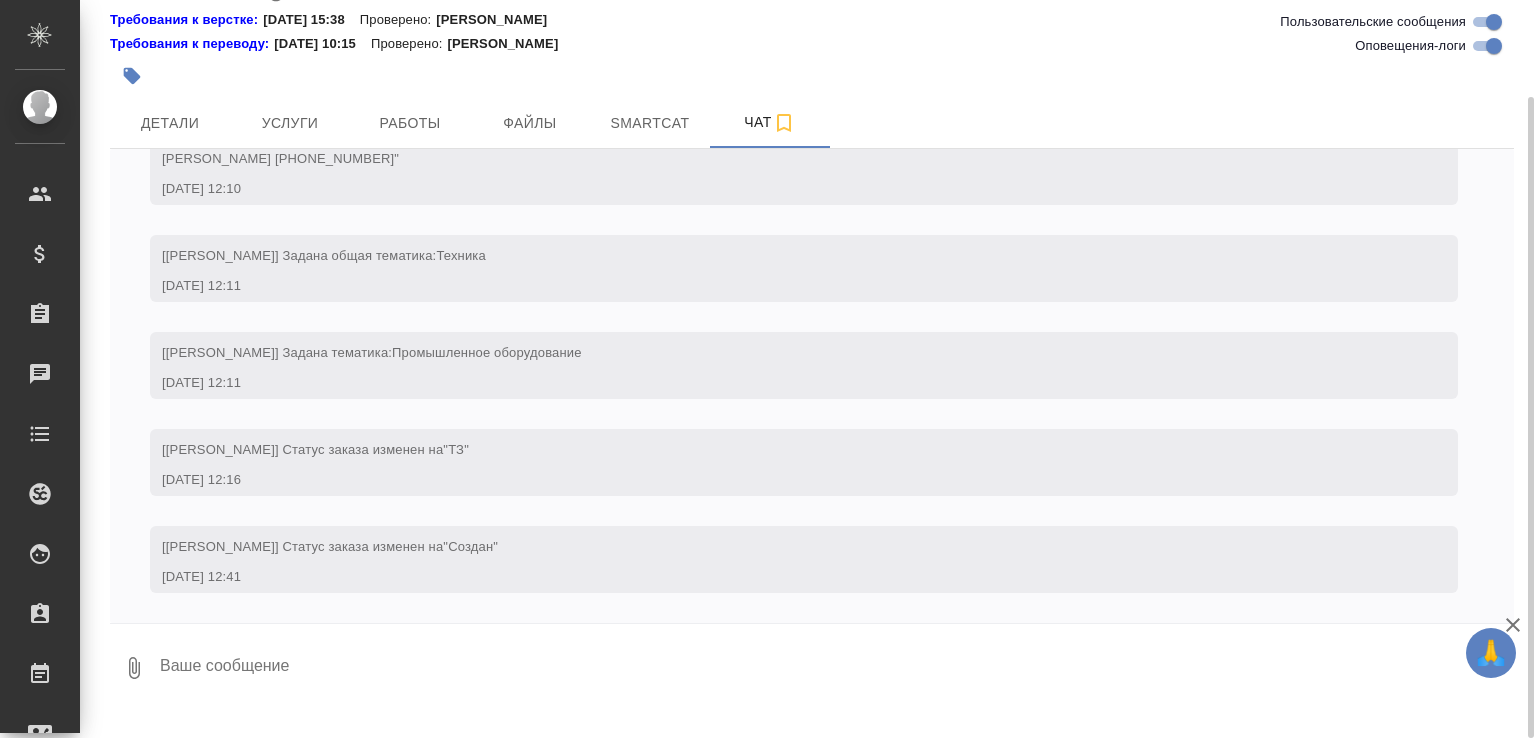 click at bounding box center (836, 668) 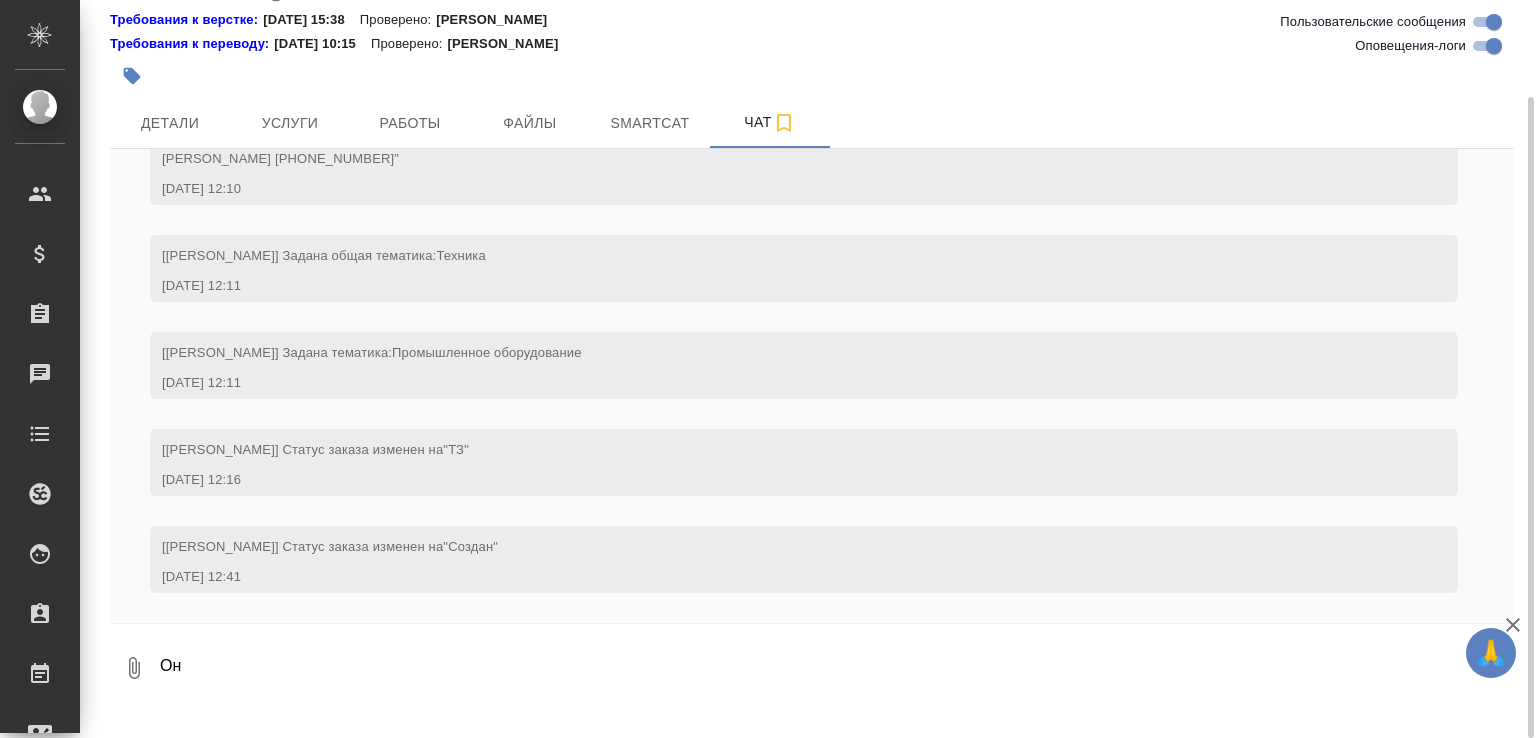 type on "О" 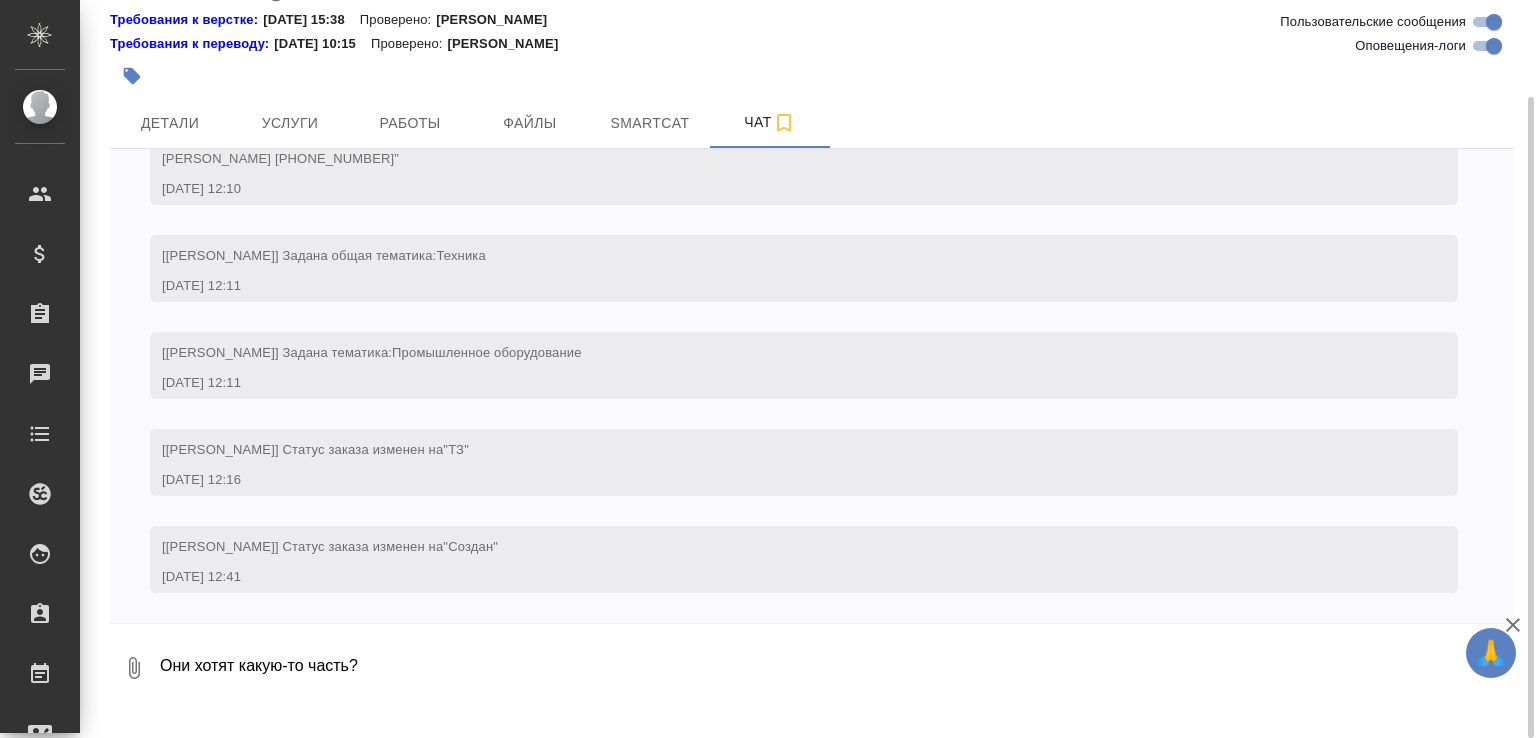type on "Они хотят какую-то часть?" 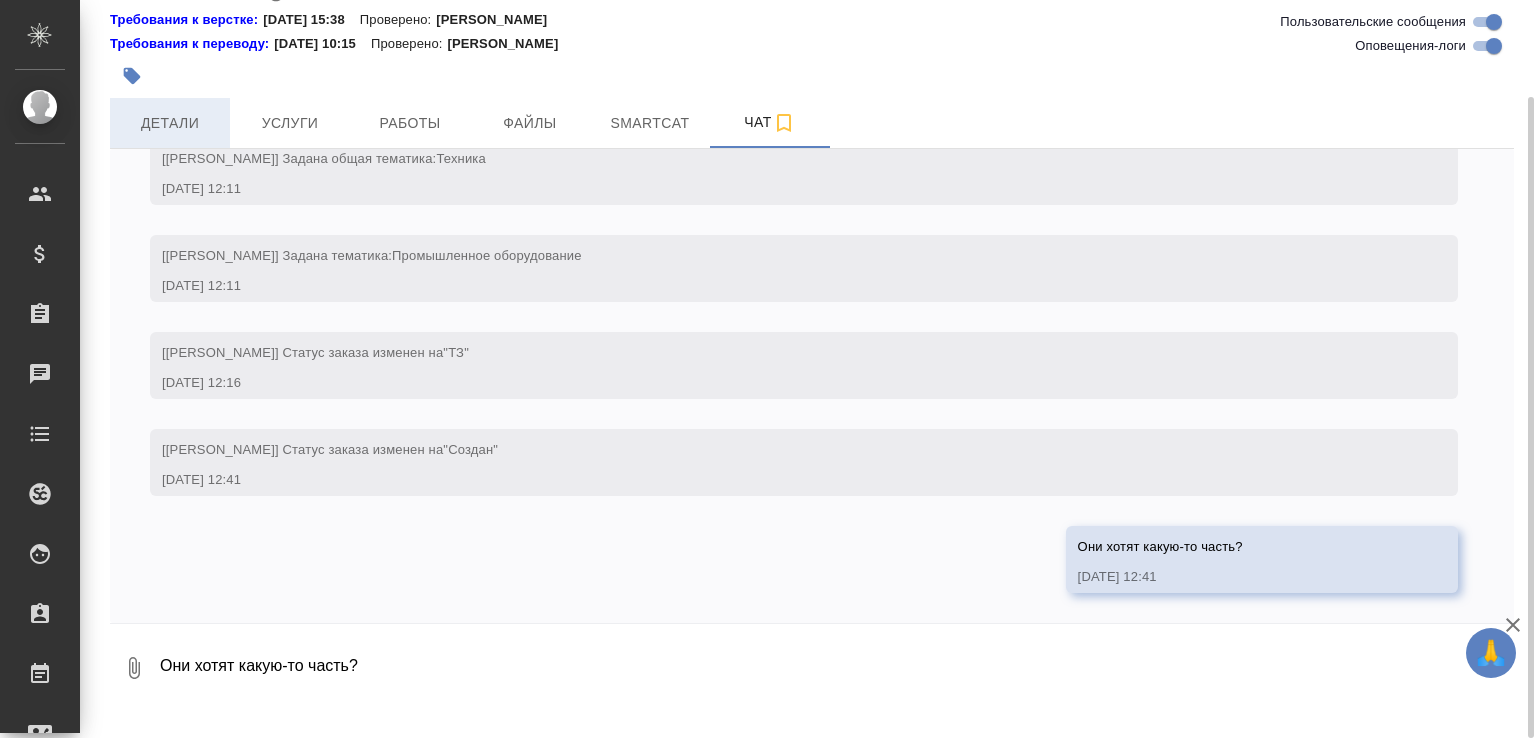 click on "Детали" at bounding box center [170, 123] 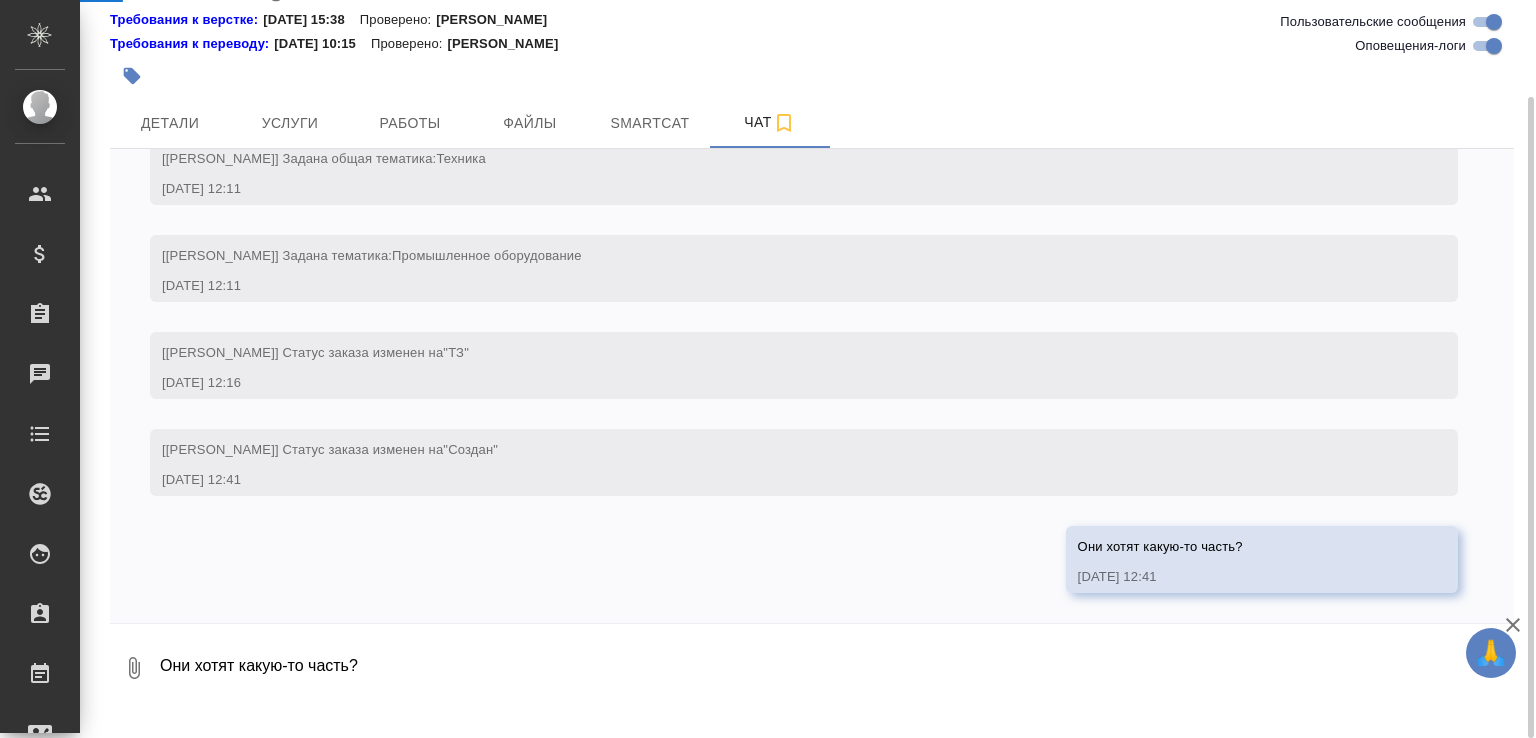 select on "RU" 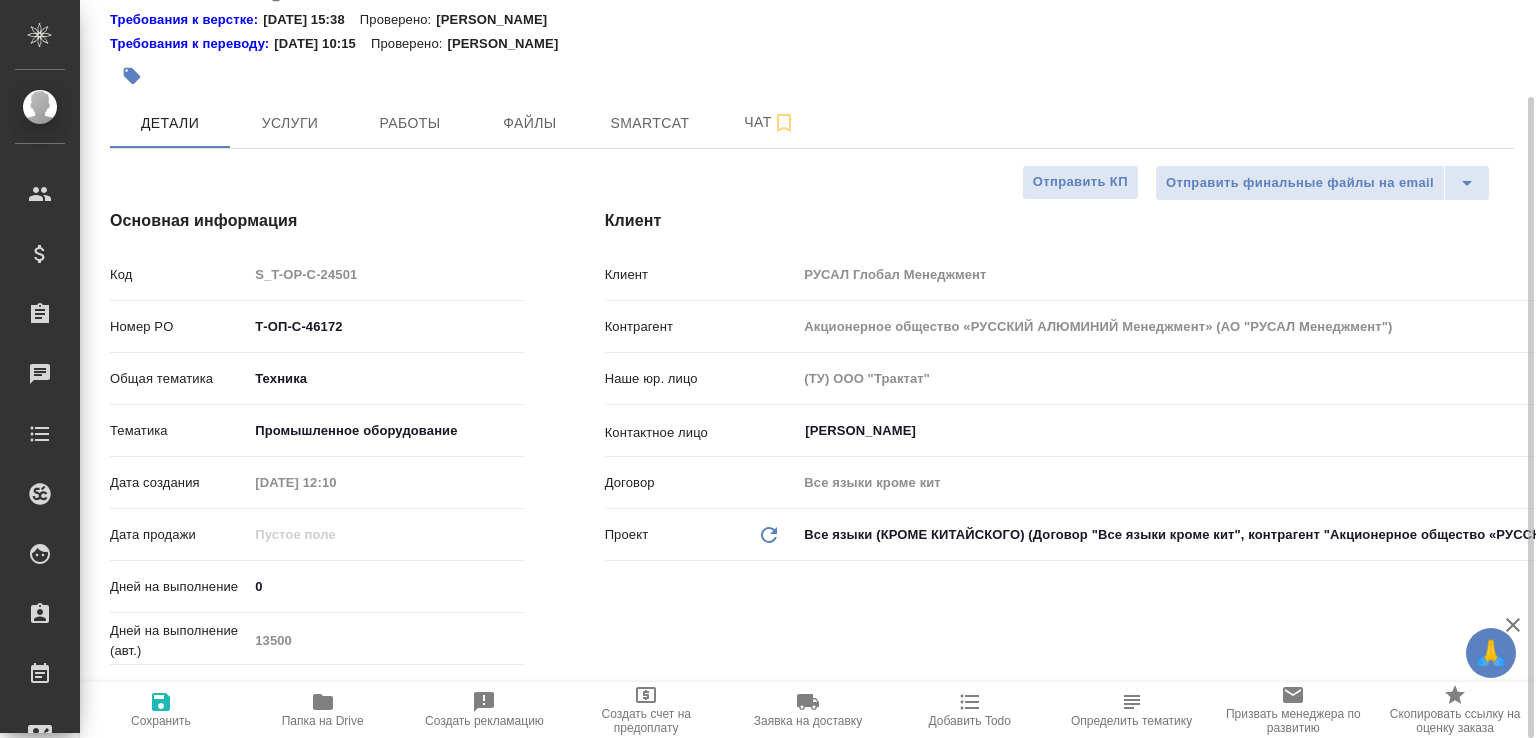 type on "x" 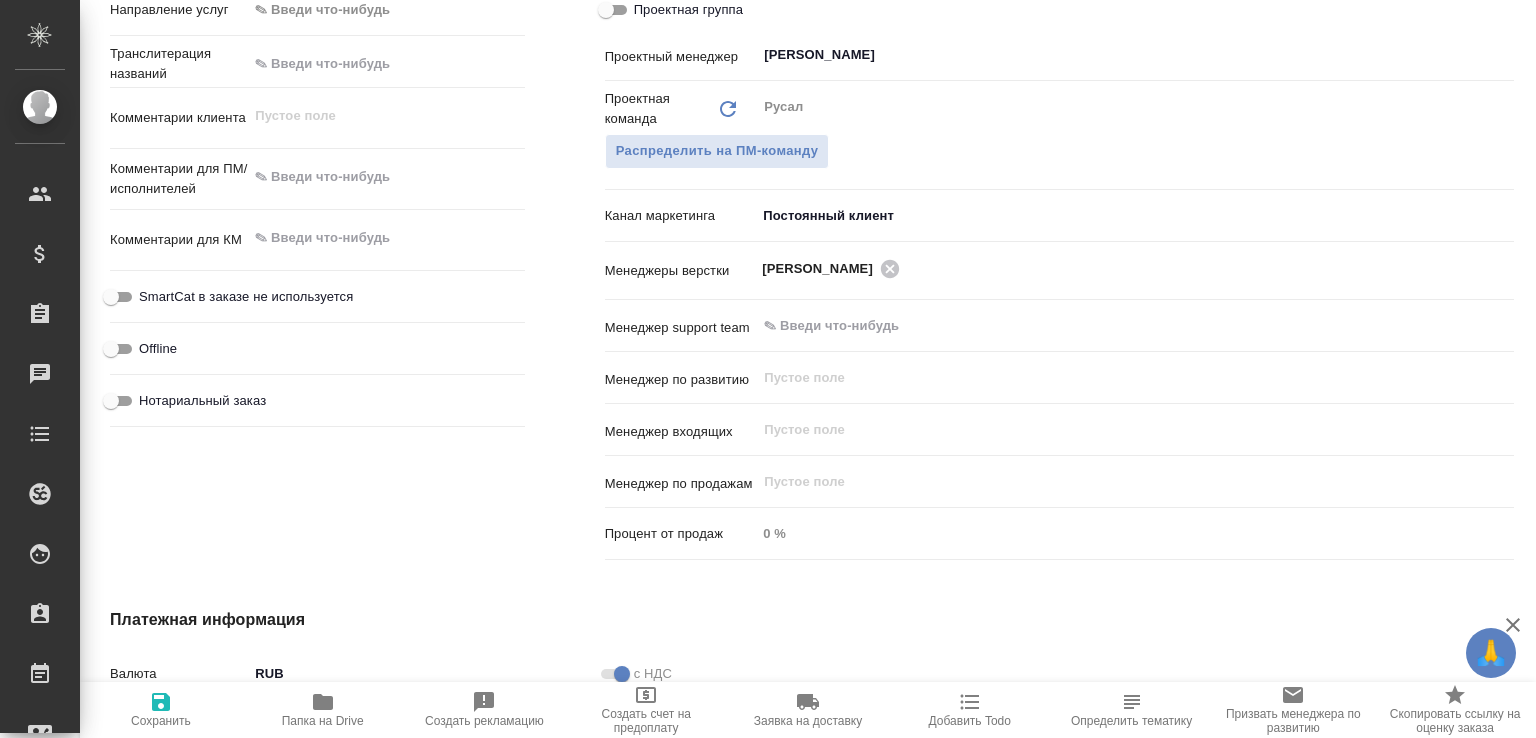 scroll, scrollTop: 0, scrollLeft: 0, axis: both 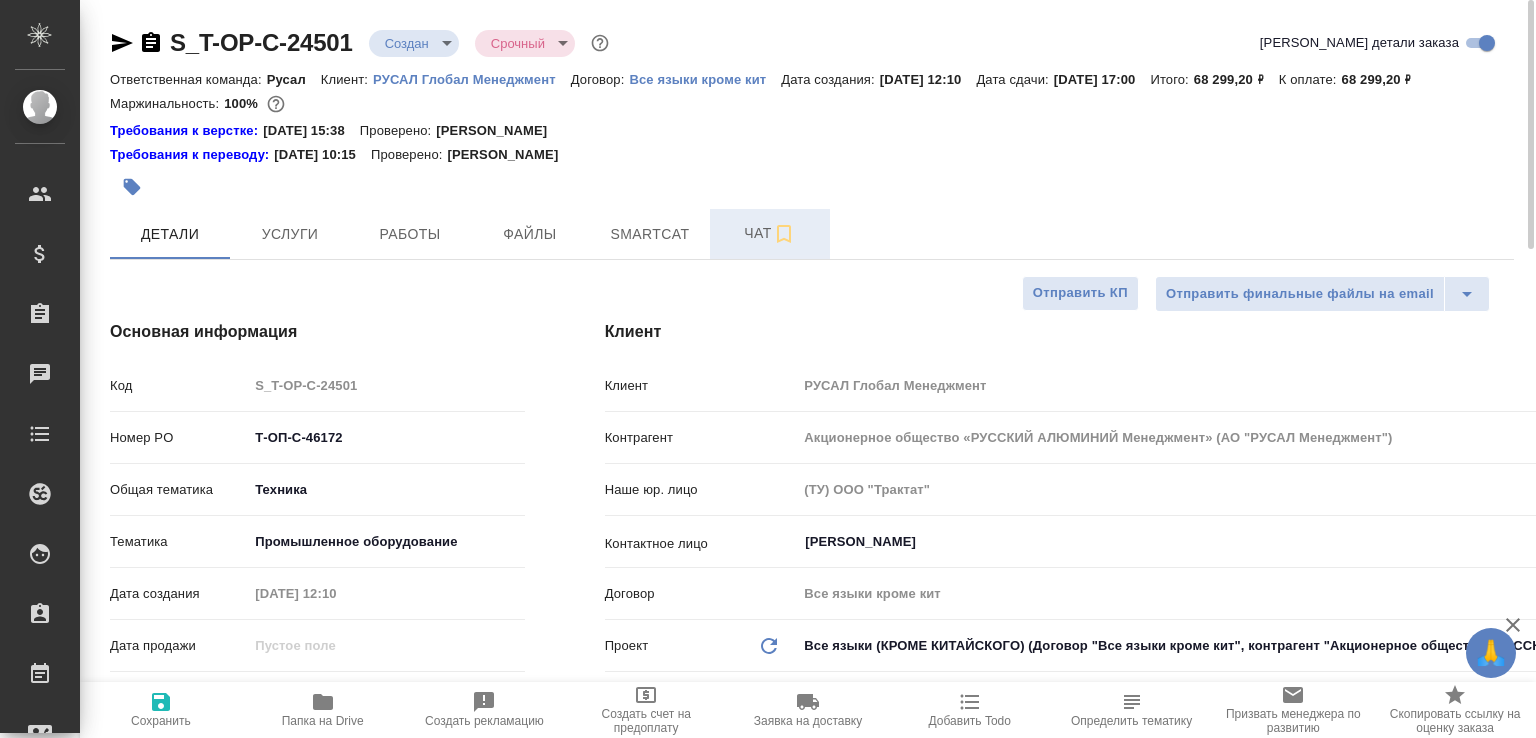 click on "Чат" at bounding box center [770, 233] 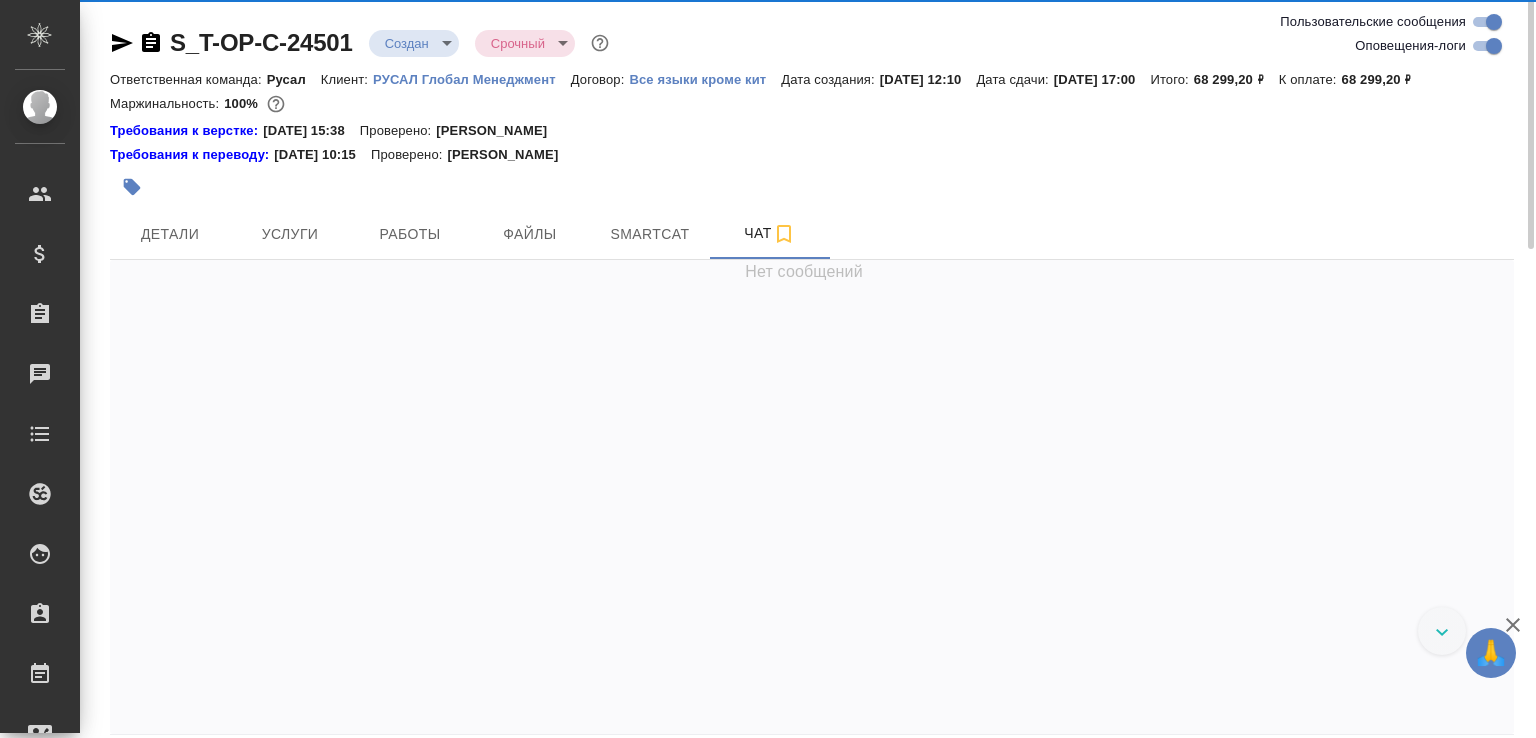 scroll, scrollTop: 335, scrollLeft: 0, axis: vertical 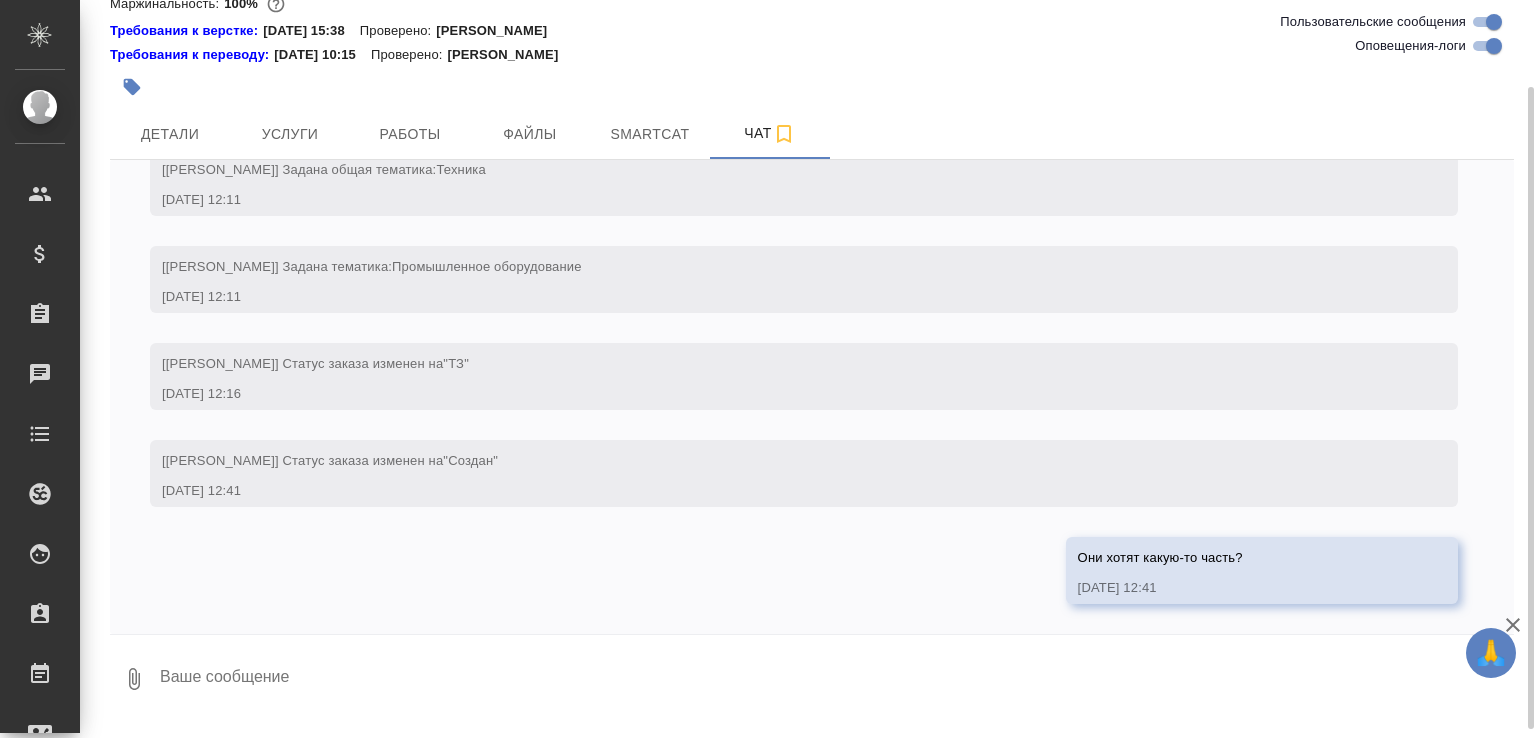 click 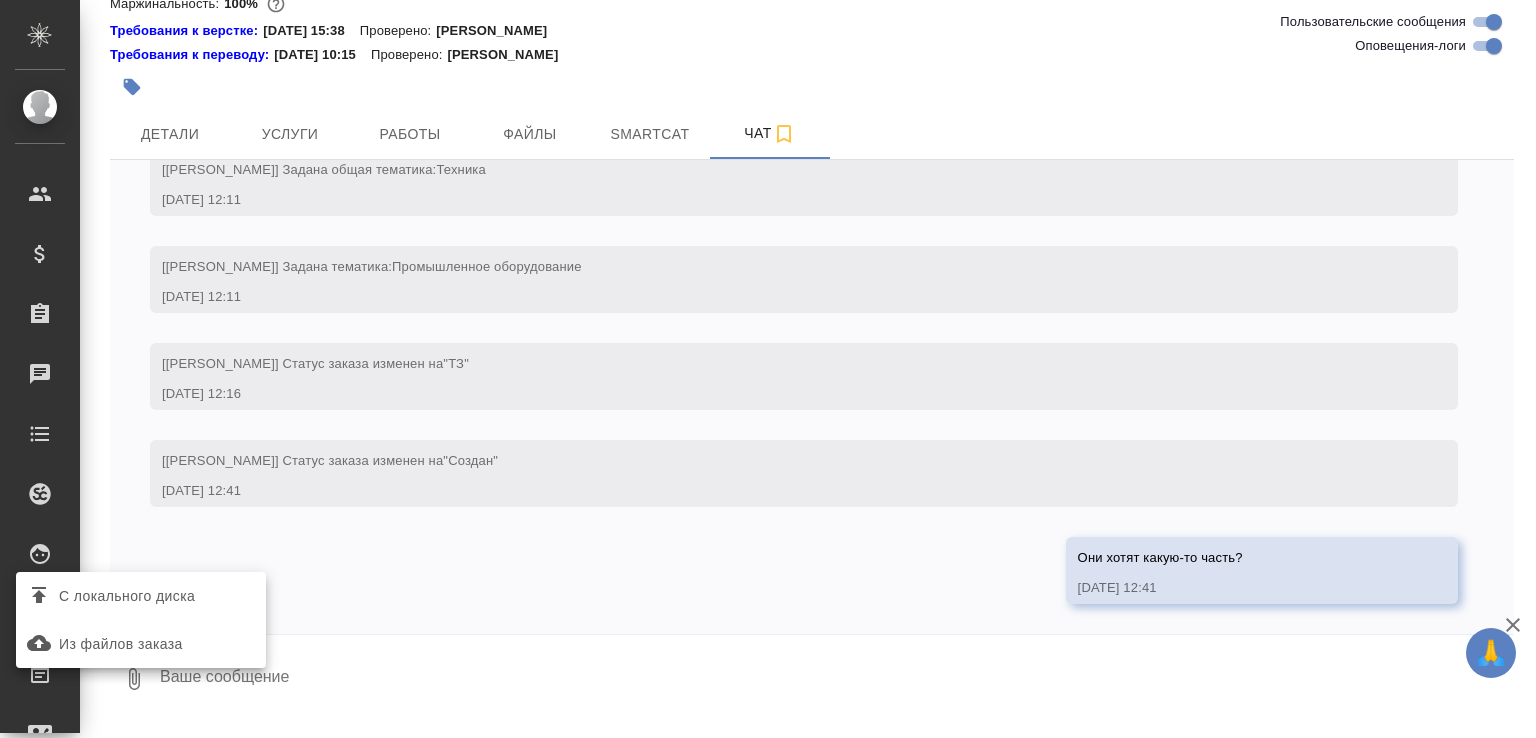 click on "С локального диска" at bounding box center (127, 596) 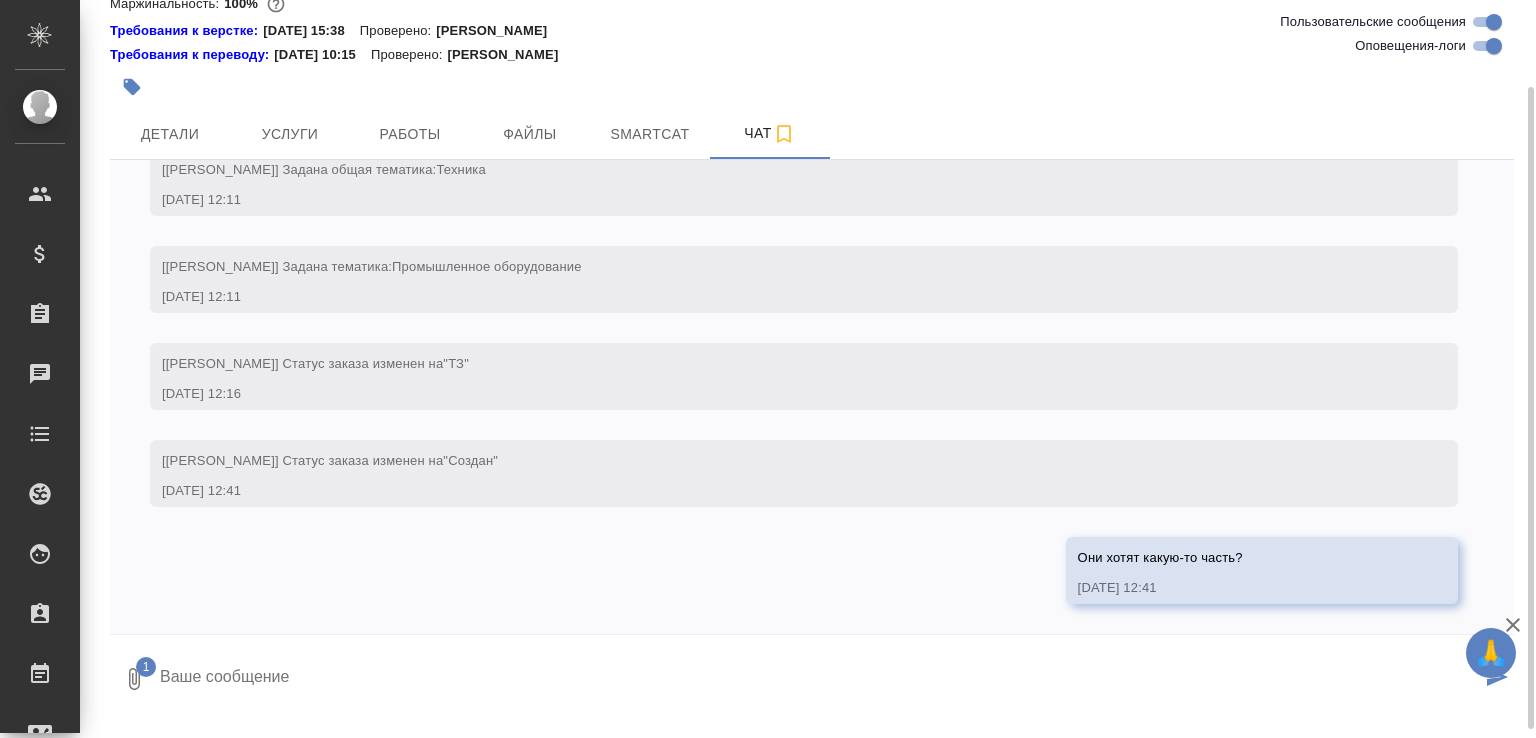 click at bounding box center [819, 679] 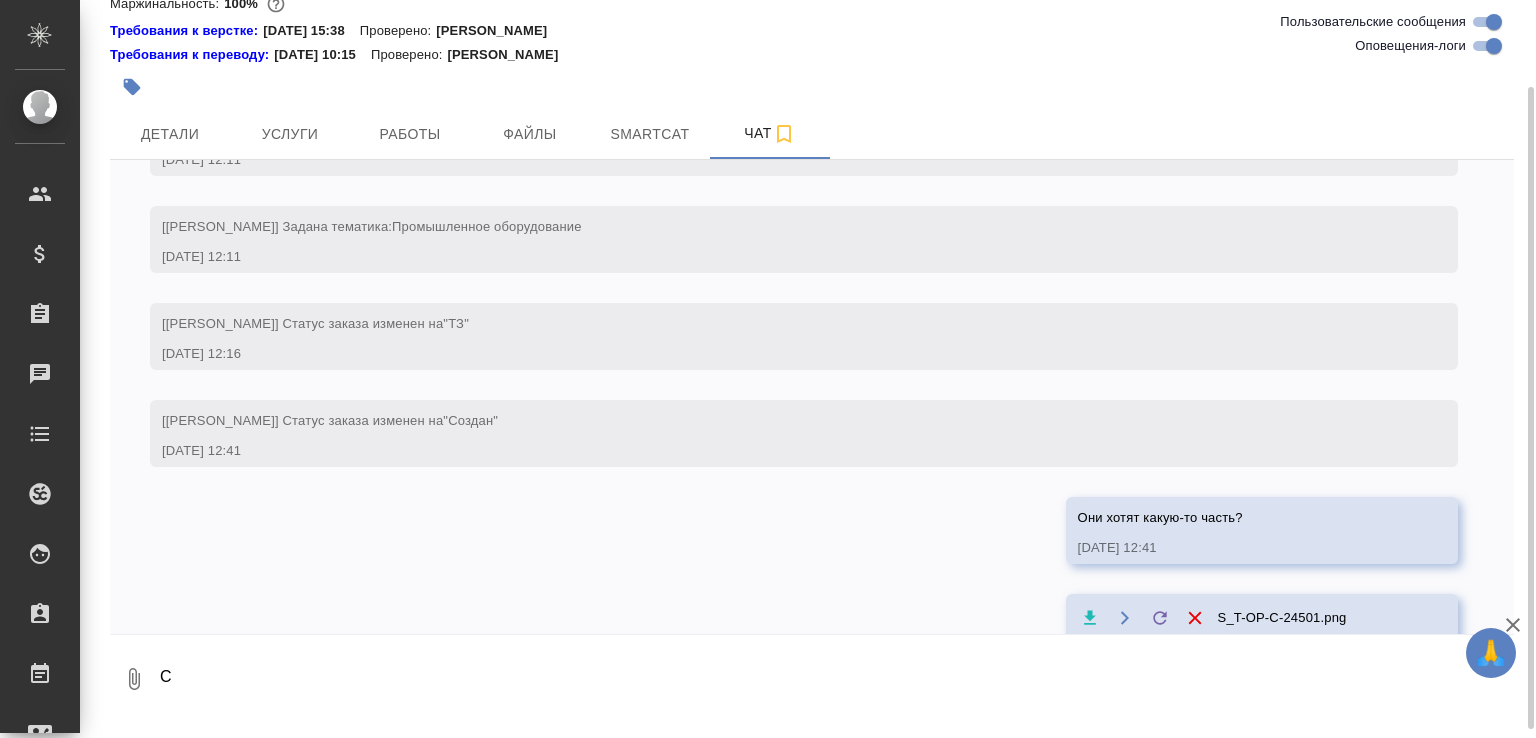 scroll, scrollTop: 472, scrollLeft: 0, axis: vertical 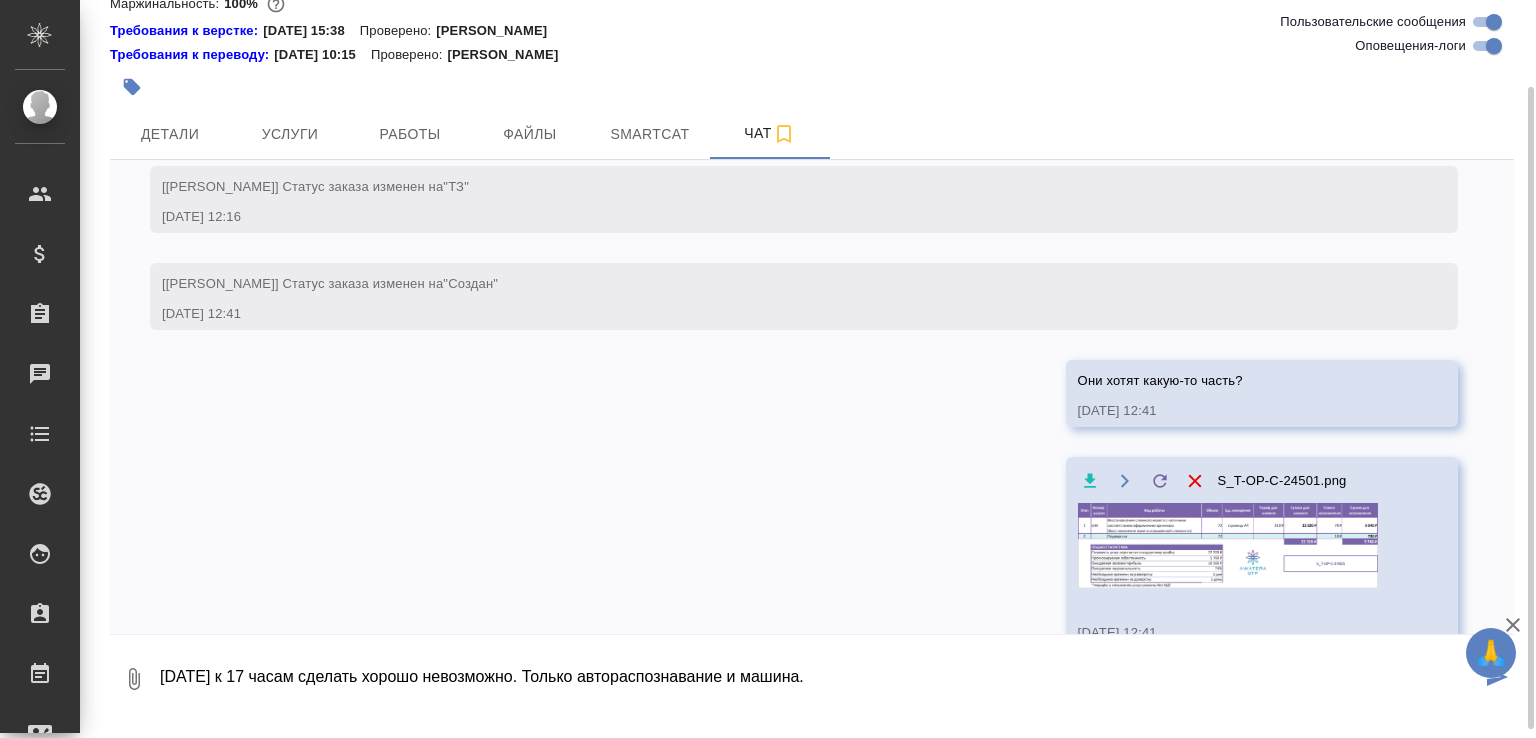 type on "Сегодня к 17 часам сделать хорошо невозможно. Только автораспознавание и машина." 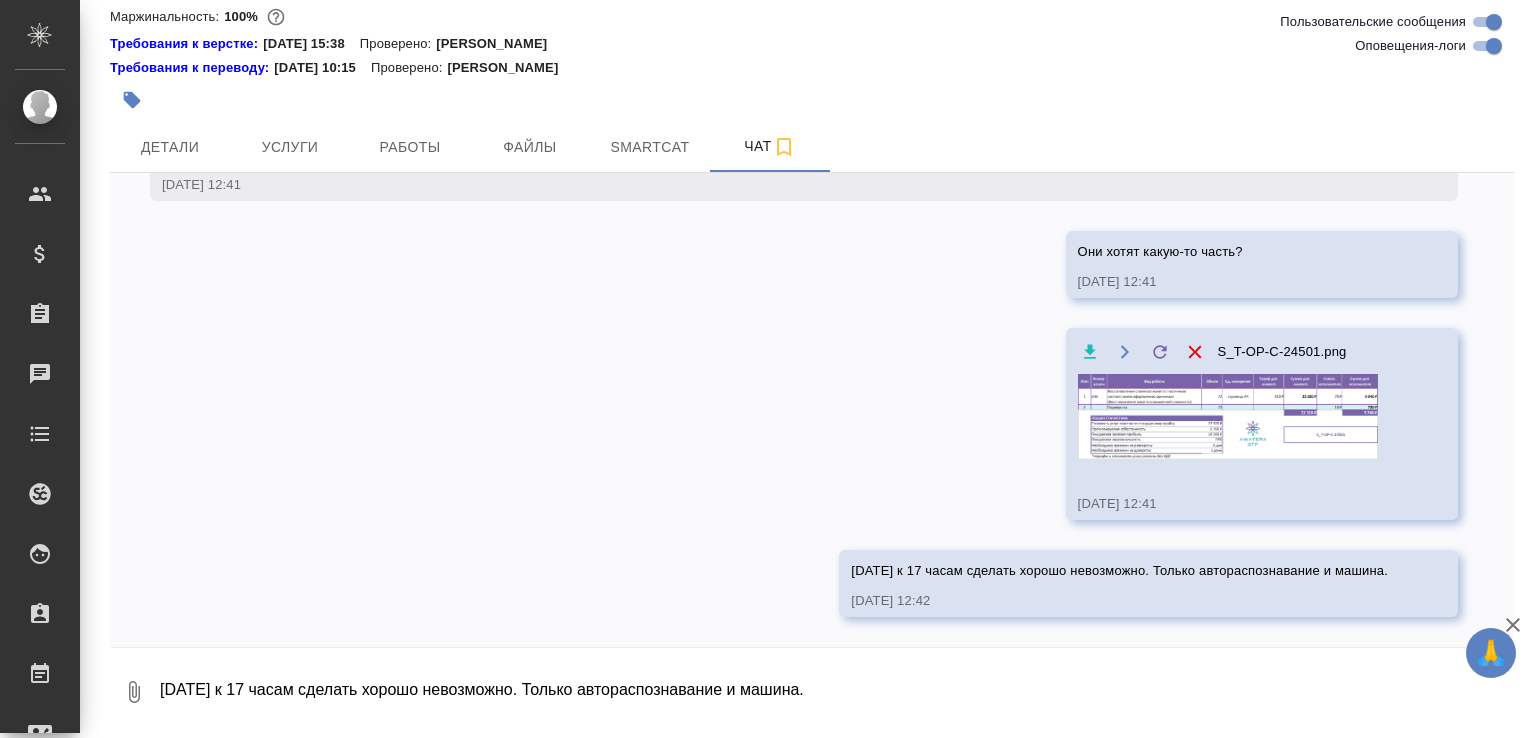 scroll, scrollTop: 655, scrollLeft: 0, axis: vertical 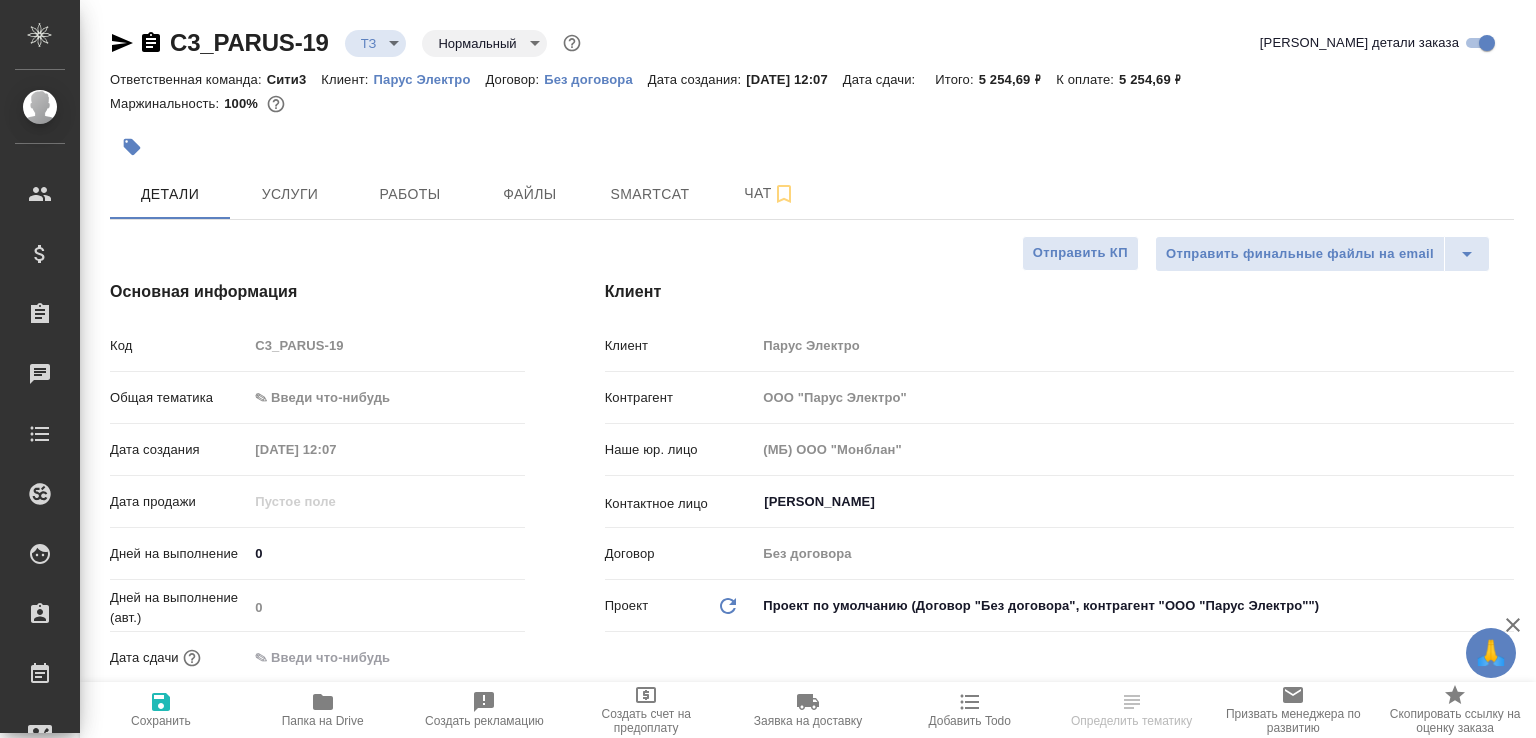 select on "RU" 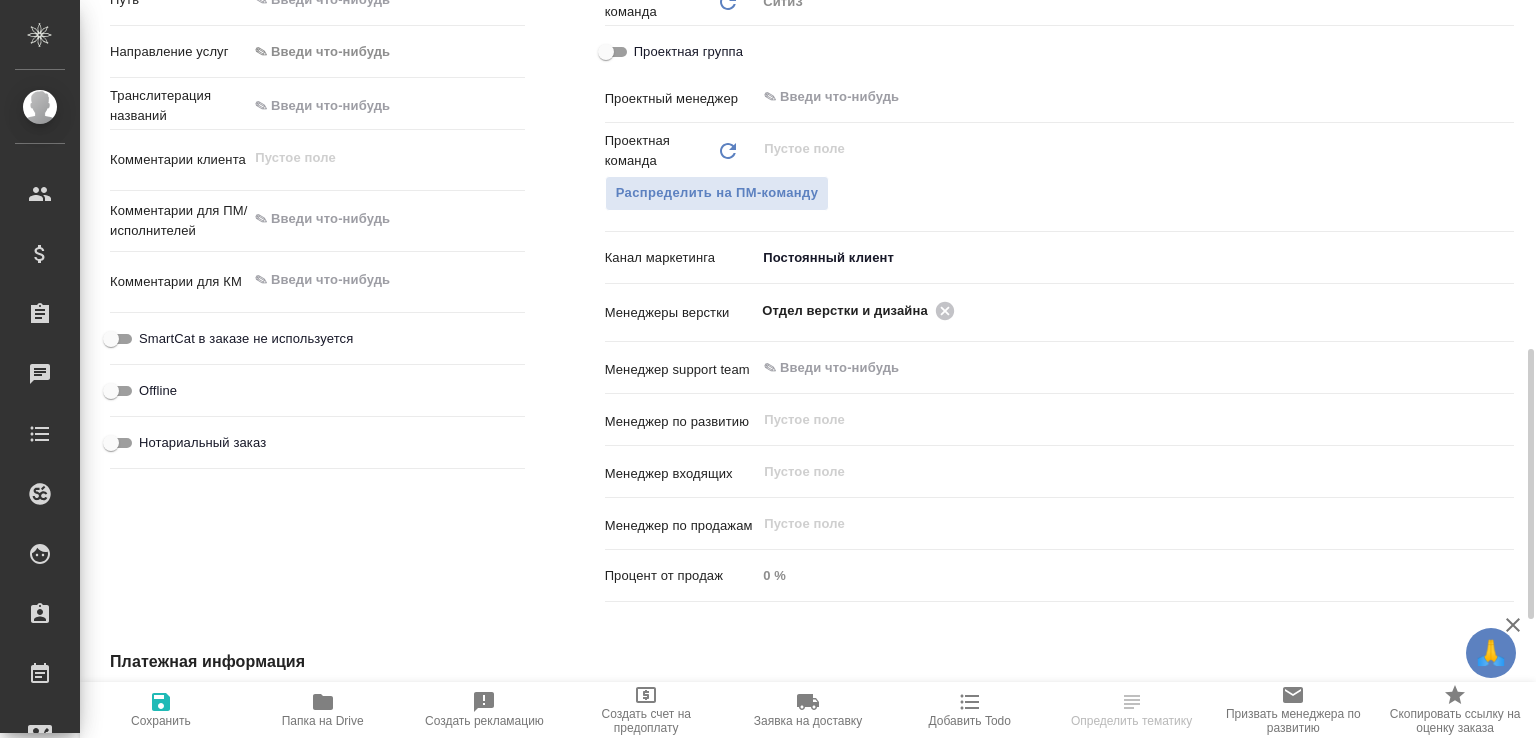 scroll, scrollTop: 1168, scrollLeft: 0, axis: vertical 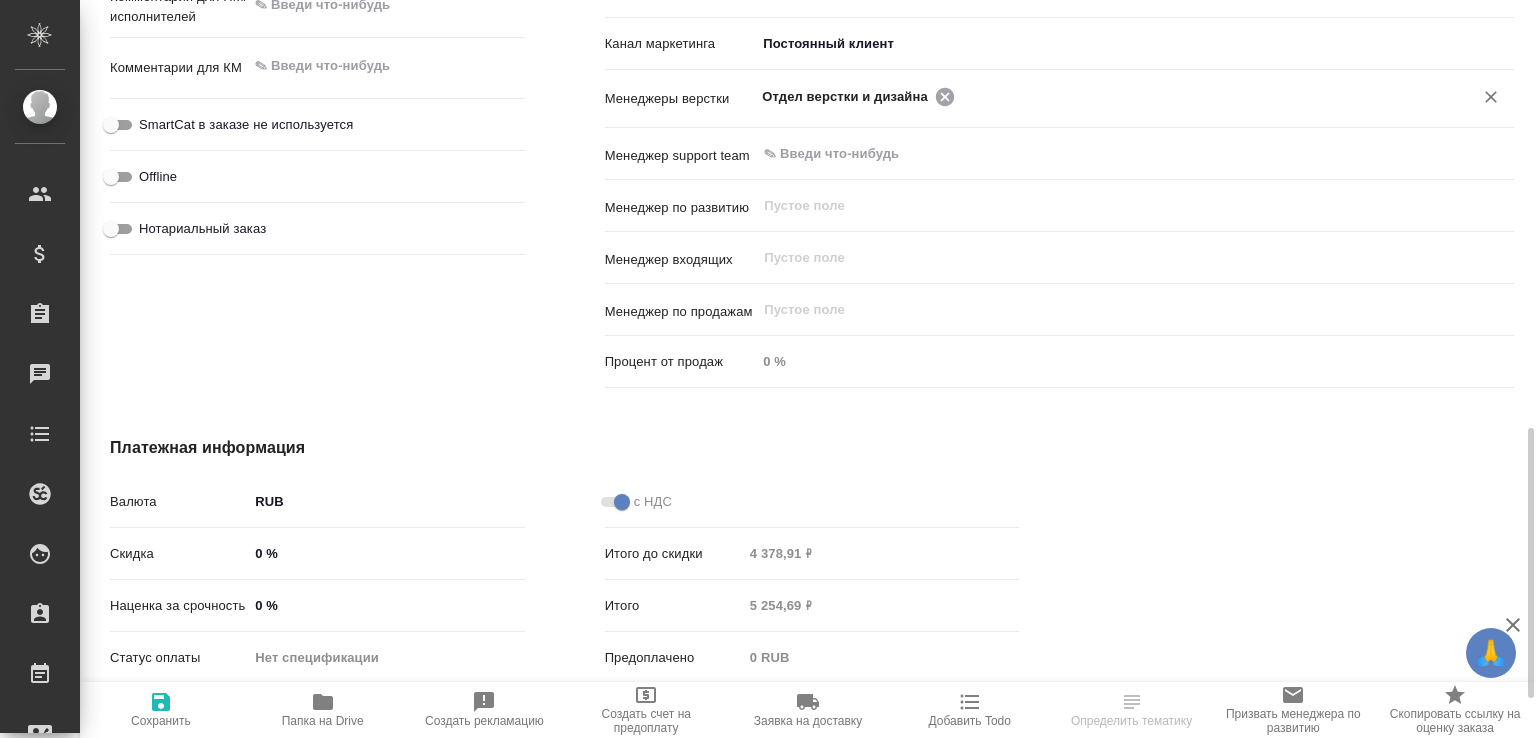 click 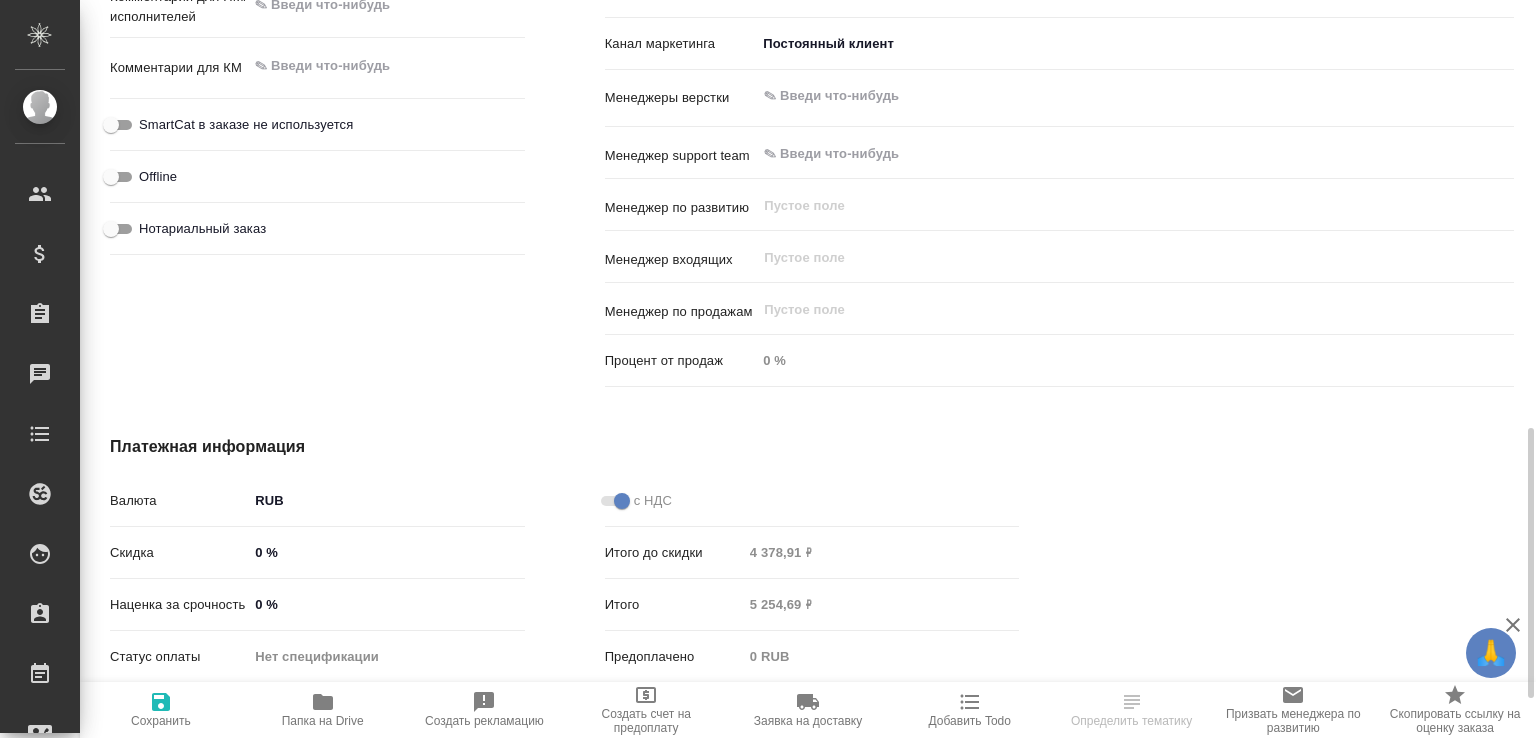 click at bounding box center (1101, 96) 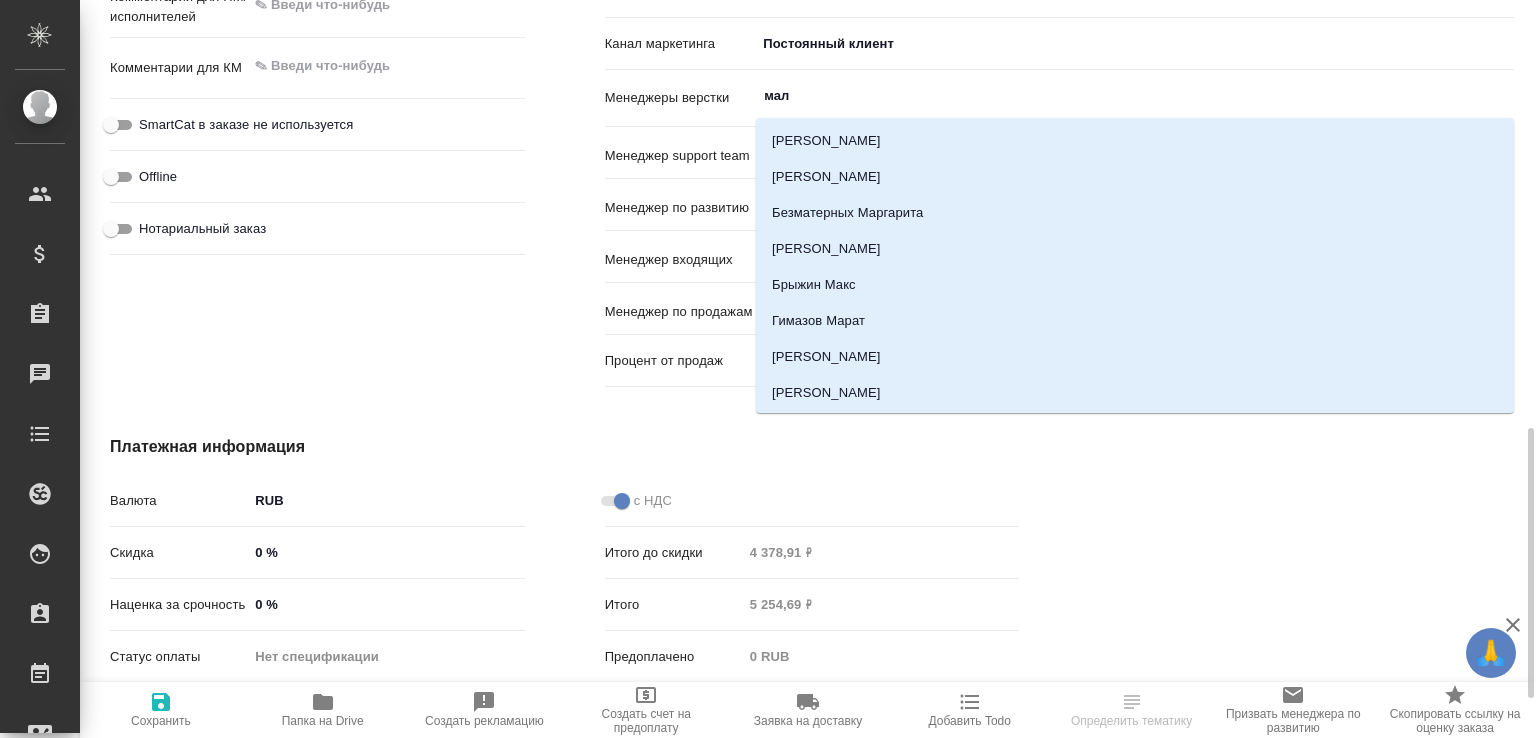 type on "мало" 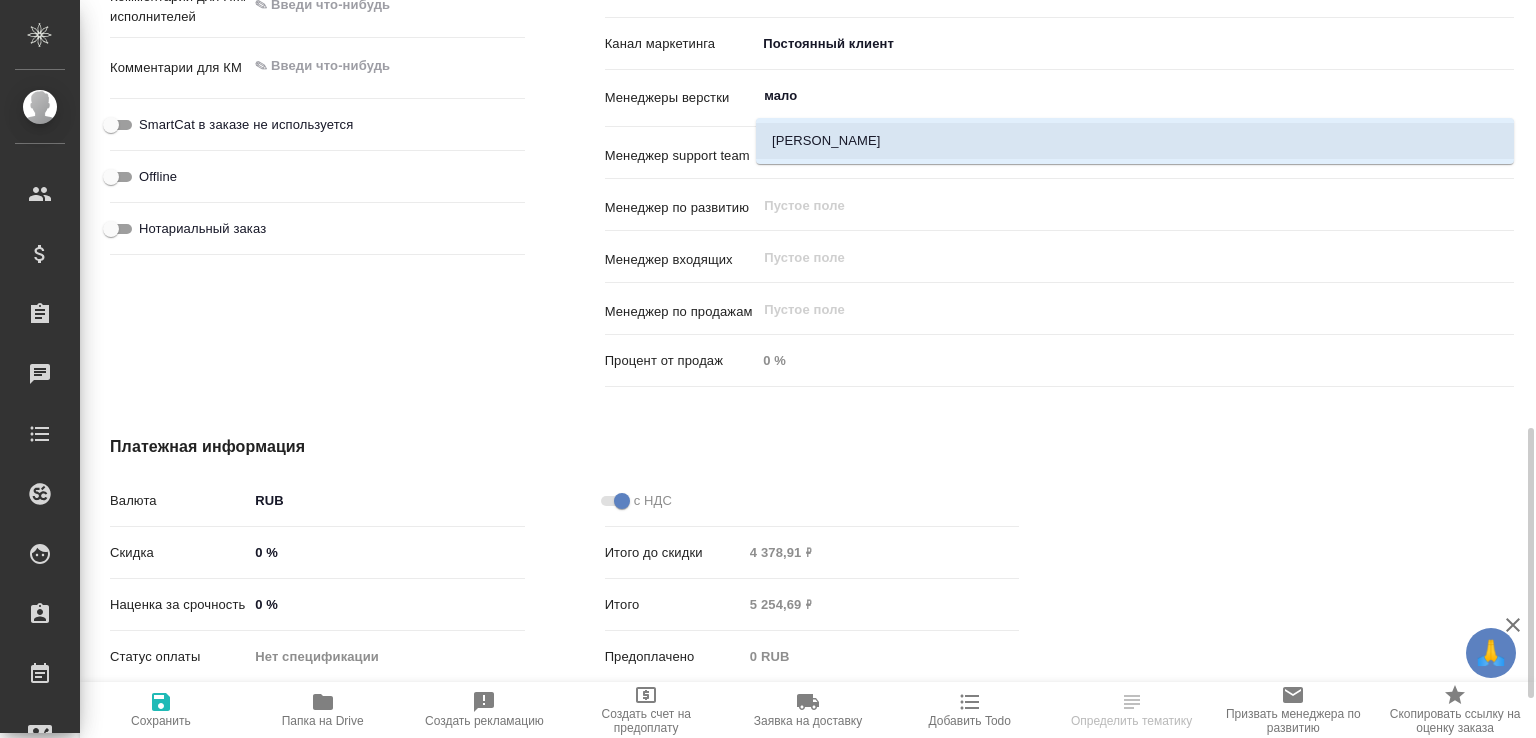 click on "[PERSON_NAME]" at bounding box center (1135, 141) 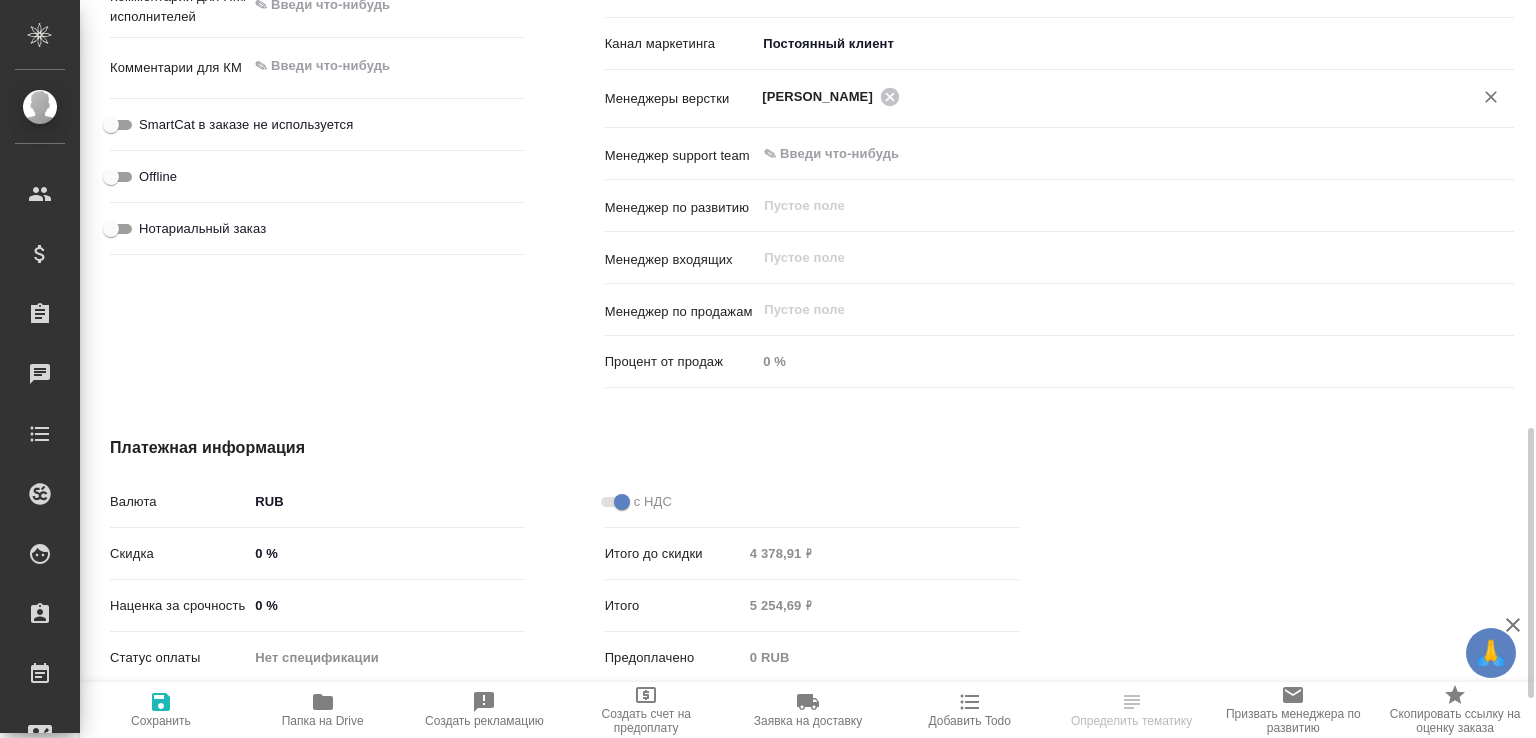 click 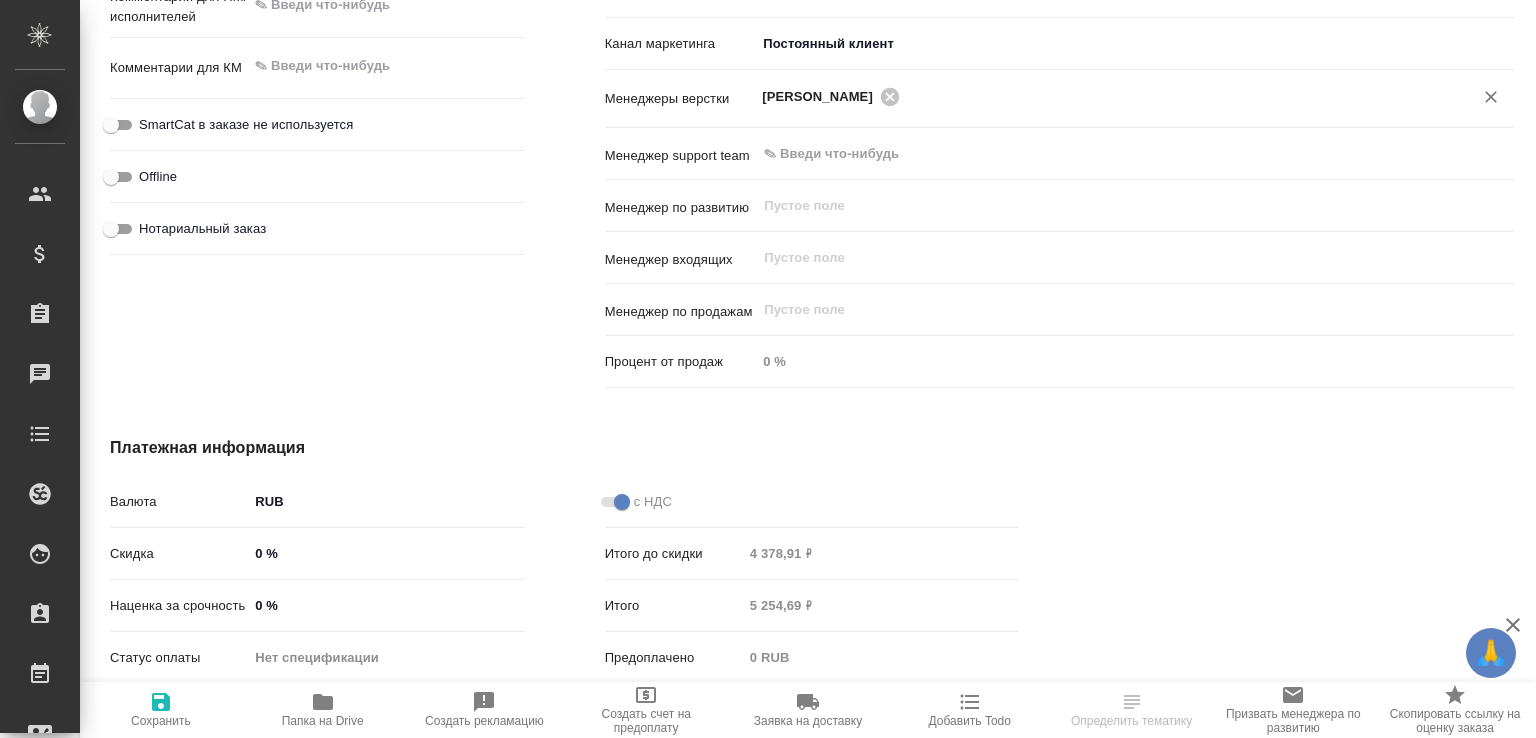 select on "RU" 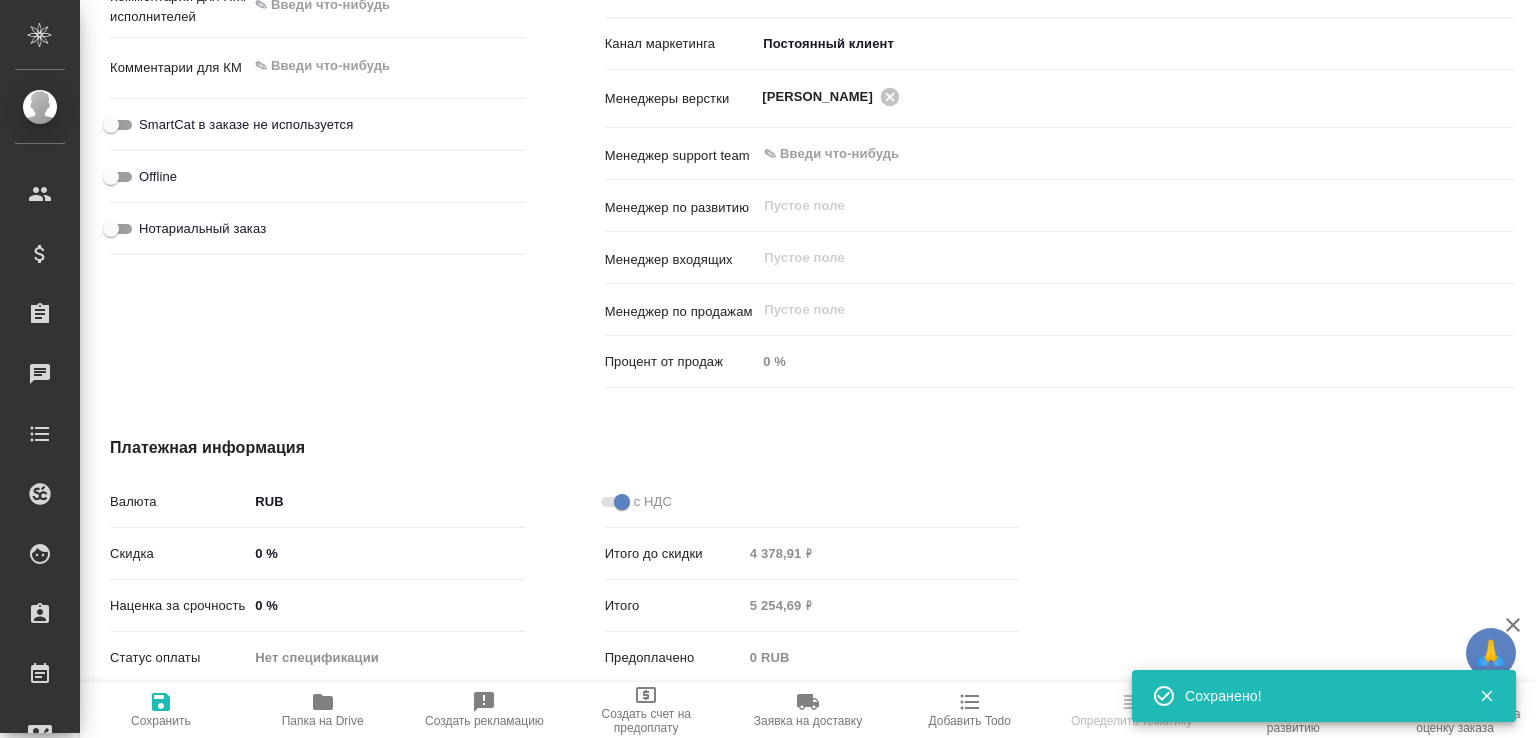 type on "x" 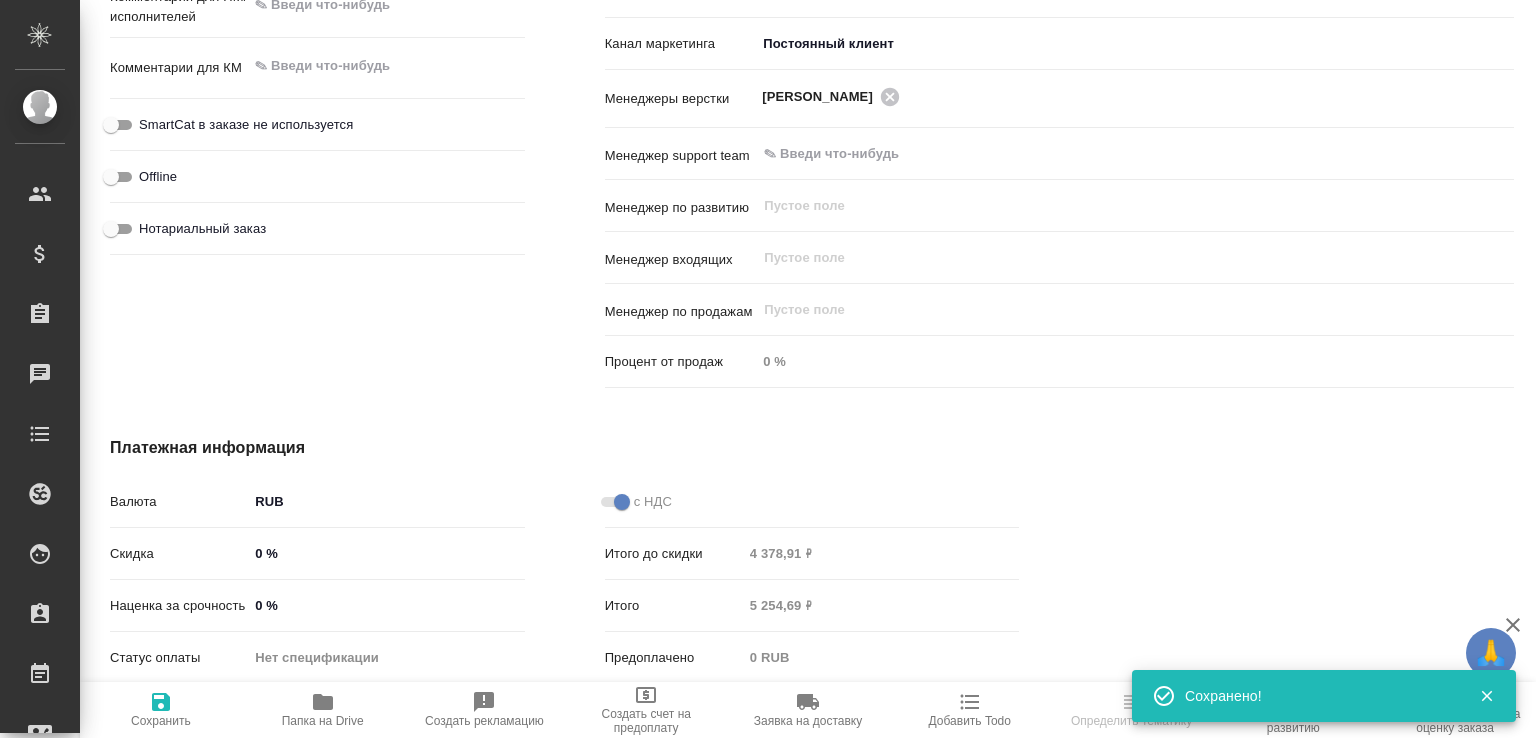 type on "x" 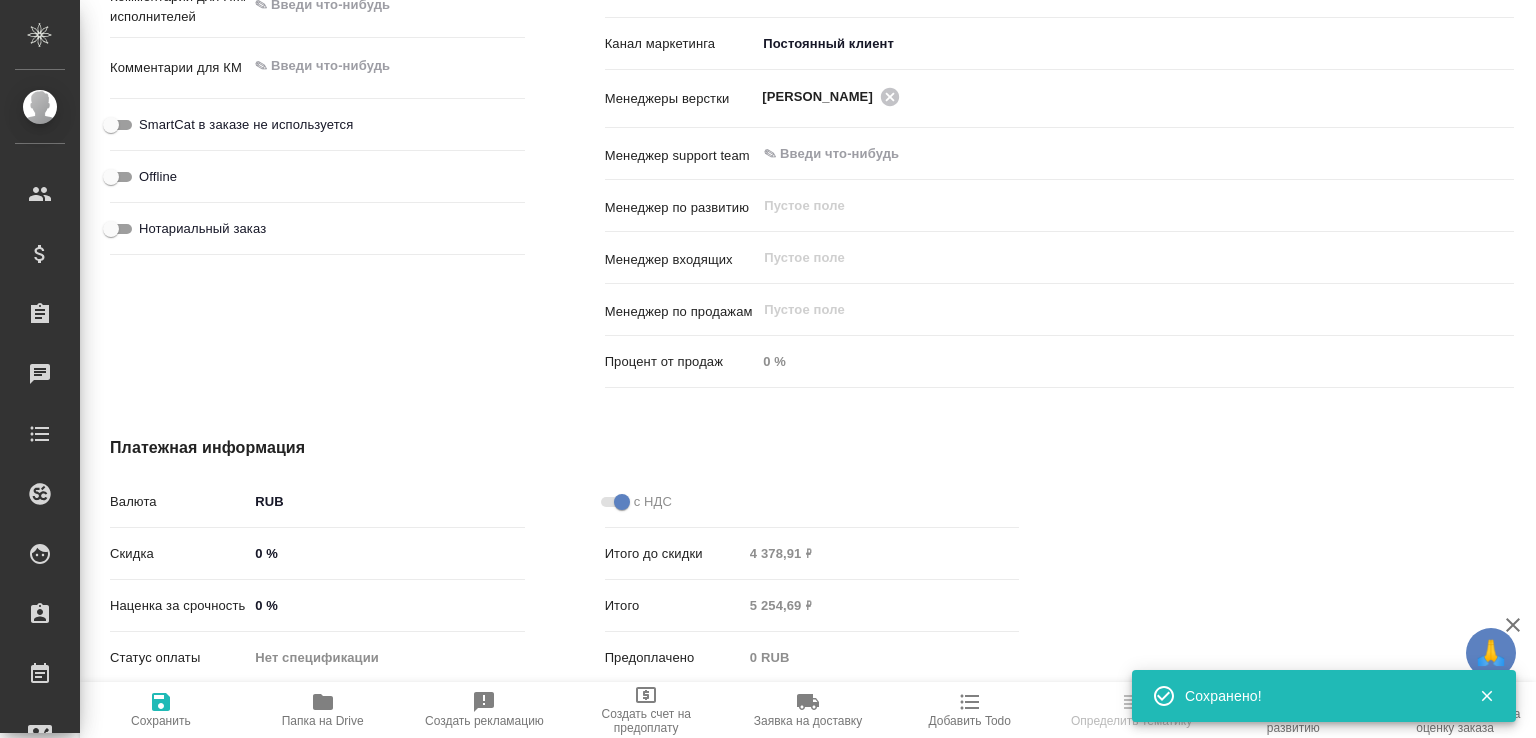 select on "RU" 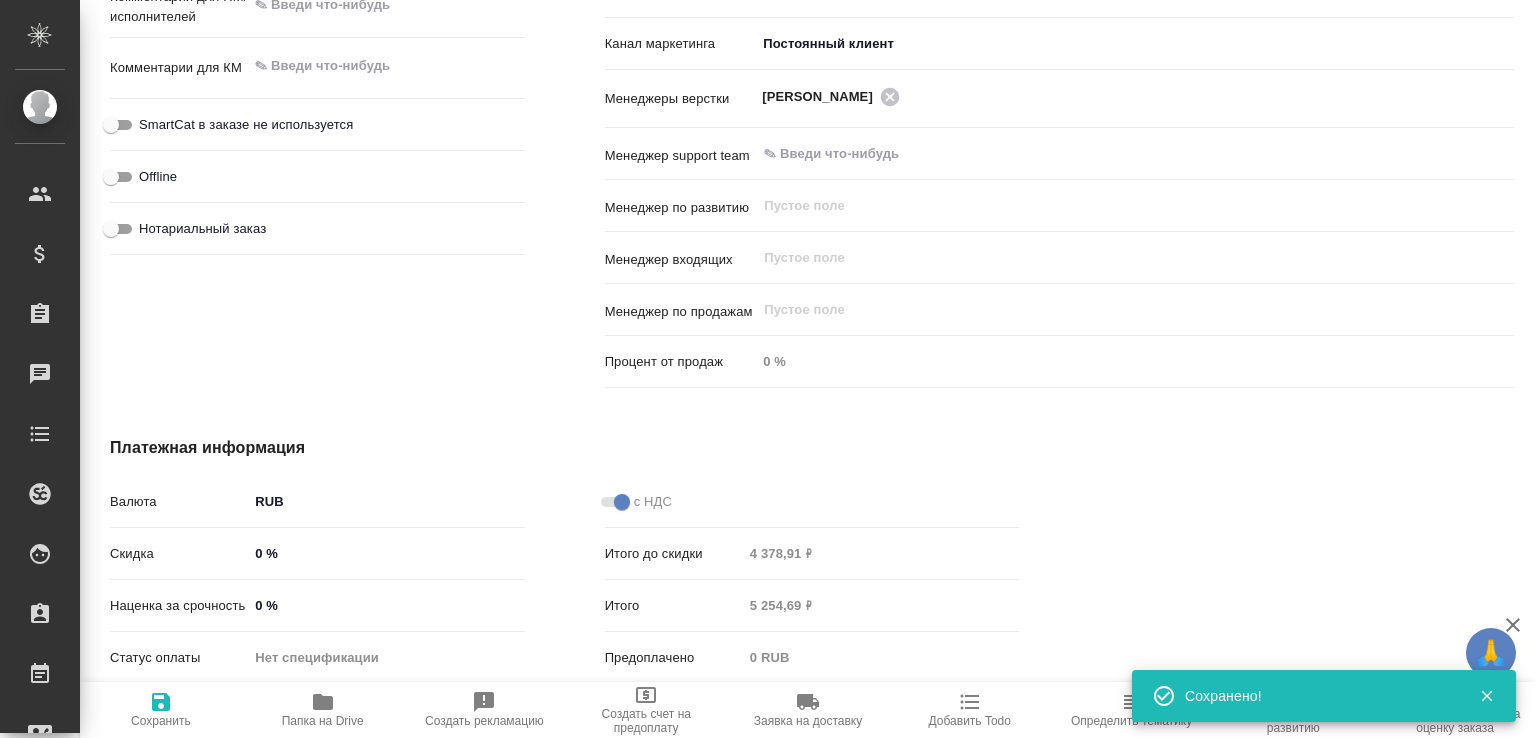 type on "x" 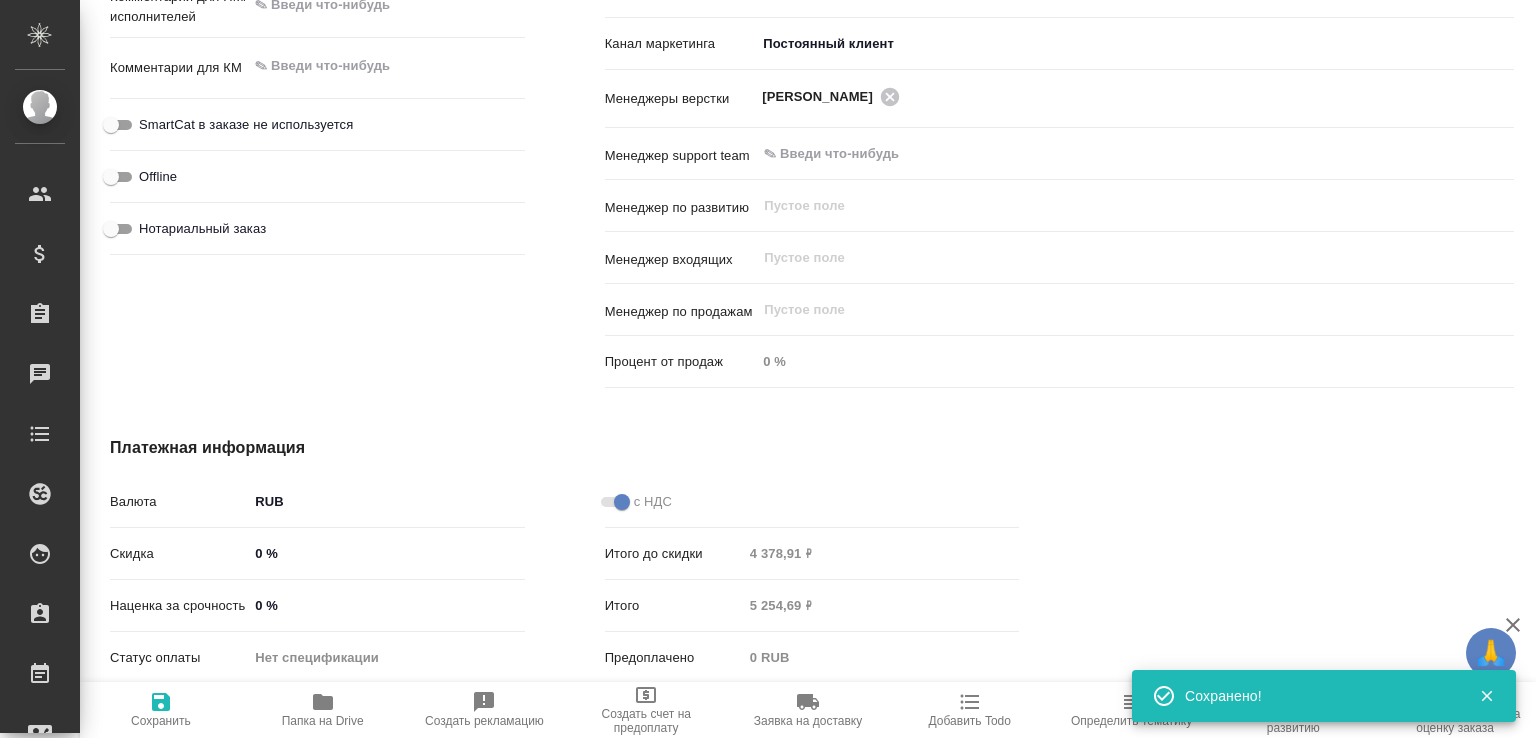 type on "x" 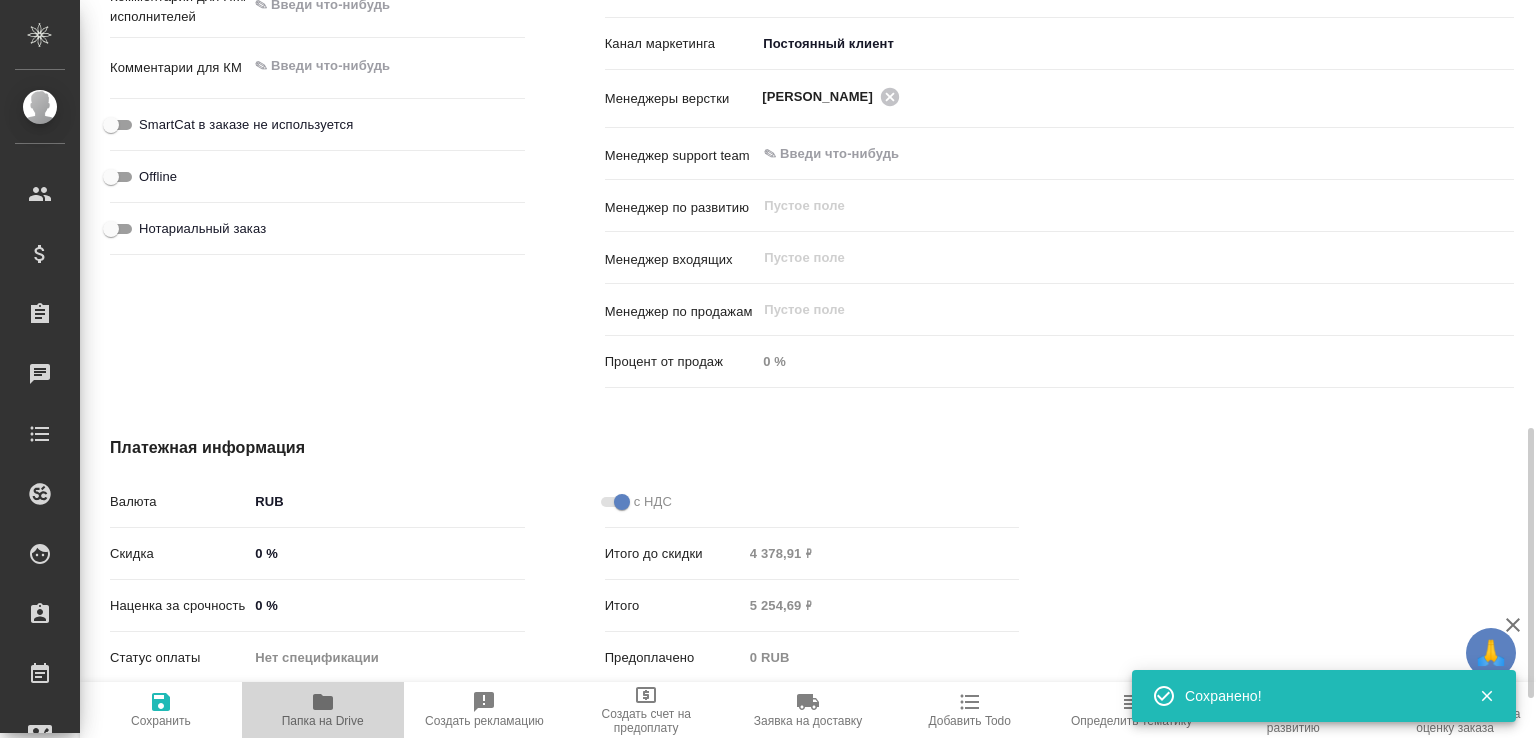 click on "Папка на Drive" at bounding box center (323, 721) 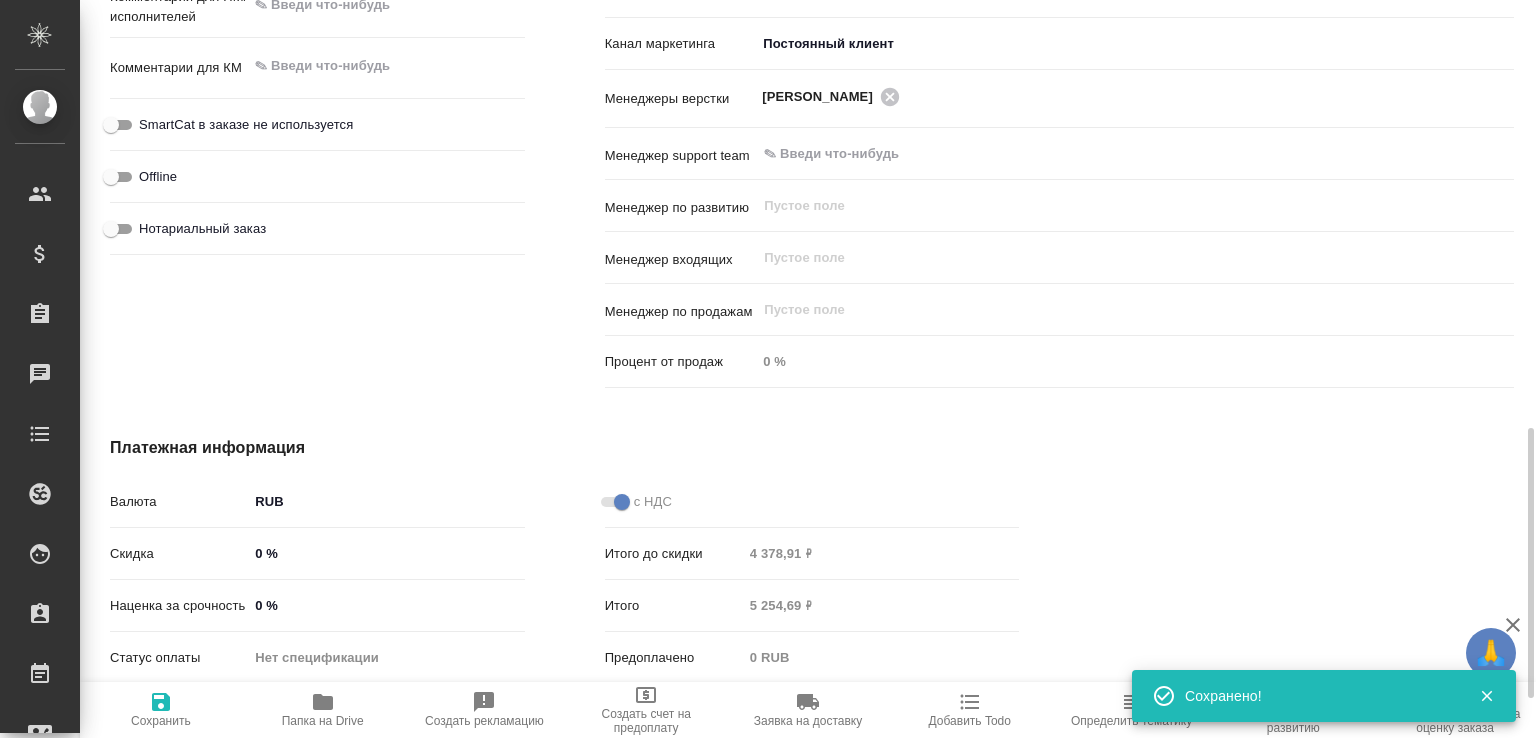 scroll, scrollTop: 216, scrollLeft: 0, axis: vertical 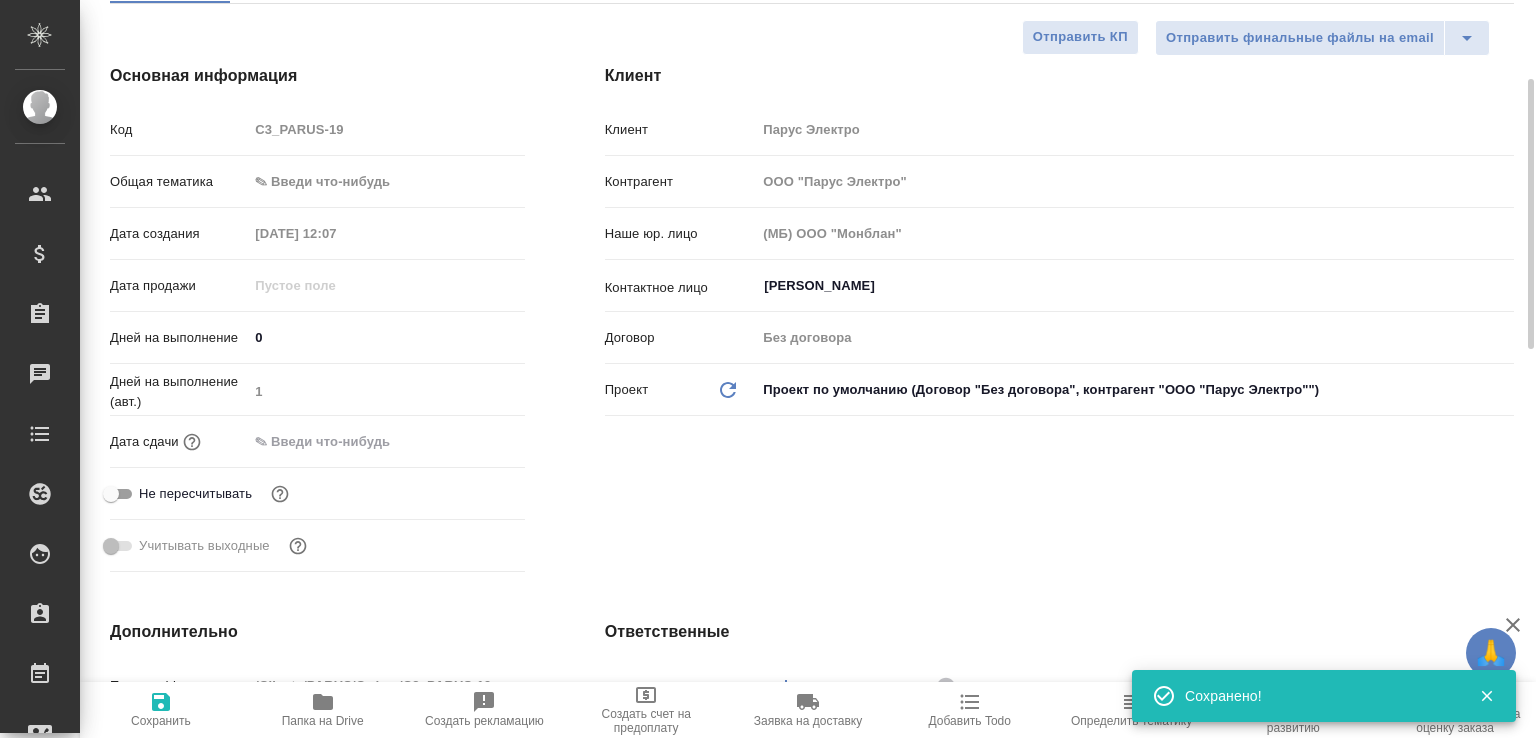 type on "x" 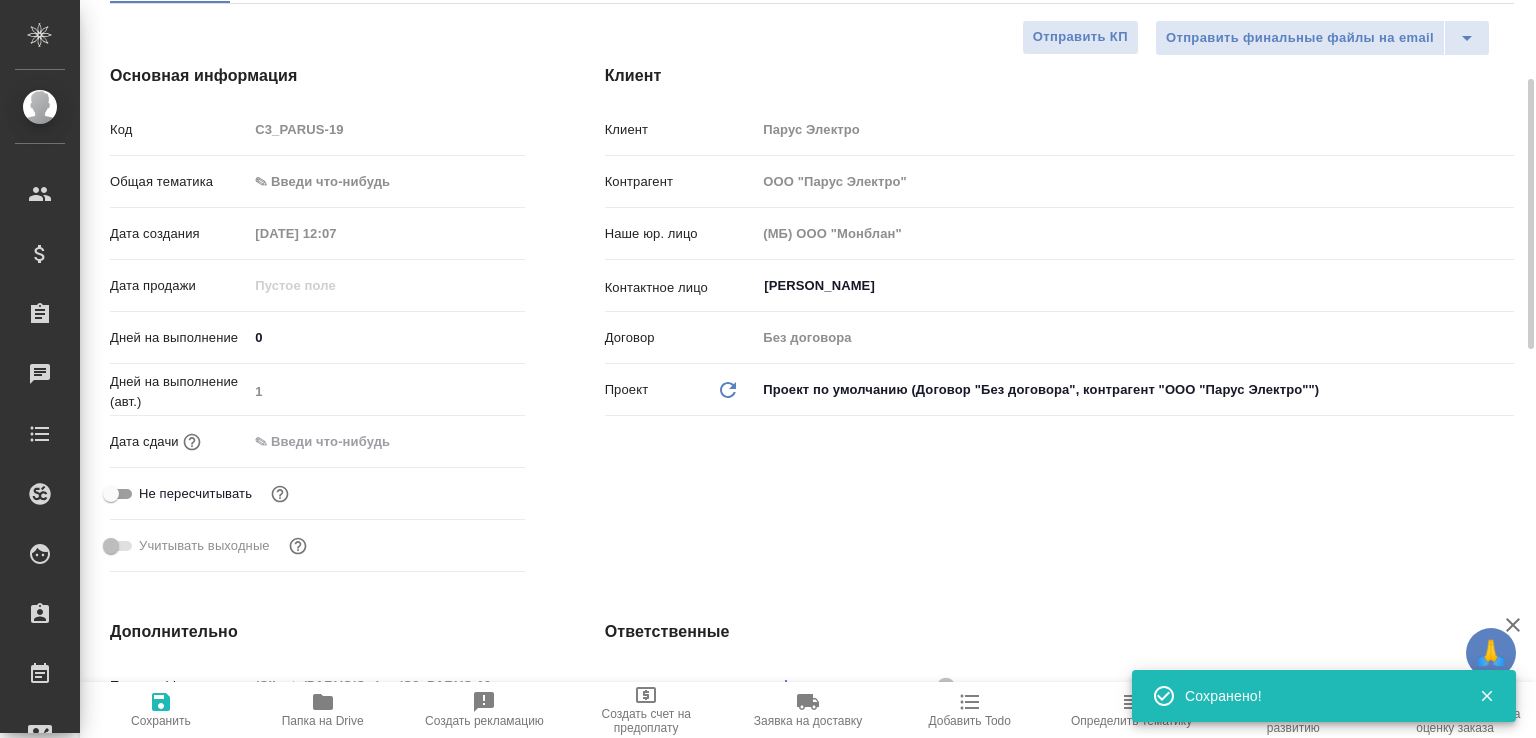 type on "x" 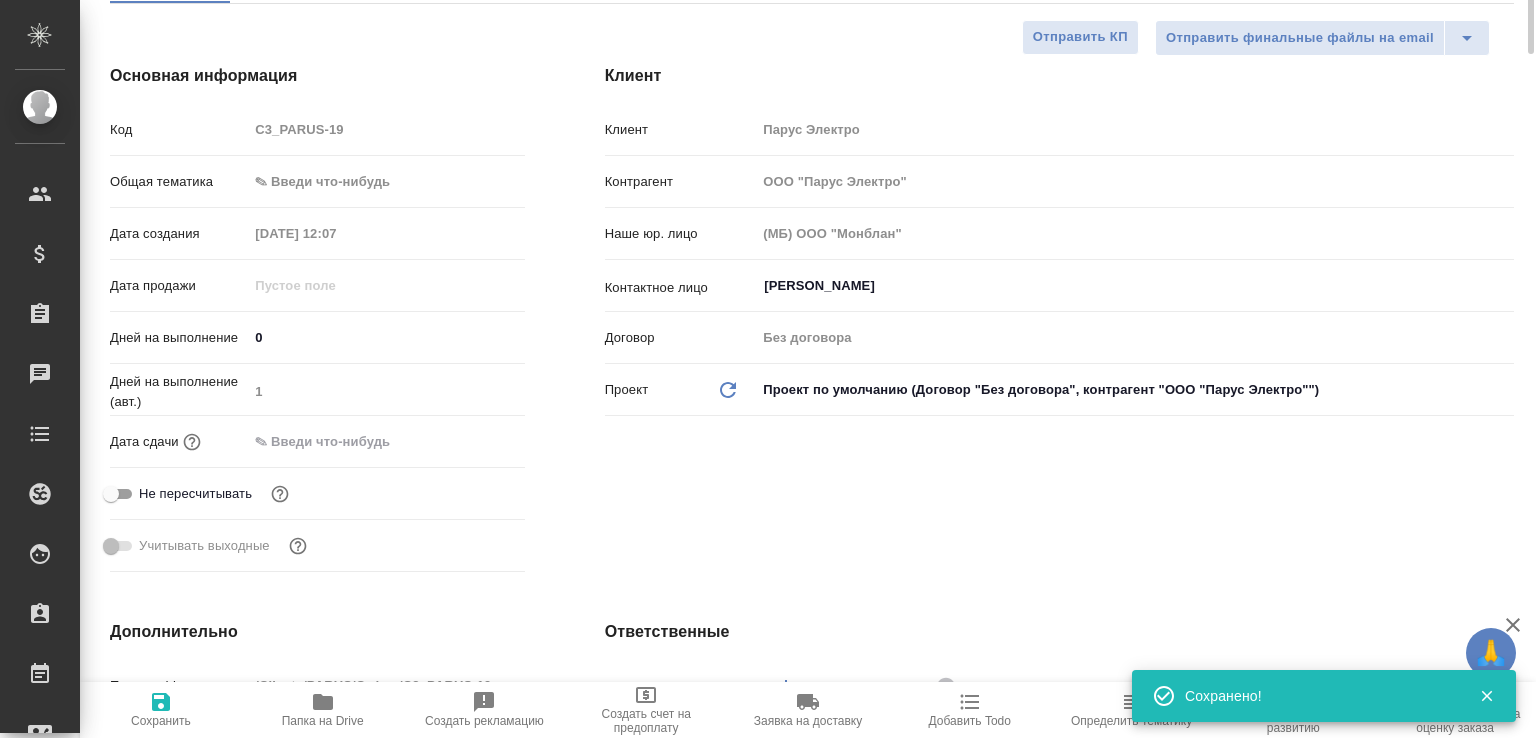 scroll, scrollTop: 0, scrollLeft: 0, axis: both 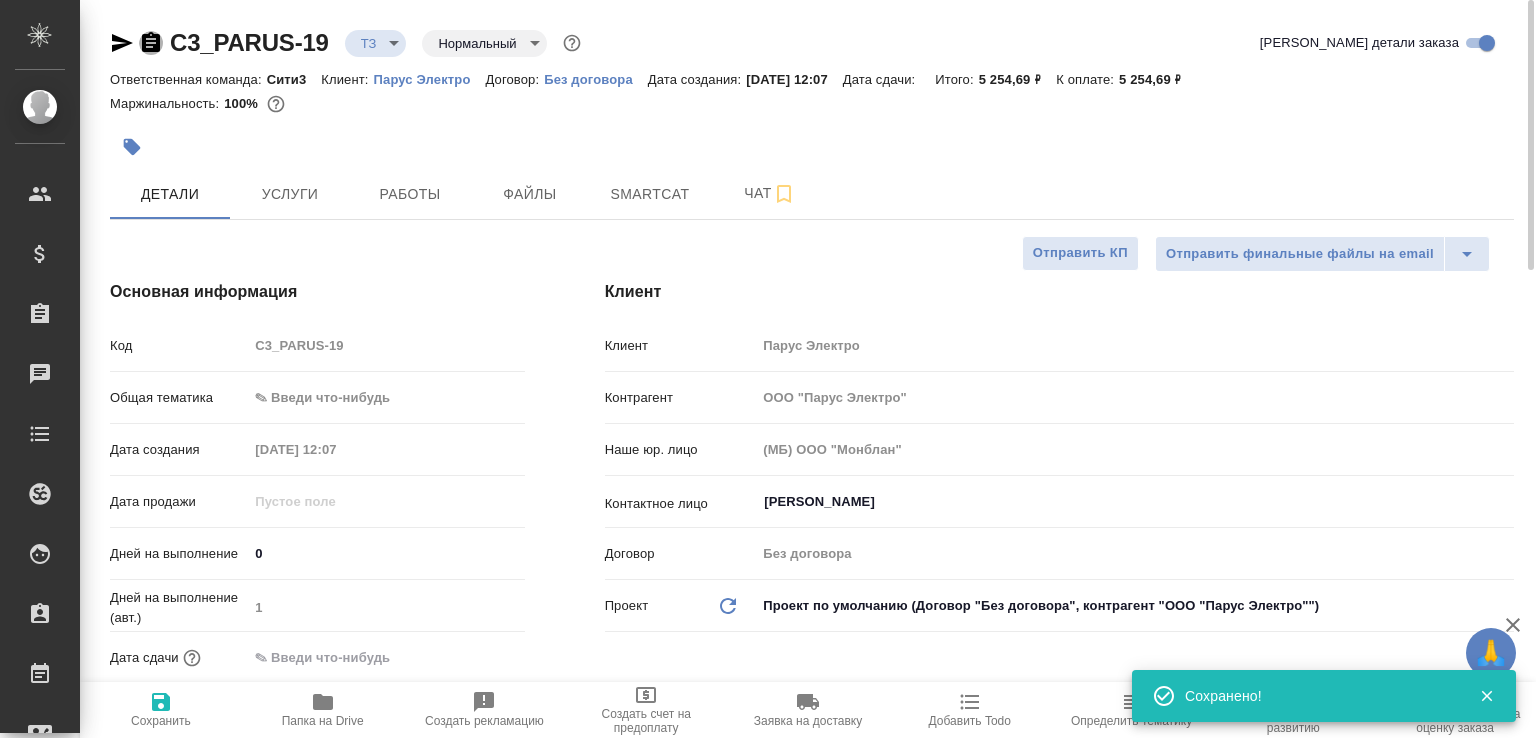 click 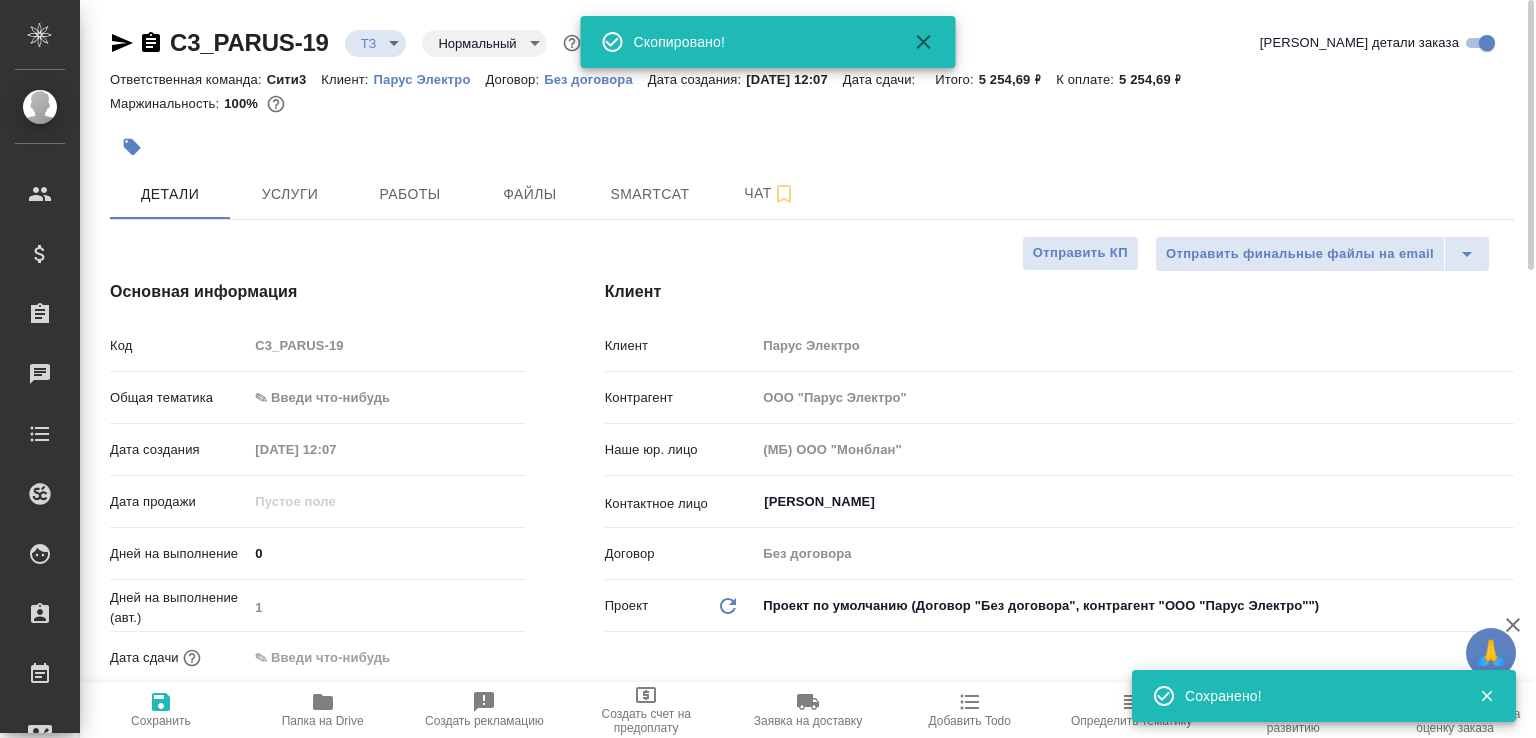 type on "x" 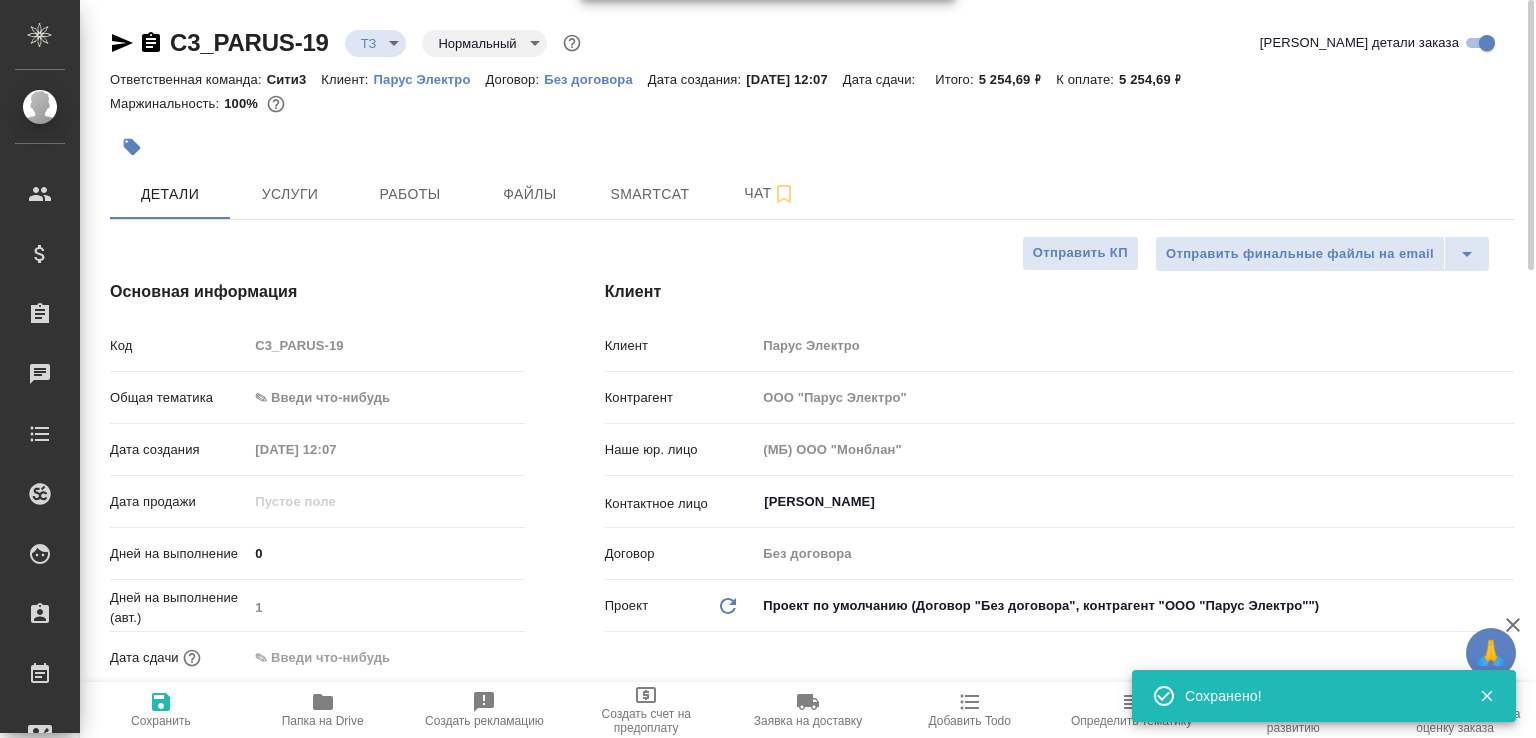 type on "x" 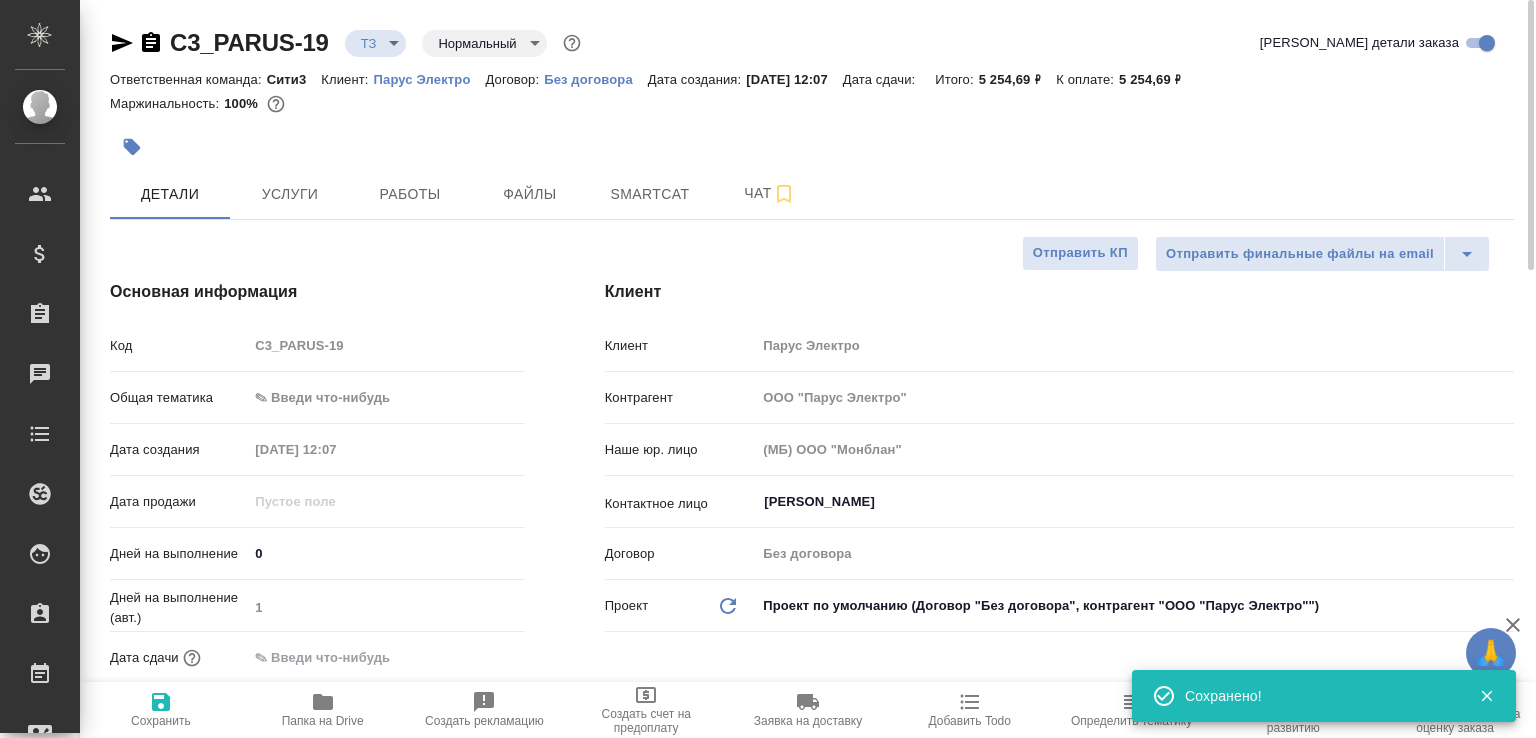 type on "x" 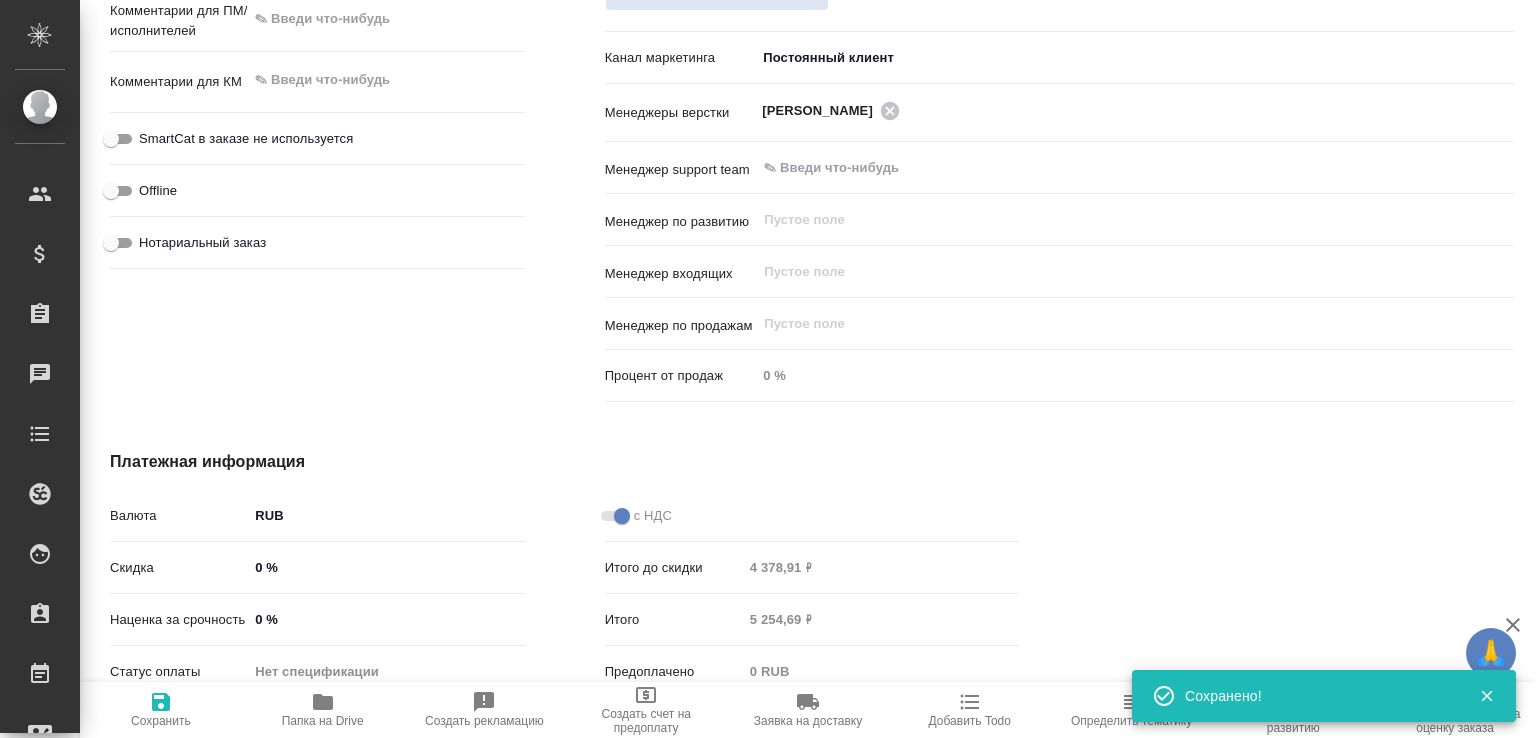 scroll, scrollTop: 0, scrollLeft: 0, axis: both 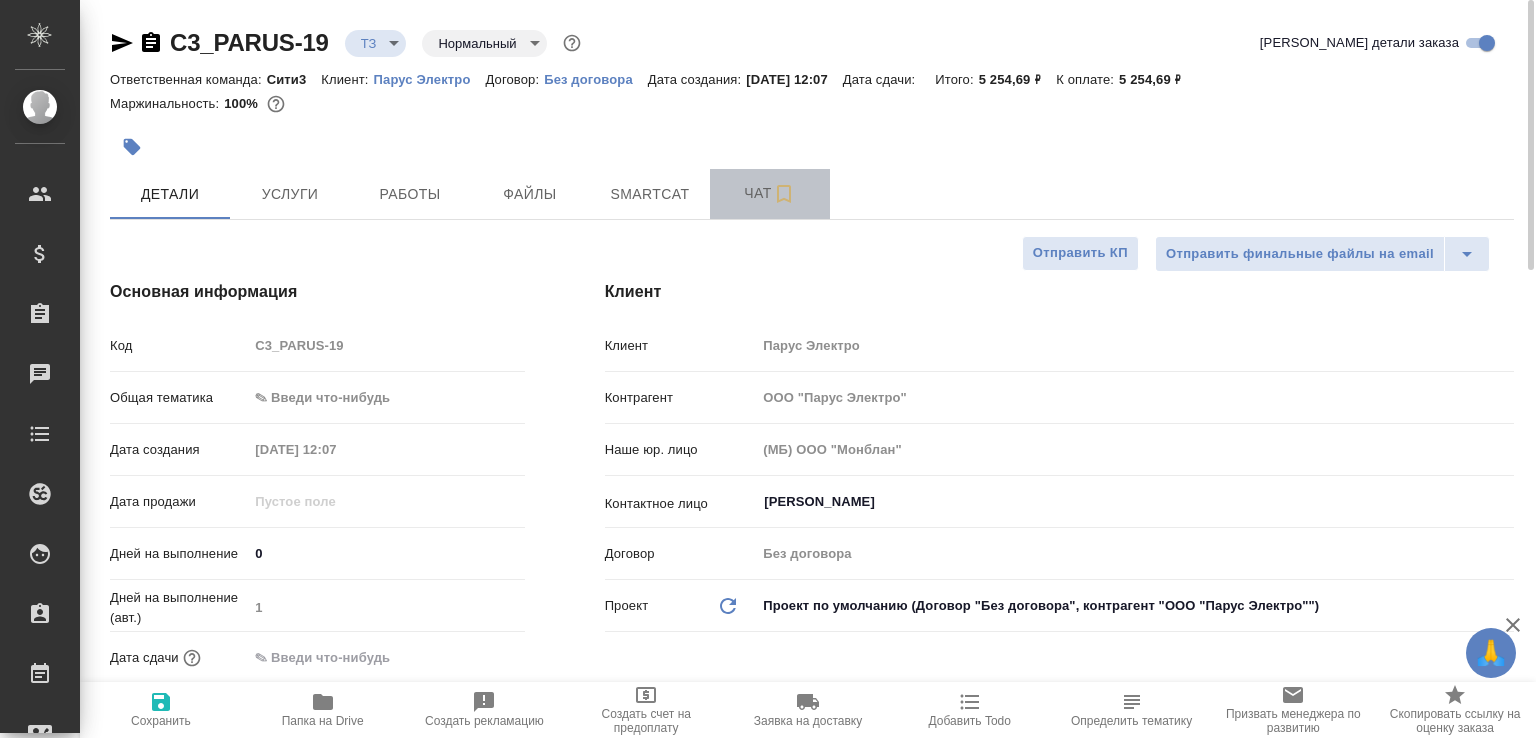 click on "Чат" at bounding box center (770, 193) 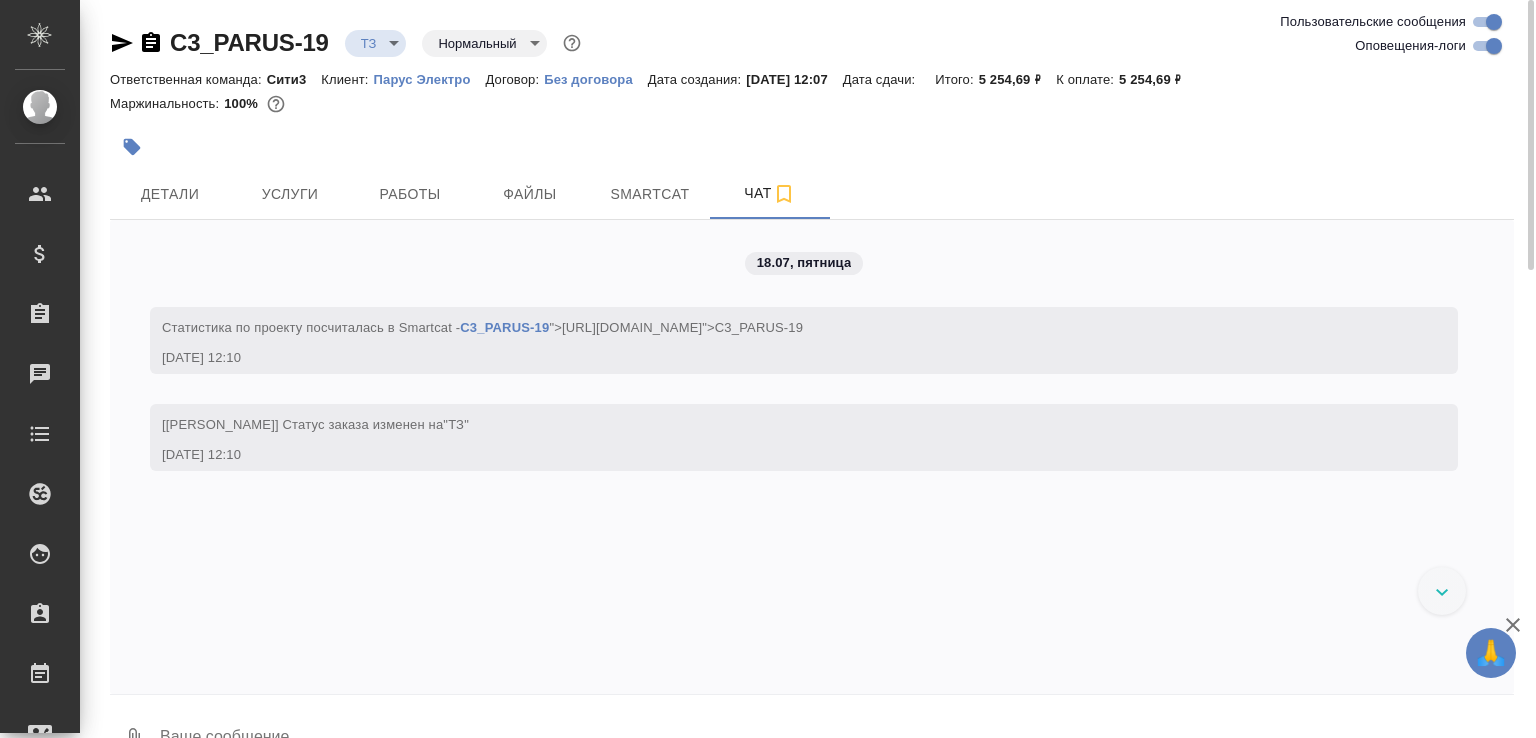 click 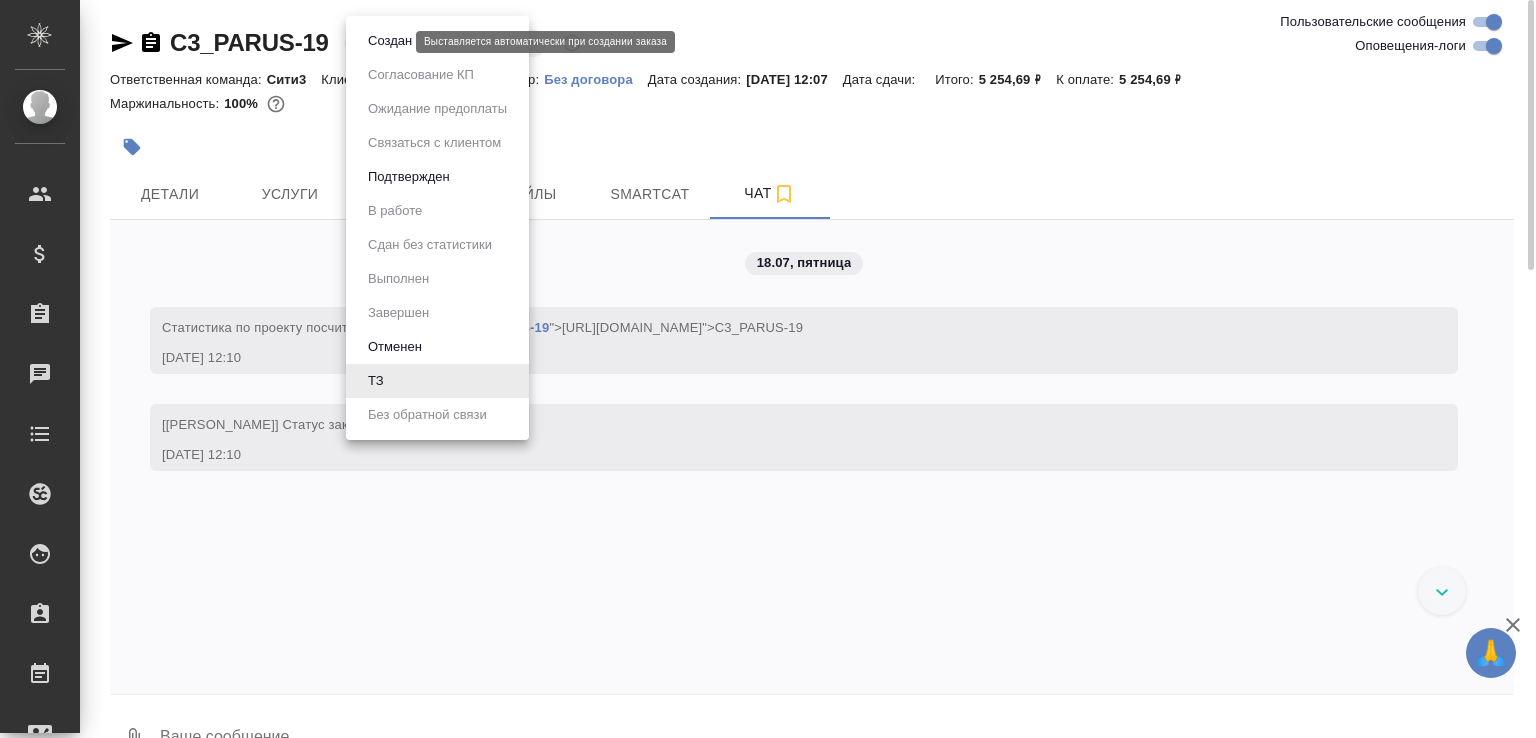 click on "🙏 .cls-1
fill:#fff;
AWATERA Малофеева Екатерина e.malofeeva Клиенты Спецификации Заказы 0 Чаты Todo Проекты SC Исполнители Кандидаты Работы Входящие заявки Заявки на доставку Рекламации Проекты процессинга Конференции Выйти C3_PARUS-19 ТЗ tz Нормальный normal Ответственная команда: Сити3 Клиент: Парус Электро Договор: Без договора Дата создания: 18.07.2025, 12:07 Дата сдачи: Итого: 5 254,69 ₽ К оплате: 5 254,69 ₽ Маржинальность: 100% Детали Услуги Работы Файлы Smartcat Чат Пользовательские сообщения Оповещения-логи 18.07, пятница Cтатистика по проекту посчиталась в Smartcat -  C3_PARUS-19 "ТЗ" 0" at bounding box center [768, 369] 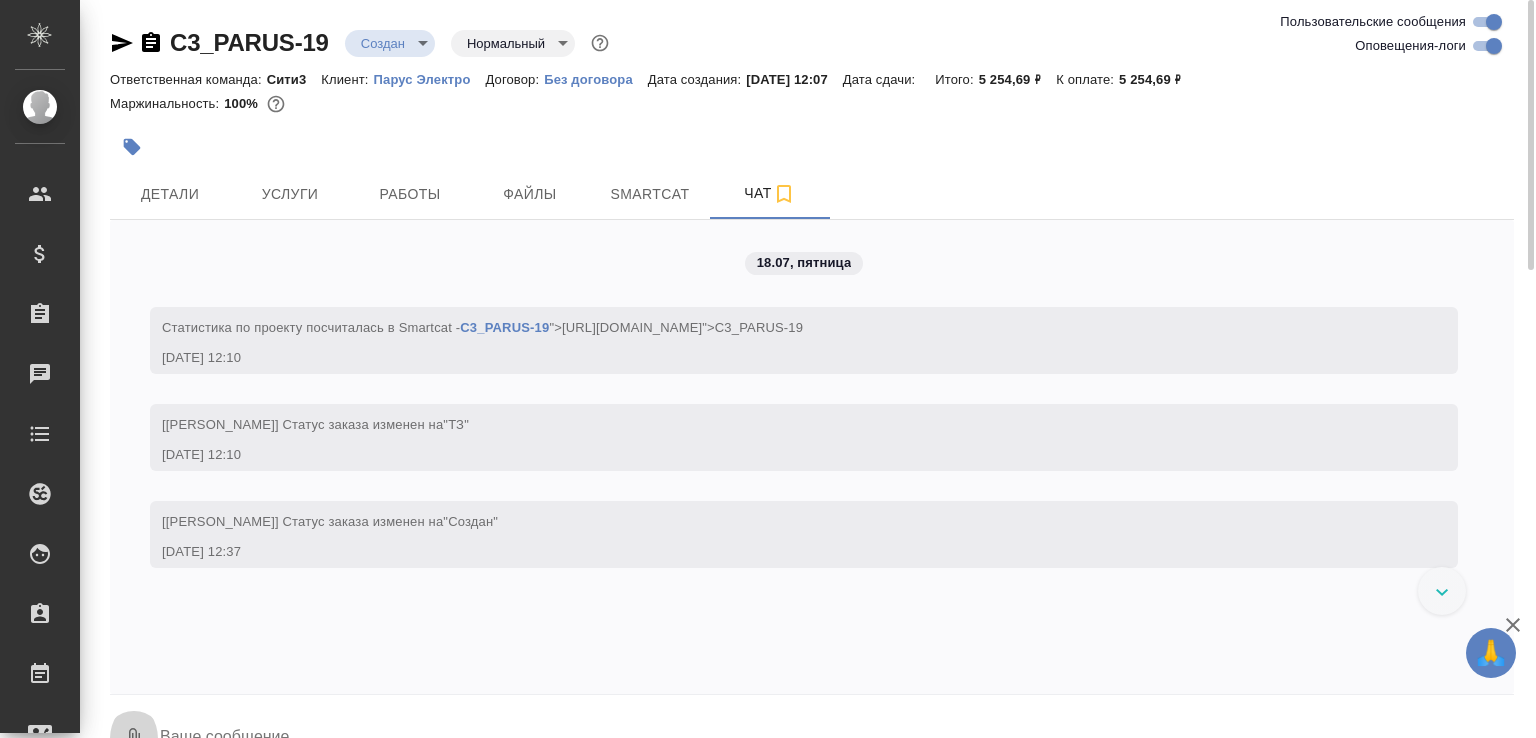 click on "0" at bounding box center (134, 739) 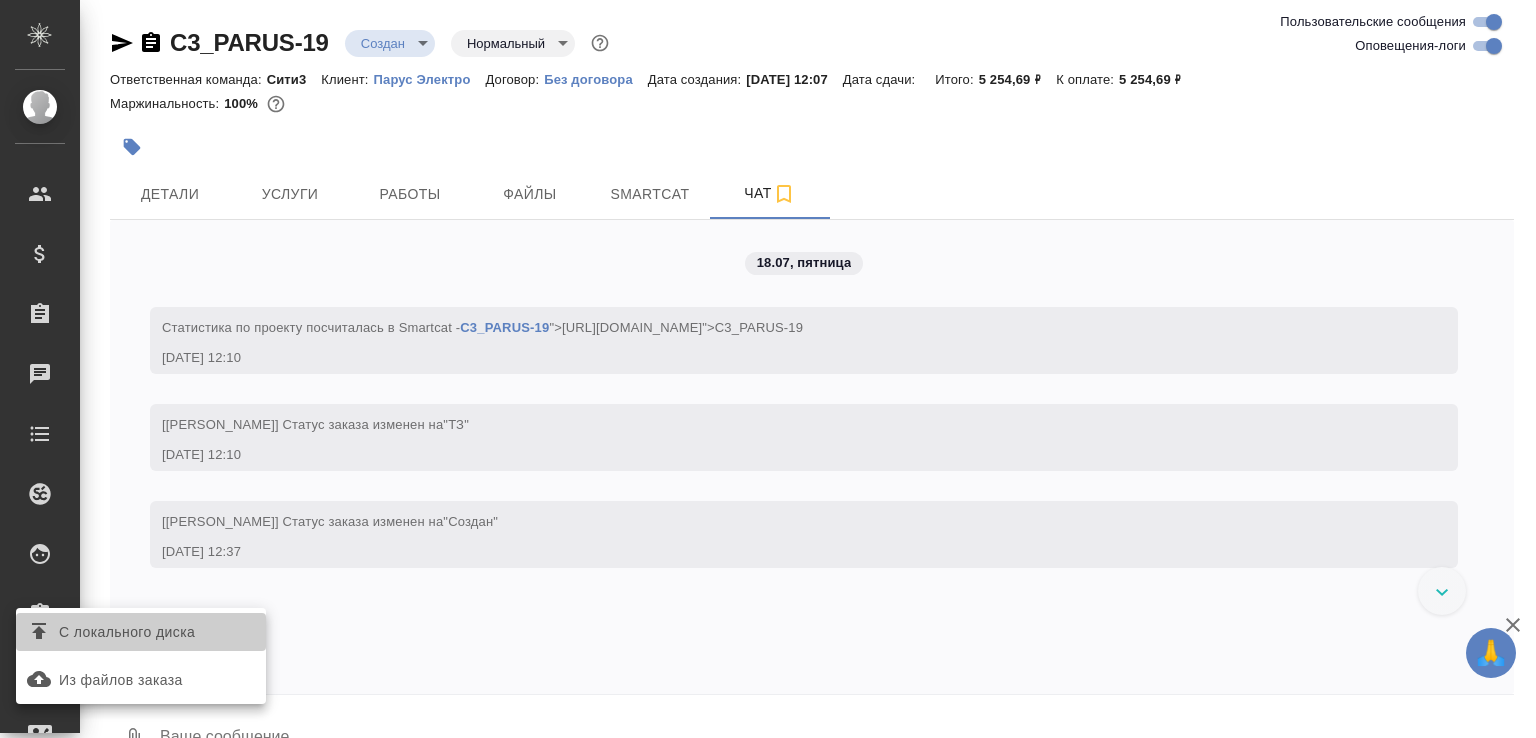 click on "С локального диска" at bounding box center [127, 632] 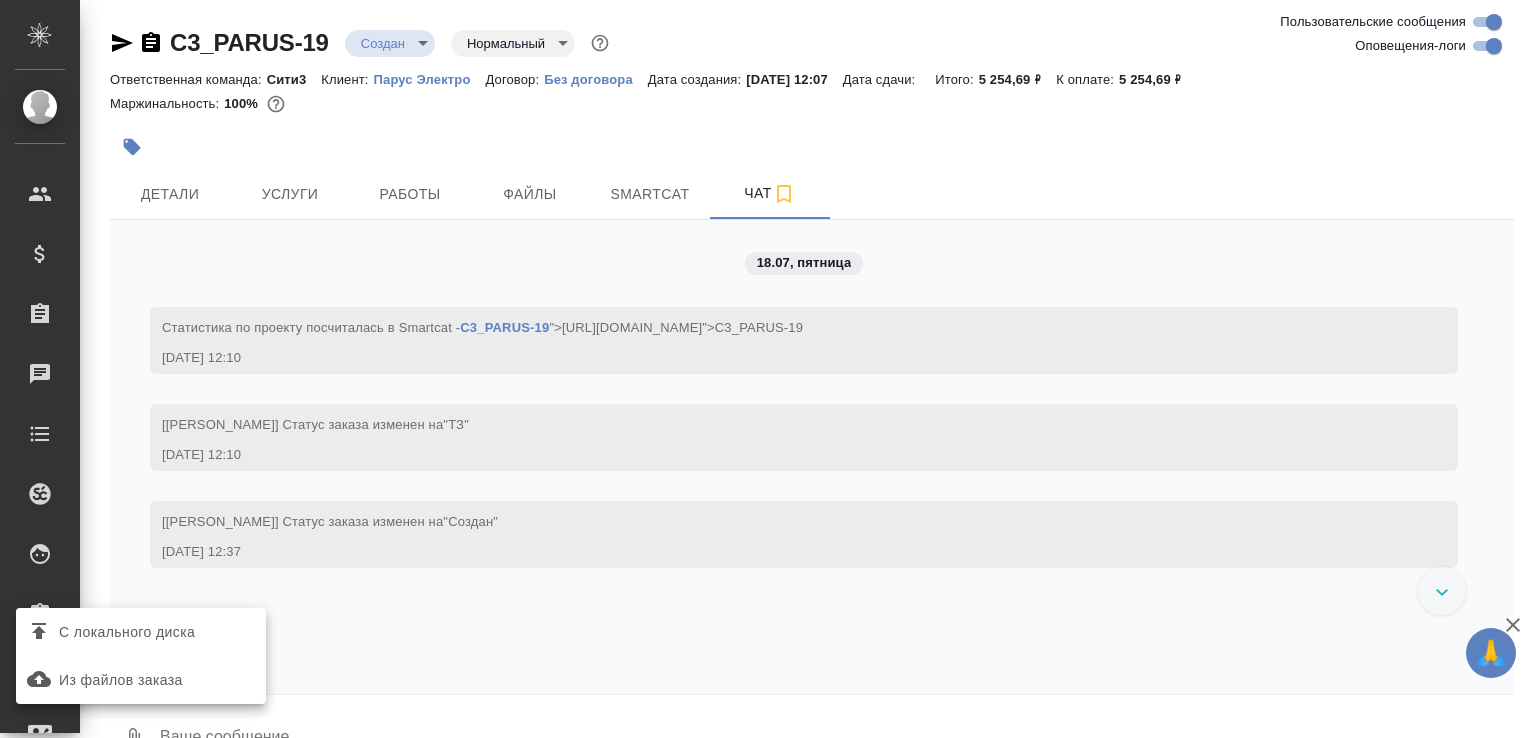 scroll, scrollTop: 34, scrollLeft: 0, axis: vertical 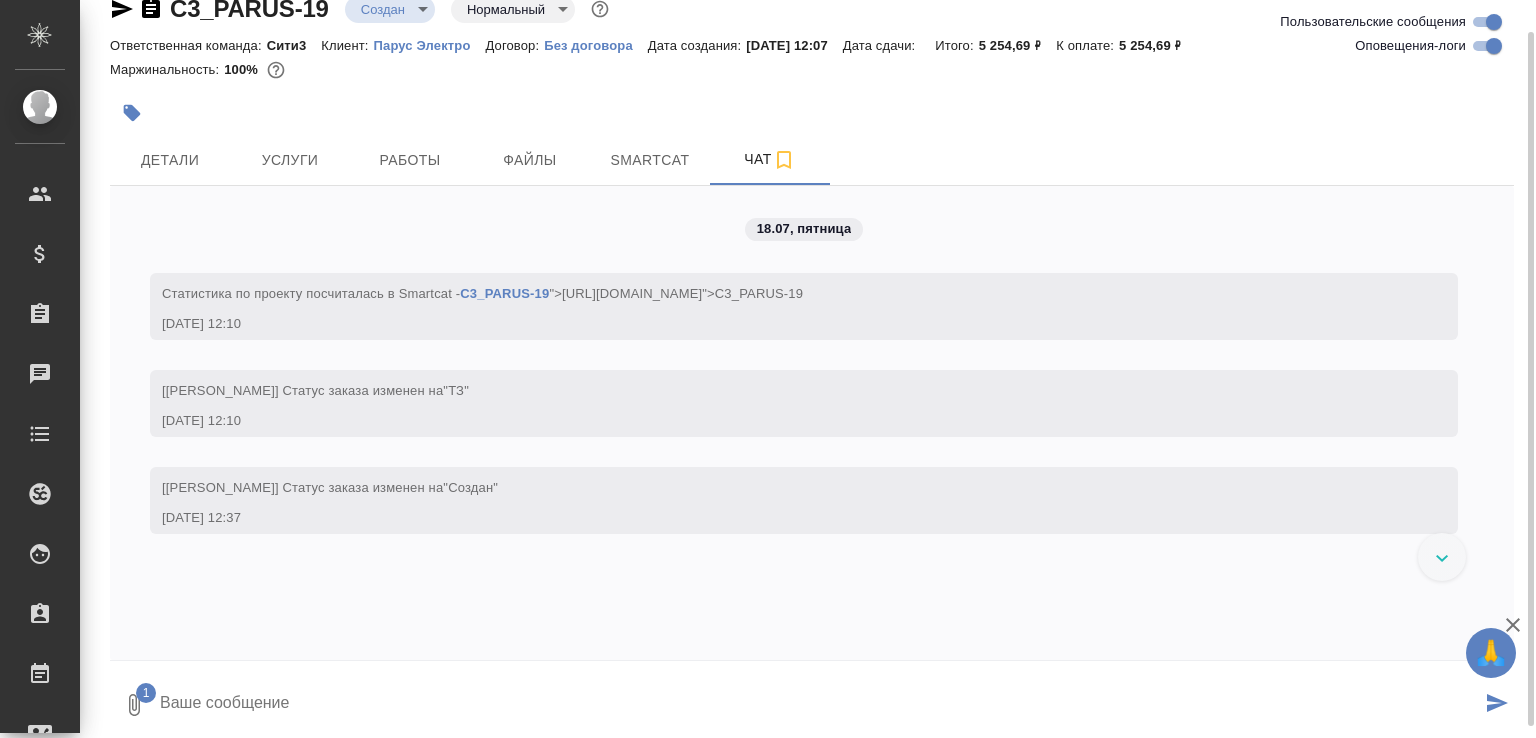 click at bounding box center [819, 705] 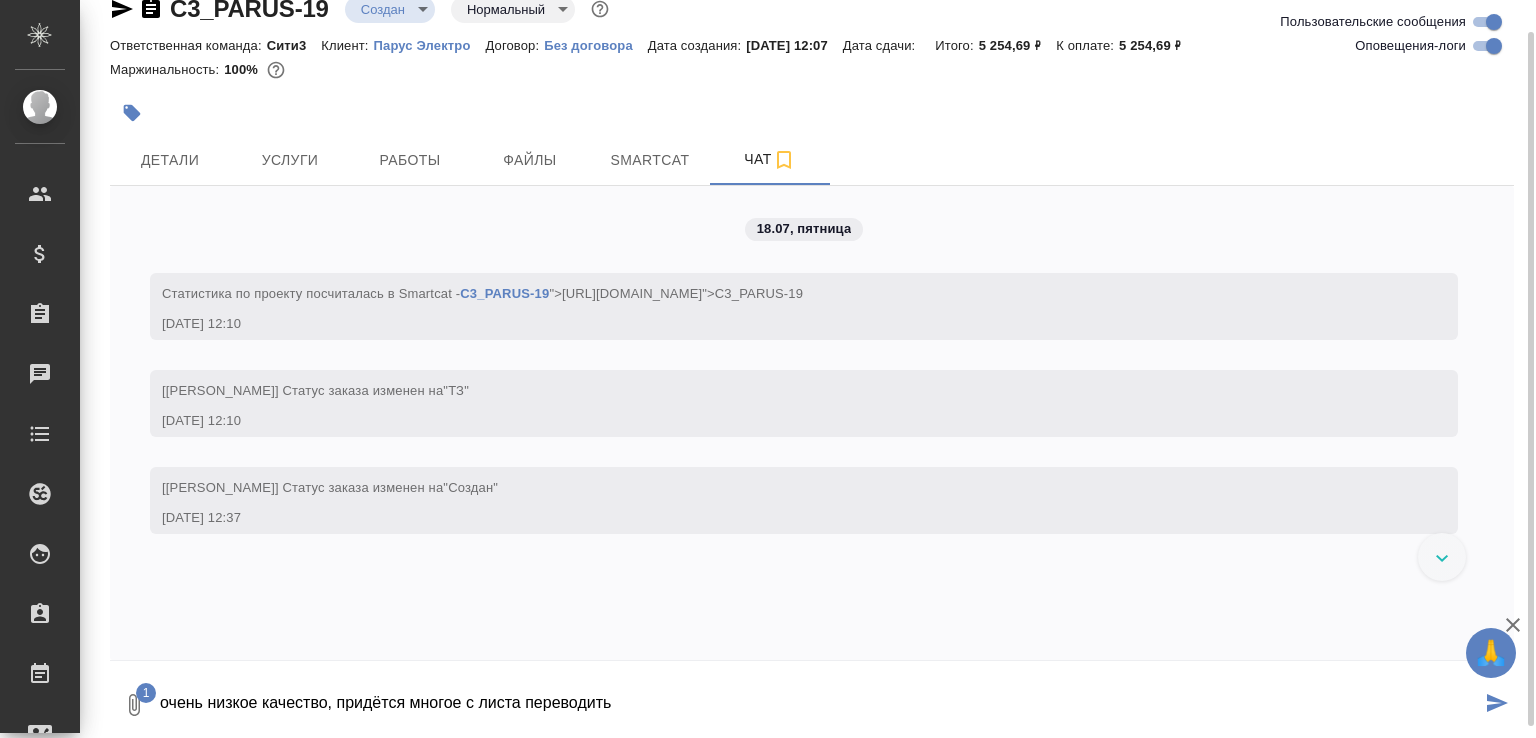 type on "очень низкое качество, придётся многое с листа переводить" 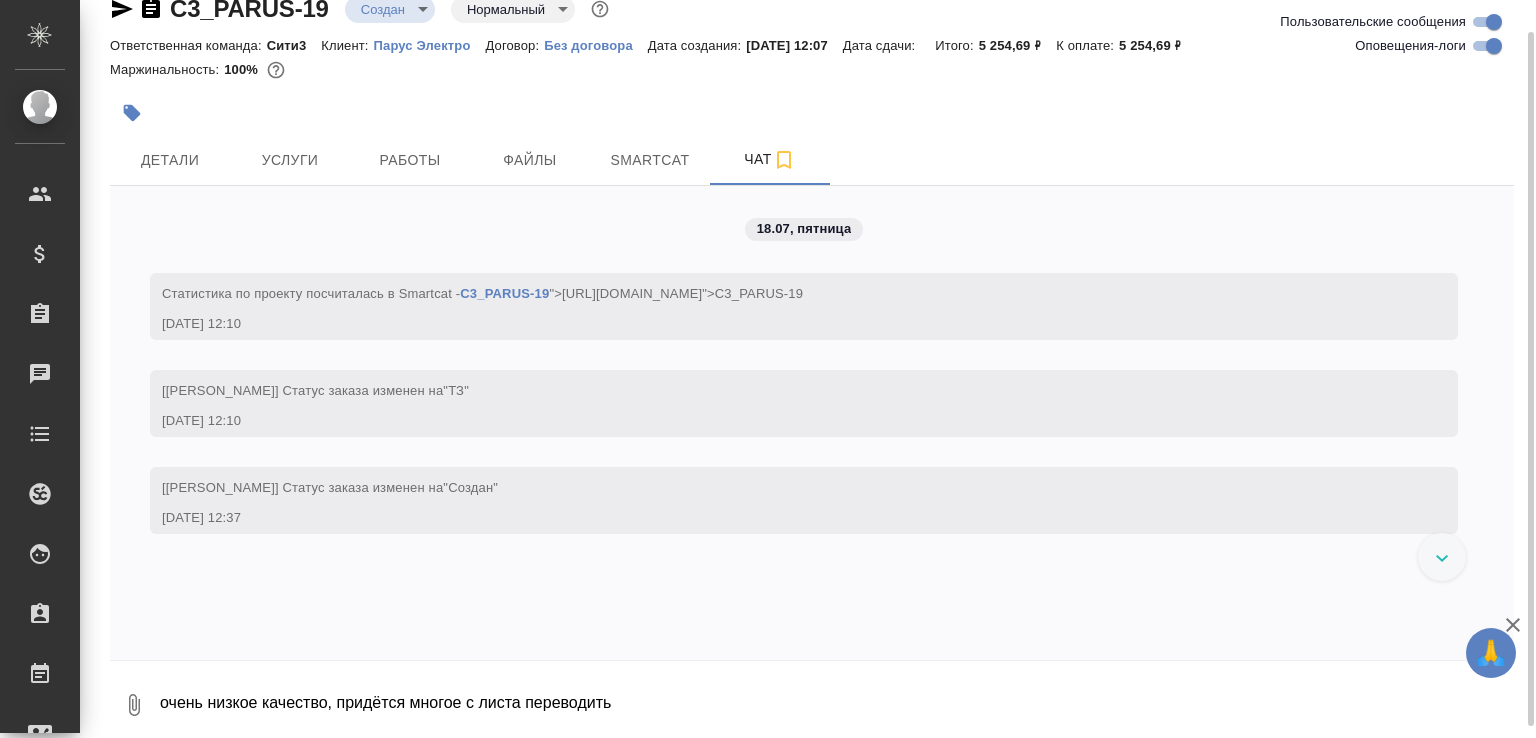 scroll, scrollTop: 61, scrollLeft: 0, axis: vertical 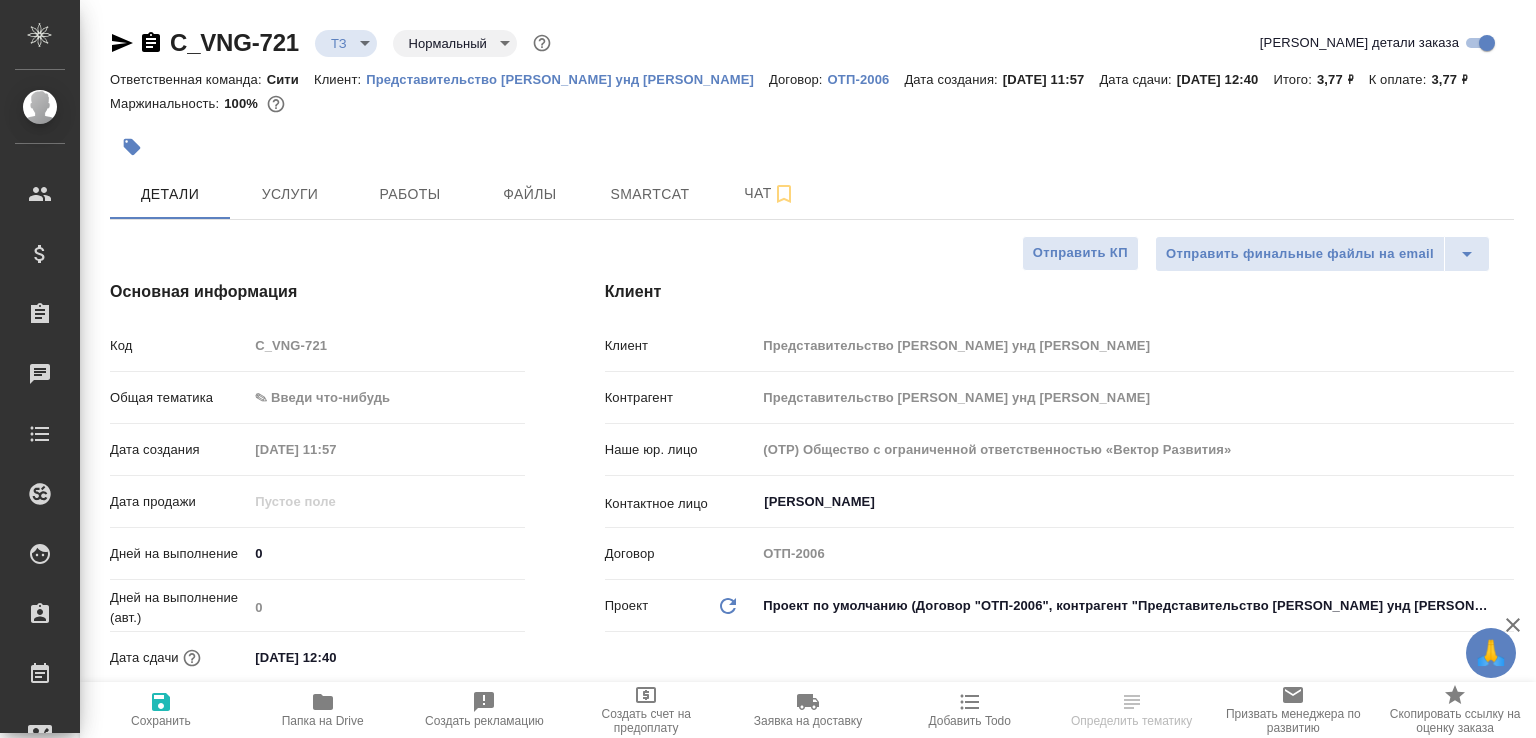 select on "RU" 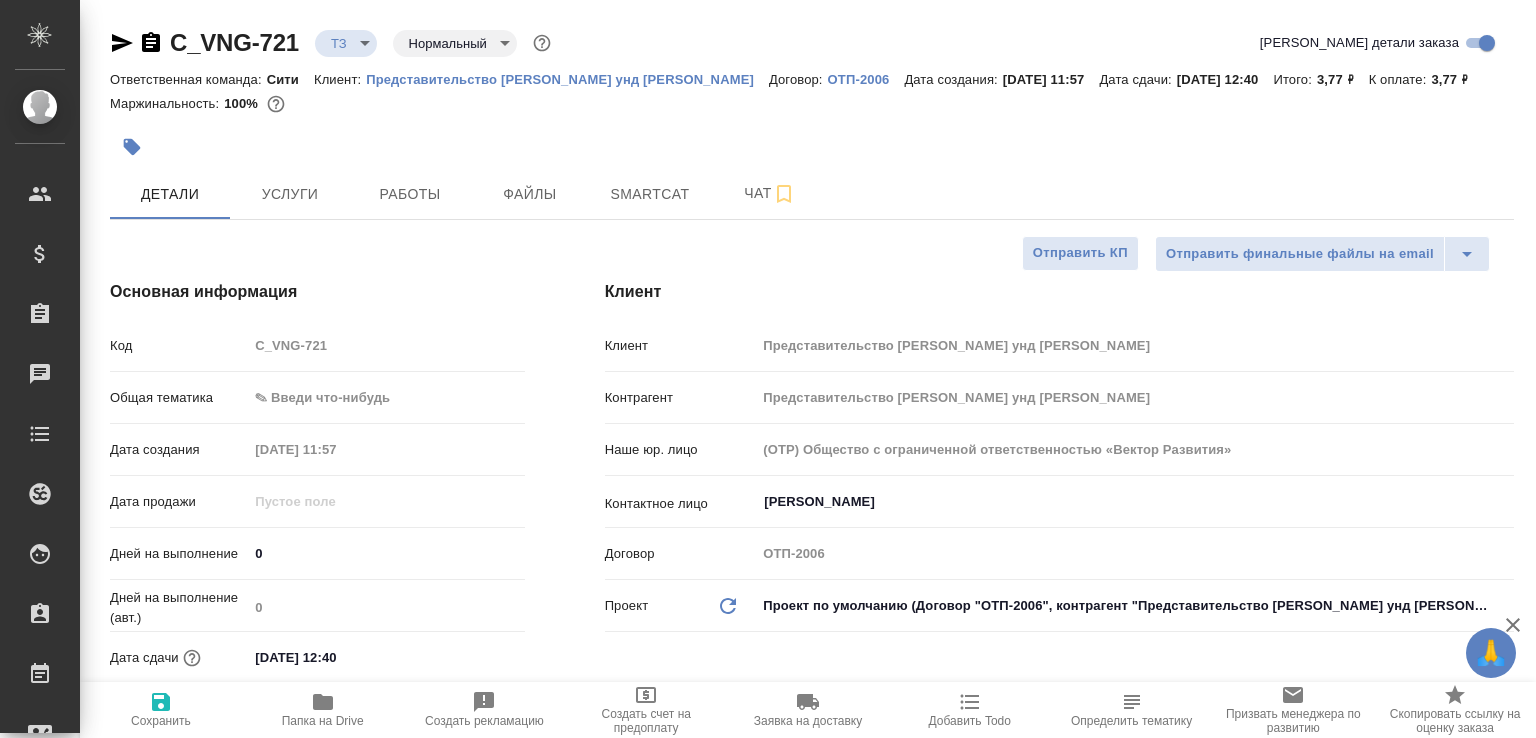 type on "x" 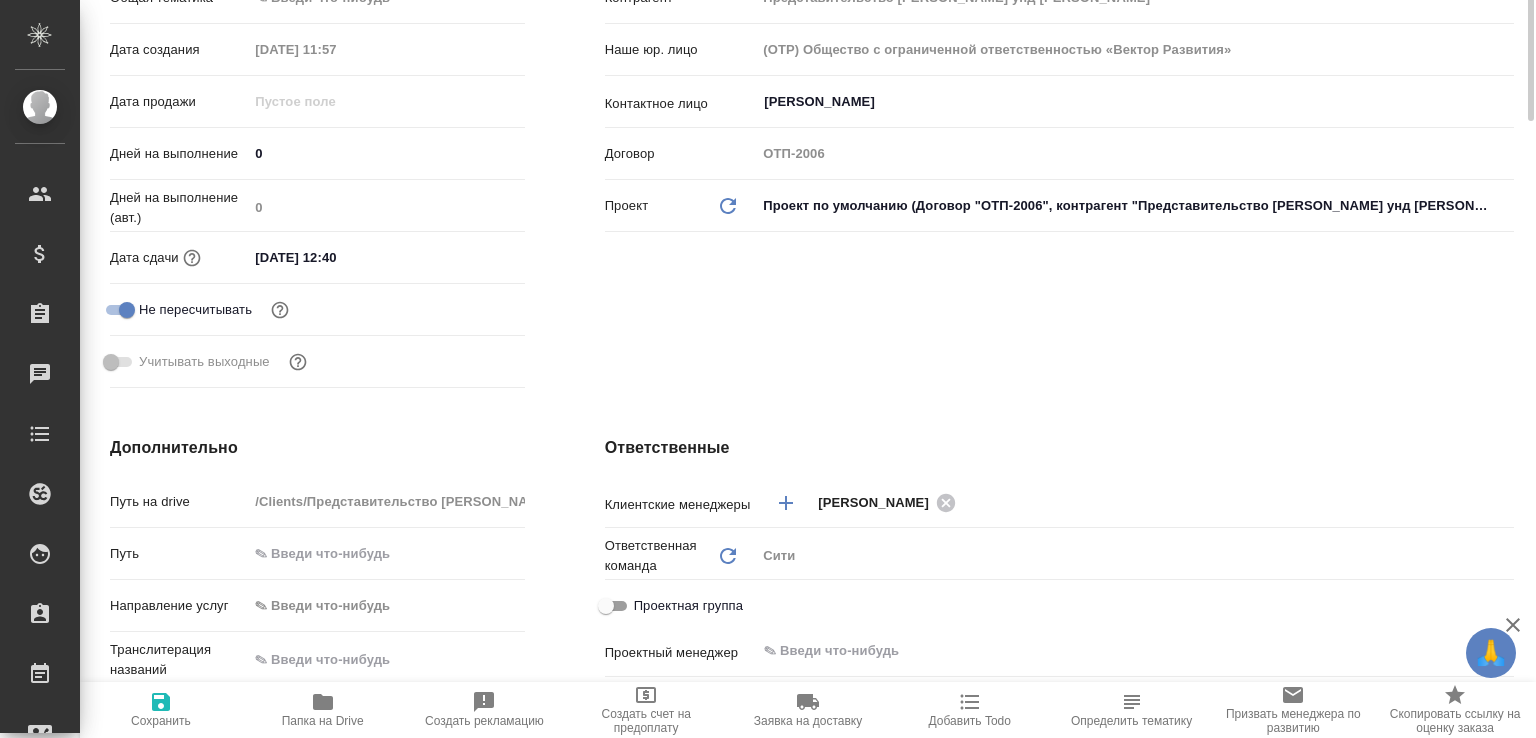 scroll, scrollTop: 0, scrollLeft: 0, axis: both 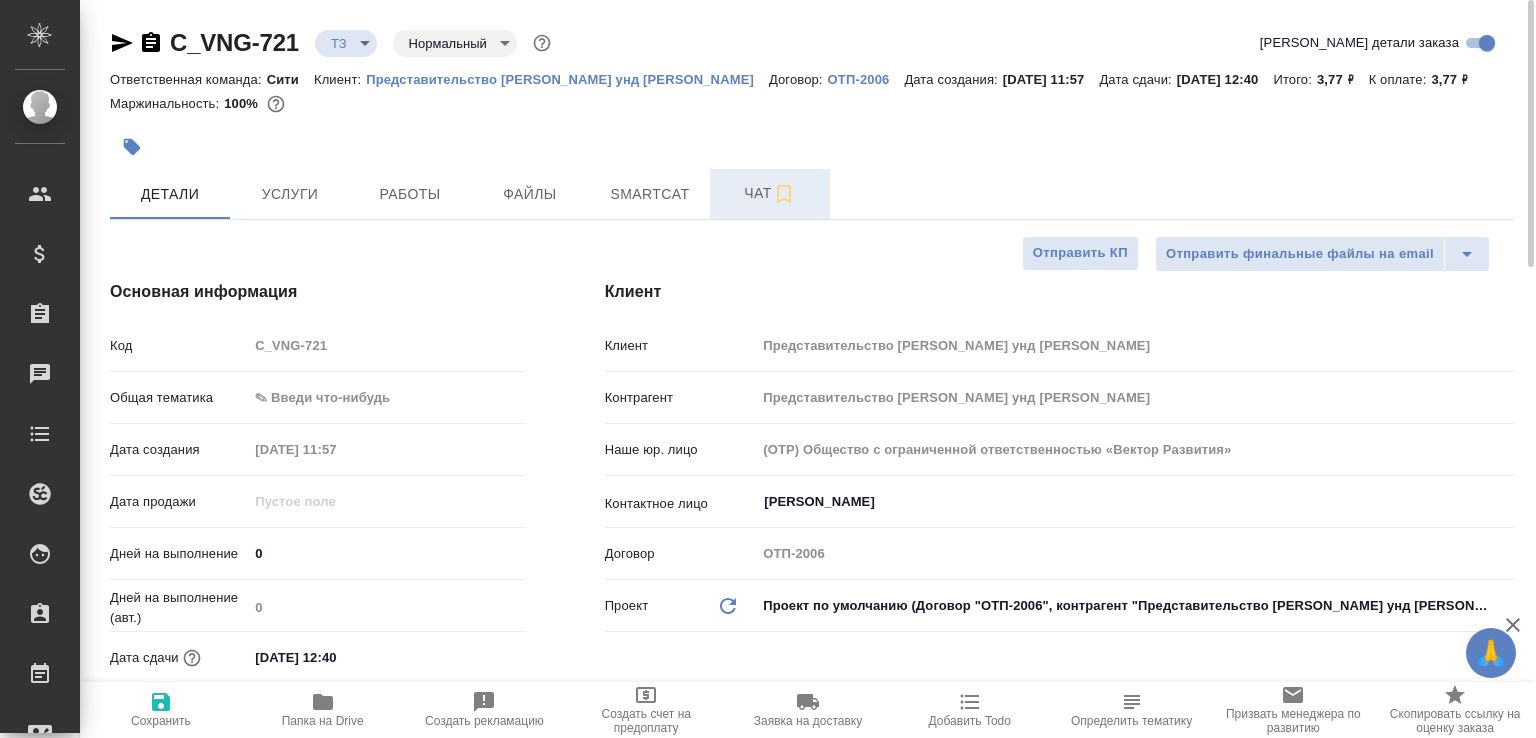 click on "Чат" at bounding box center [770, 194] 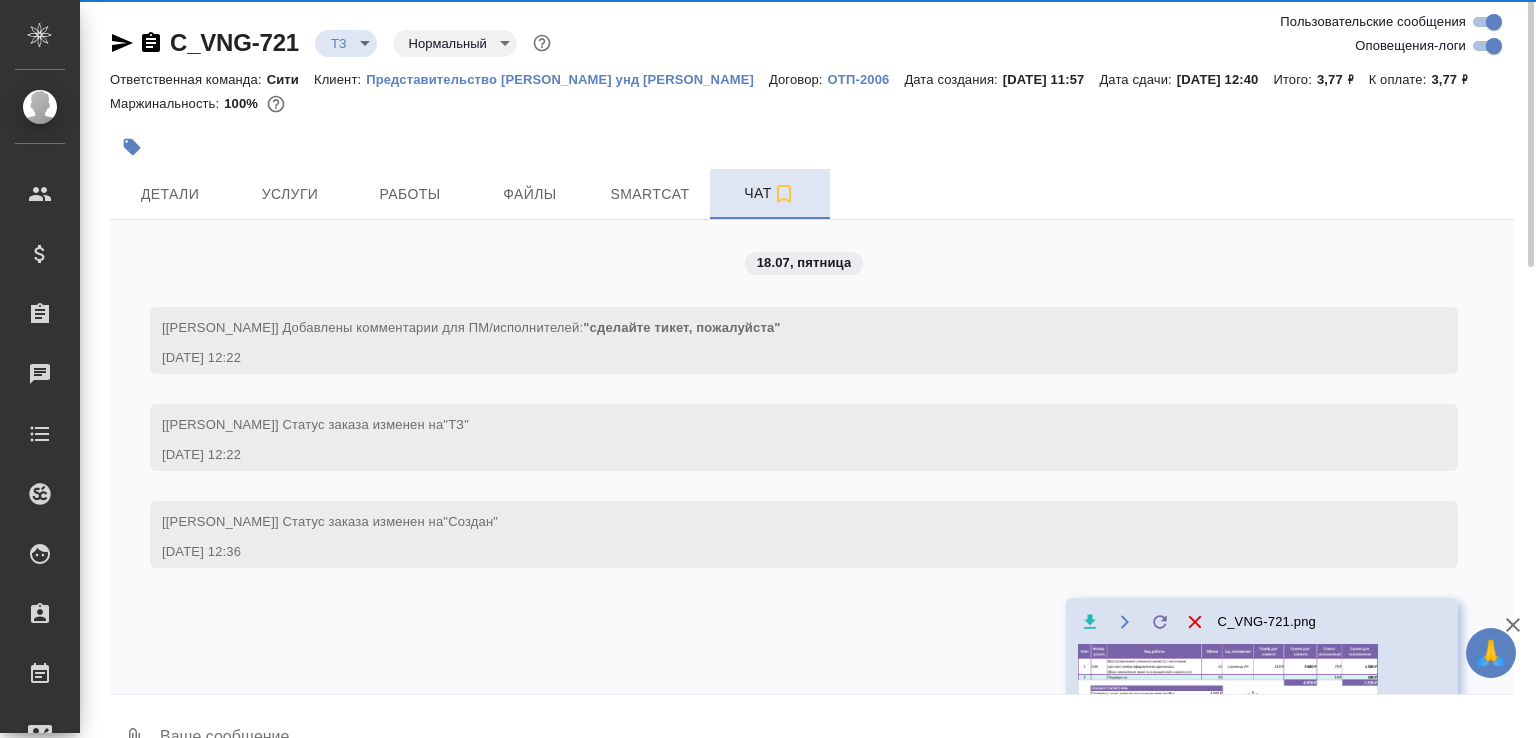 scroll, scrollTop: 41, scrollLeft: 0, axis: vertical 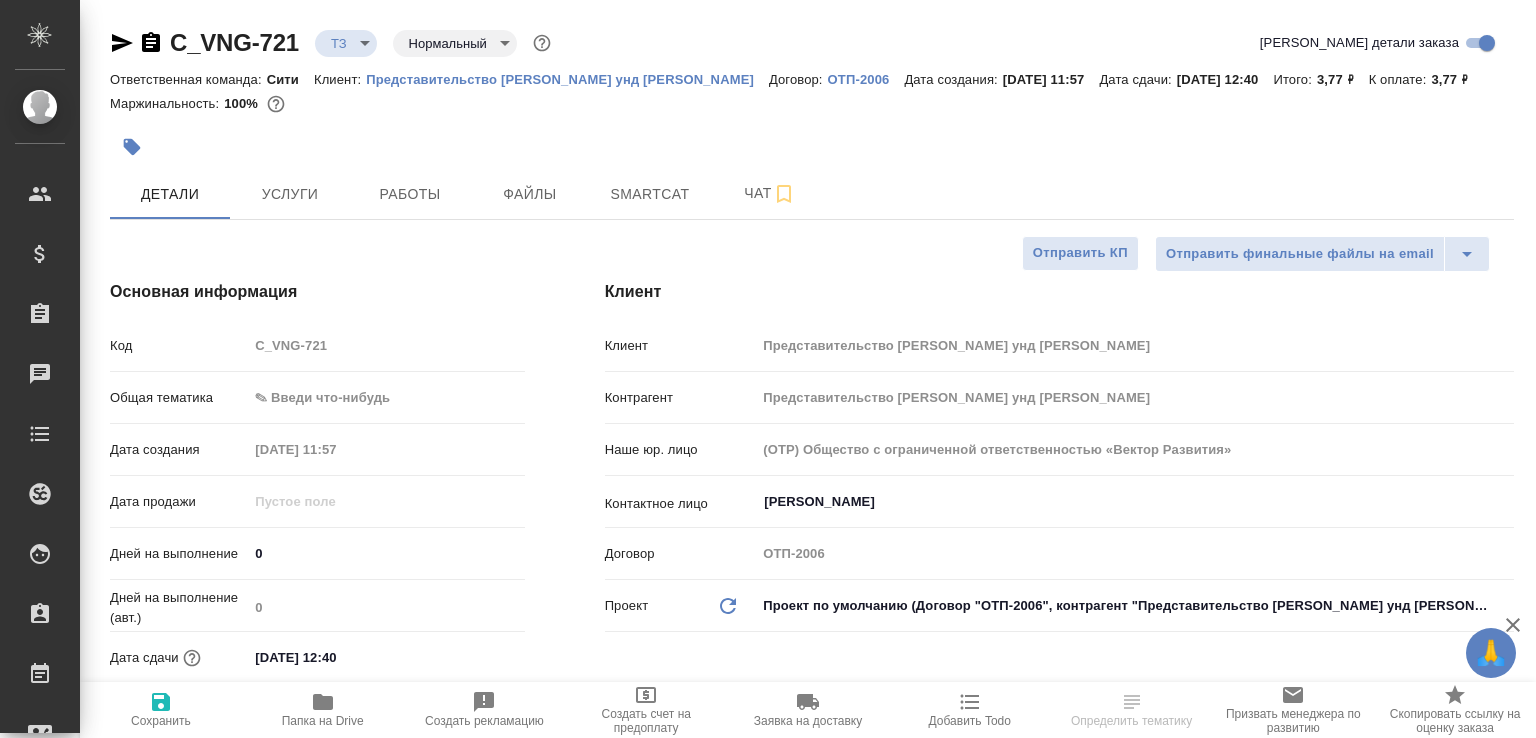 select on "RU" 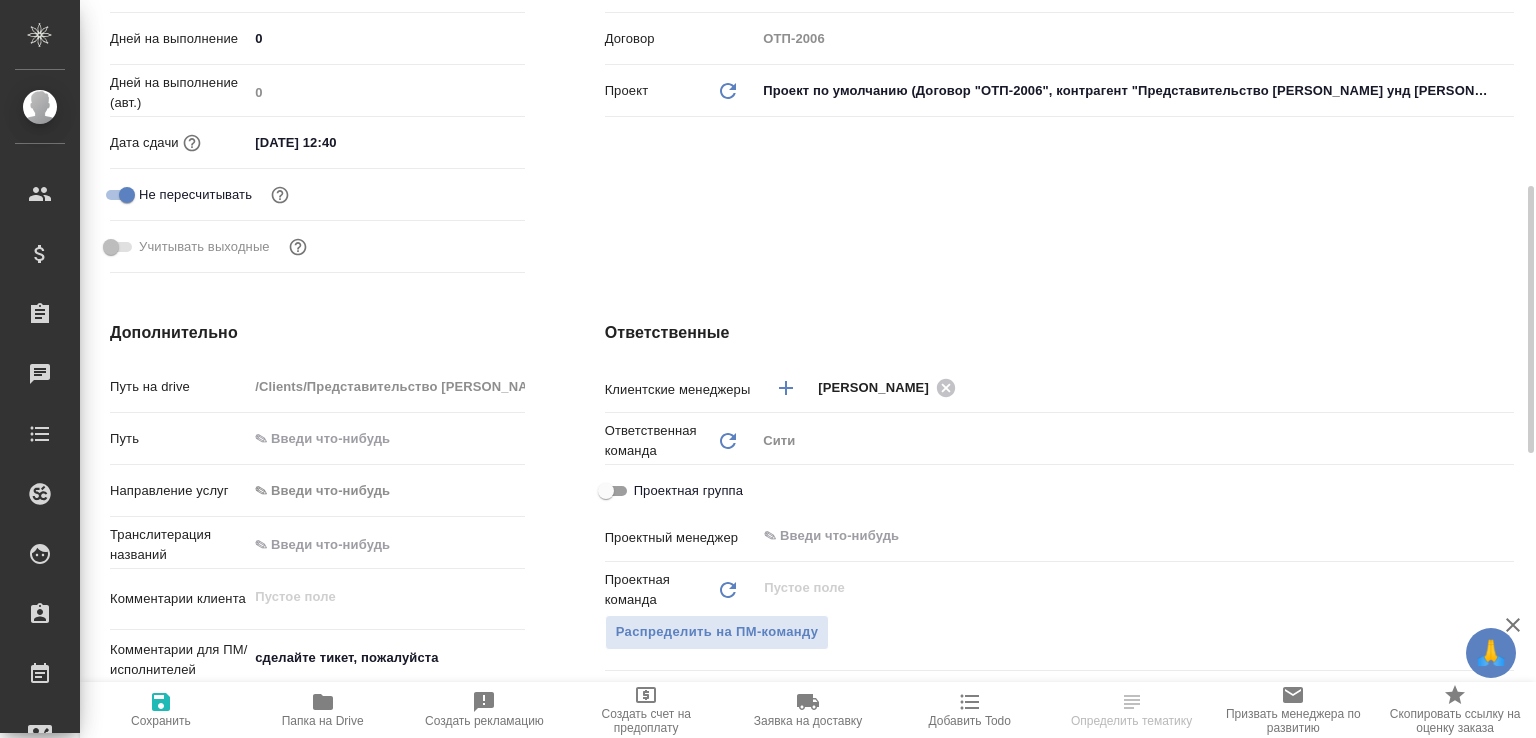 scroll, scrollTop: 728, scrollLeft: 0, axis: vertical 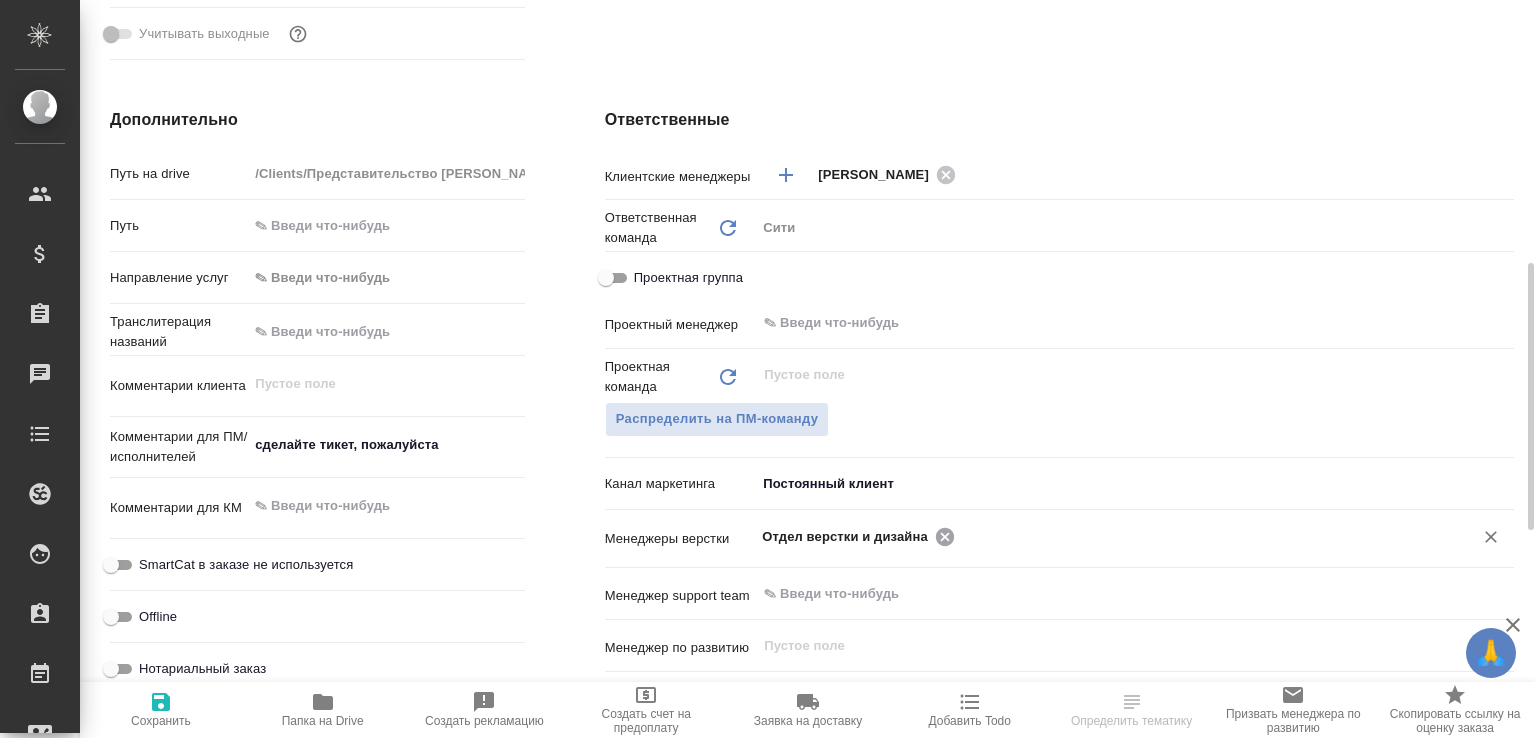 click 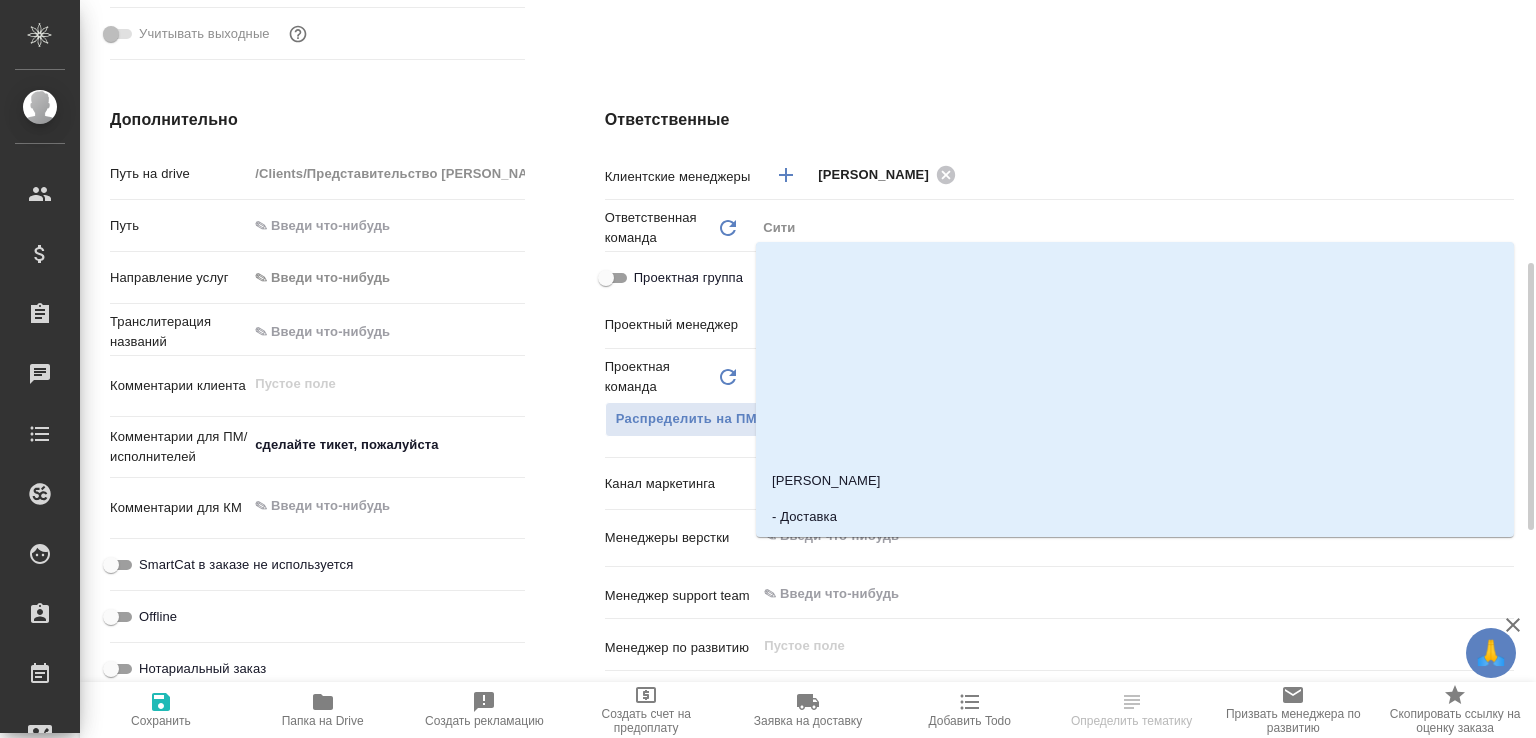 click at bounding box center [1101, 536] 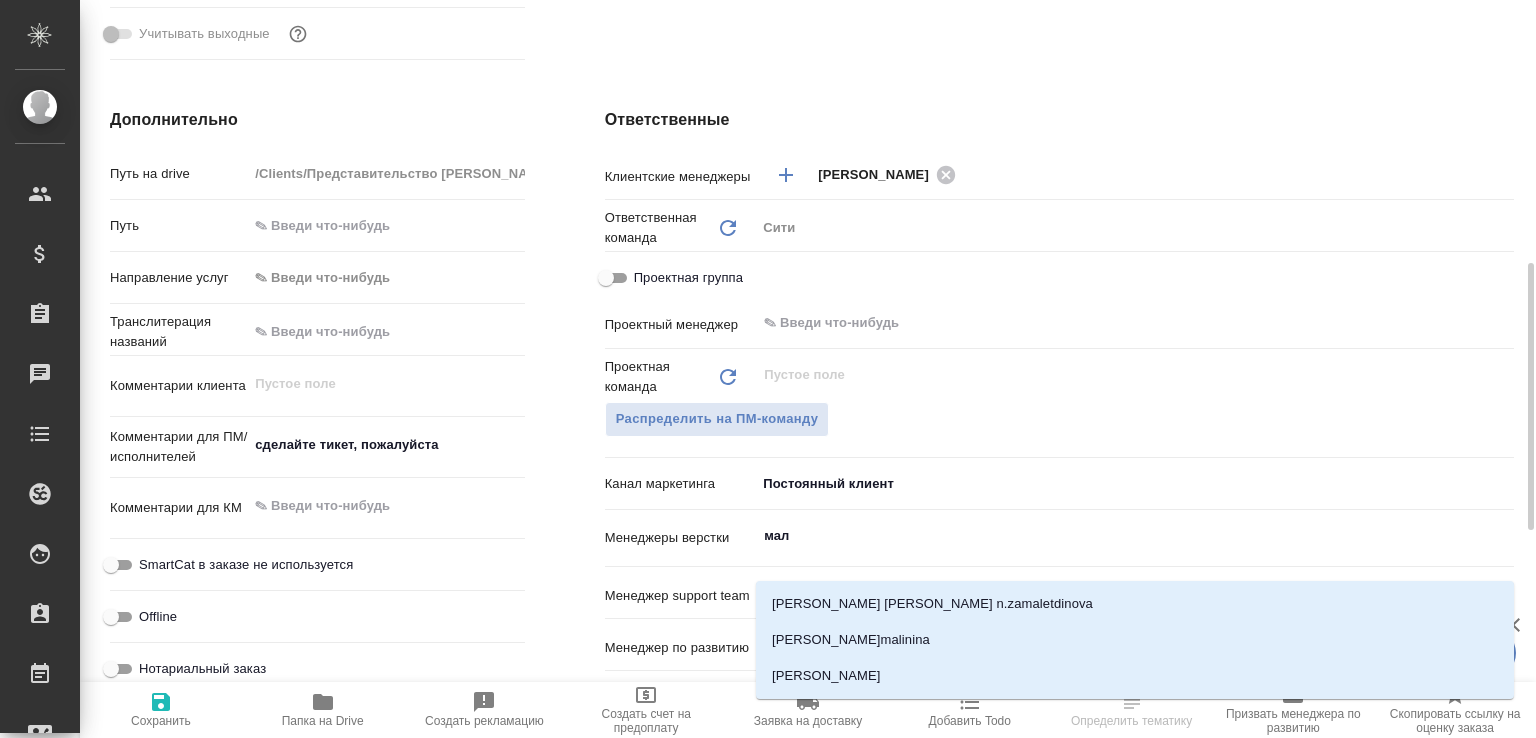 type on "мало" 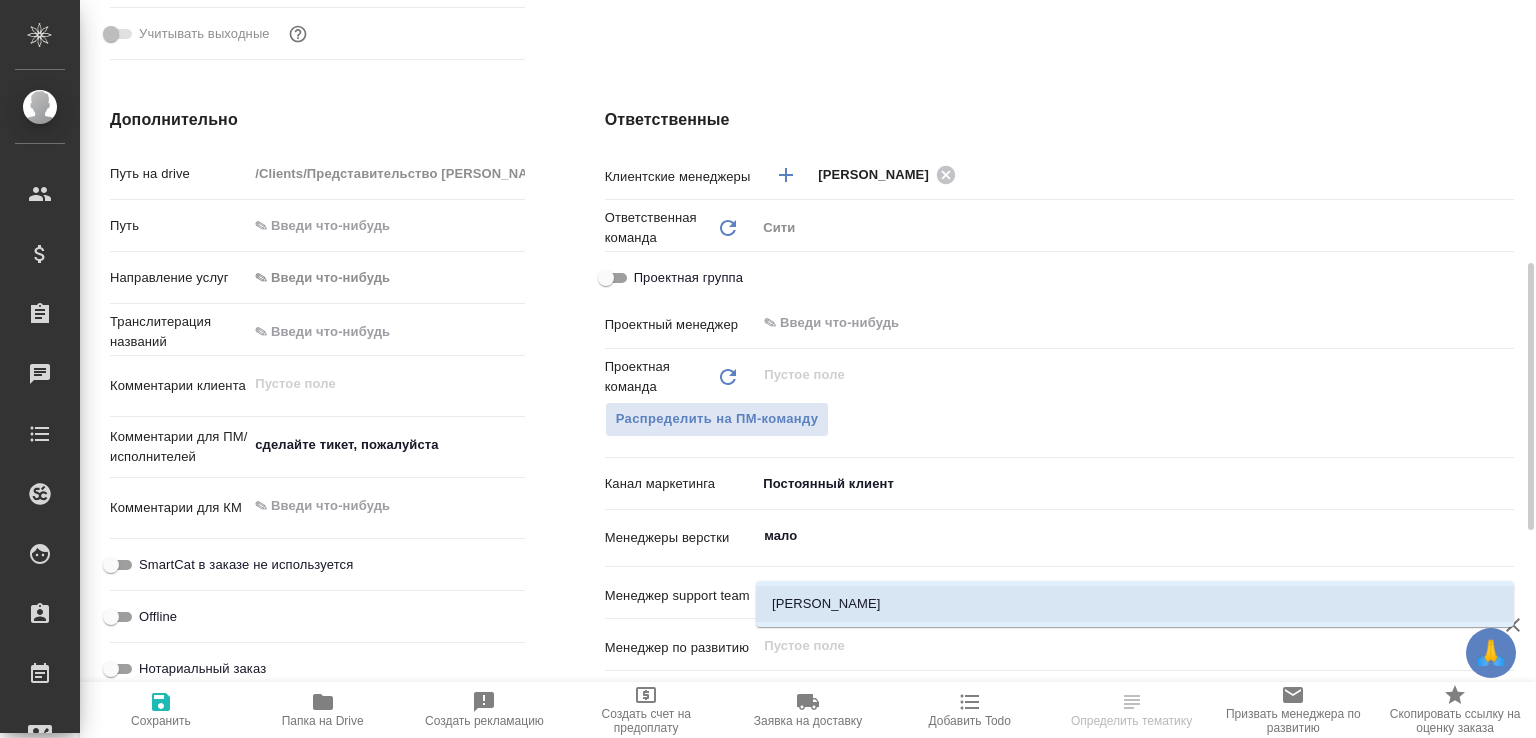click on "[PERSON_NAME]" at bounding box center (1135, 604) 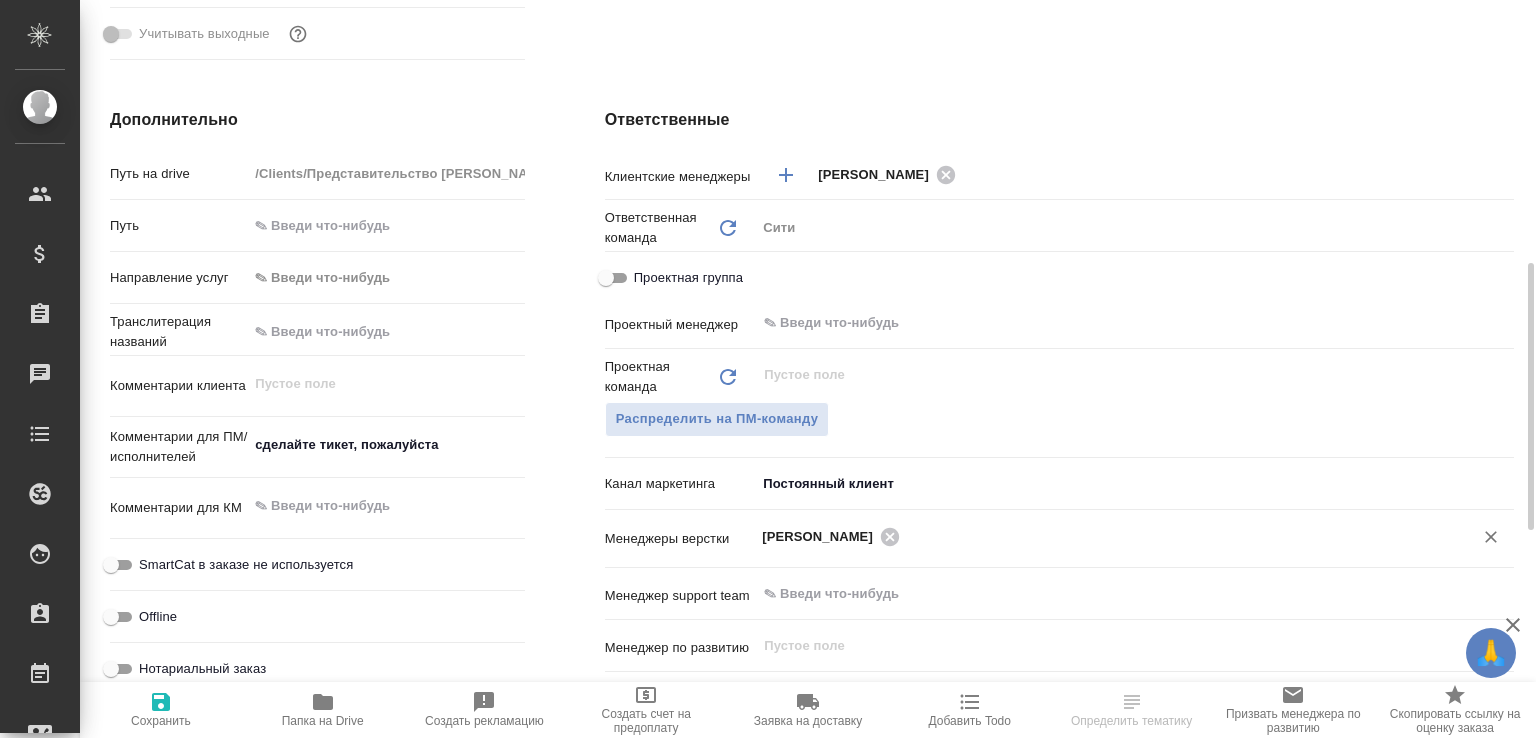 click on "Сохранить" at bounding box center (161, 709) 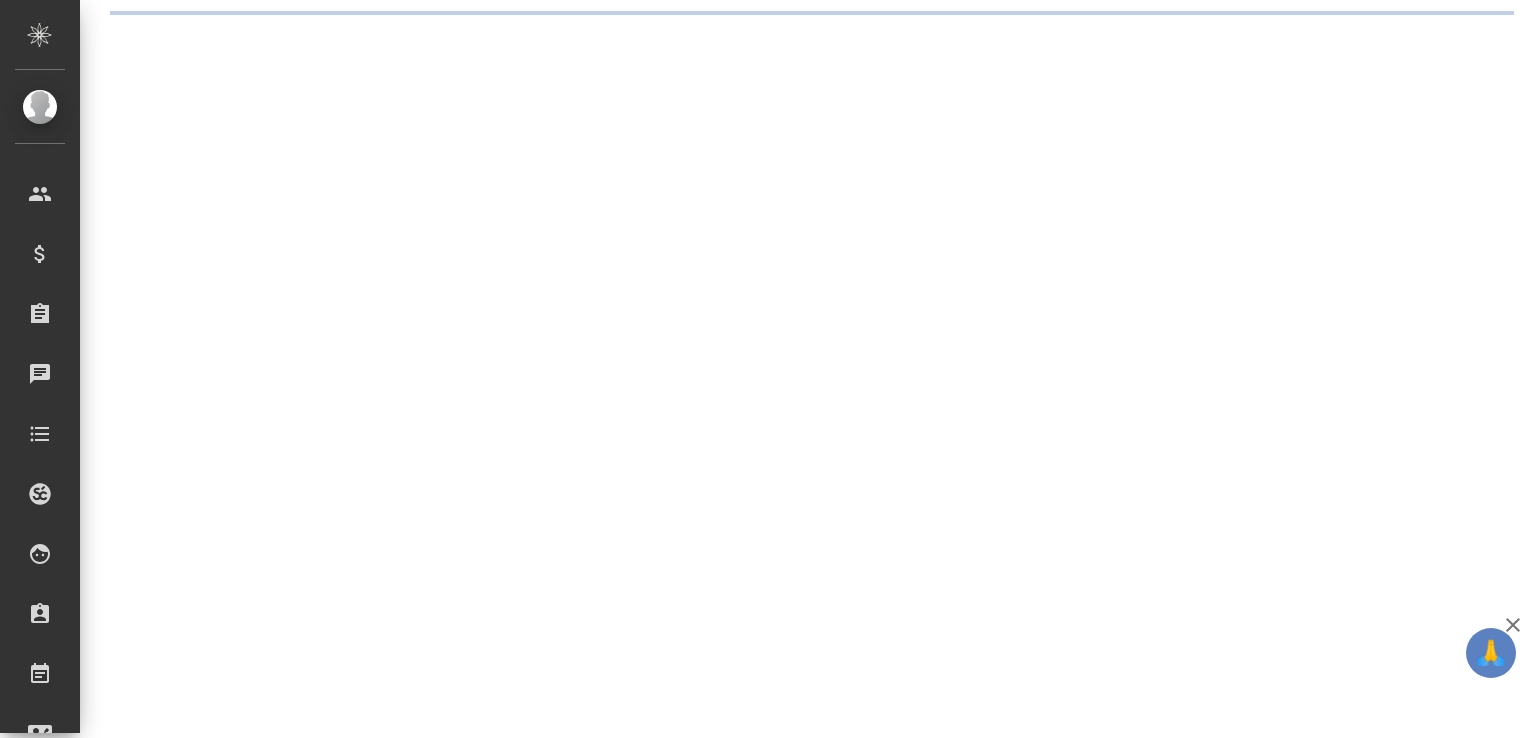scroll, scrollTop: 0, scrollLeft: 0, axis: both 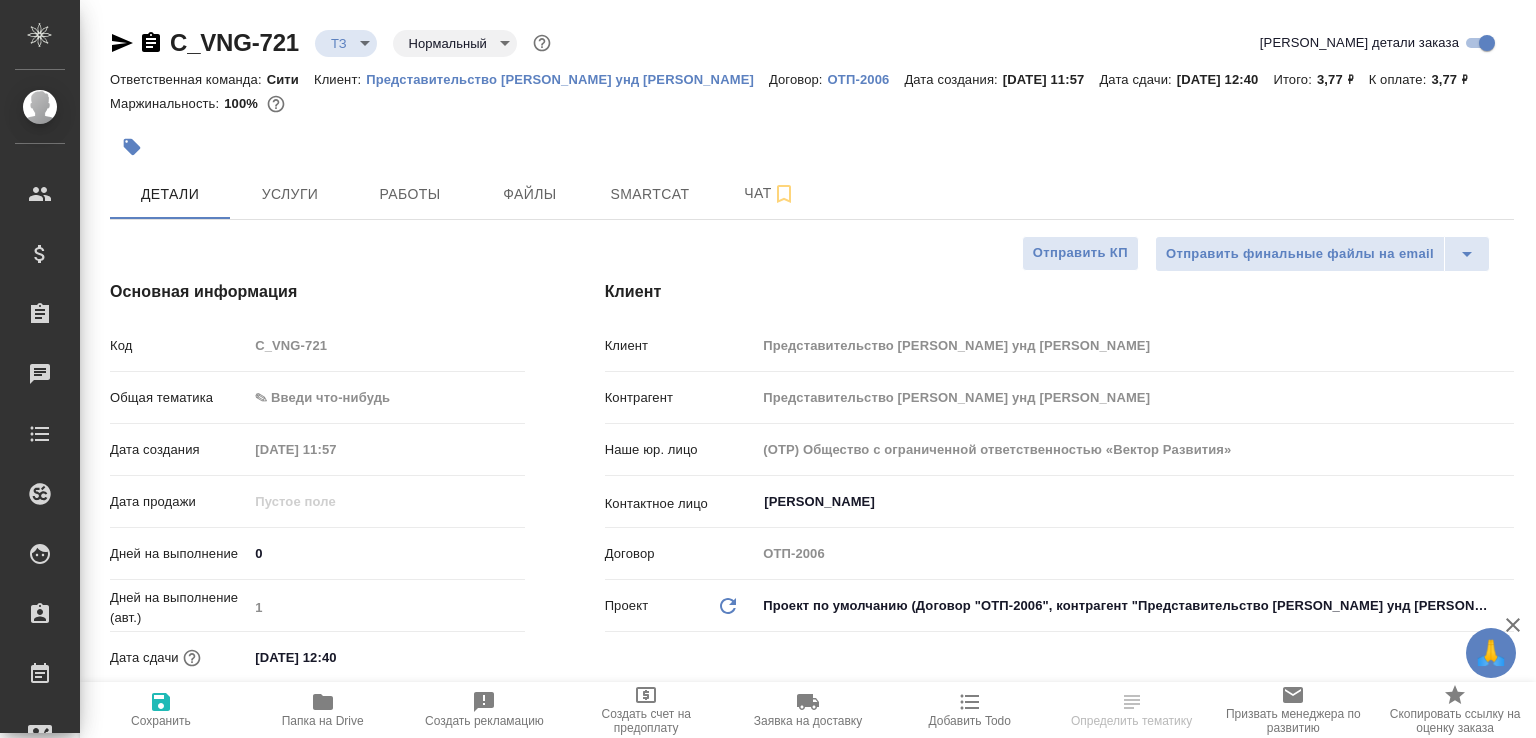 type on "x" 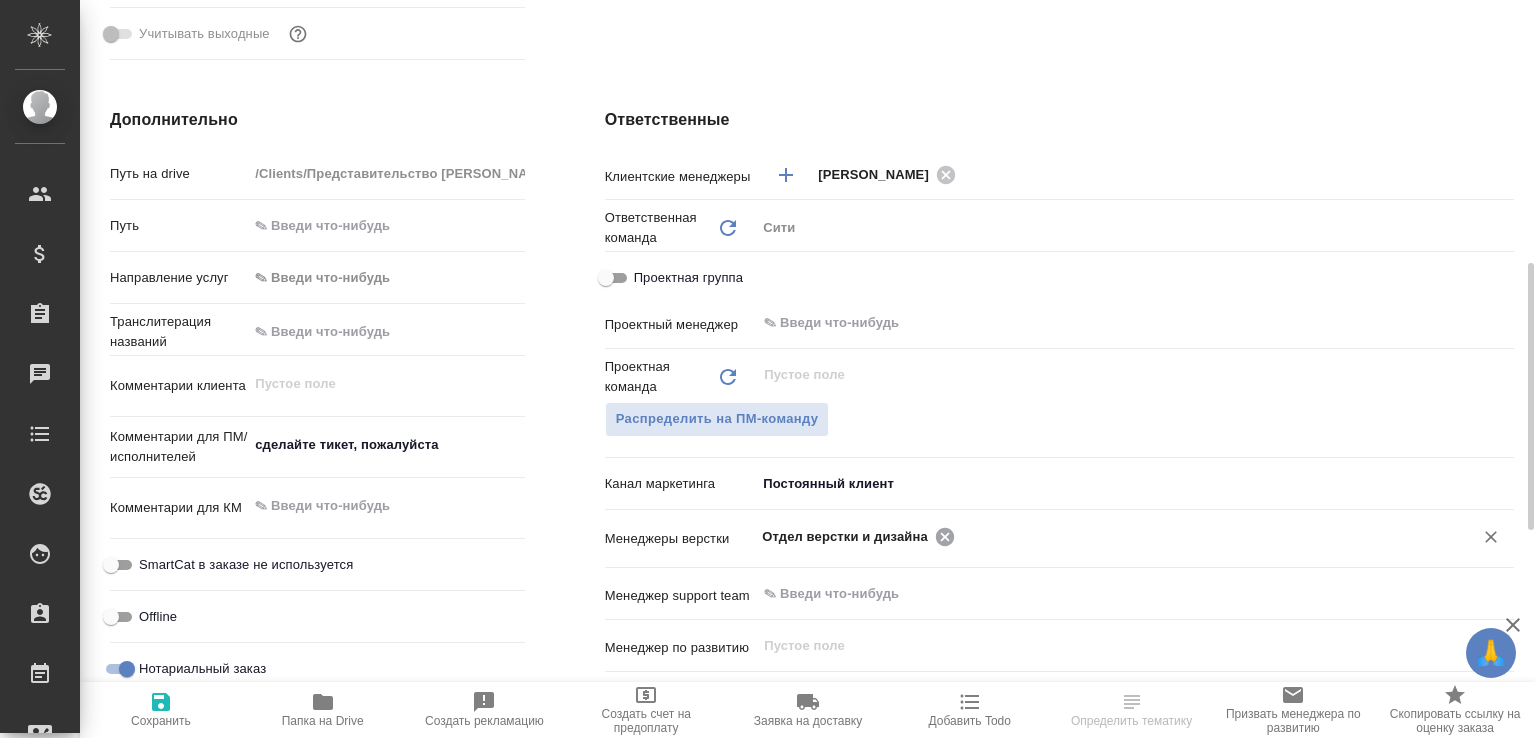 click 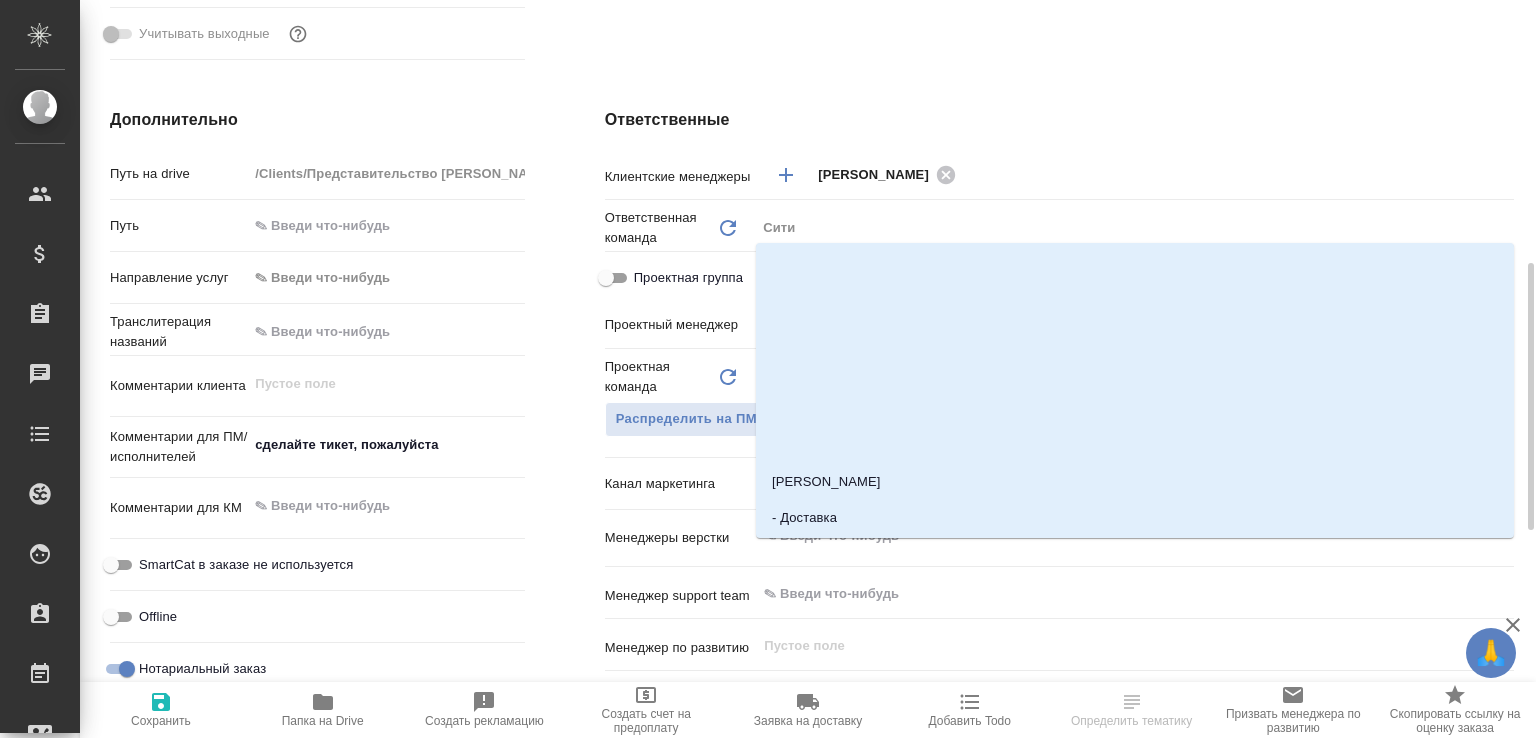 click at bounding box center (1101, 536) 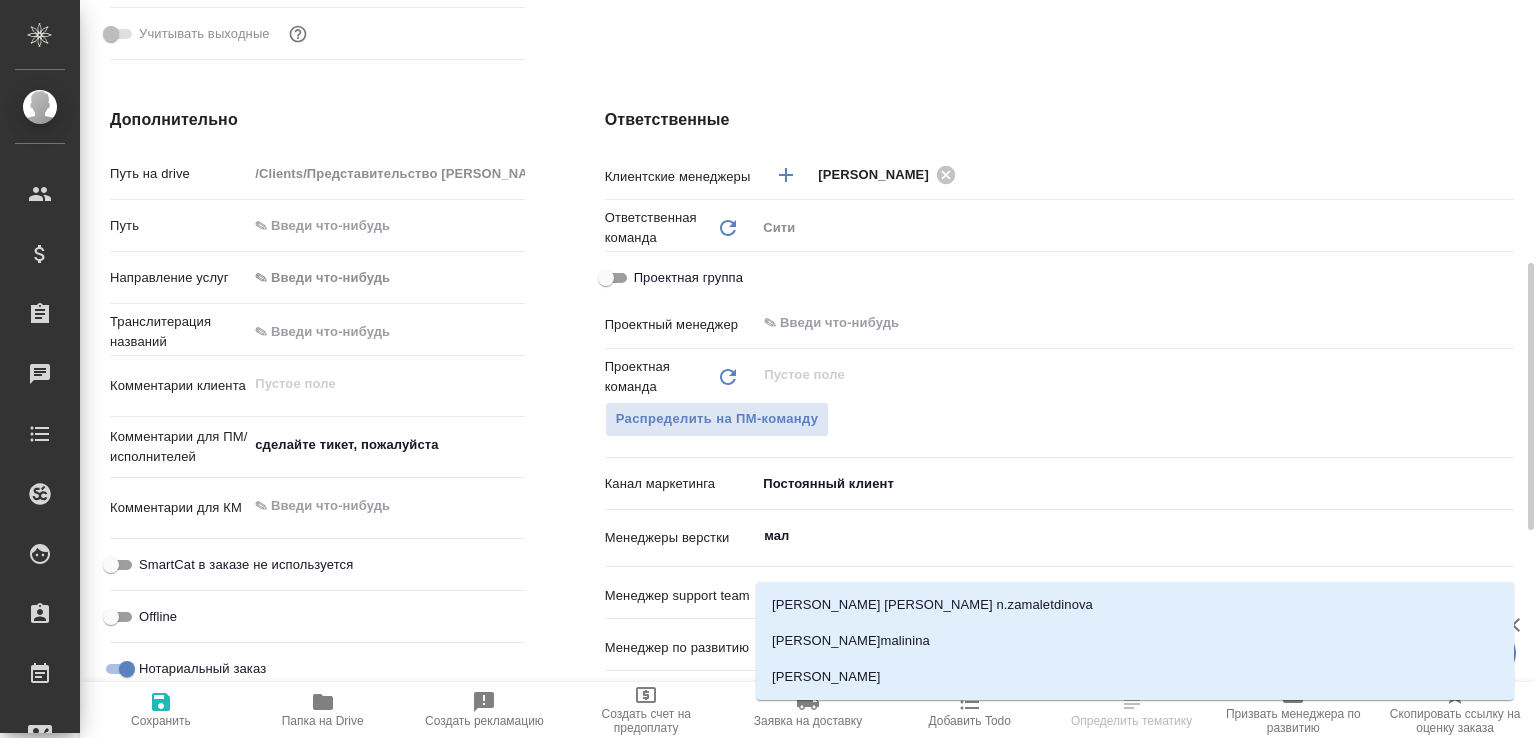 type on "мало" 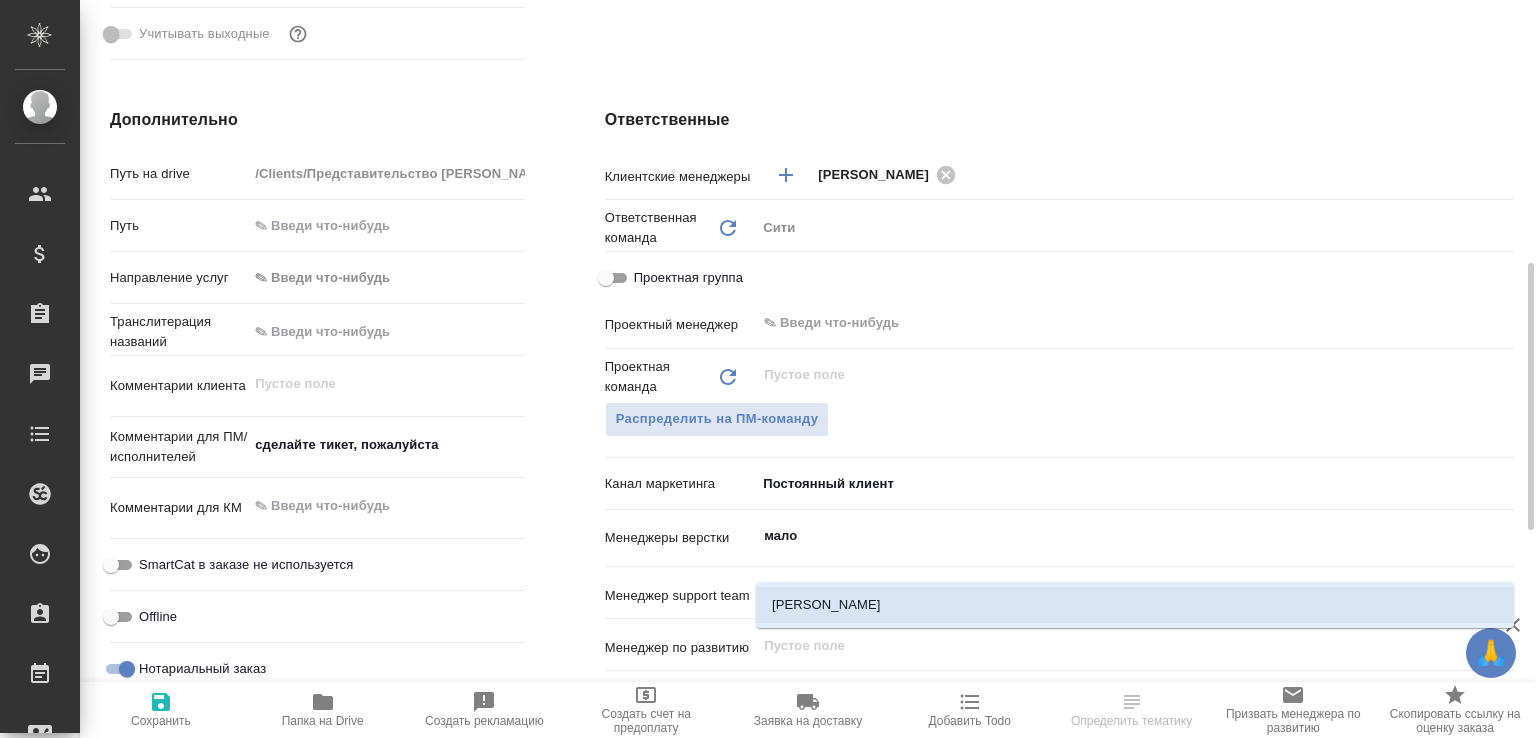 click on "[PERSON_NAME]" at bounding box center [1135, 605] 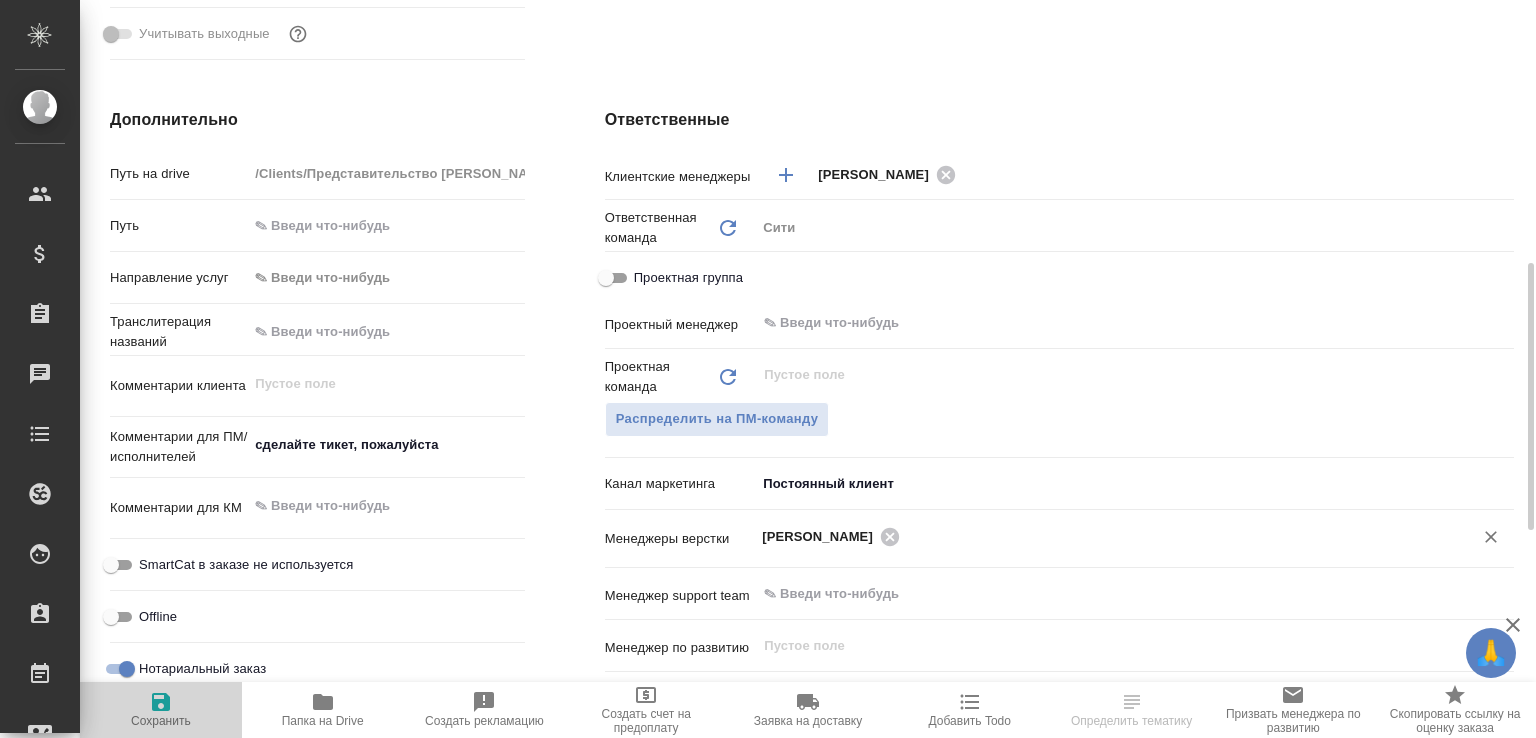 click on "Сохранить" at bounding box center (161, 709) 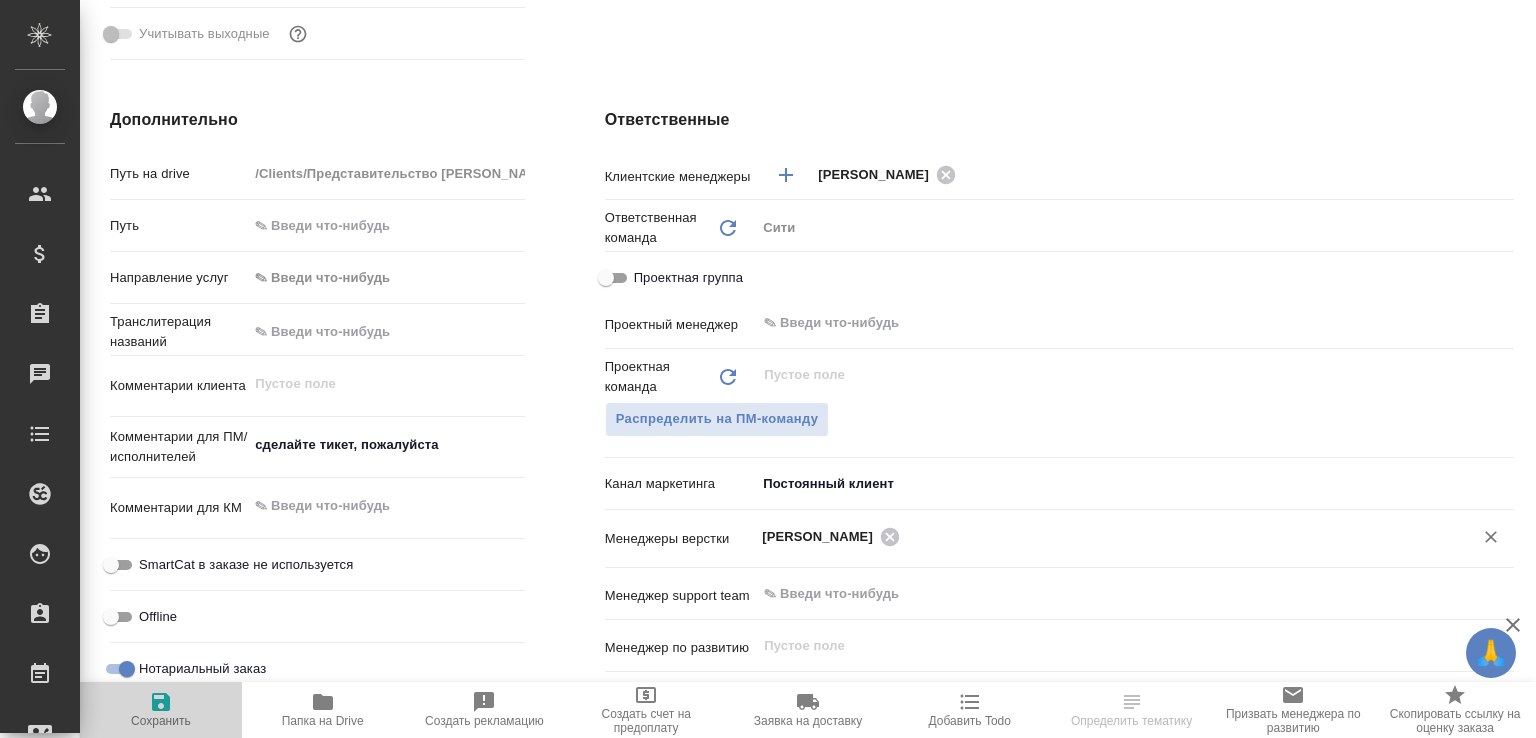 type on "x" 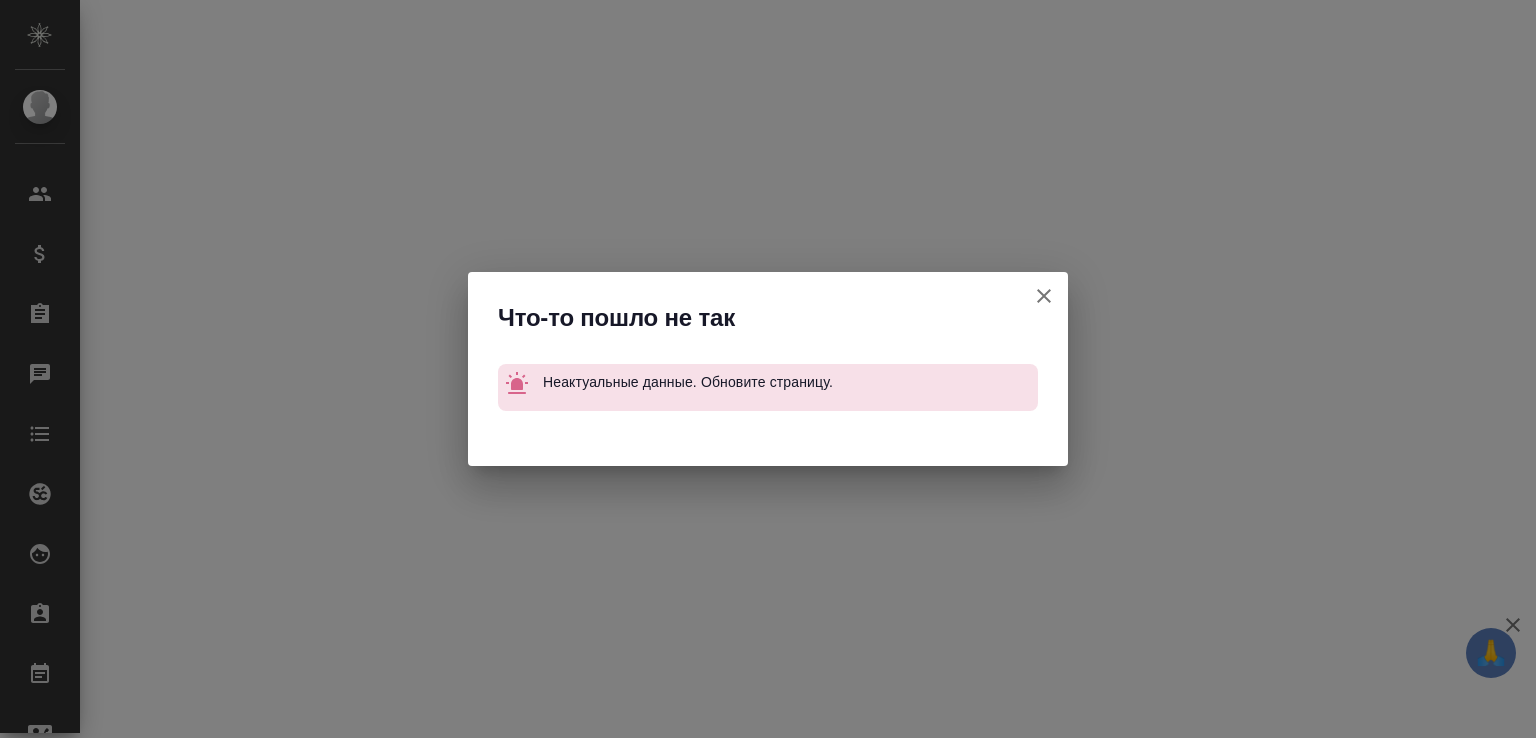select on "RU" 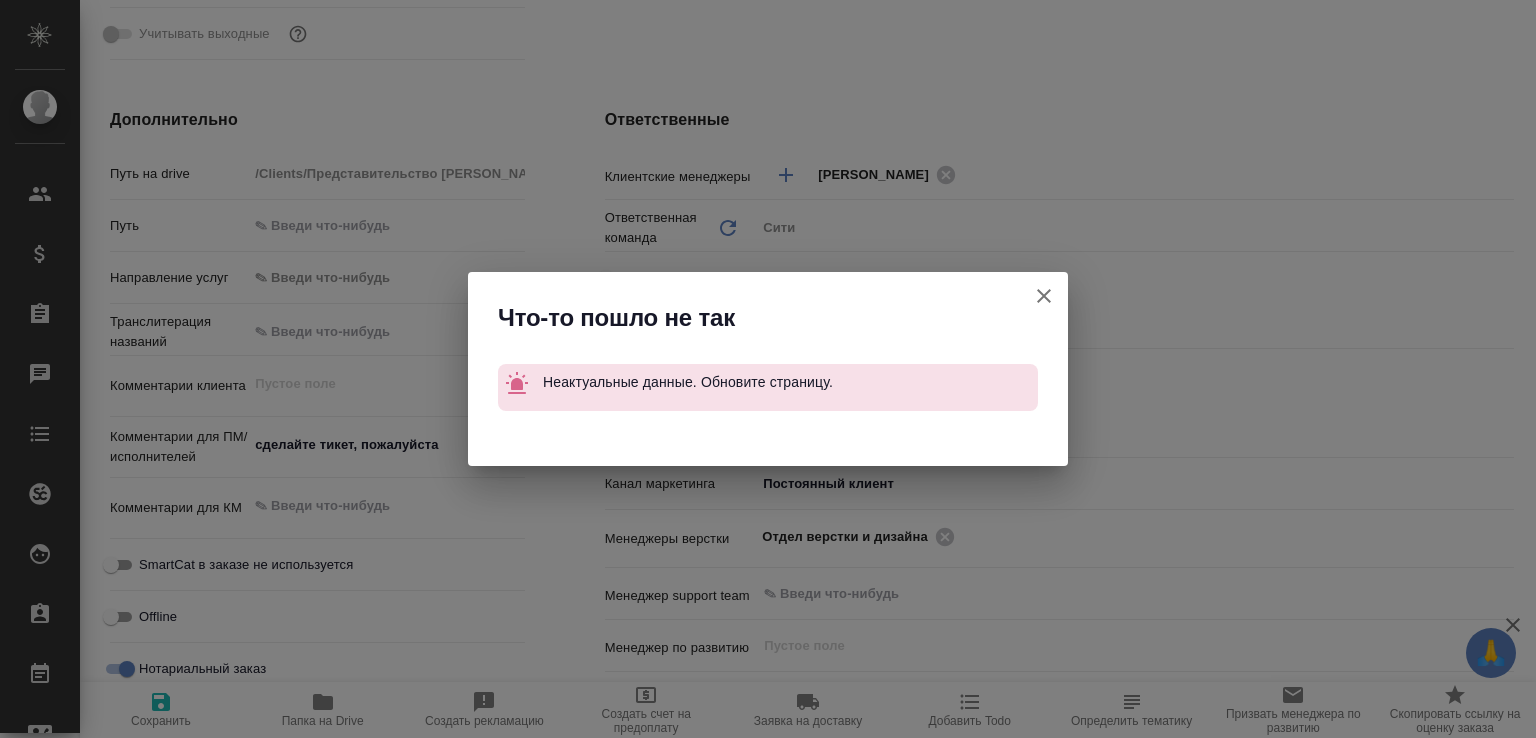 type on "x" 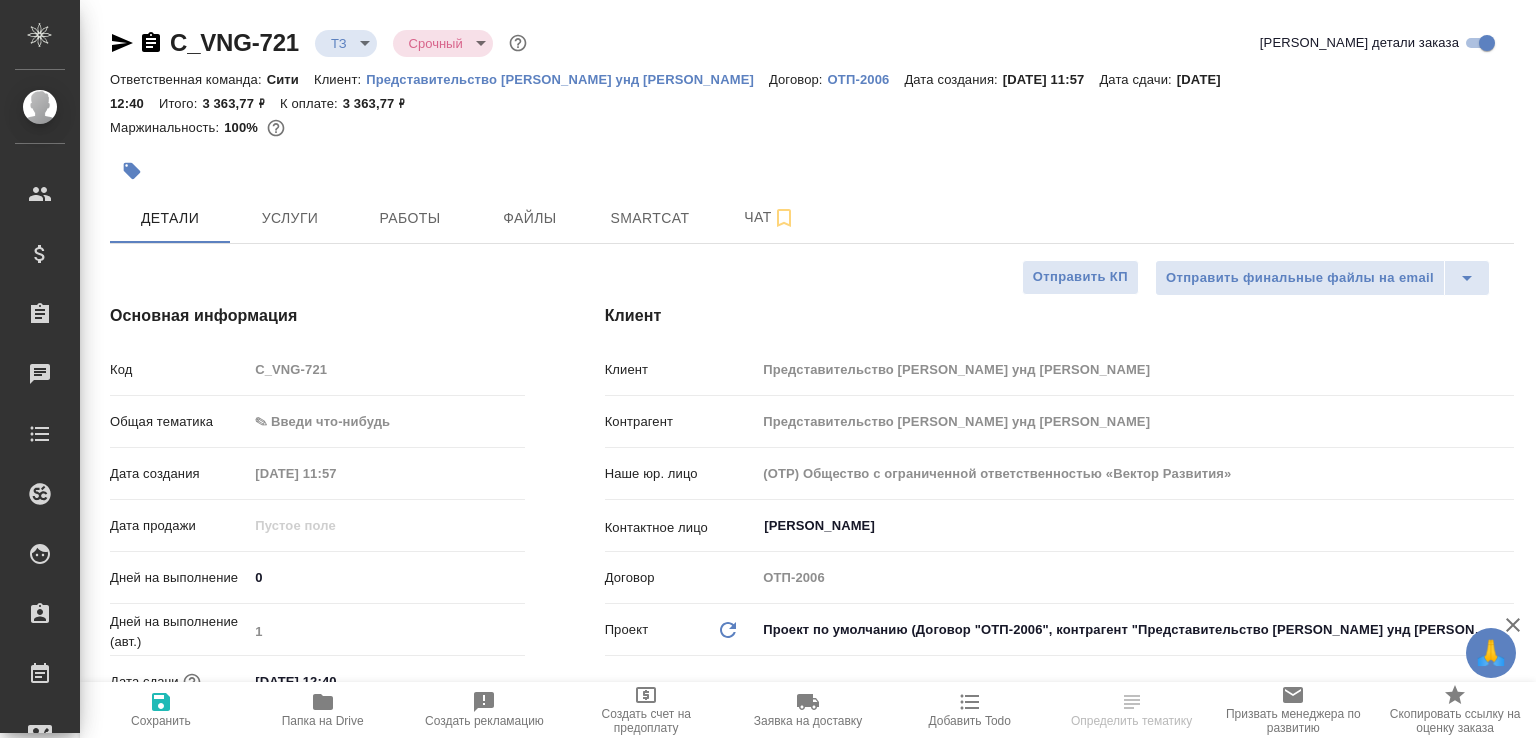 select on "RU" 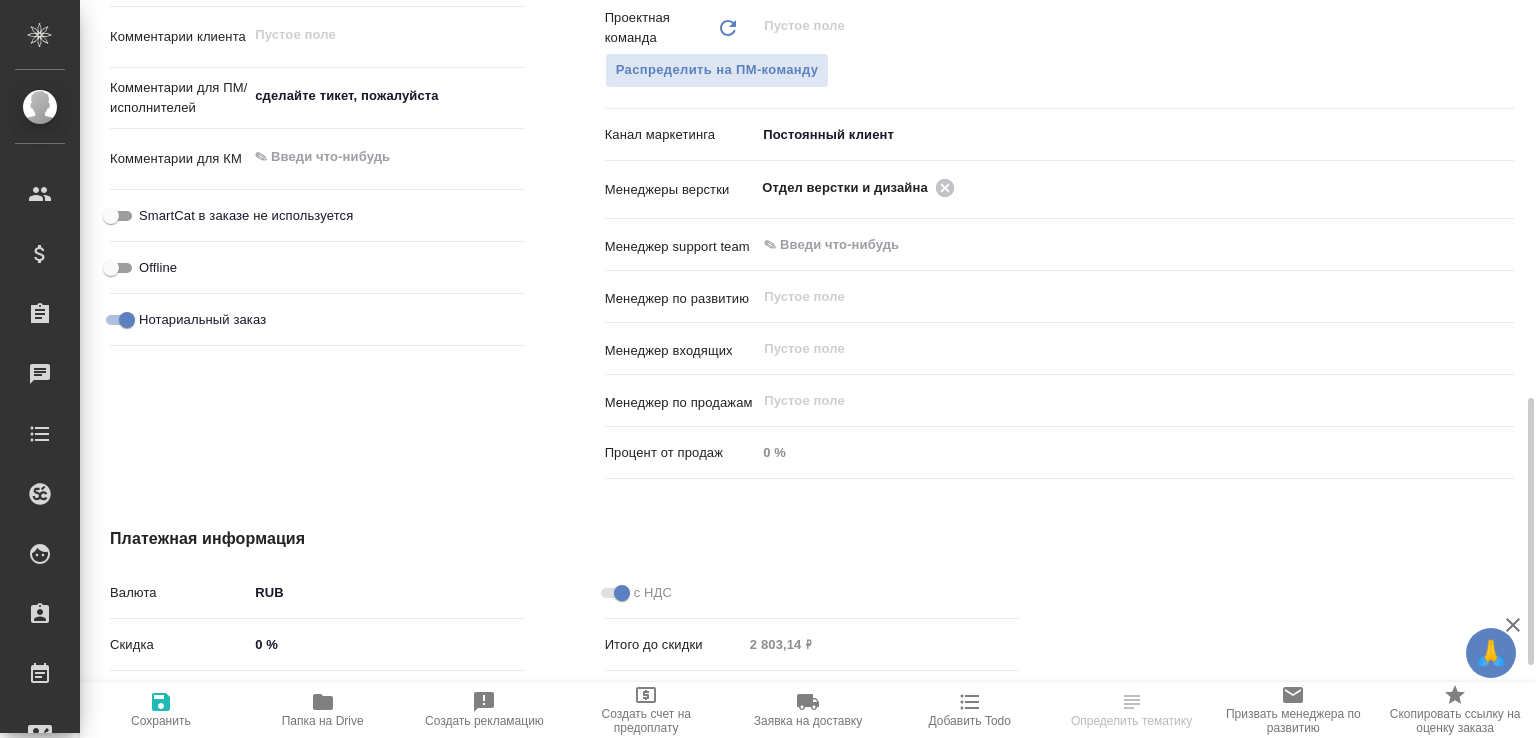 scroll, scrollTop: 888, scrollLeft: 0, axis: vertical 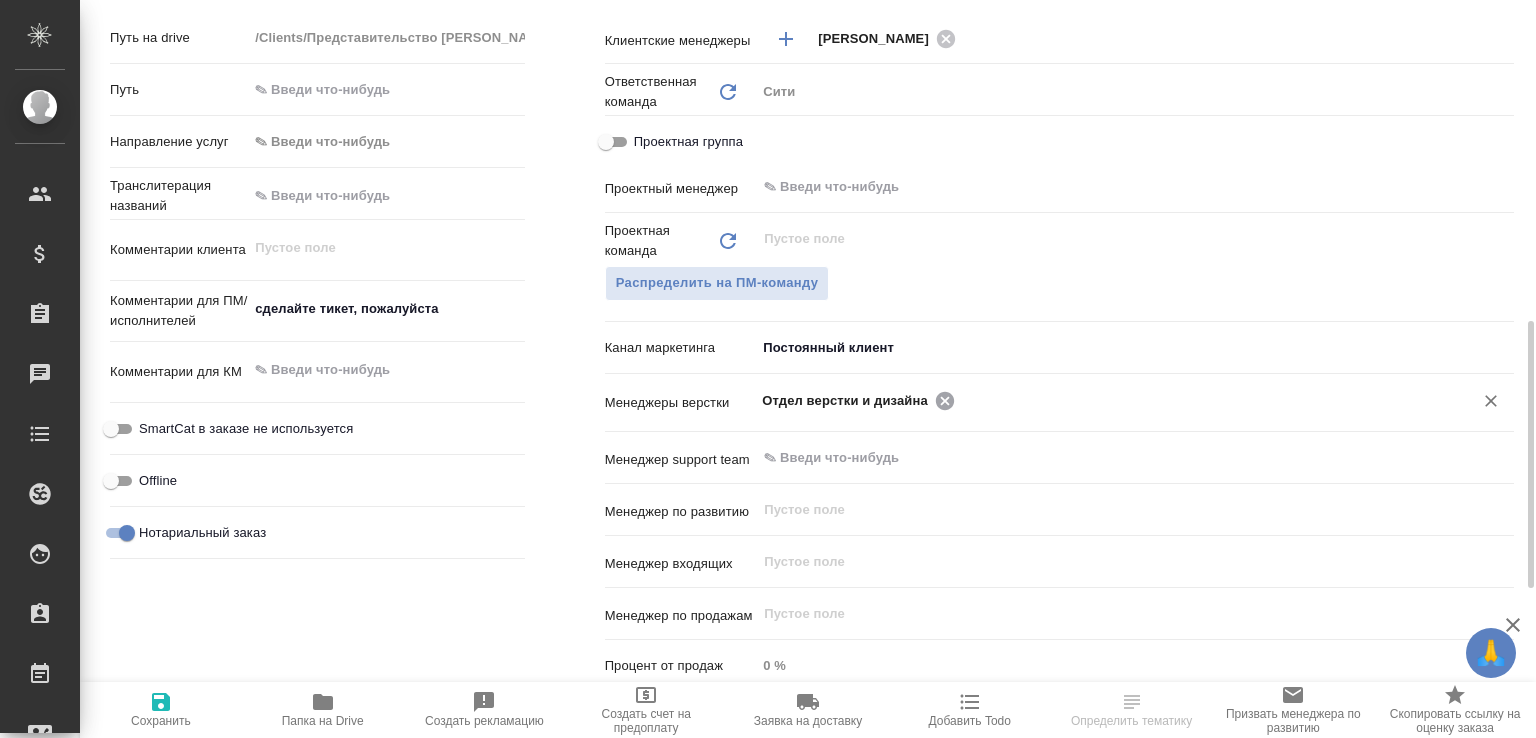 click 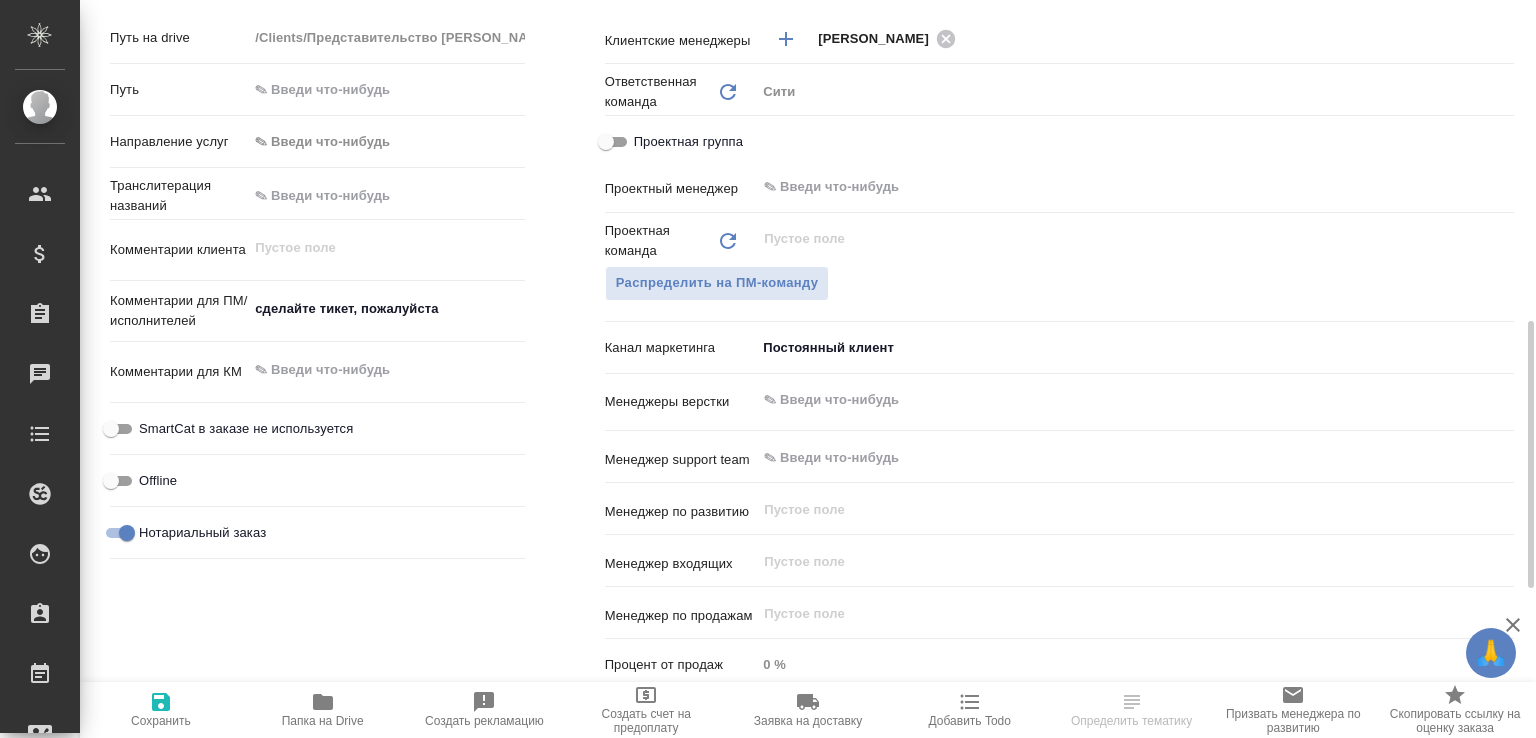 click at bounding box center [1101, 400] 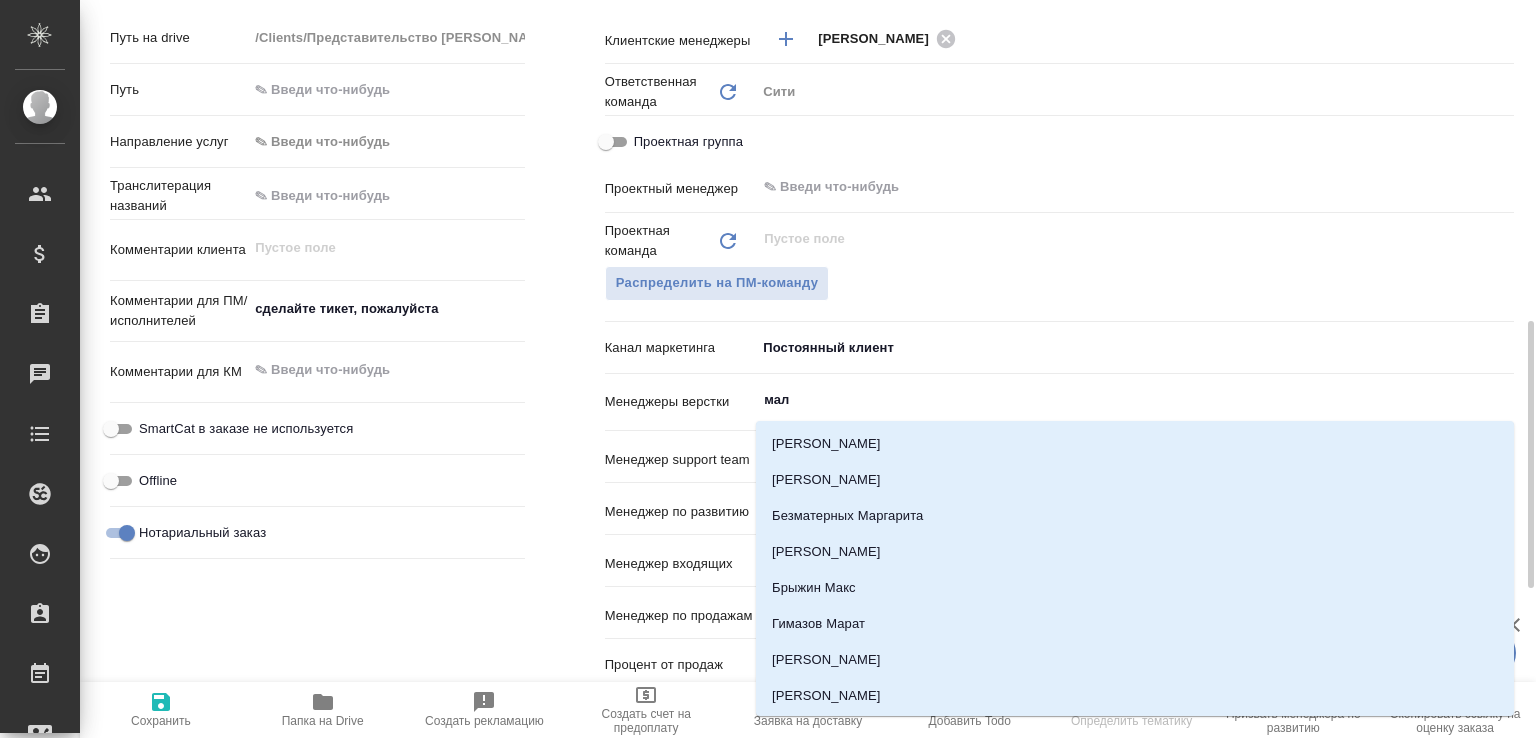 type on "мало" 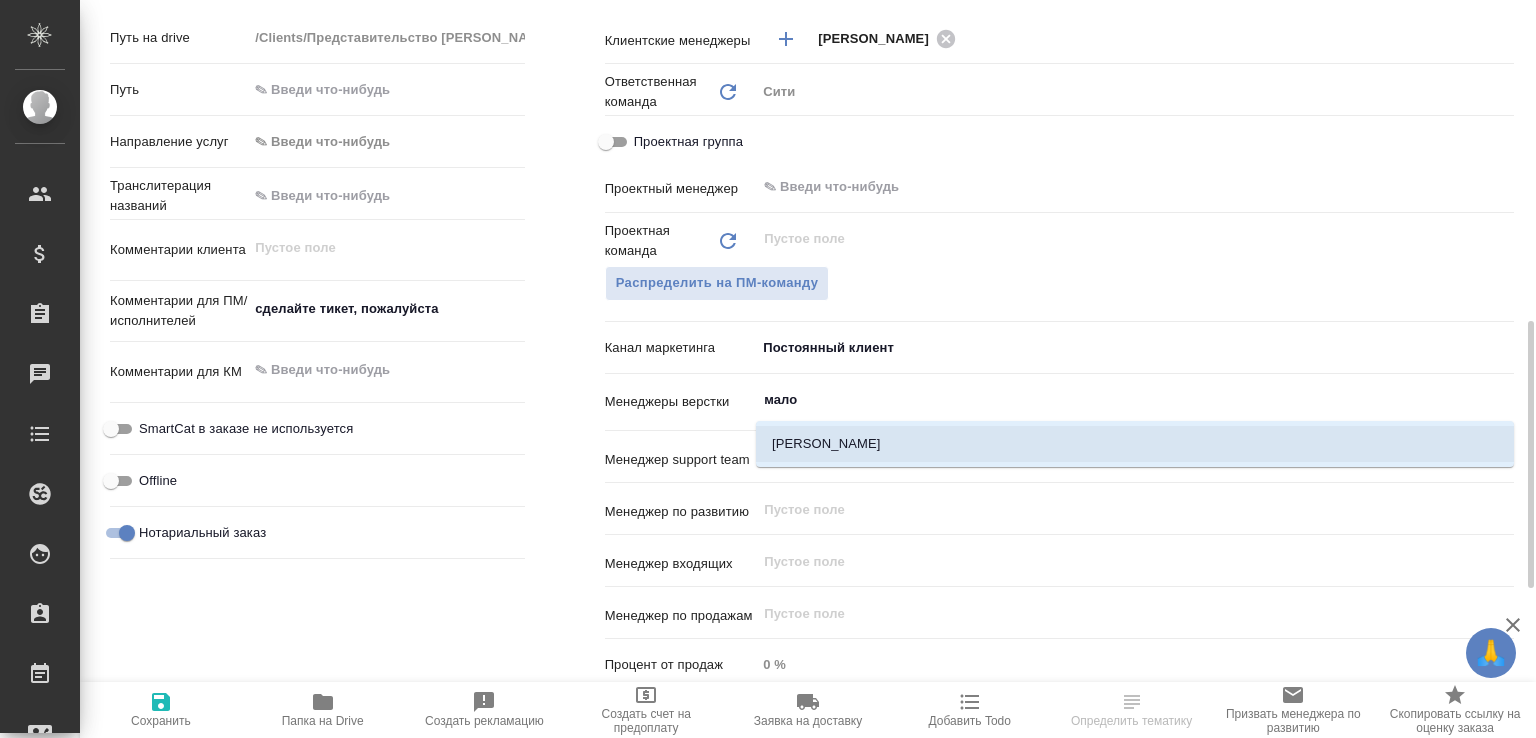 click on "[PERSON_NAME]" at bounding box center [1135, 444] 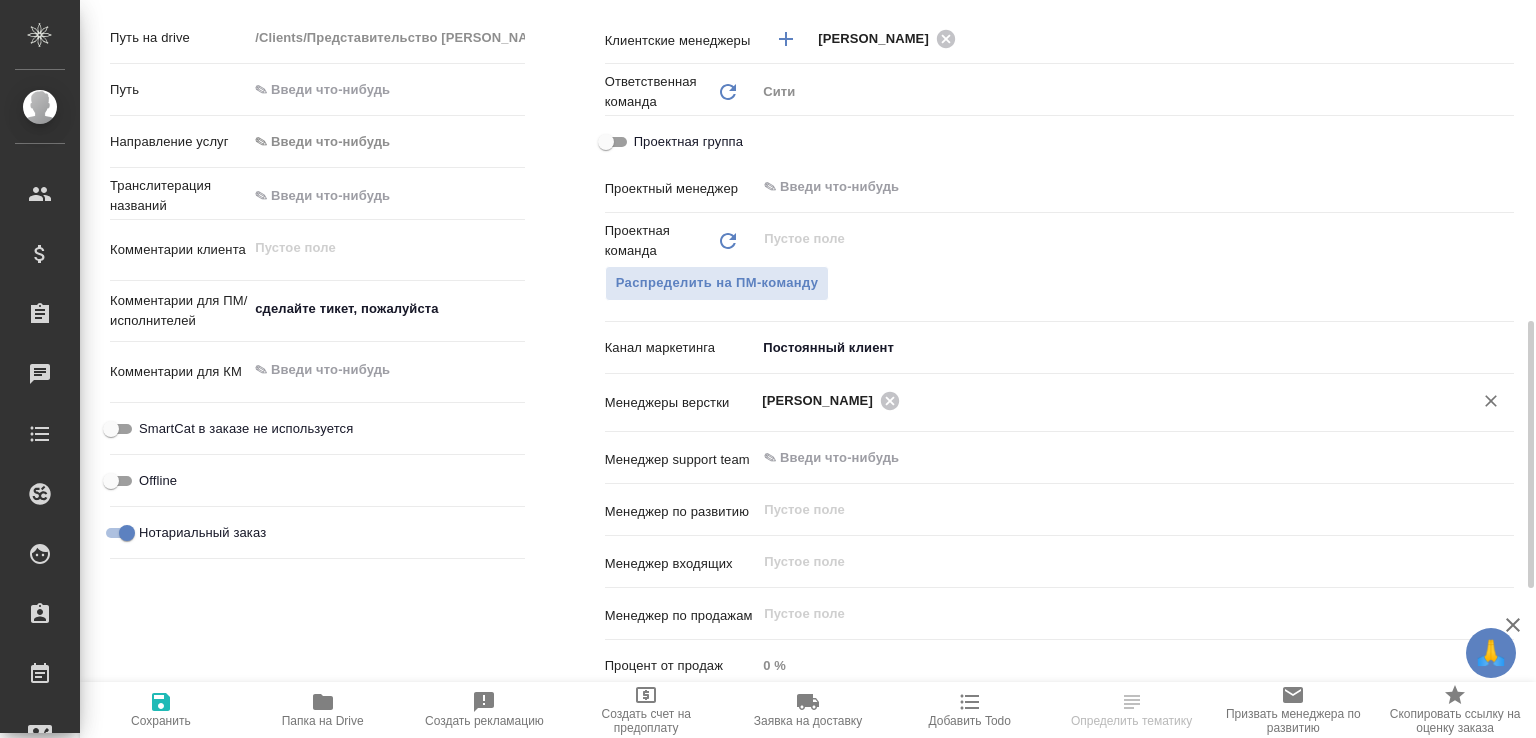 click on "Сохранить" at bounding box center (161, 709) 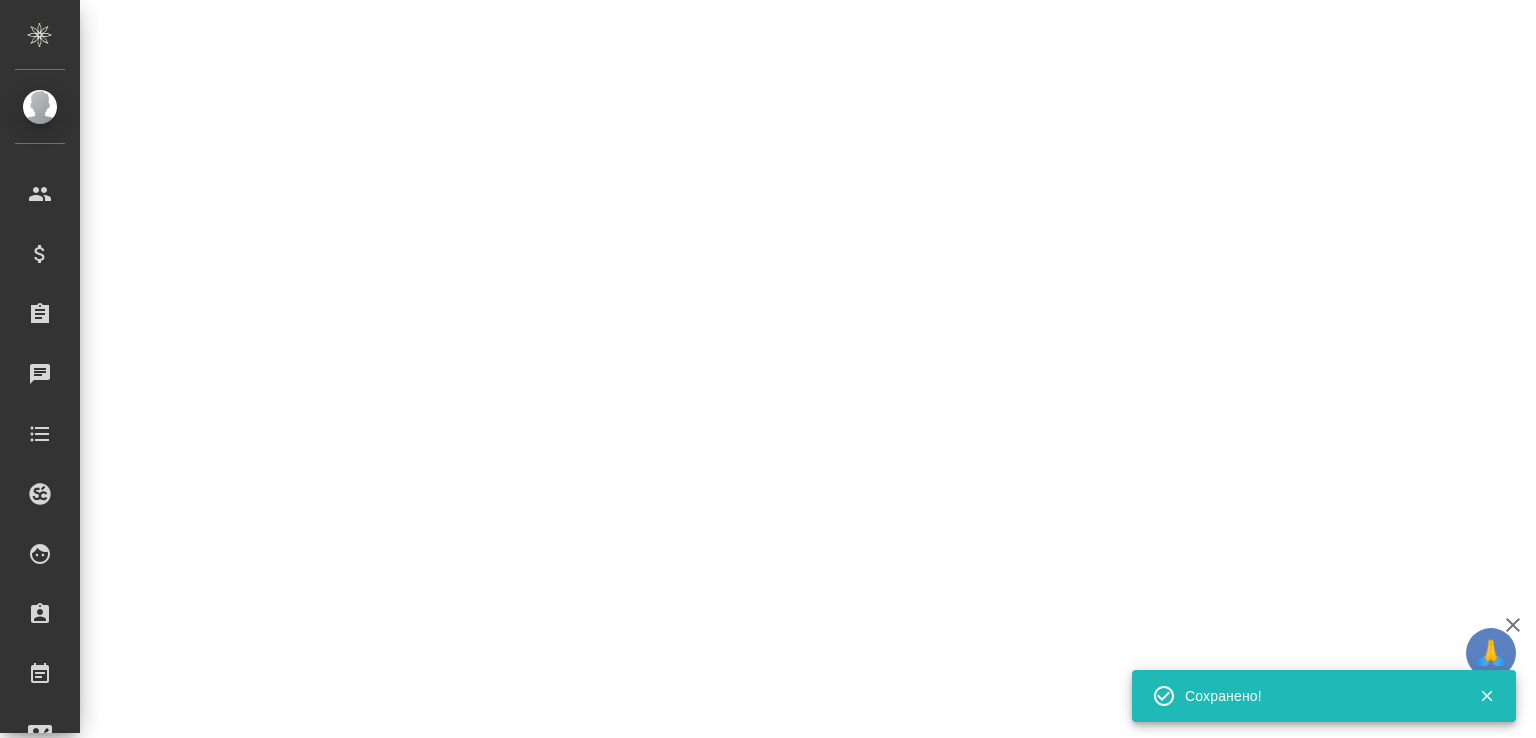 select on "RU" 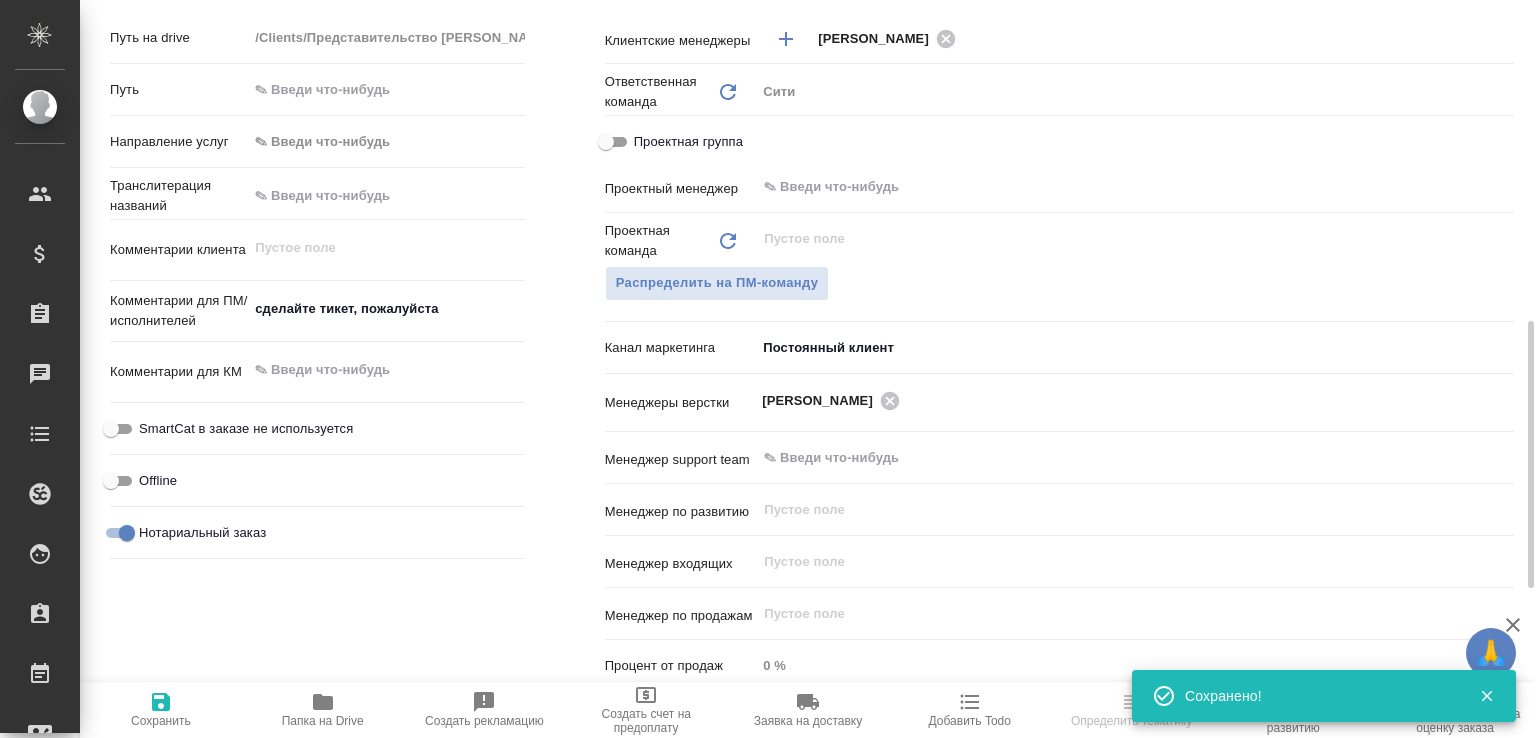 type on "x" 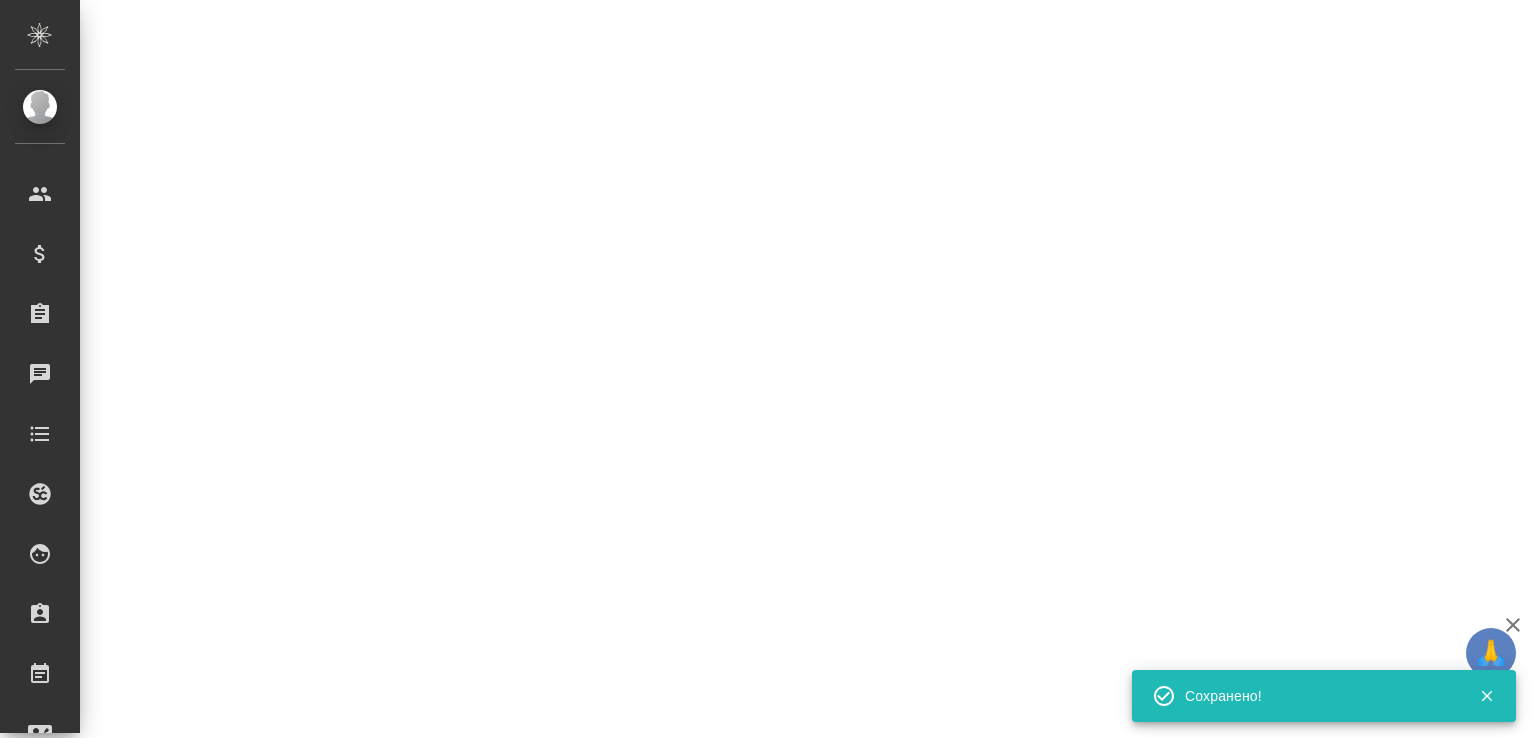 select on "RU" 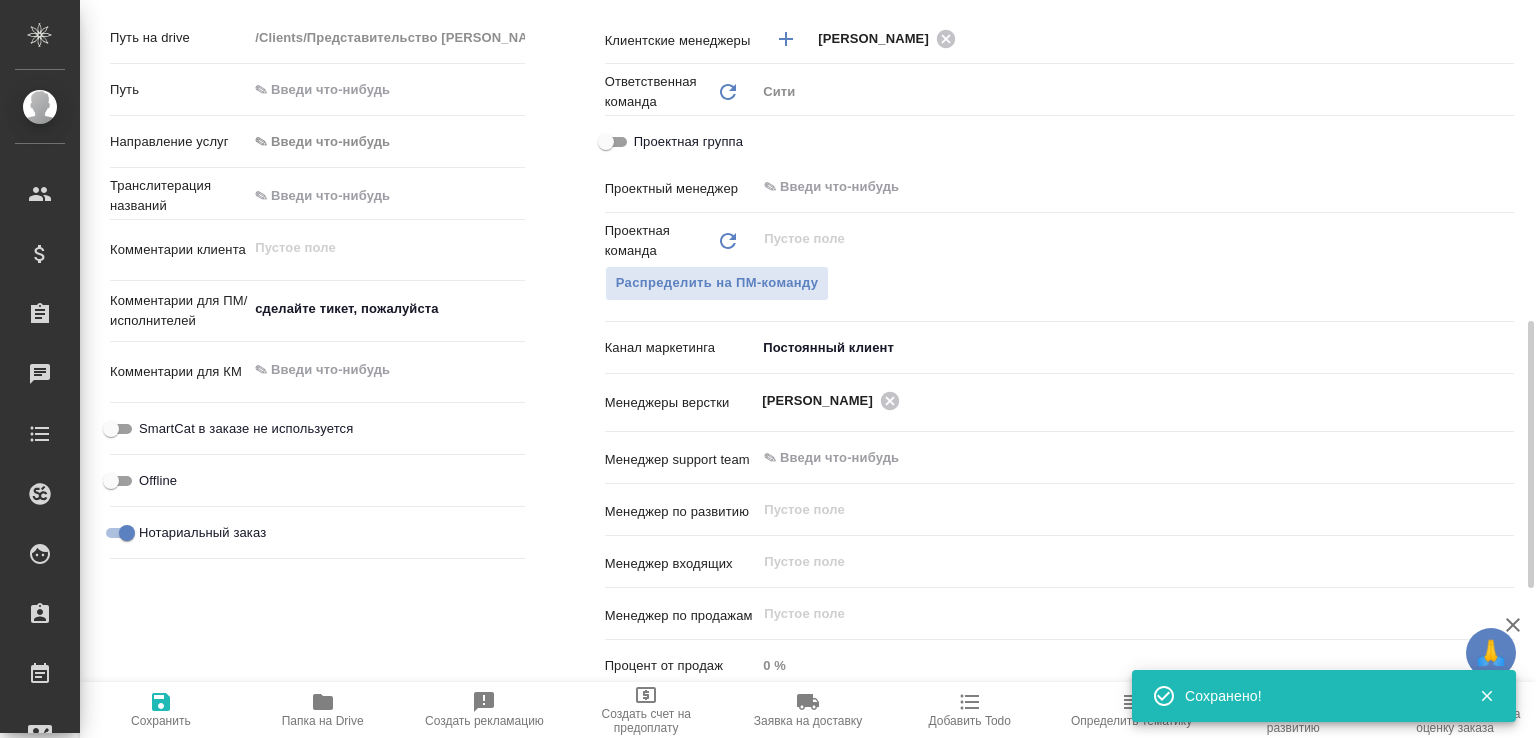 type on "x" 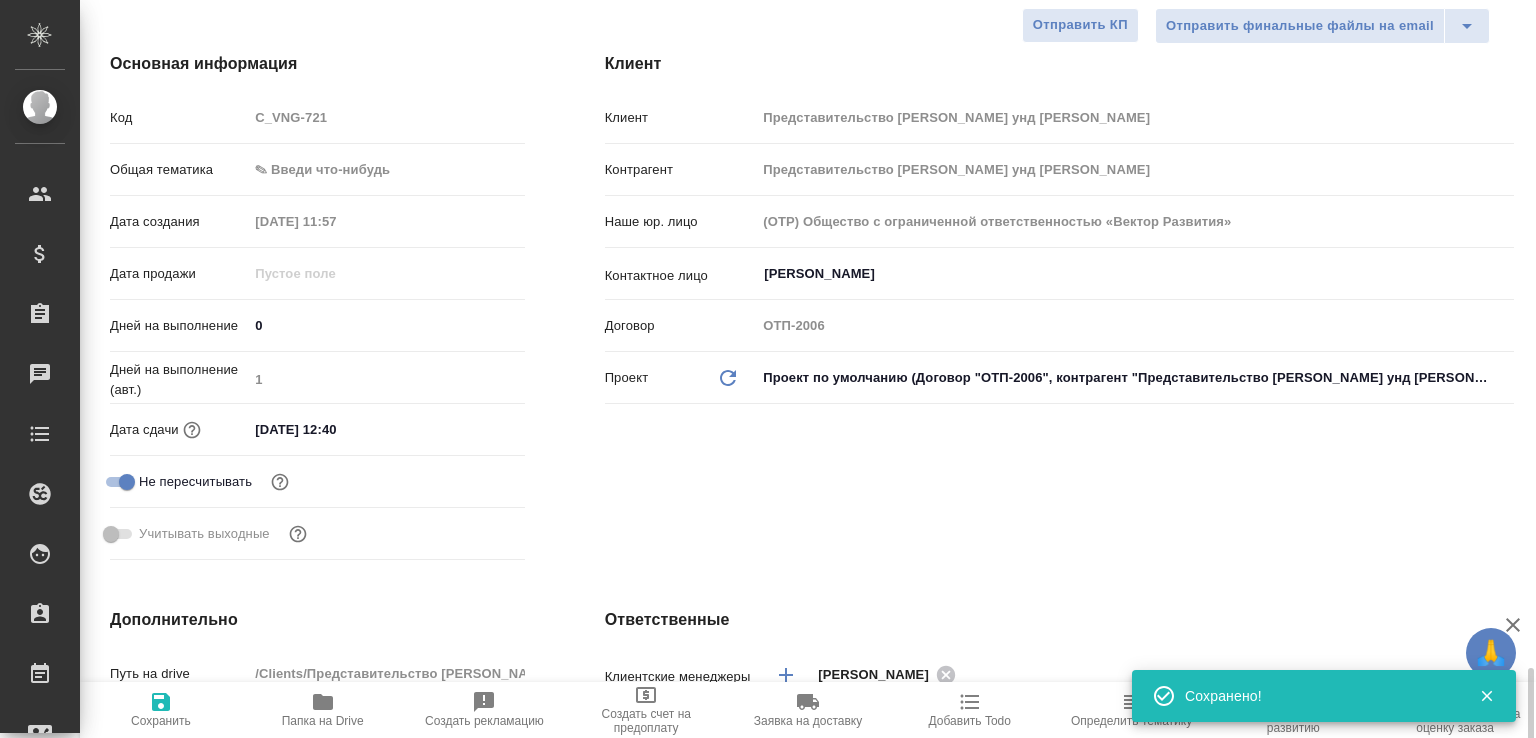 scroll, scrollTop: 0, scrollLeft: 0, axis: both 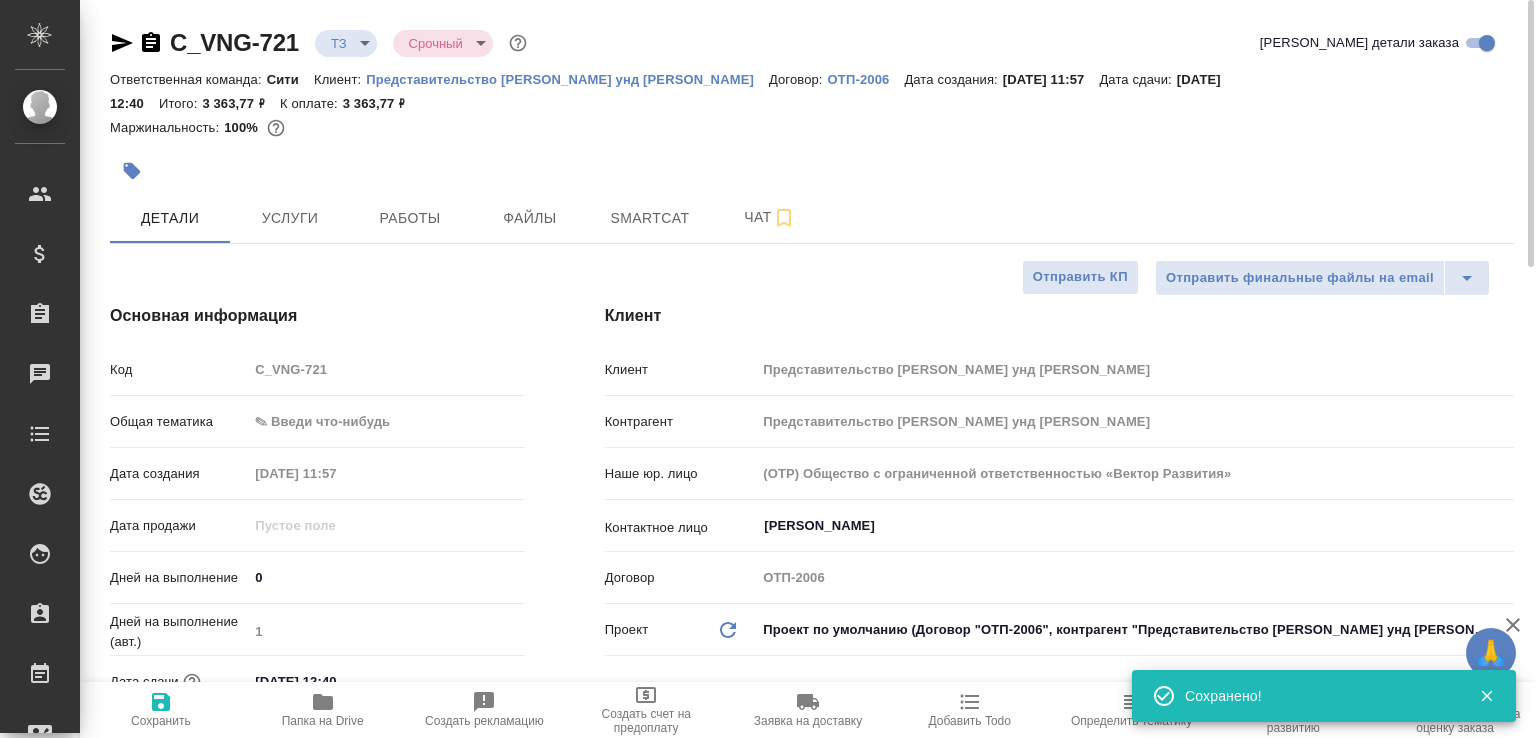type on "x" 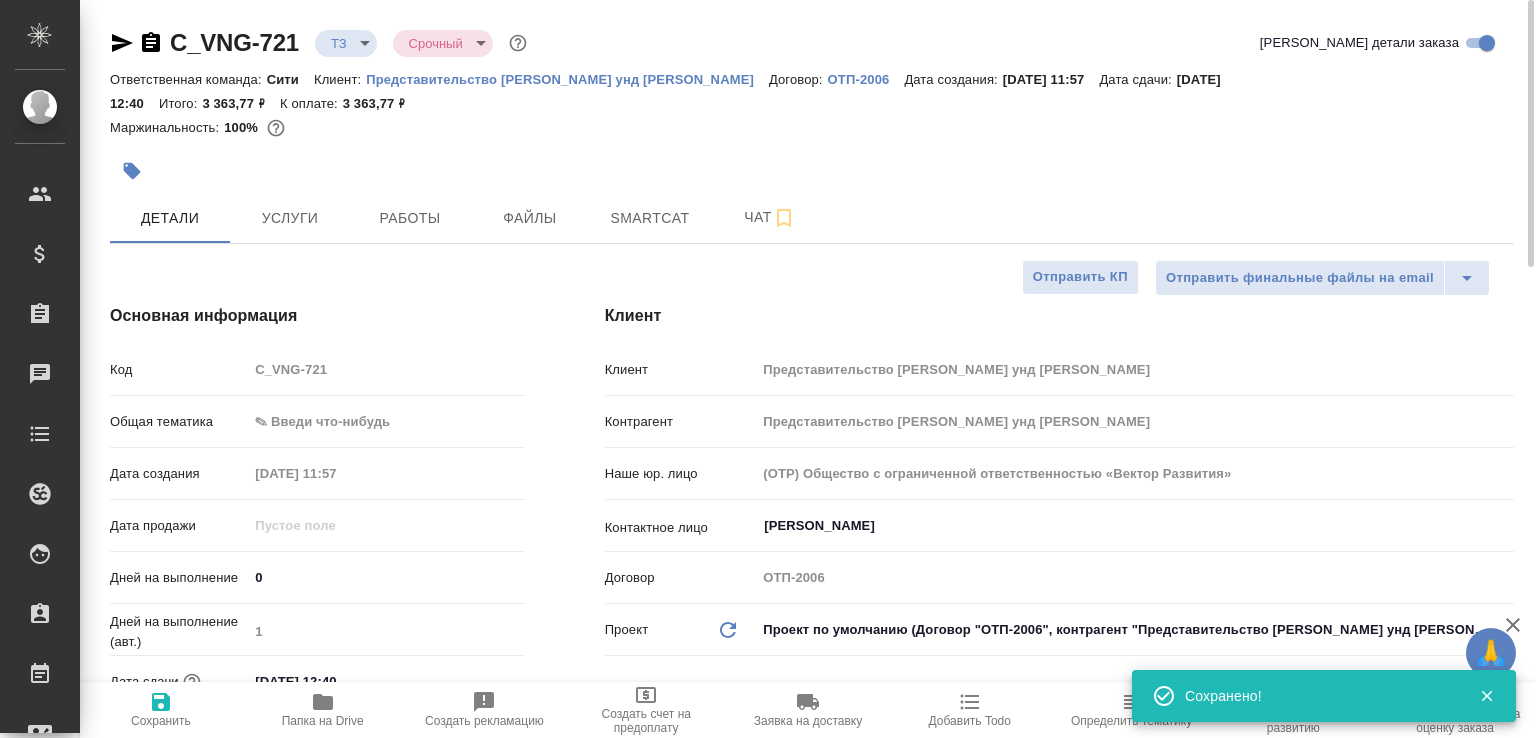 type on "x" 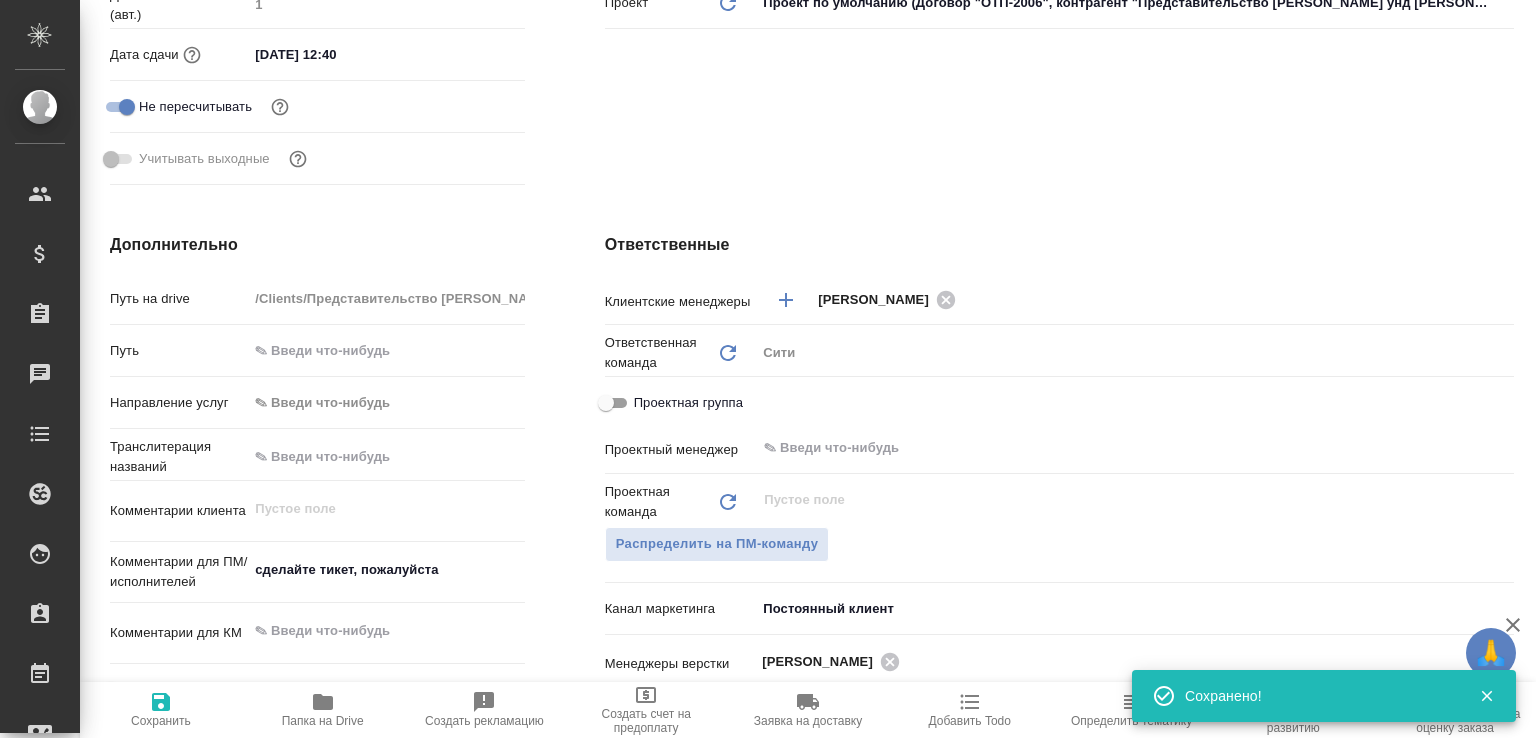 scroll, scrollTop: 0, scrollLeft: 0, axis: both 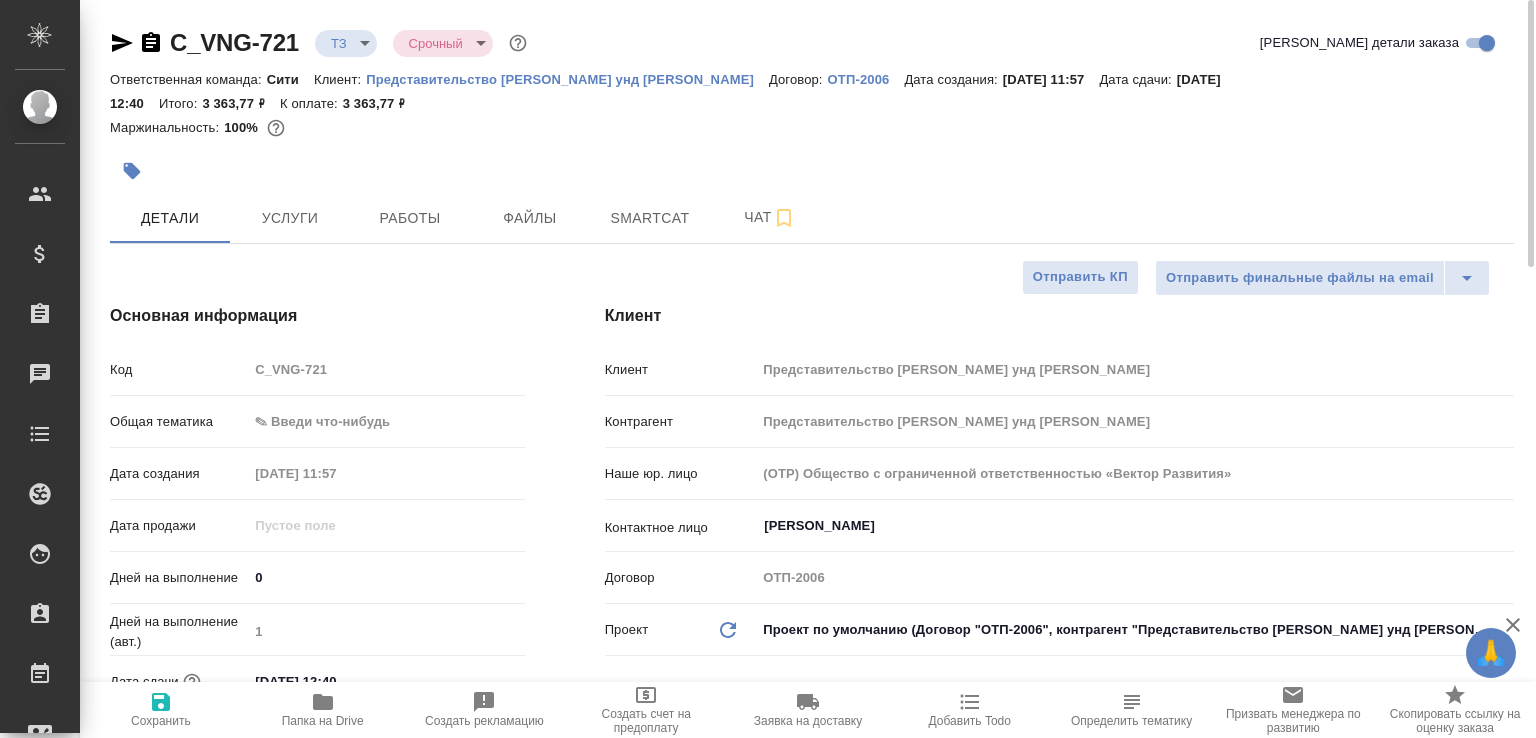 click 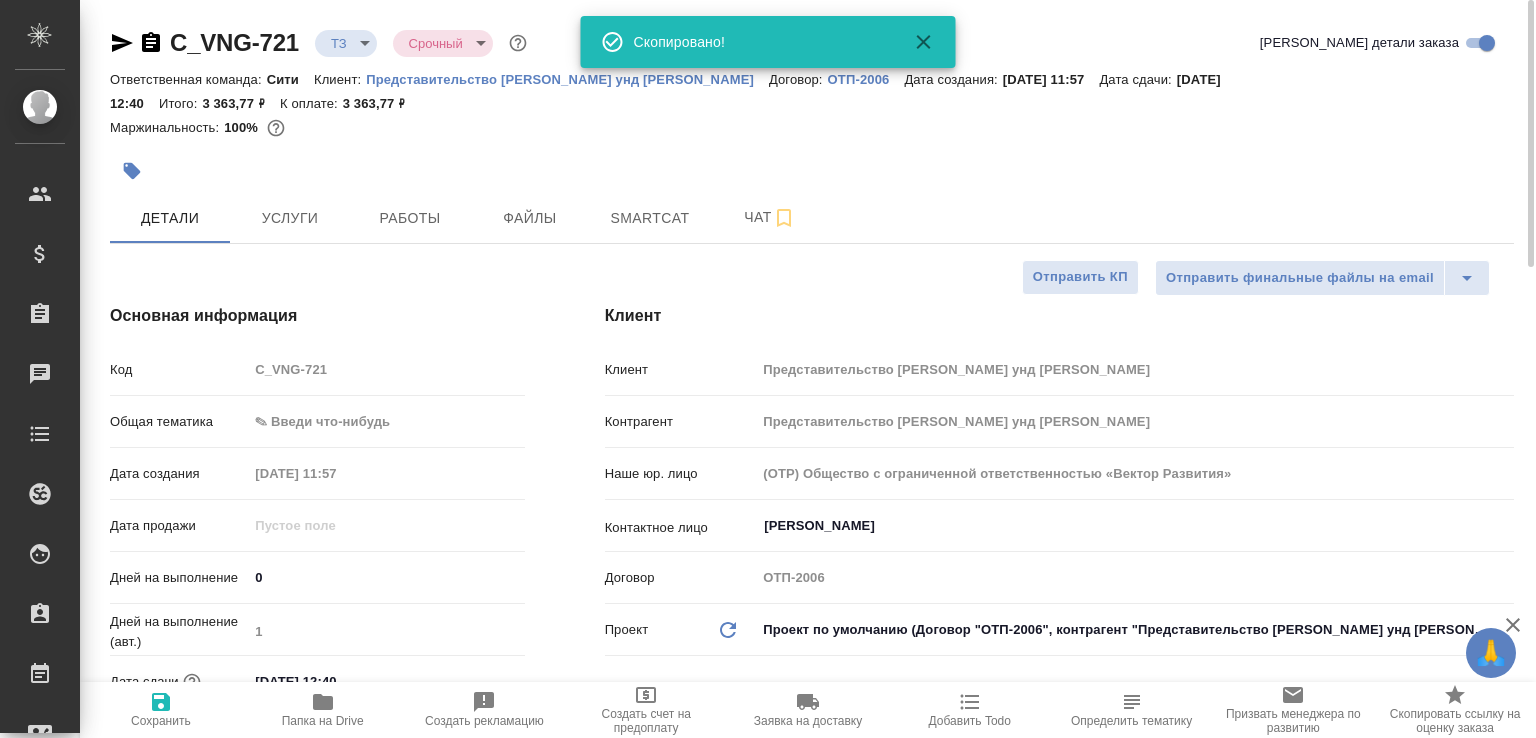 type on "x" 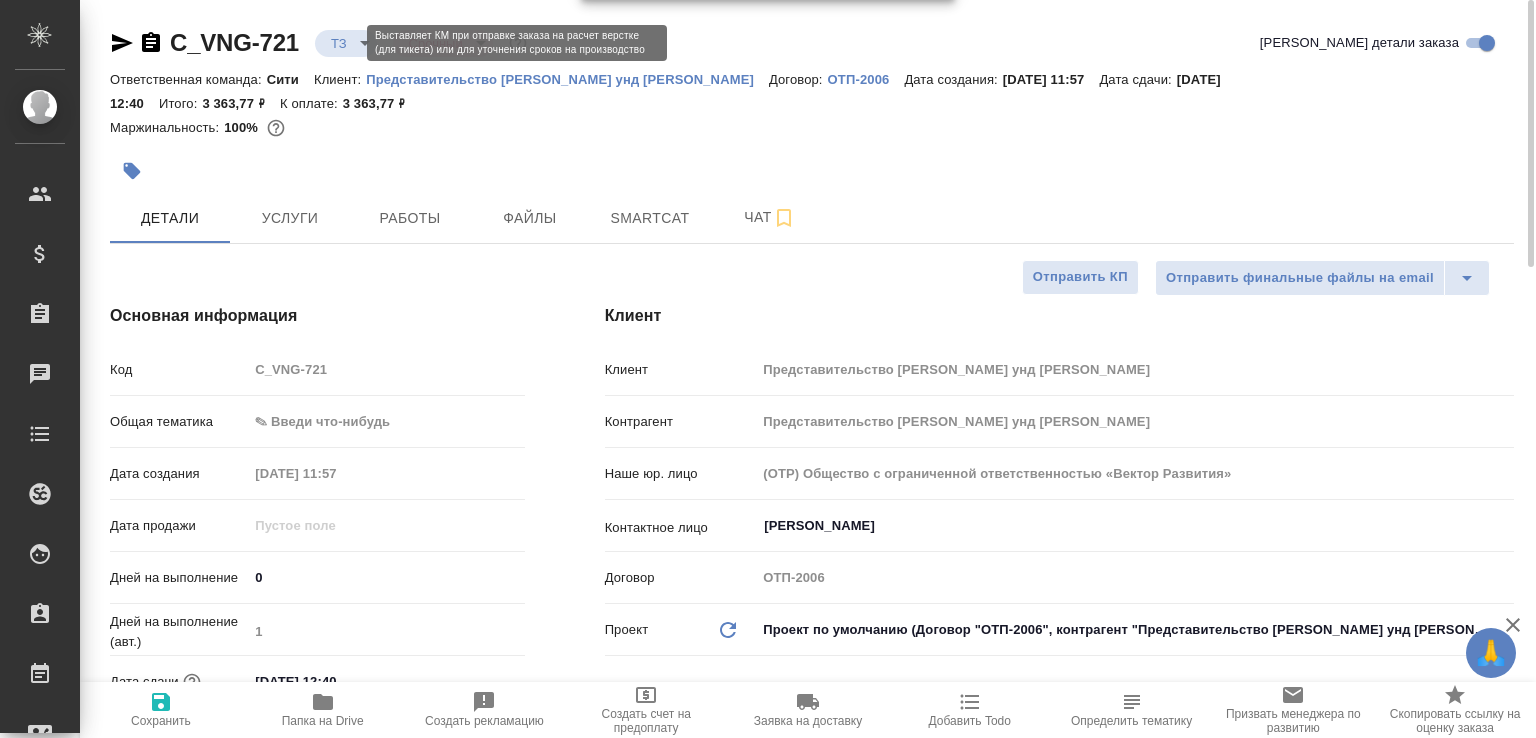 click on "🙏 .cls-1
fill:#fff;
AWATERA Малофеева Екатерина e.malofeeva Клиенты Спецификации Заказы 0 Чаты Todo Проекты SC Исполнители Кандидаты Работы Входящие заявки Заявки на доставку Рекламации Проекты процессинга Конференции Выйти C_VNG-721 ТЗ tz Срочный urgent Кратко детали заказа Ответственная команда: Сити Клиент: Представительство ФНГ Хандель унд Фертриб ГмбХ Договор: ОТП-2006 Дата создания: 18.07.2025, 11:57 Дата сдачи: 18.07.2025, 12:40 Итого: 3 363,77 ₽ К оплате: 3 363,77 ₽ Маржинальность: 100% Детали Услуги Работы Файлы Smartcat Чат Отправить финальные файлы на email Отправить КП Код C_VNG-721 0 1 ​" at bounding box center [768, 369] 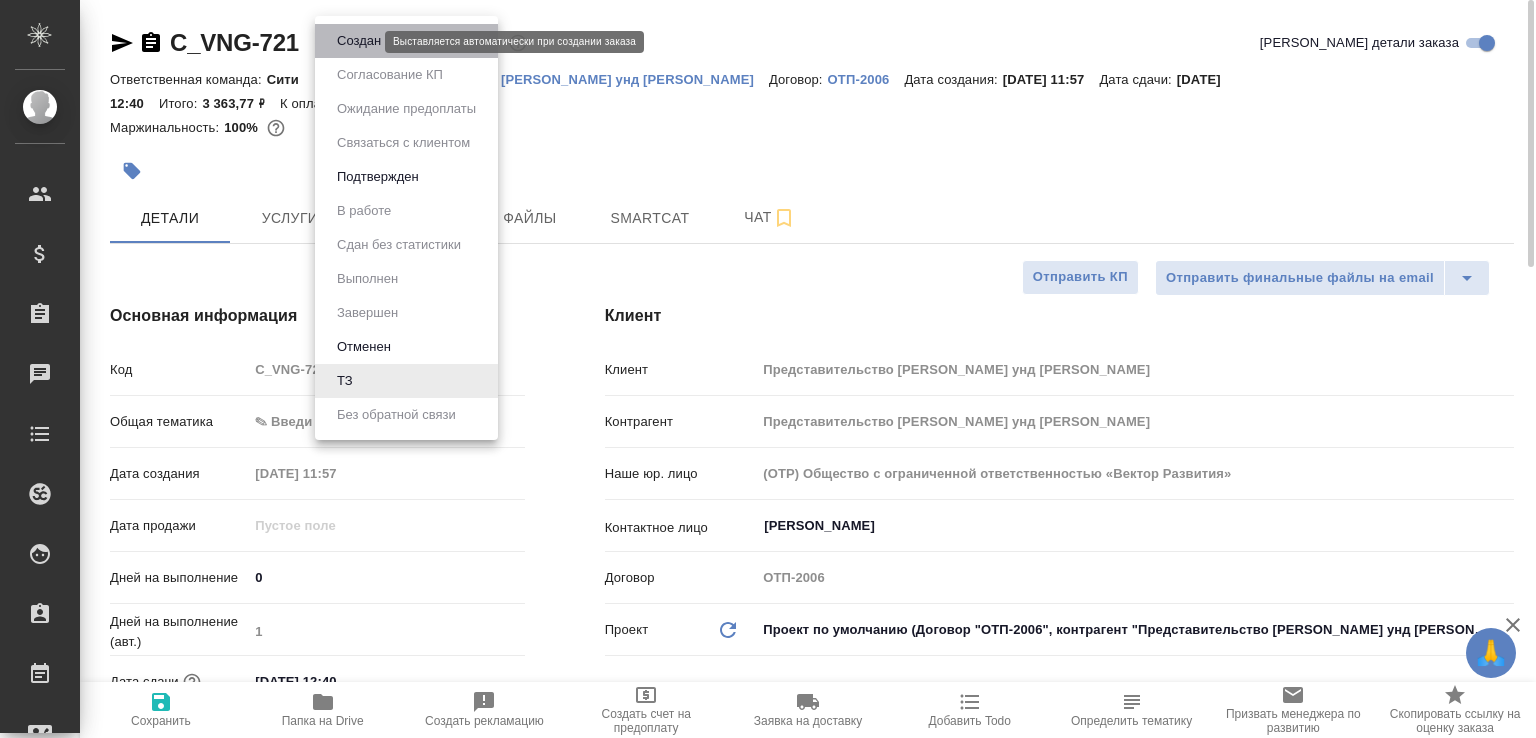 click on "Создан" at bounding box center (359, 41) 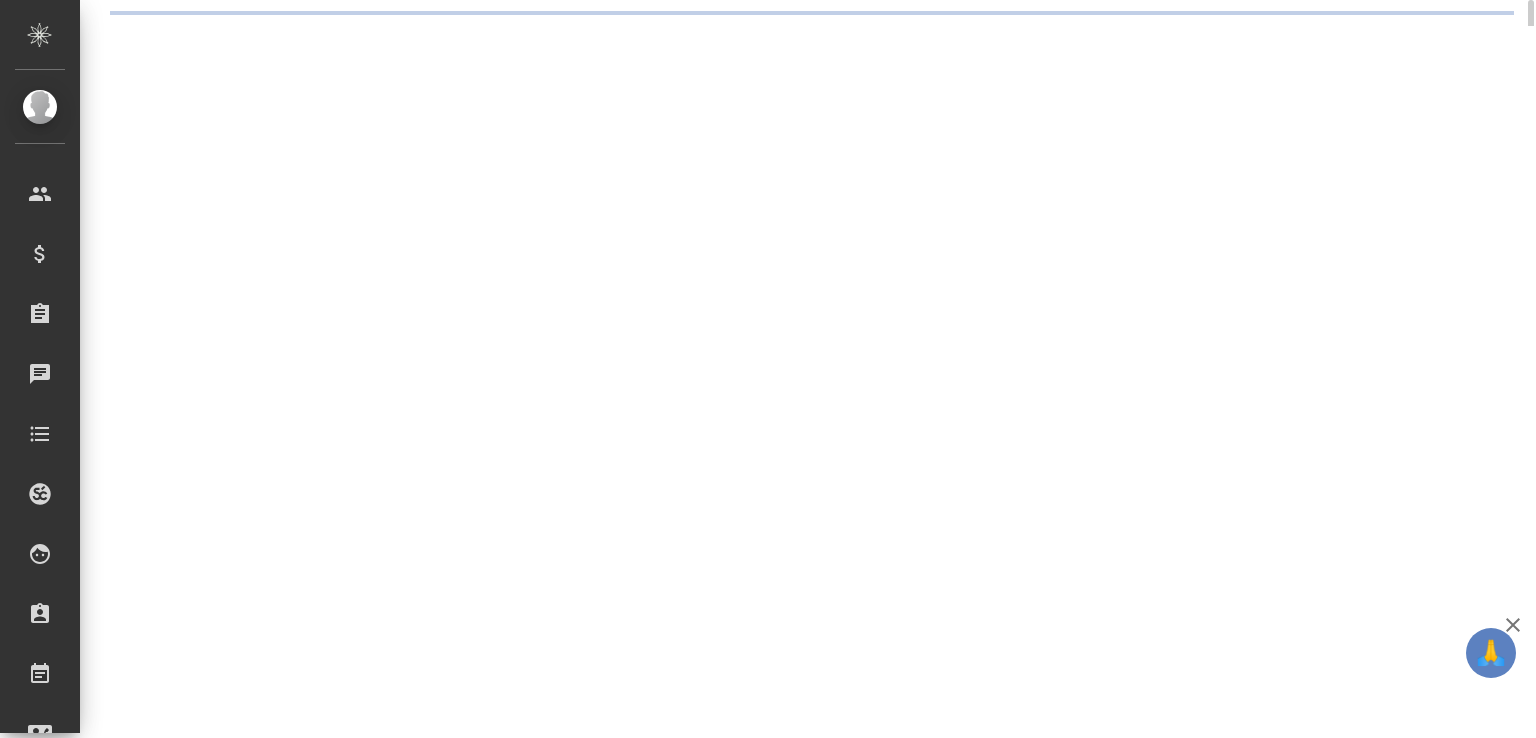 select on "RU" 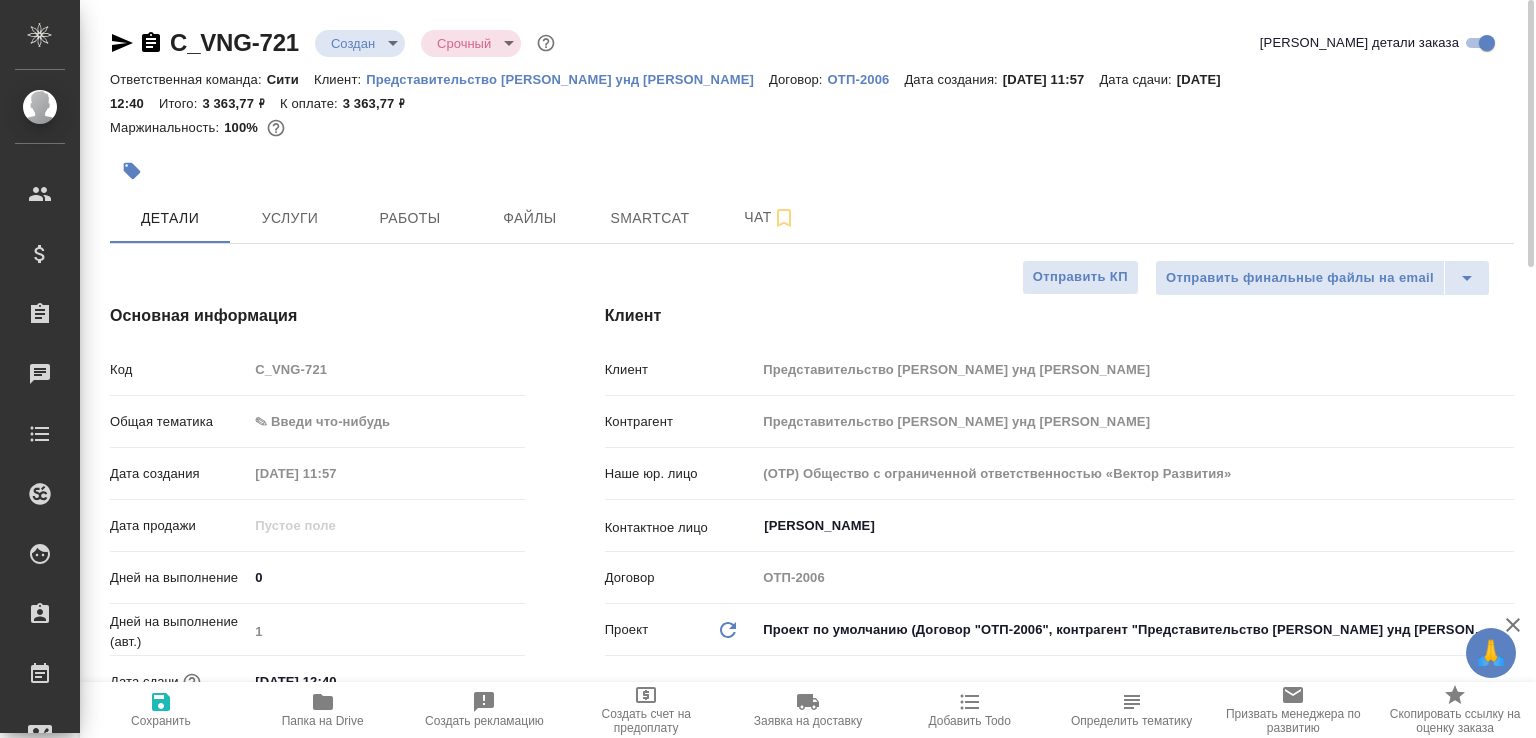 type on "x" 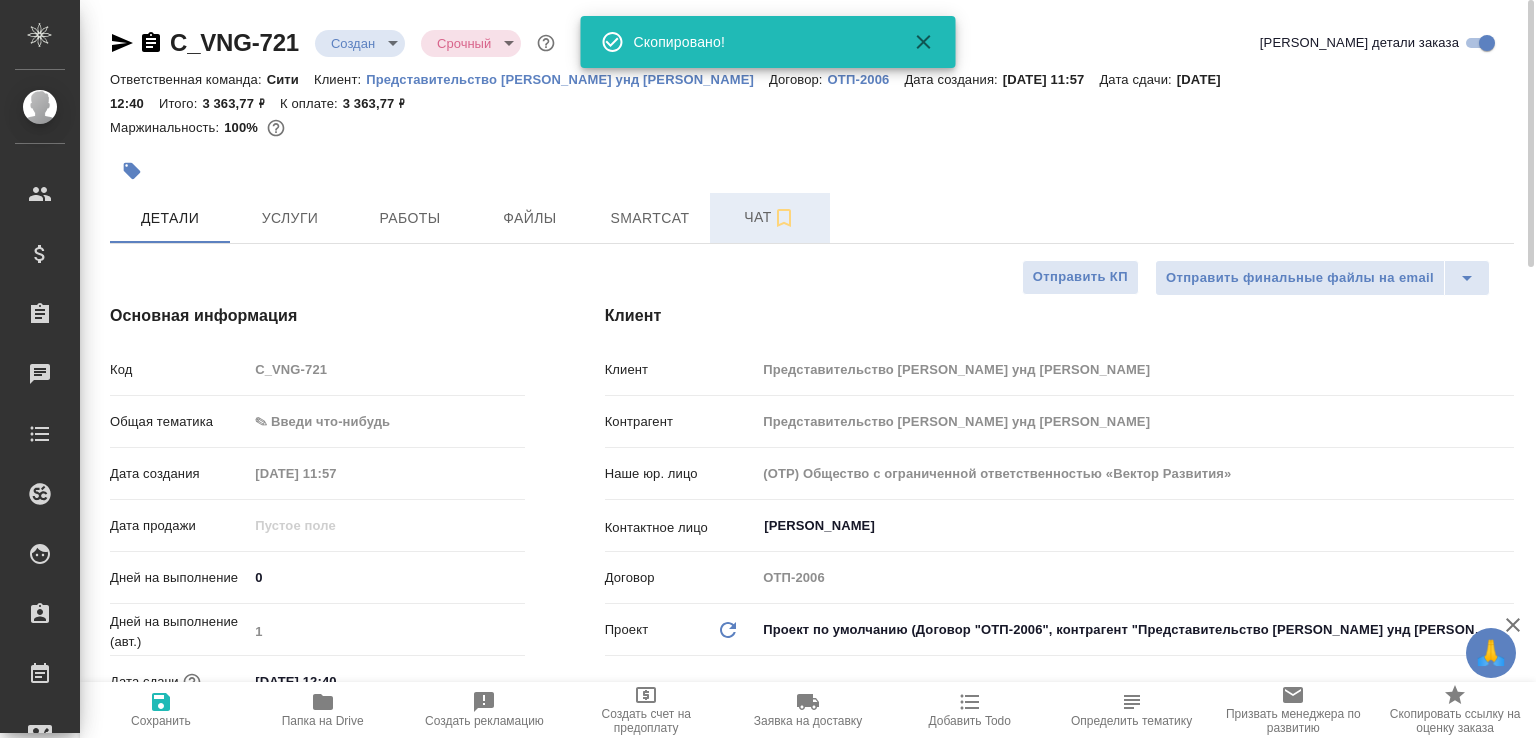 click on "Чат" at bounding box center [770, 217] 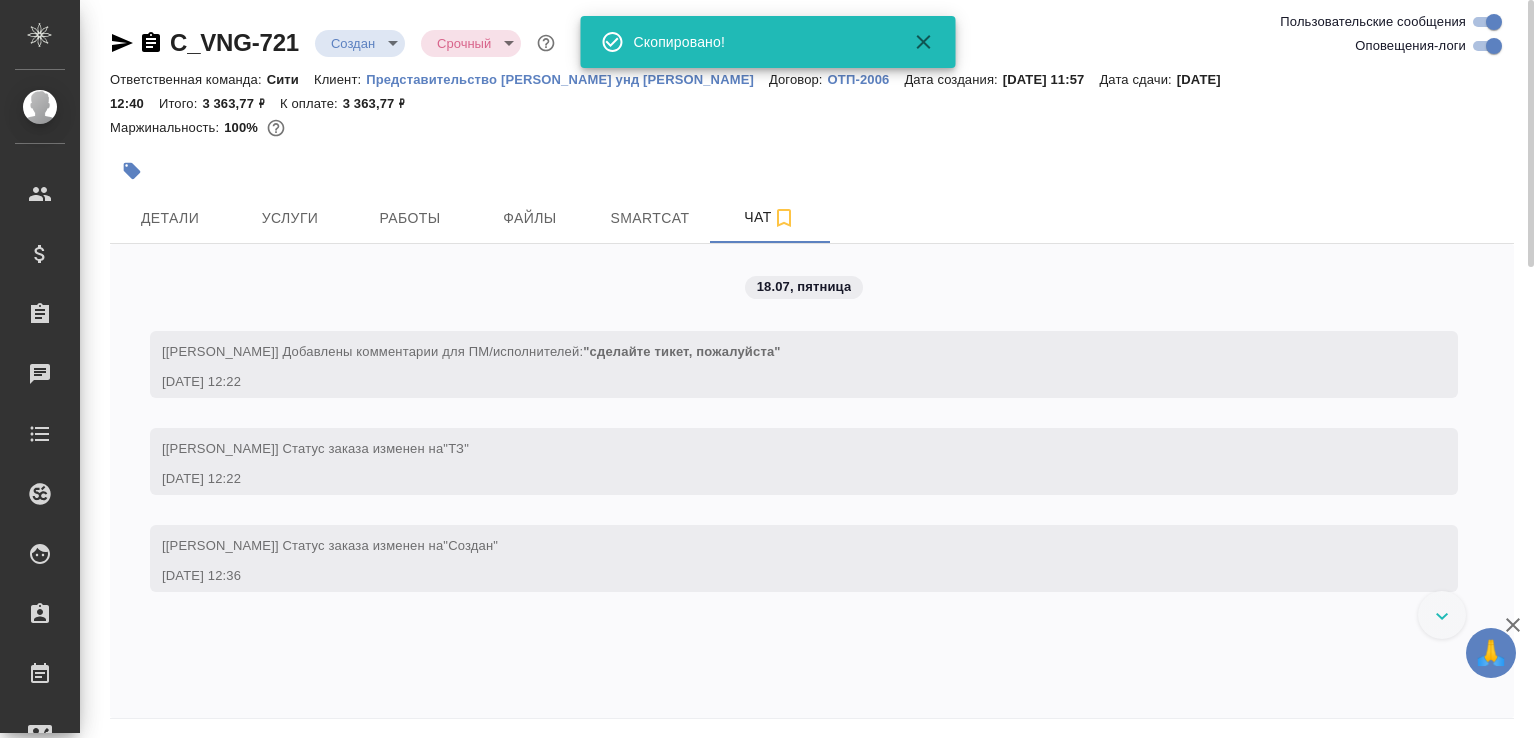 scroll, scrollTop: 71, scrollLeft: 0, axis: vertical 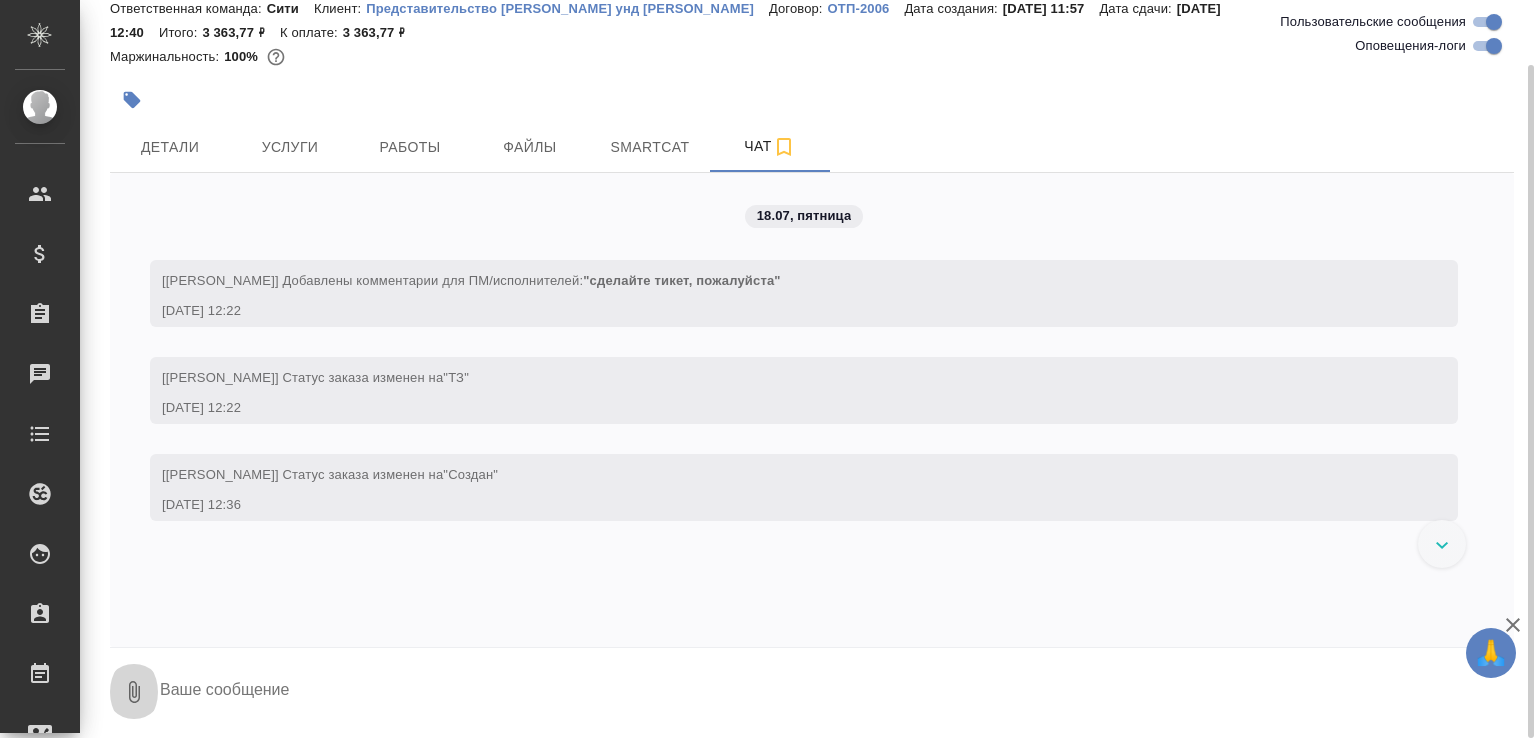 click 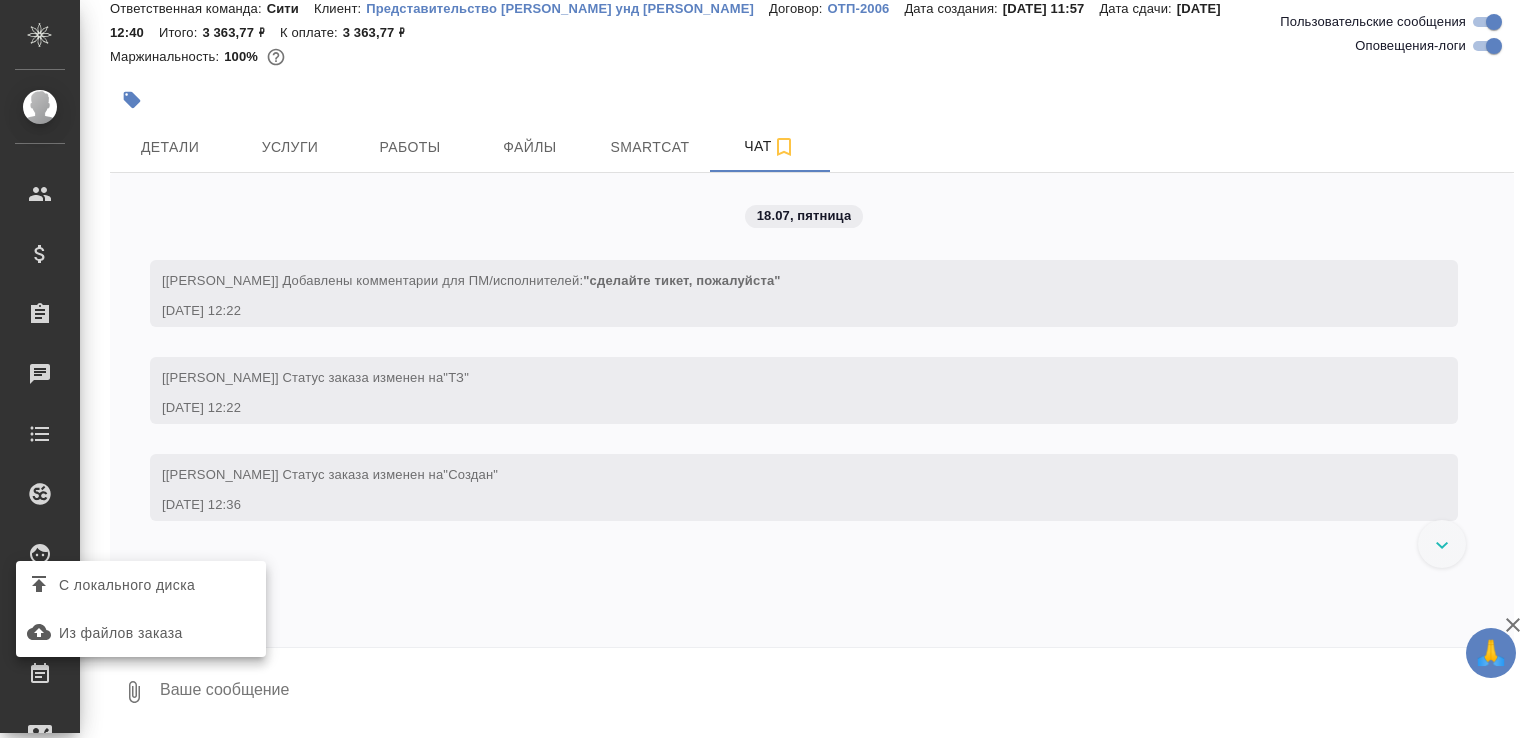 click on "С локального диска" at bounding box center (127, 585) 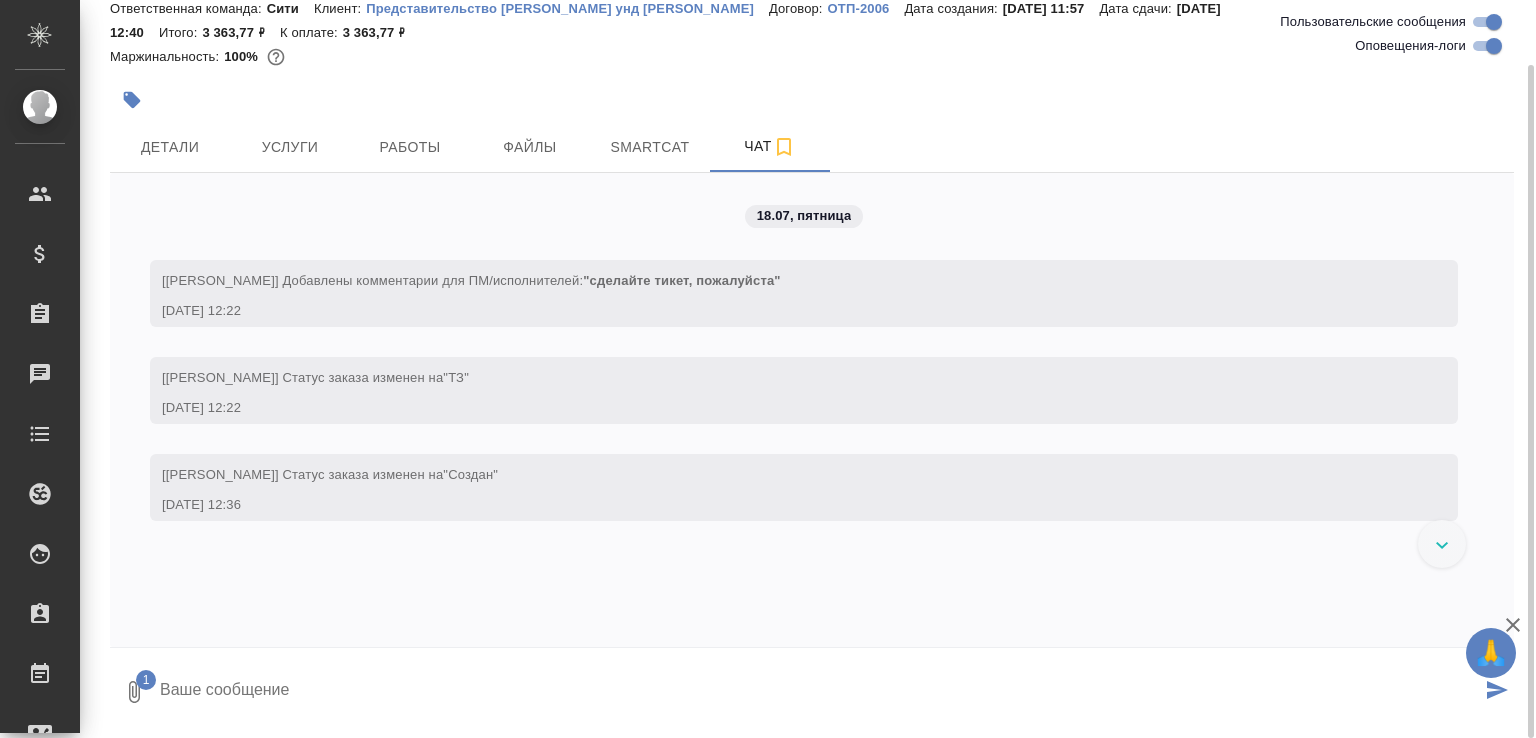 click at bounding box center [819, 692] 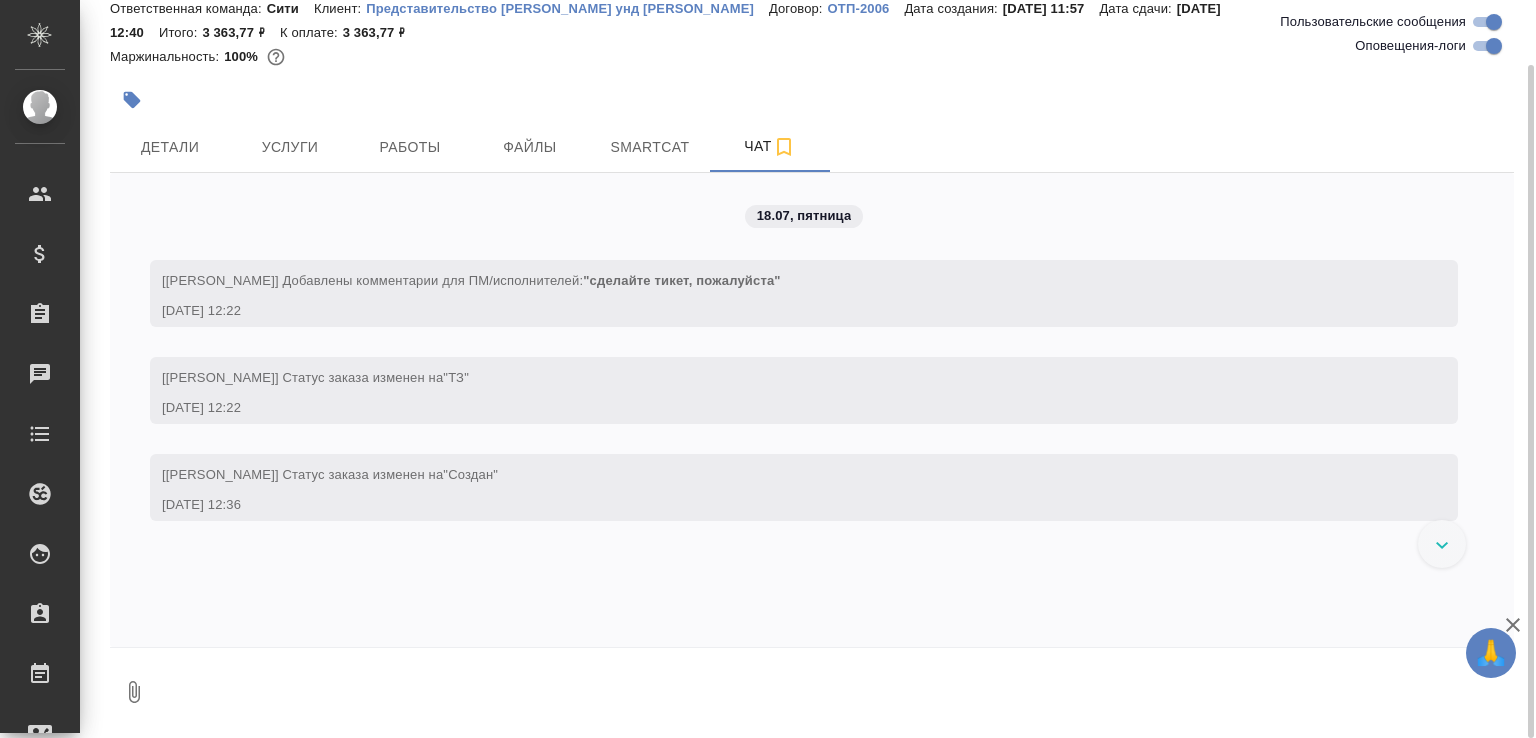 scroll, scrollTop: 41, scrollLeft: 0, axis: vertical 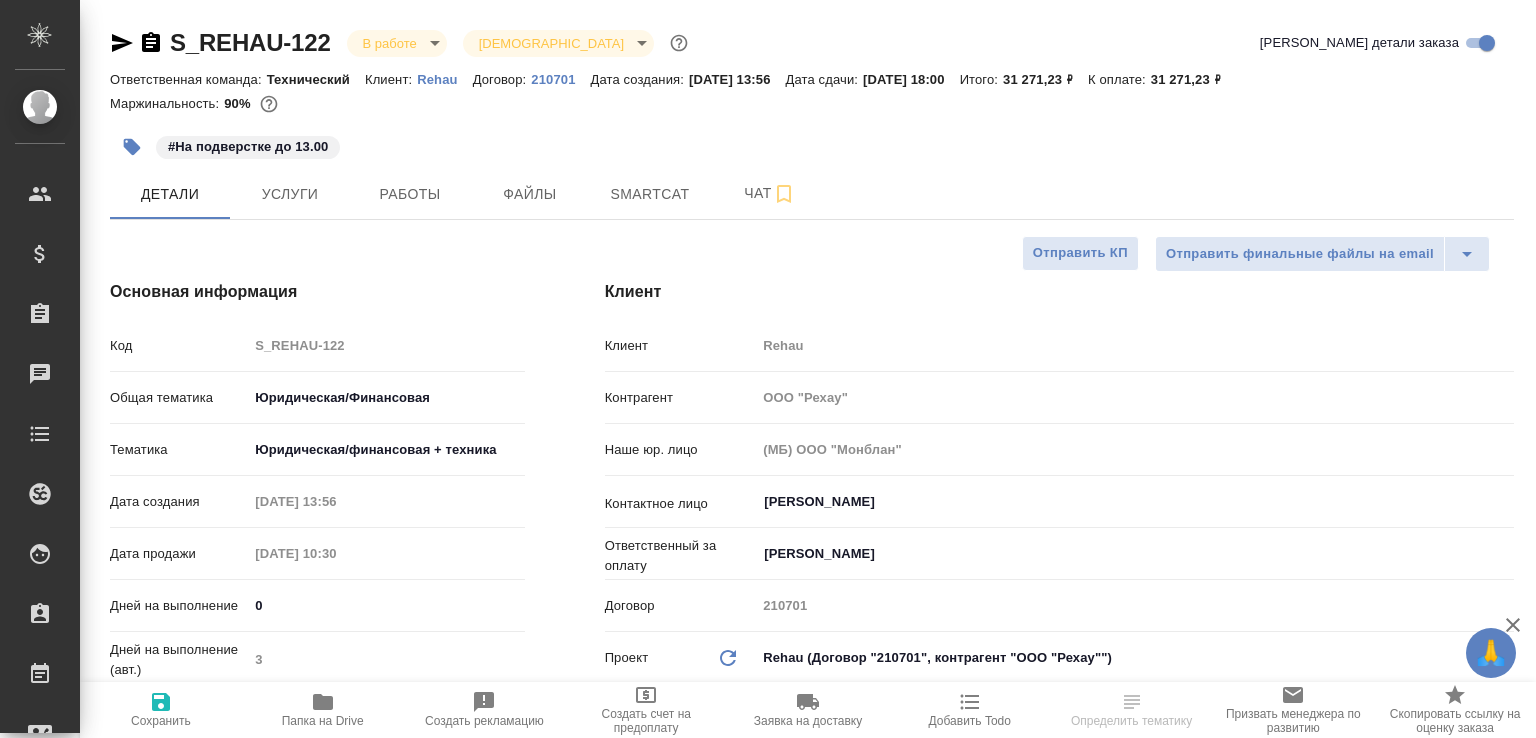 select on "RU" 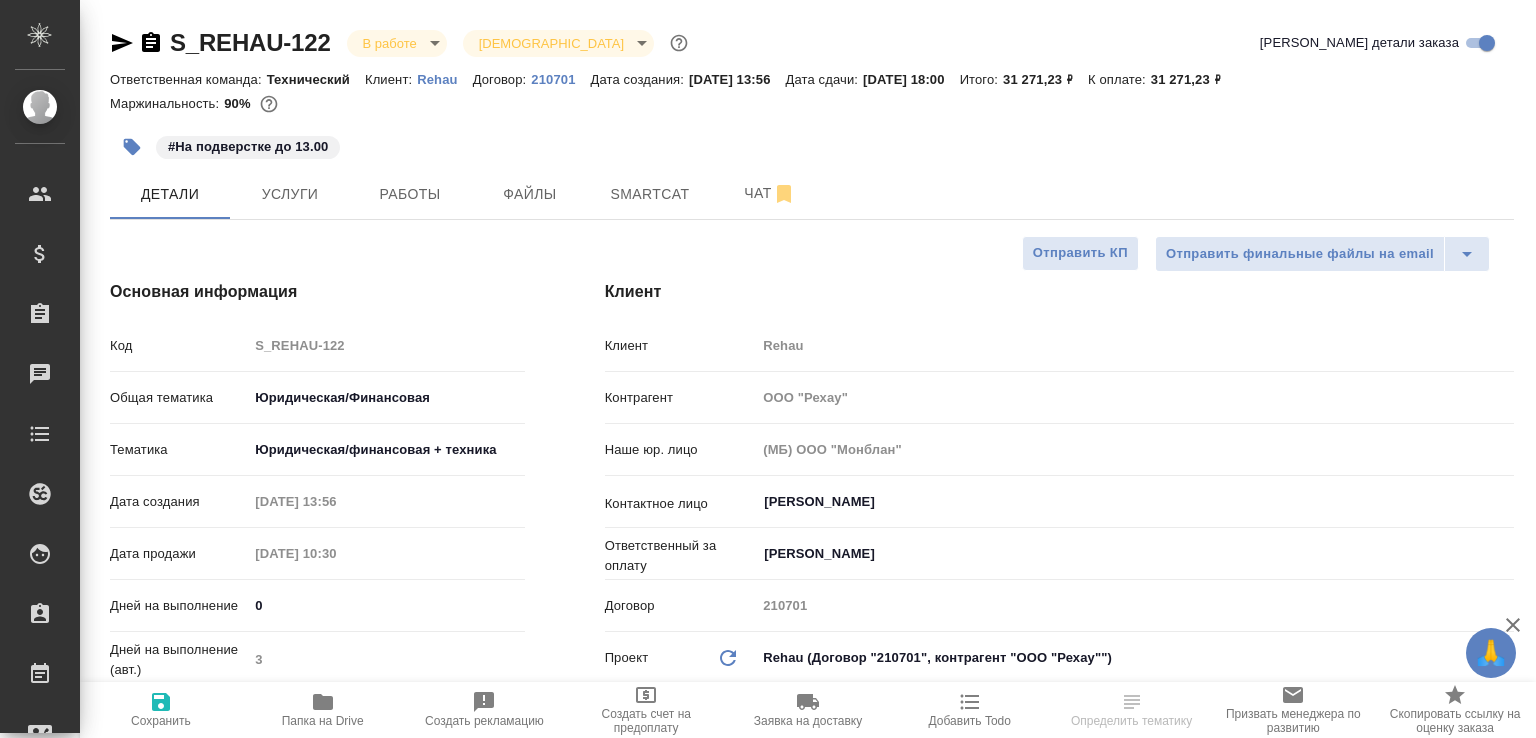 select on "RU" 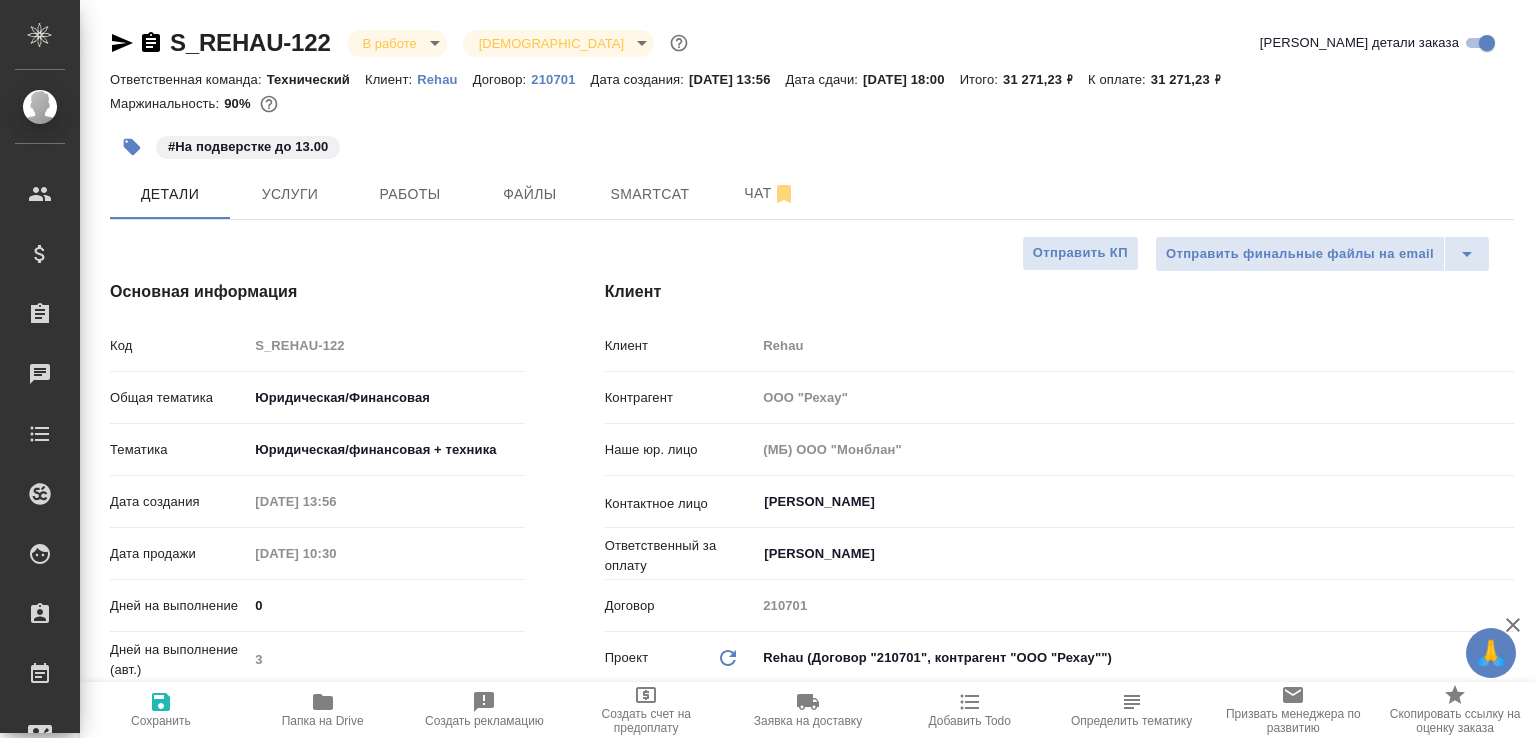 type on "x" 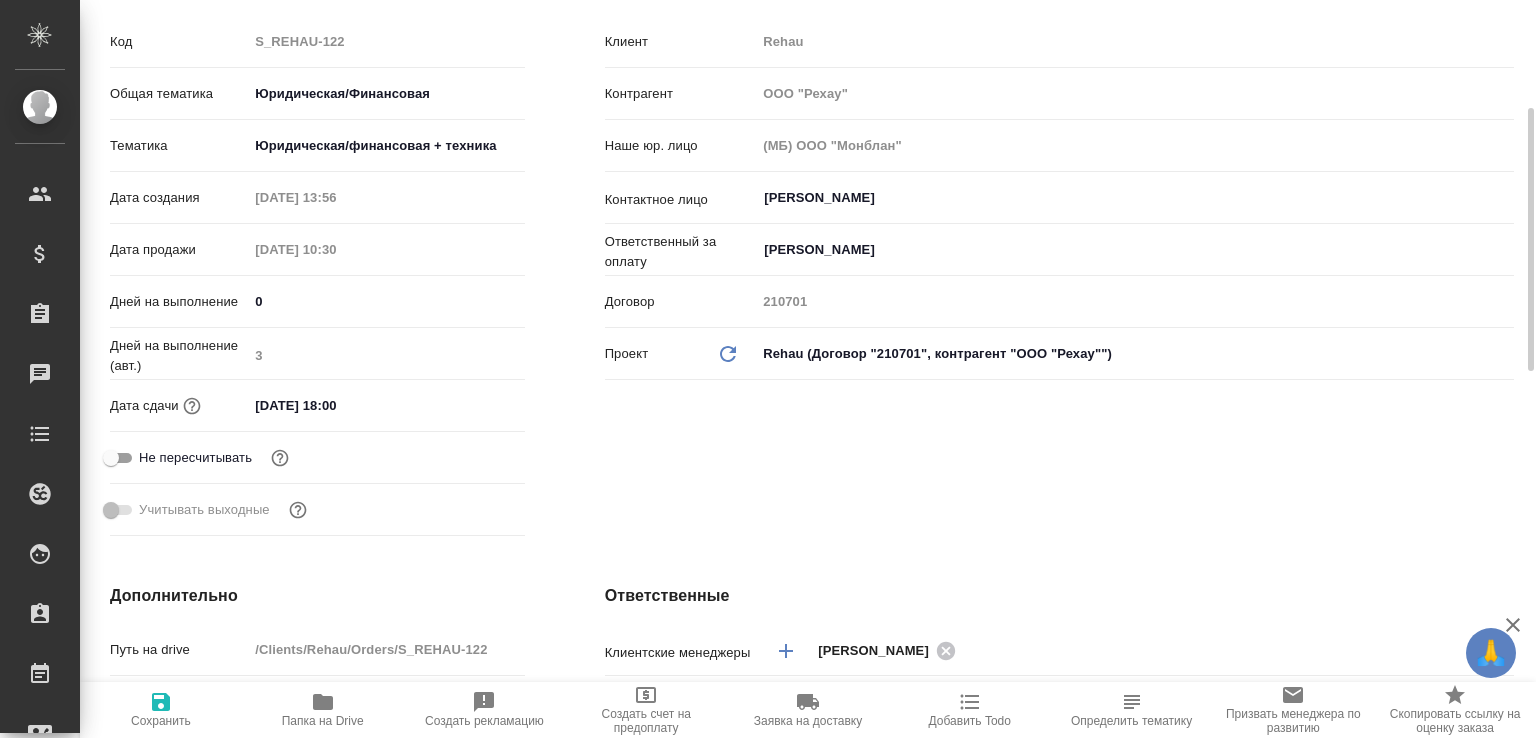 scroll, scrollTop: 0, scrollLeft: 0, axis: both 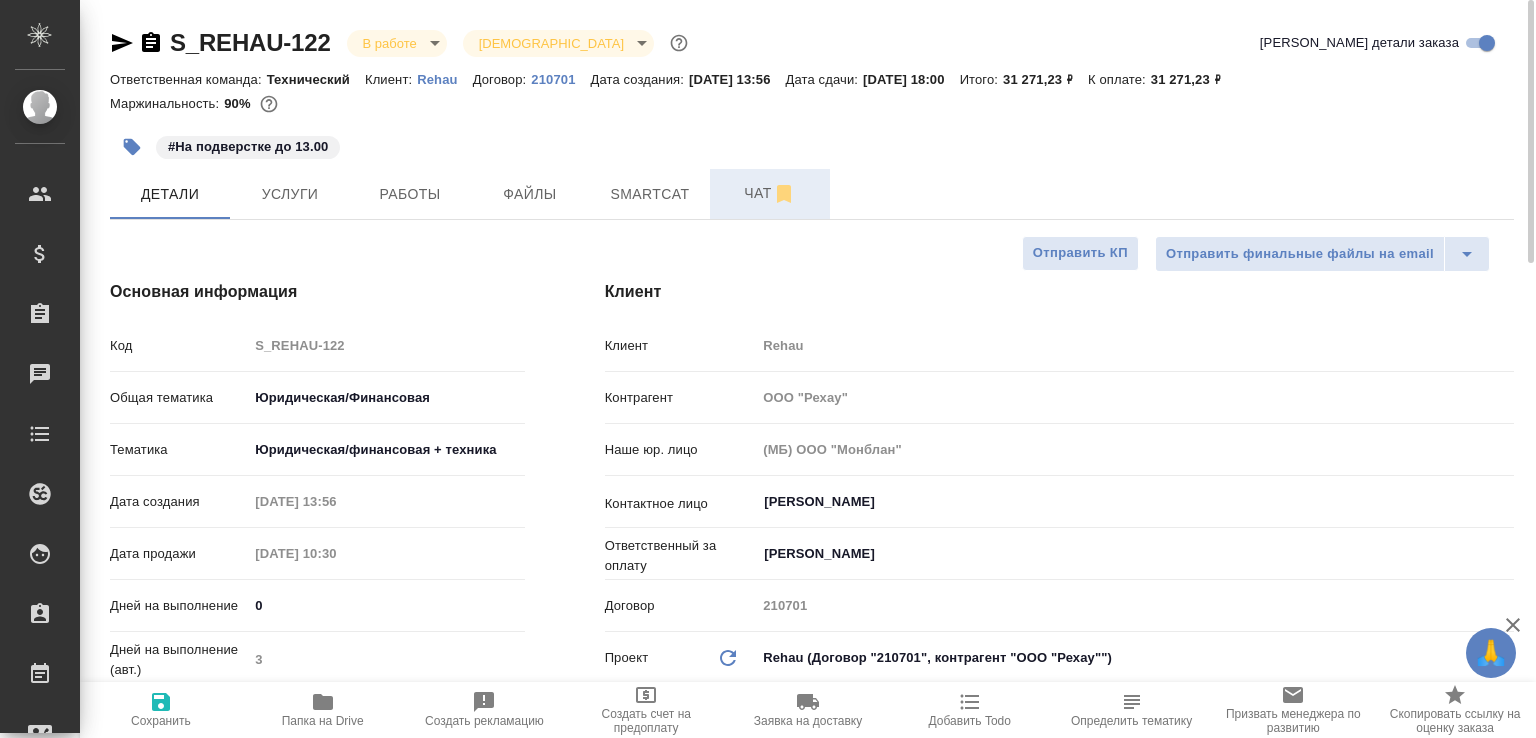 click on "Чат" at bounding box center (770, 193) 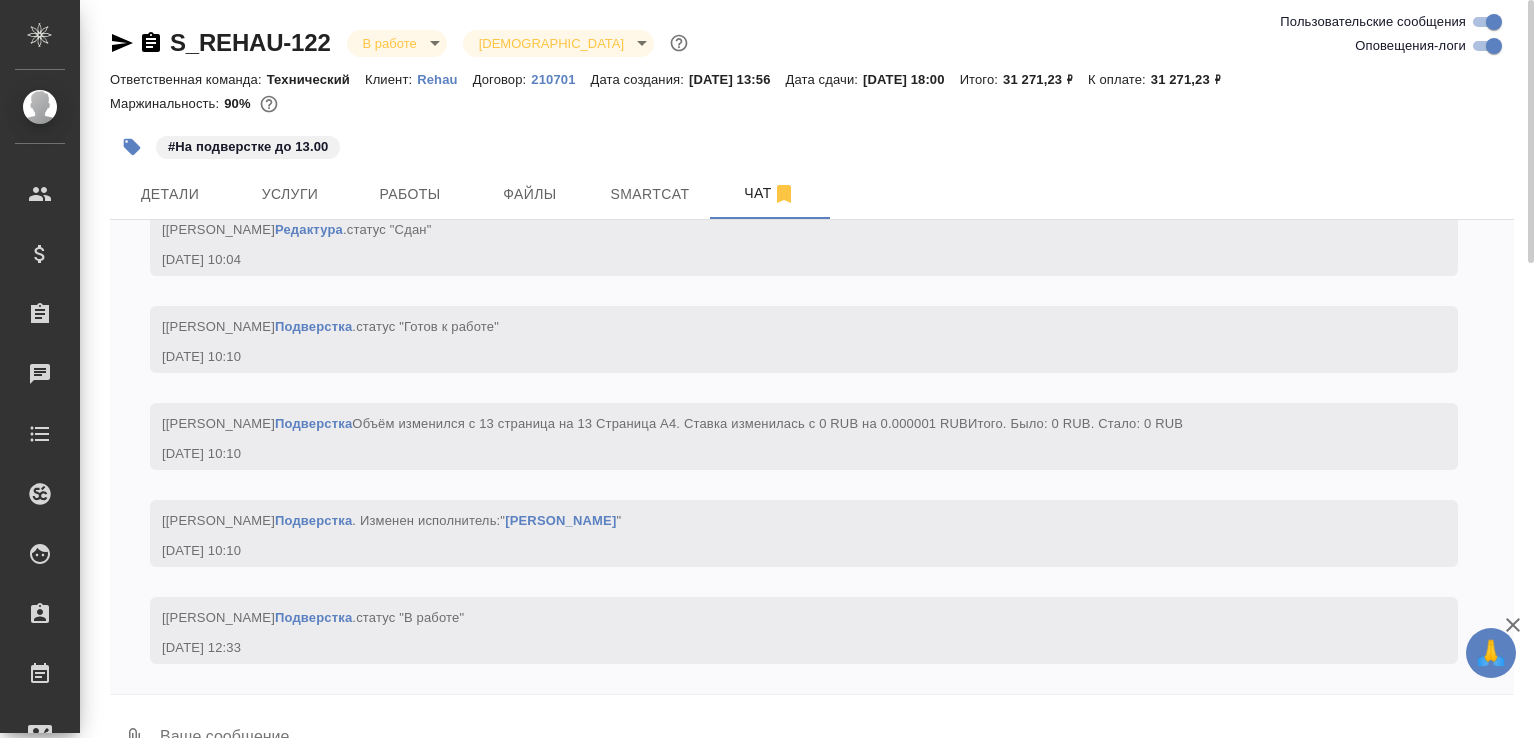click on "Оповещения-логи" at bounding box center [1494, 46] 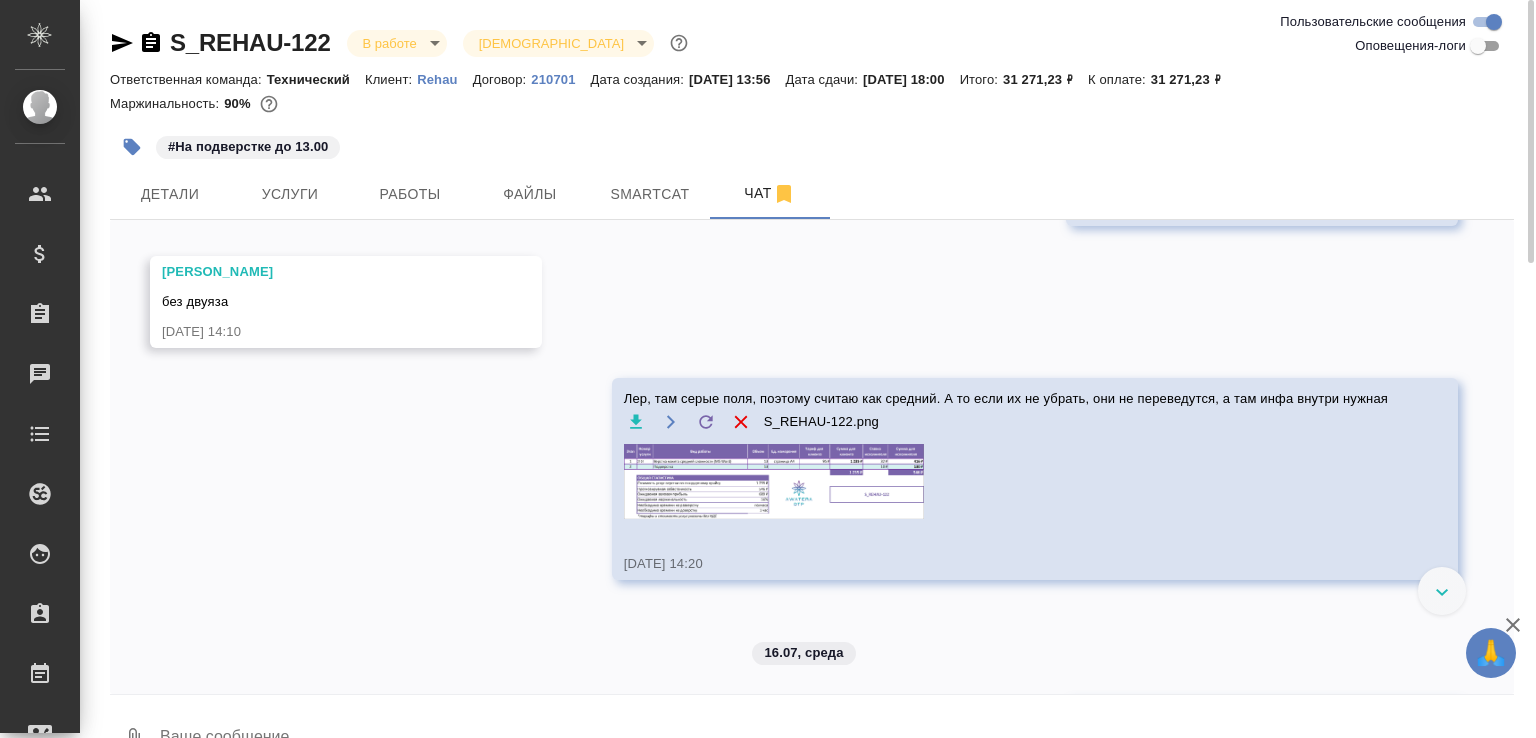scroll, scrollTop: 0, scrollLeft: 0, axis: both 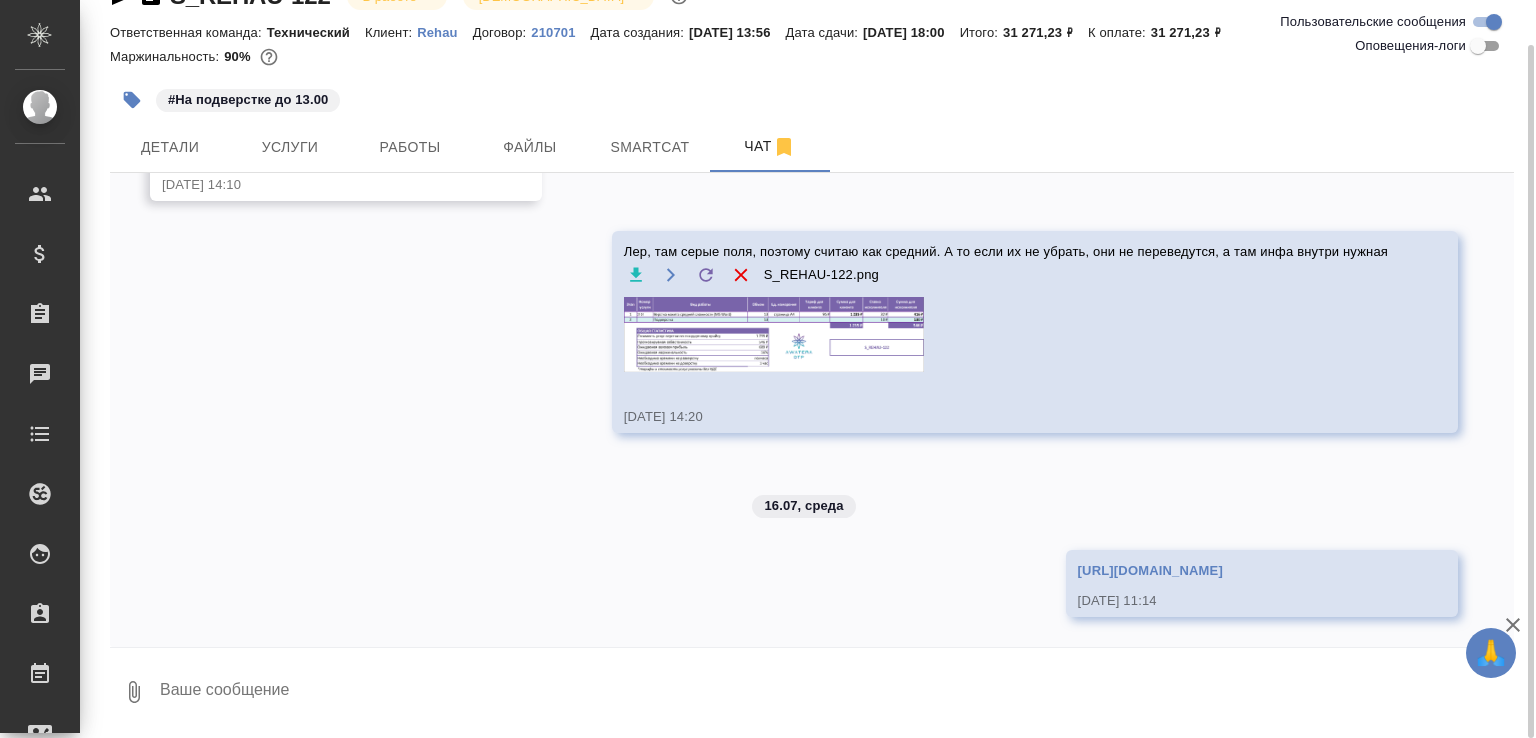 click at bounding box center (836, 692) 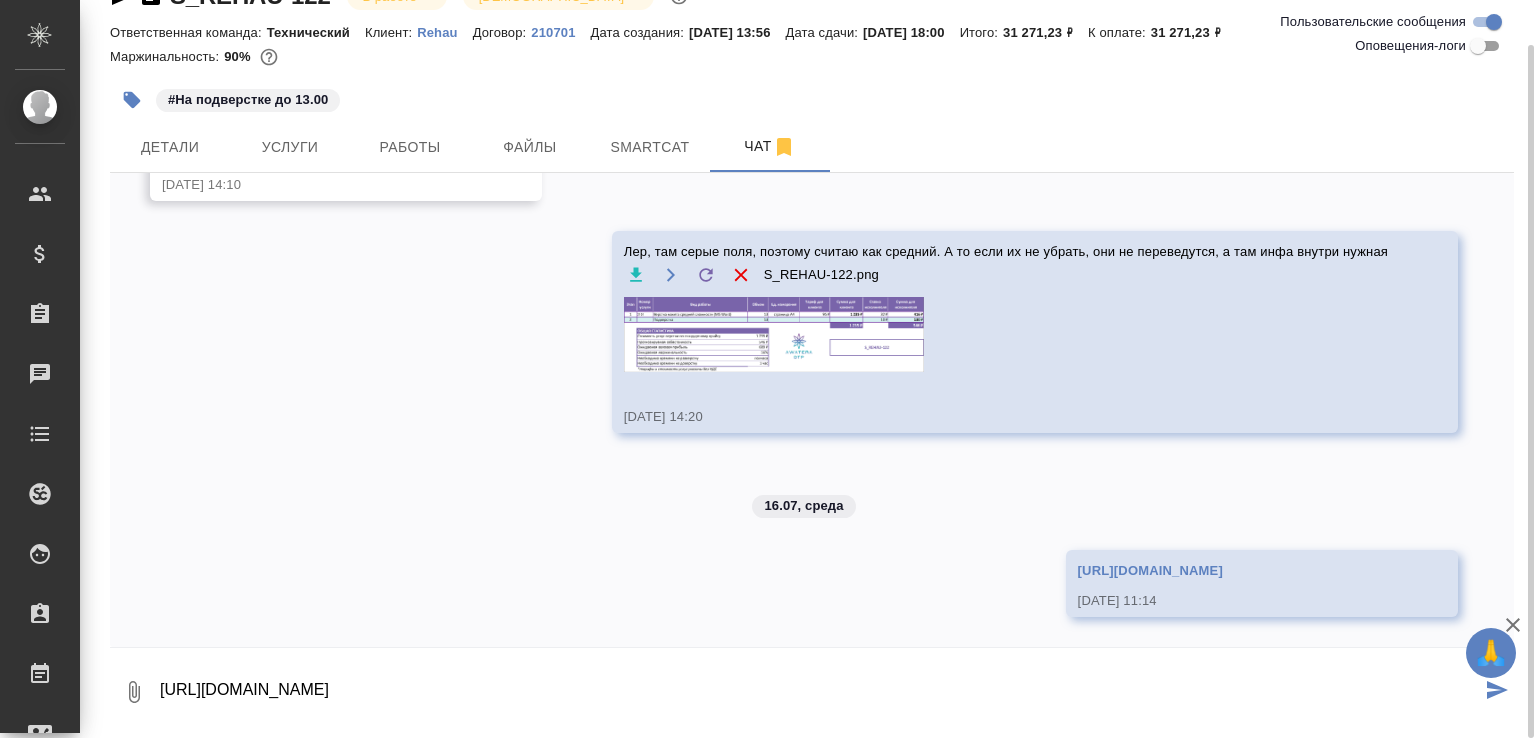 type on "[URL][DOMAIN_NAME]" 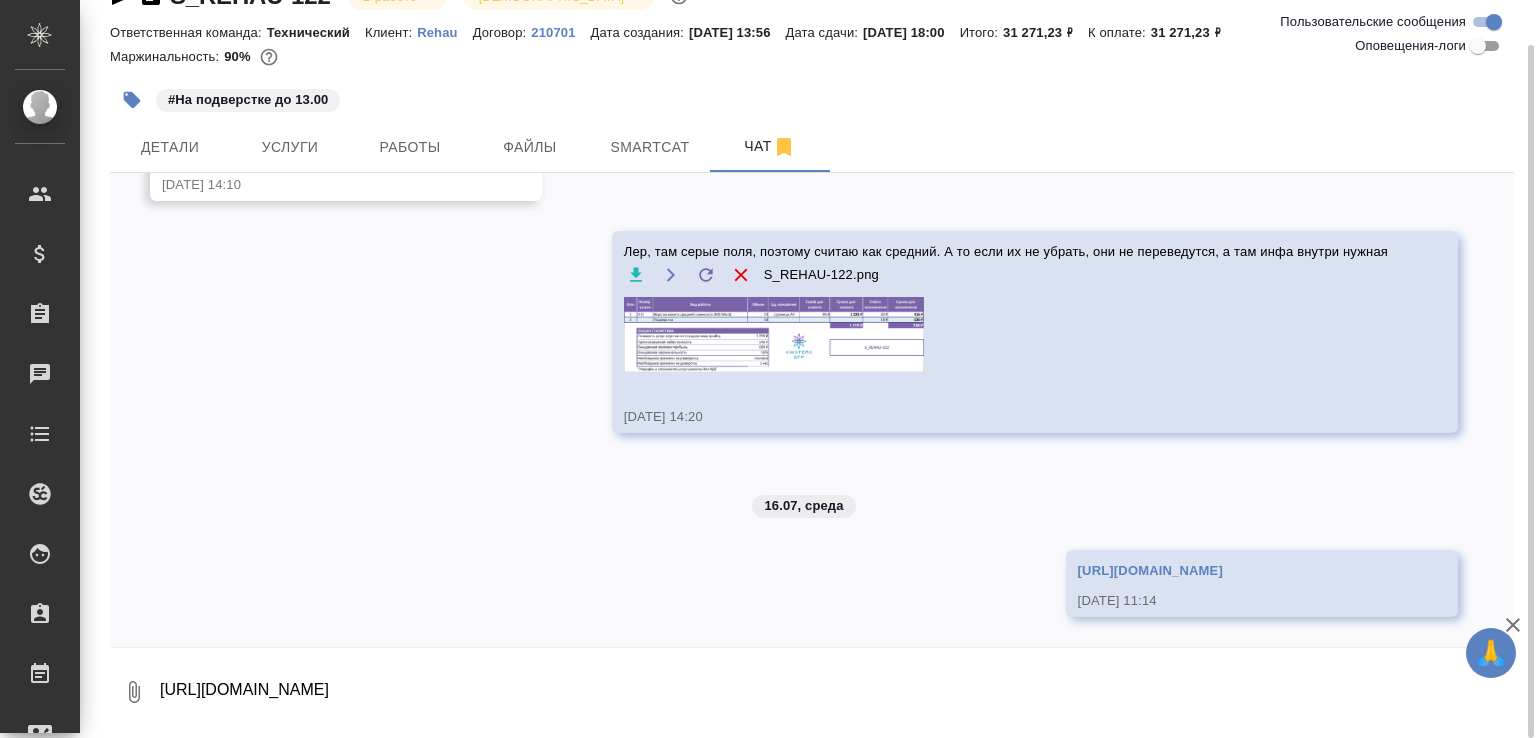 scroll, scrollTop: 432, scrollLeft: 0, axis: vertical 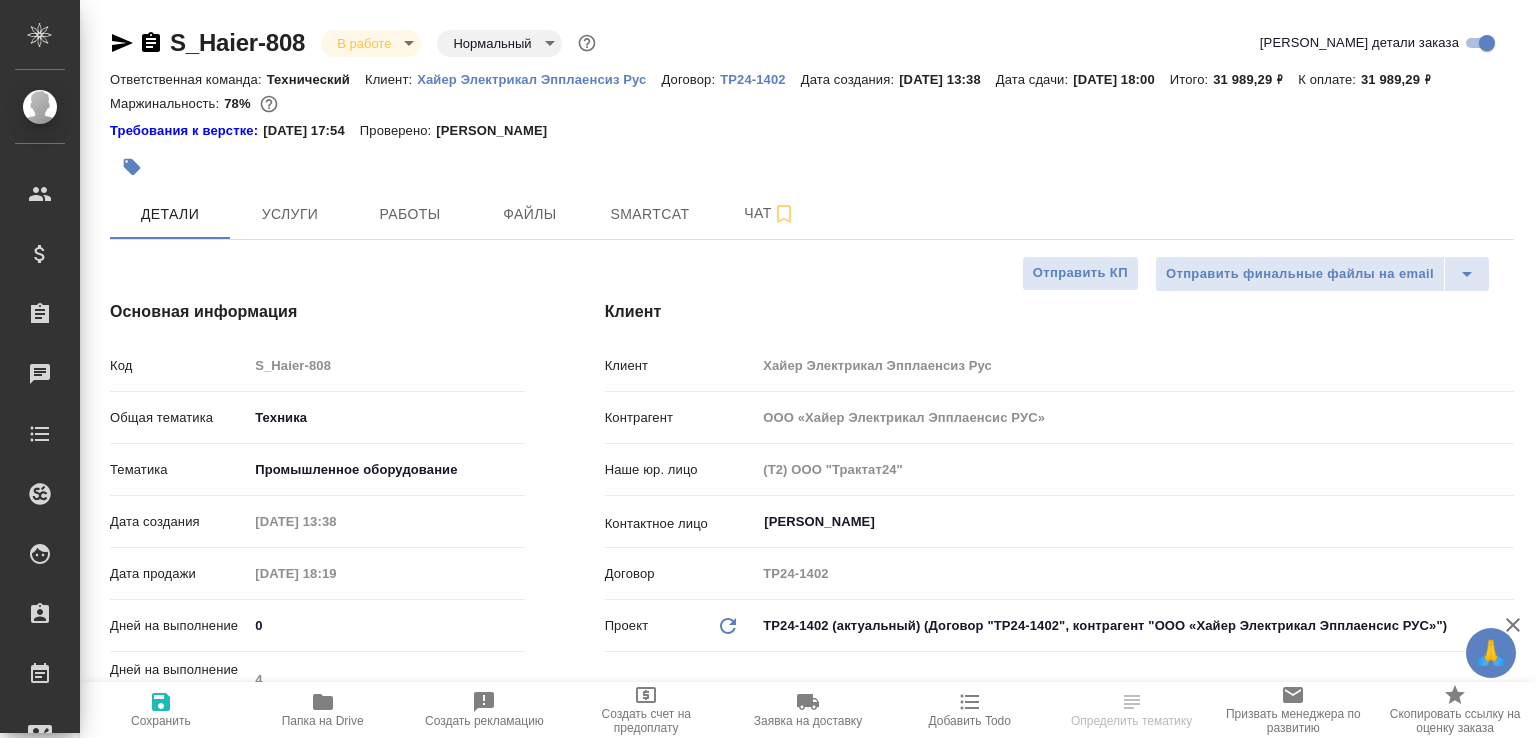 select on "RU" 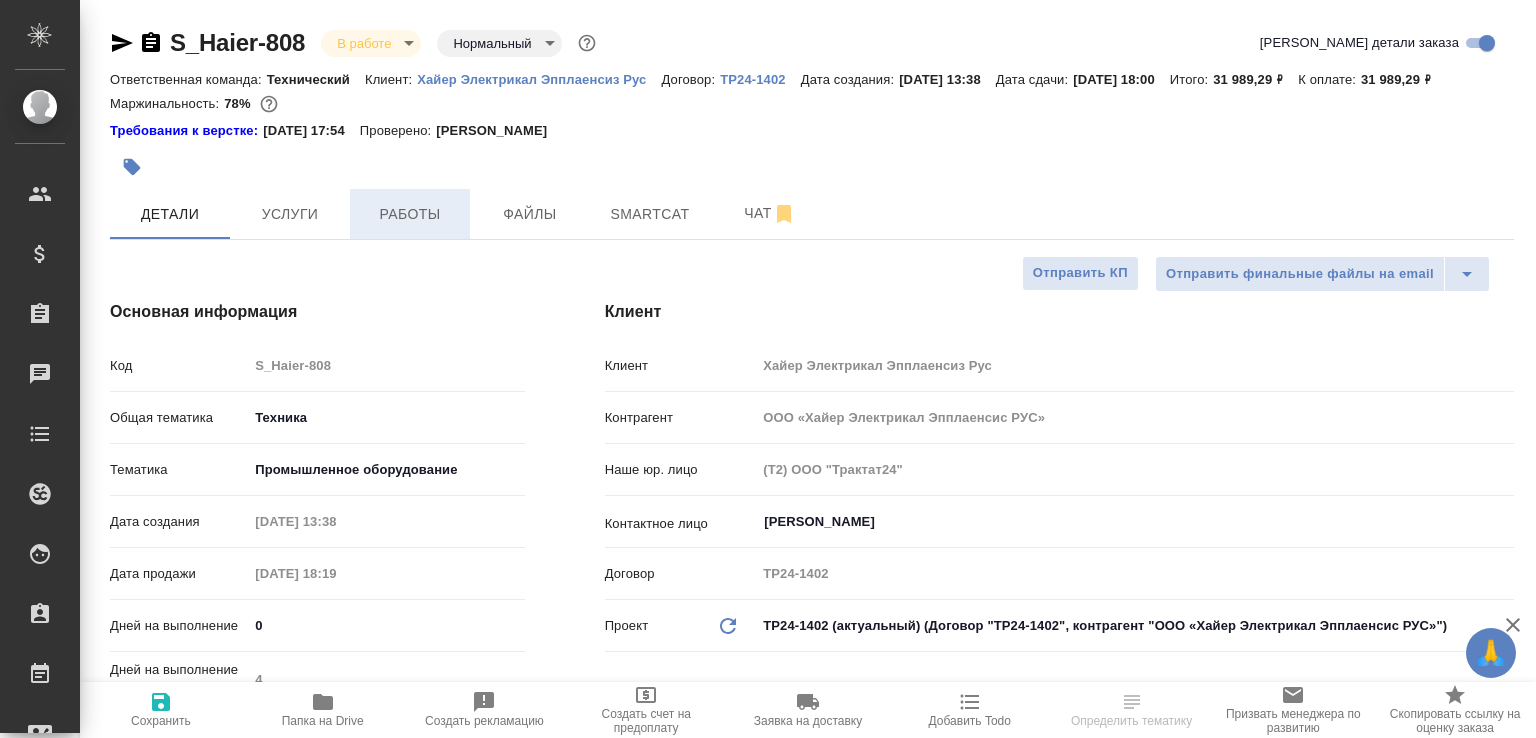 click on "Работы" at bounding box center (410, 214) 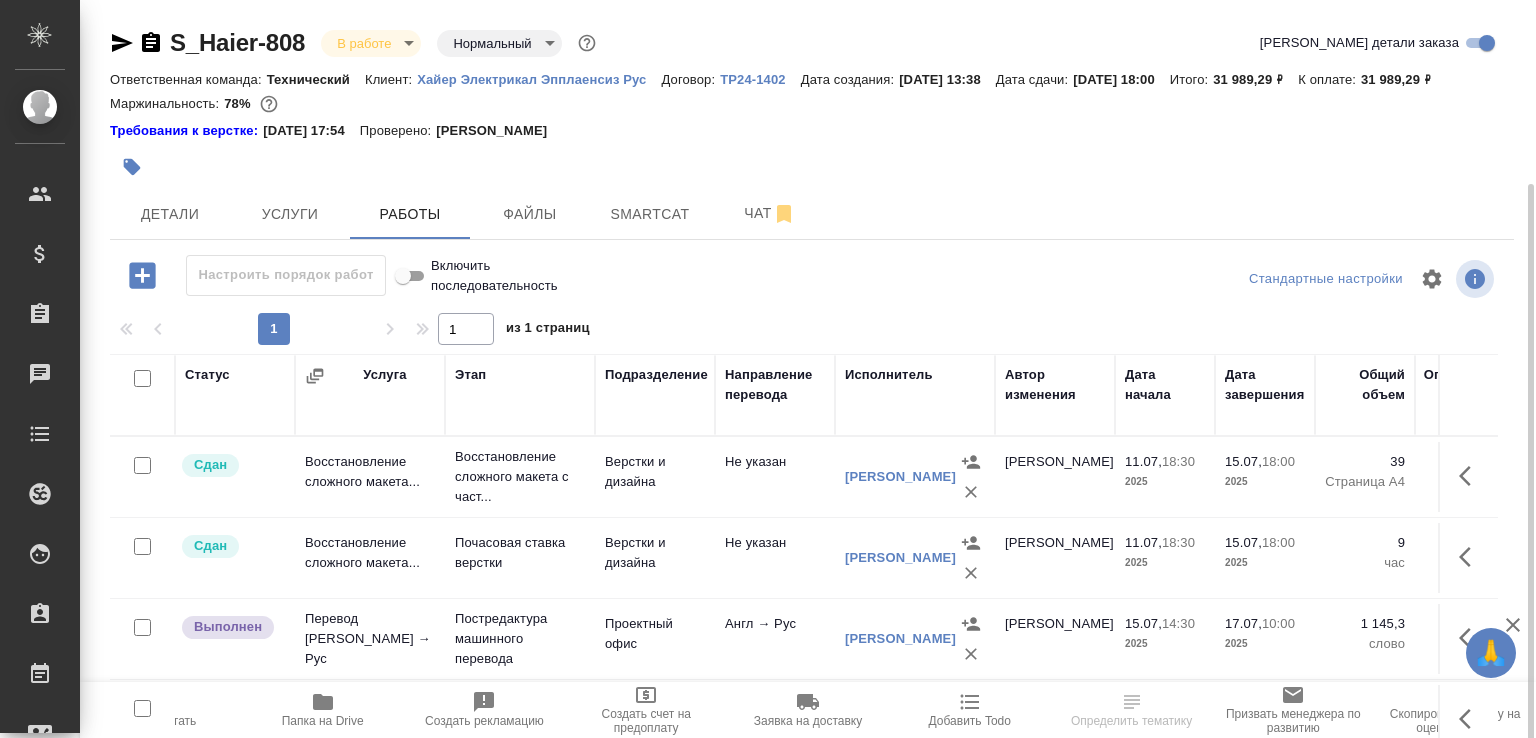 scroll, scrollTop: 141, scrollLeft: 0, axis: vertical 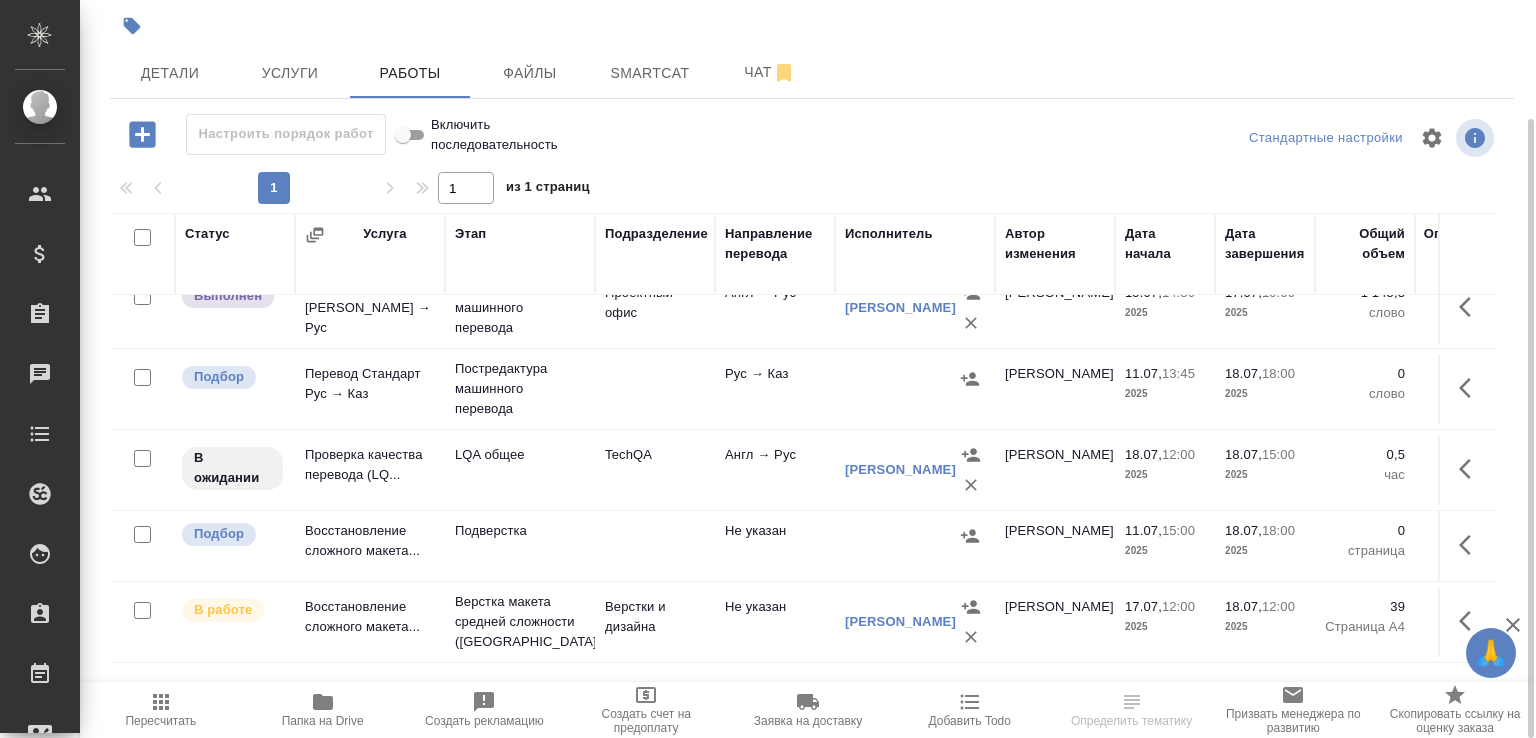 click on "Восстановление сложного макета..." at bounding box center [370, 146] 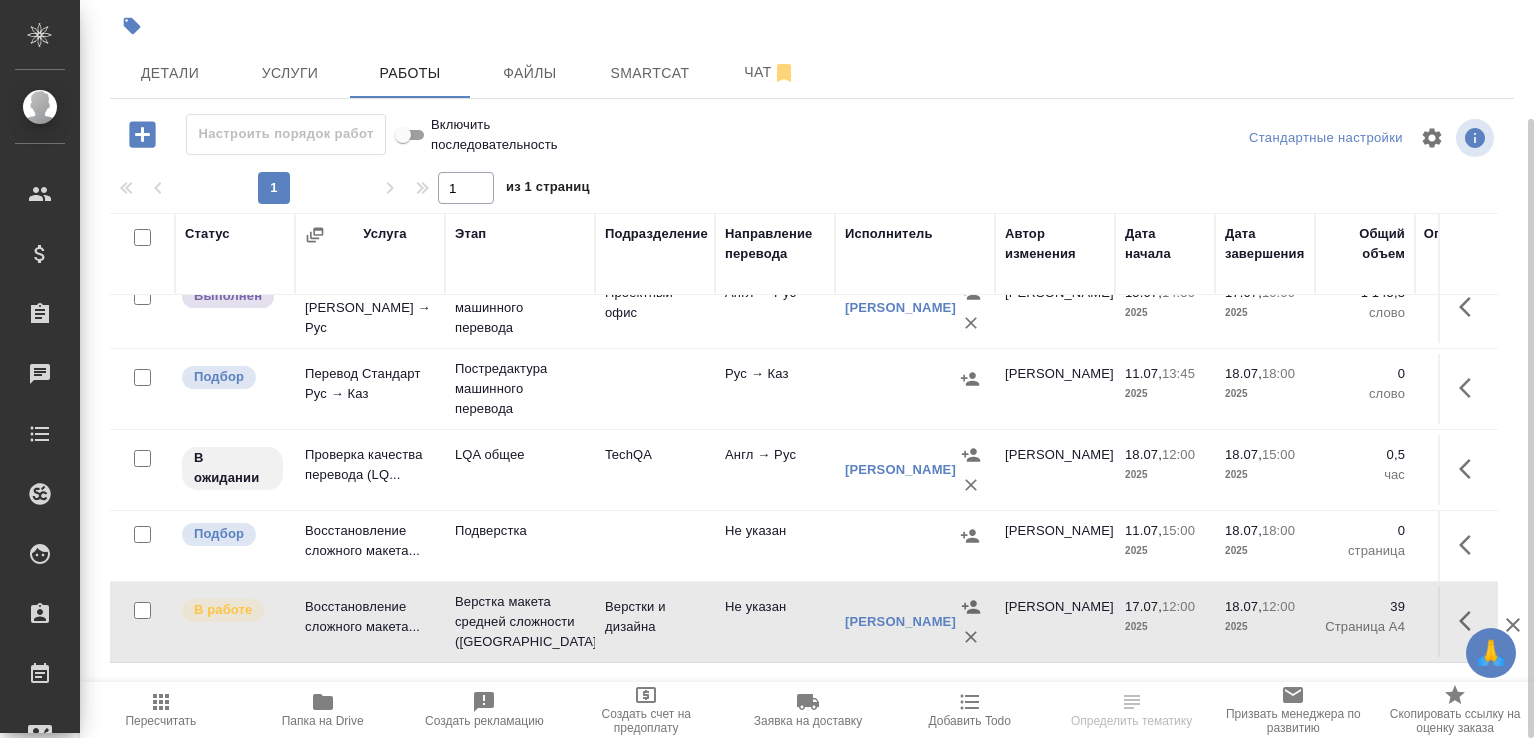 click on "Восстановление сложного макета..." at bounding box center (370, 146) 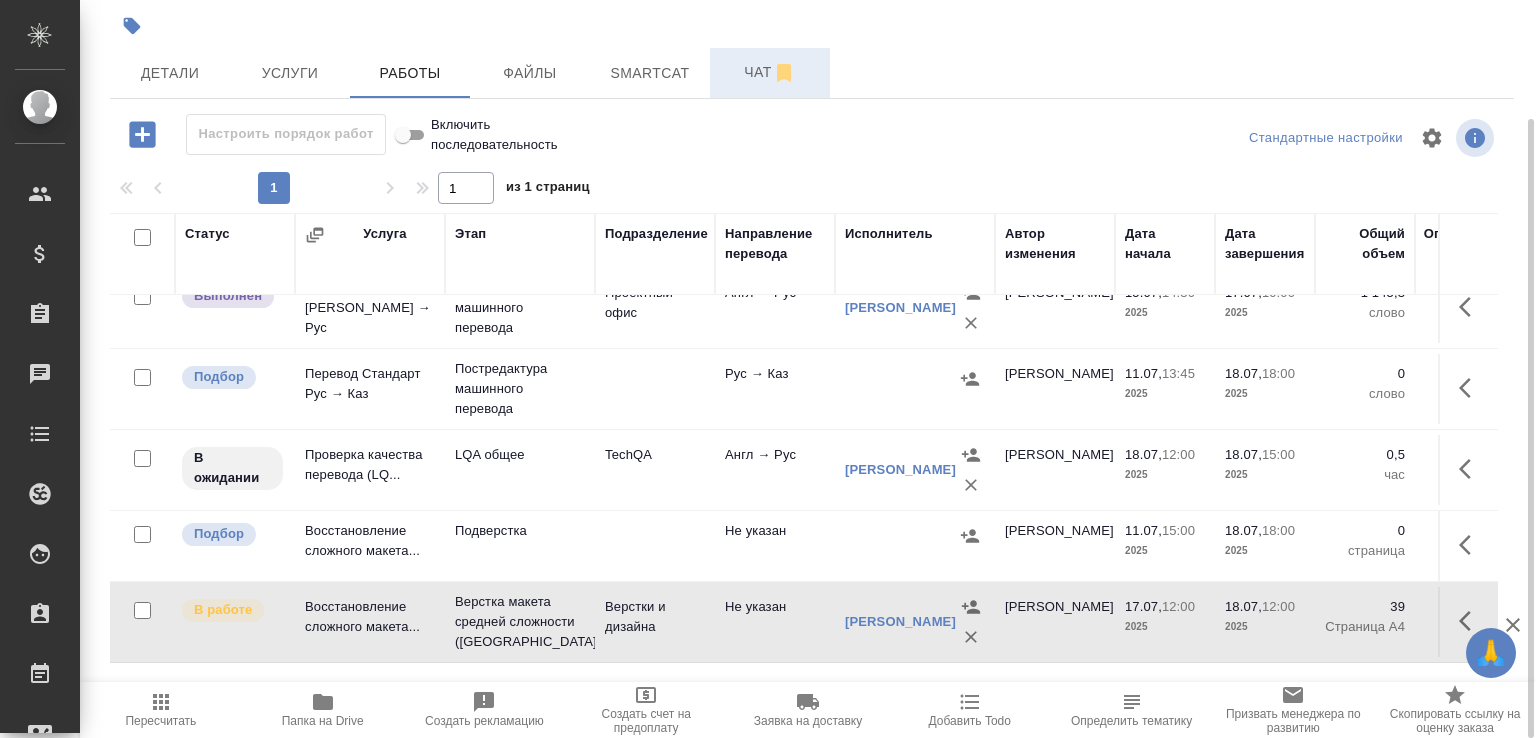 click on "Чат" at bounding box center [770, 72] 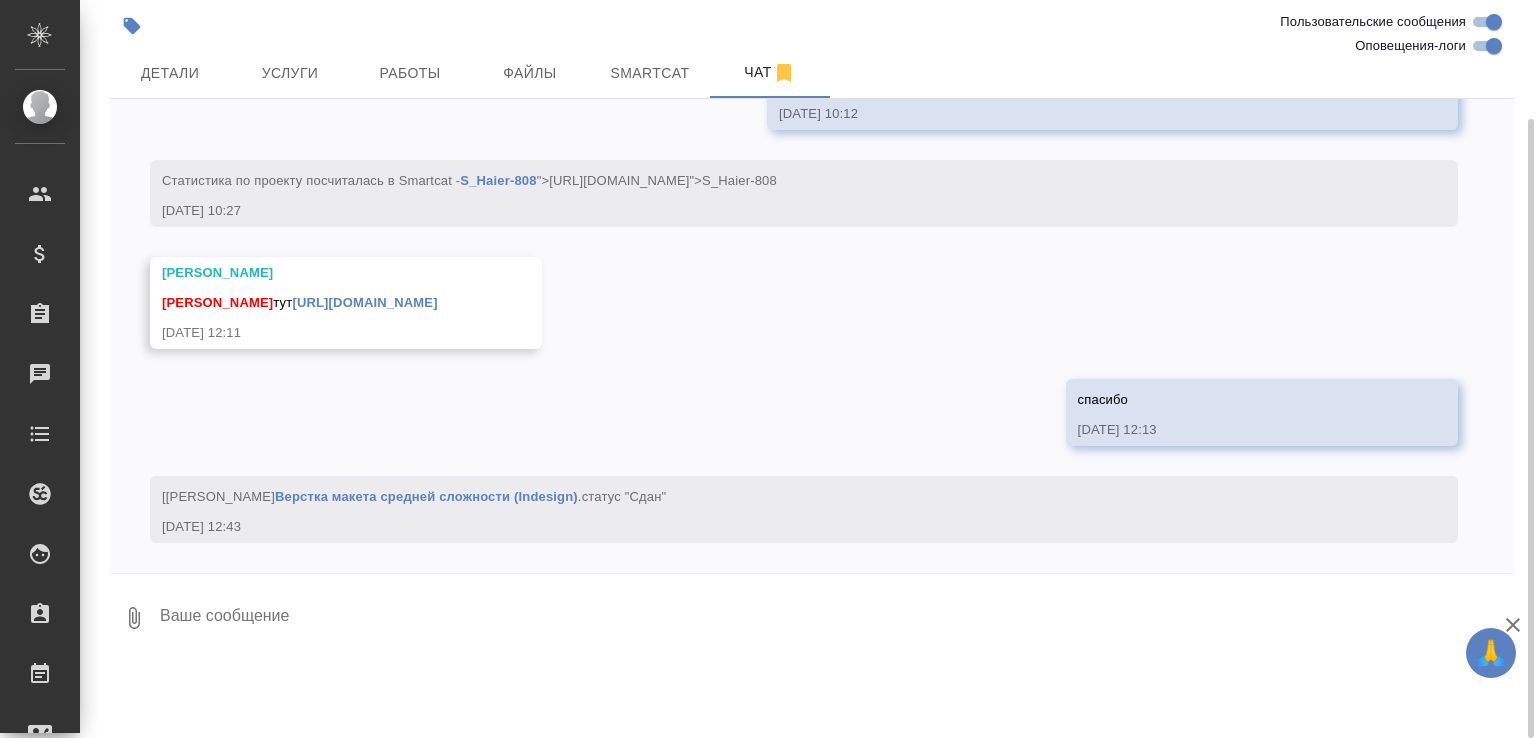 scroll, scrollTop: 11512, scrollLeft: 0, axis: vertical 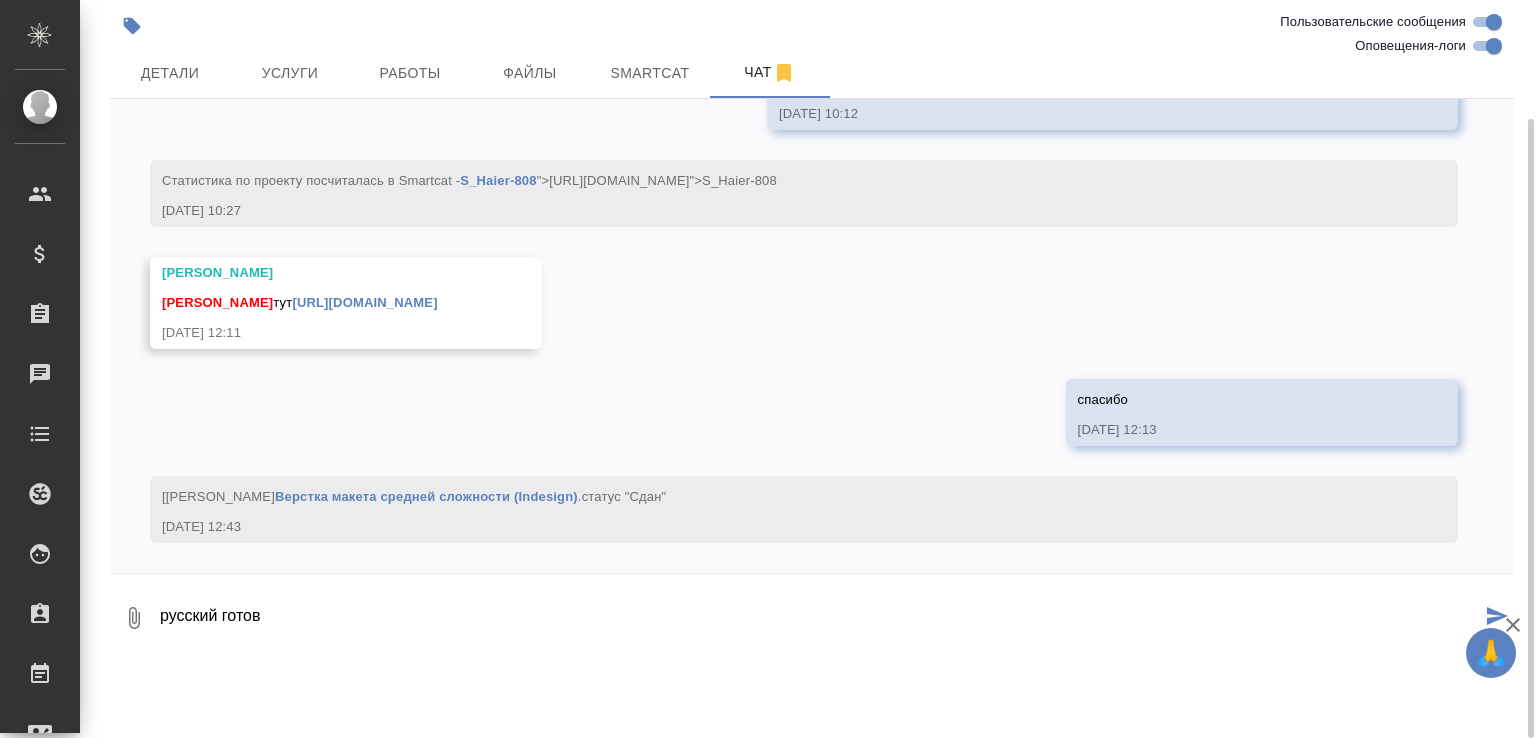 paste on "[URL][DOMAIN_NAME]" 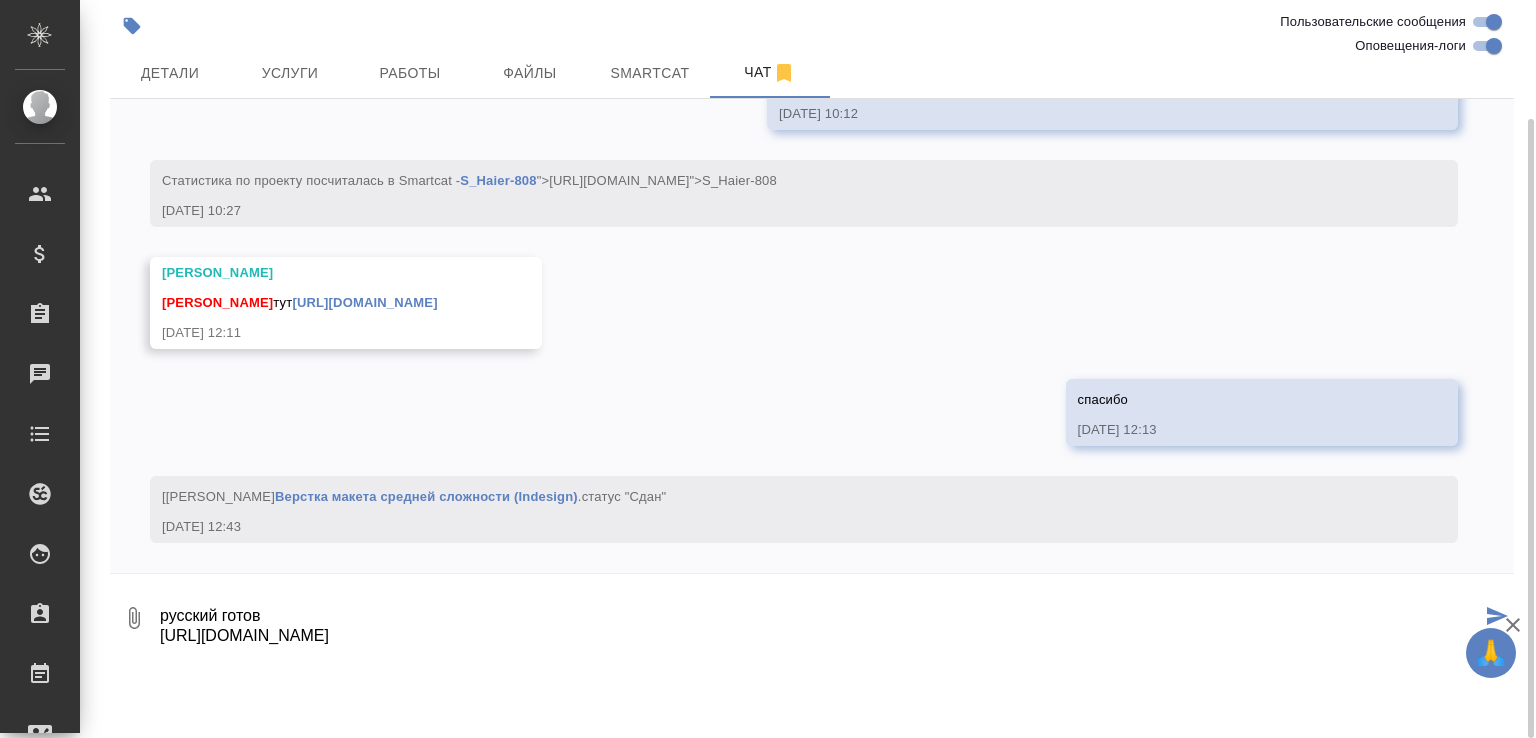 type on "русский готов
[URL][DOMAIN_NAME]" 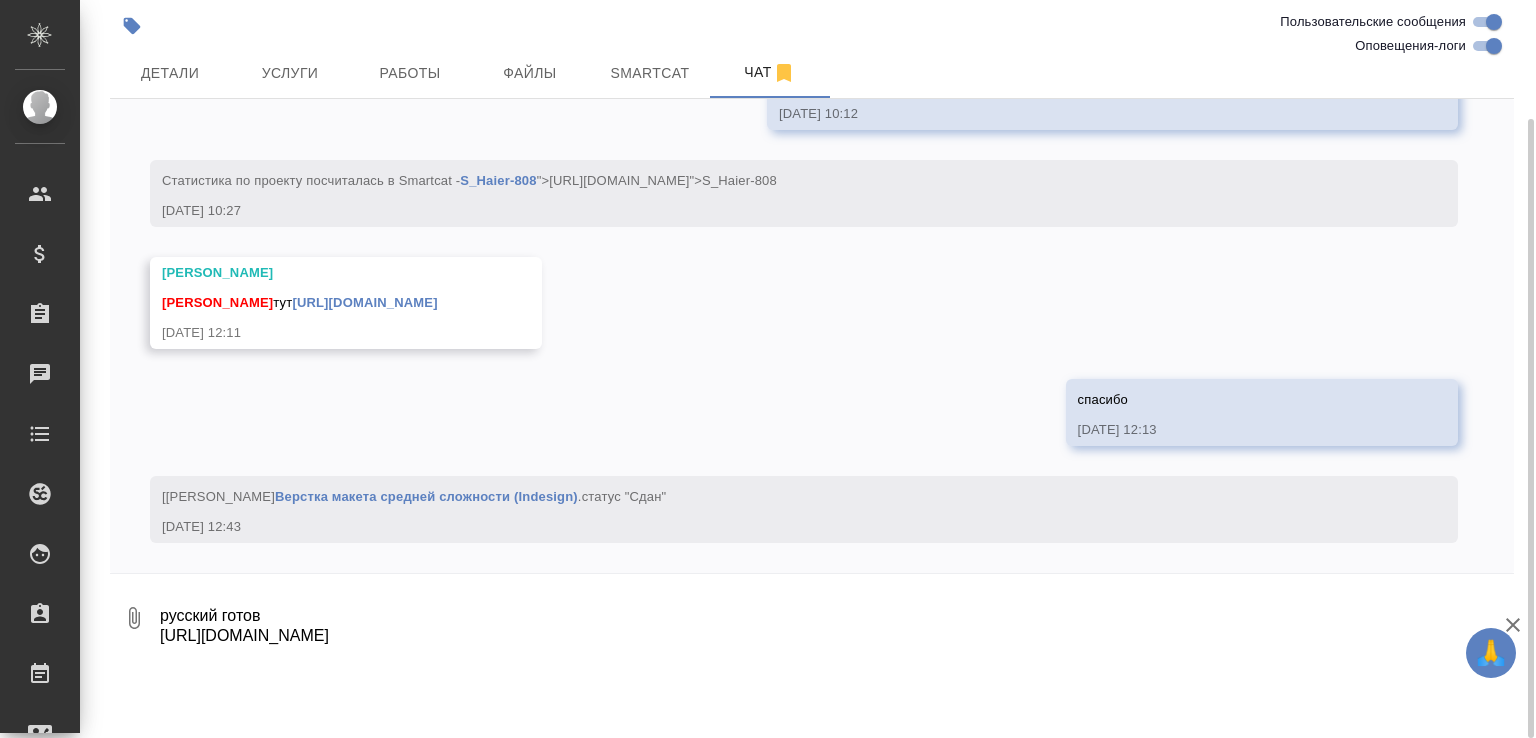 scroll, scrollTop: 11629, scrollLeft: 0, axis: vertical 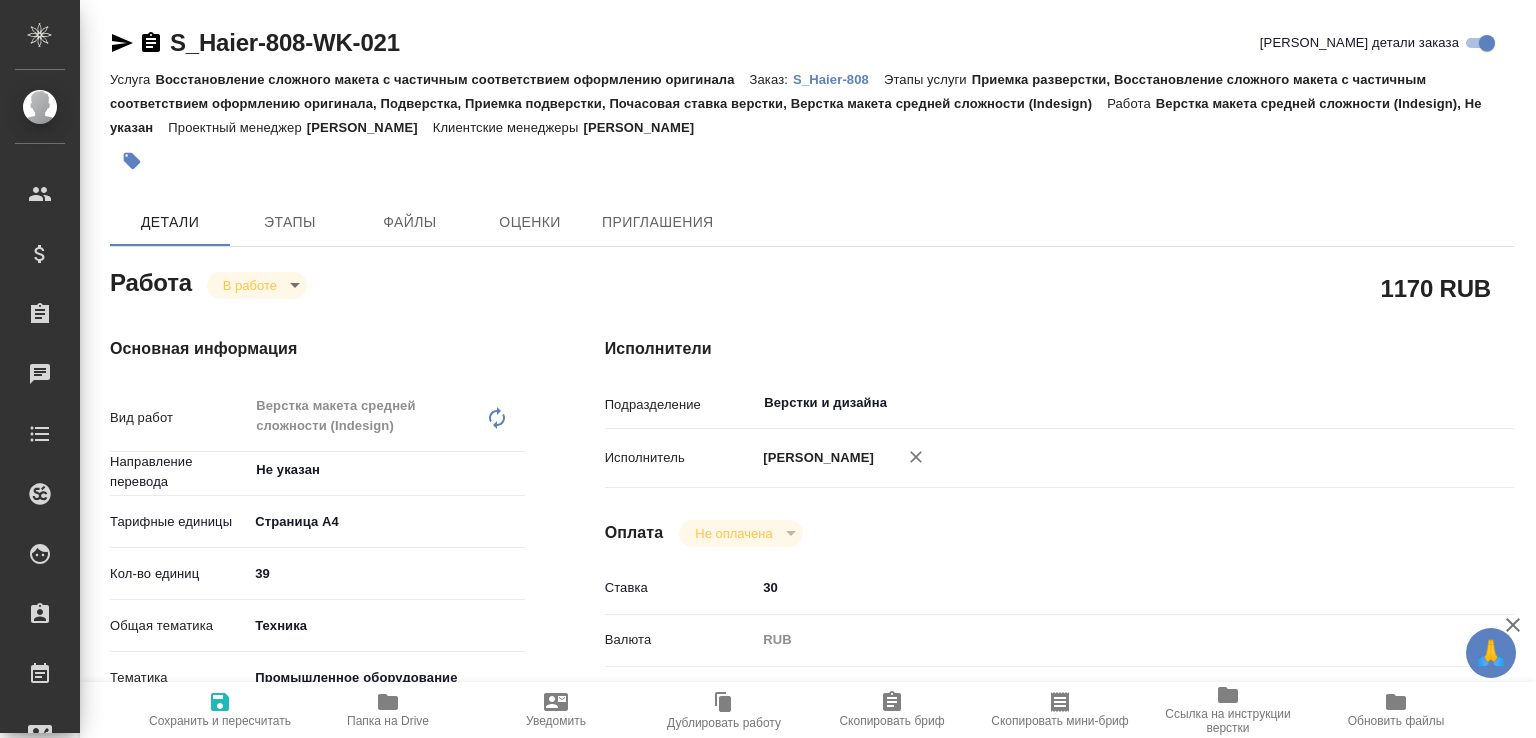 type on "x" 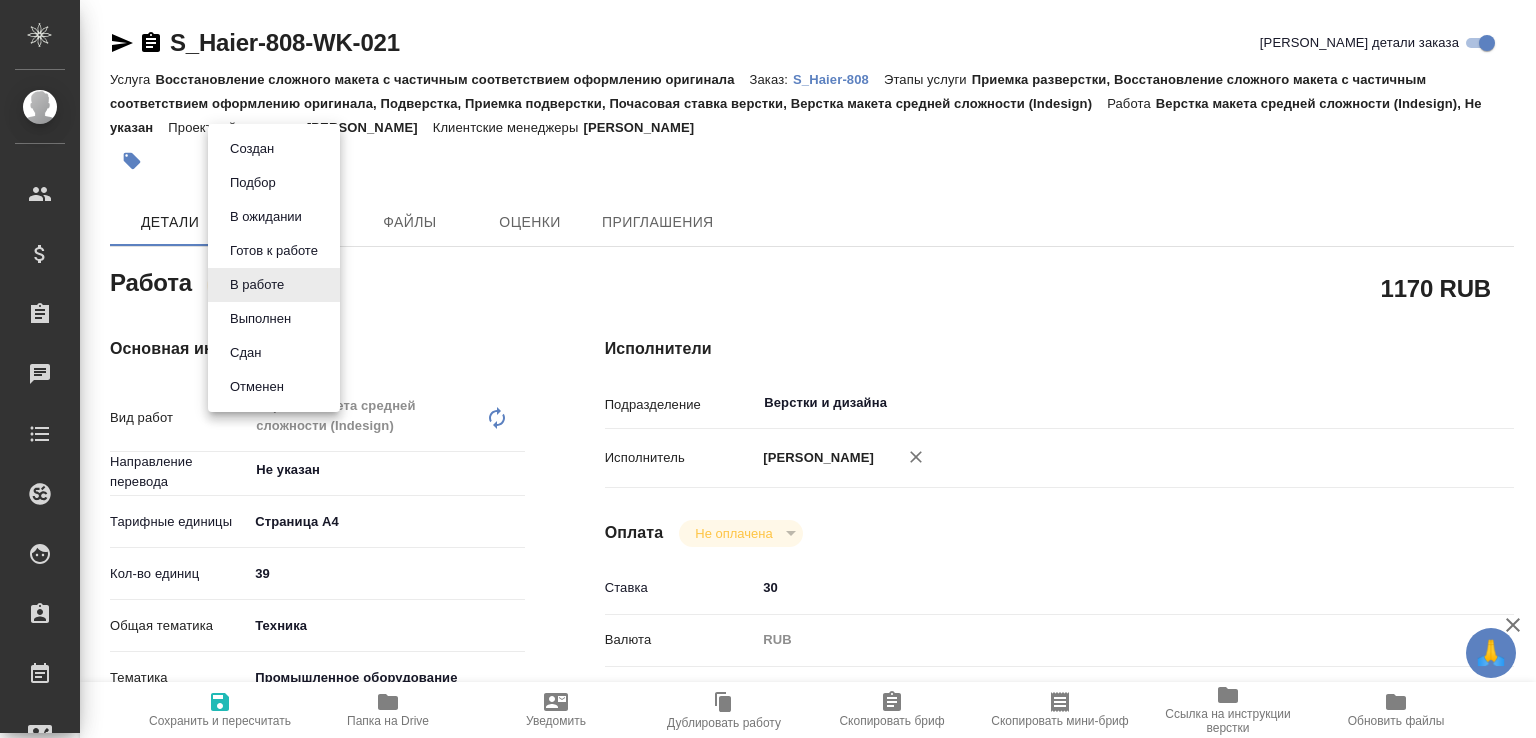 click on "Сдан" at bounding box center [252, 149] 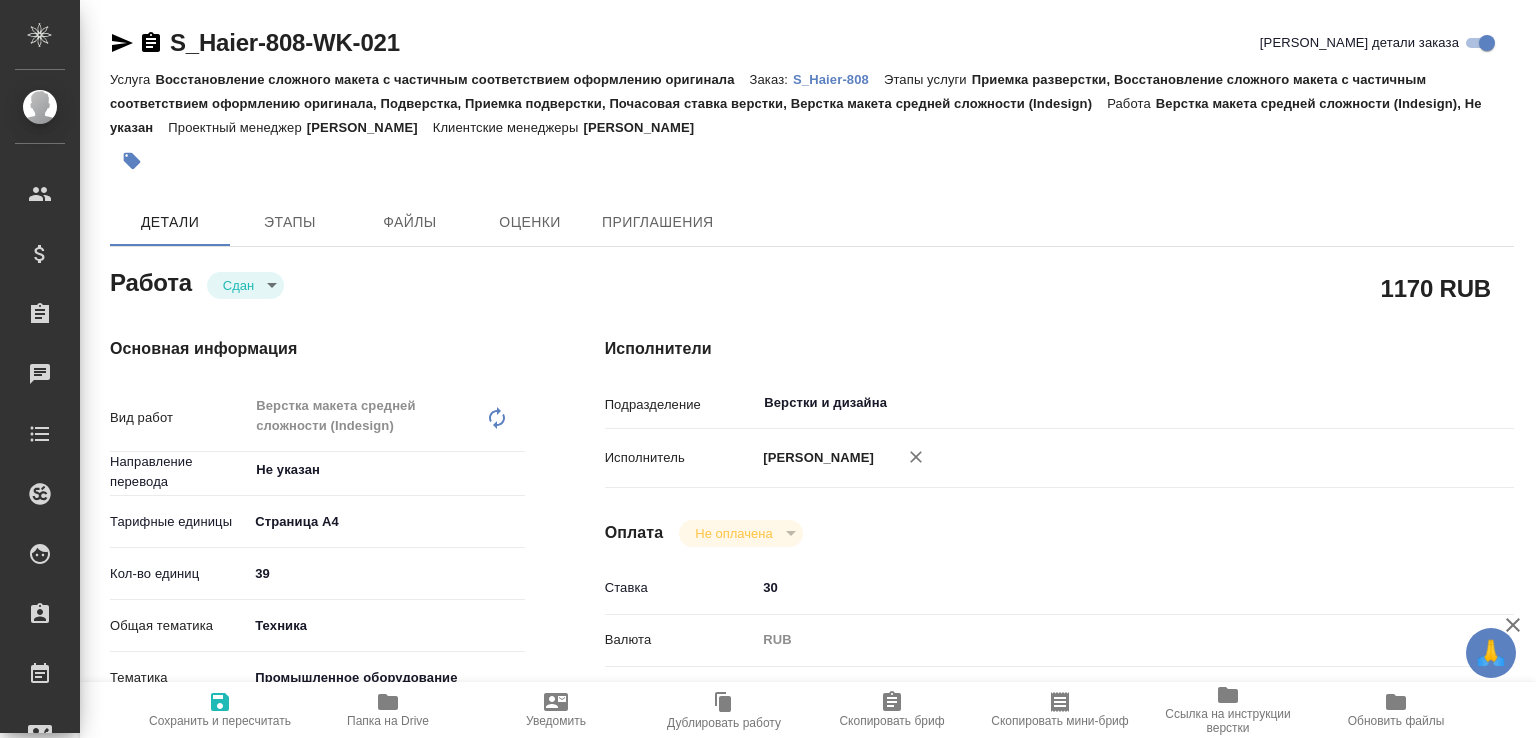 type on "x" 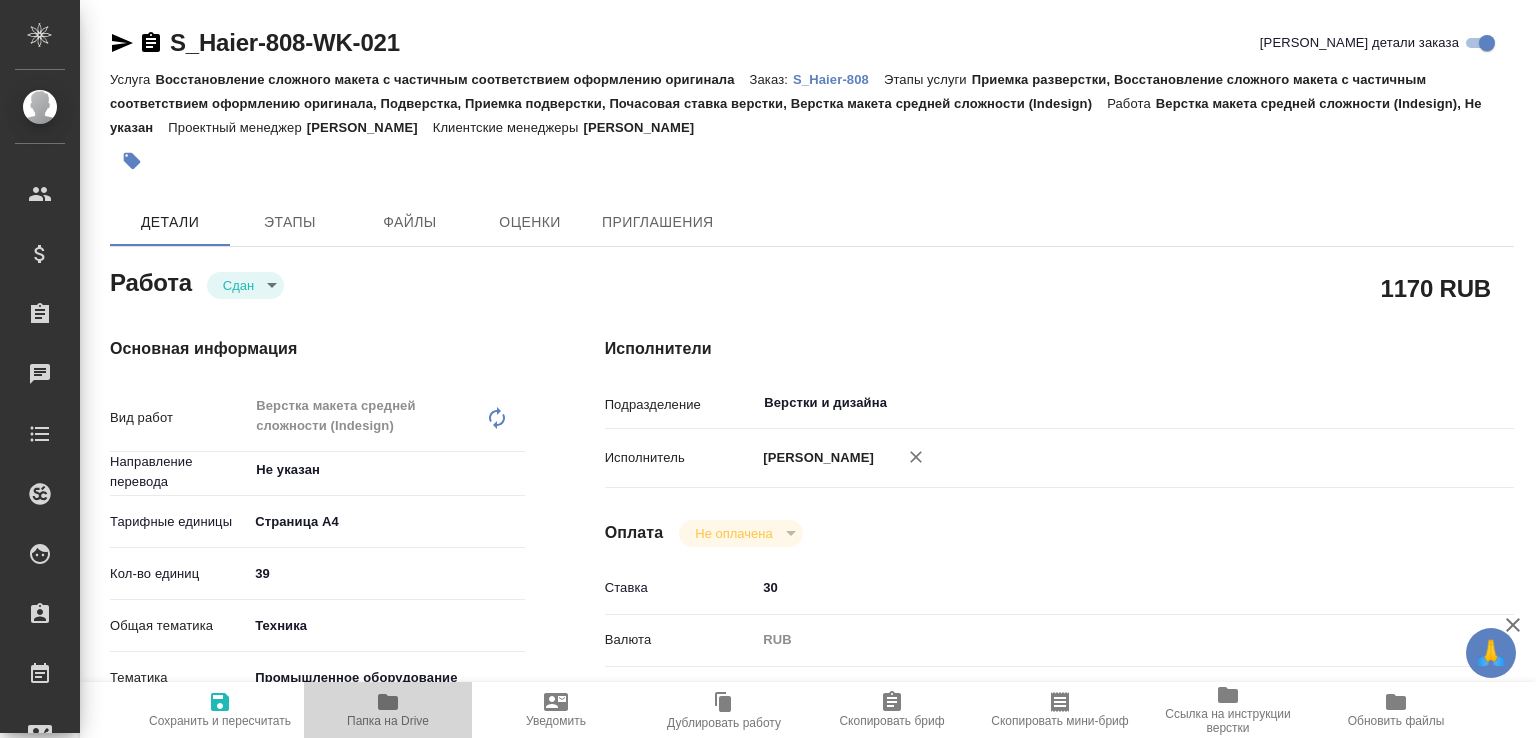click on "Папка на Drive" at bounding box center (388, 721) 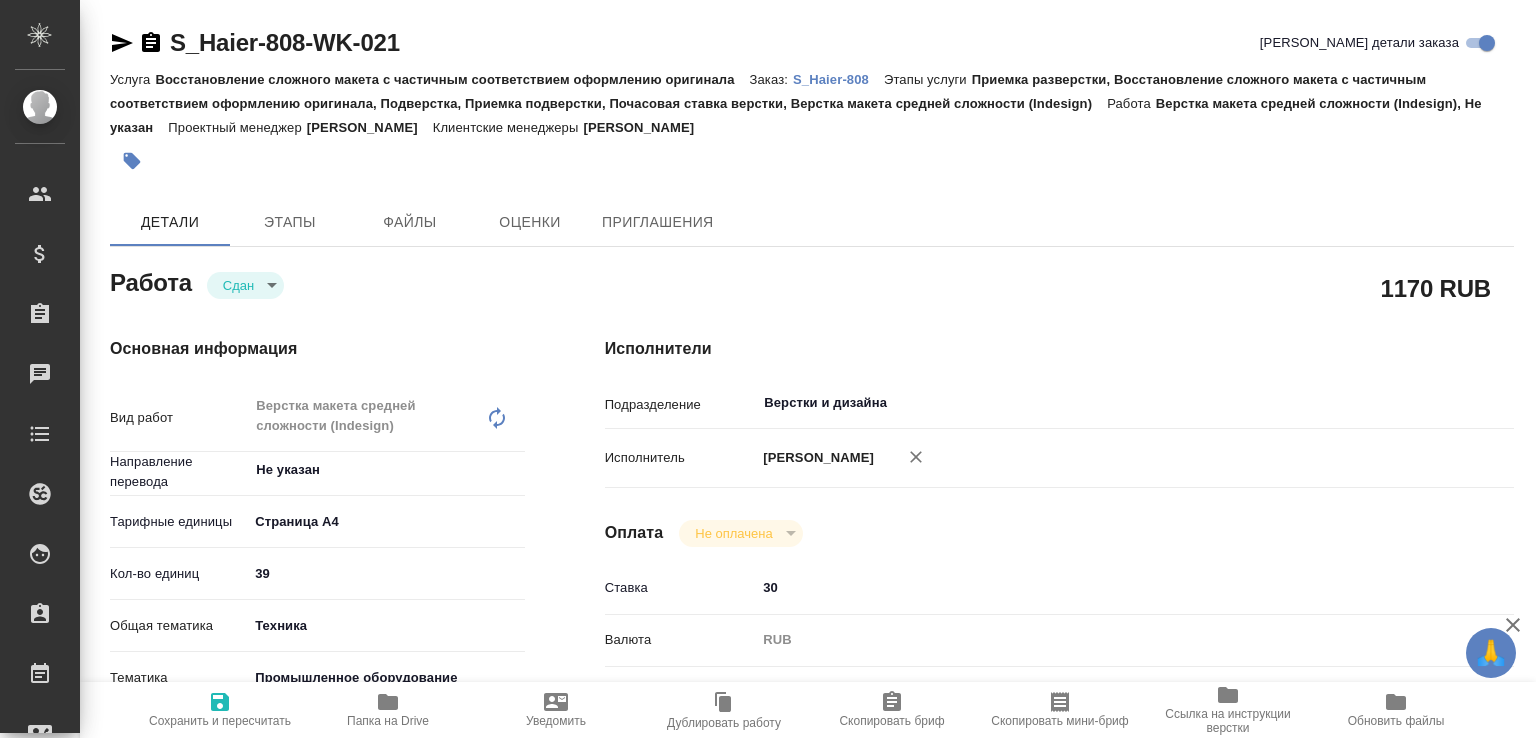type on "x" 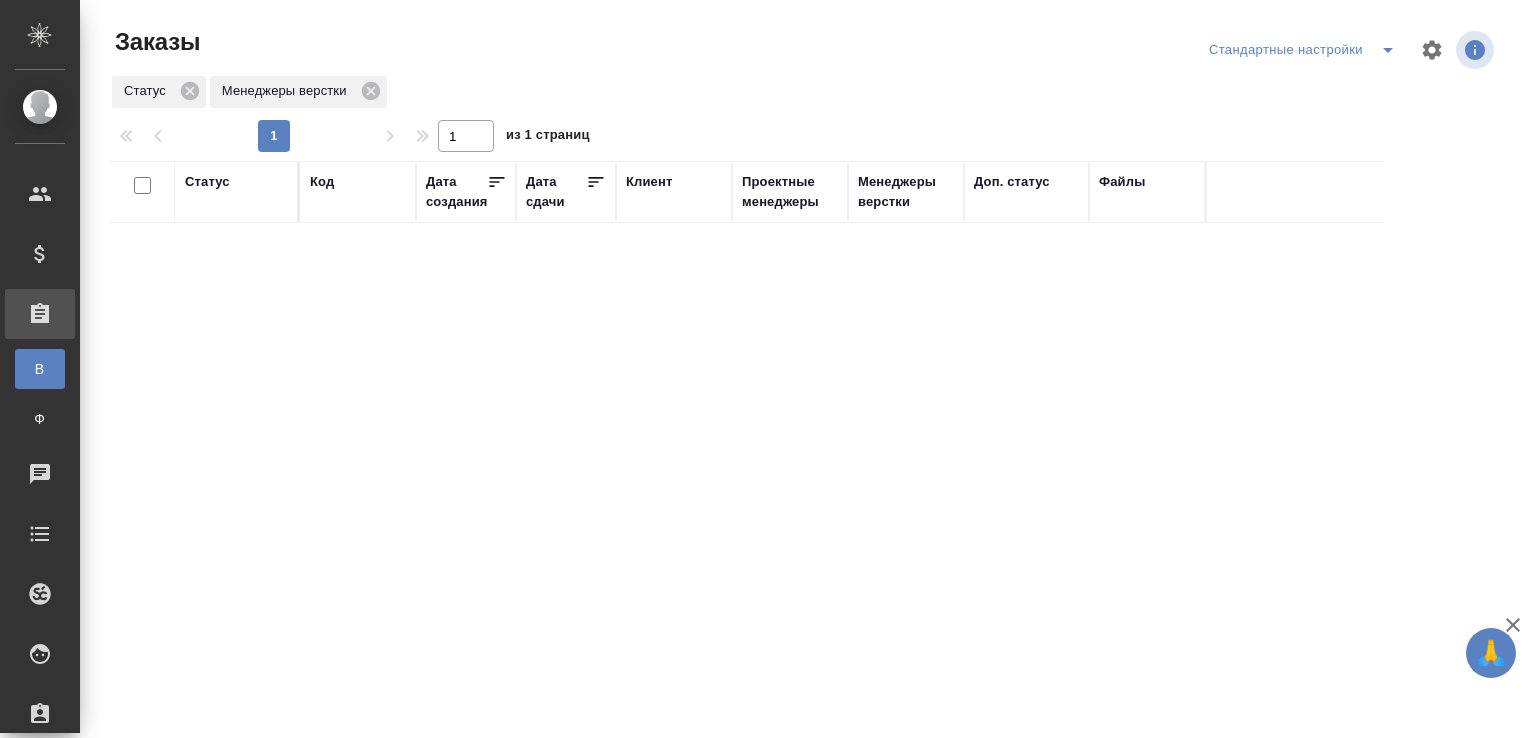 scroll, scrollTop: 0, scrollLeft: 0, axis: both 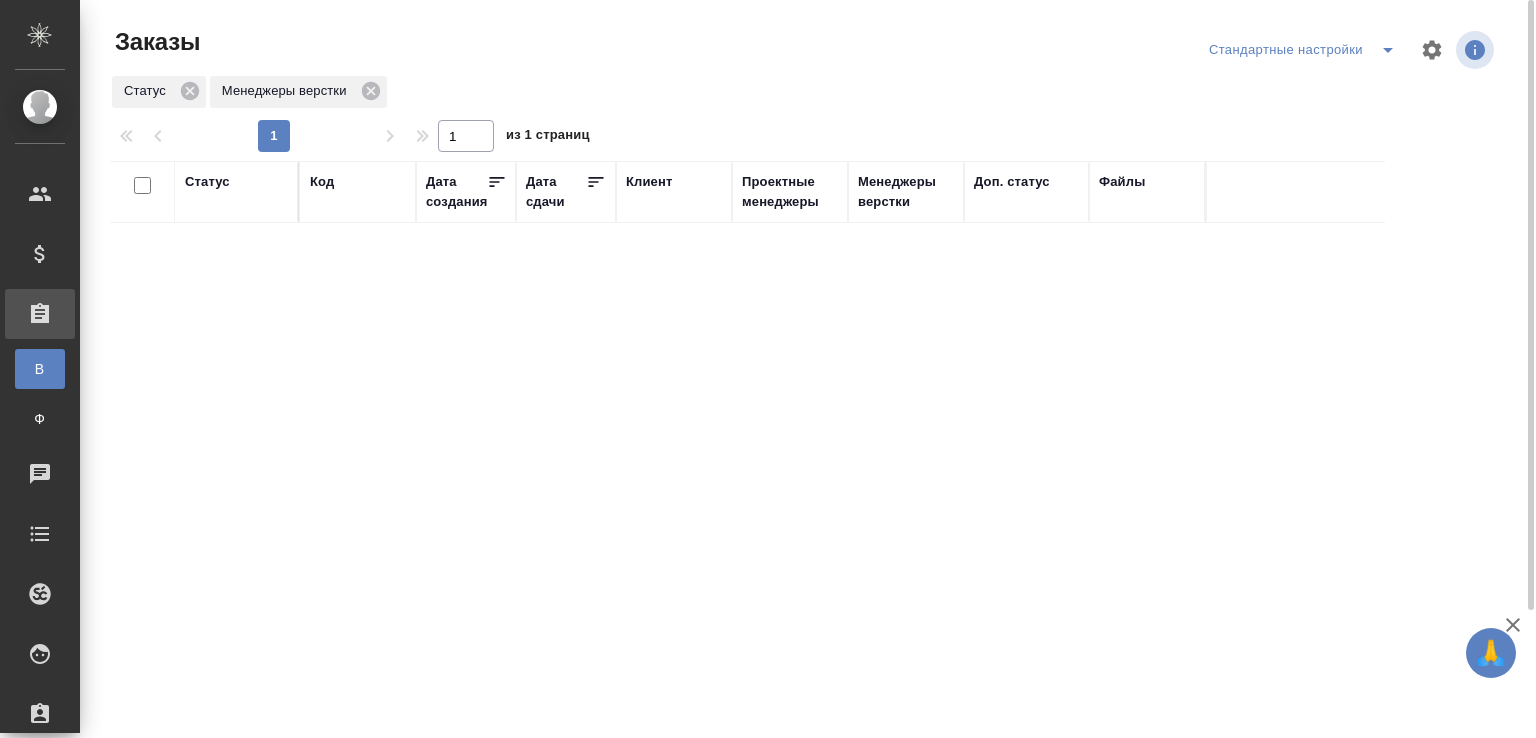 click on "Заказы" at bounding box center (344, 42) 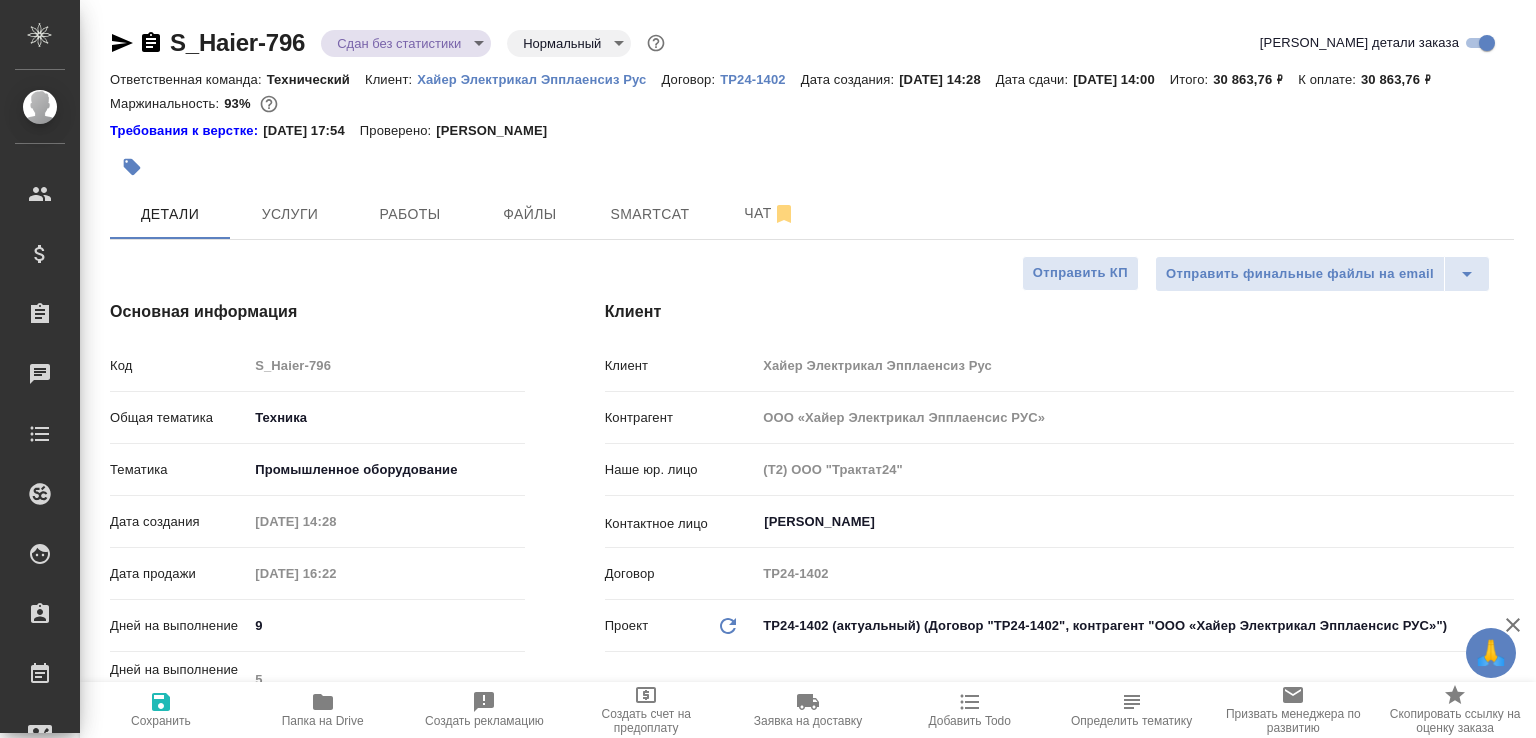 select on "RU" 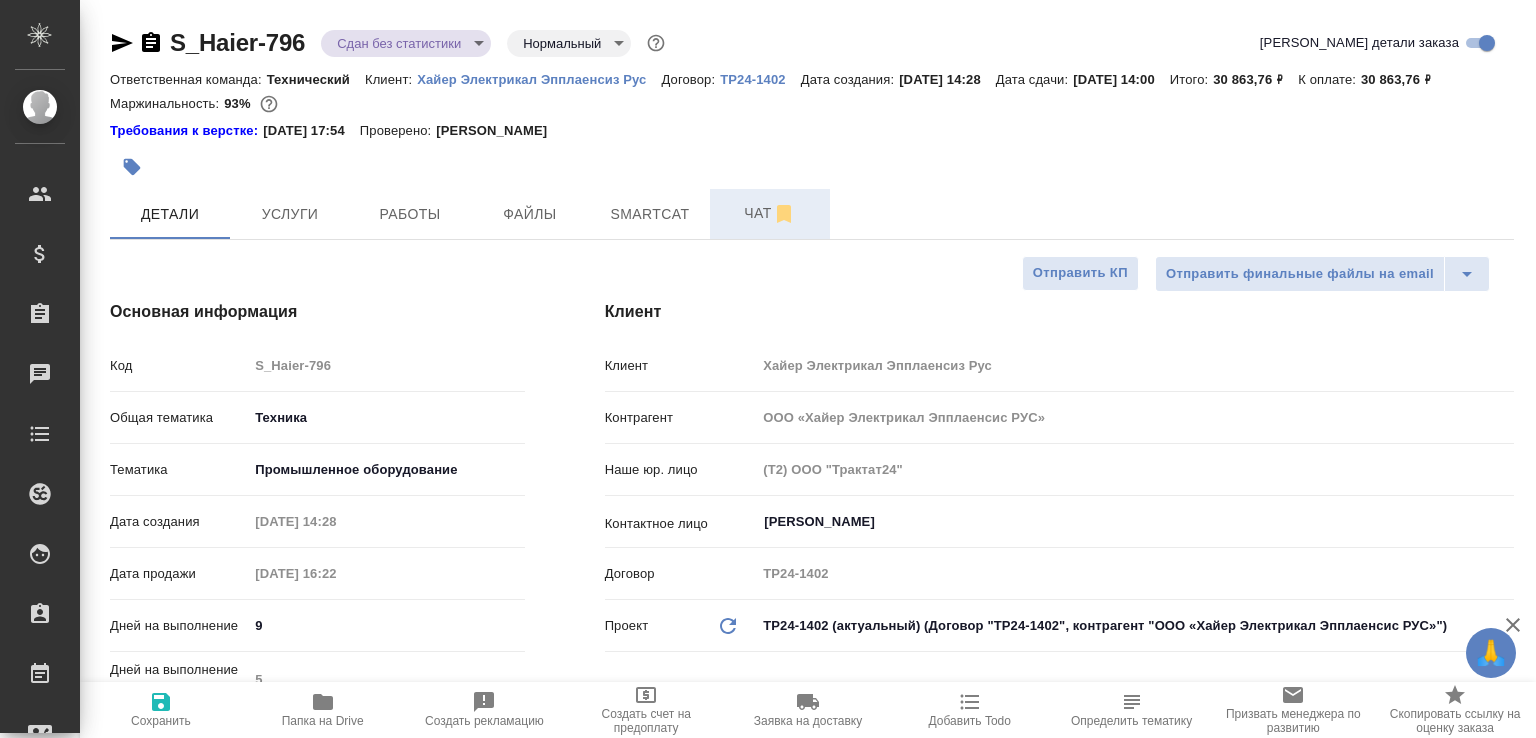 scroll, scrollTop: 0, scrollLeft: 0, axis: both 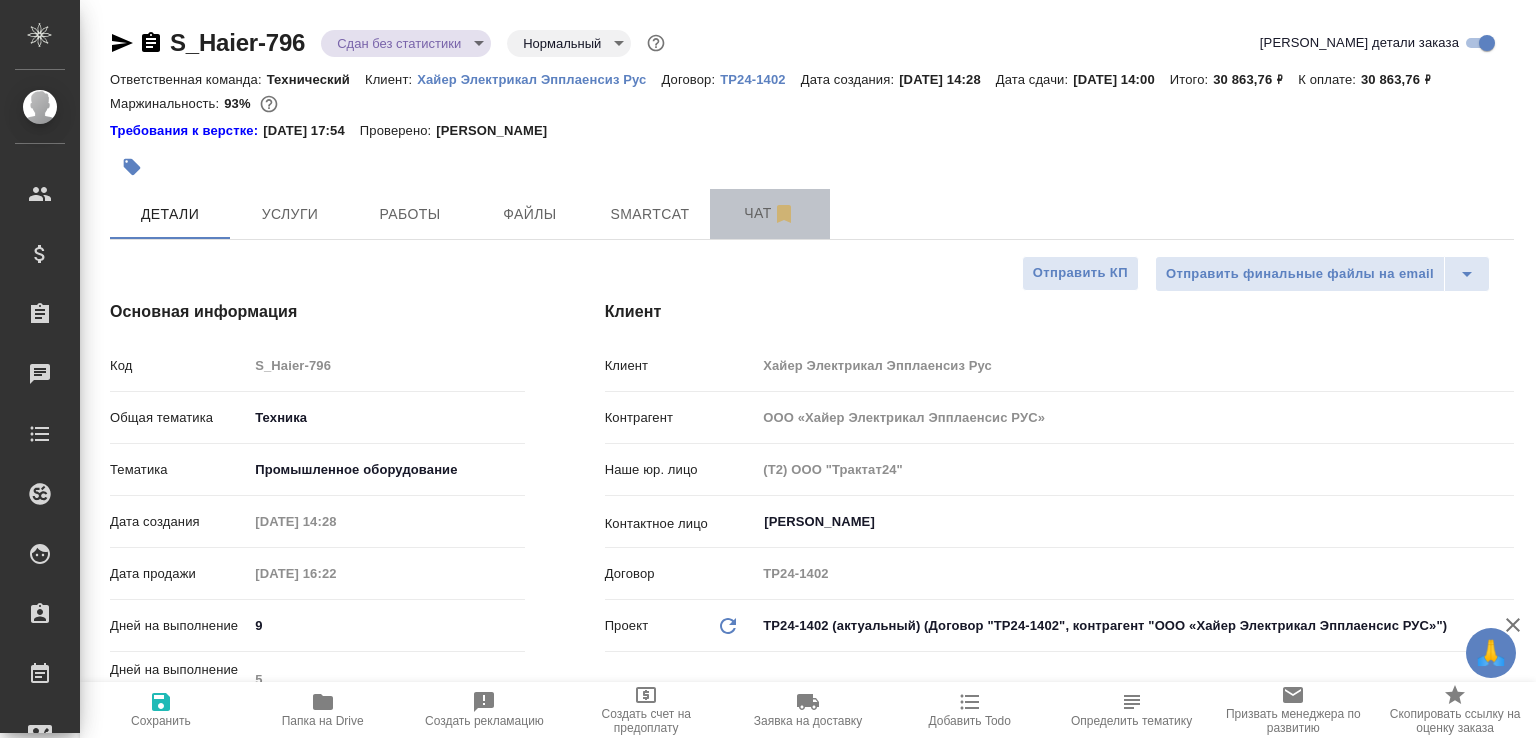 click on "Чат" at bounding box center [770, 213] 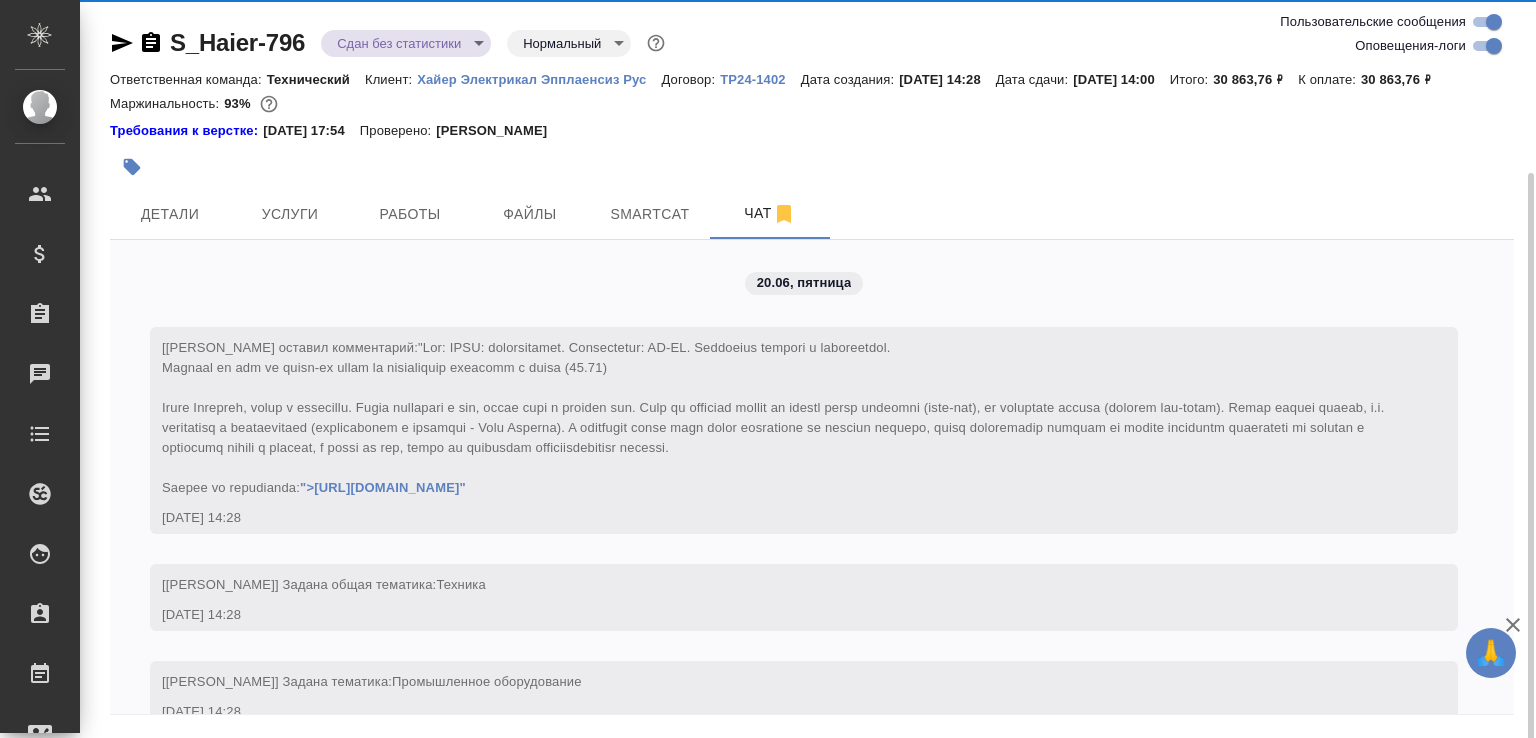 scroll, scrollTop: 91, scrollLeft: 0, axis: vertical 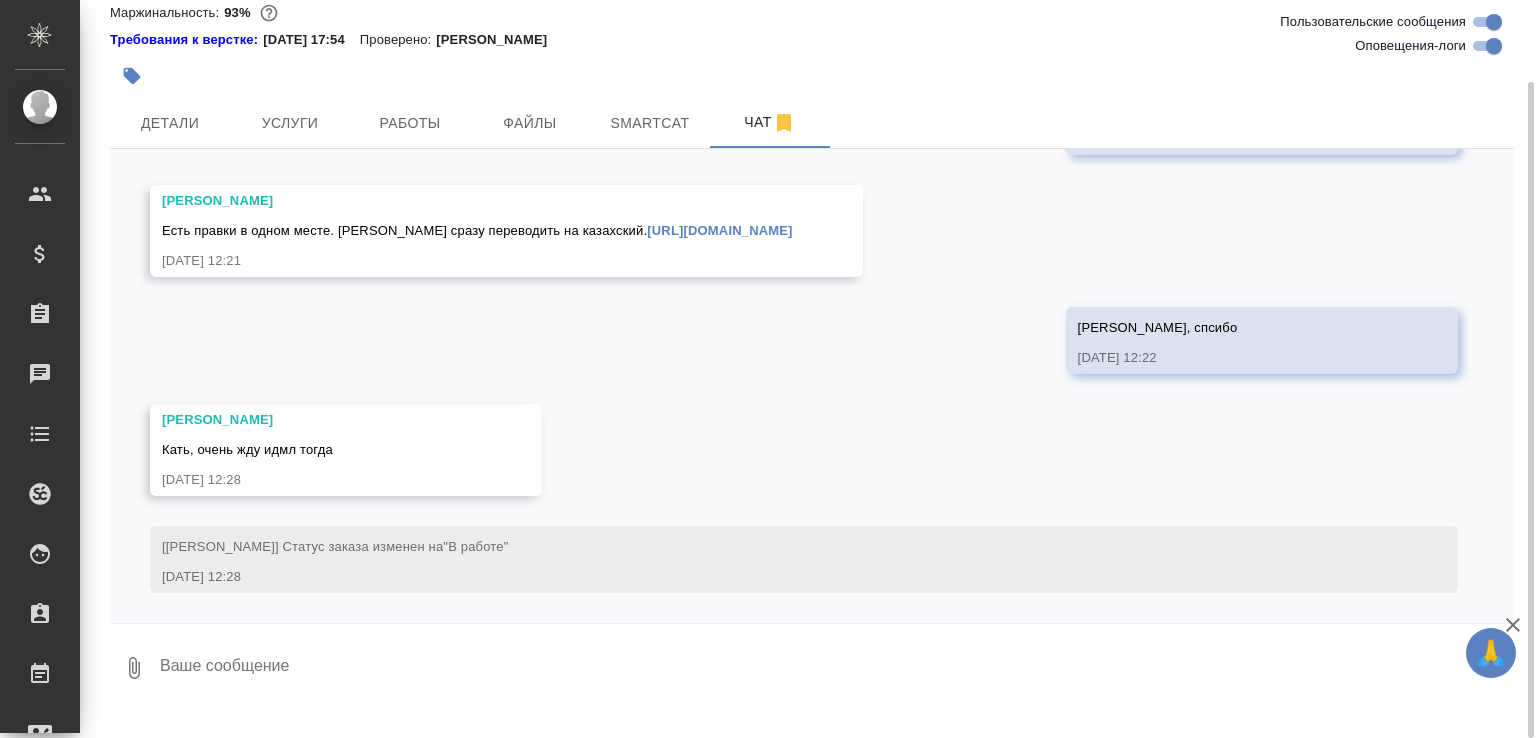 click at bounding box center (836, 668) 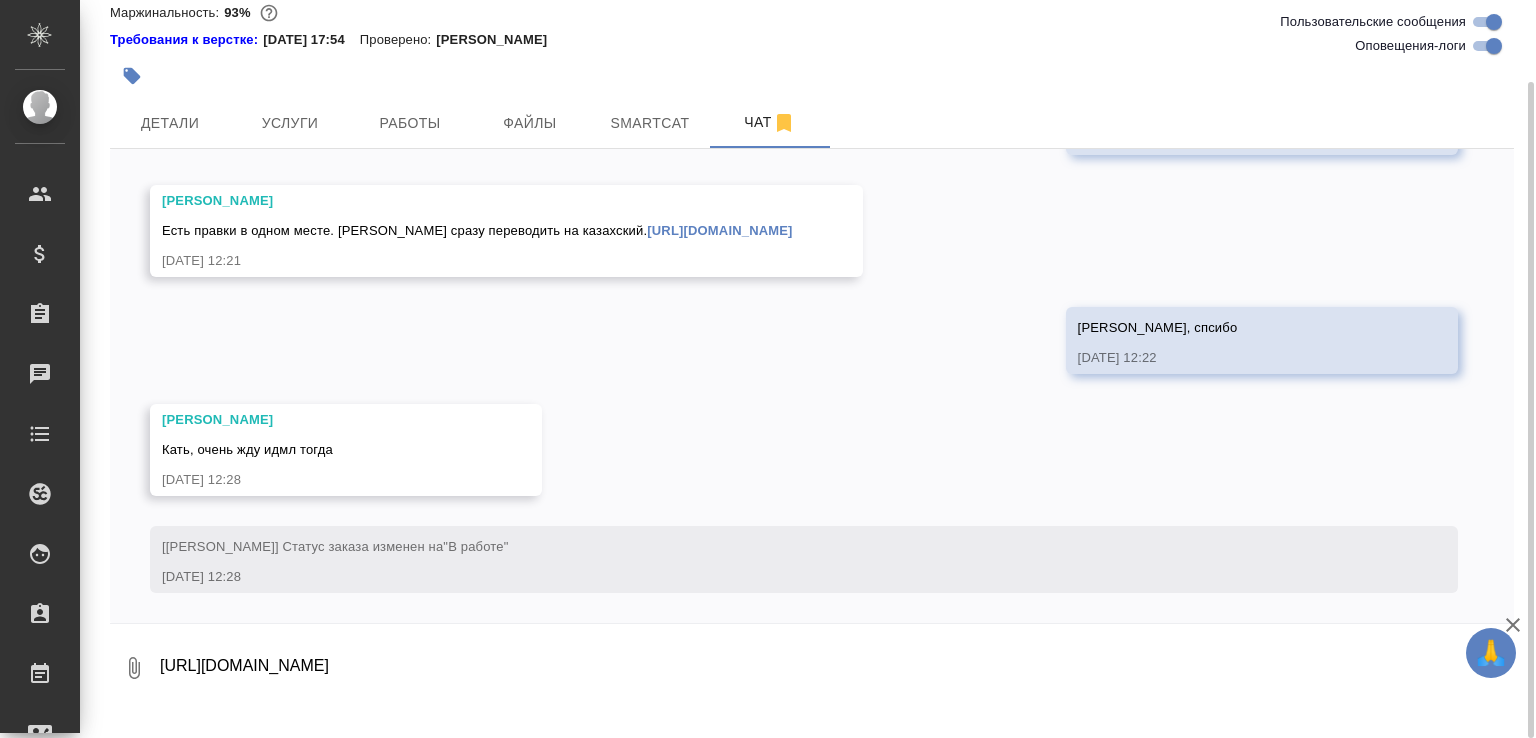 scroll, scrollTop: 33, scrollLeft: 0, axis: vertical 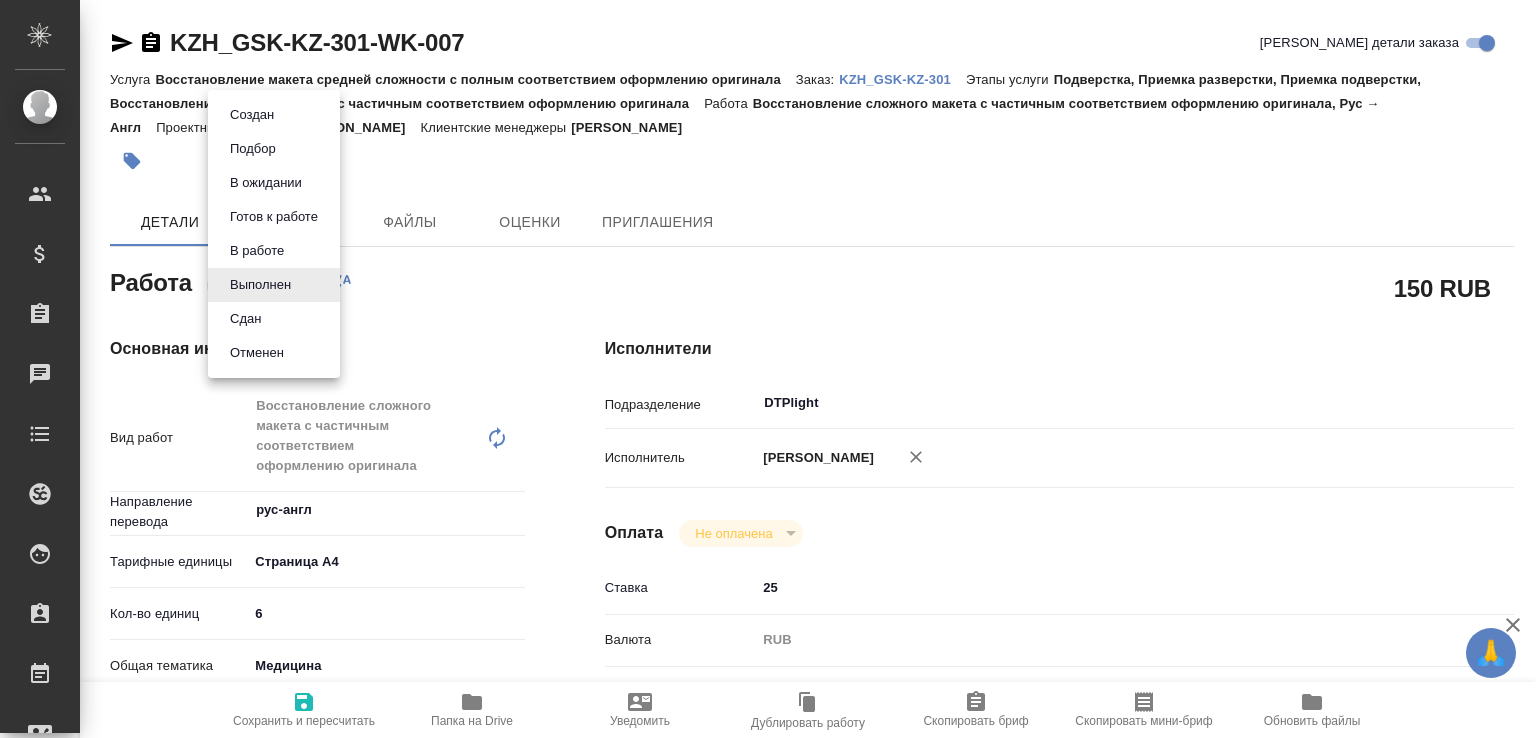 click on "🙏 .cls-1
fill:#fff;
AWATERA [PERSON_NAME]malofeeva Клиенты Спецификации Заказы Чаты Todo Проекты SC Исполнители Кандидаты Работы Входящие заявки Заявки на доставку Рекламации Проекты процессинга Конференции Выйти KZH_GSK-KZ-301-WK-007 Кратко детали заказа Услуга Восстановление макета средней сложности с полным соответствием оформлению оригинала Заказ: KZH_GSK-KZ-301 Этапы услуги Подверстка, Приемка разверстки, Приемка подверстки, Восстановление сложного макета с частичным соответствием оформлению оригинала Работа Проектный менеджер [PERSON_NAME] Динар Детали x 6" at bounding box center [768, 369] 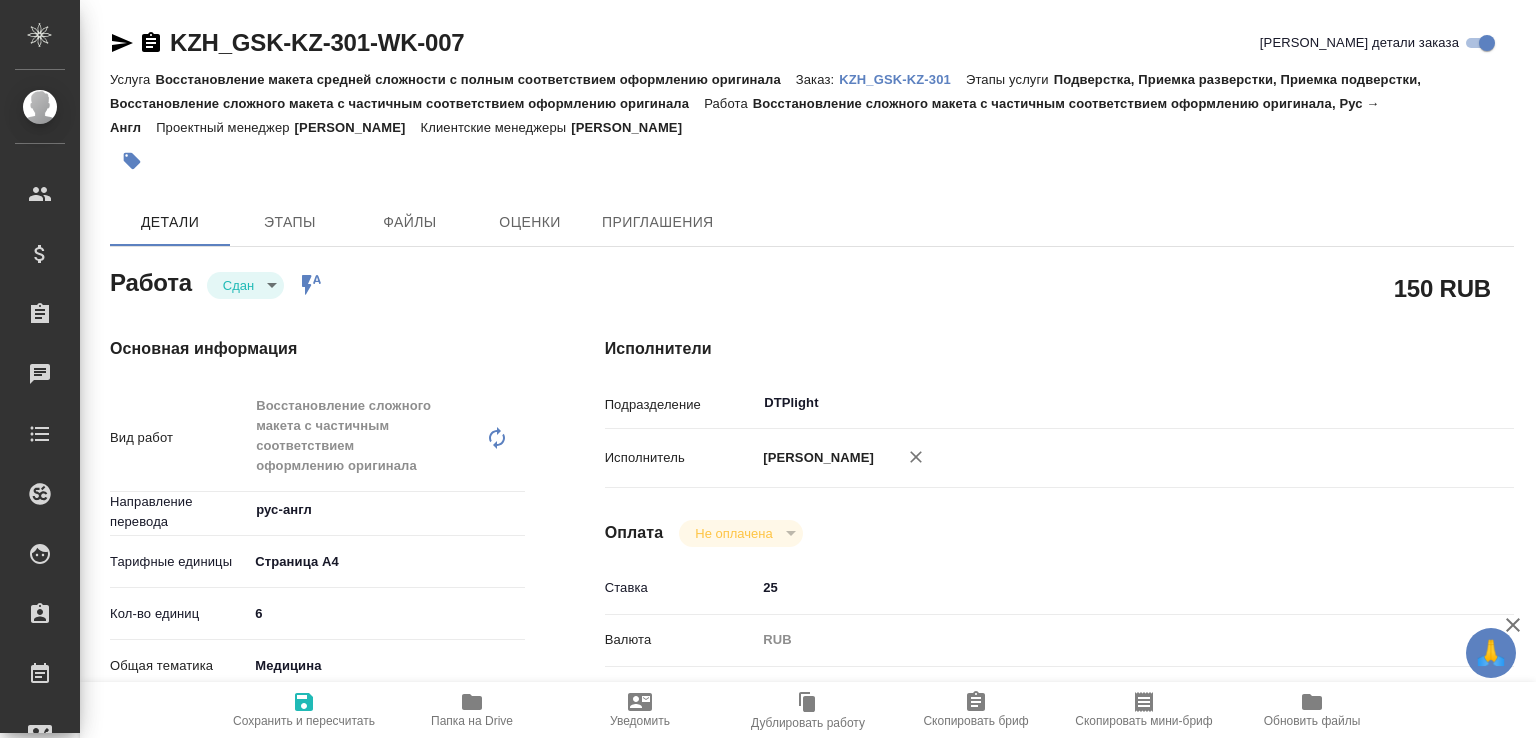 type on "x" 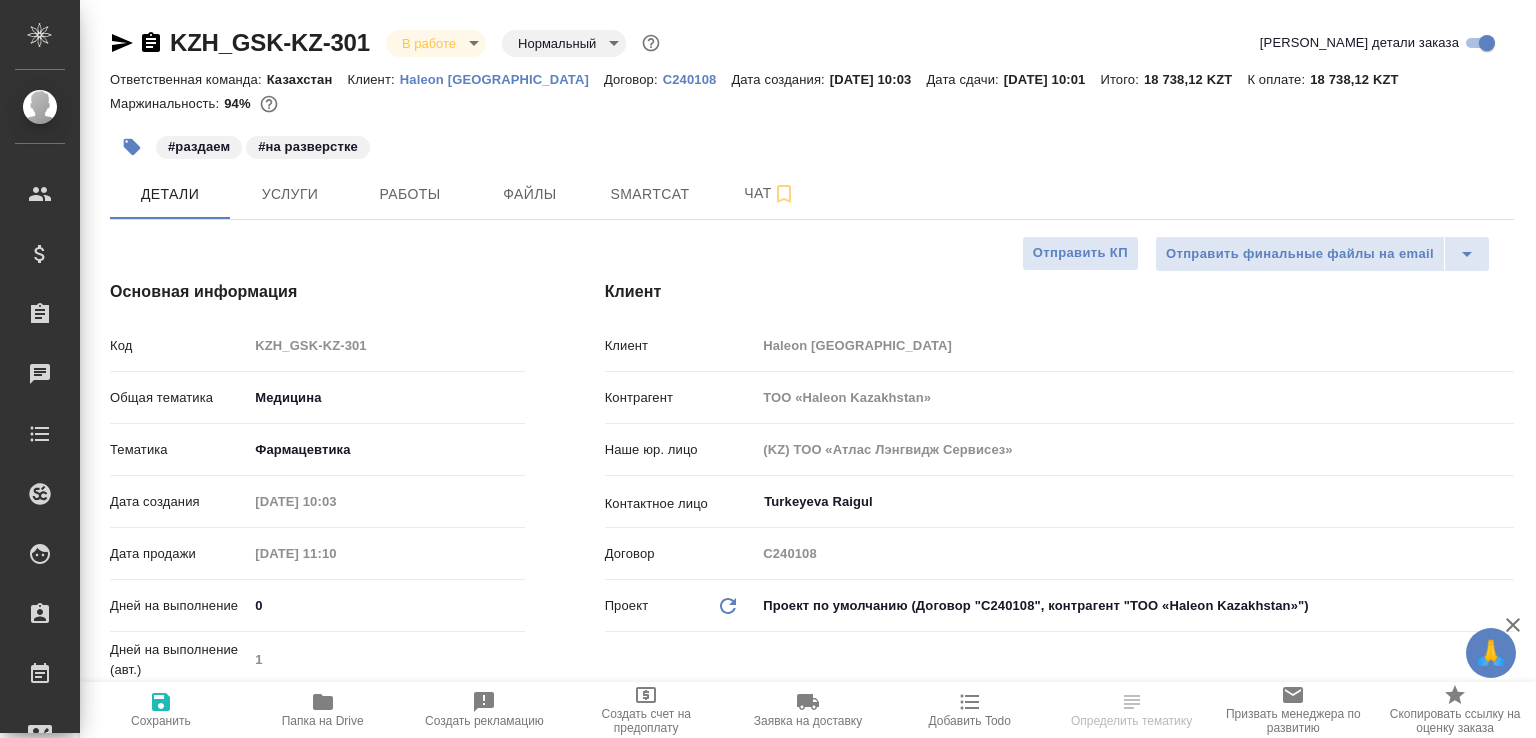 select on "RU" 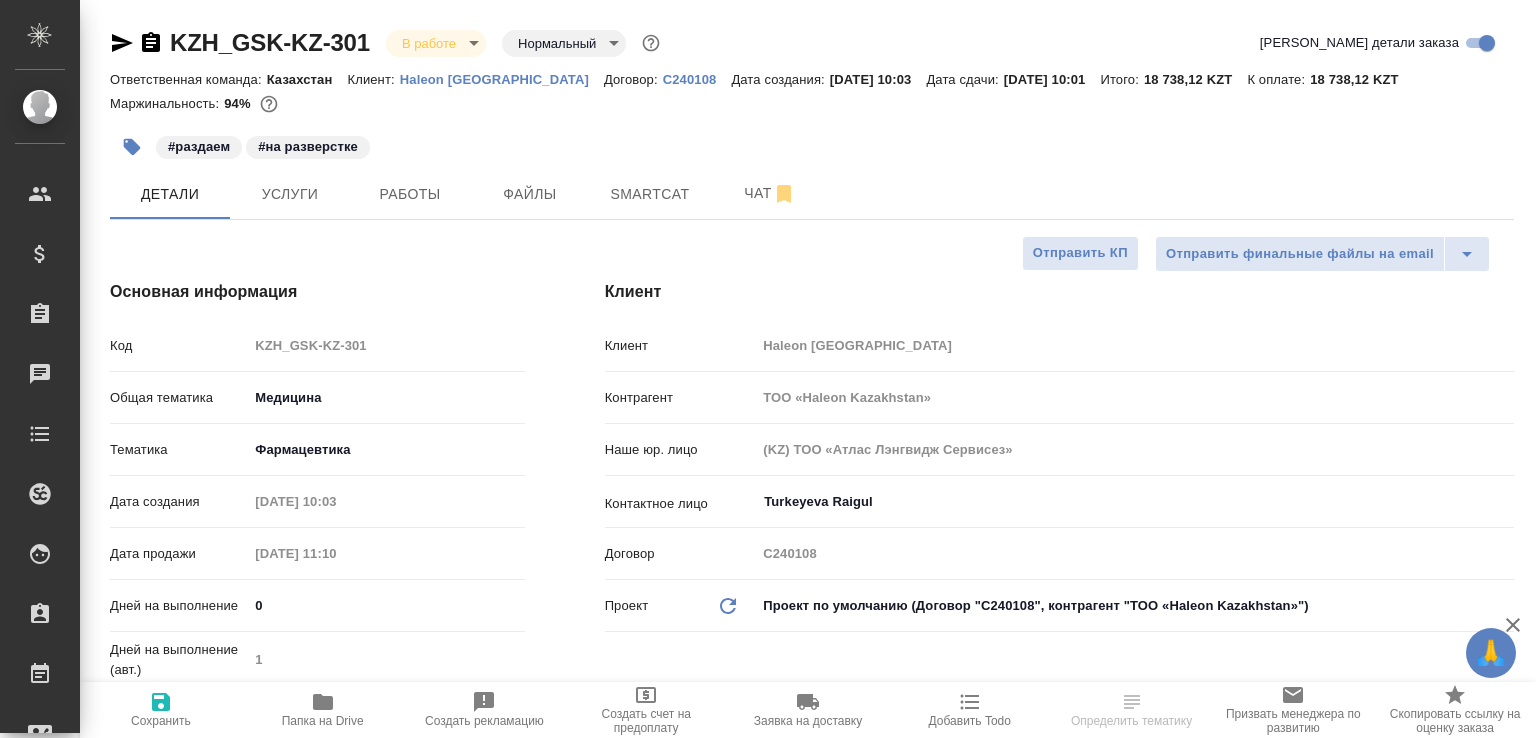 select on "RU" 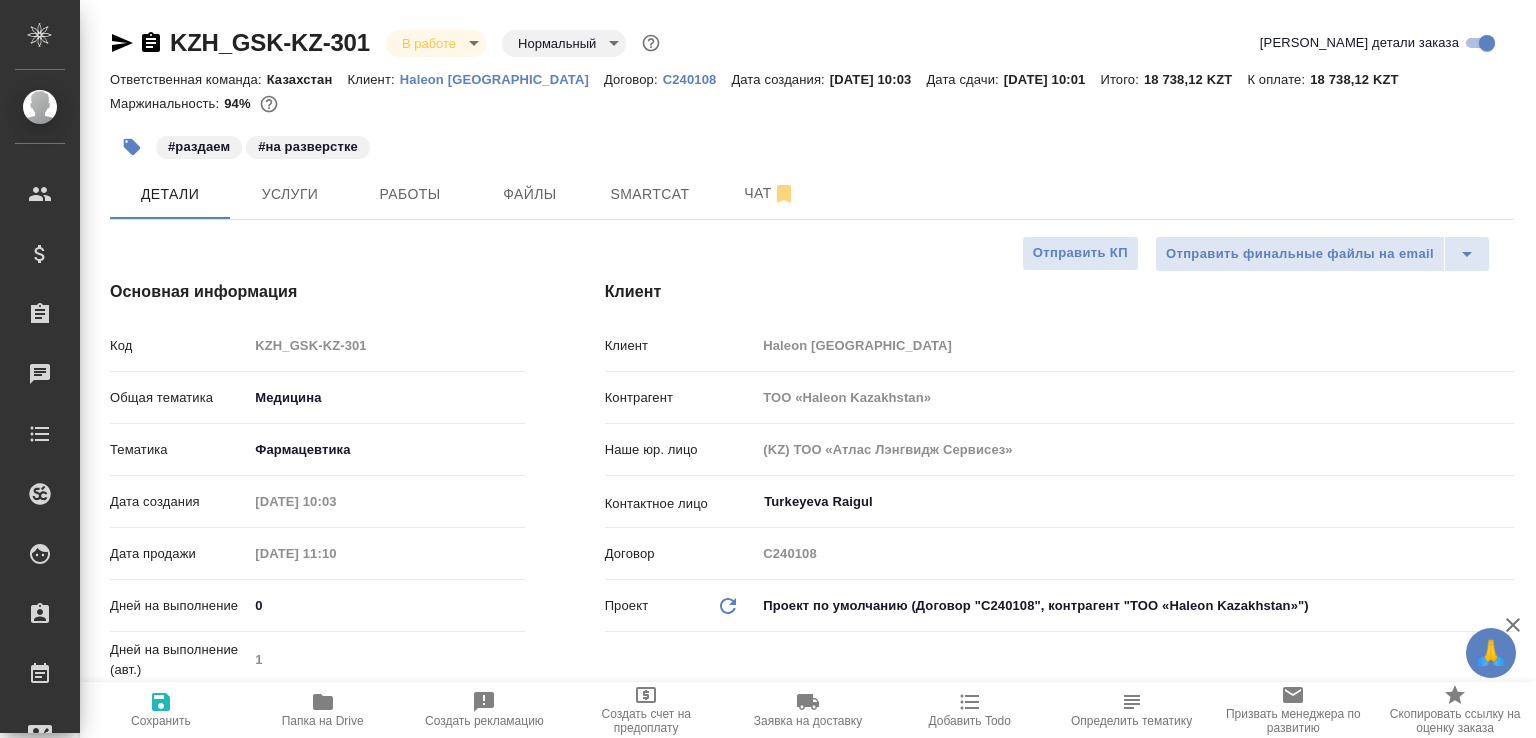 type on "x" 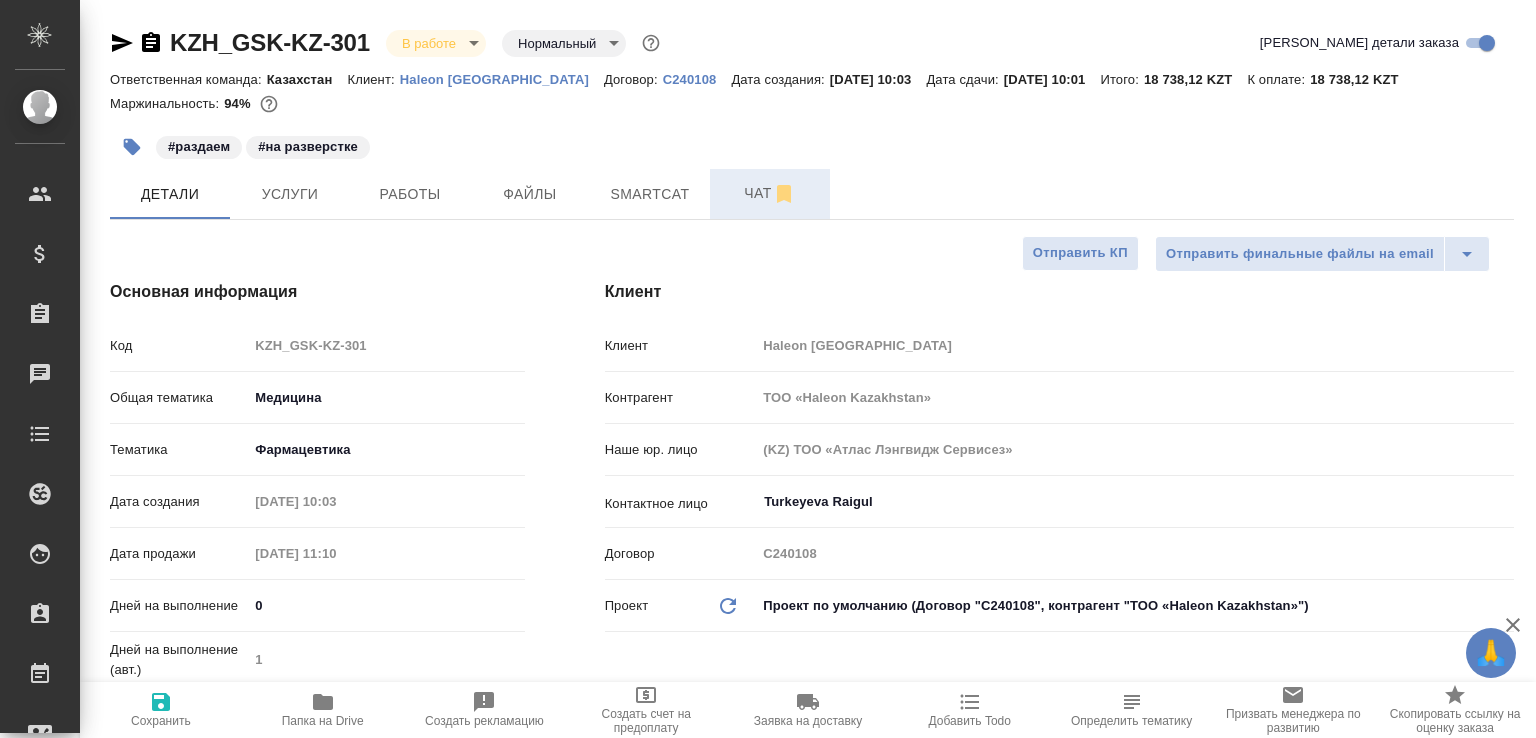 click on "Чат" at bounding box center [770, 193] 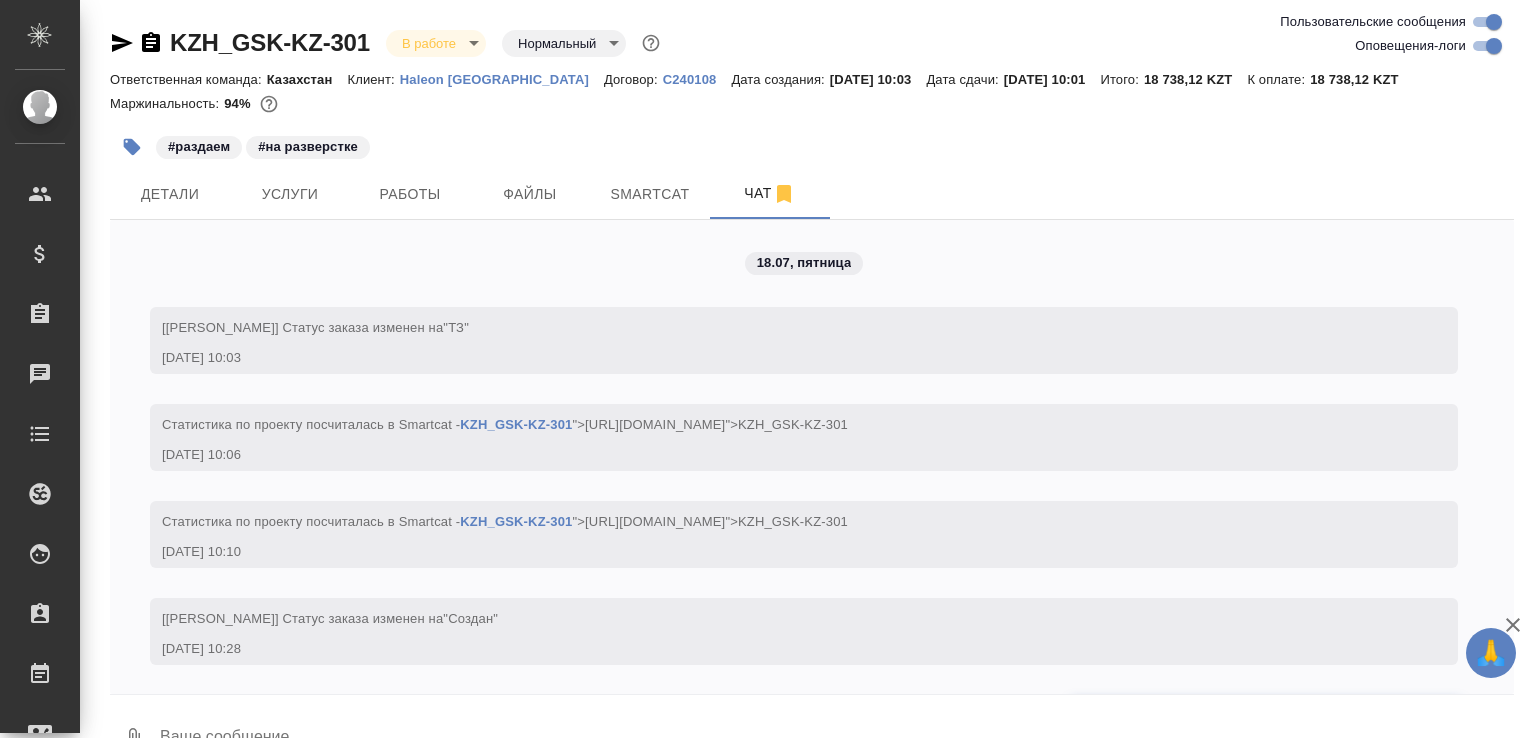 scroll, scrollTop: 3887, scrollLeft: 0, axis: vertical 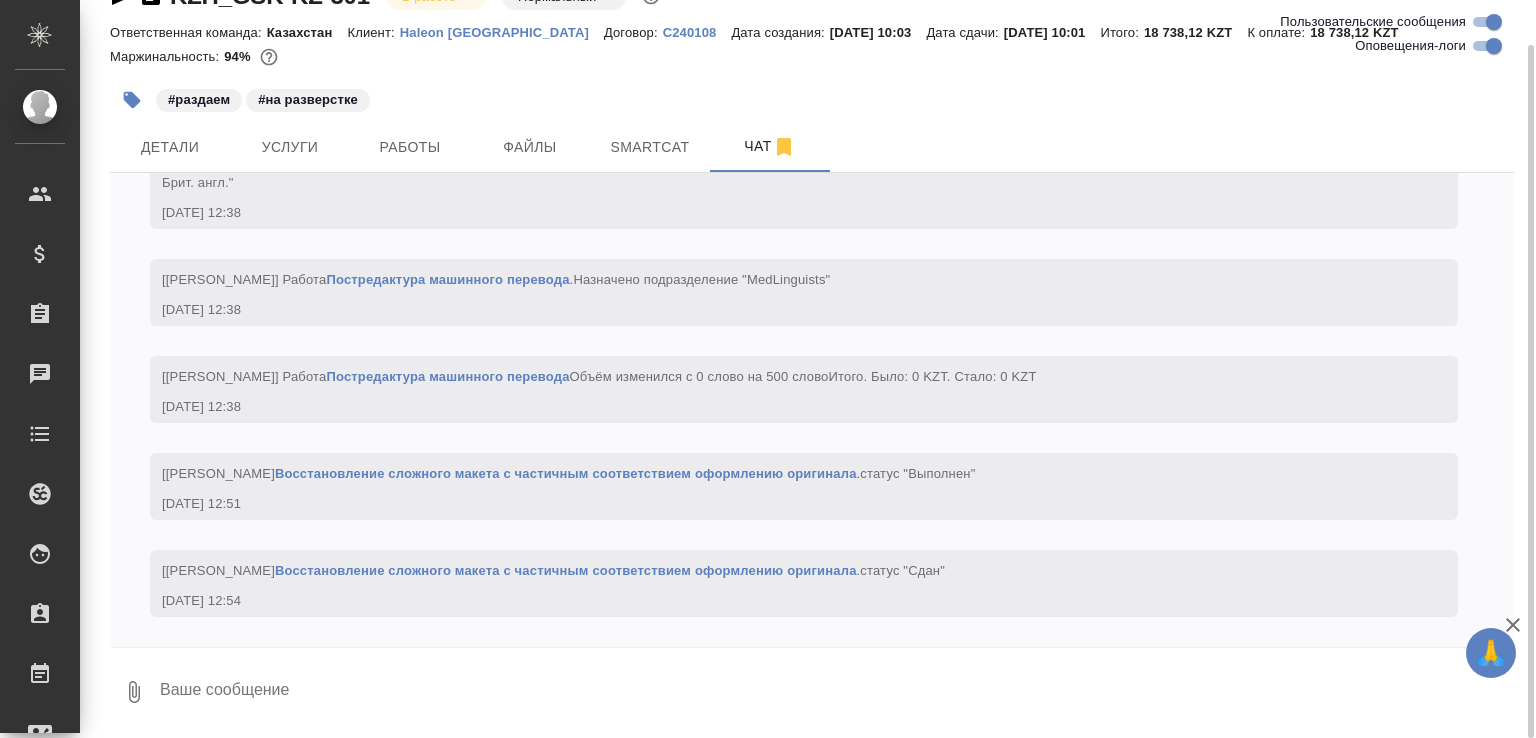 click at bounding box center (836, 692) 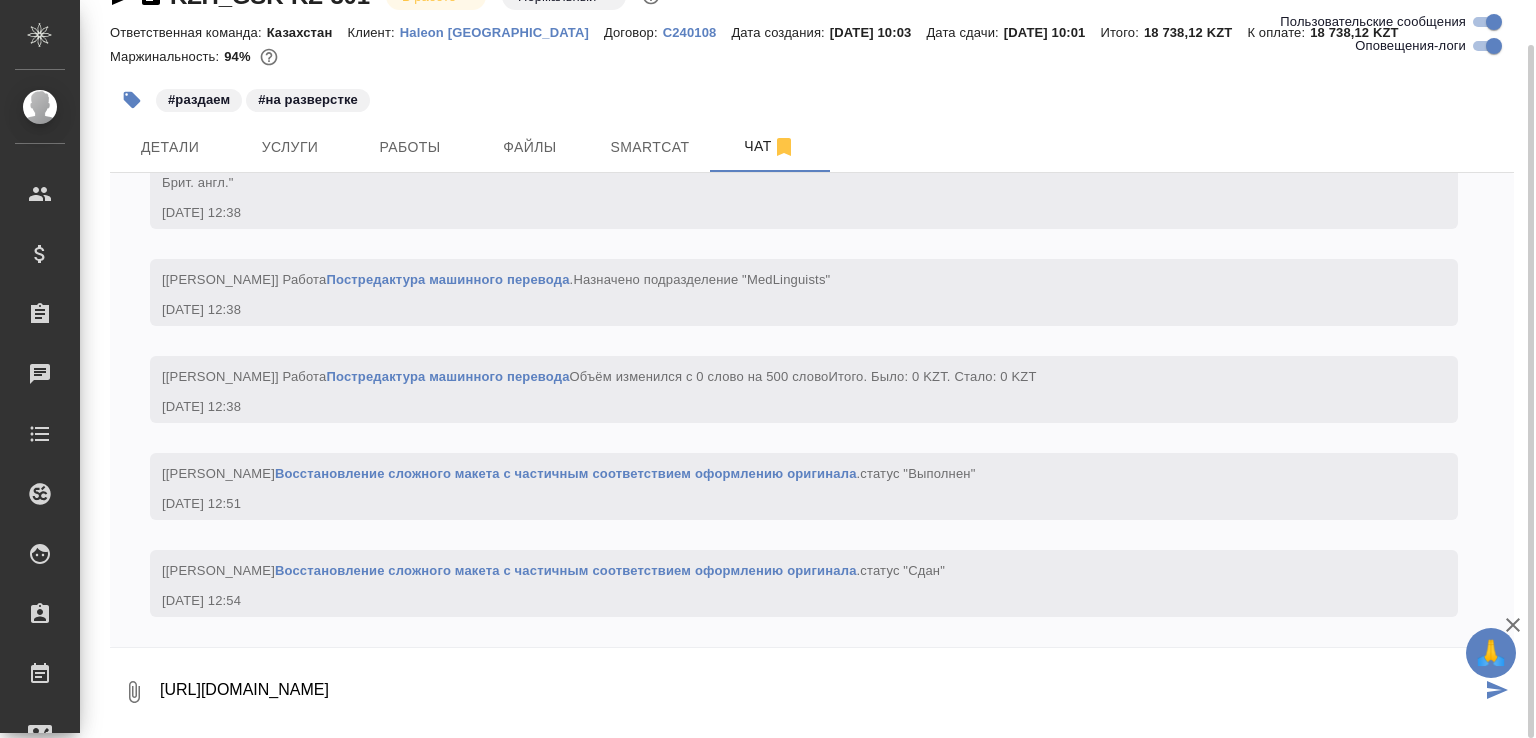 type on "https://drive.awatera.com/apps/files/files/9868449?dir=/Shares/GSK/Orders/KZH_GSK-KZ-301/ForTranslation" 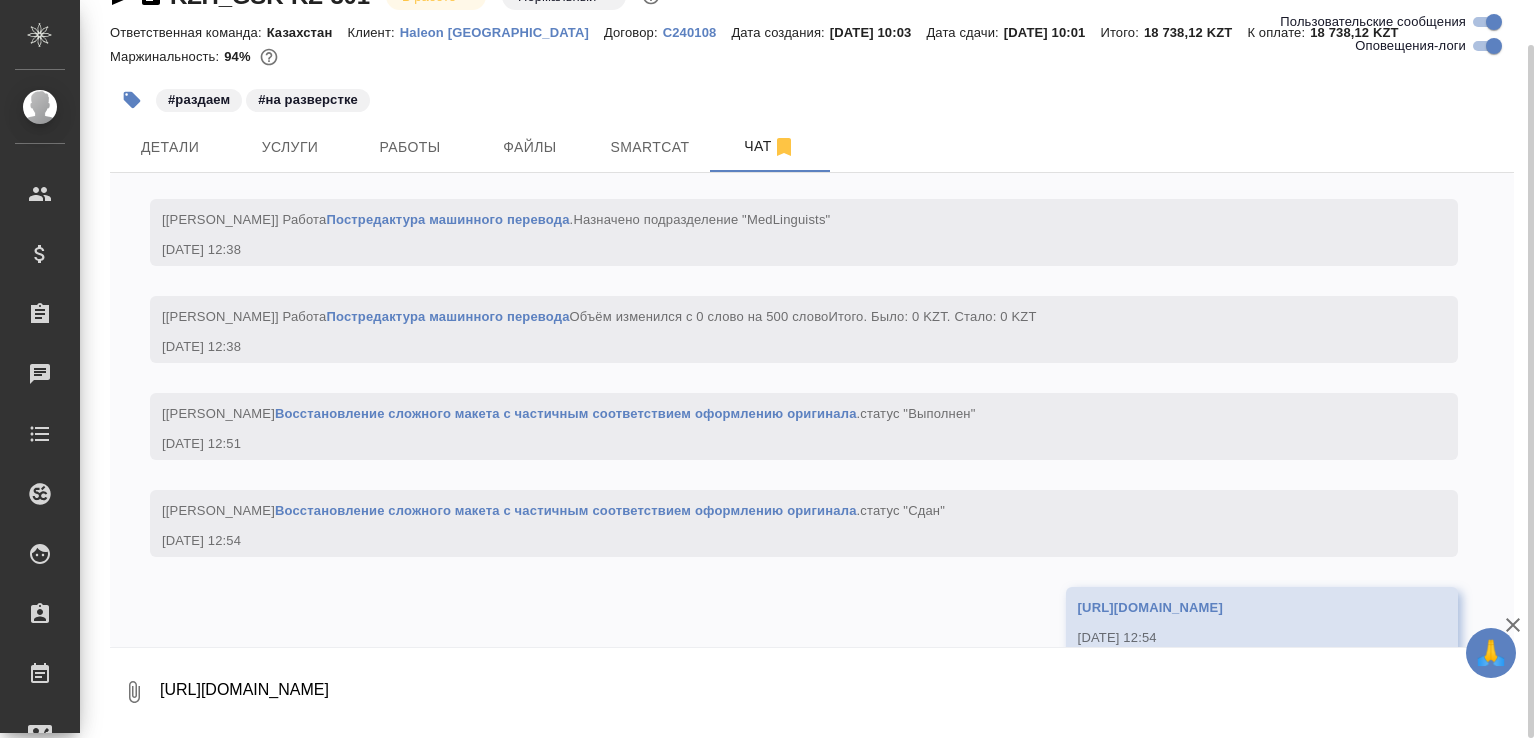 scroll, scrollTop: 4069, scrollLeft: 0, axis: vertical 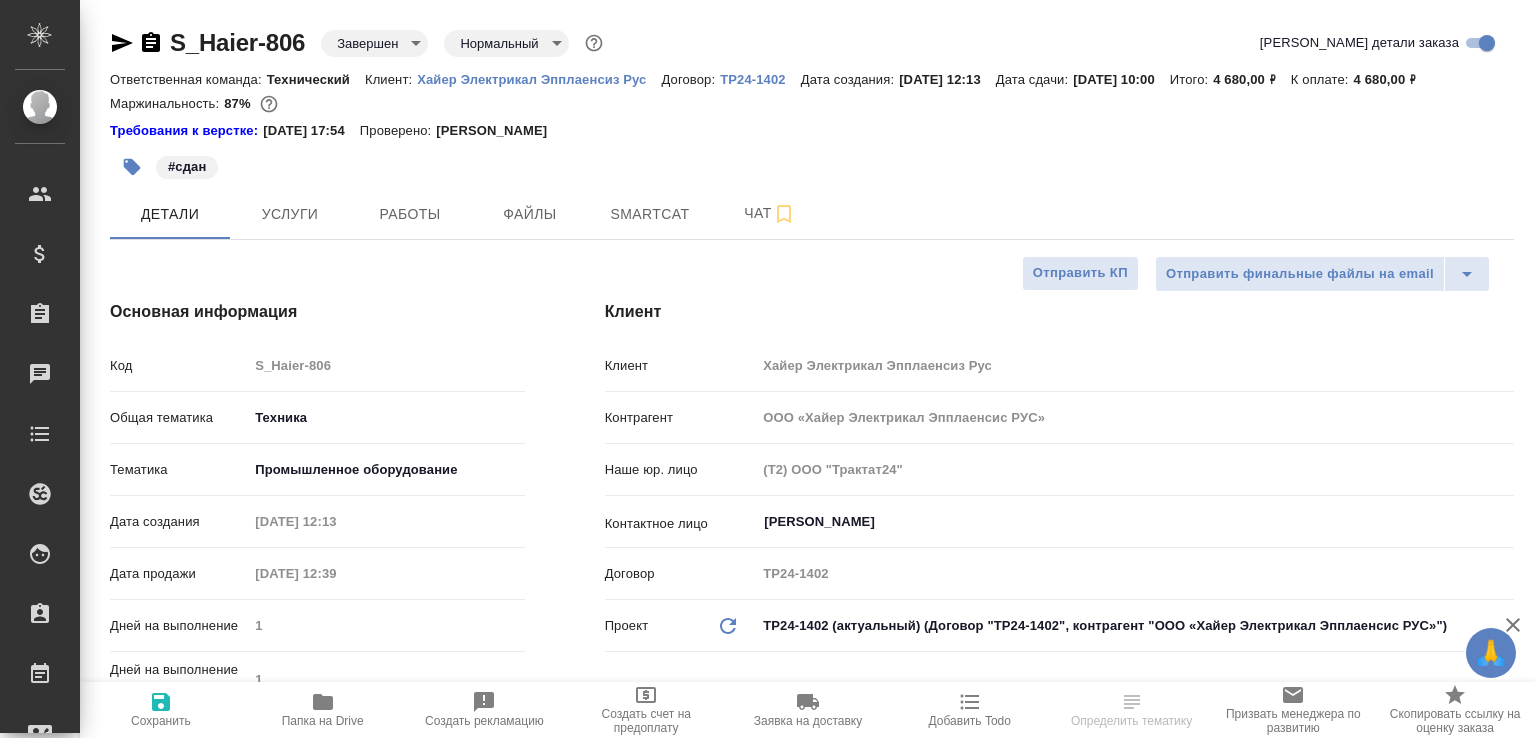 select on "RU" 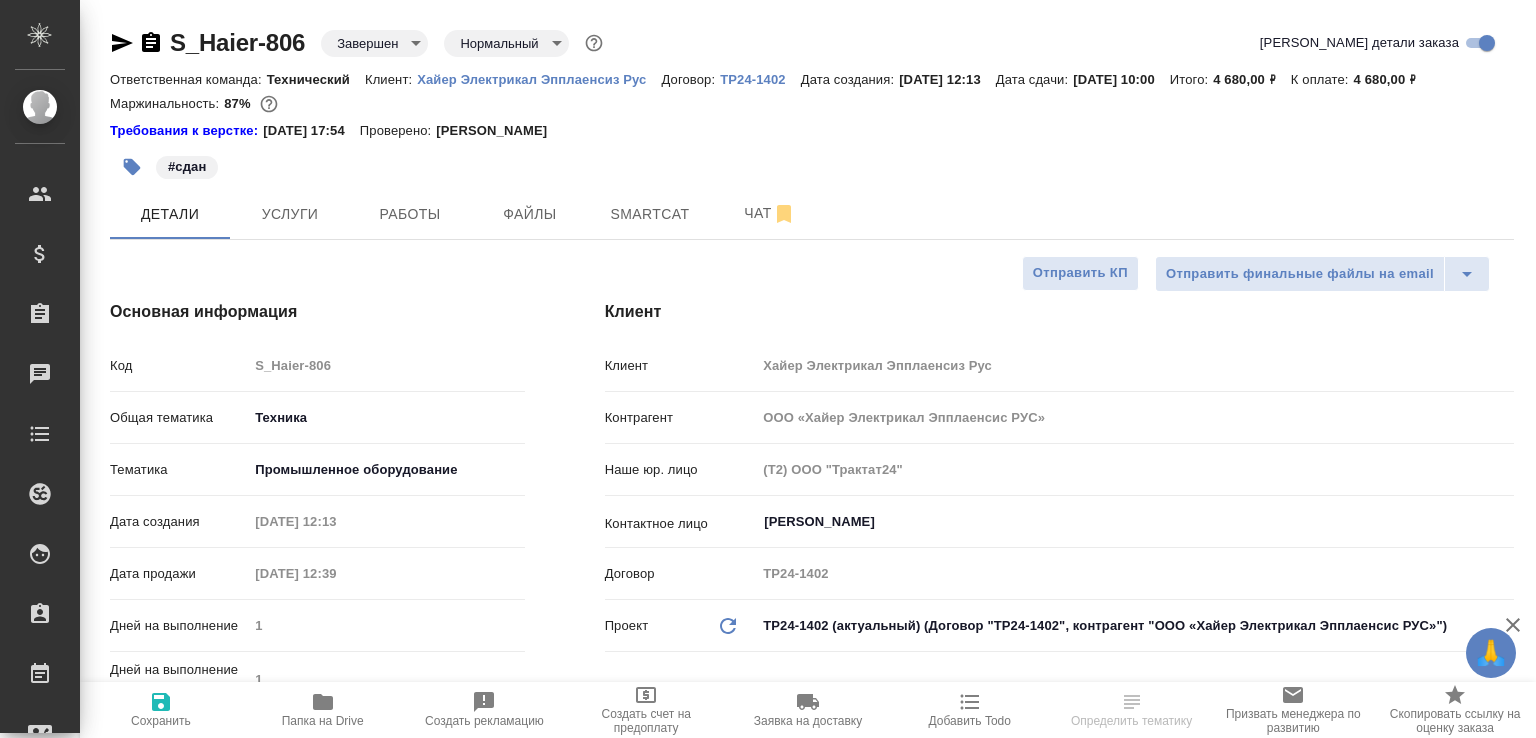 click 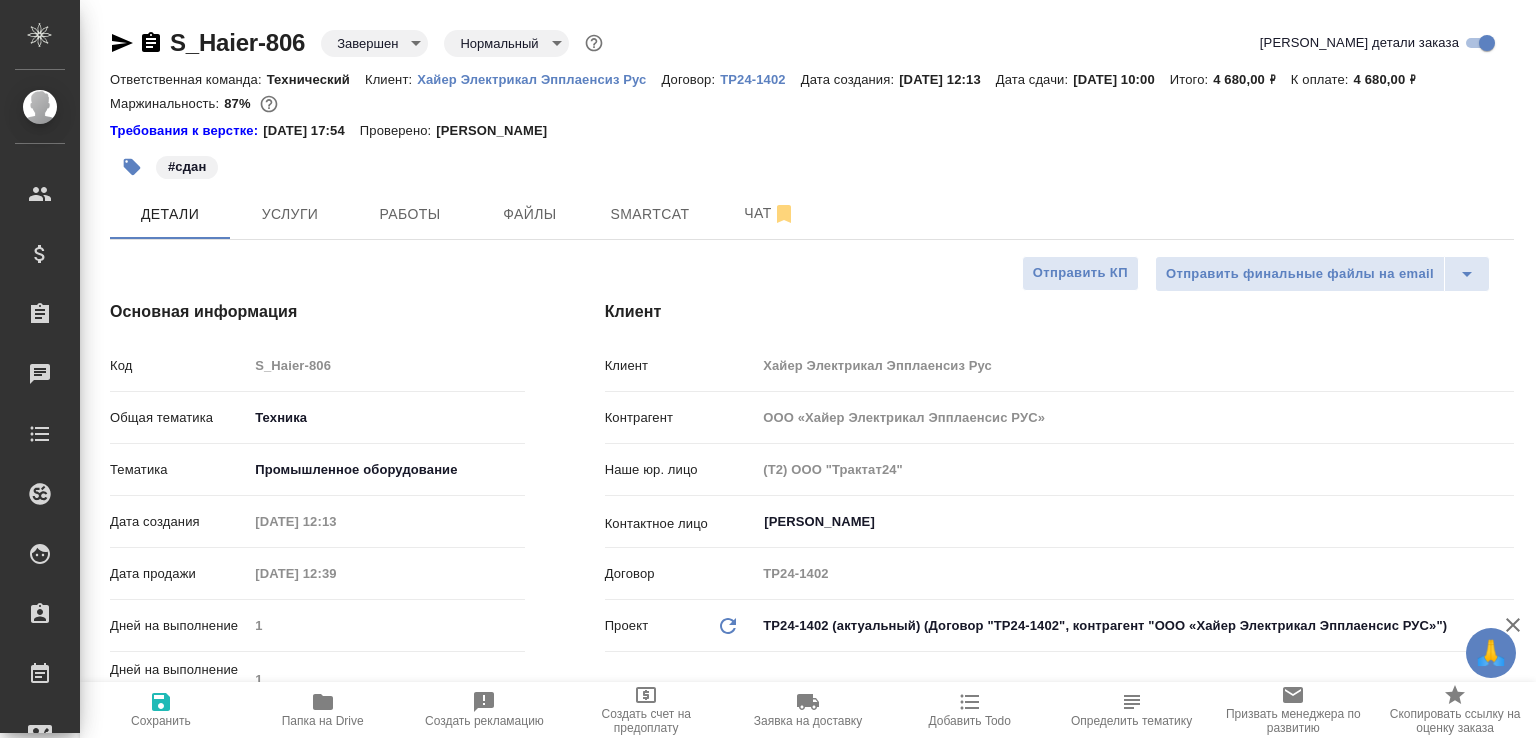 type on "x" 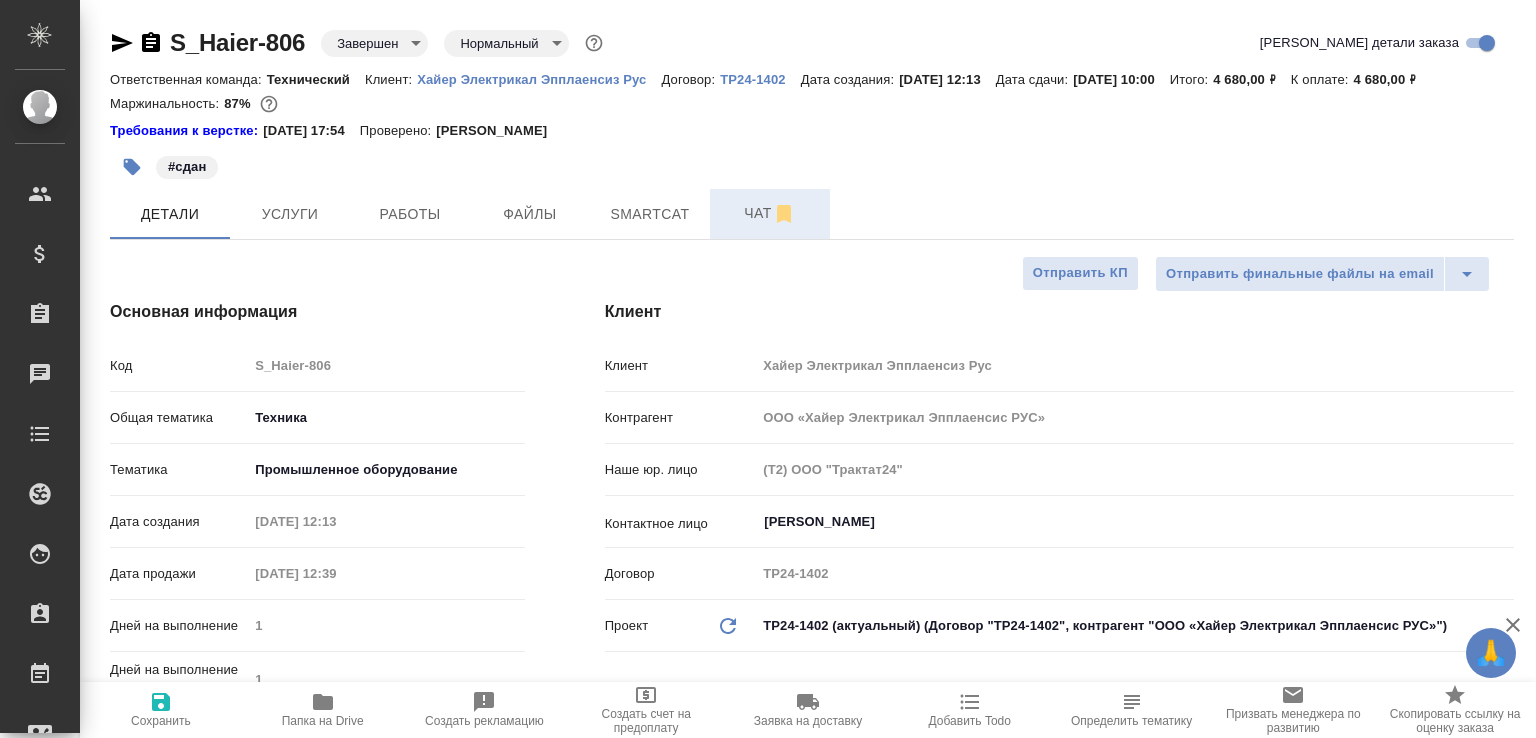 click on "Чат" at bounding box center [770, 214] 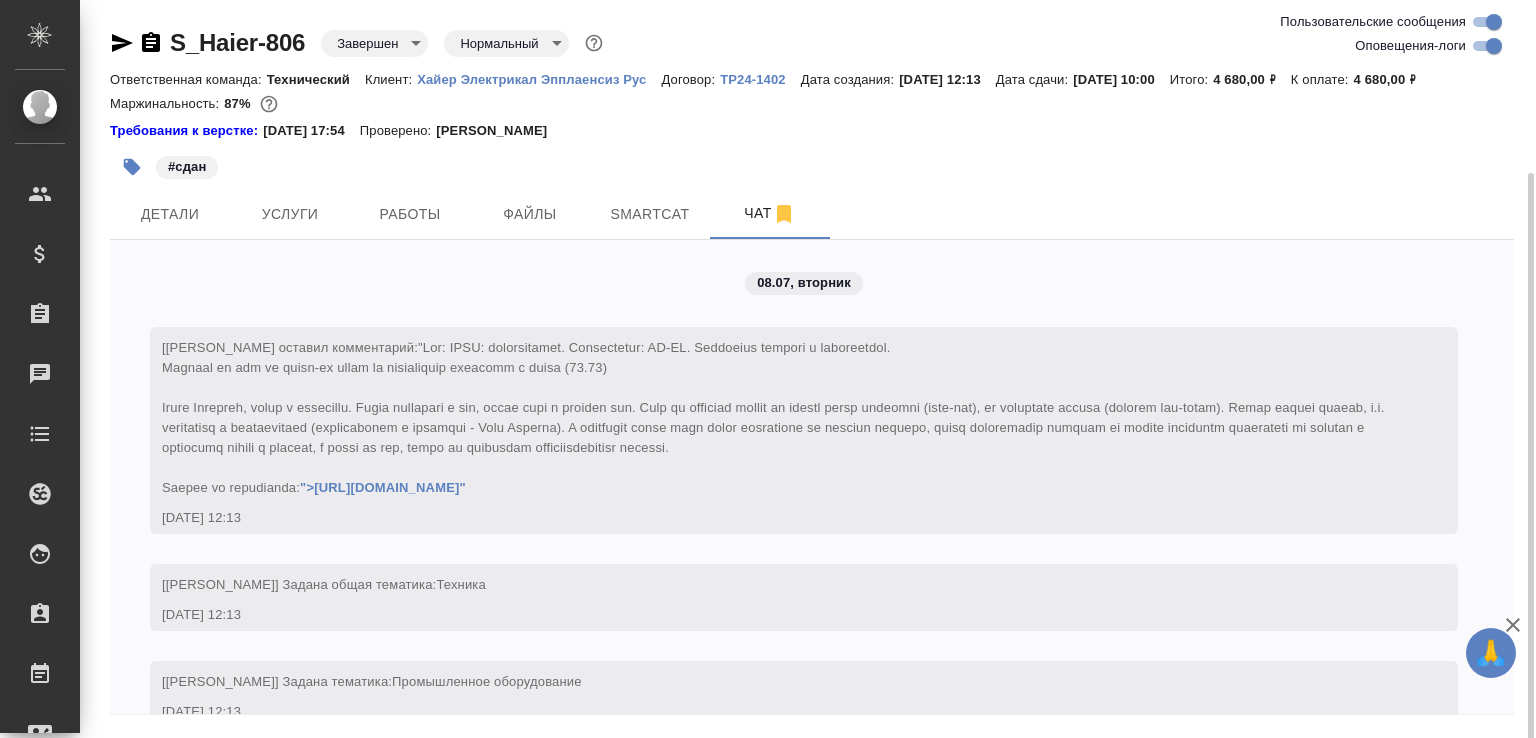 scroll, scrollTop: 91, scrollLeft: 0, axis: vertical 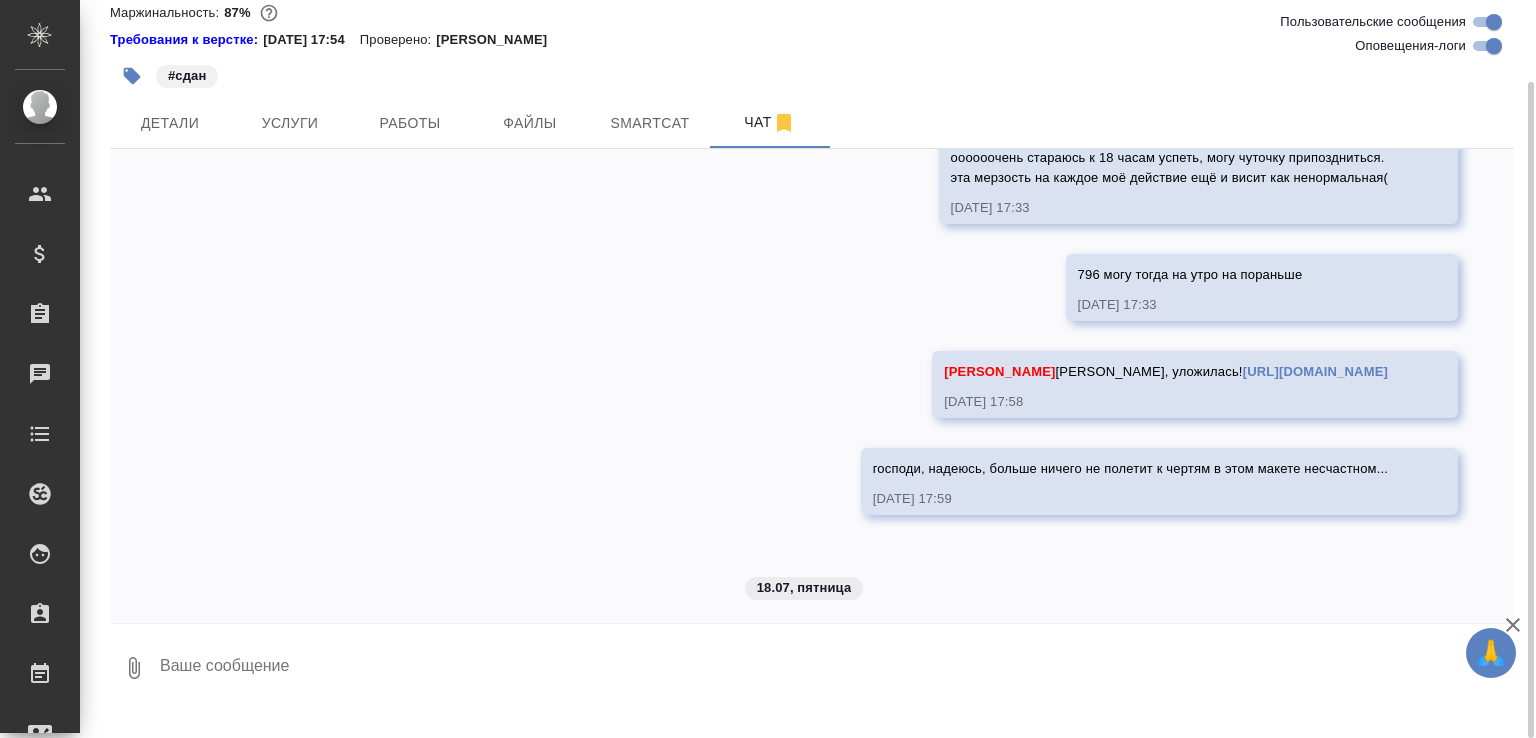 click at bounding box center [836, 668] 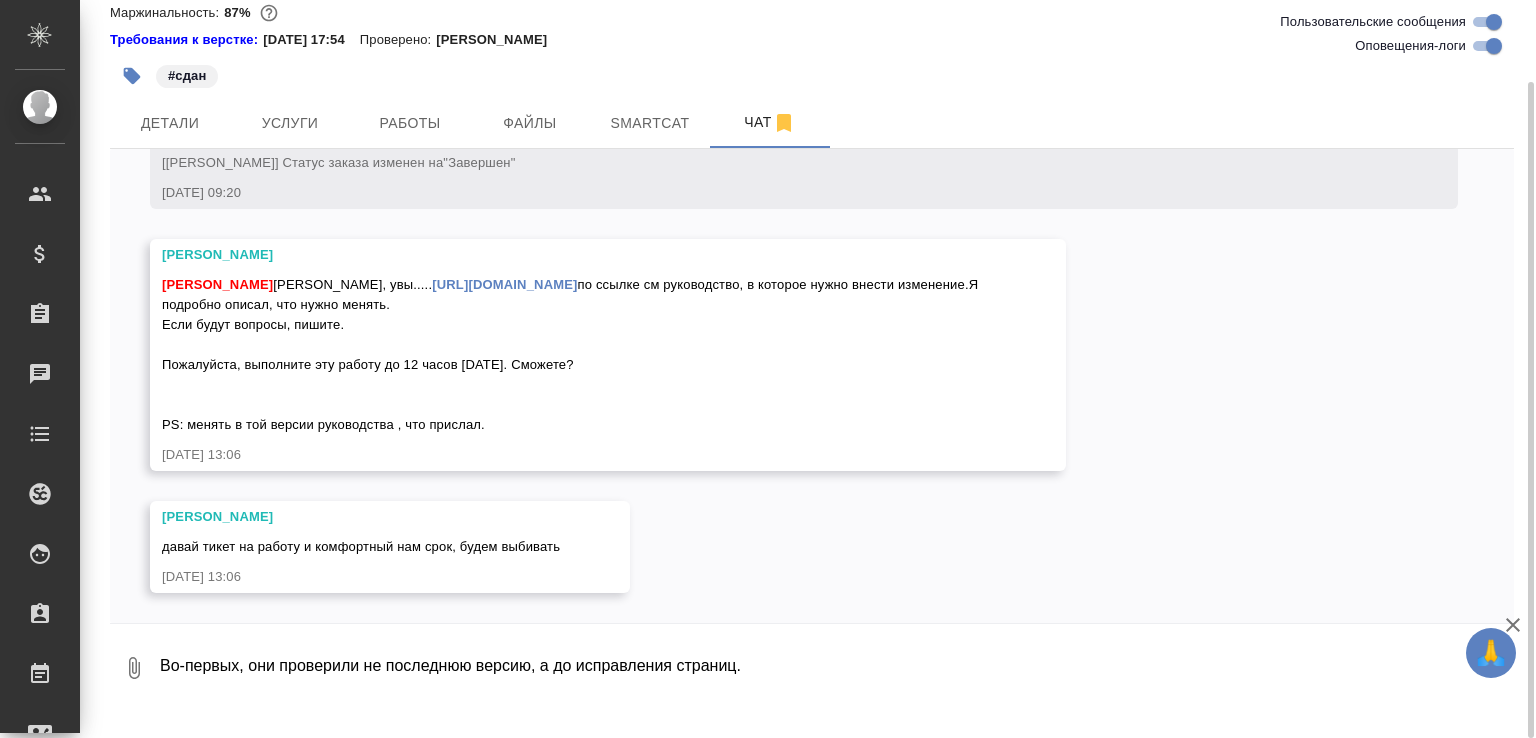 click on "Во-первых, они проверили не последнюю версию, а до исправления страниц." at bounding box center (819, 668) 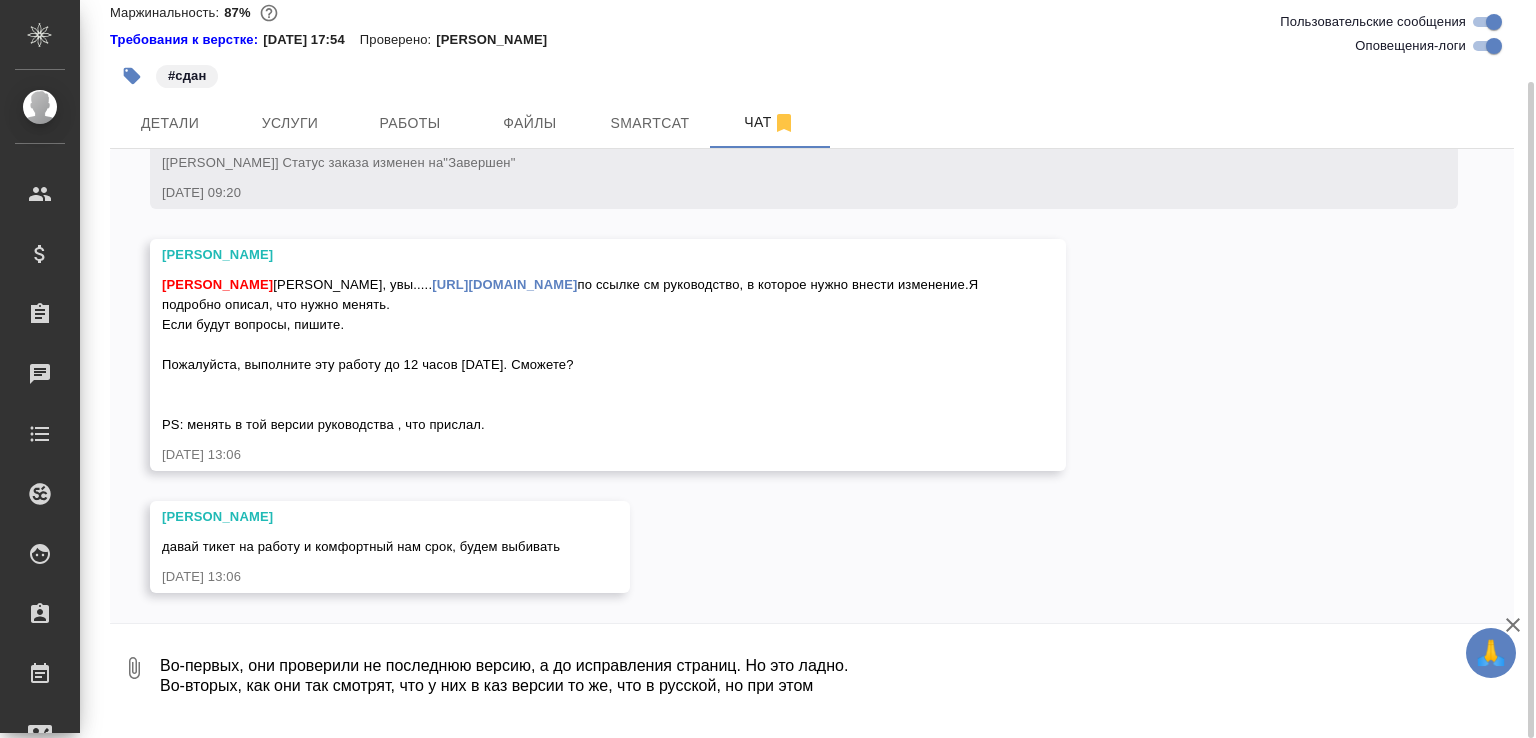 drag, startPoint x: 275, startPoint y: 711, endPoint x: 940, endPoint y: 713, distance: 665.003 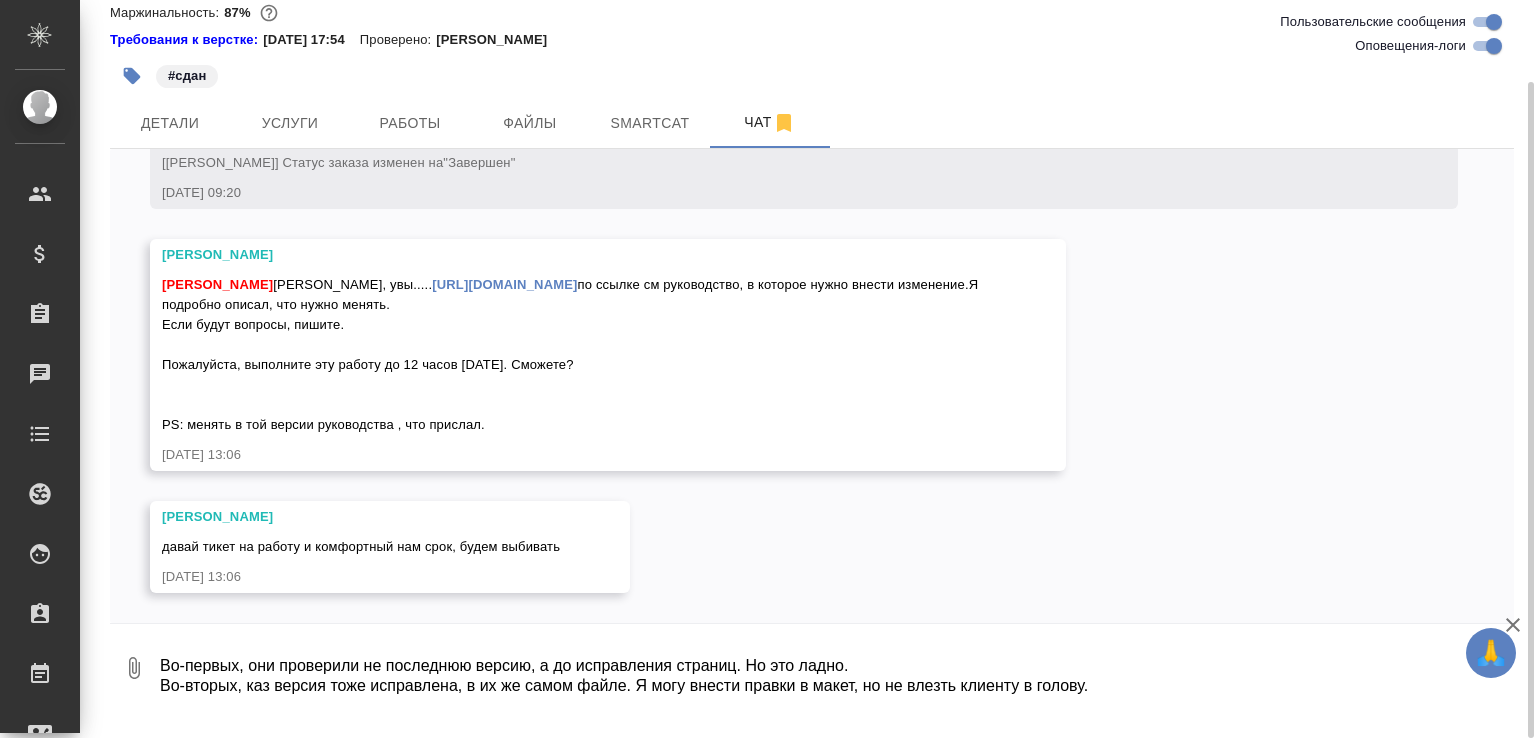 scroll, scrollTop: 13, scrollLeft: 0, axis: vertical 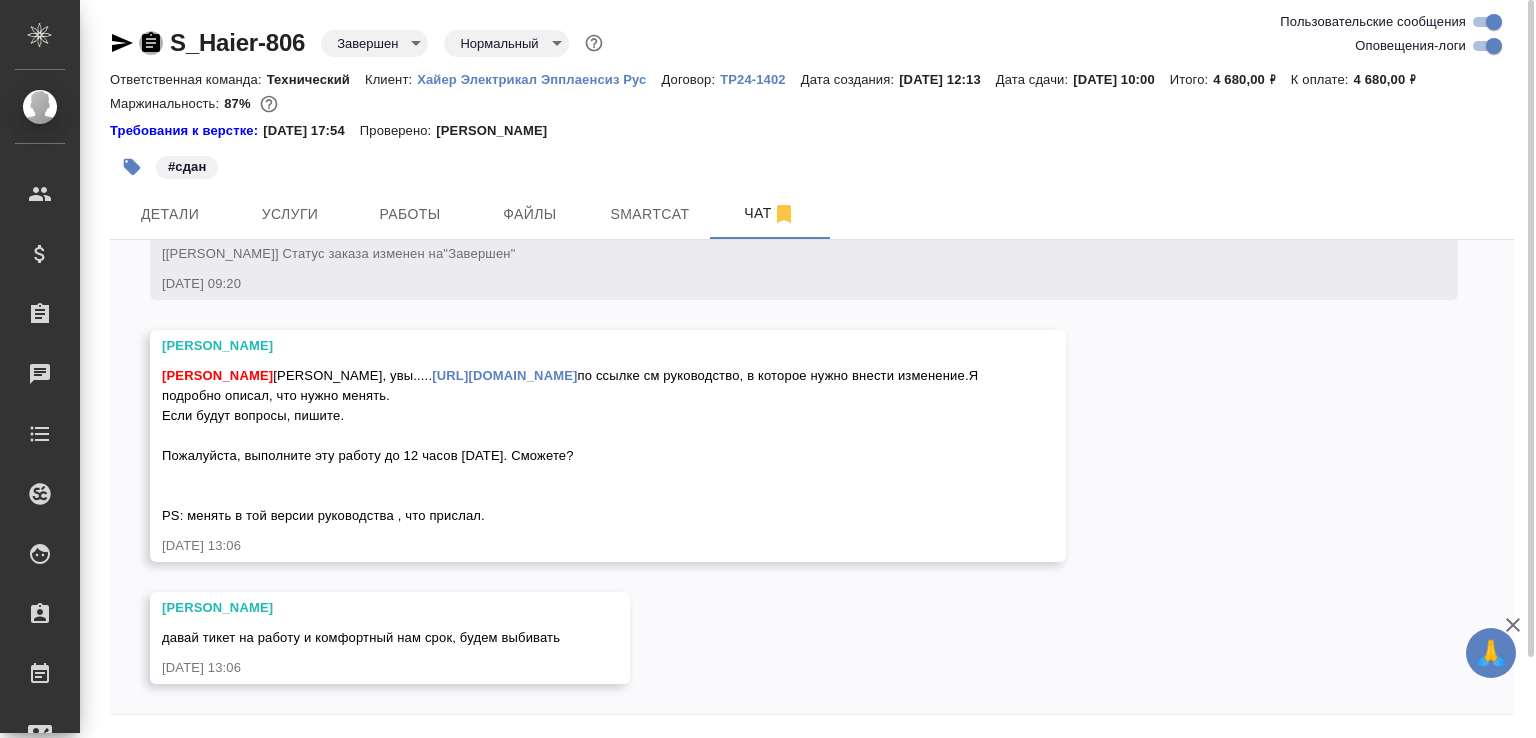 click 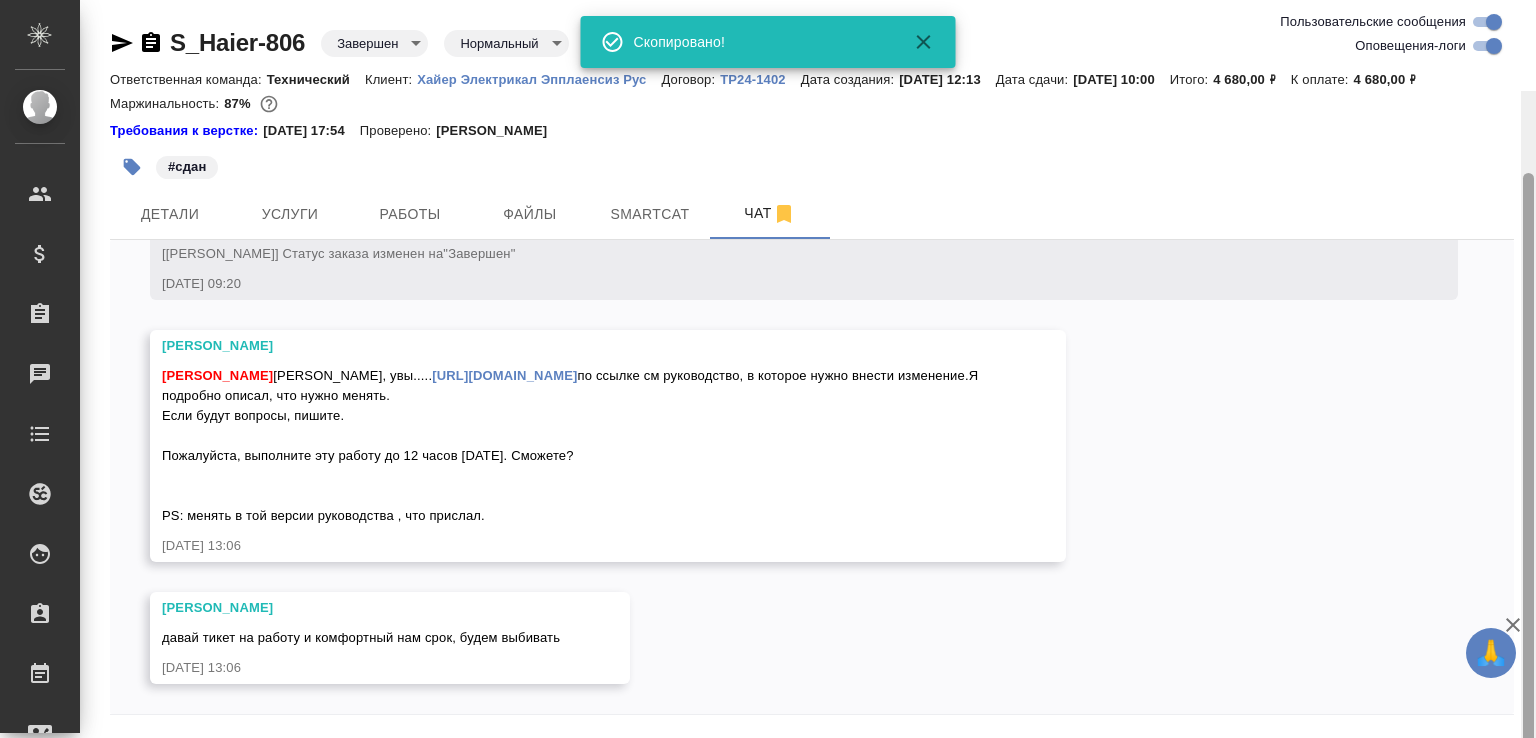 scroll, scrollTop: 91, scrollLeft: 0, axis: vertical 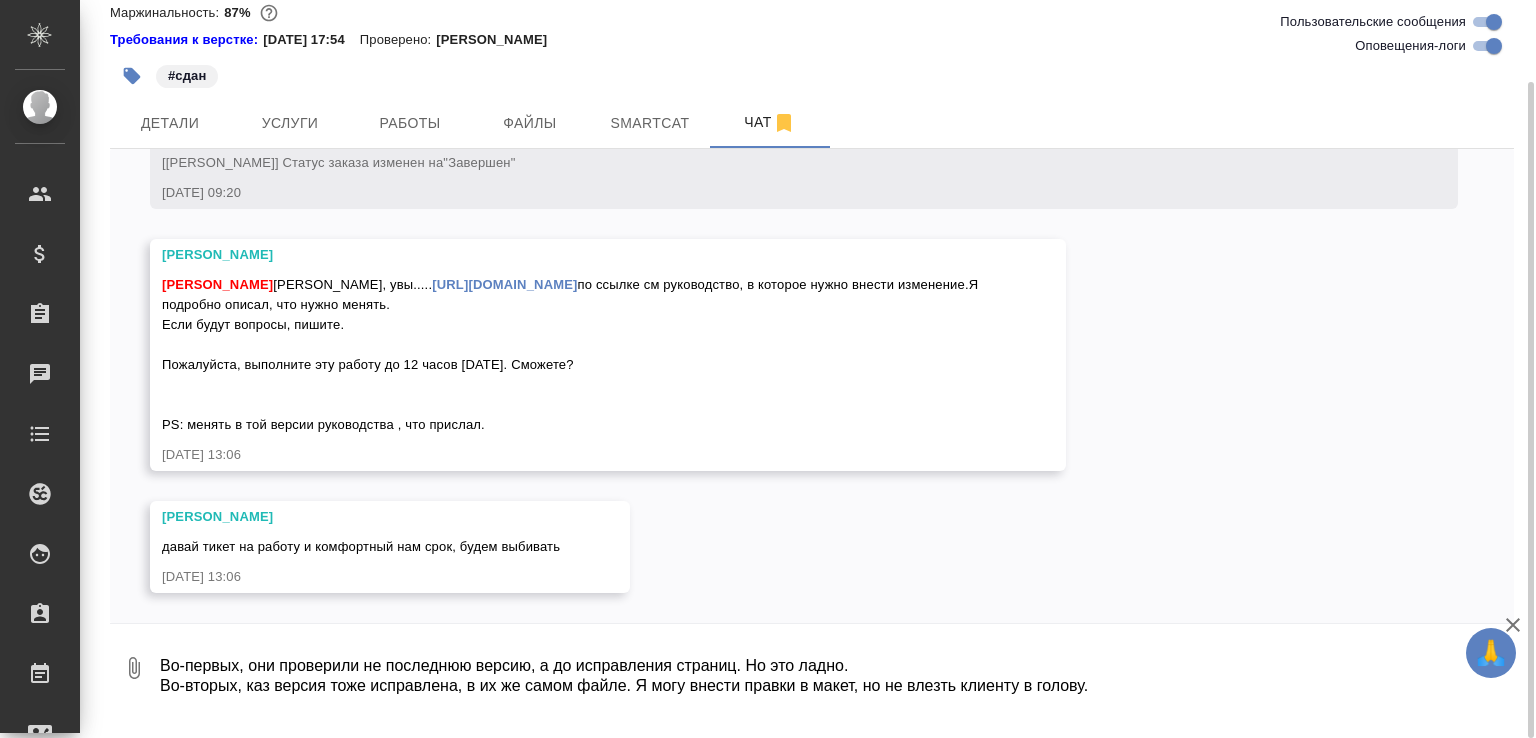 click on "0" at bounding box center [134, 668] 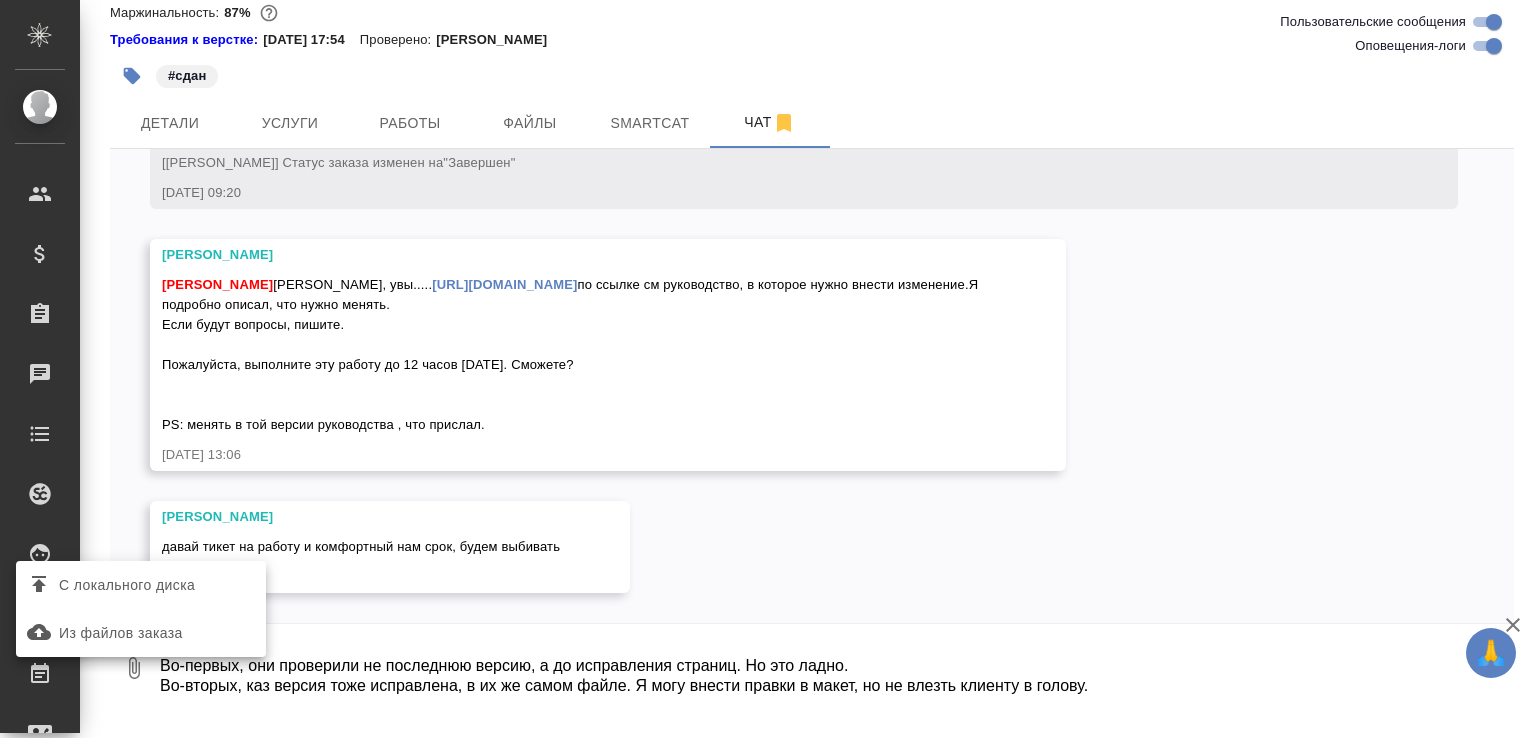 click on "С локального диска" at bounding box center [141, 585] 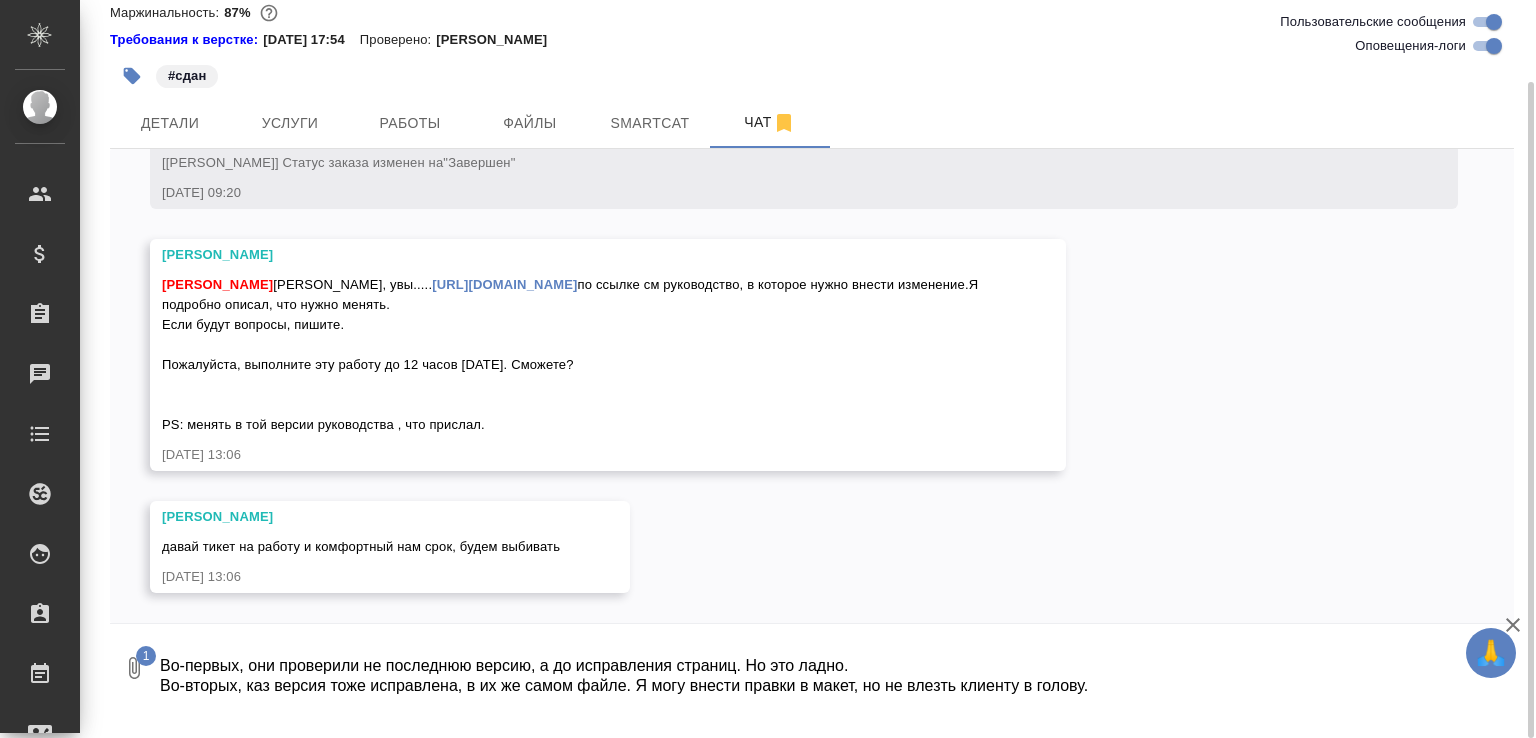 click on "Во-первых, они проверили не последнюю версию, а до исправления страниц. Но это ладно.
Во-вторых, каз версия тоже исправлена, в их же самом файле. Я могу внести правки в макет, но не влезть клиенту в голову." at bounding box center [819, 668] 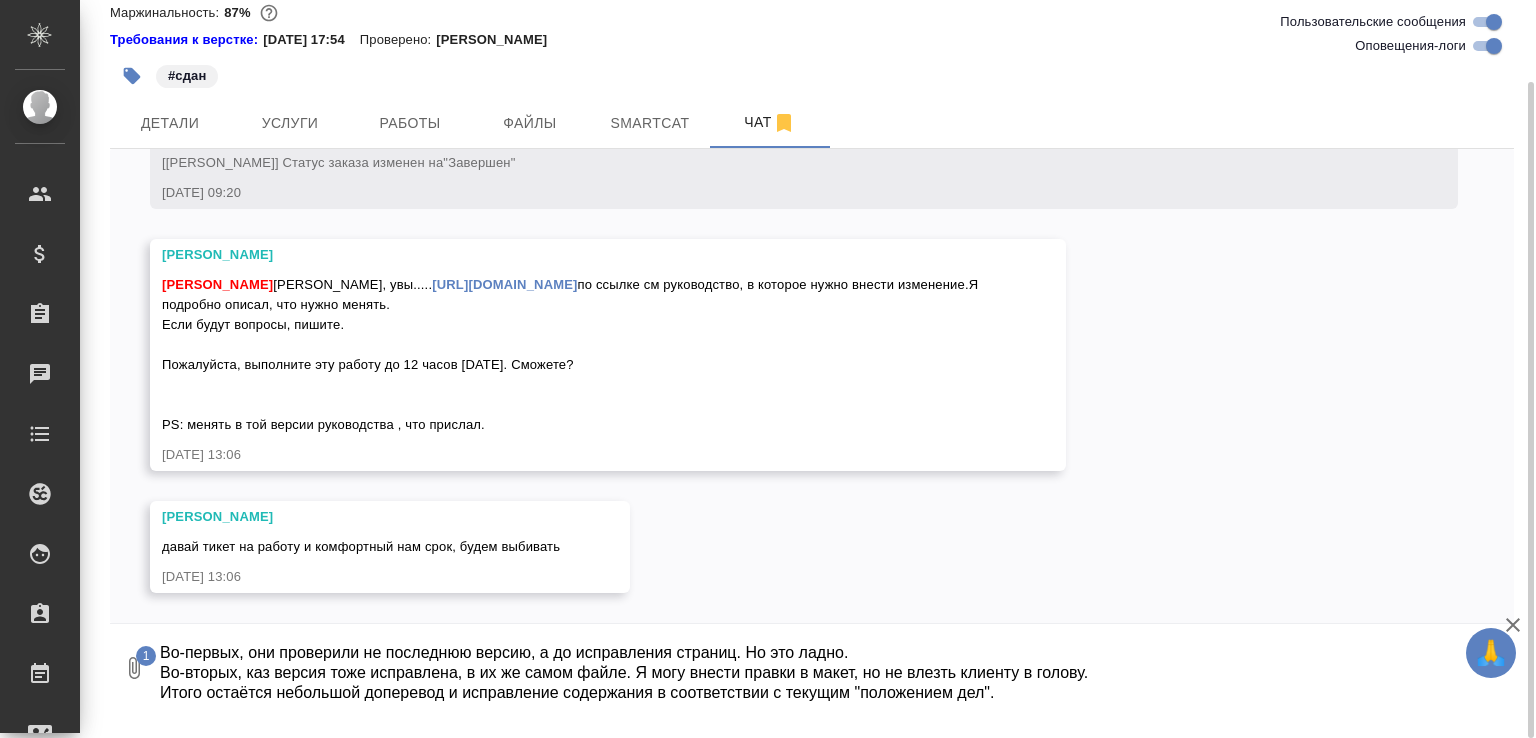 scroll, scrollTop: 33, scrollLeft: 0, axis: vertical 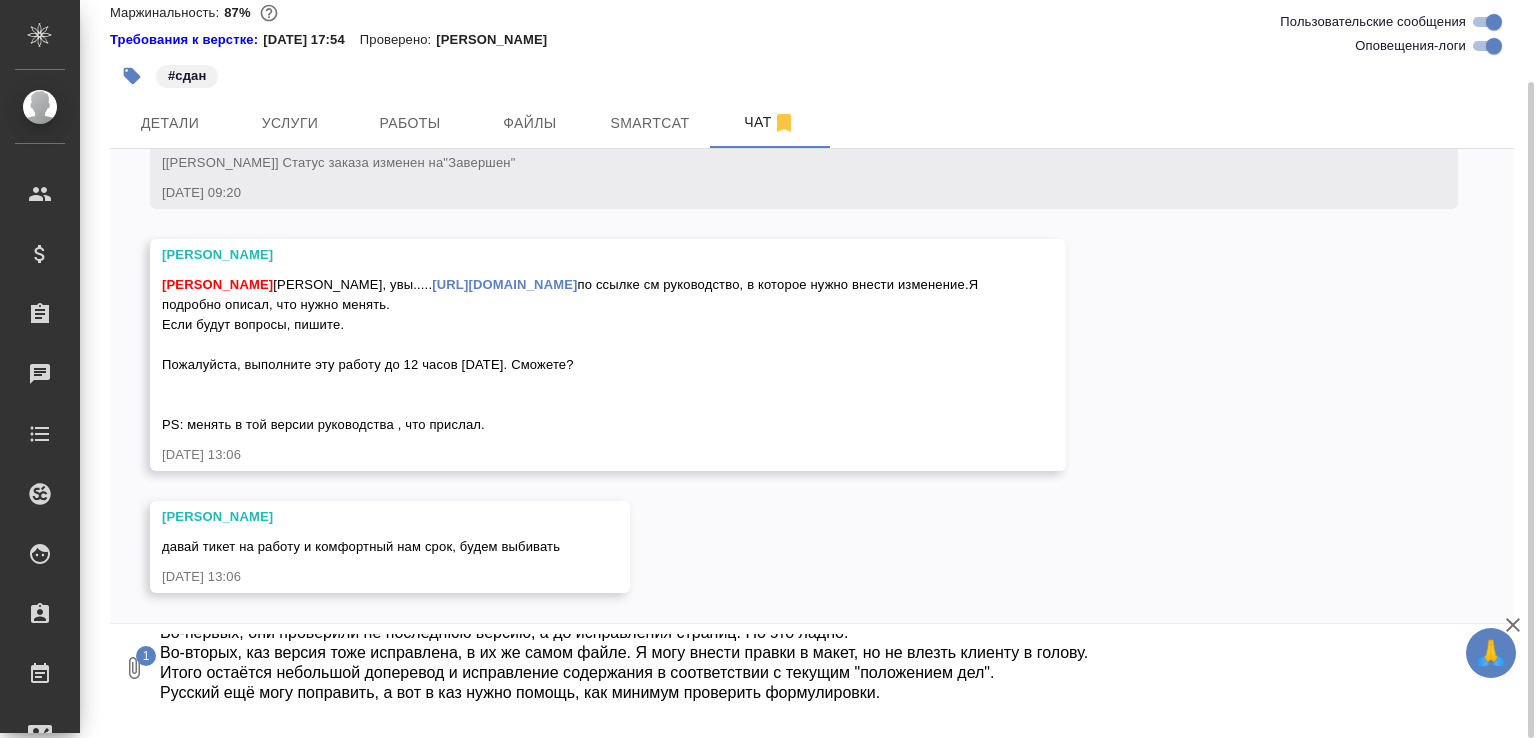 type on "Во-первых, они проверили не последнюю версию, а до исправления страниц. Но это ладно.
Во-вторых, каз версия тоже исправлена, в их же самом файле. Я могу внести правки в макет, но не влезть клиенту в голову.
Итого остаётся небольшой доперевод и исправление содержания в соответствии с текущим "положением дел".
Русский ещё могу поправить, а вот в каз нужно помощь, как минимум проверить формулировки." 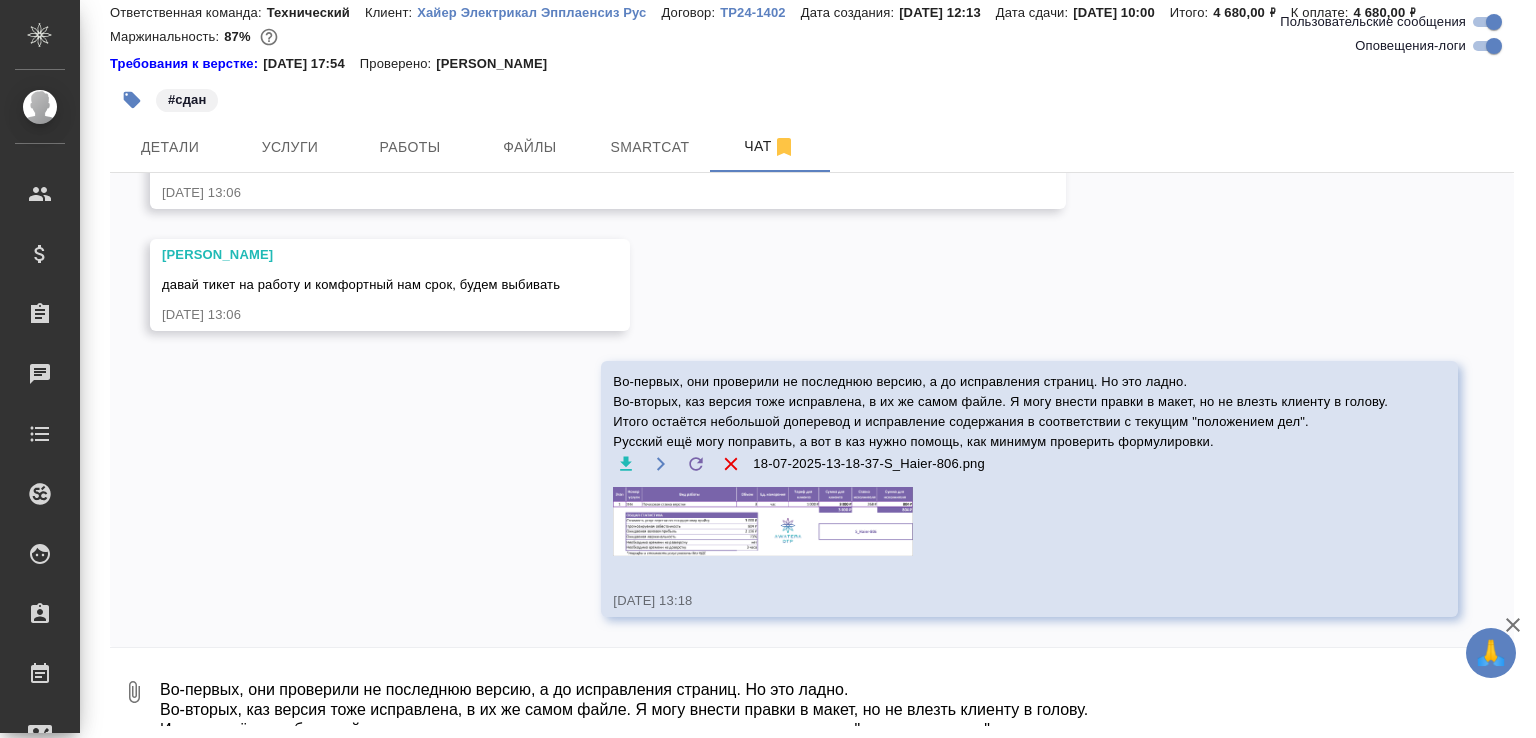 scroll, scrollTop: 20525, scrollLeft: 0, axis: vertical 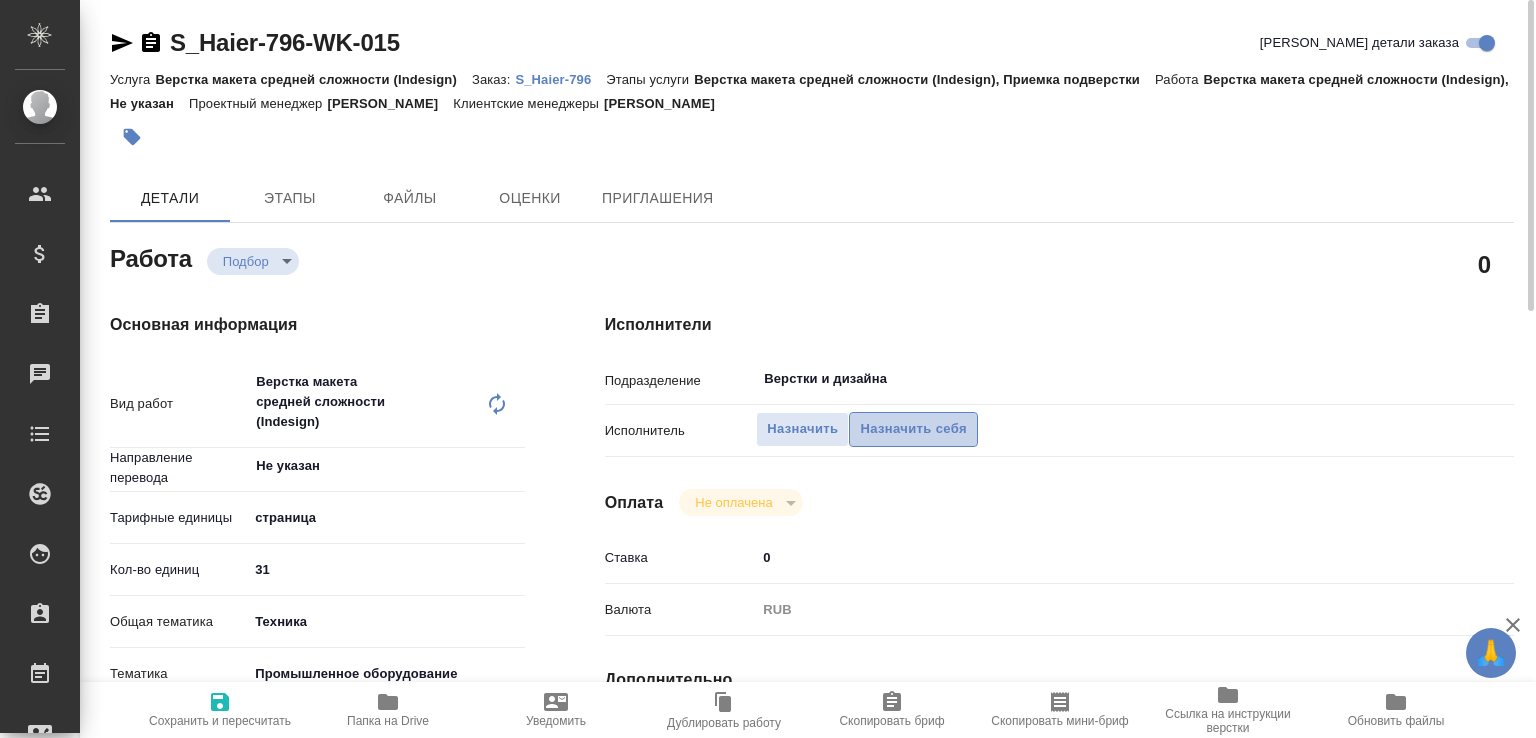 click on "Назначить себя" at bounding box center [913, 429] 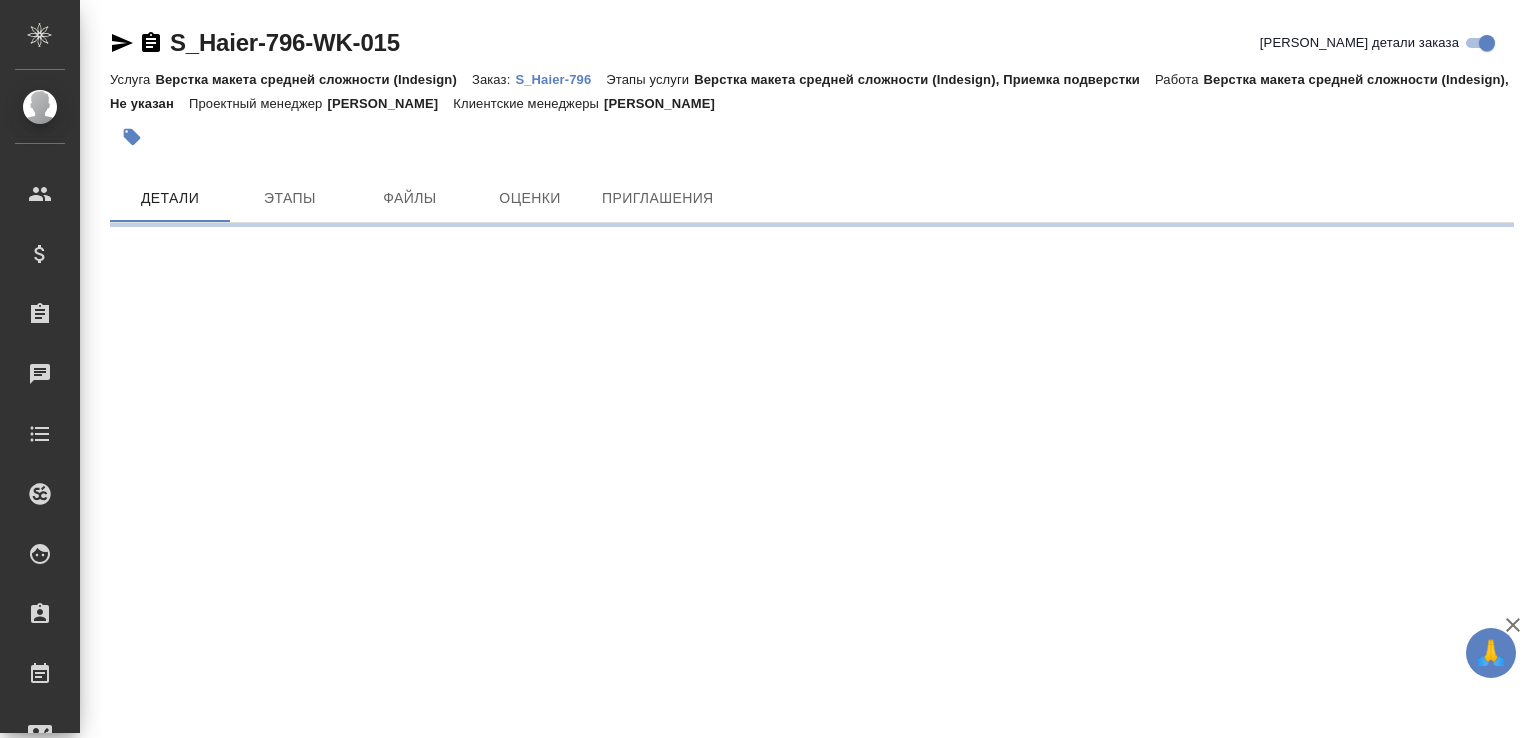 scroll, scrollTop: 0, scrollLeft: 0, axis: both 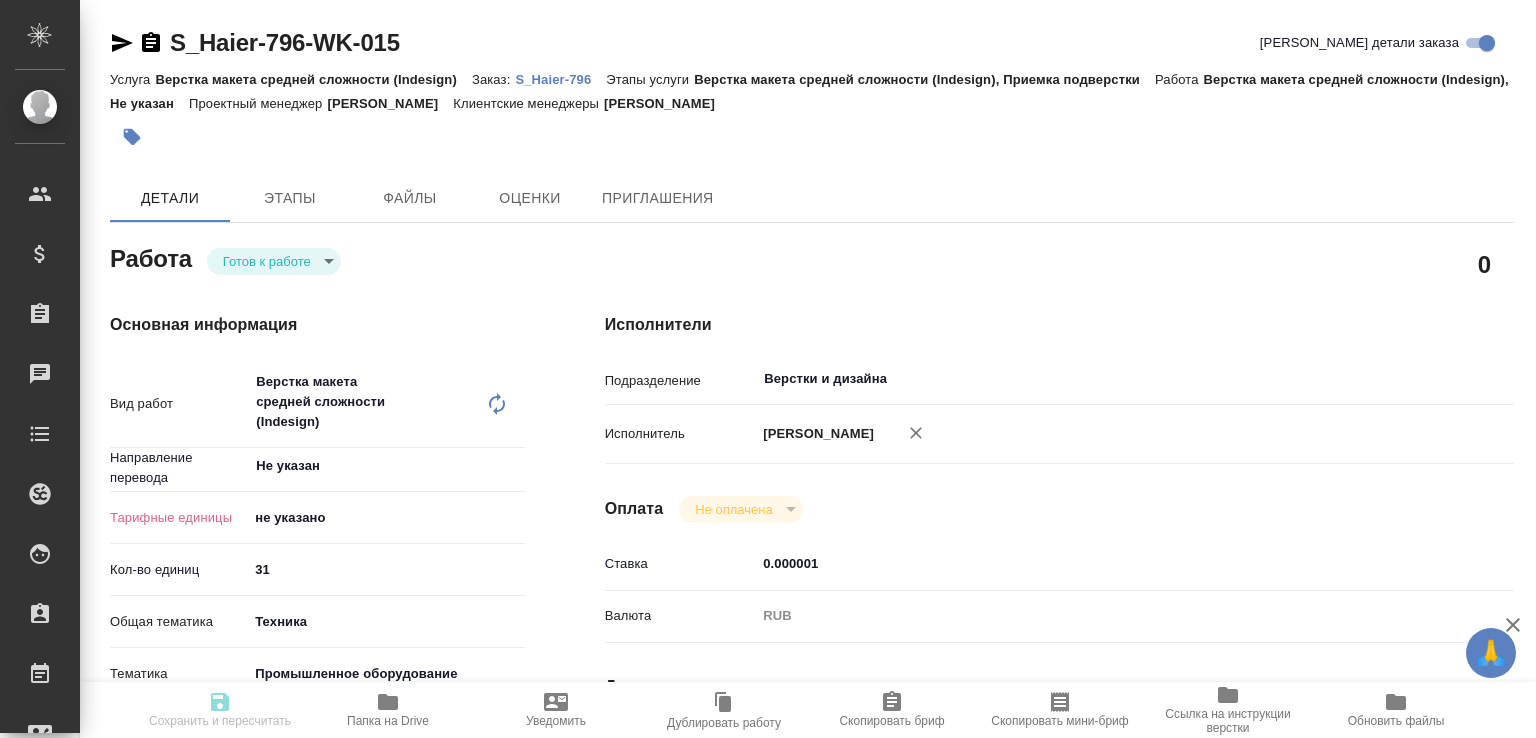 click on "🙏 .cls-1
fill:#fff;
AWATERA [PERSON_NAME]malofeeva Клиенты Спецификации Заказы Чаты Todo Проекты SC Исполнители Кандидаты Работы Входящие заявки Заявки на доставку Рекламации Проекты процессинга Конференции Выйти S_Haier-796-WK-015 Кратко детали заказа Услуга Верстка макета средней сложности (Indesign) Заказ: S_Haier-796 Этапы услуги Верстка макета средней сложности (Indesign), Приемка подверстки Работа Верстка макета средней сложности (Indesign), Не указан Проектный менеджер [PERSON_NAME] менеджеры [PERSON_NAME] Этапы Файлы Оценки Приглашения 0 x ​" at bounding box center (768, 369) 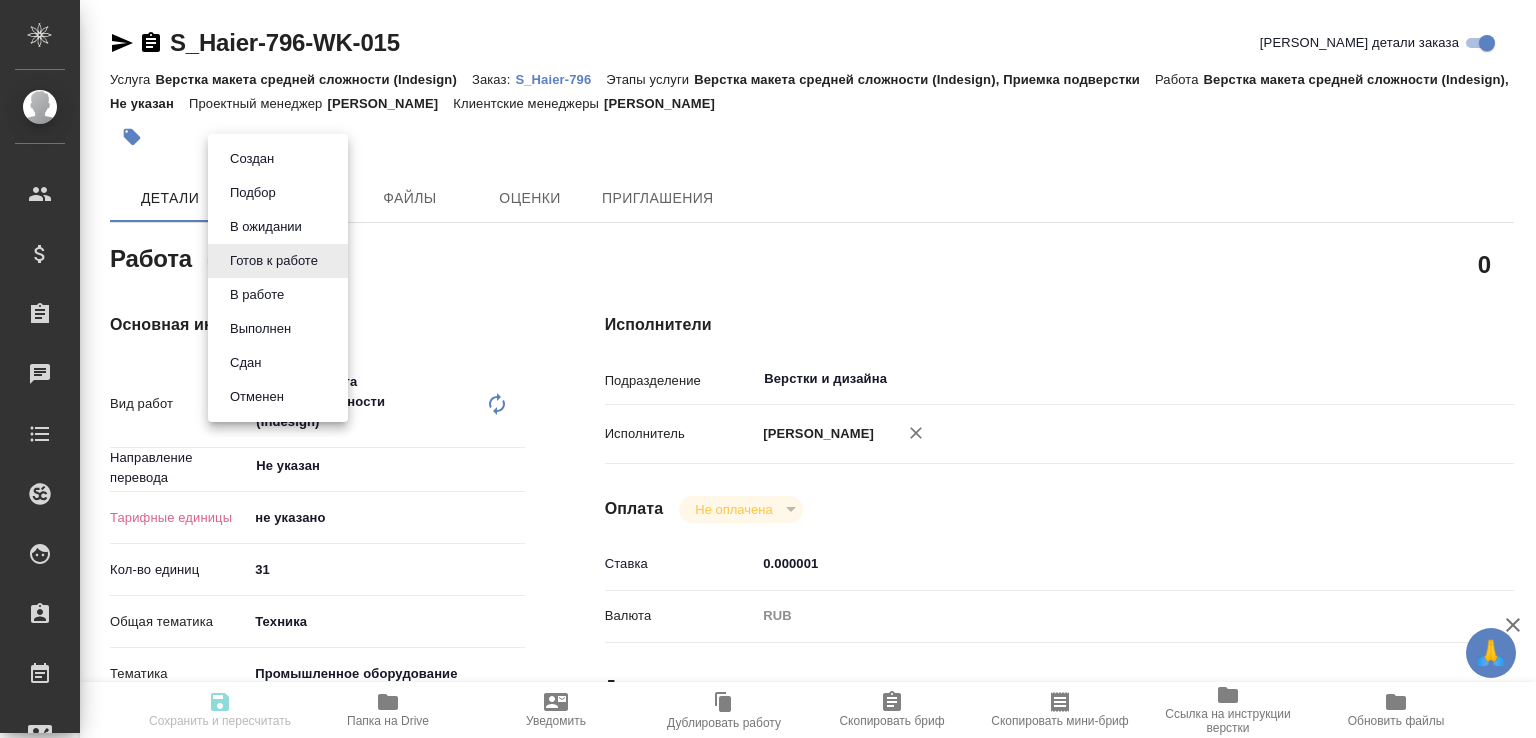 type on "x" 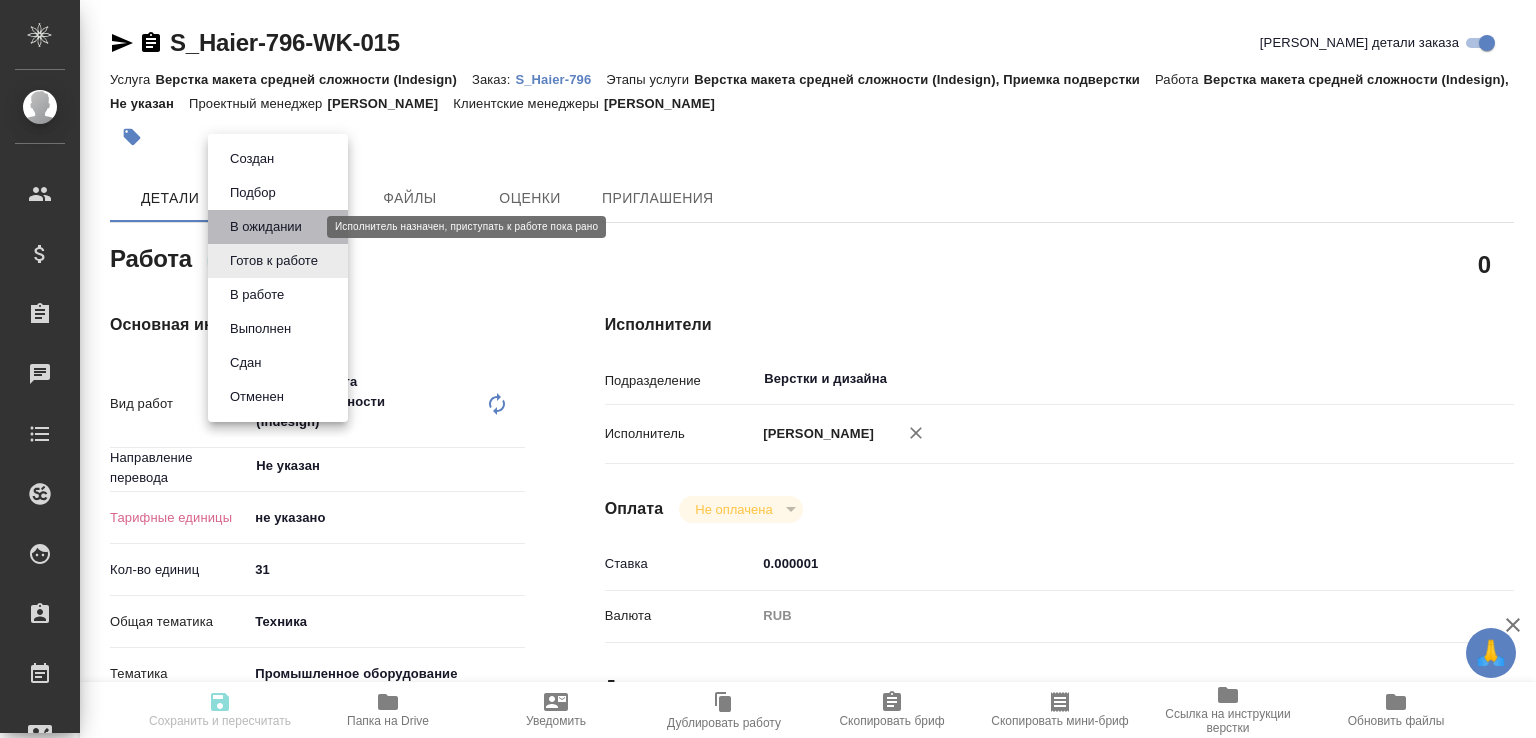 click on "В ожидании" at bounding box center (266, 227) 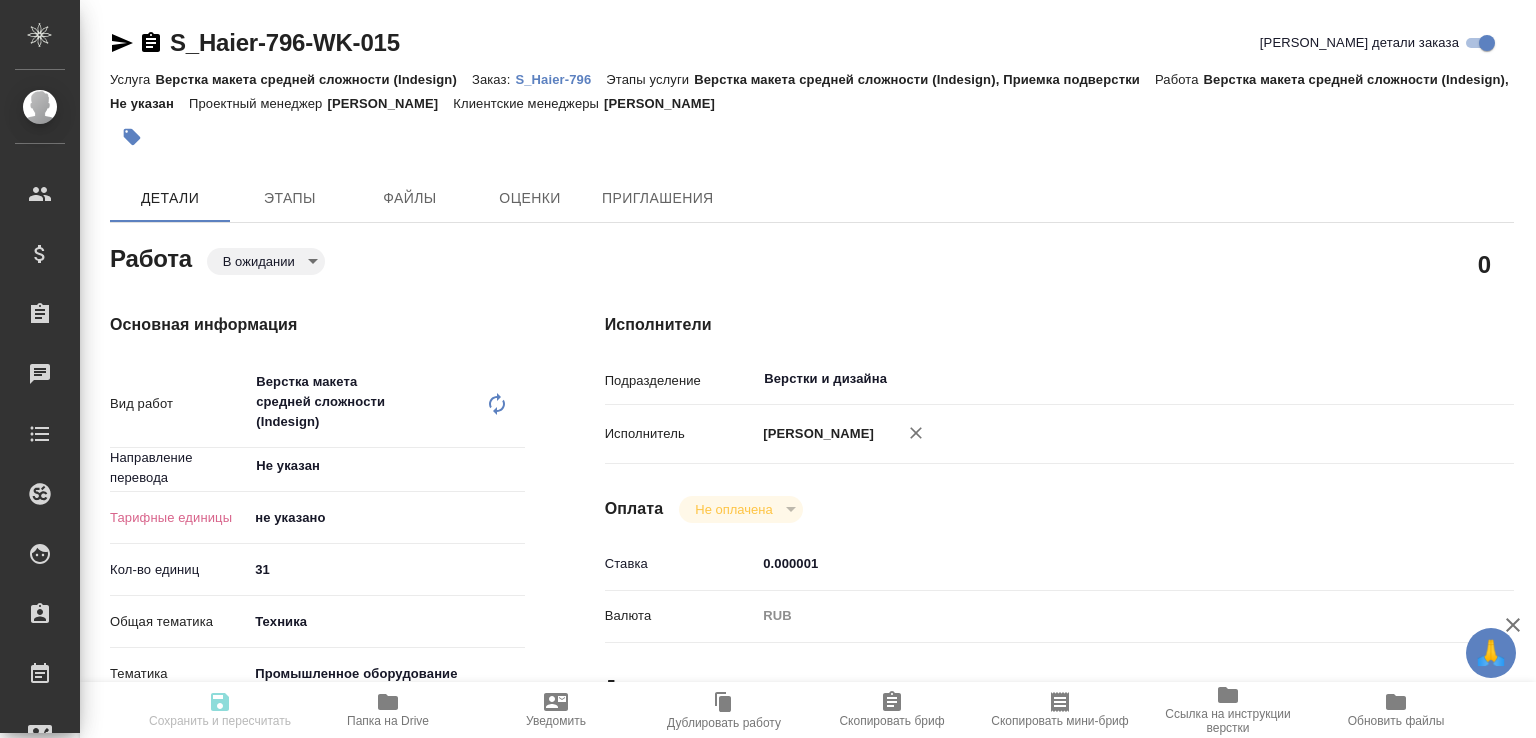 type on "x" 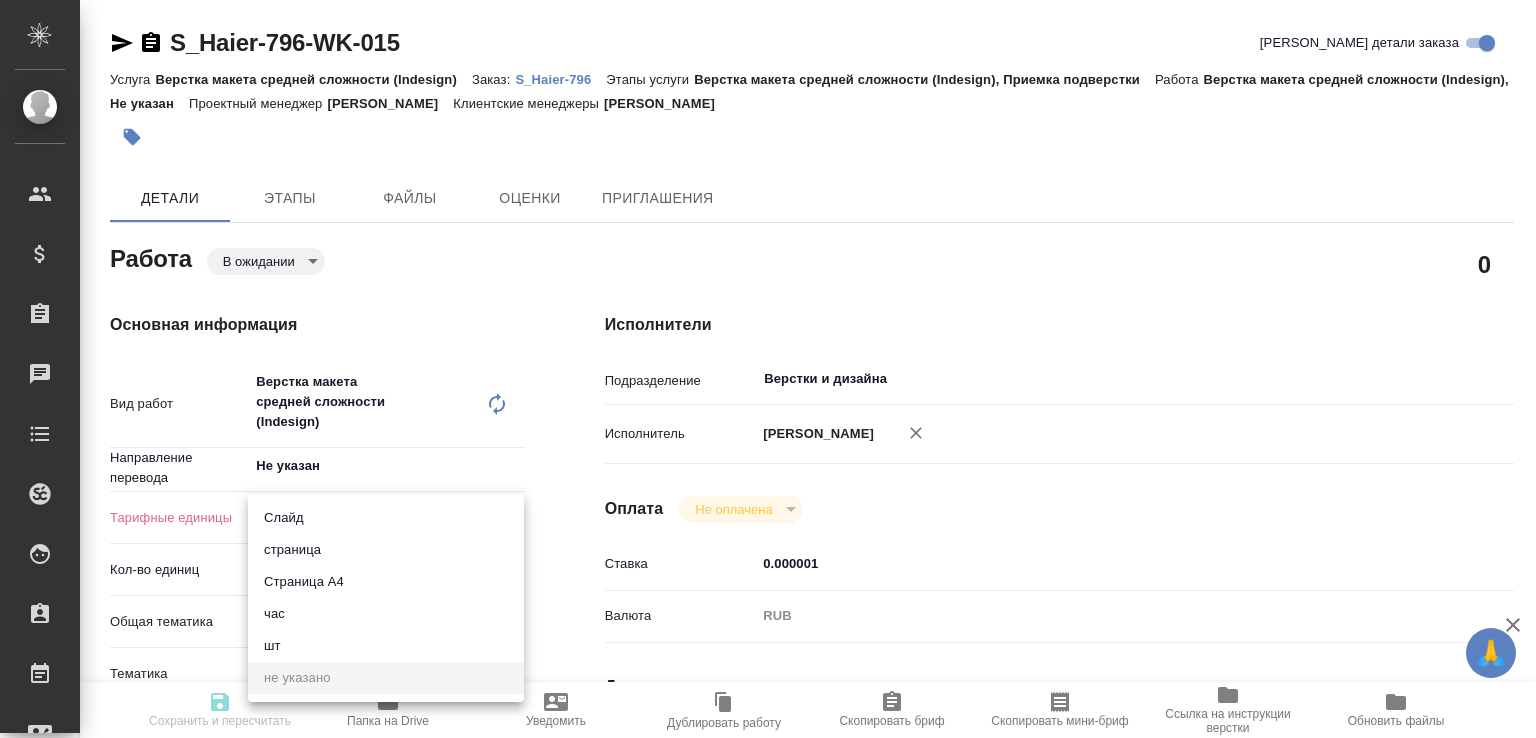 type on "x" 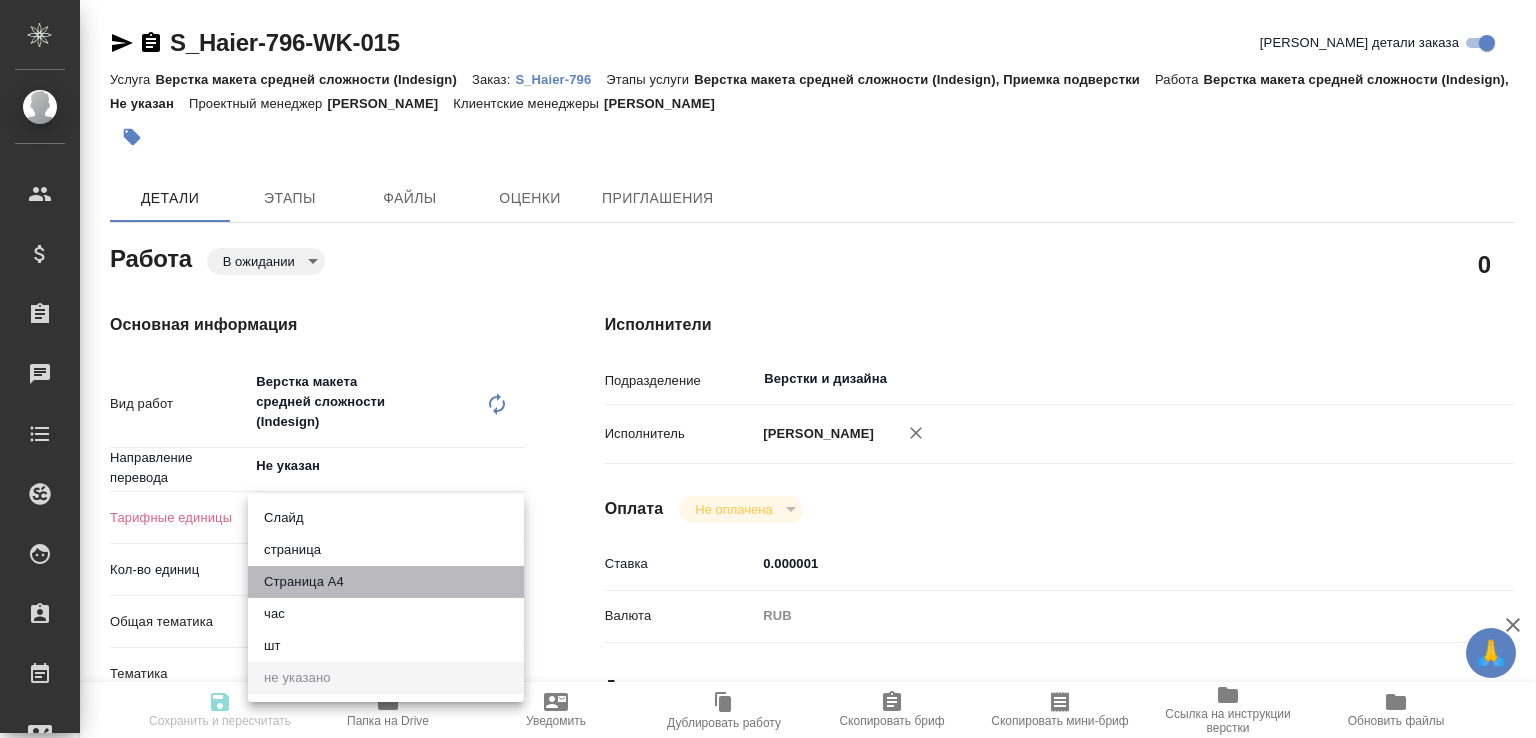 click on "Страница А4" at bounding box center (386, 582) 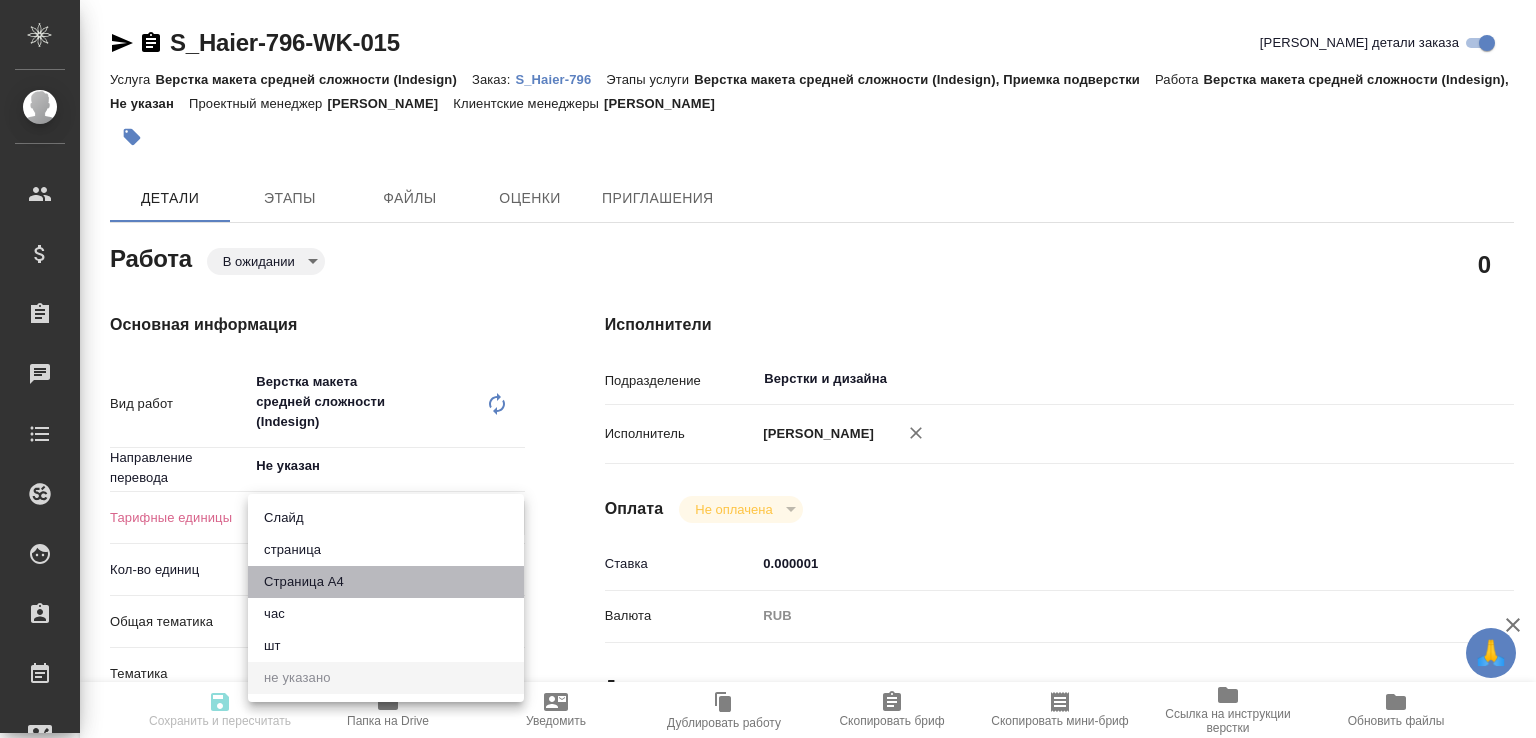 type on "x" 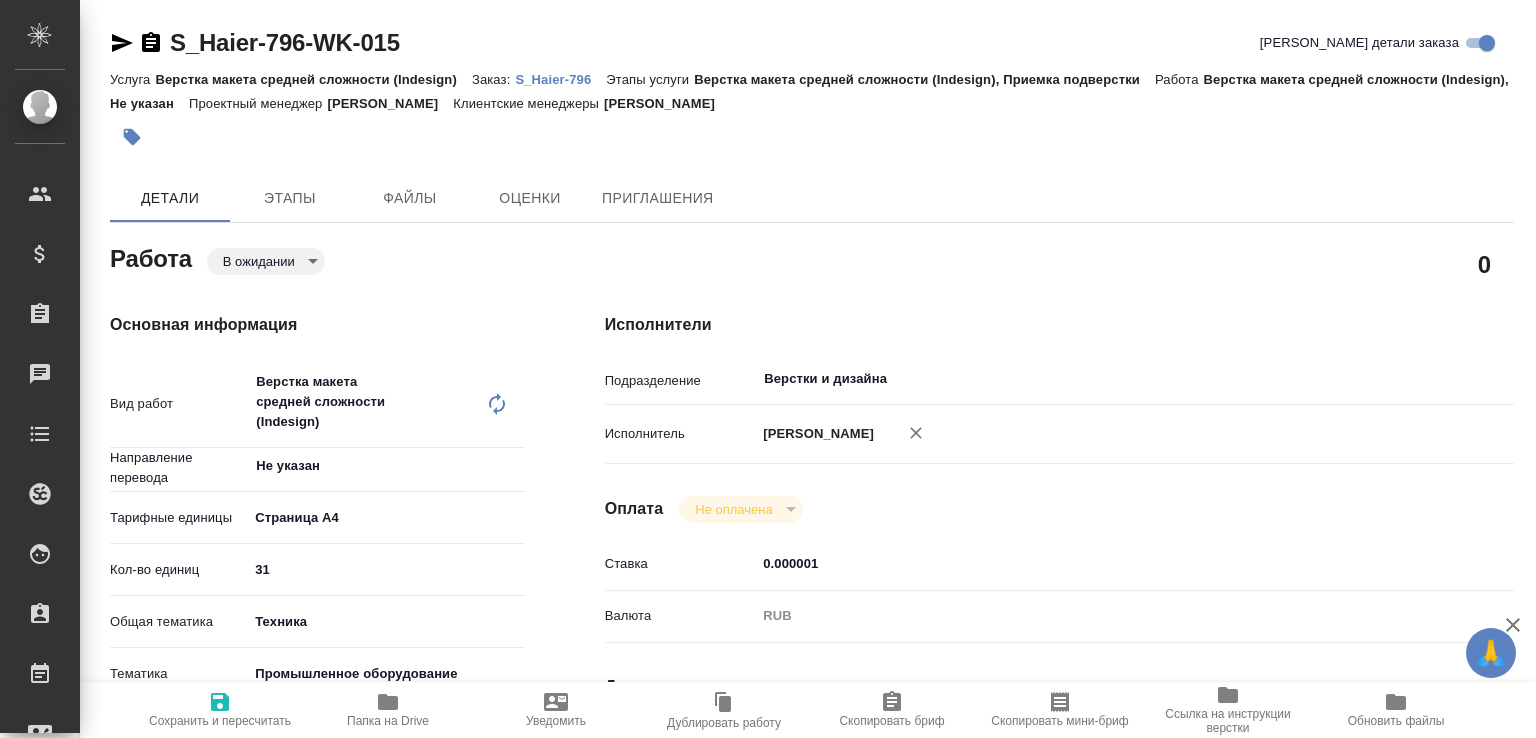 click on "Сохранить и пересчитать" at bounding box center [220, 721] 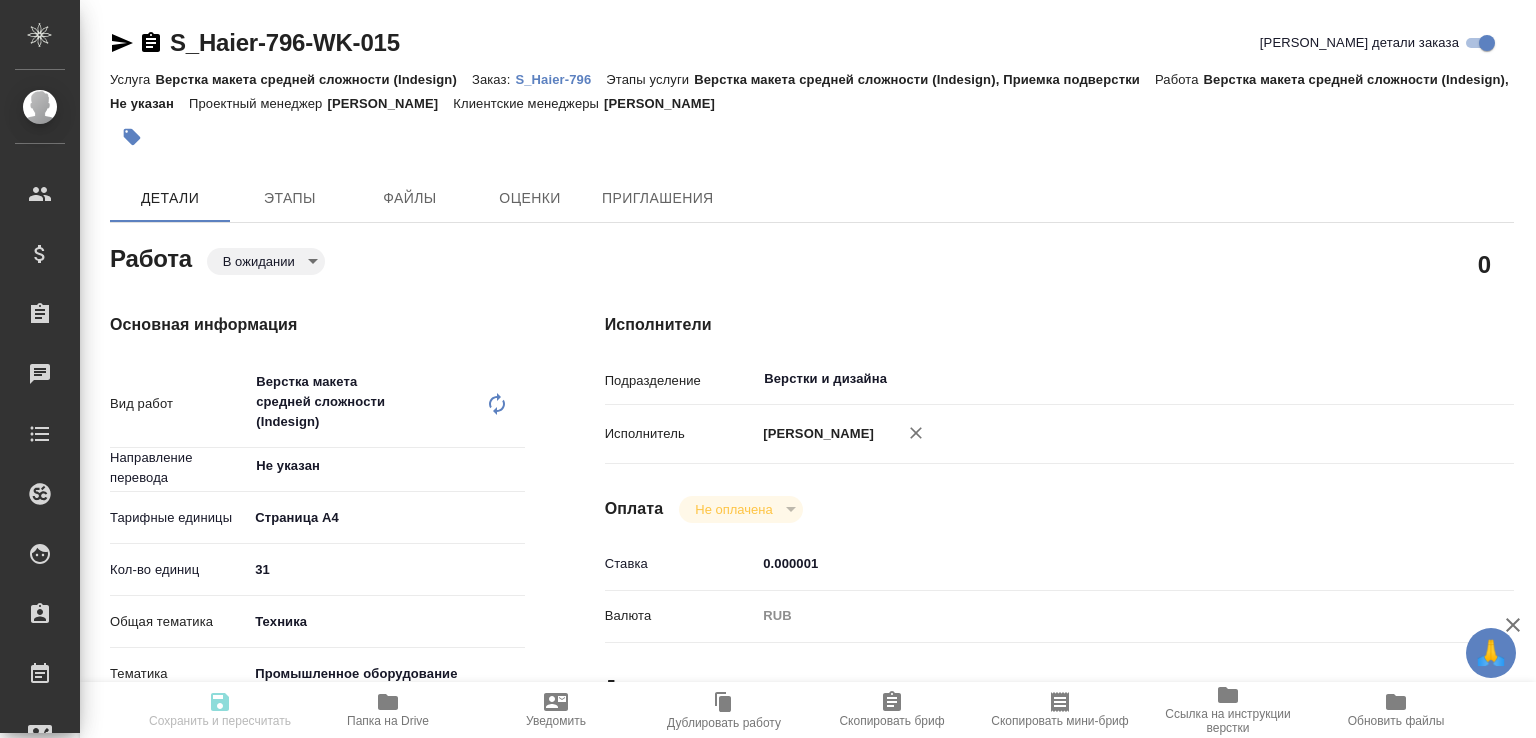 type on "x" 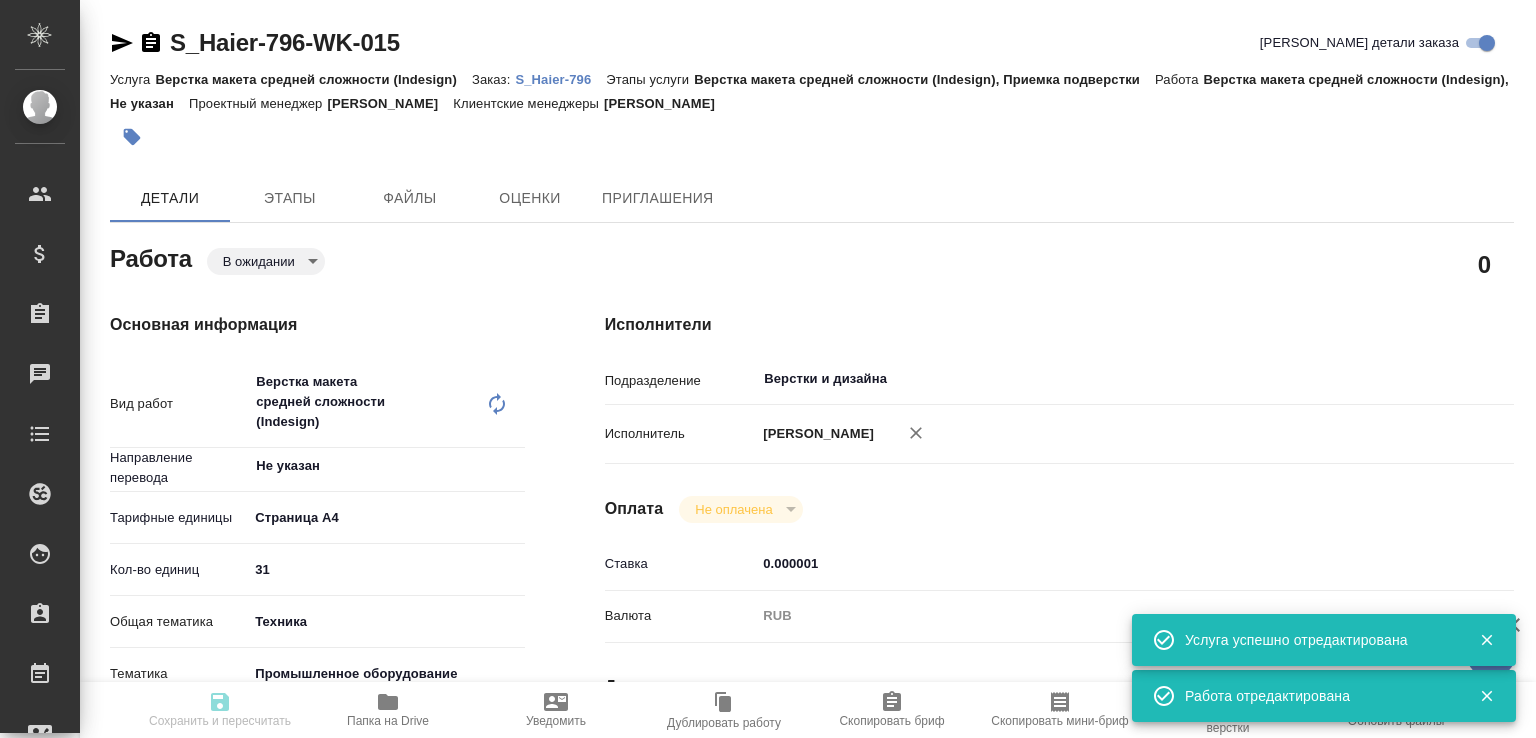 type on "x" 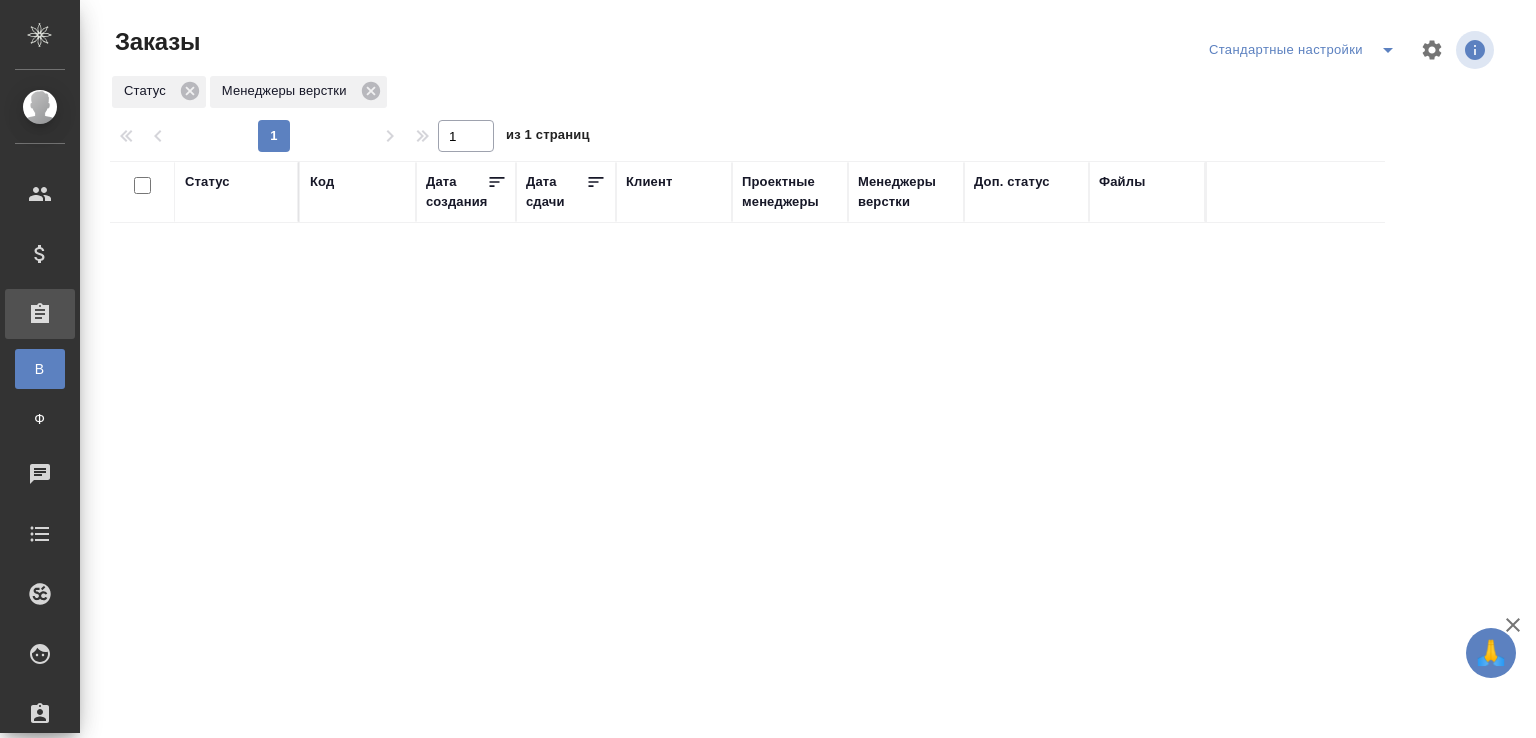 scroll, scrollTop: 0, scrollLeft: 0, axis: both 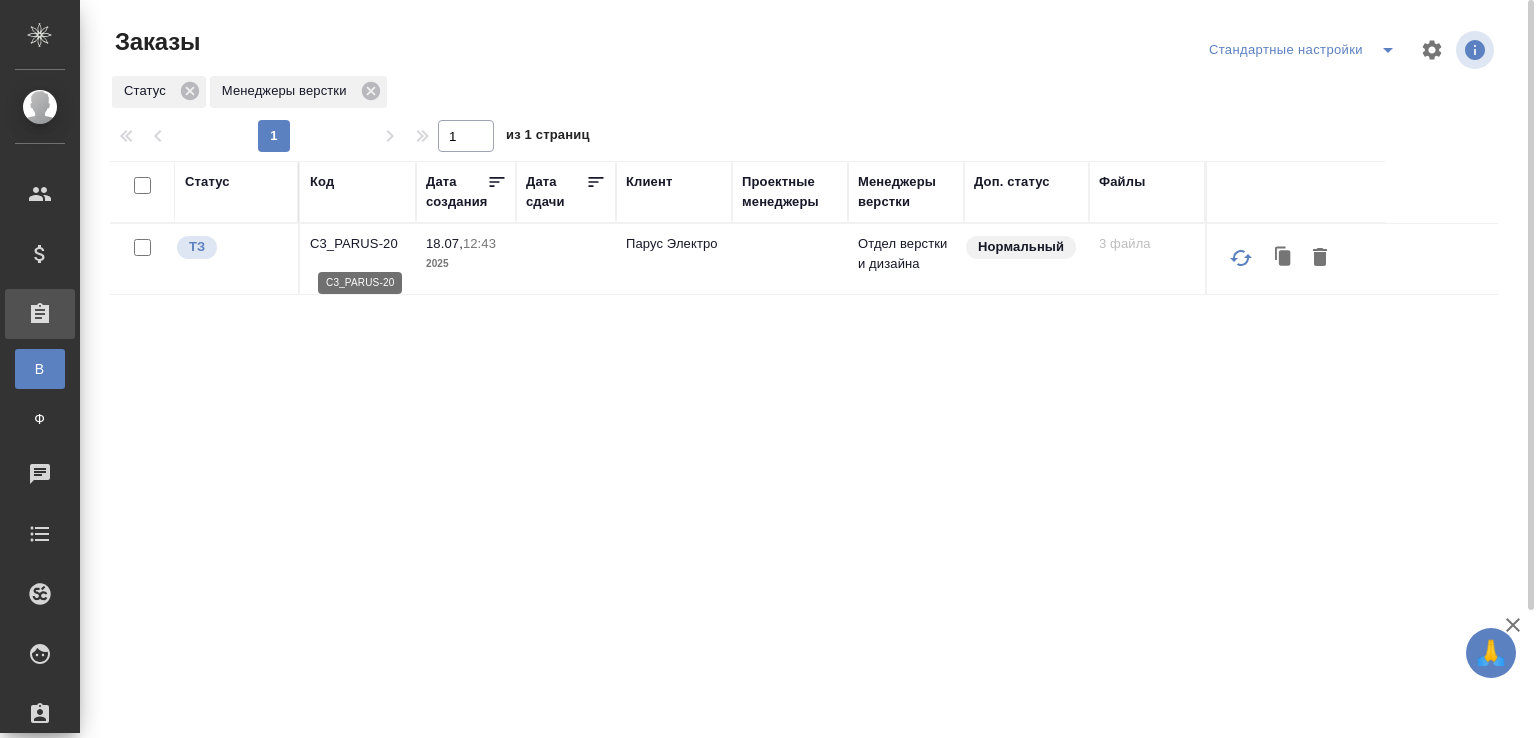 click on "C3_PARUS-20" at bounding box center [358, 244] 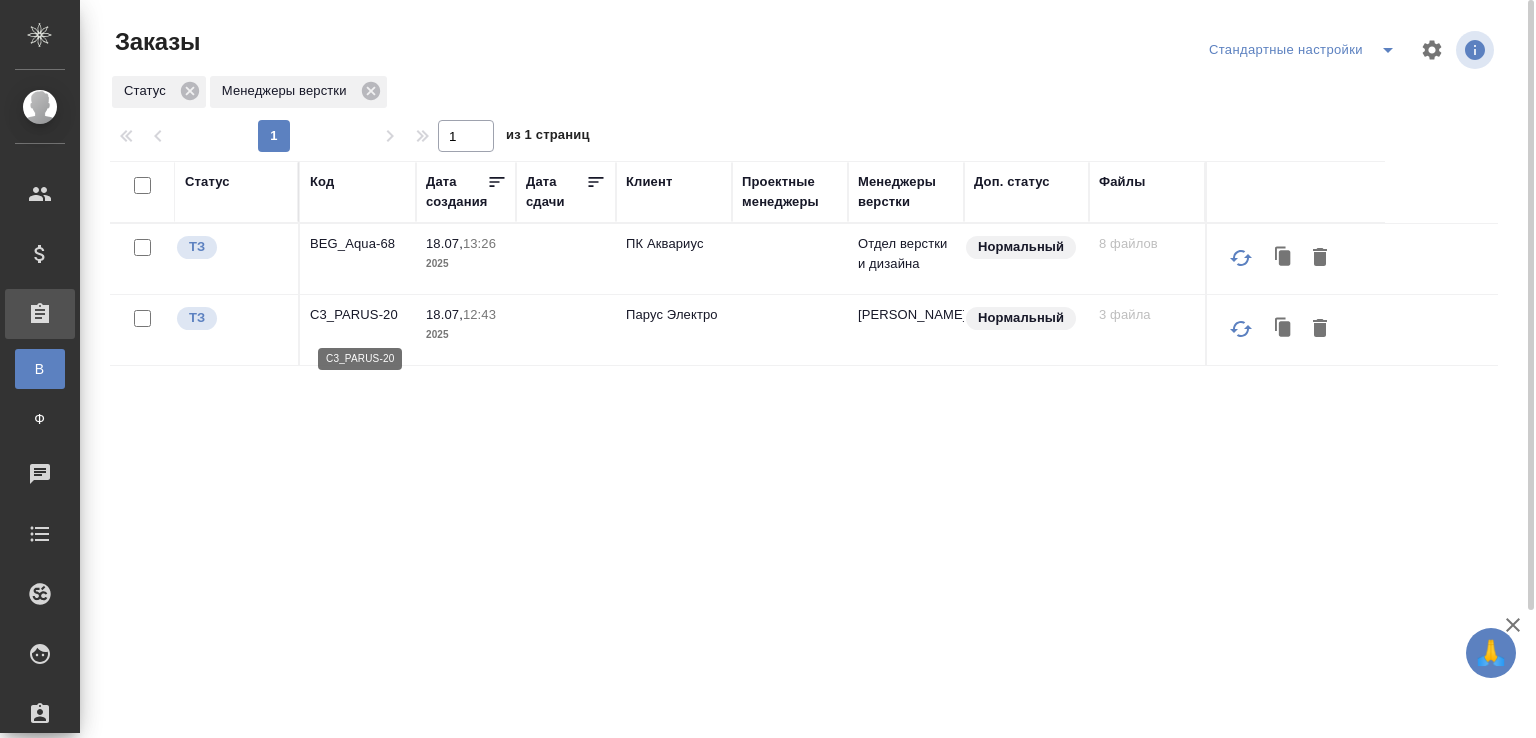 click on "C3_PARUS-20" at bounding box center (358, 315) 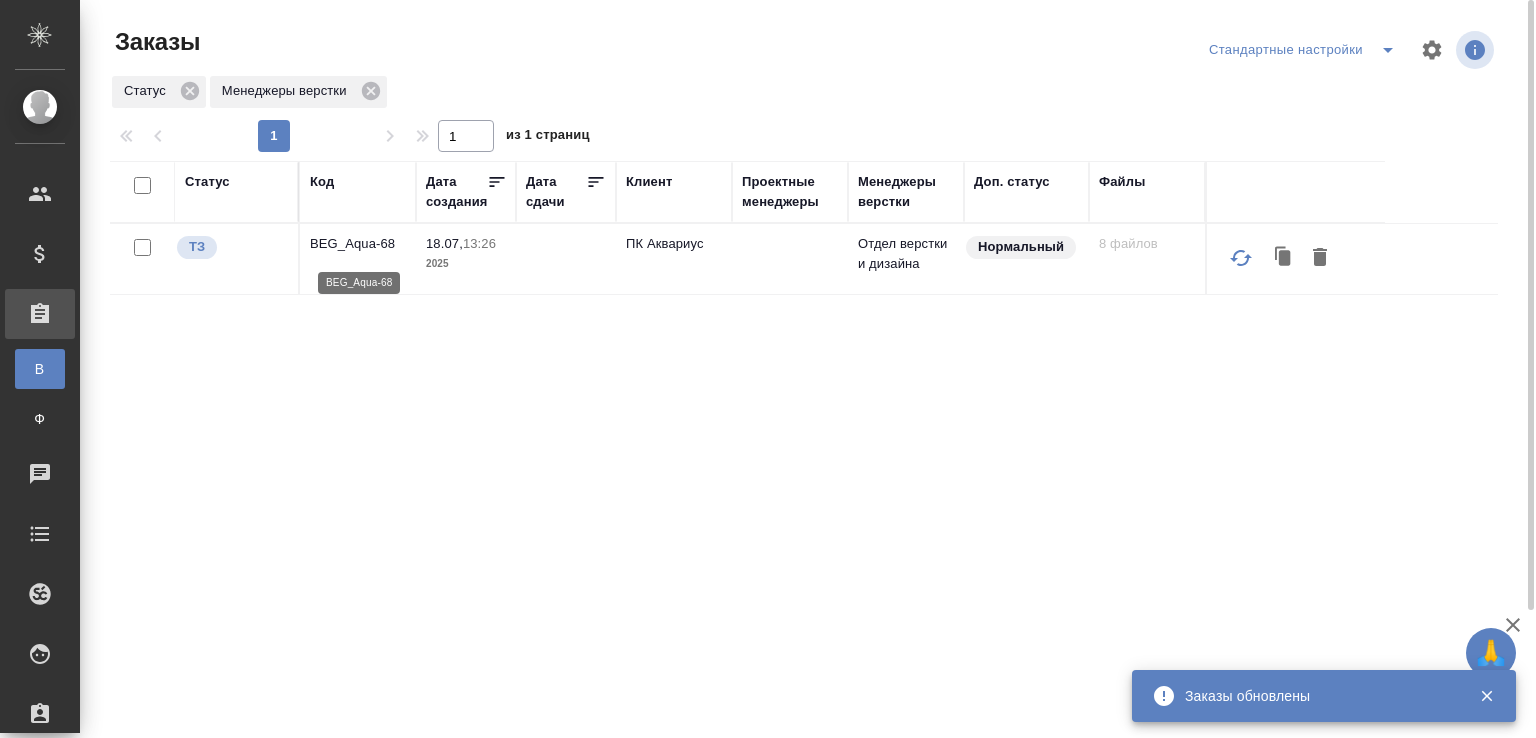 click on "BEG_Aqua-68" at bounding box center [358, 244] 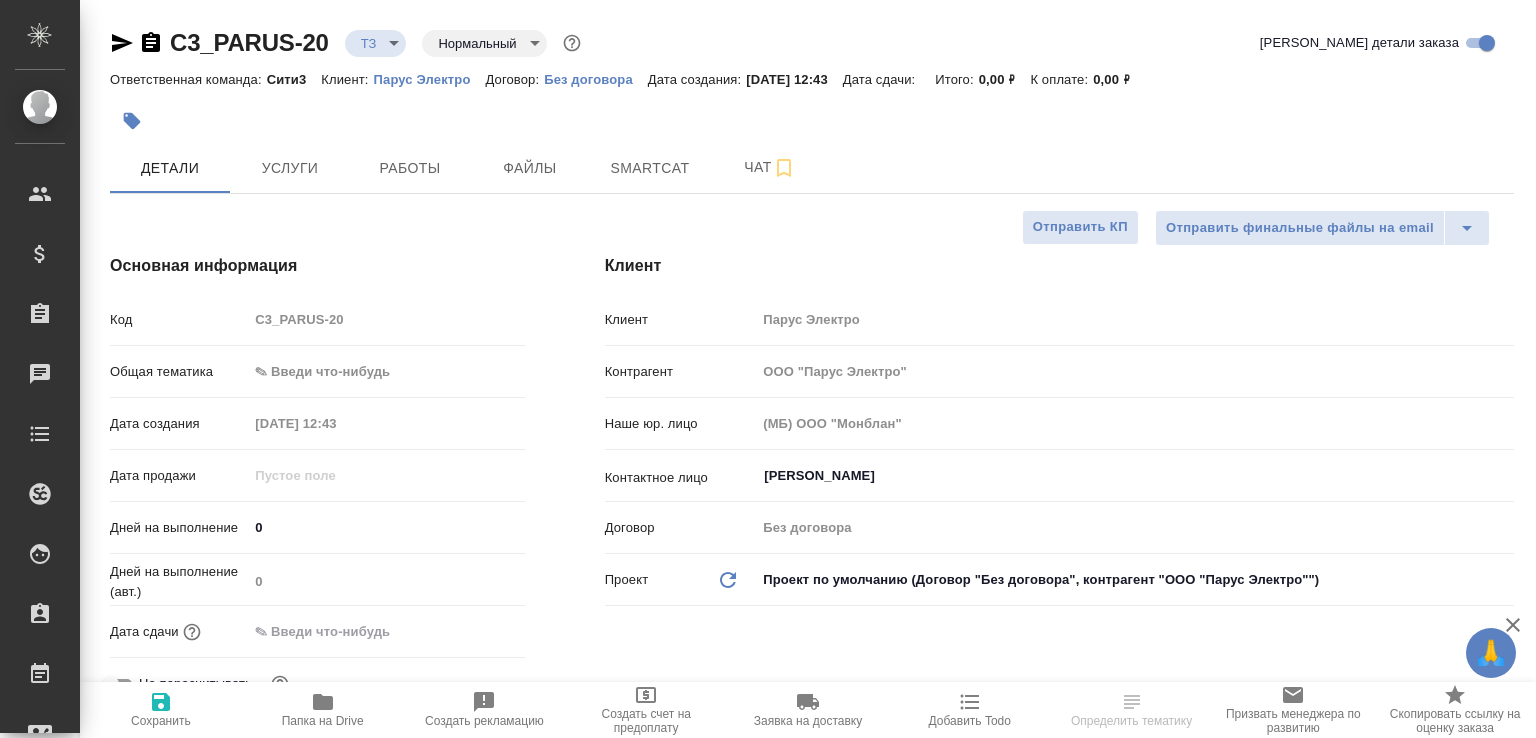 select on "RU" 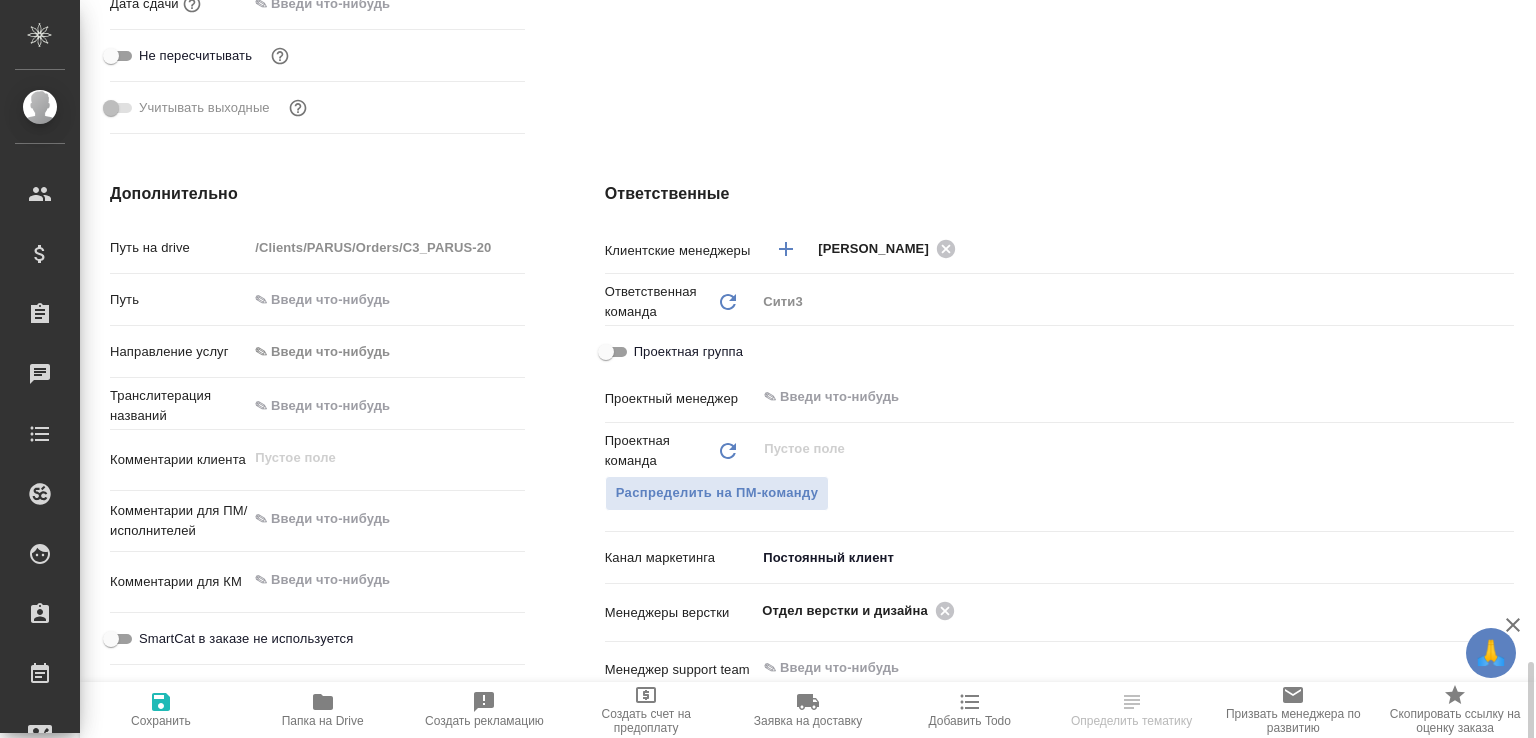 scroll, scrollTop: 941, scrollLeft: 0, axis: vertical 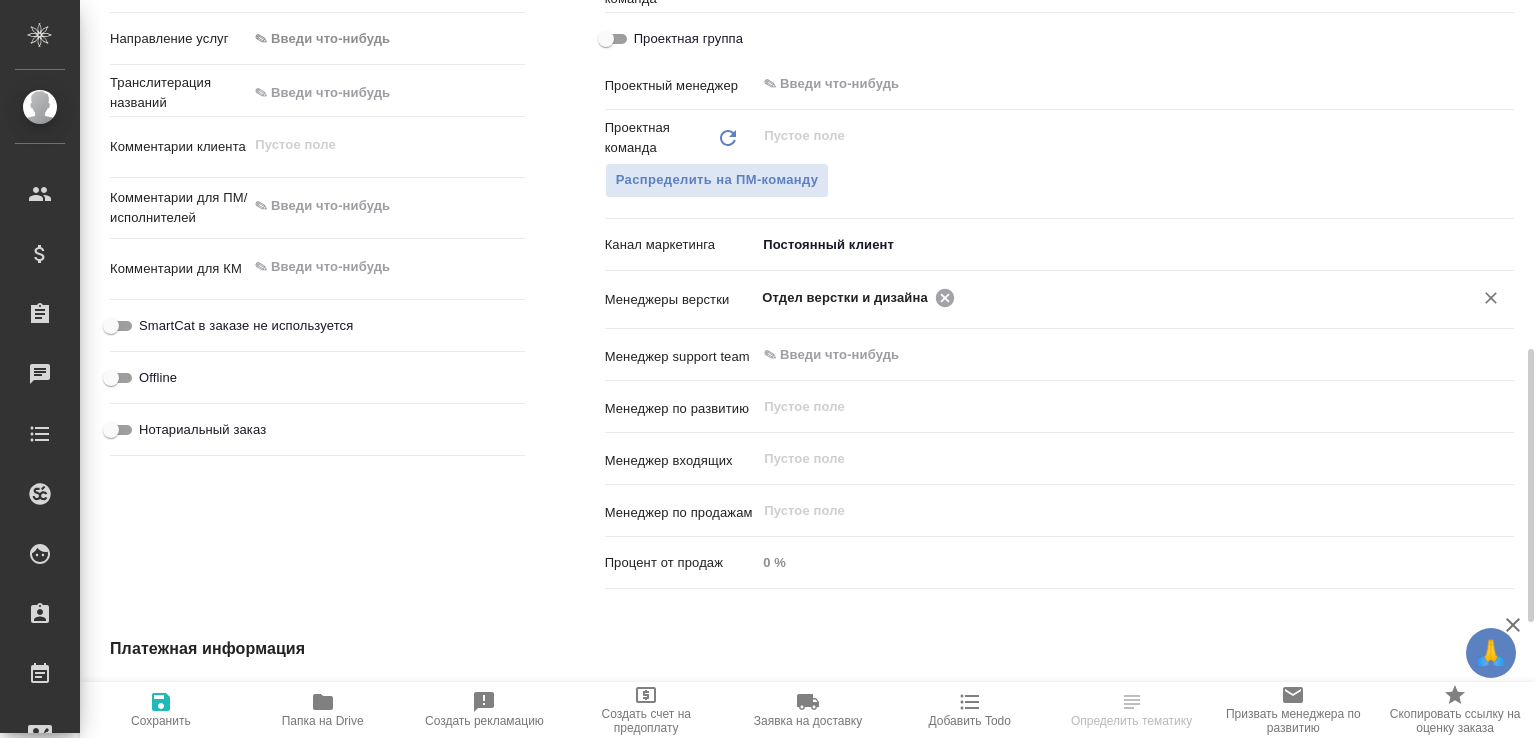 click 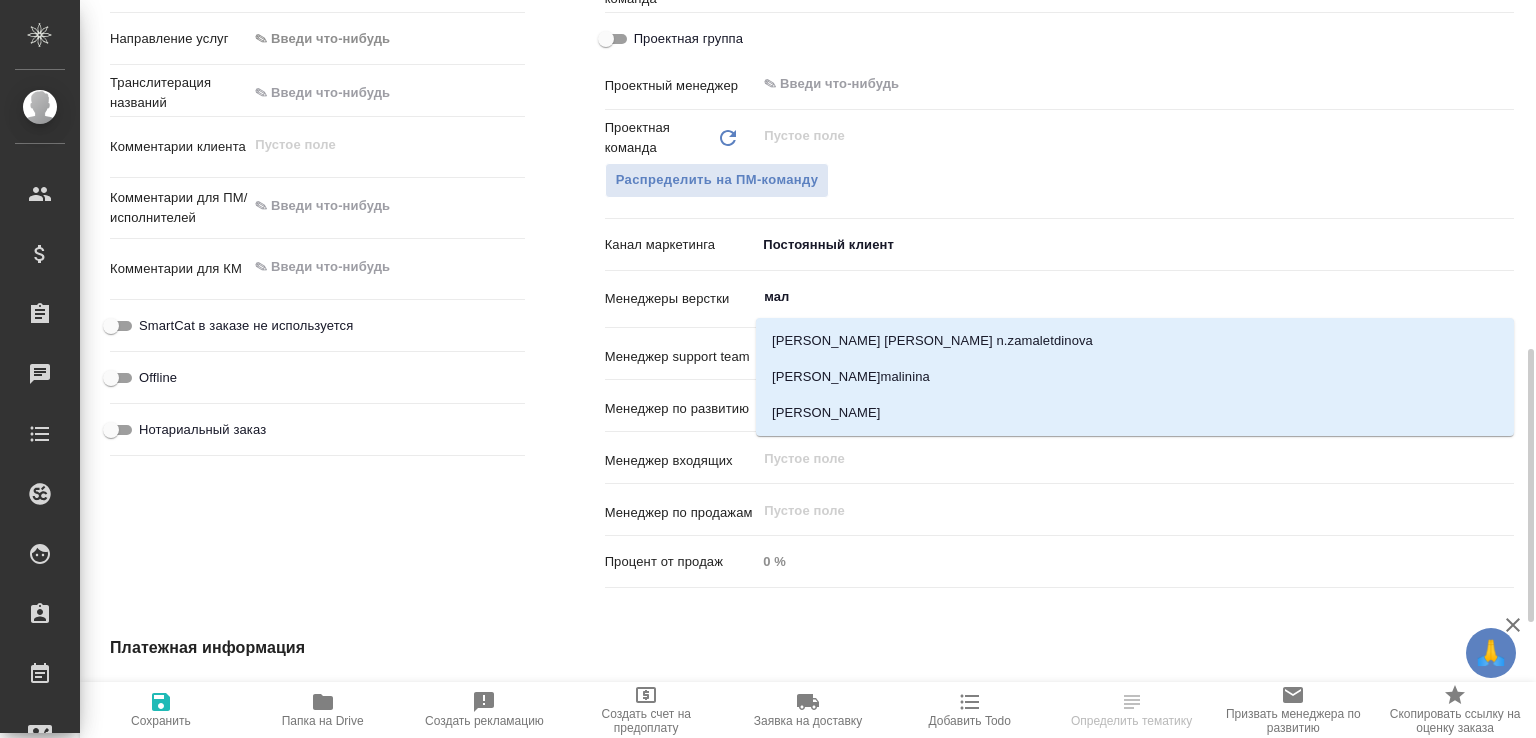 type on "мало" 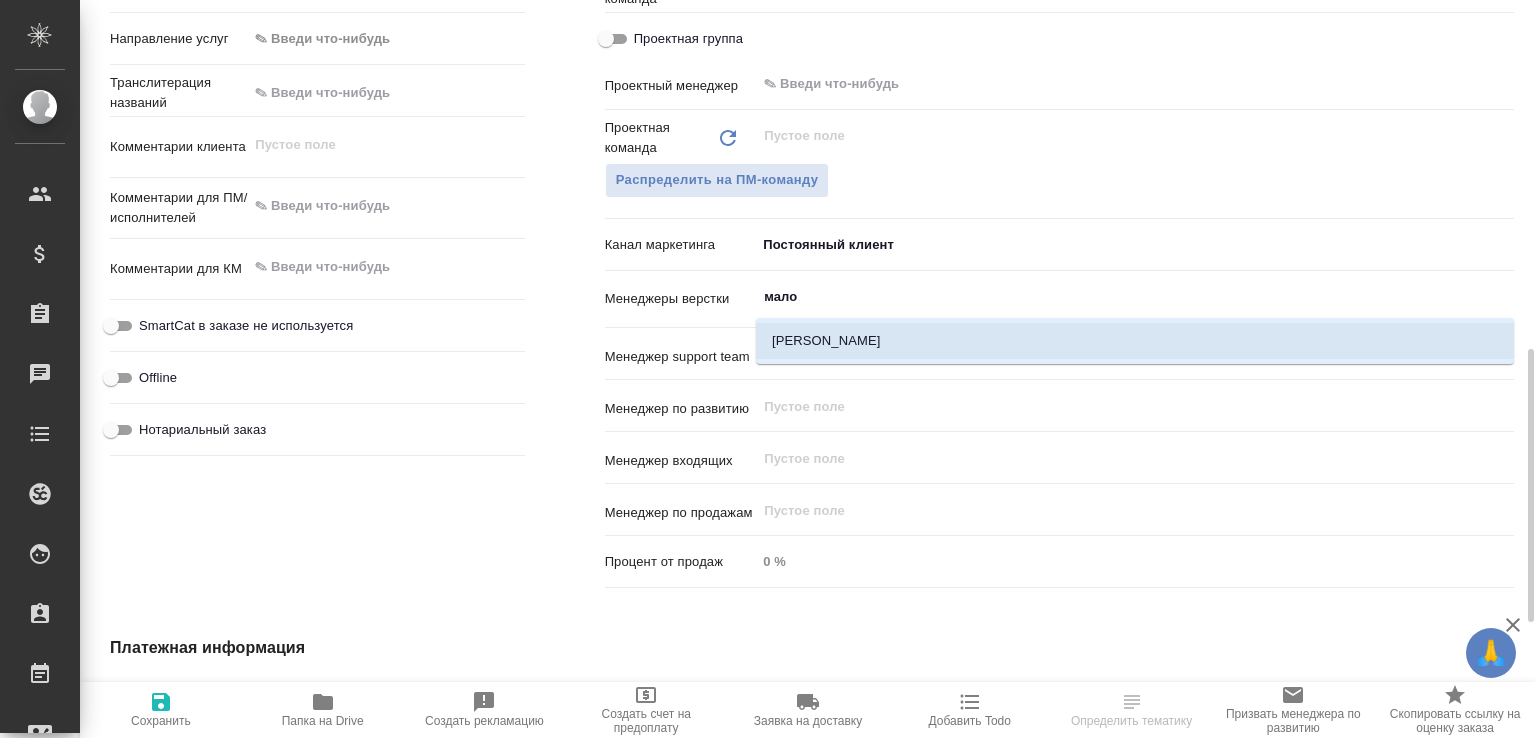 click on "[PERSON_NAME]" at bounding box center (1135, 341) 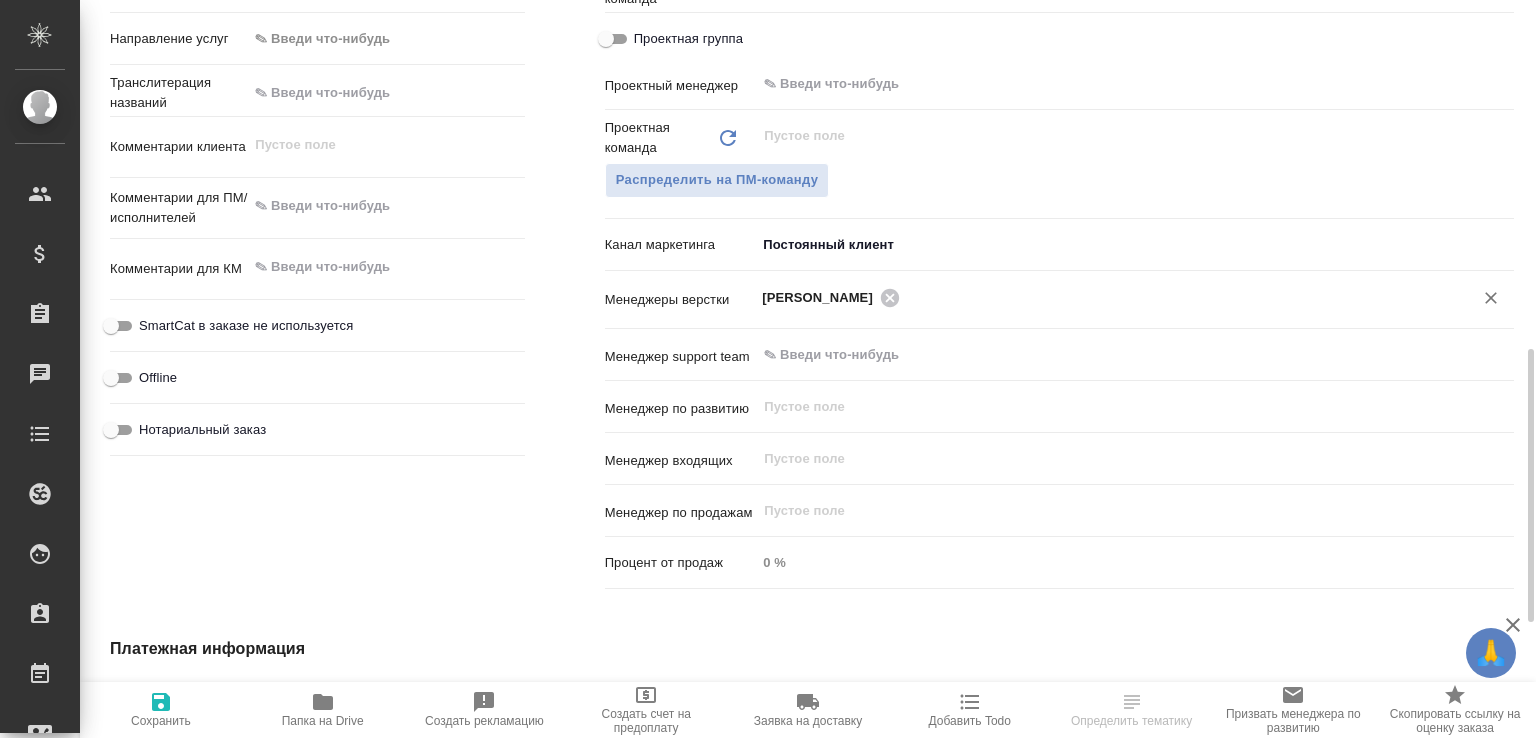 click 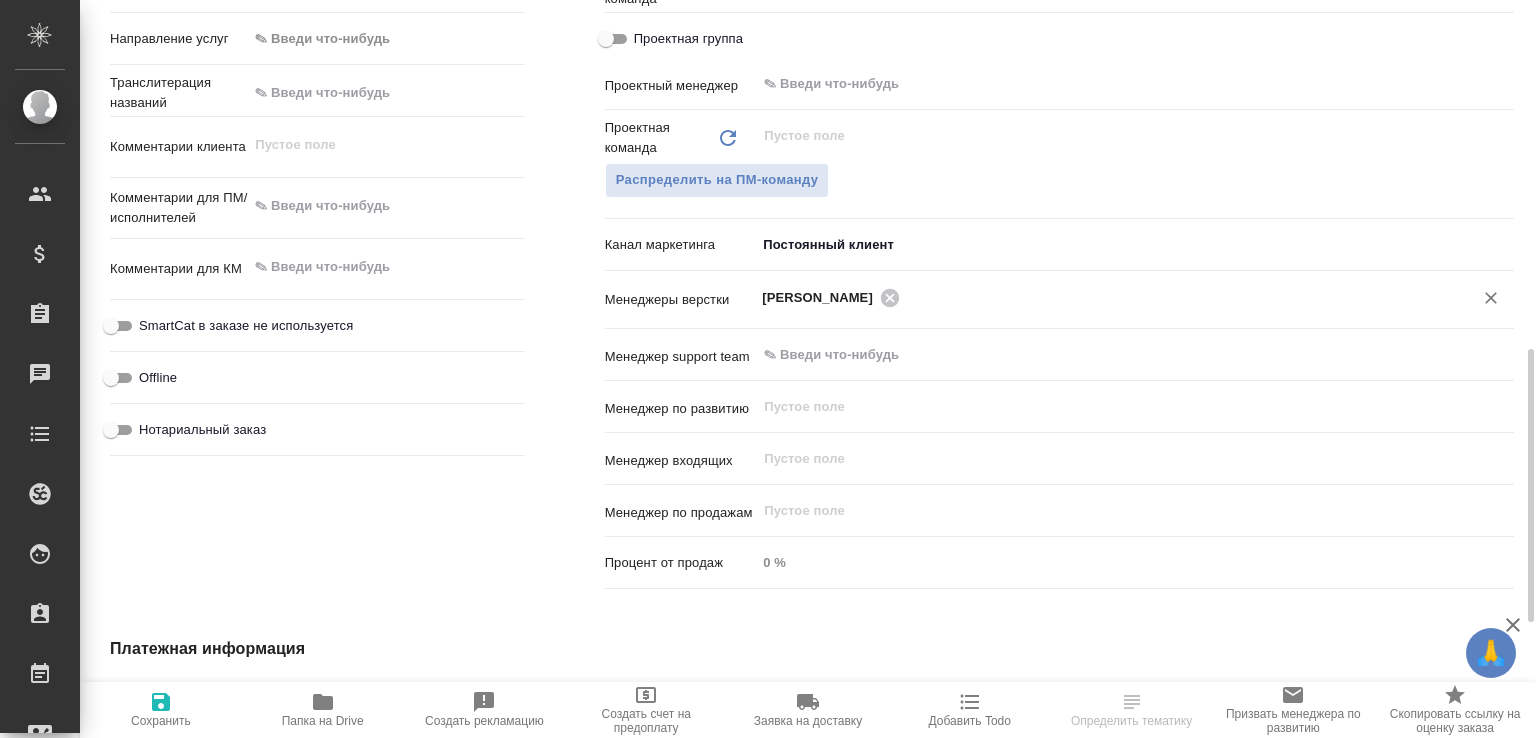 select on "RU" 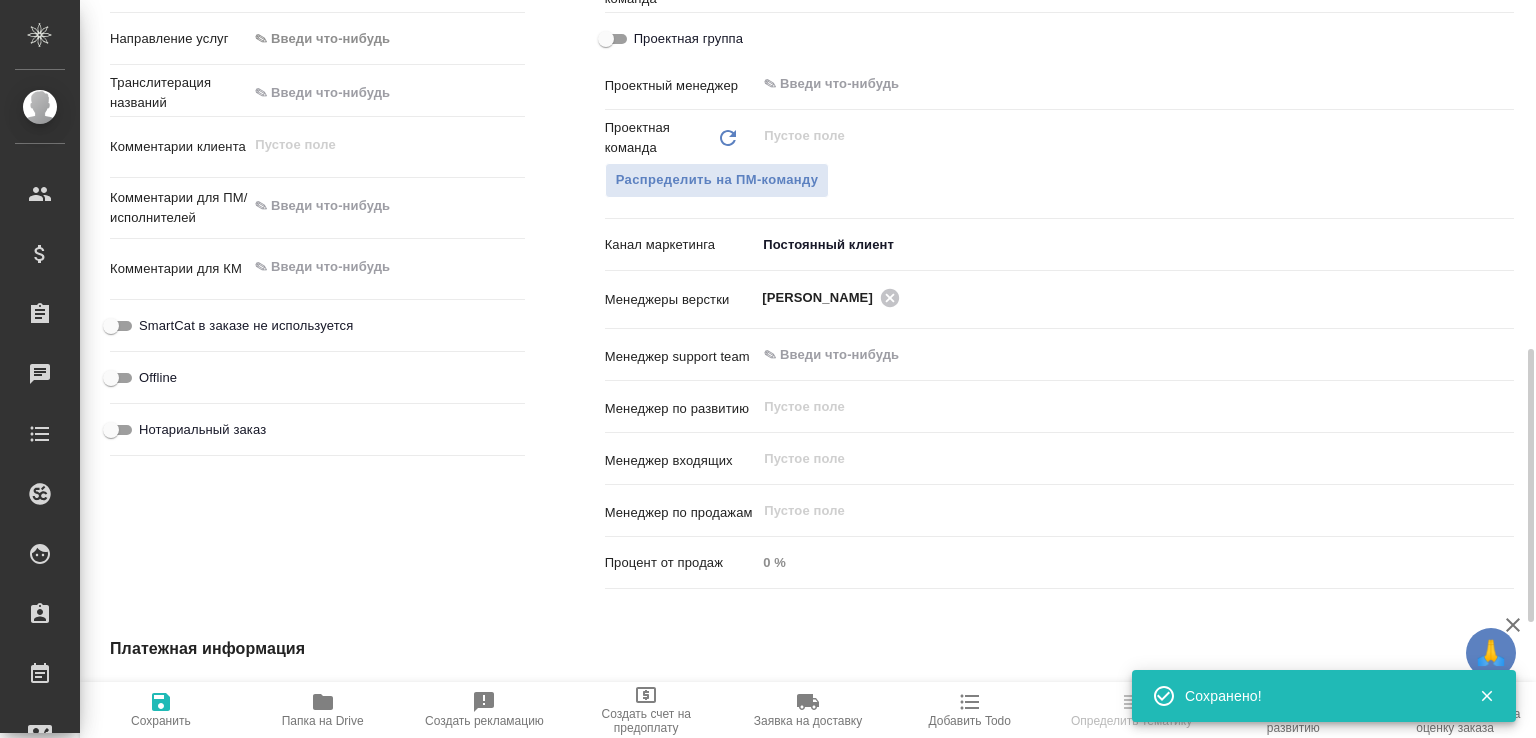 type on "x" 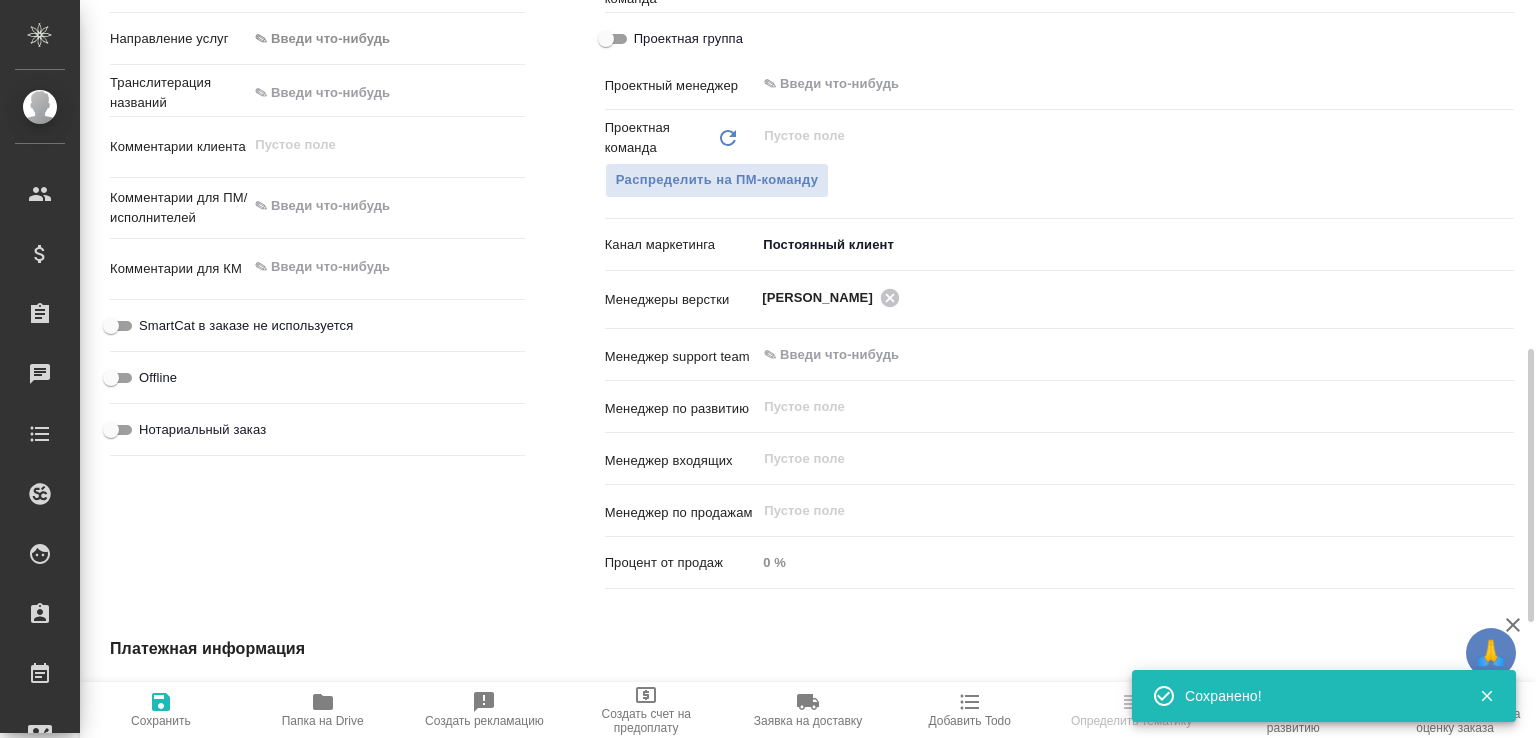 type on "x" 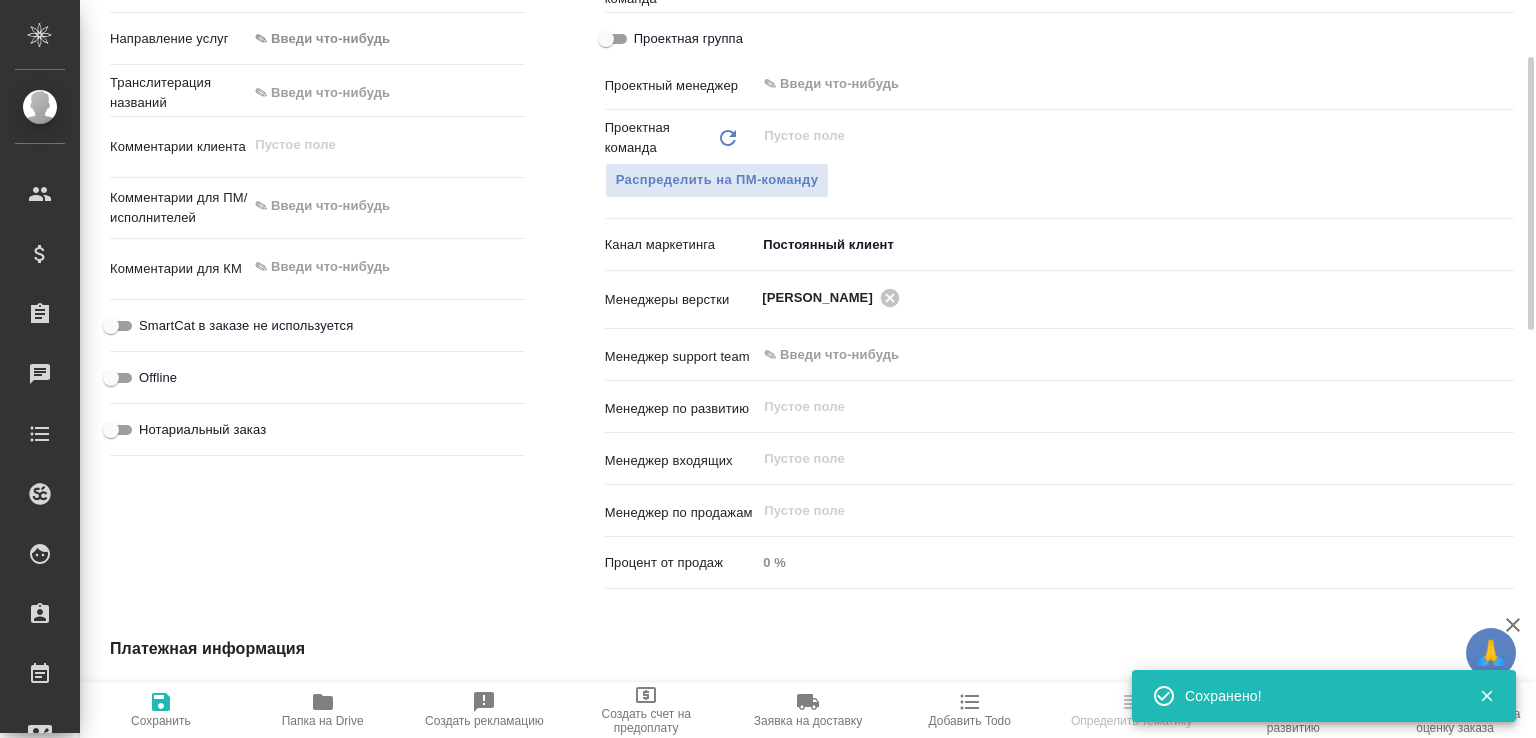 scroll, scrollTop: 0, scrollLeft: 0, axis: both 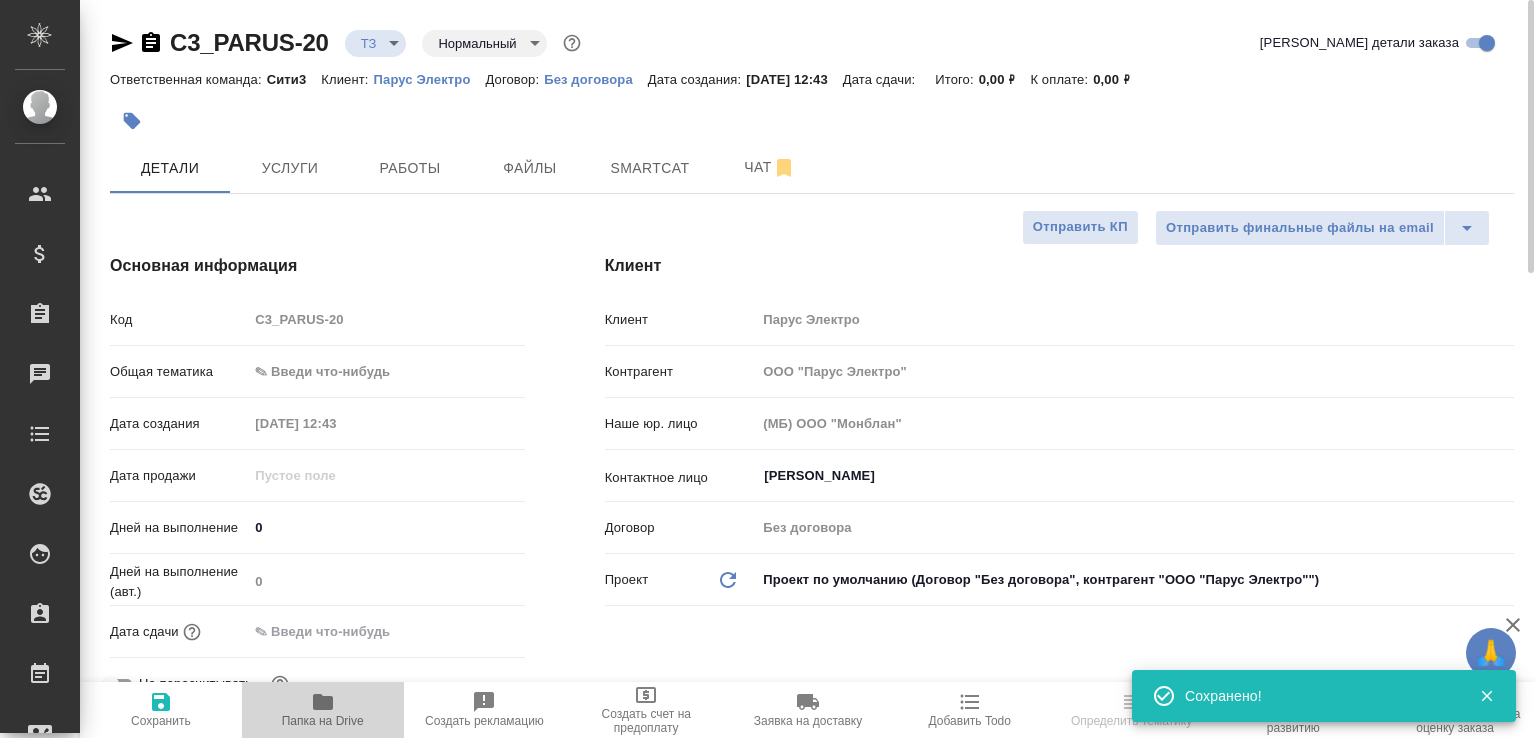 click on "Папка на Drive" at bounding box center [323, 710] 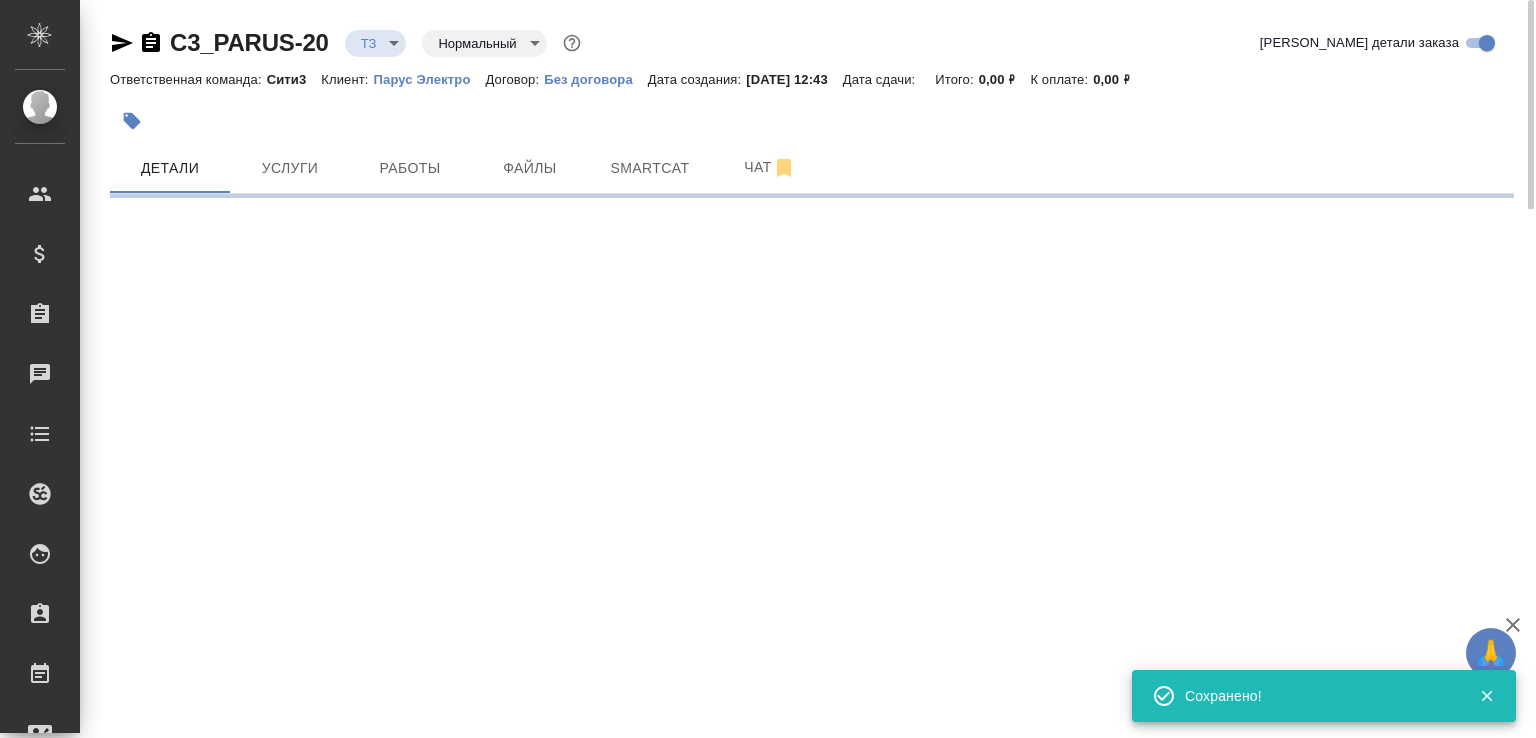 select on "RU" 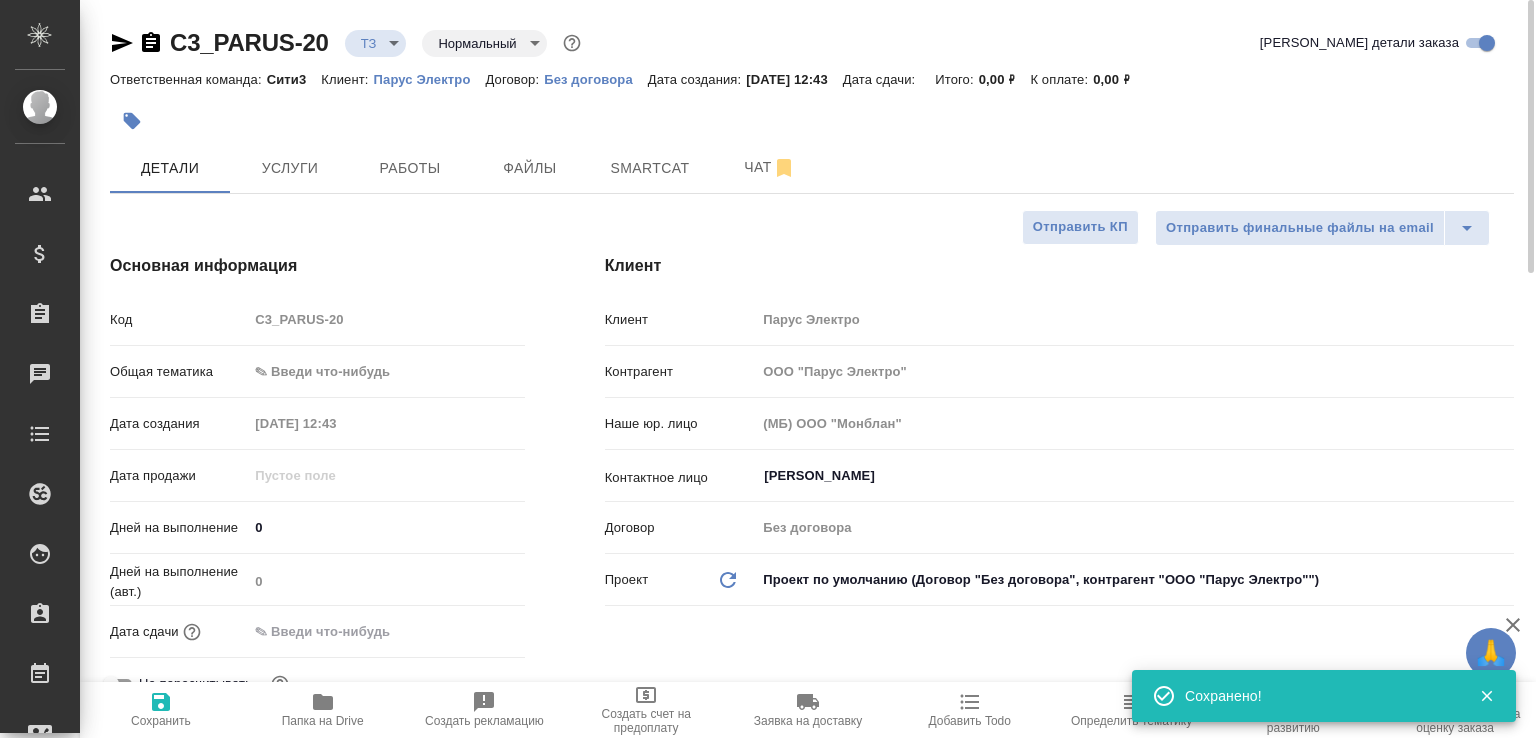 type on "x" 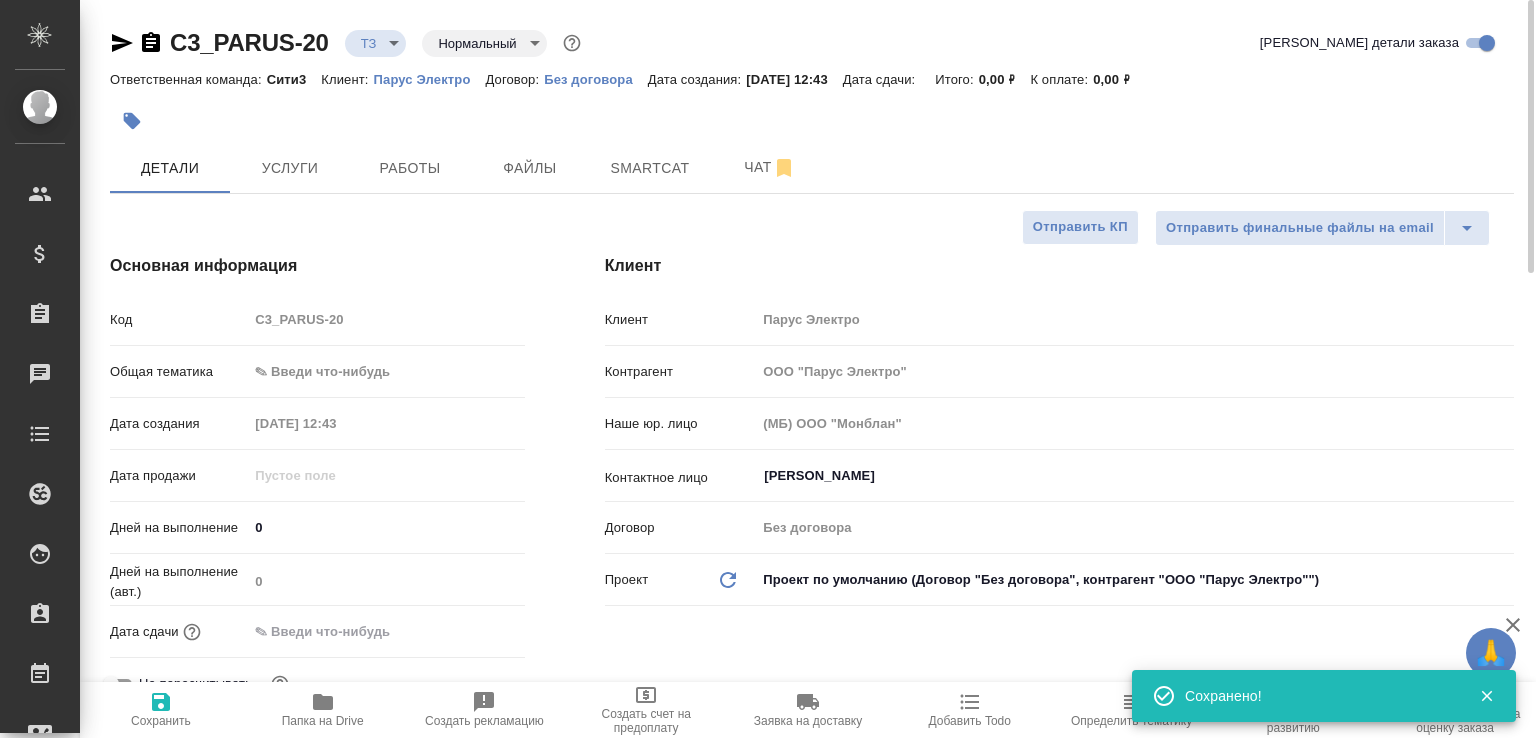 type on "x" 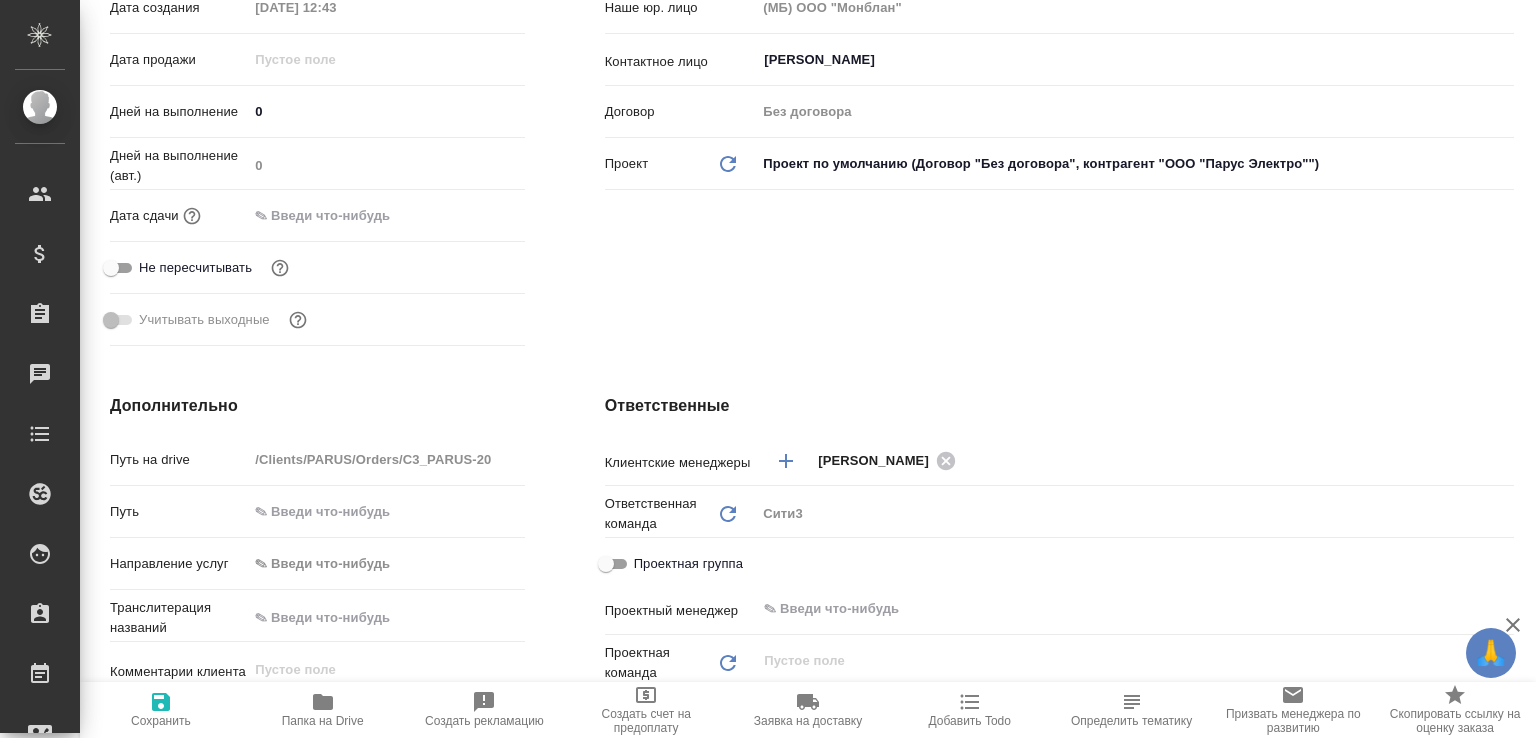 scroll, scrollTop: 0, scrollLeft: 0, axis: both 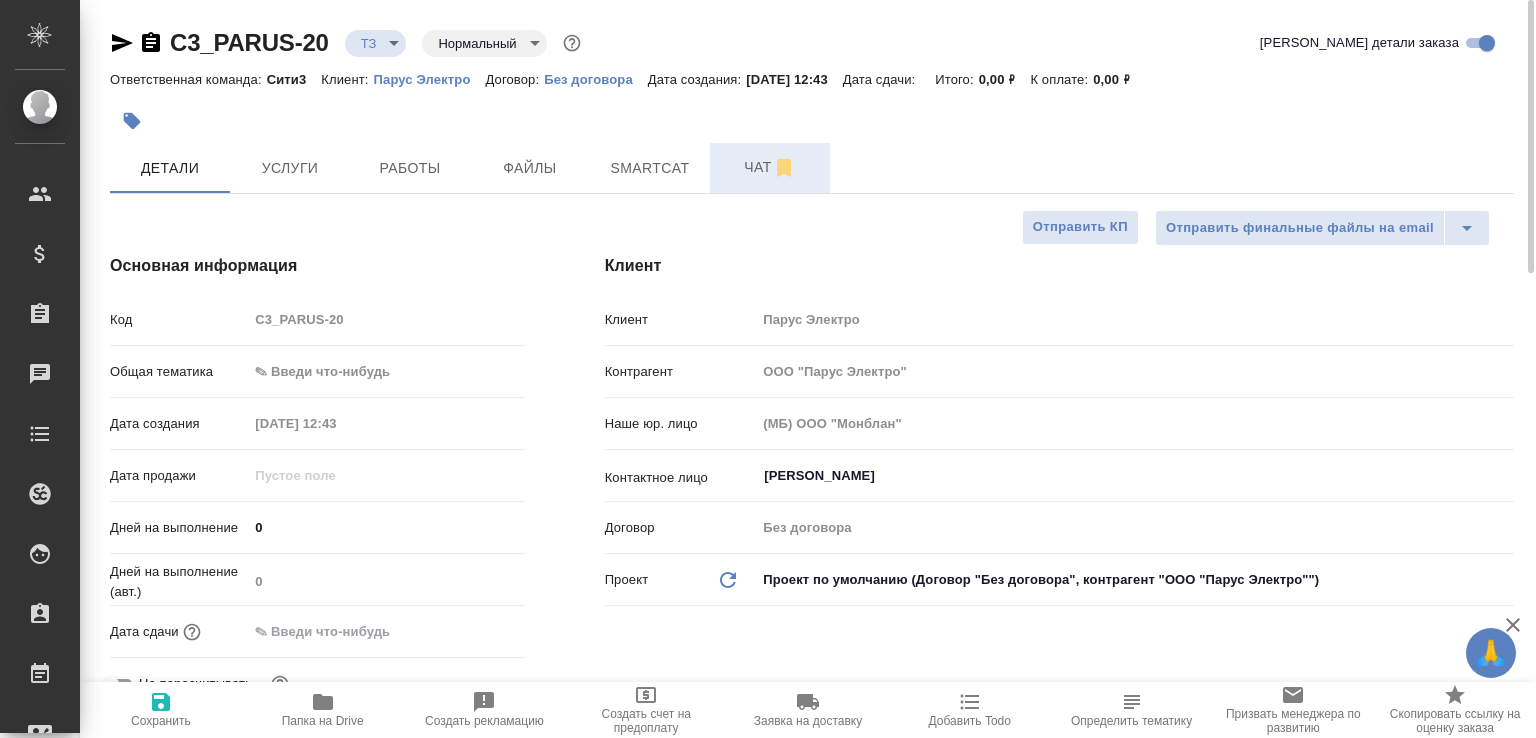 click on "Чат" at bounding box center (770, 168) 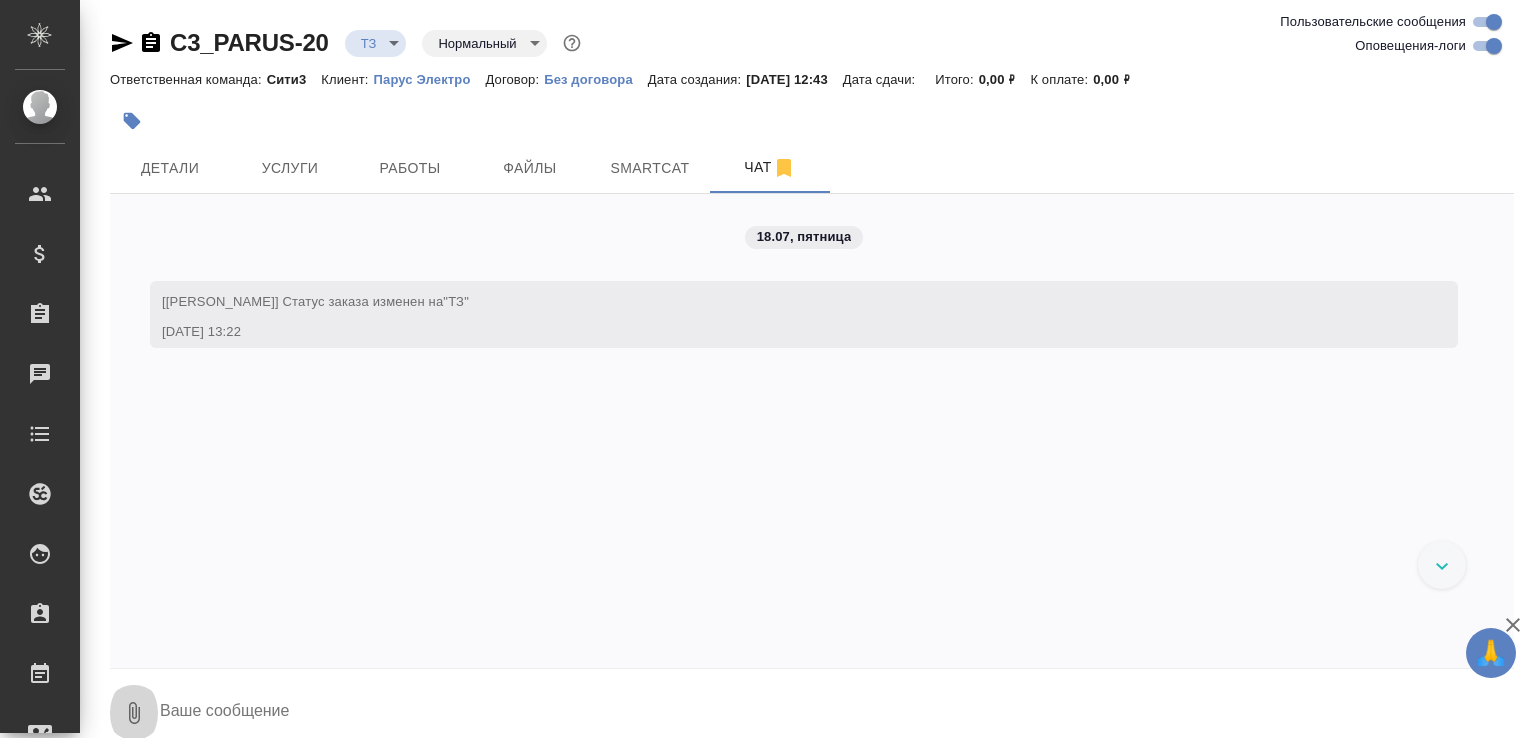 click 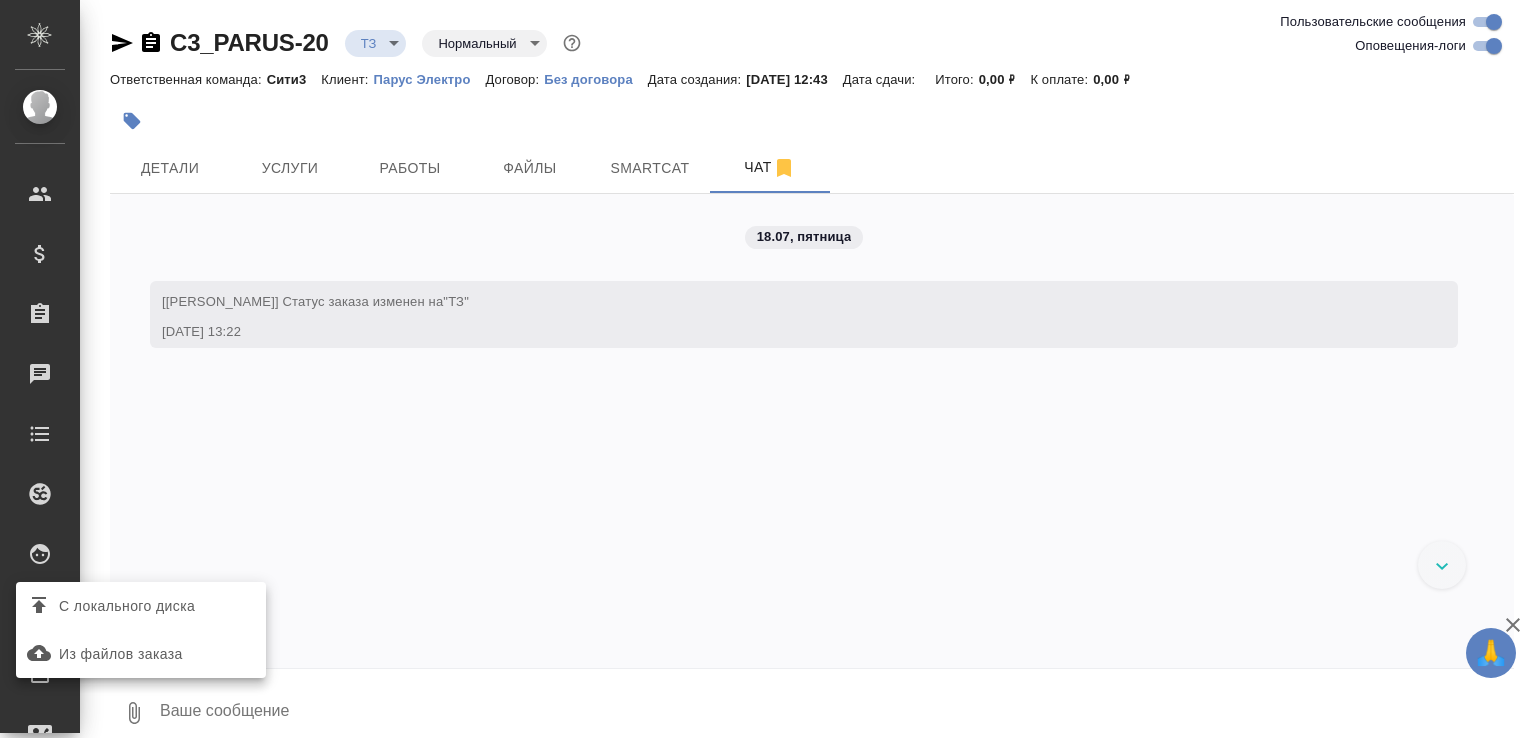 click on "С локального диска" at bounding box center [127, 606] 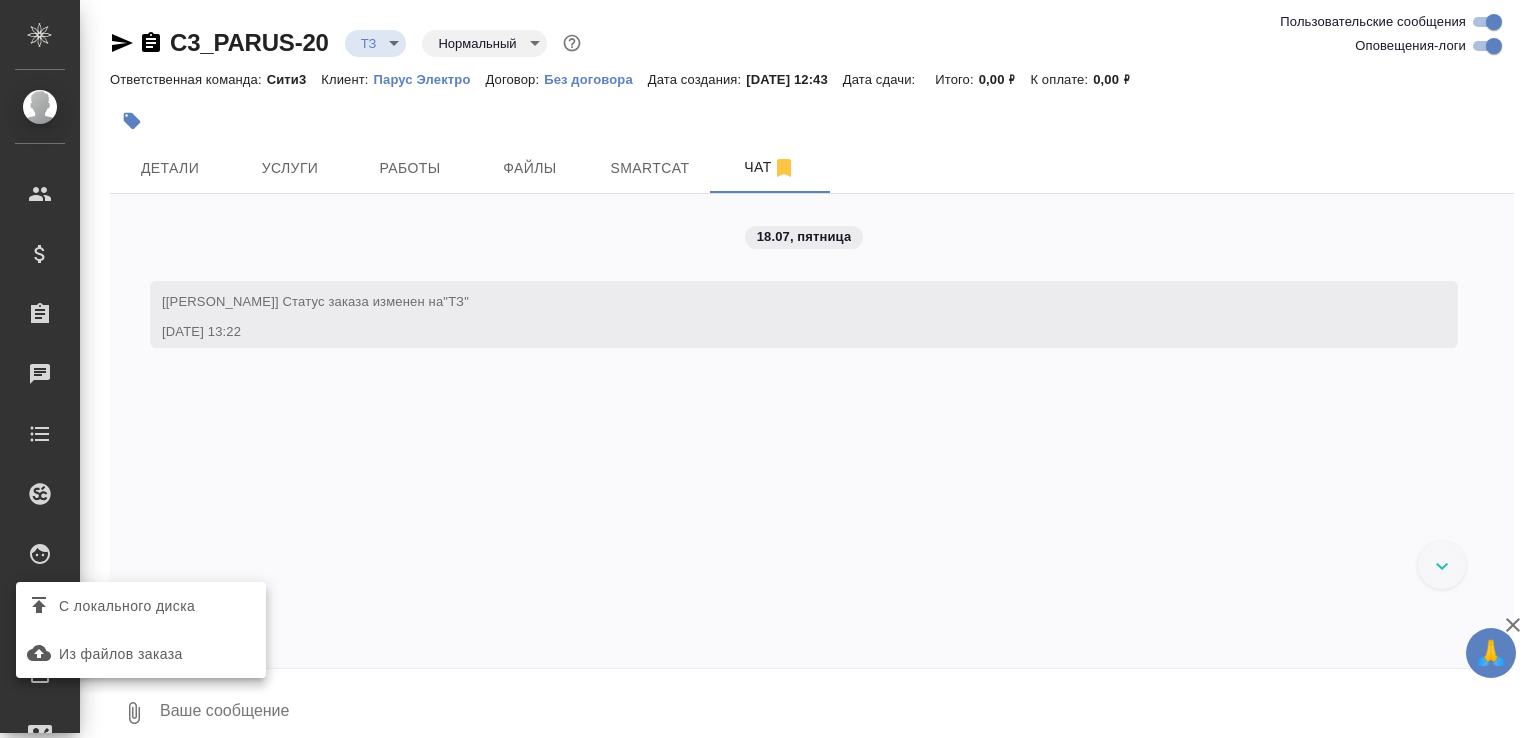 scroll, scrollTop: 8, scrollLeft: 0, axis: vertical 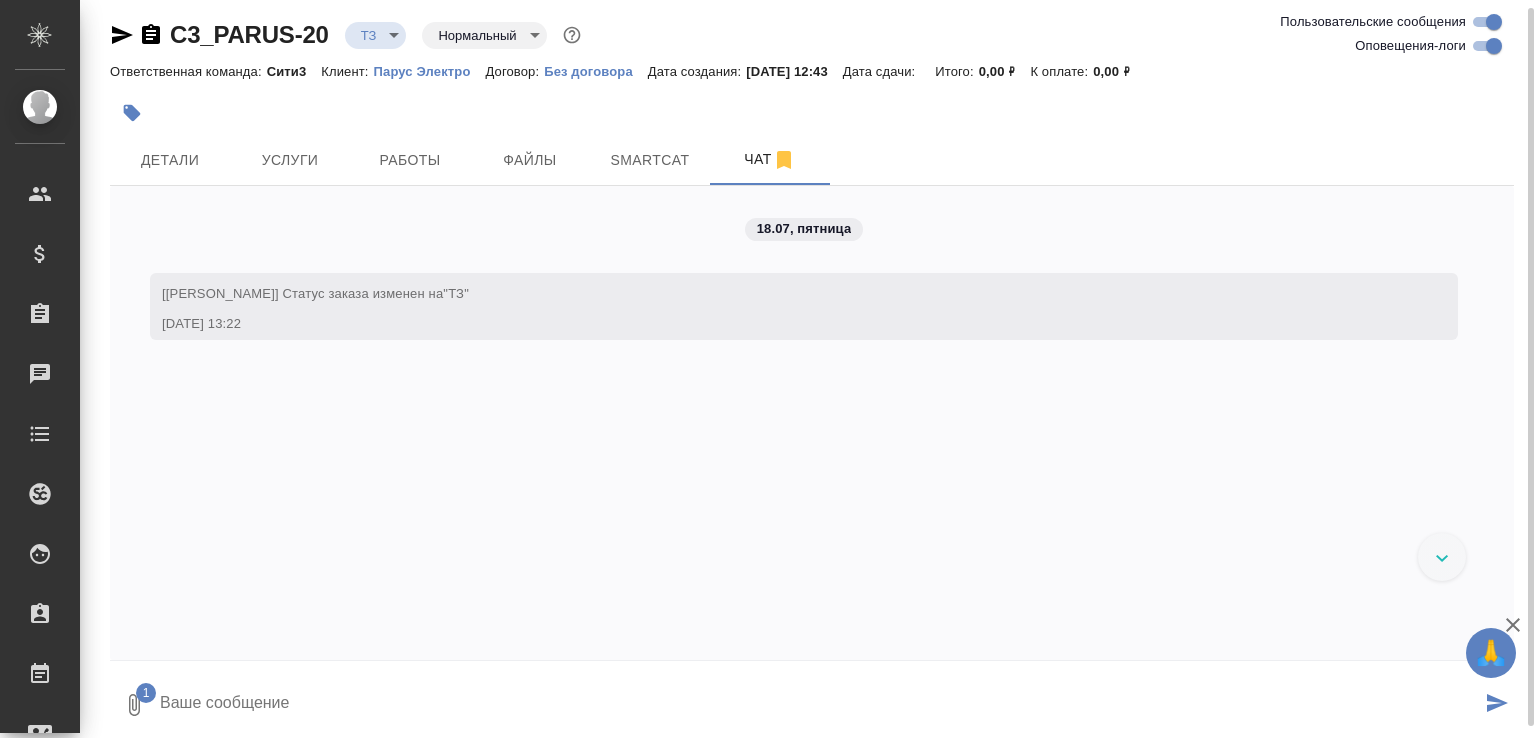 click at bounding box center [819, 705] 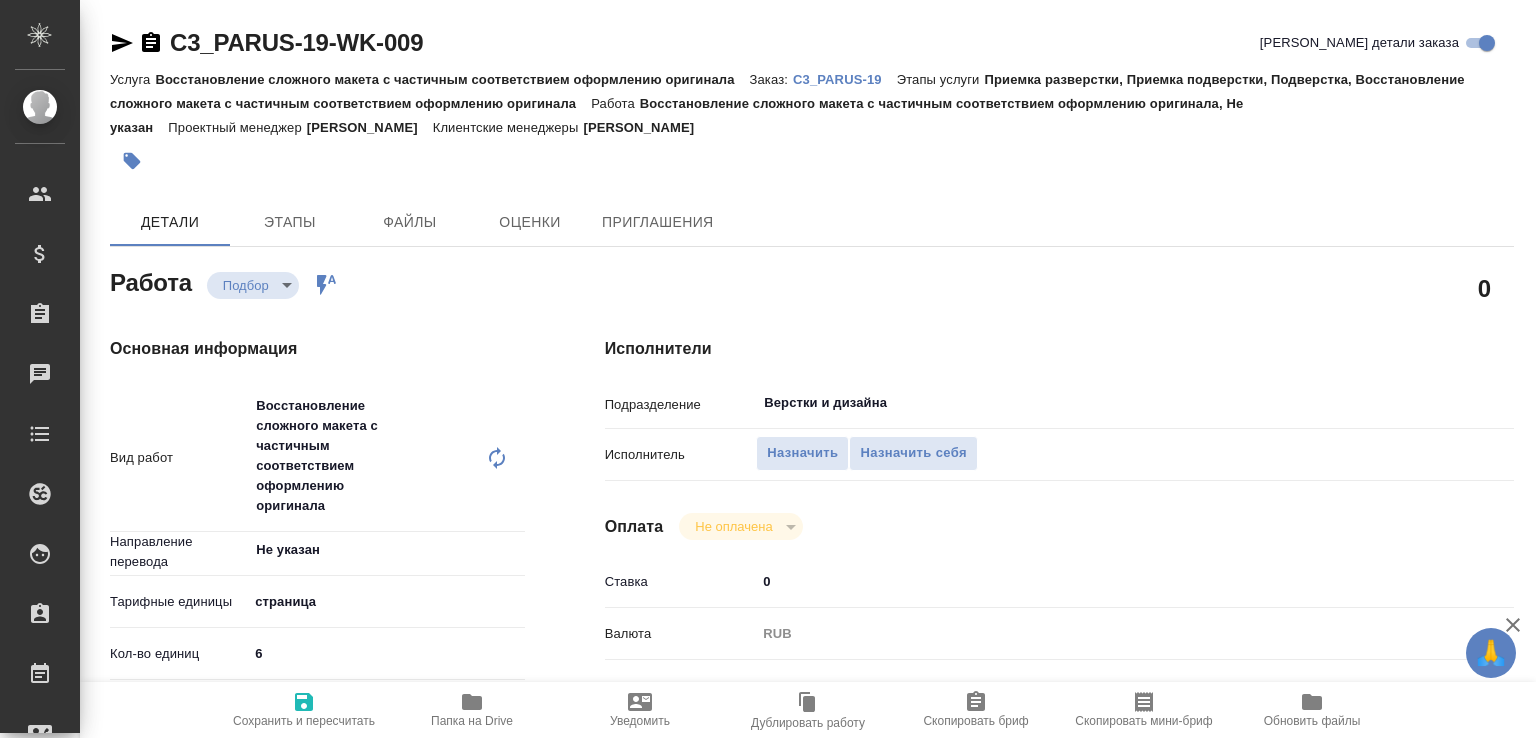 scroll, scrollTop: 0, scrollLeft: 0, axis: both 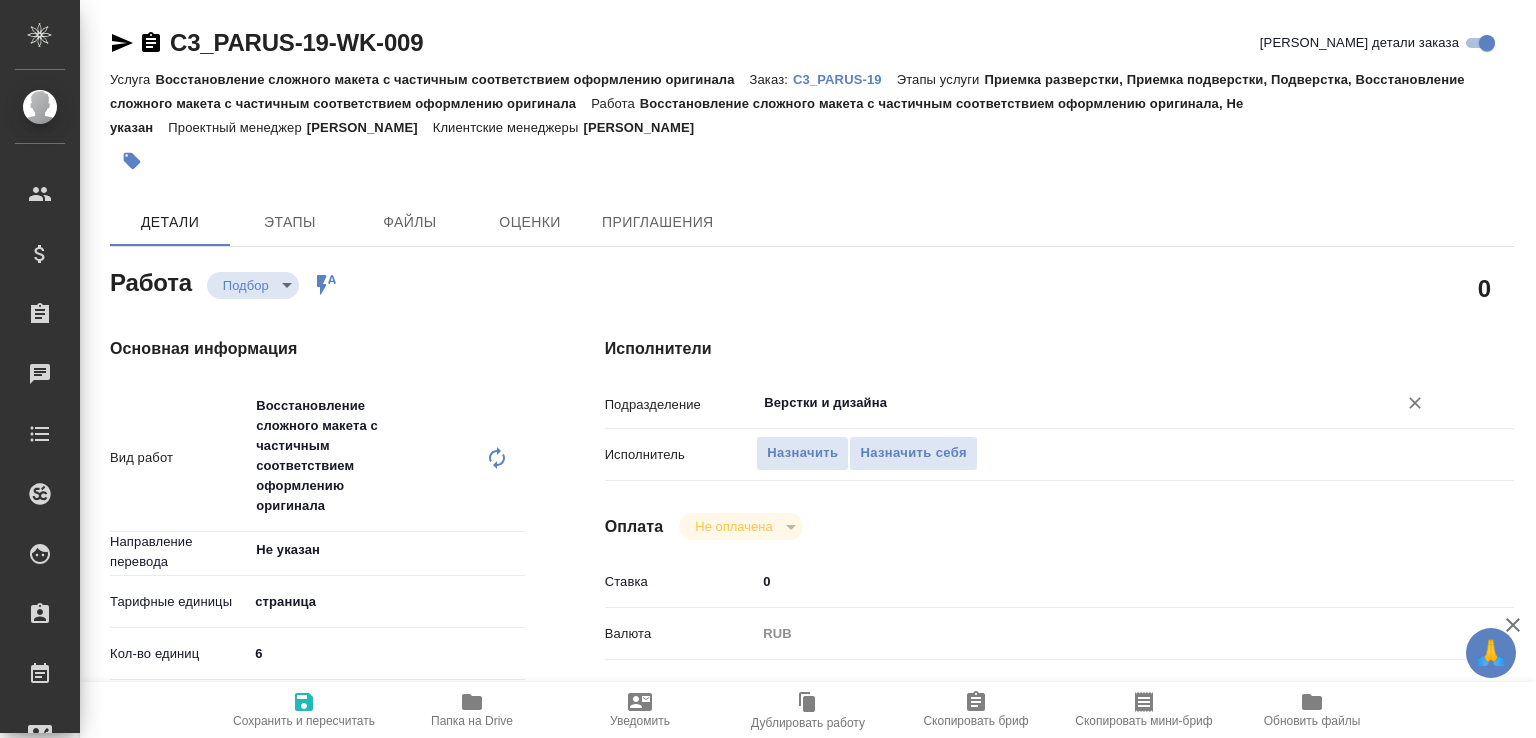 click on "Верстки и дизайна" at bounding box center [1063, 403] 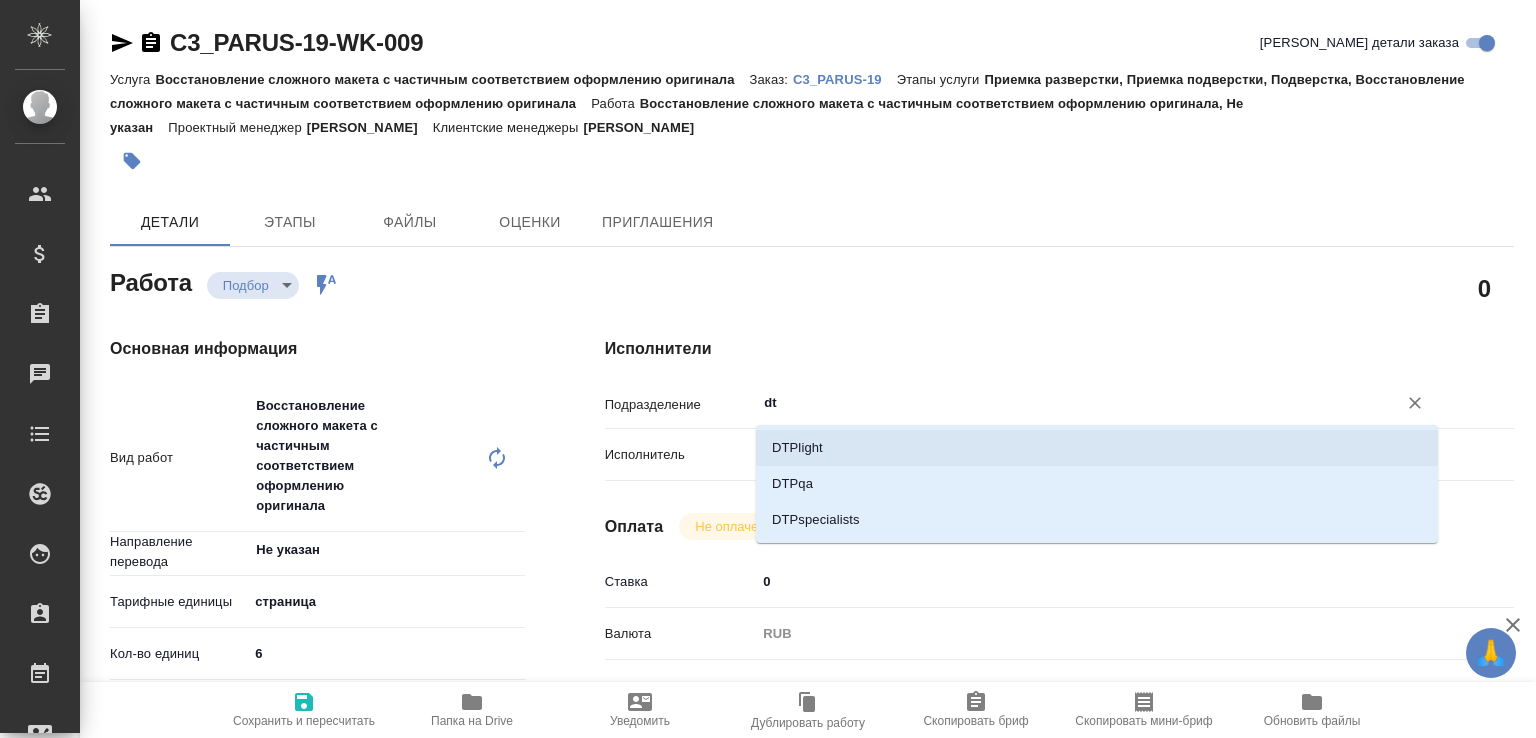 click on "DTPlight" at bounding box center (1097, 448) 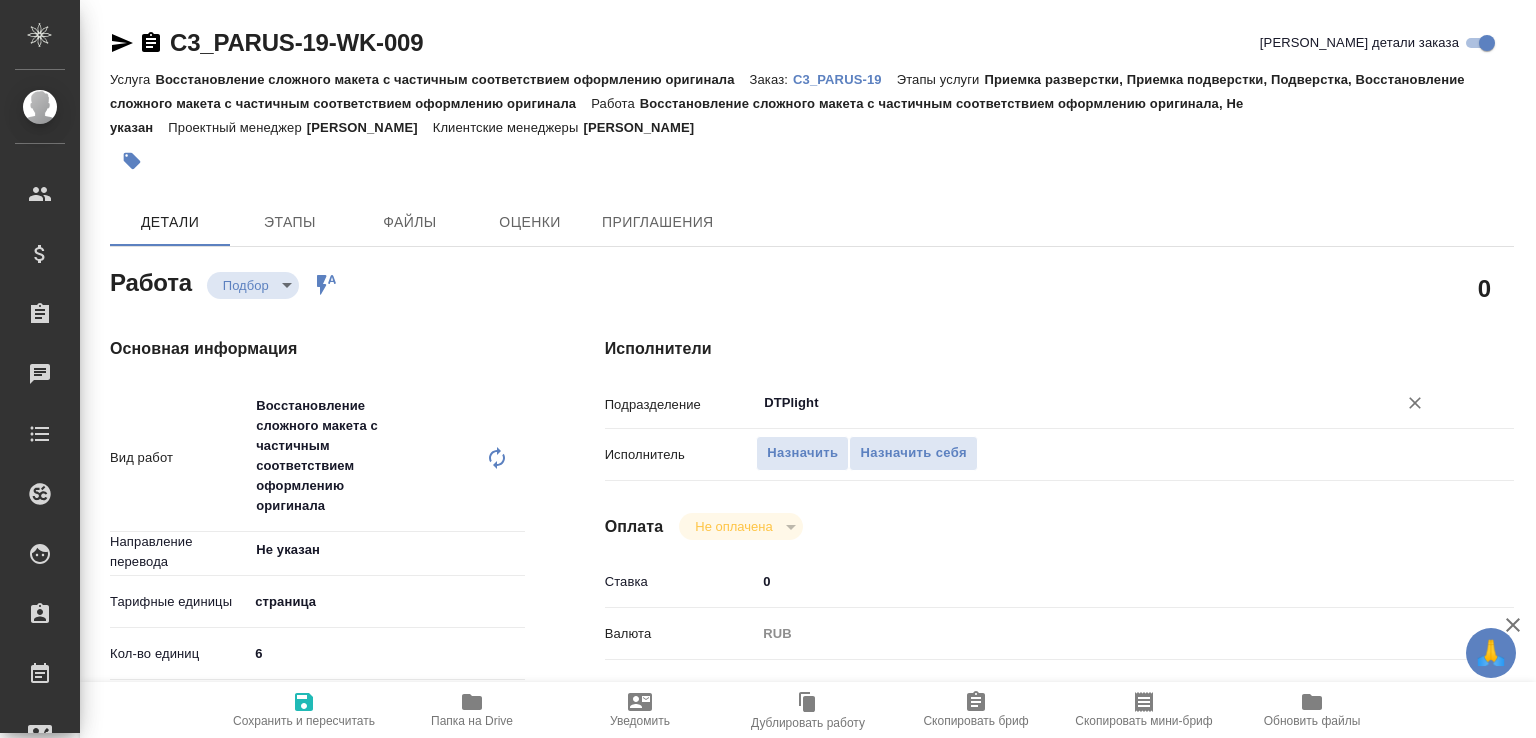 type on "DTPlight" 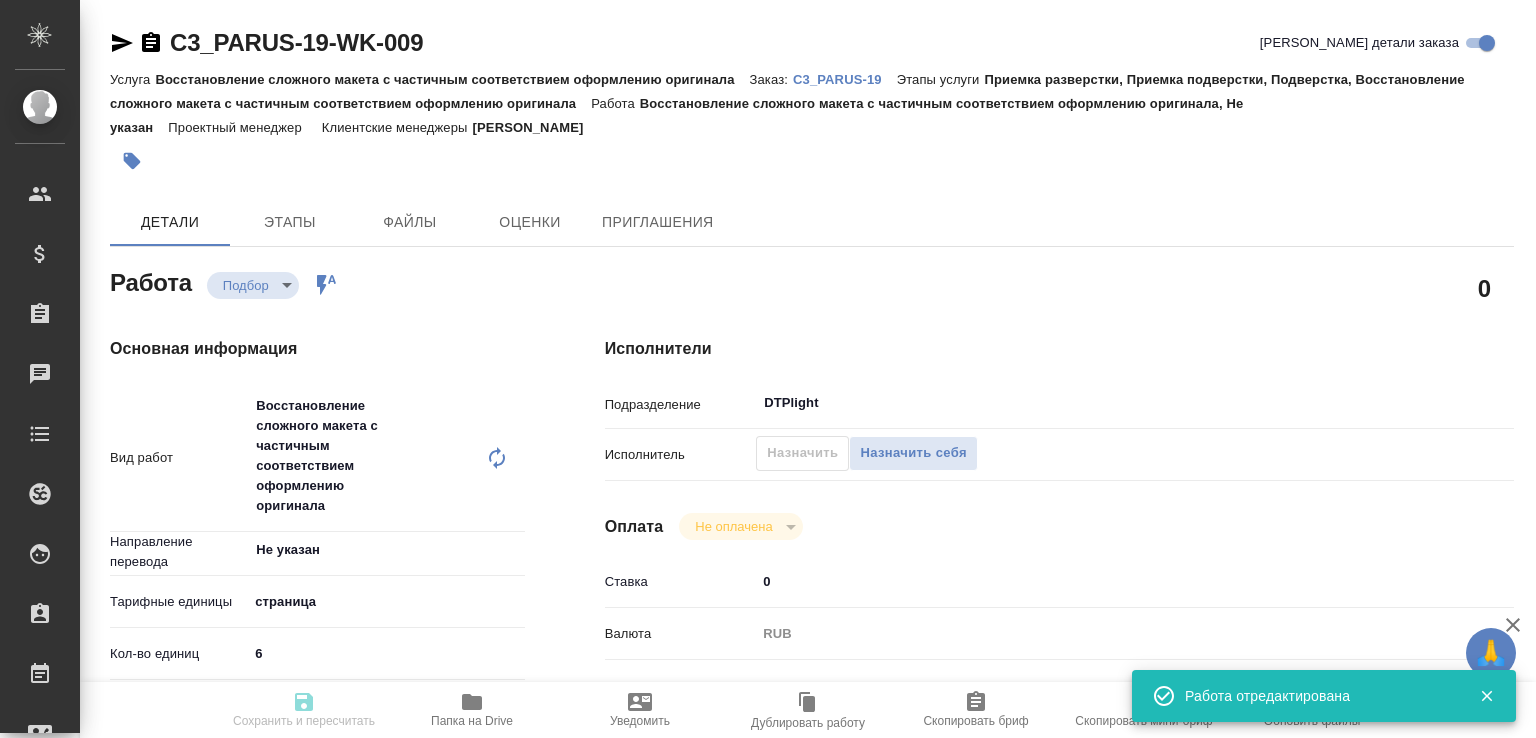 type on "recruiting" 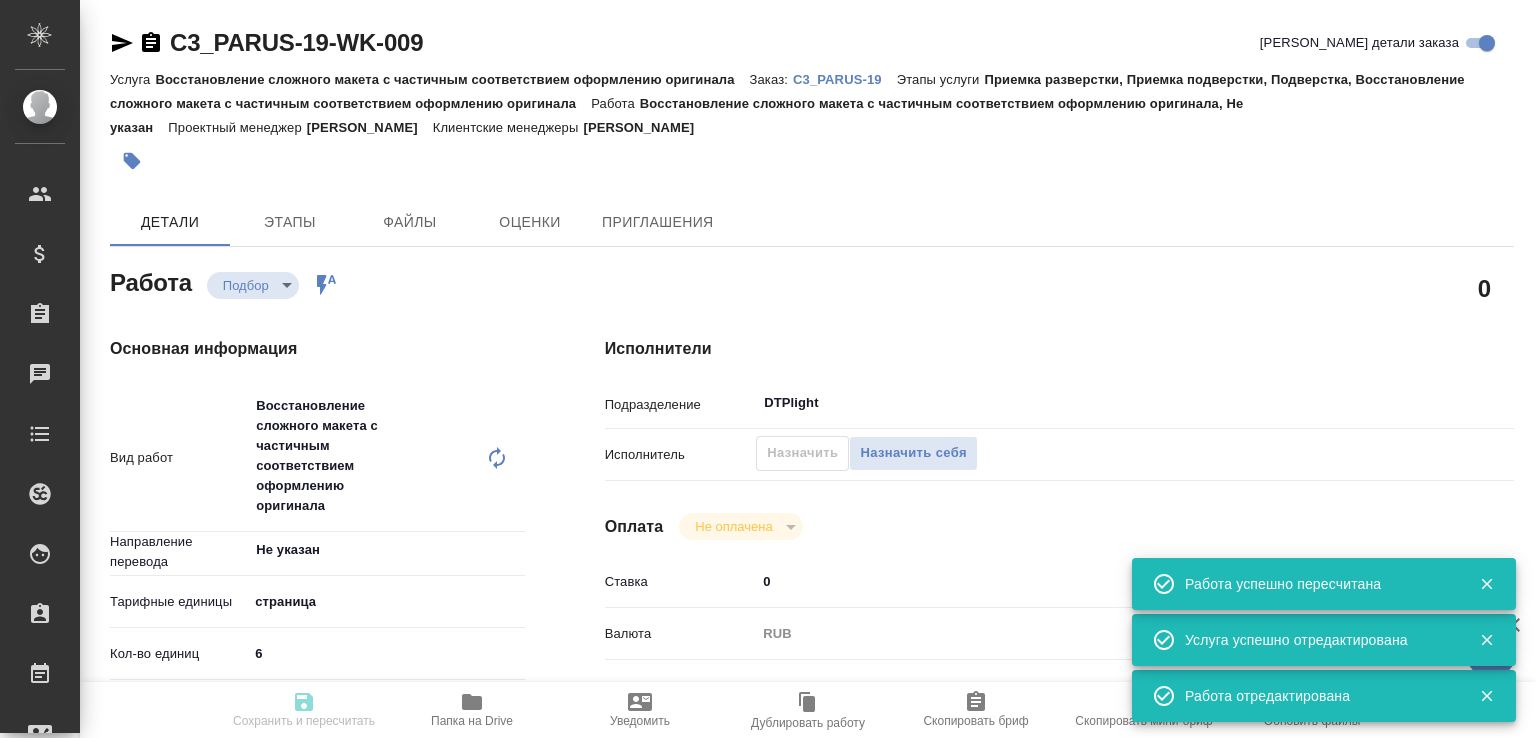 type on "recruiting" 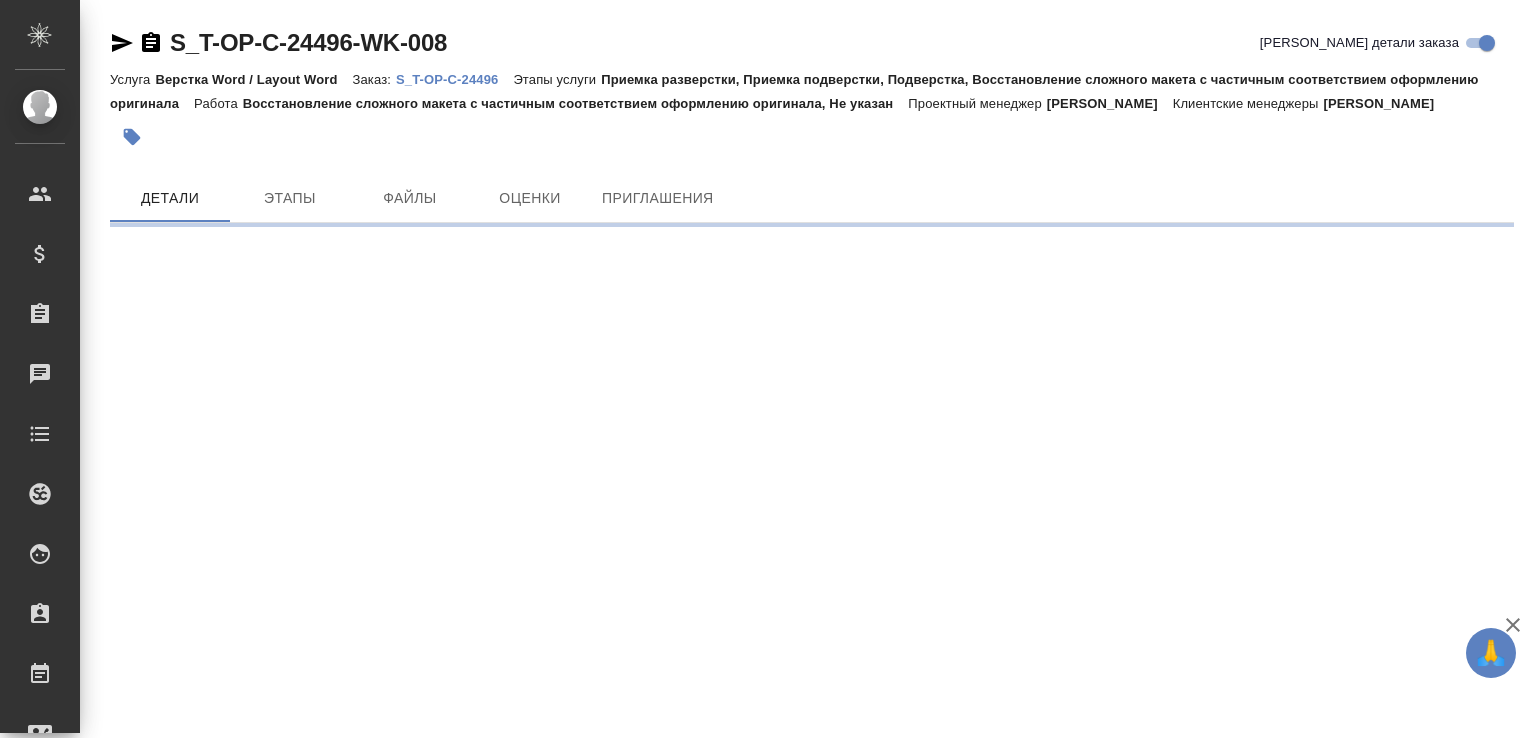 scroll, scrollTop: 0, scrollLeft: 0, axis: both 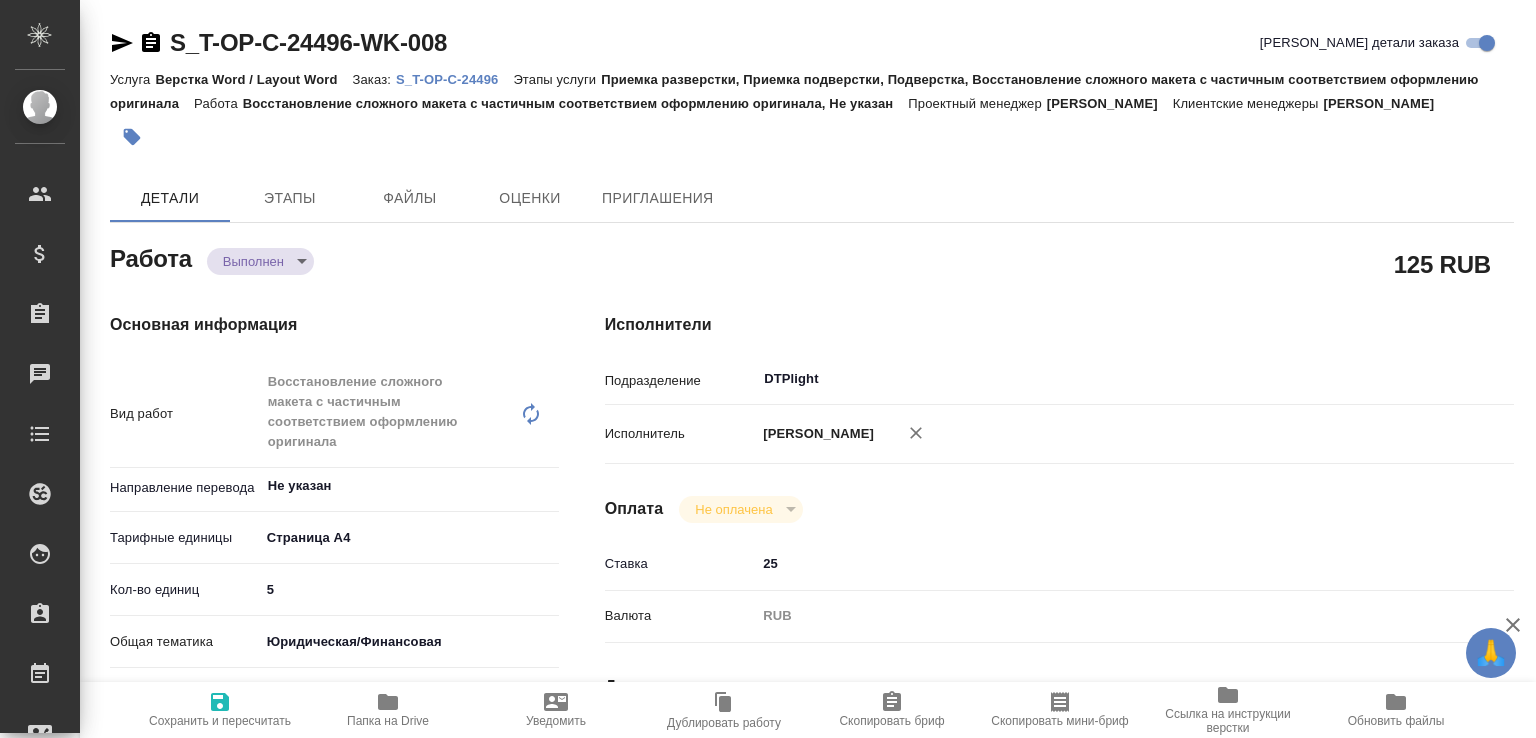 type on "x" 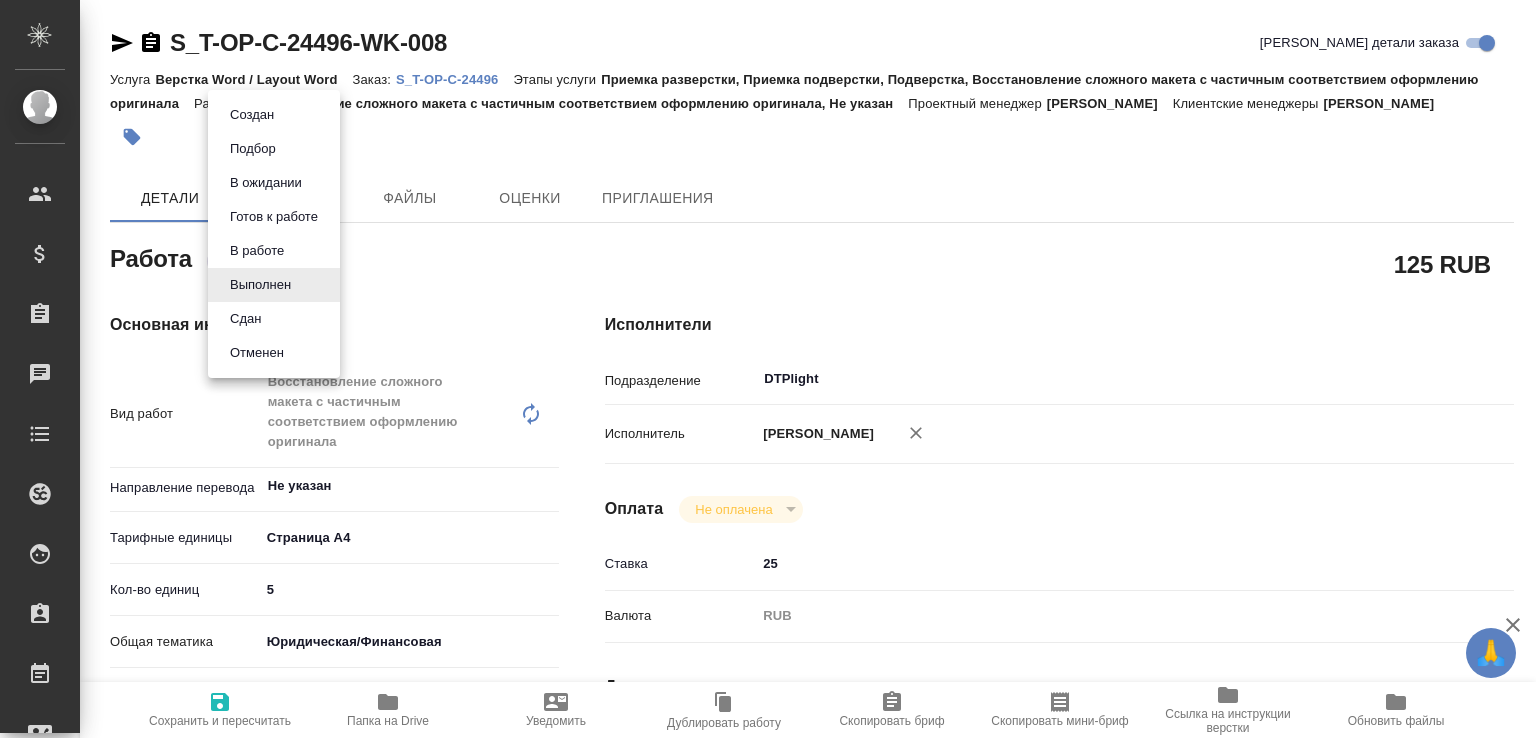 click on "Сдан" at bounding box center (274, 319) 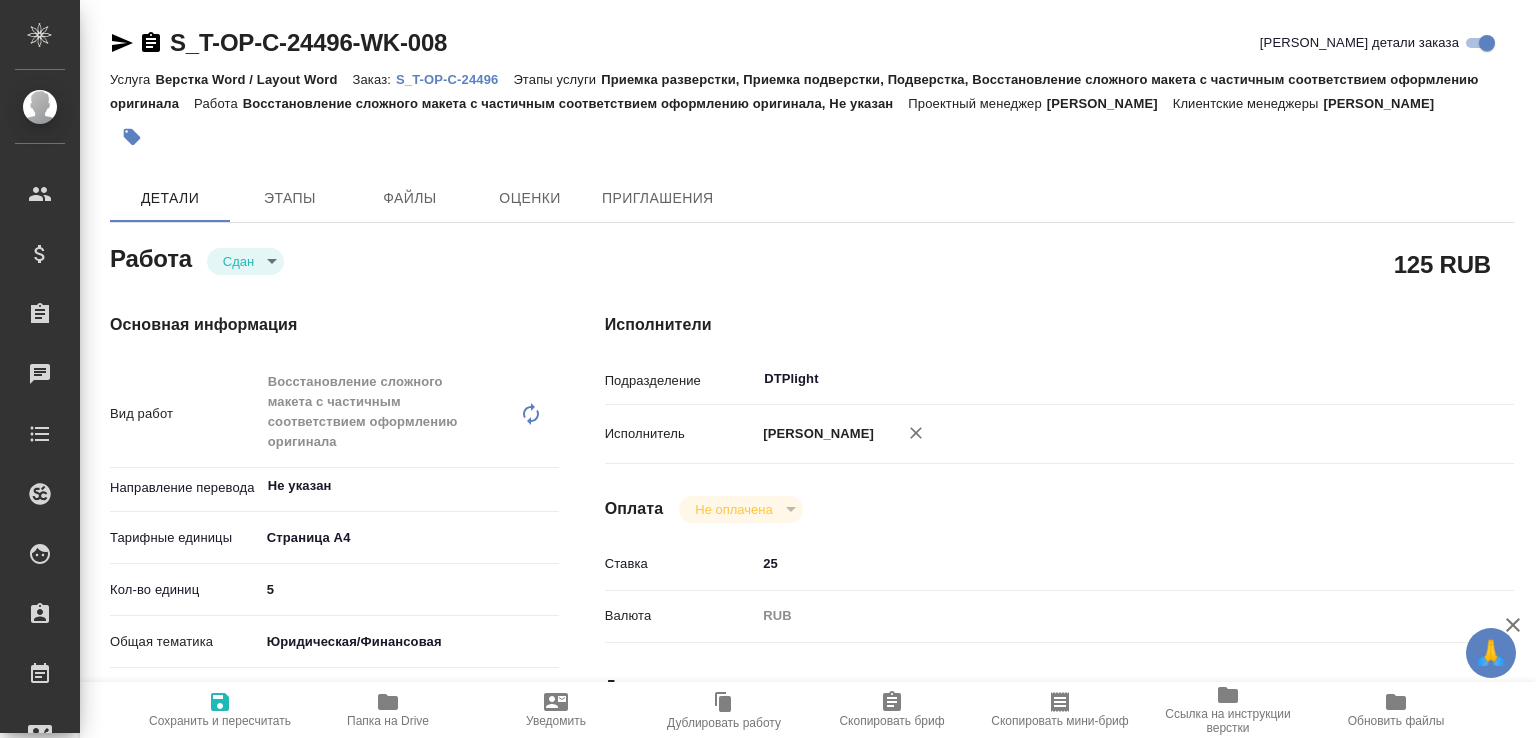 type on "x" 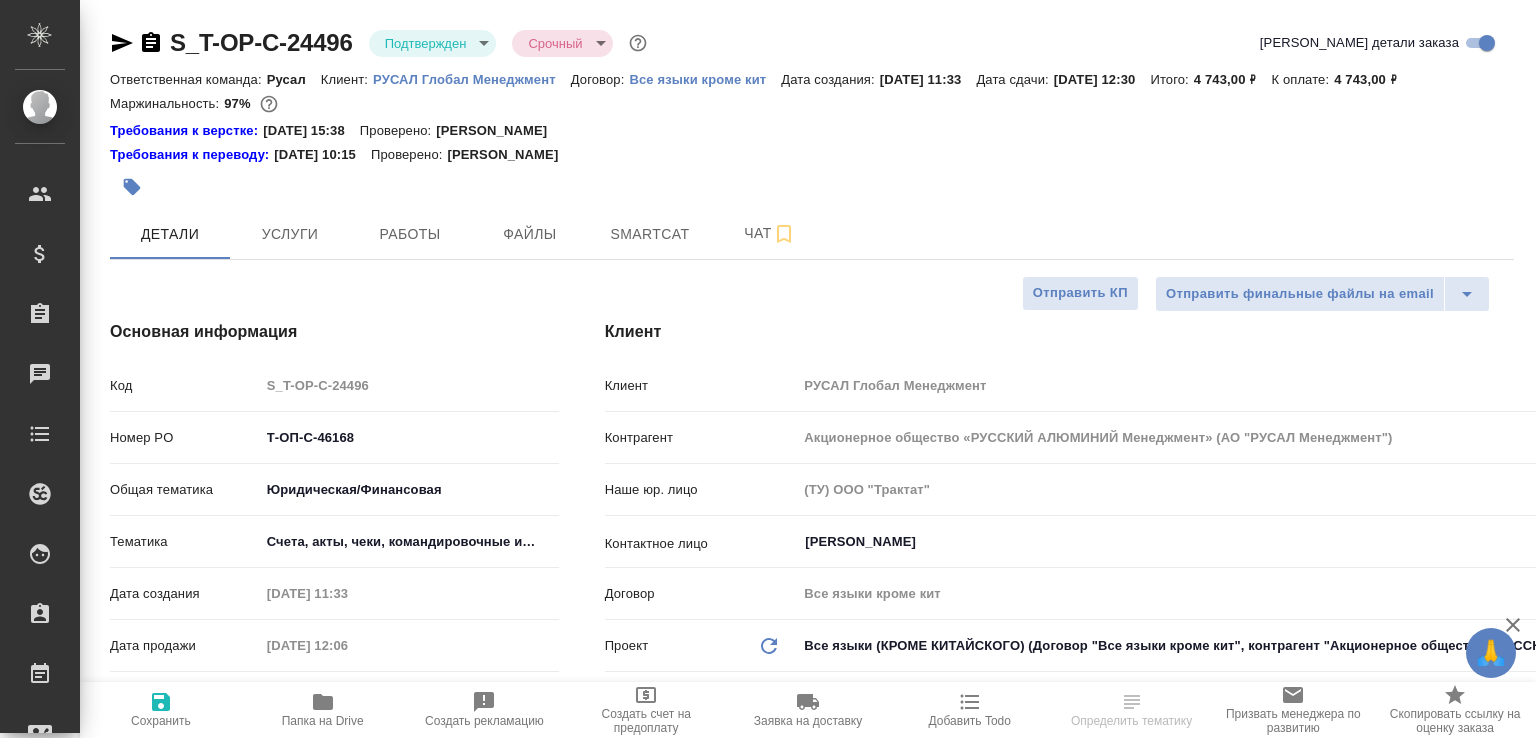 select on "RU" 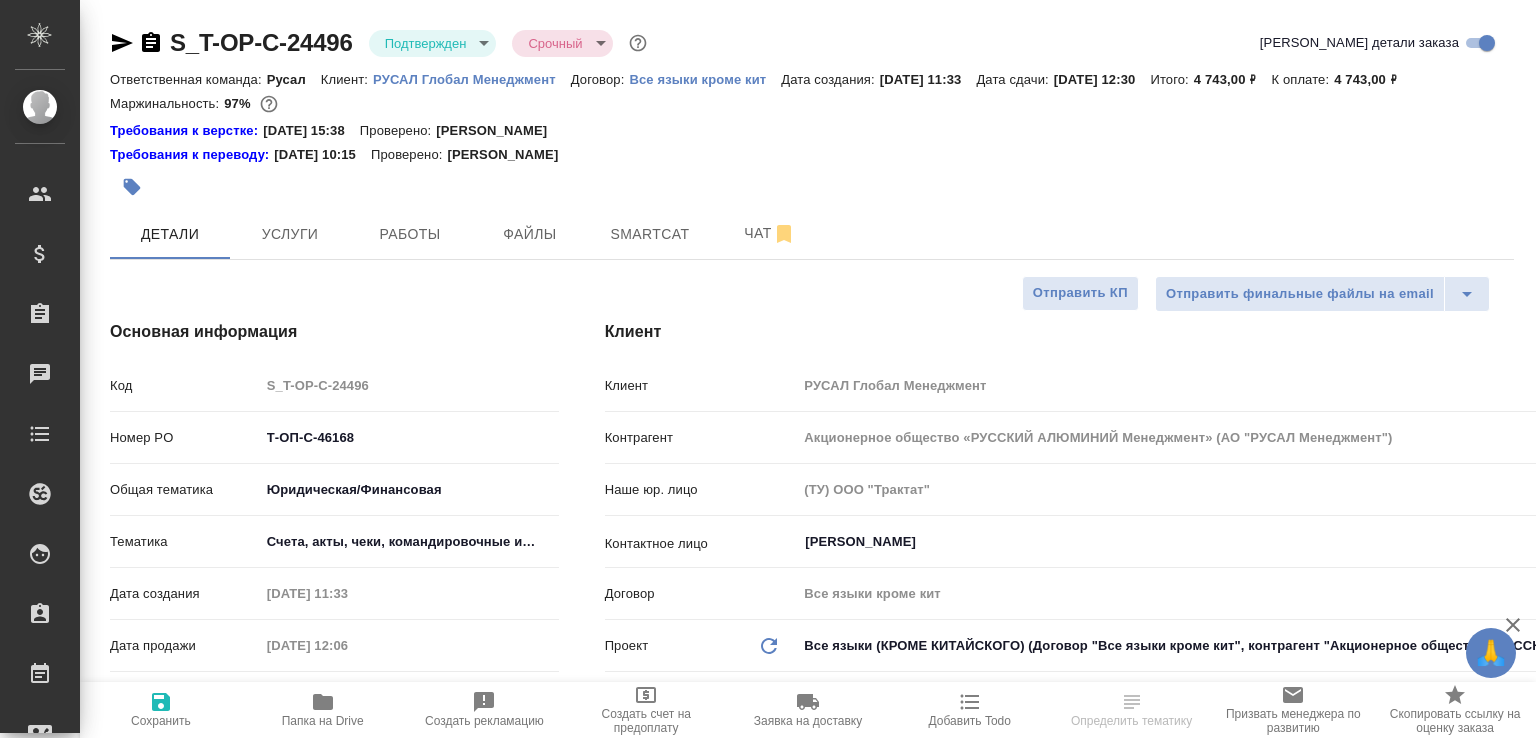 select on "RU" 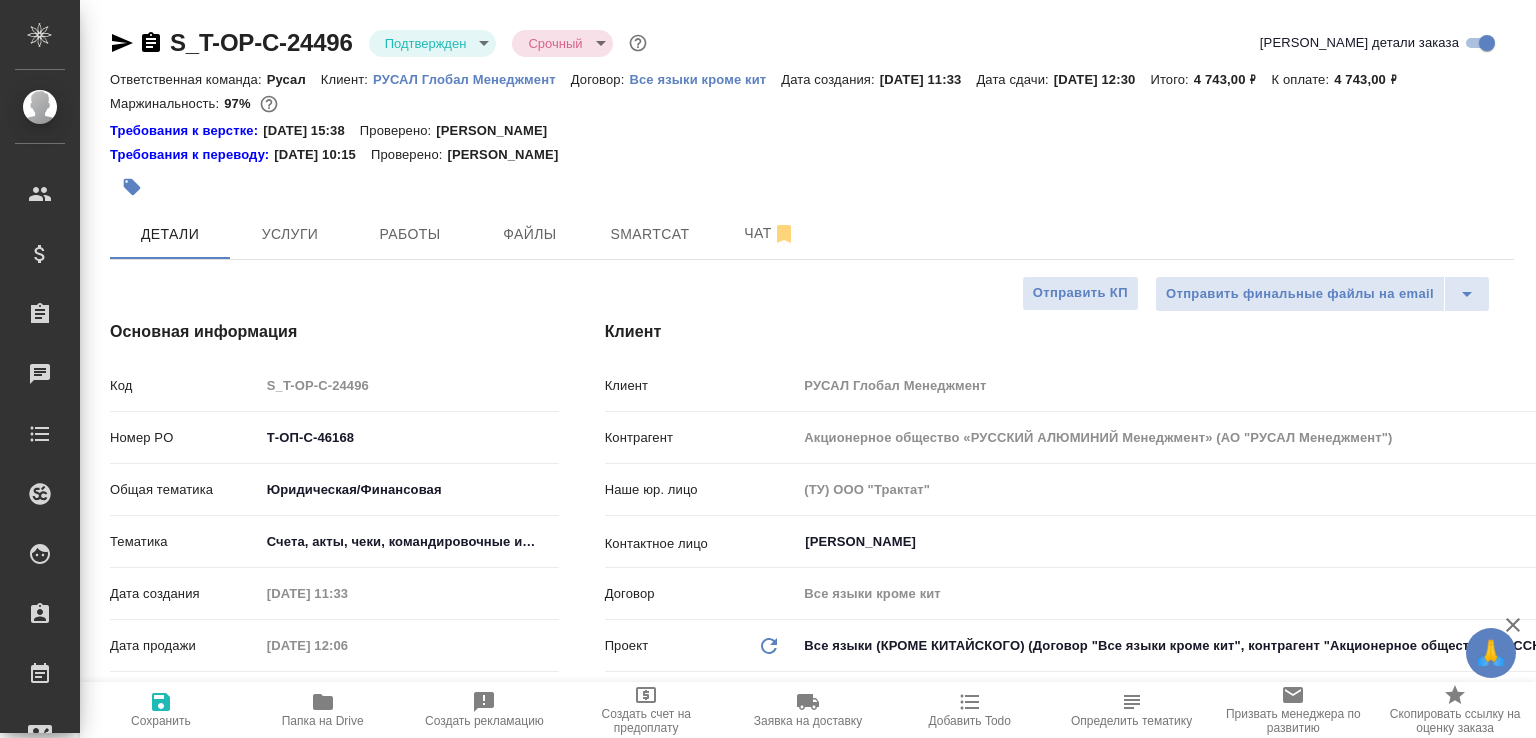 type on "x" 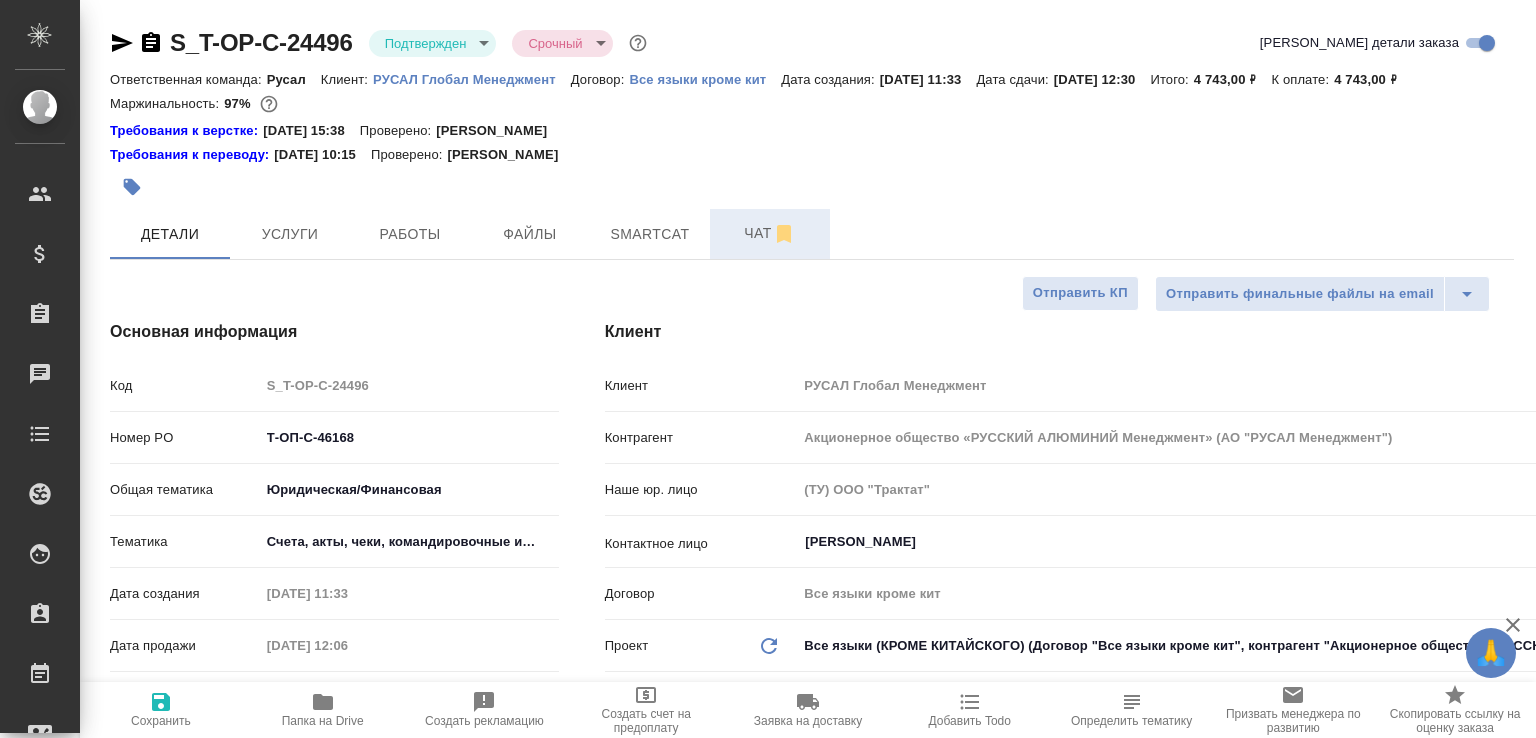 click on "Чат" at bounding box center [770, 234] 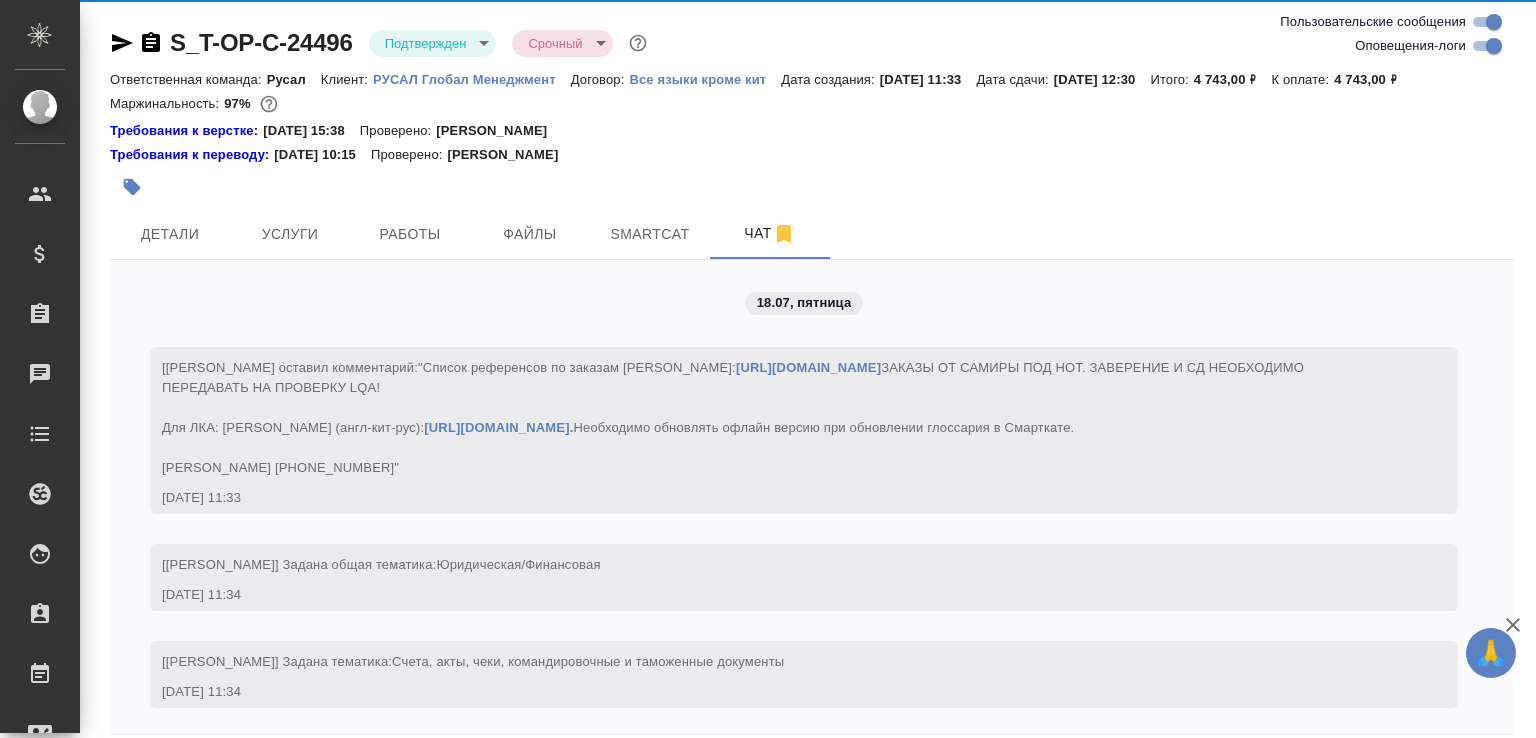 scroll, scrollTop: 2823, scrollLeft: 0, axis: vertical 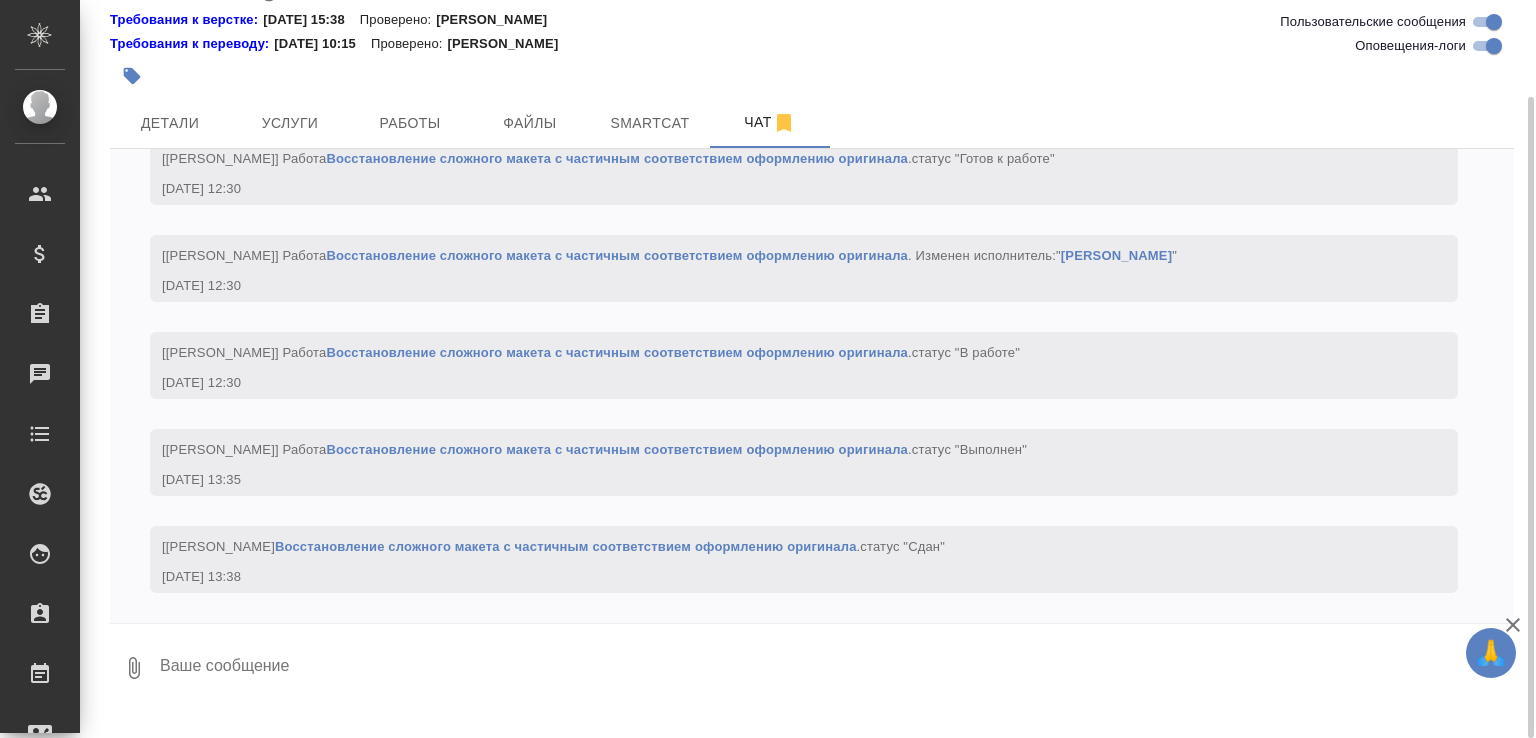 type 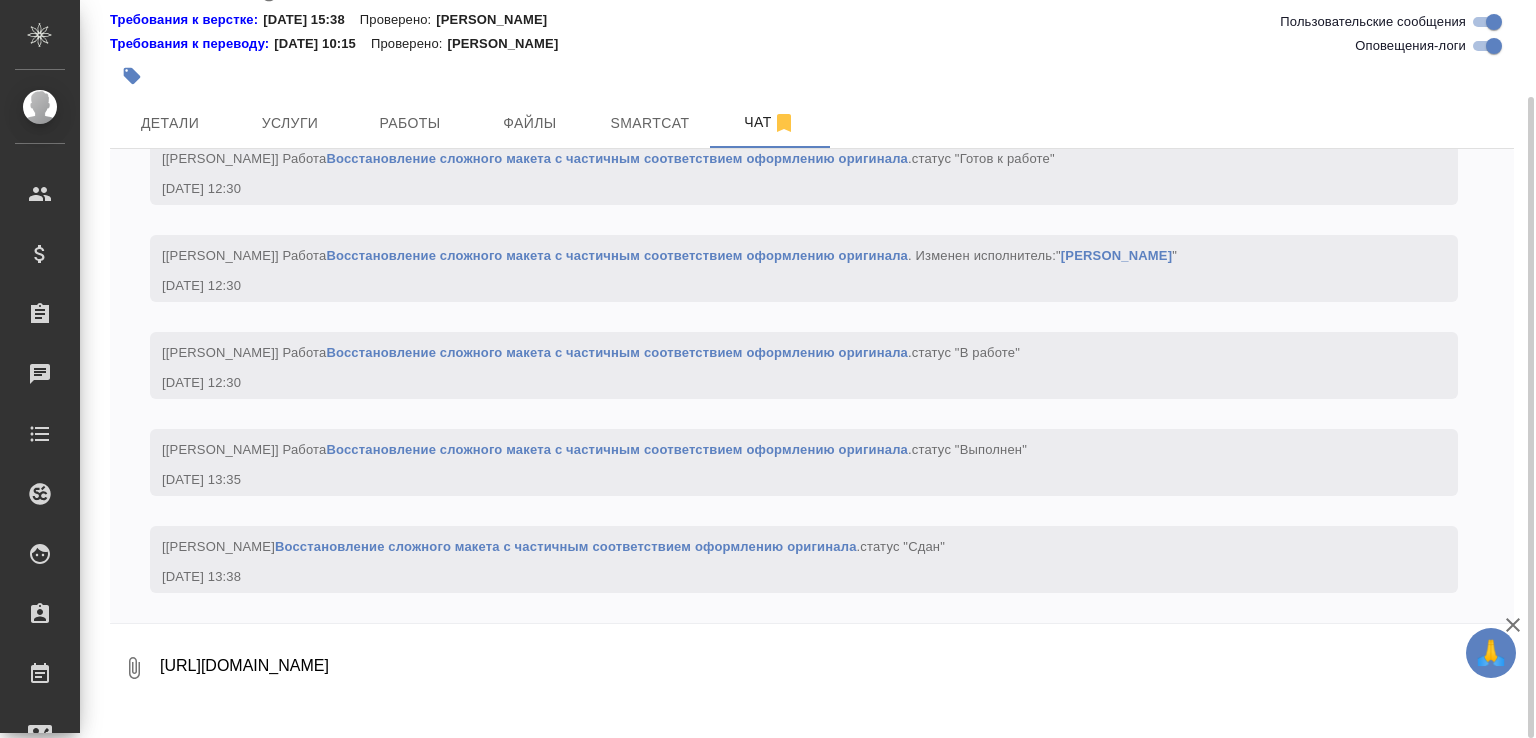 scroll, scrollTop: 13, scrollLeft: 0, axis: vertical 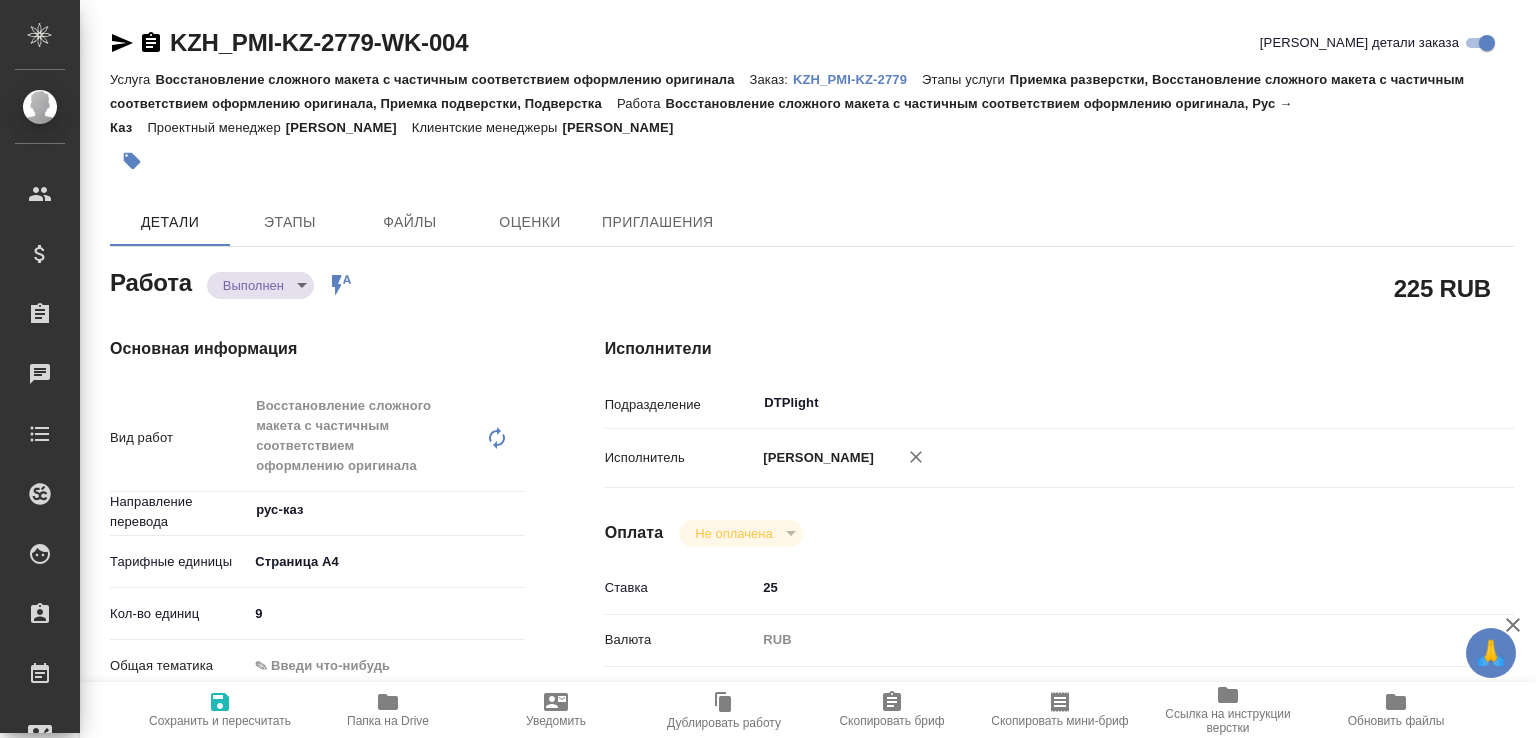 click on "Выполнен completed" at bounding box center (260, 285) 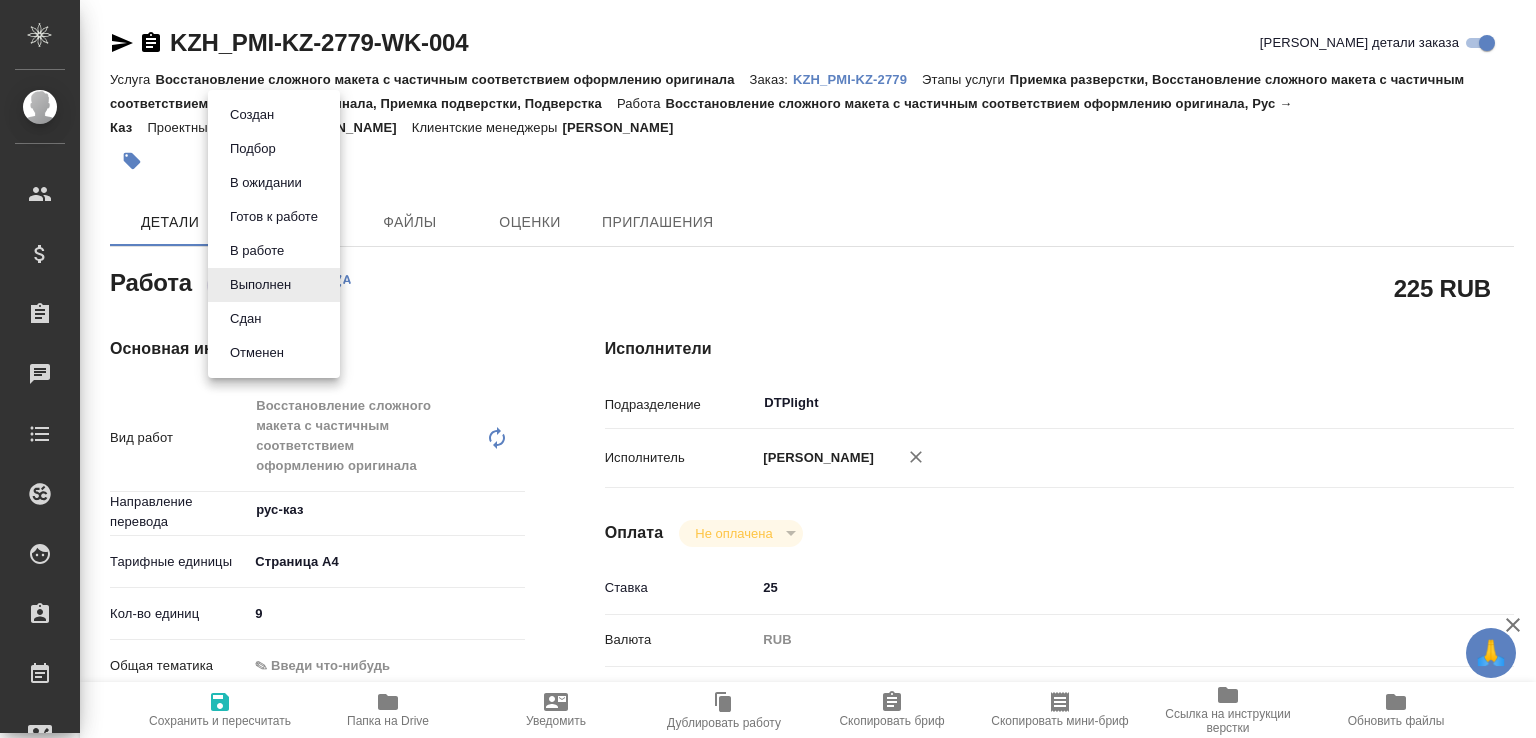 click on "🙏 .cls-1
fill:#fff;
AWATERA Малофеева Екатерина e.malofeeva Клиенты Спецификации Заказы Чаты Todo Проекты SC Исполнители Кандидаты Работы Входящие заявки Заявки на доставку Рекламации Проекты процессинга Конференции Выйти KZH_PMI-KZ-2779-WK-004 Кратко детали заказа Услуга Восстановление сложного макета с частичным соответствием оформлению оригинала Заказ: KZH_PMI-KZ-2779 Этапы услуги Приемка разверстки, Восстановление сложного макета с частичным соответствием оформлению оригинала, Приемка подверстки, Подверстка Работа Проектный менеджер Бабкина Анастасия Детали x" at bounding box center [768, 369] 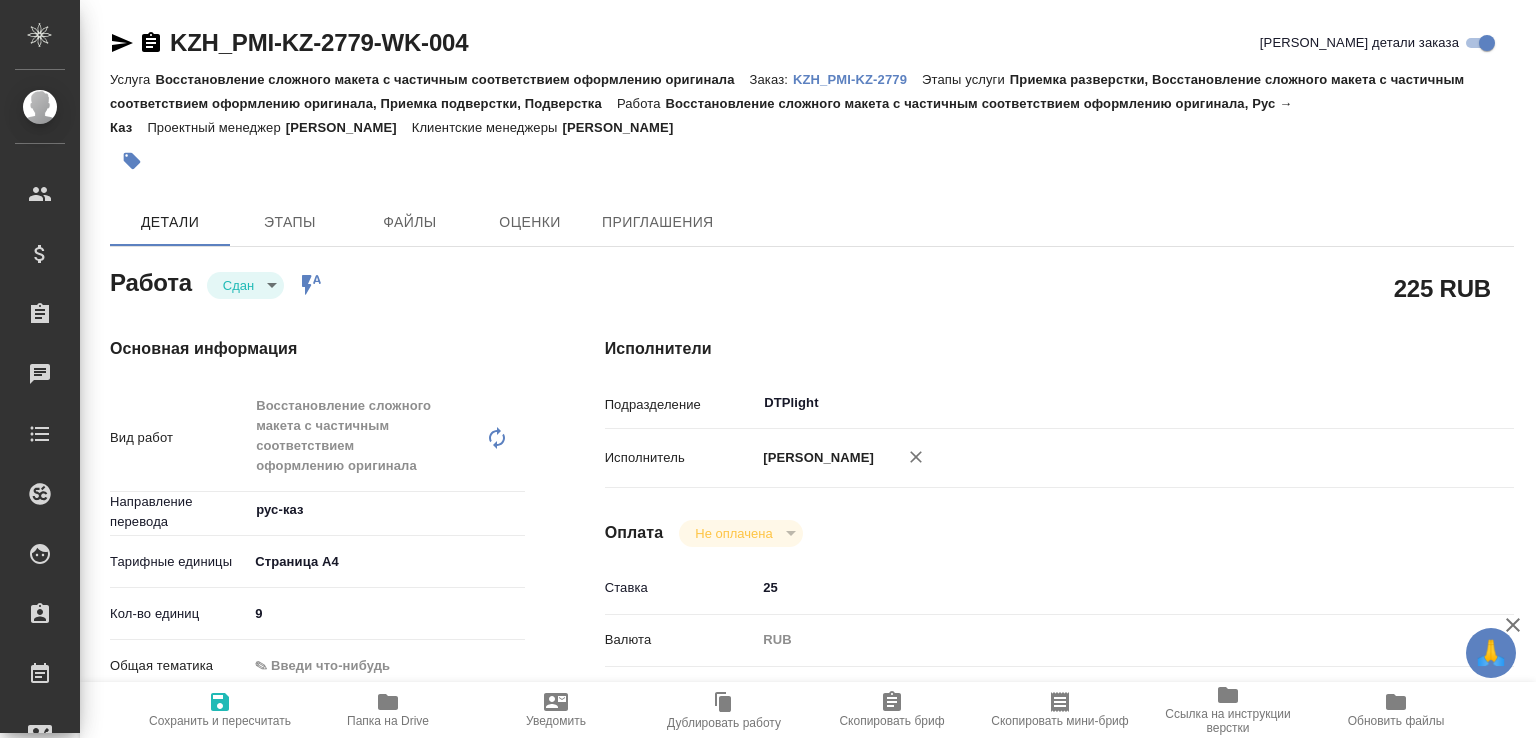 type on "x" 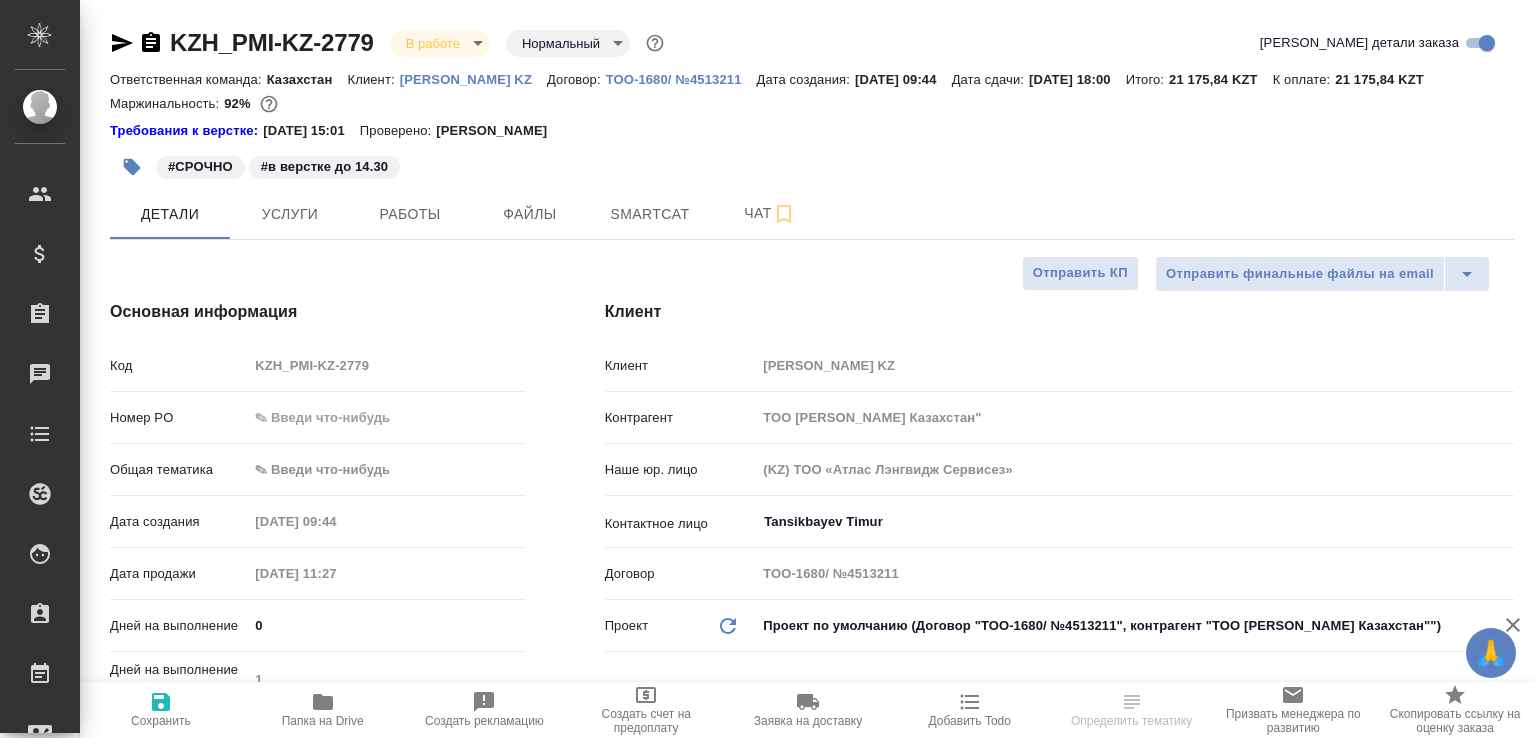 select on "RU" 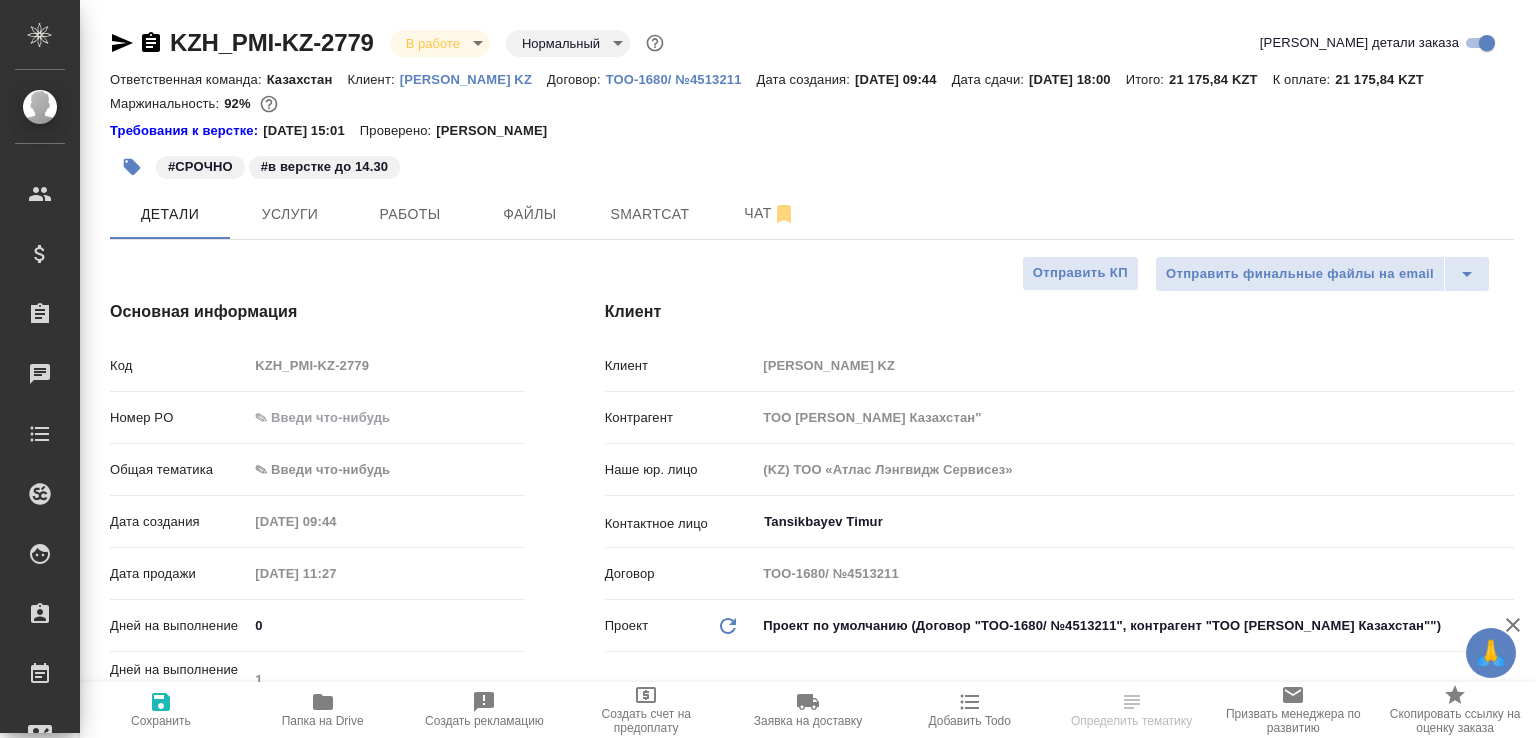 select on "RU" 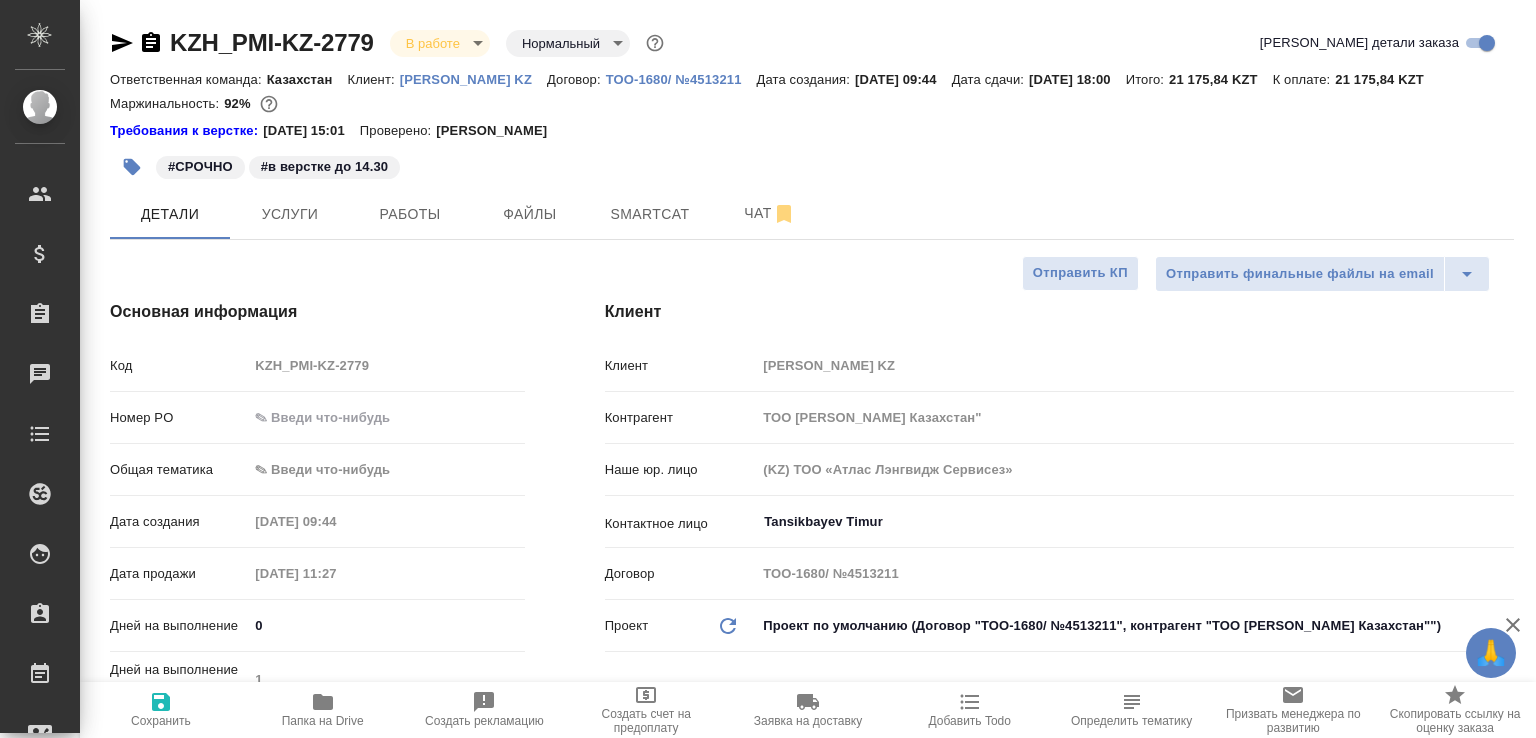 scroll, scrollTop: 0, scrollLeft: 0, axis: both 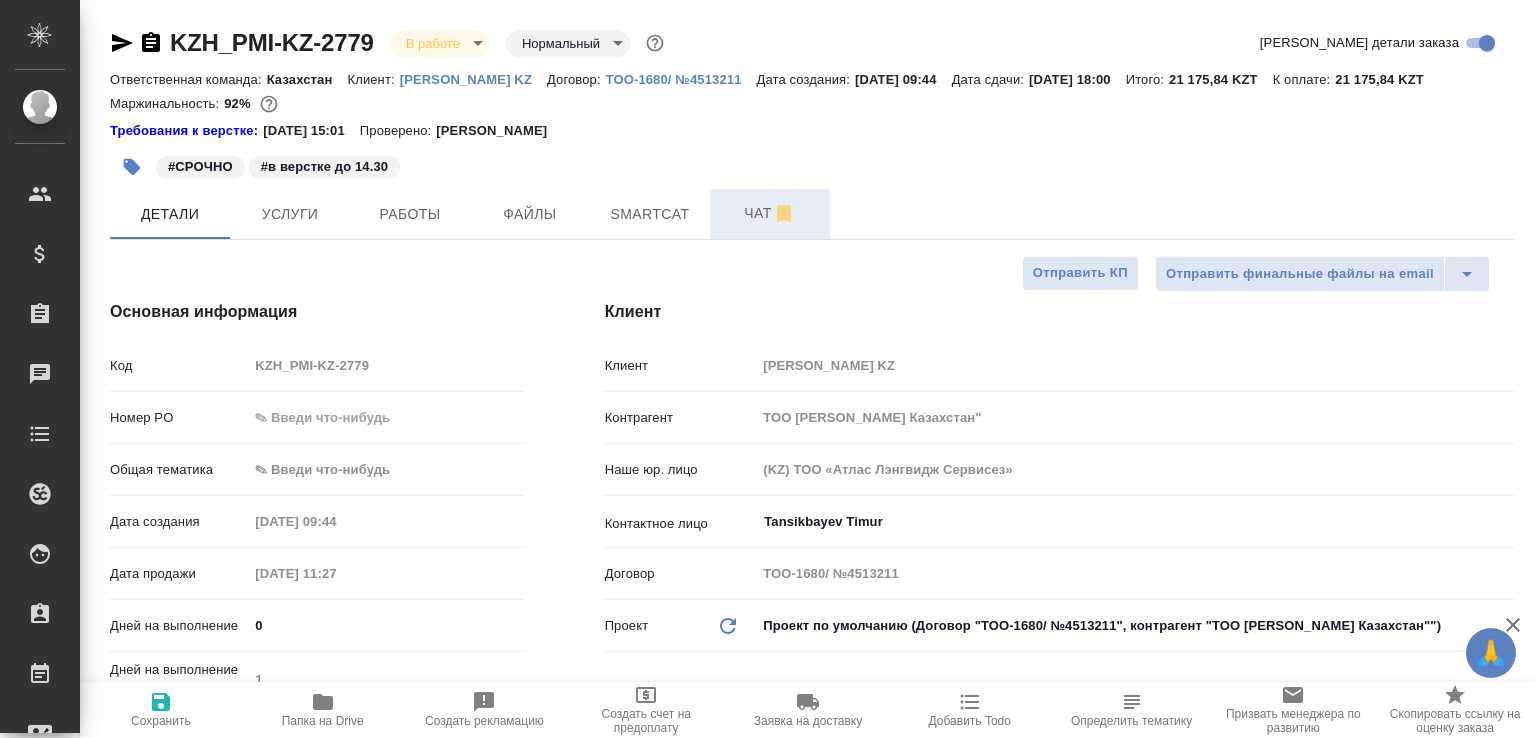 click on "Чат" at bounding box center [770, 213] 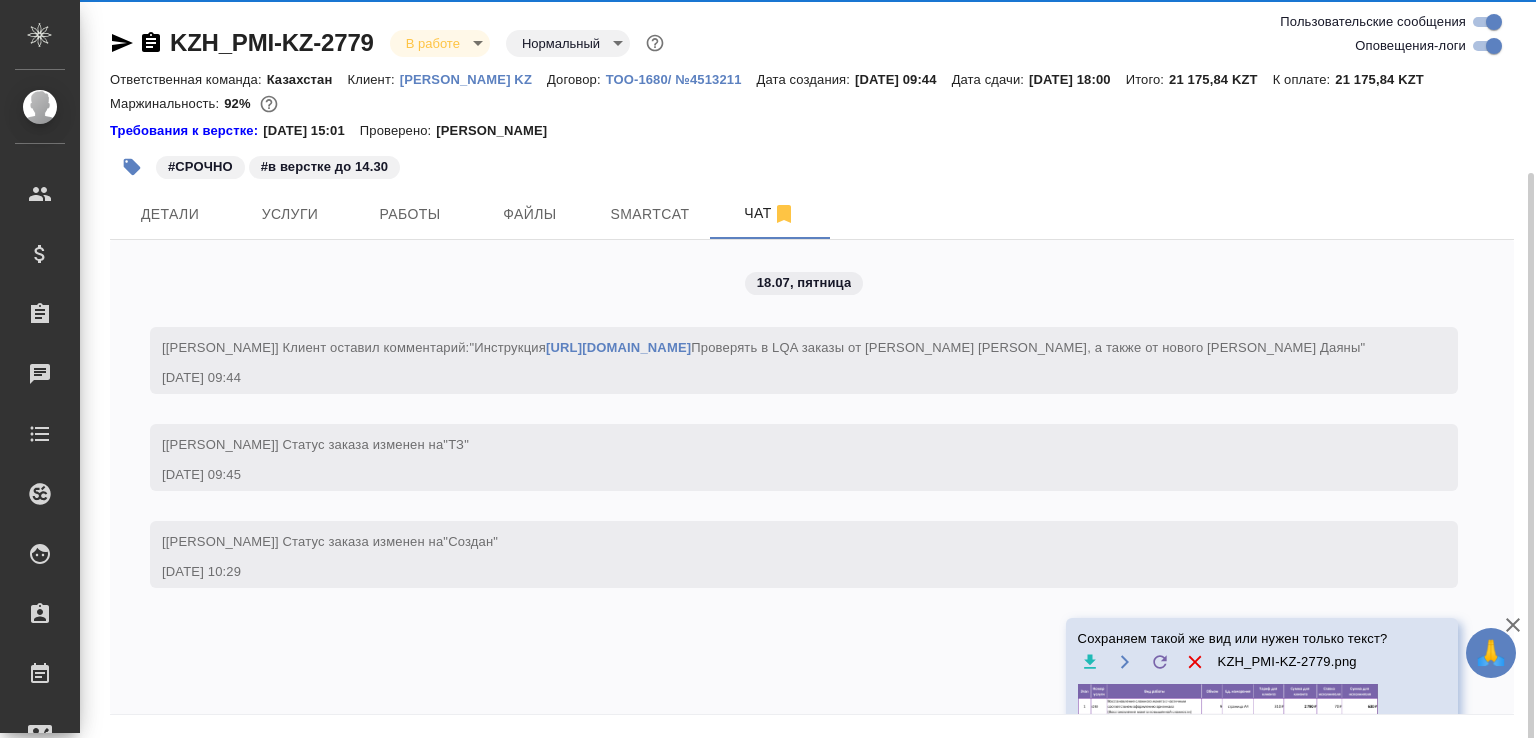 scroll, scrollTop: 91, scrollLeft: 0, axis: vertical 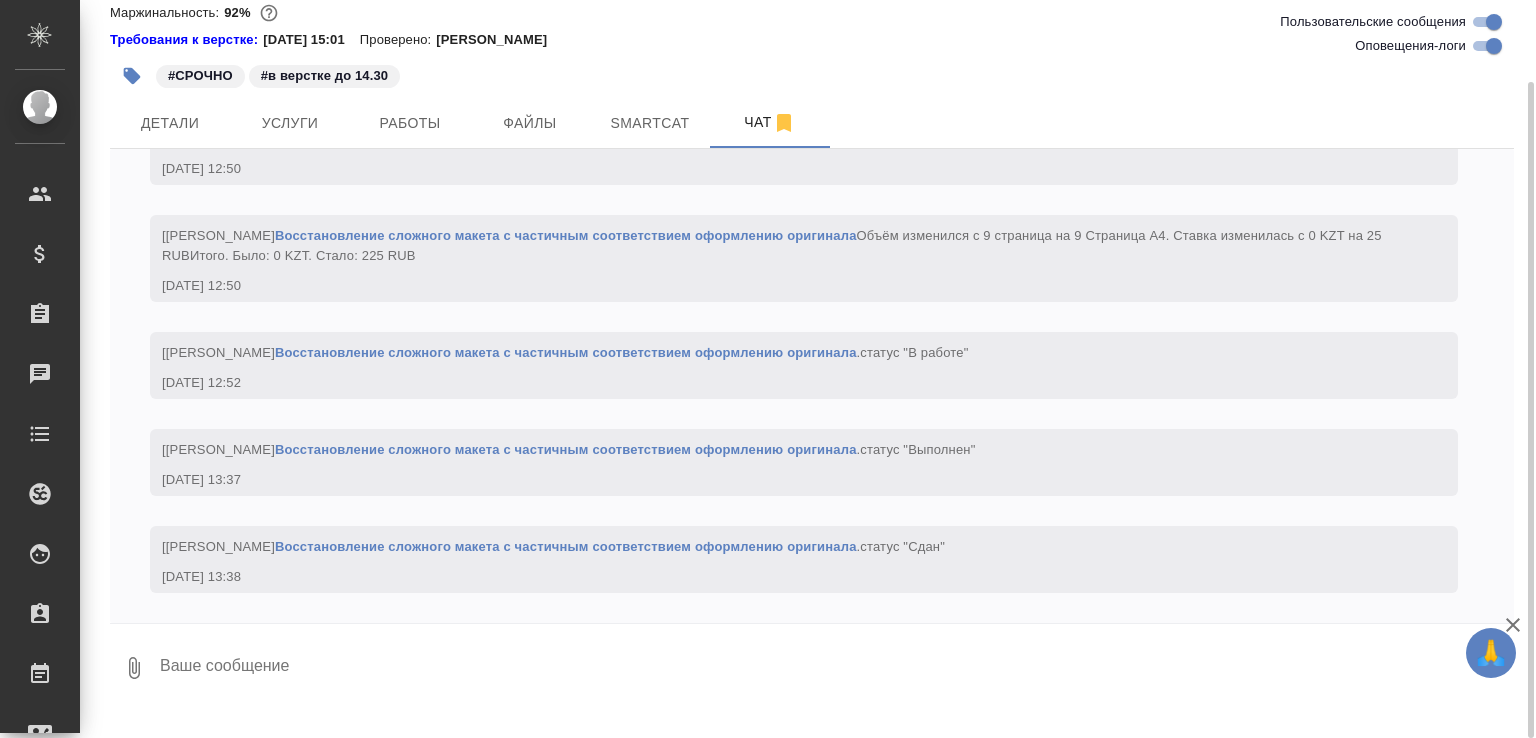 click at bounding box center (836, 668) 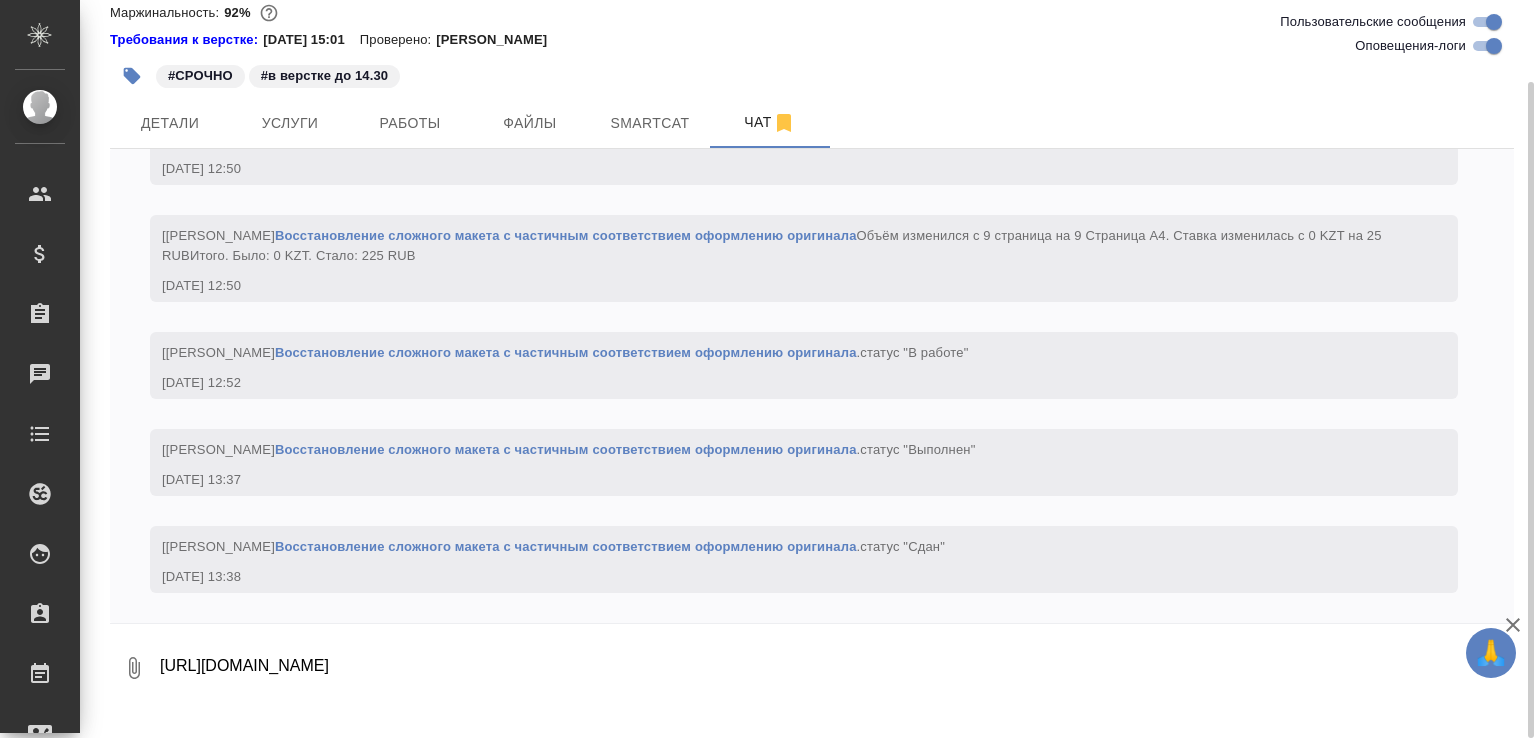 type on "[URL][DOMAIN_NAME]" 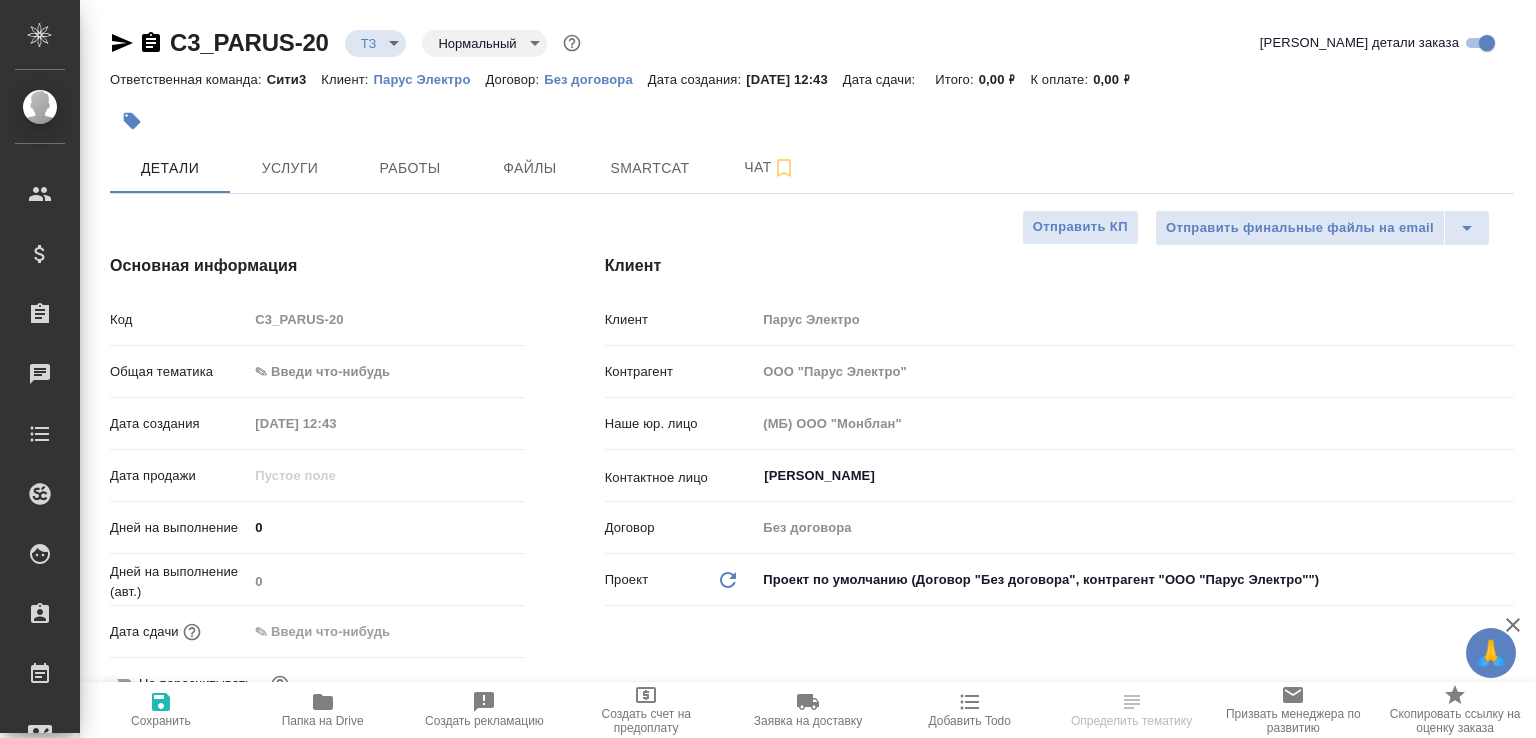 select on "RU" 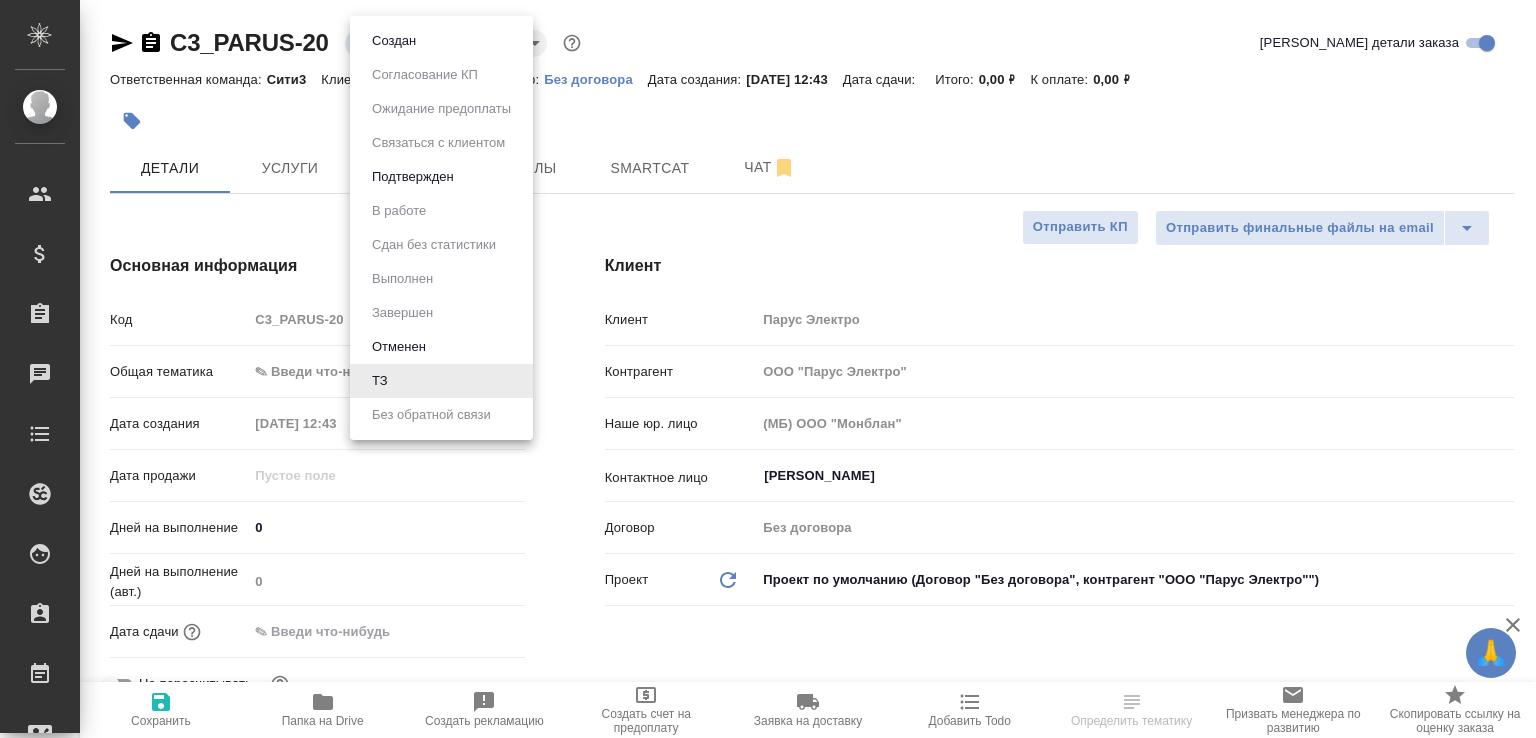 click on "🙏 .cls-1
fill:#fff;
AWATERA [PERSON_NAME]malofeeva Клиенты Спецификации Заказы Чаты Todo Проекты SC Исполнители Кандидаты Работы Входящие заявки Заявки на доставку Рекламации Проекты процессинга Конференции Выйти C3_PARUS-20 ТЗ tz Нормальный normal Кратко детали заказа Ответственная команда: Сити3 Клиент: Парус Электро Договор: Без договора Дата создания: [DATE] 12:43 Дата сдачи: Итого: 0,00 ₽ К оплате: 0,00 ₽ Детали Услуги Работы Файлы Smartcat Чат Отправить финальные файлы на email Отправить КП Основная информация Код C3_PARUS-20 Общая тематика ✎ Введи что-нибудь 0 0 ​ x x" at bounding box center [768, 369] 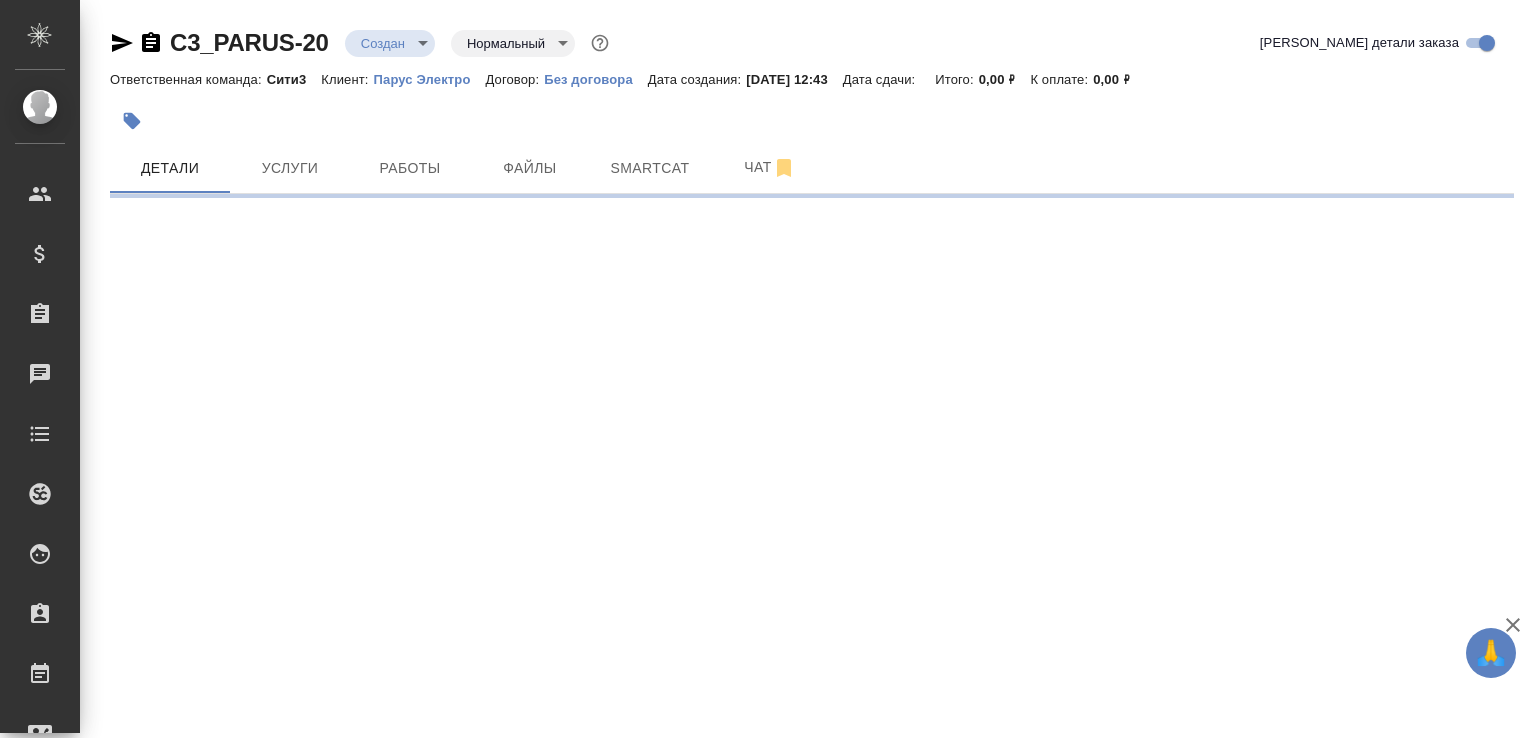 select on "RU" 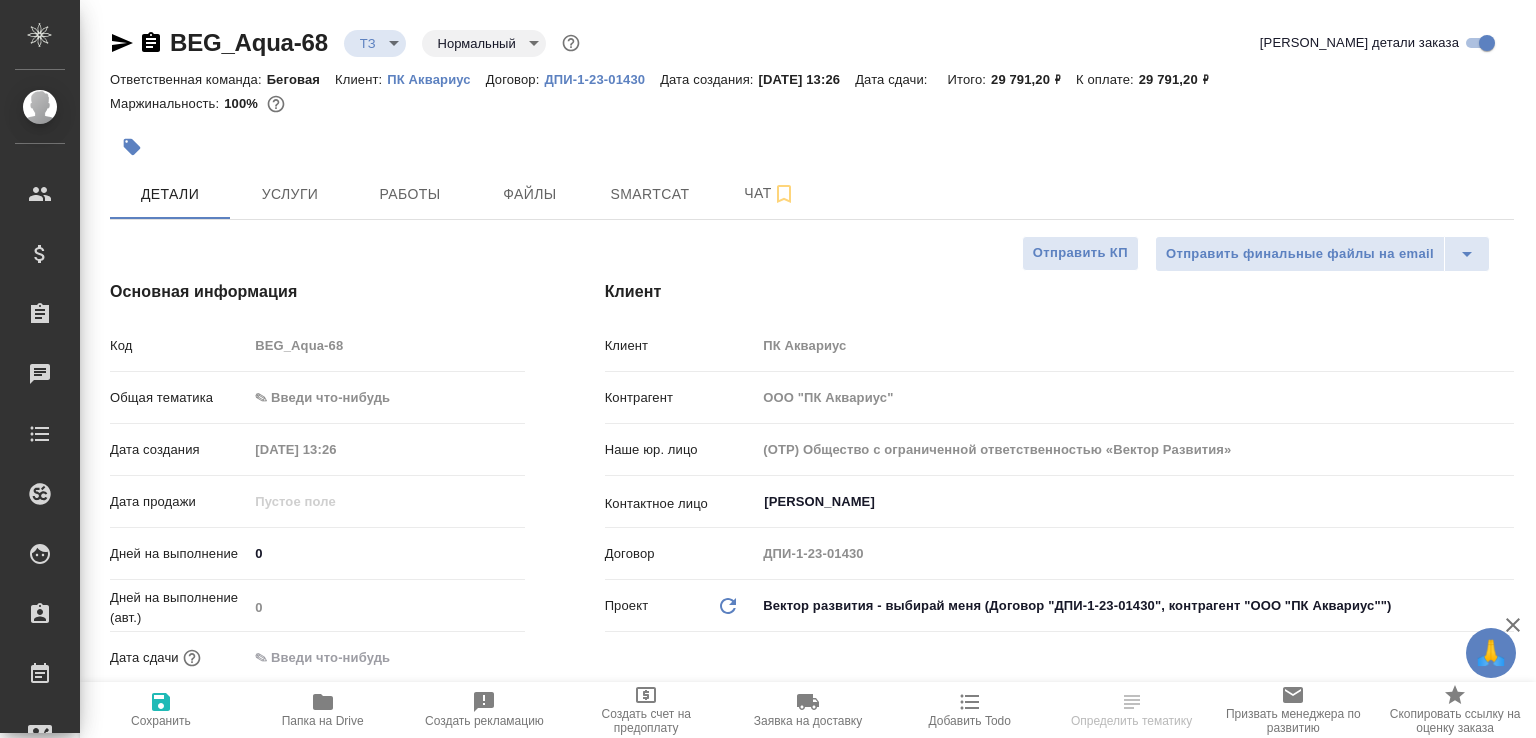 select on "RU" 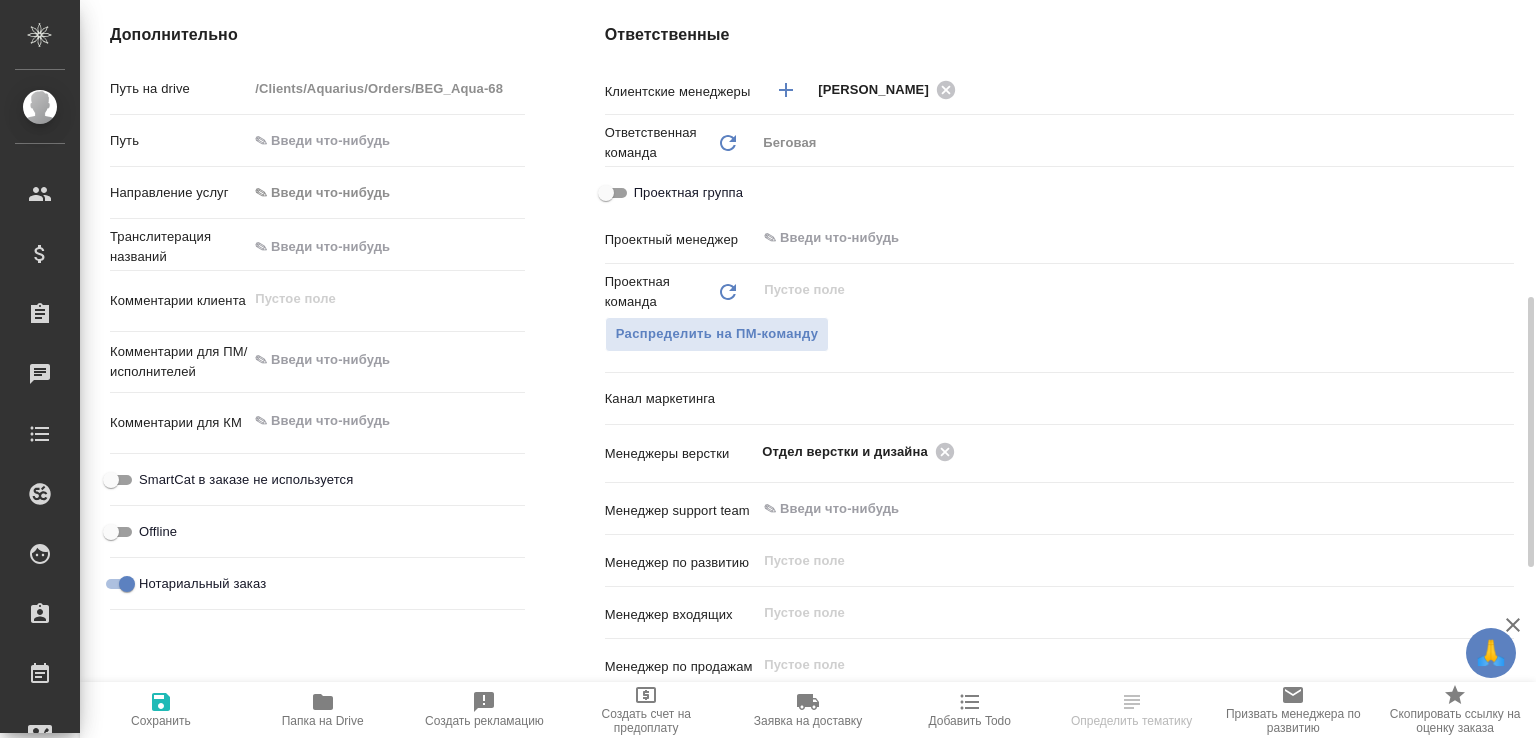 scroll, scrollTop: 1013, scrollLeft: 0, axis: vertical 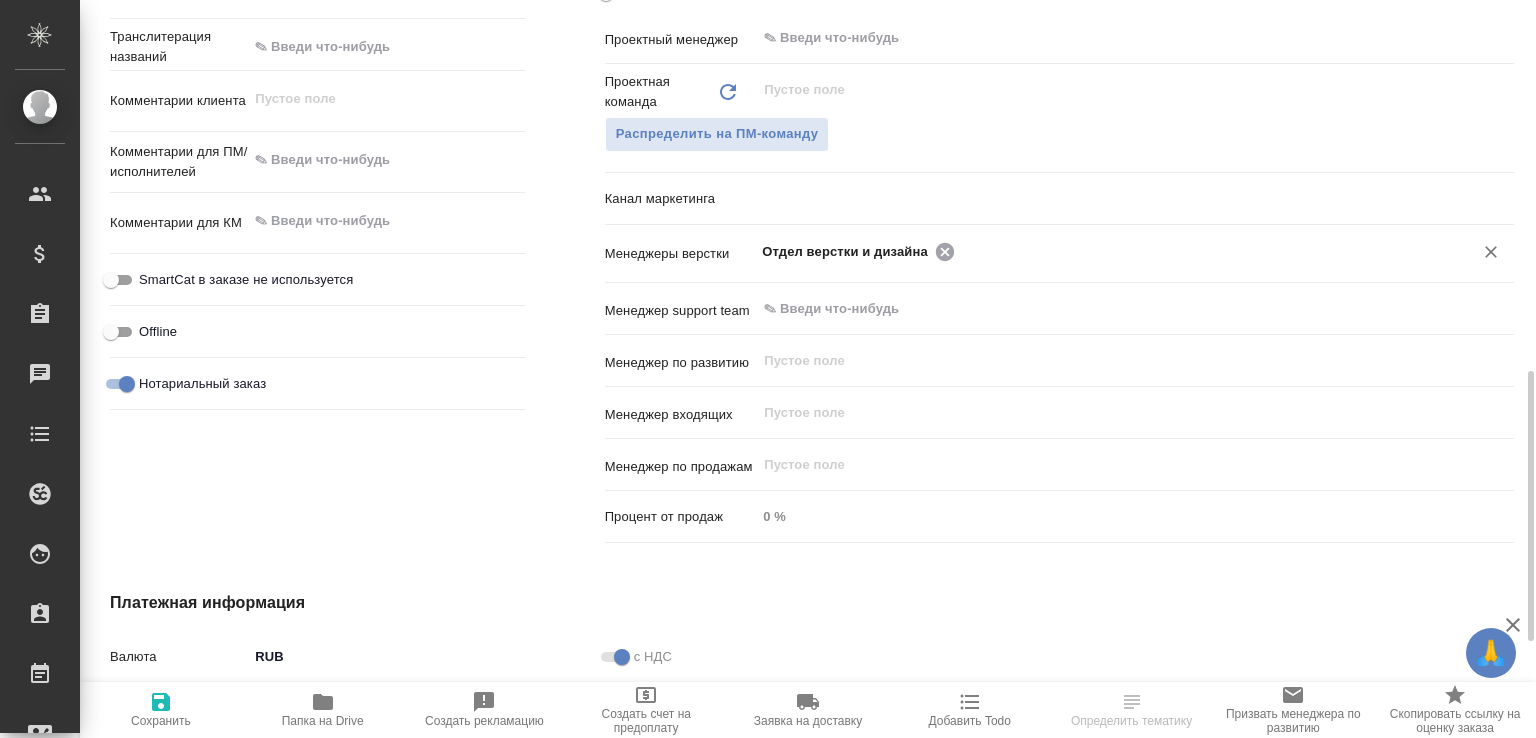 click 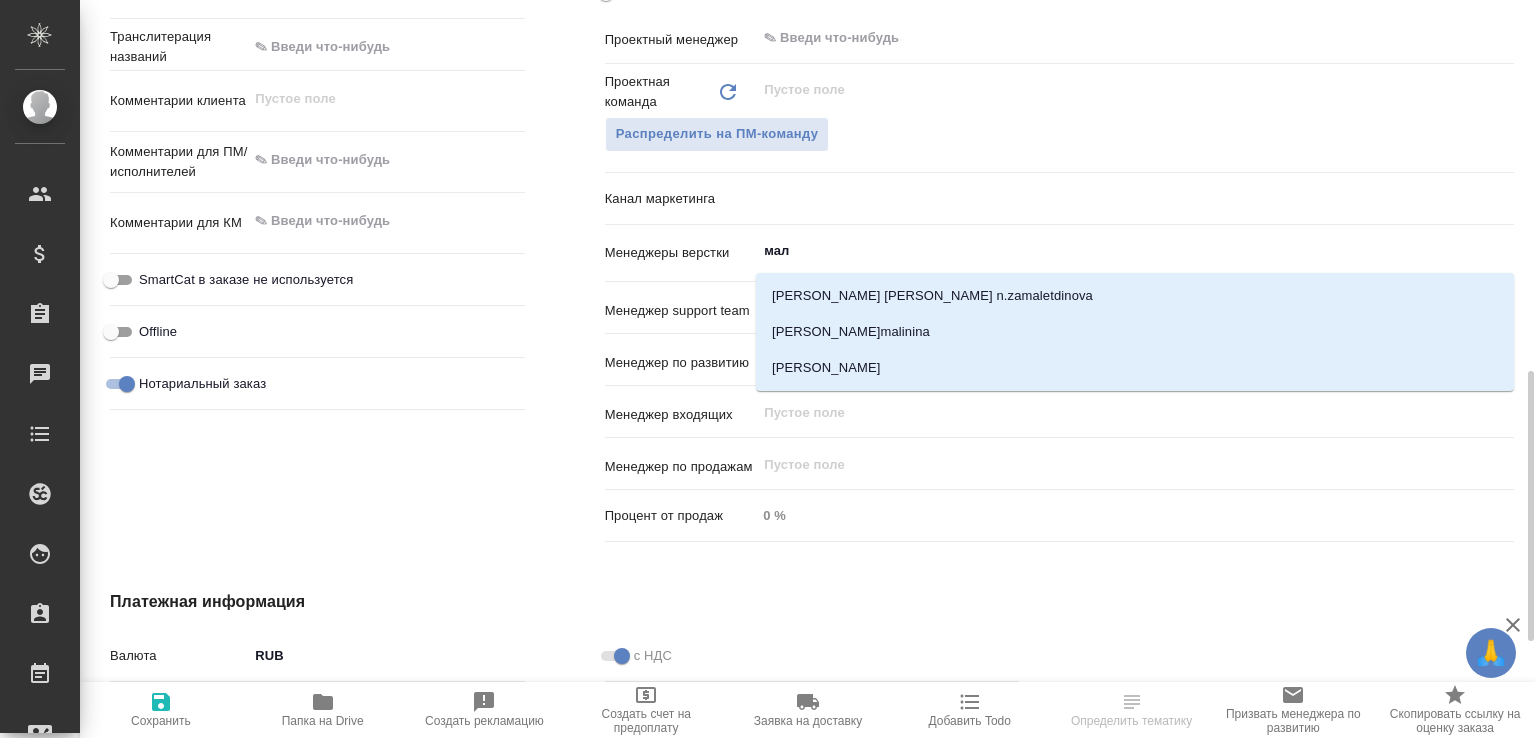 type on "мало" 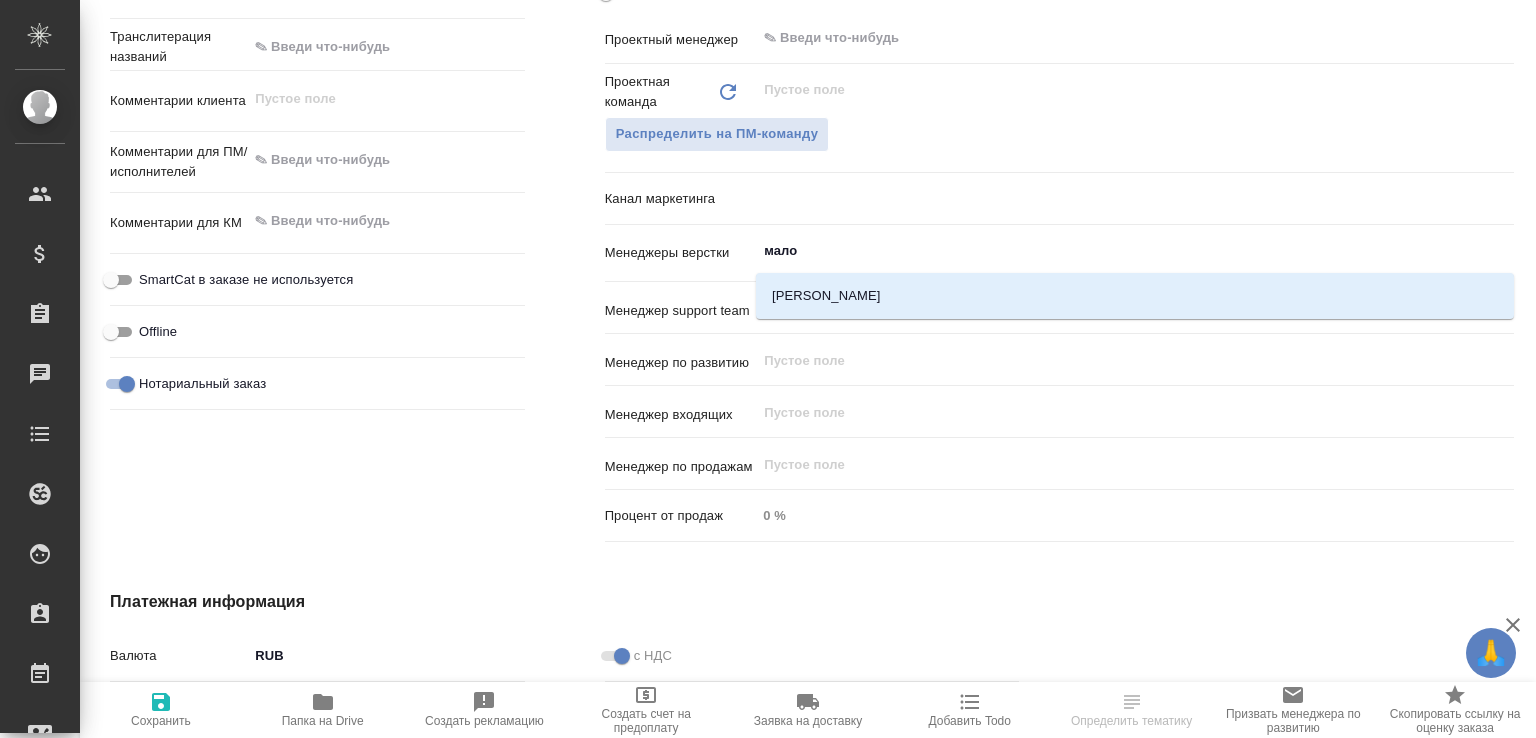 click on "[PERSON_NAME]" at bounding box center [1135, 296] 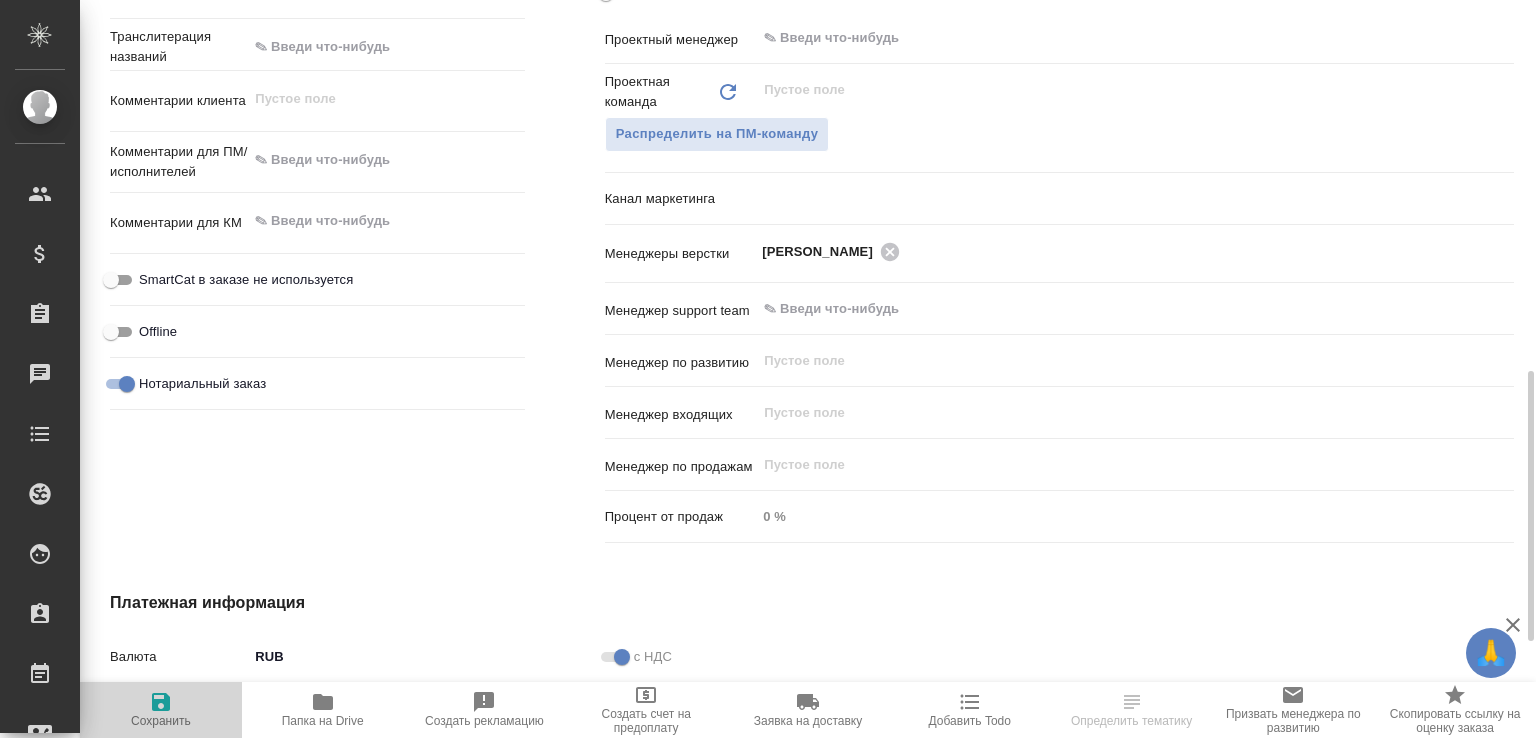 click on "Сохранить" at bounding box center [161, 710] 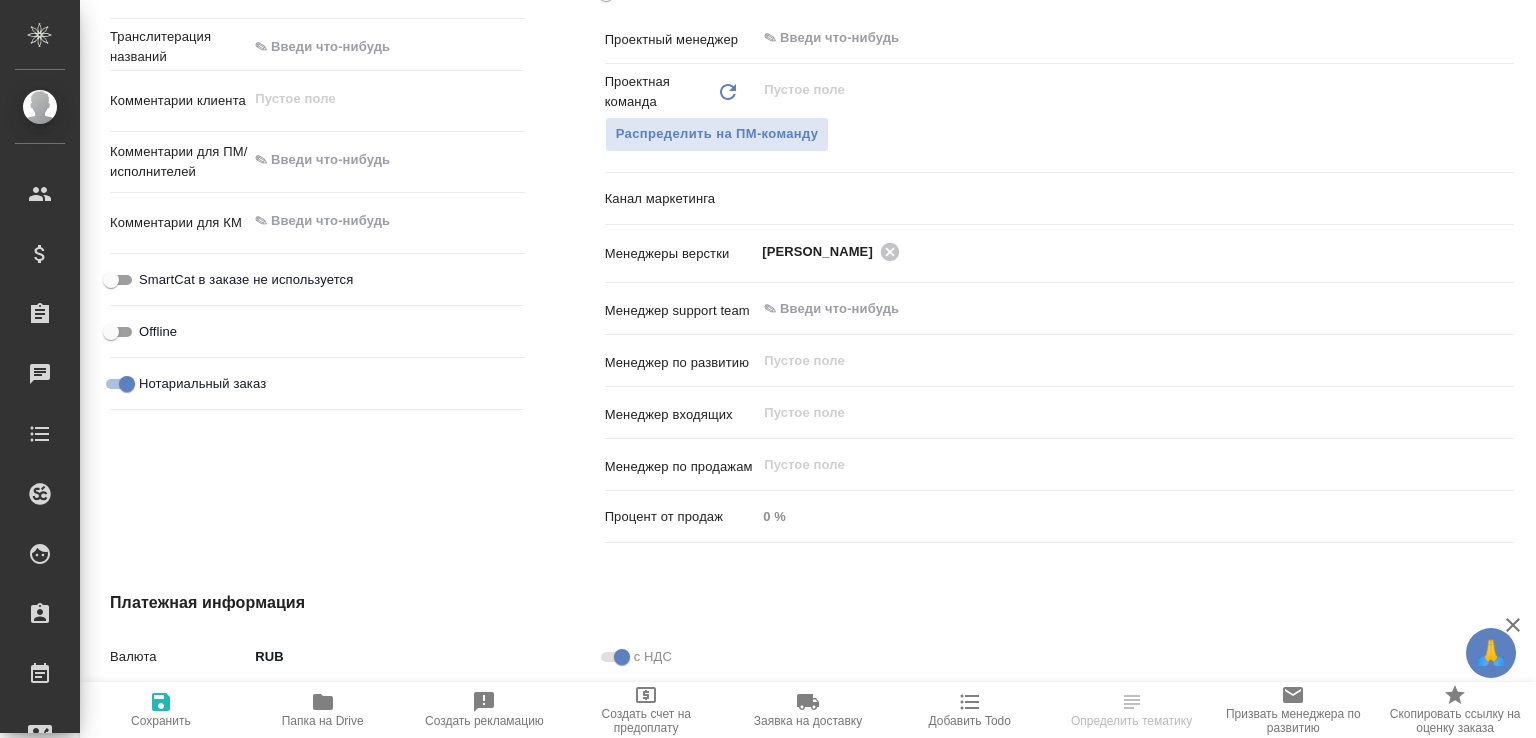 select on "RU" 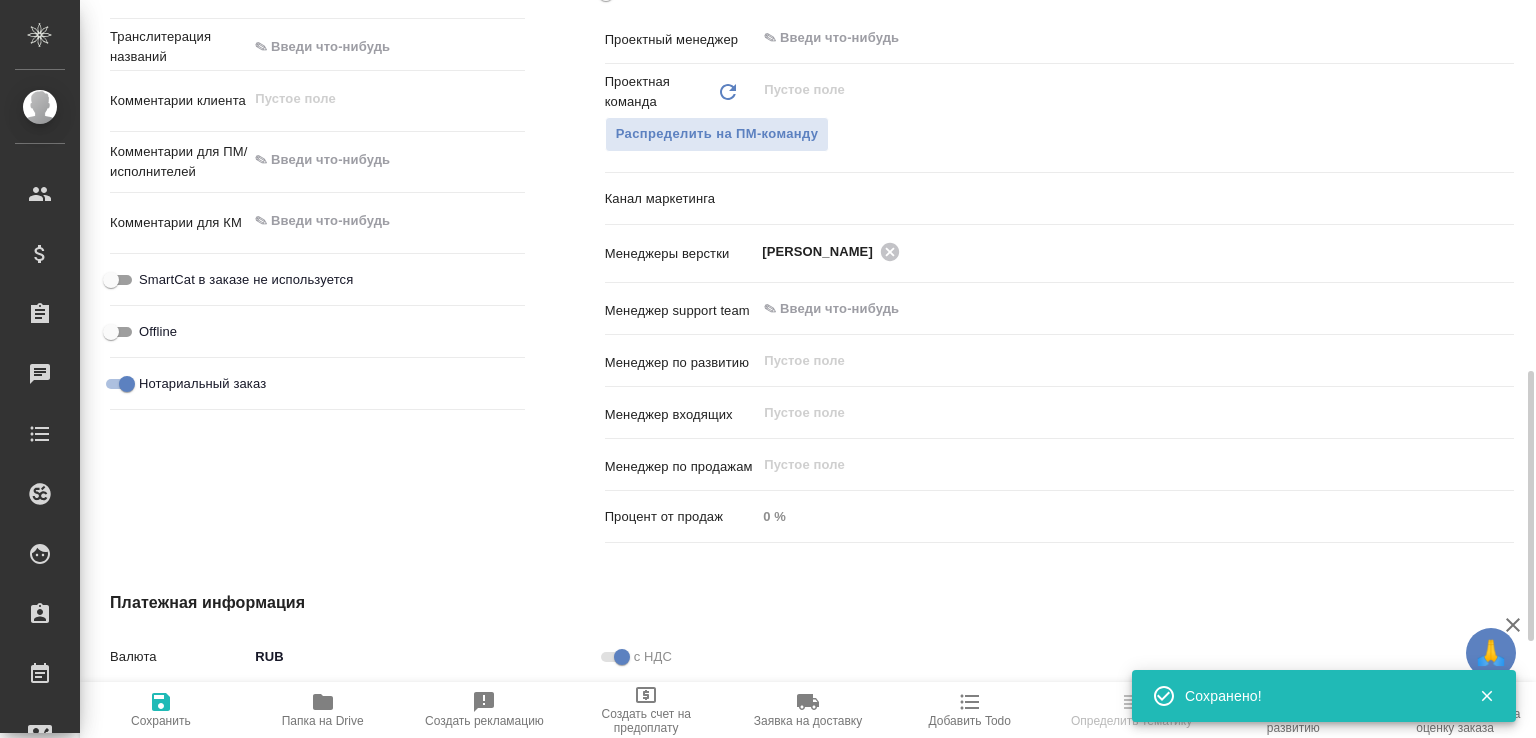 type on "x" 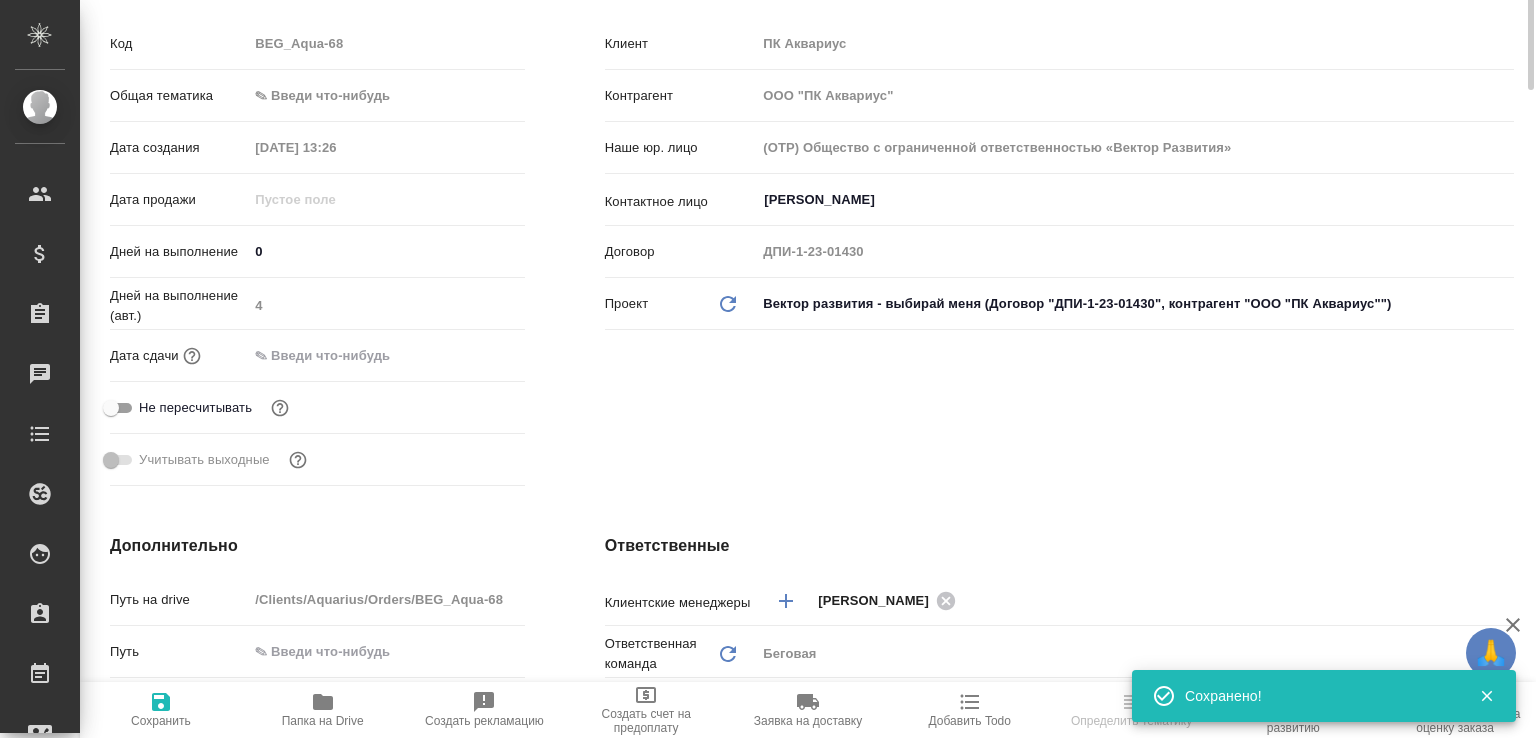 scroll, scrollTop: 0, scrollLeft: 0, axis: both 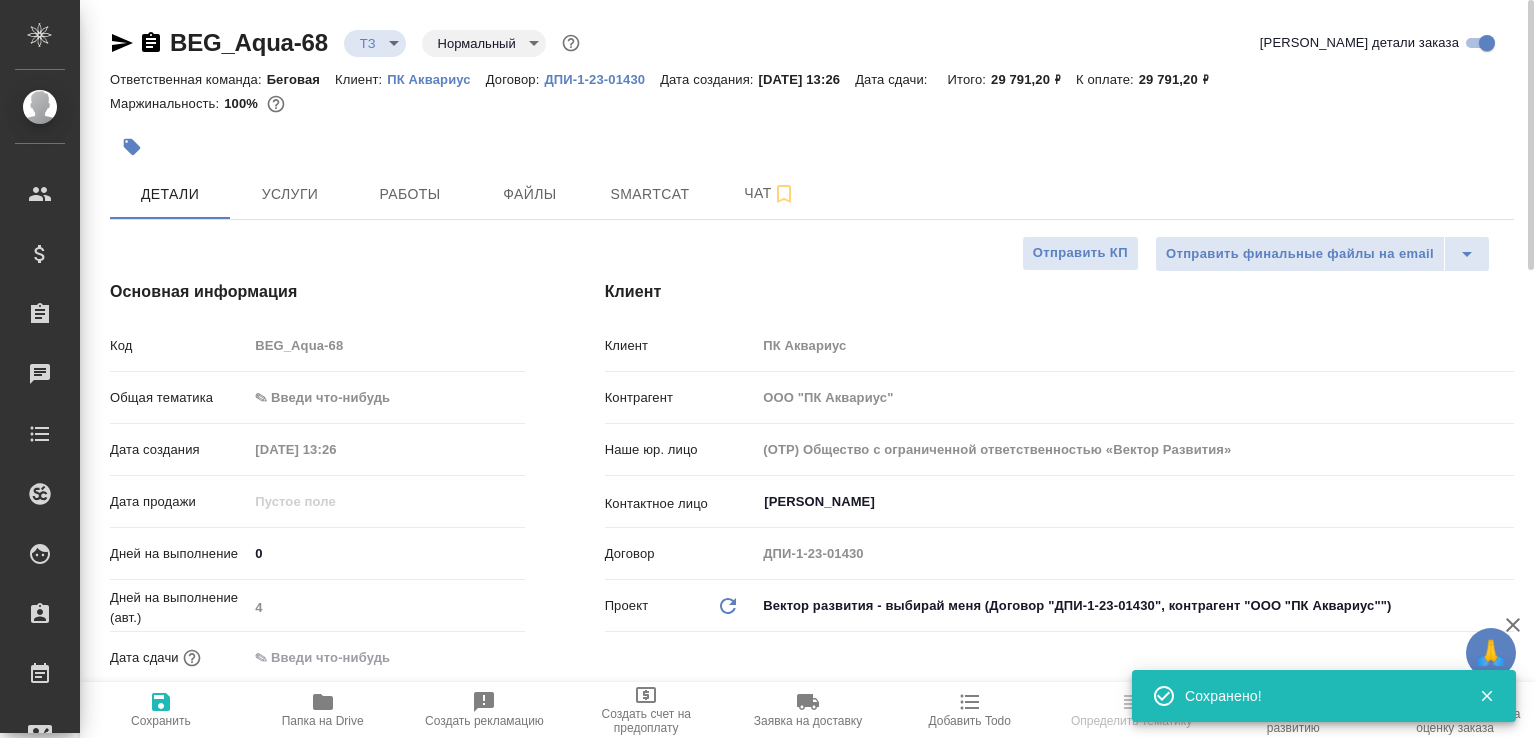 click 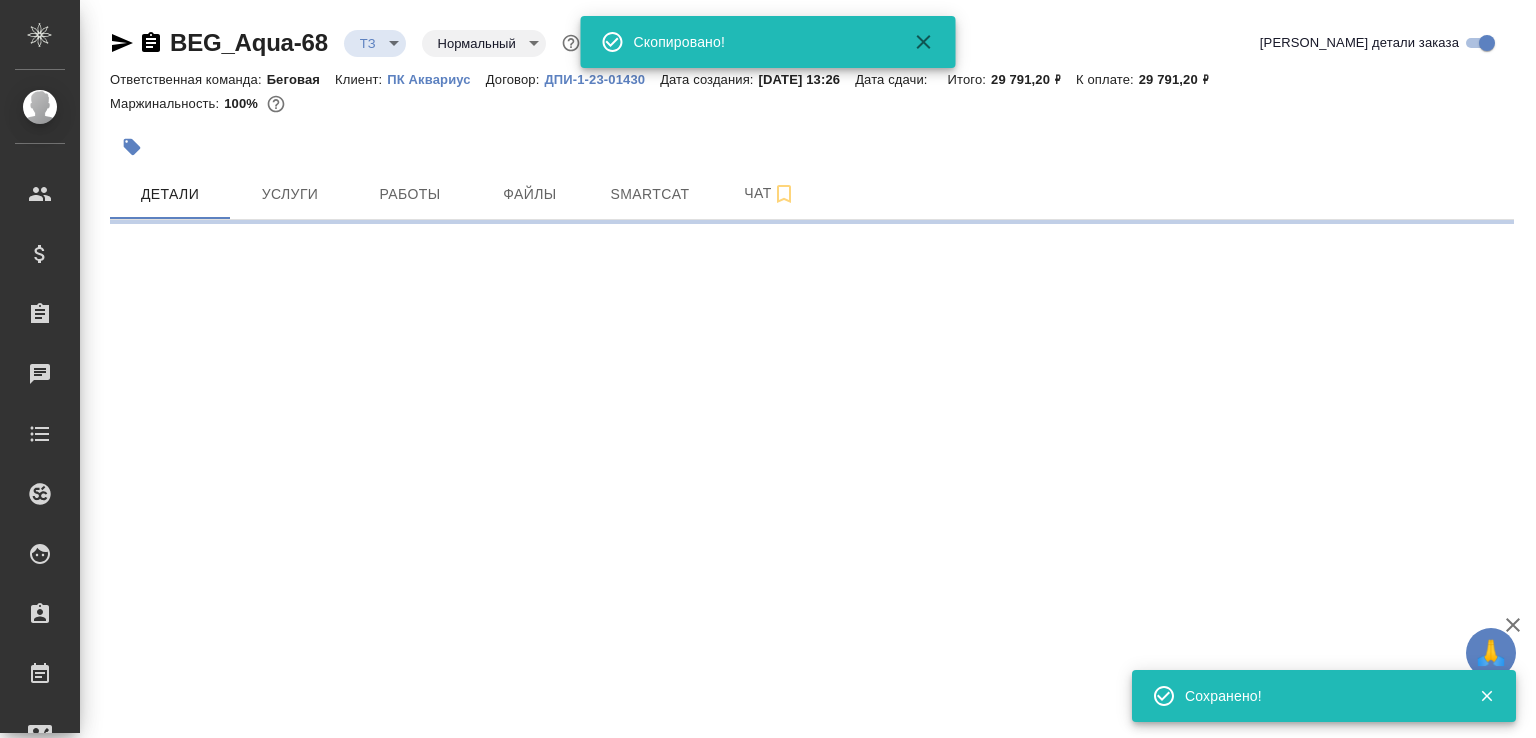 select on "RU" 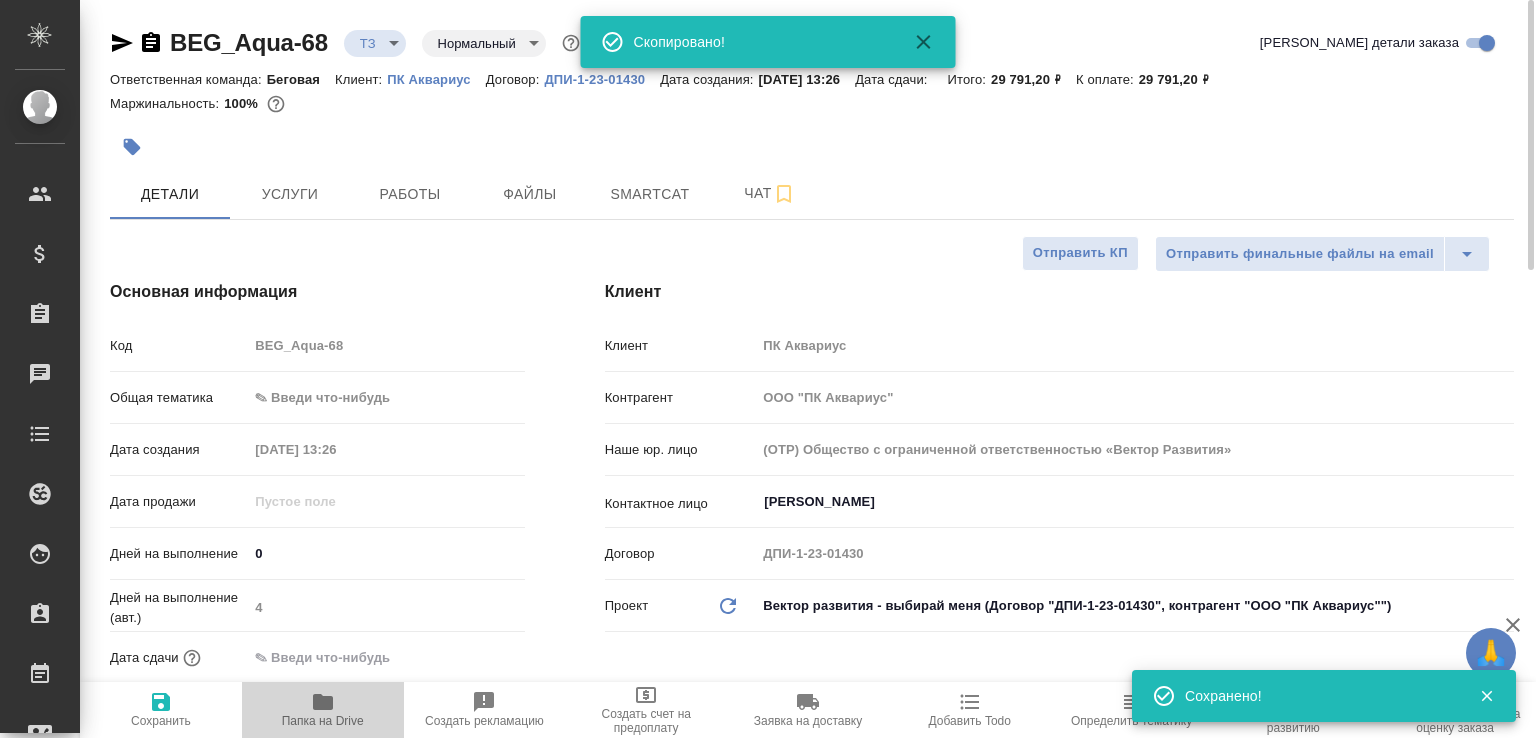 click on "Папка на Drive" at bounding box center (323, 709) 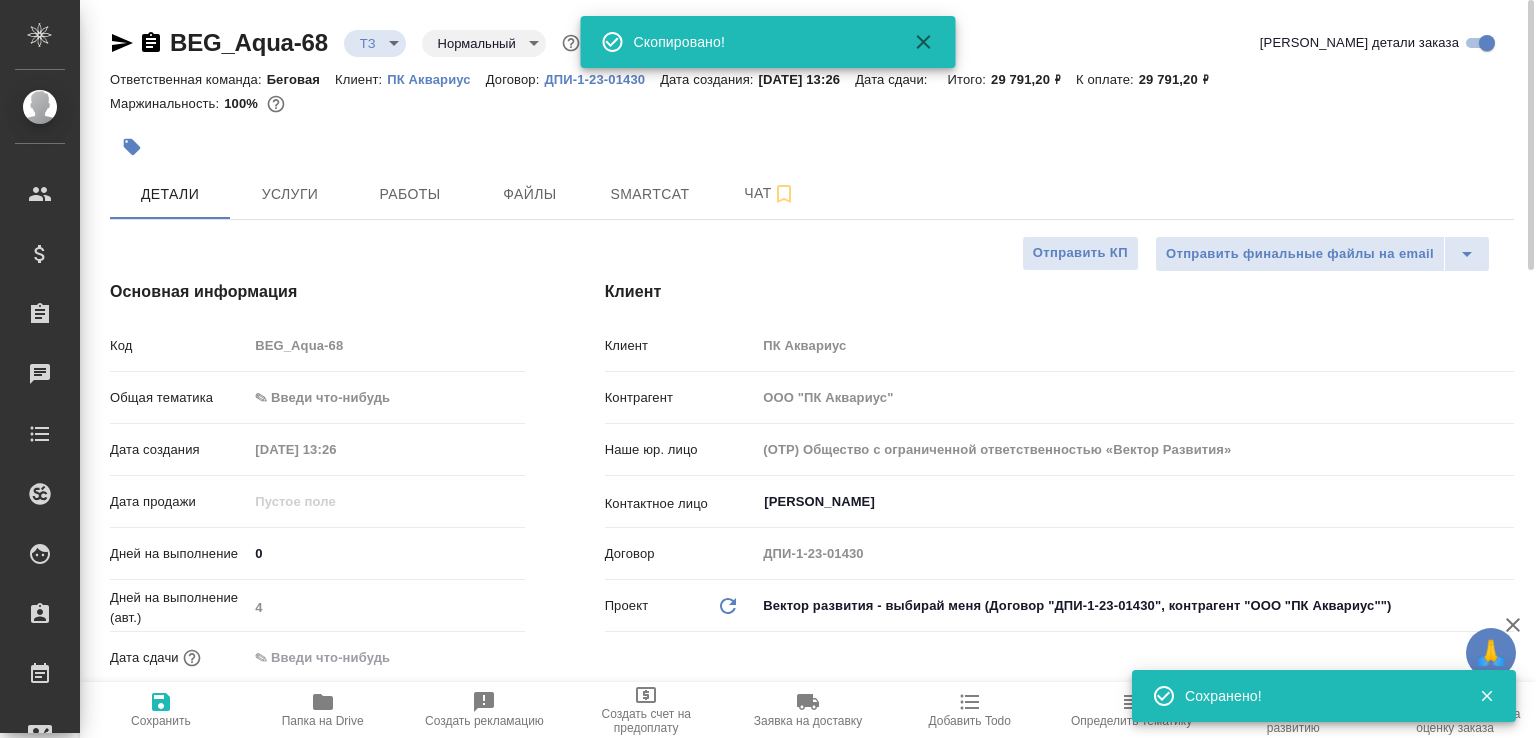 type on "x" 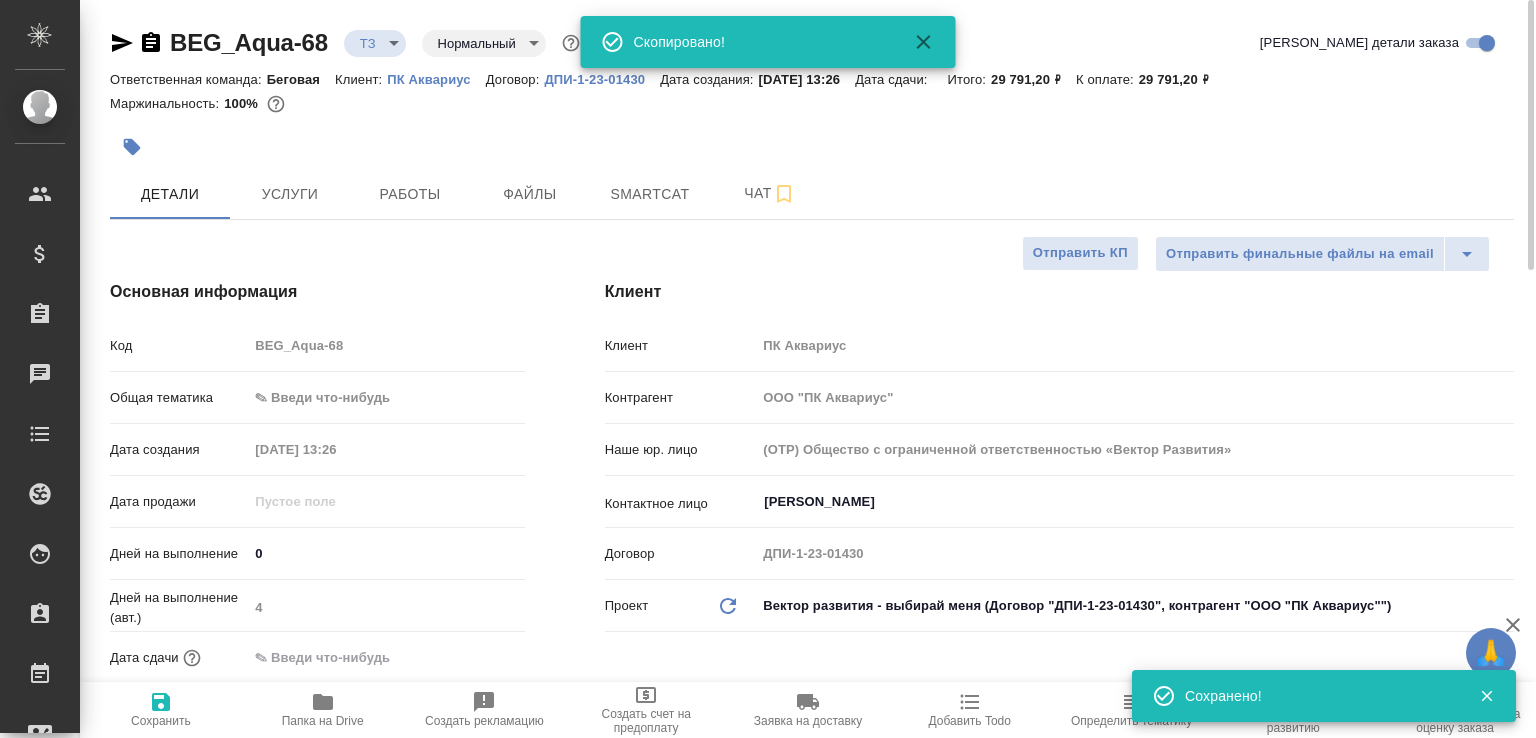 type on "x" 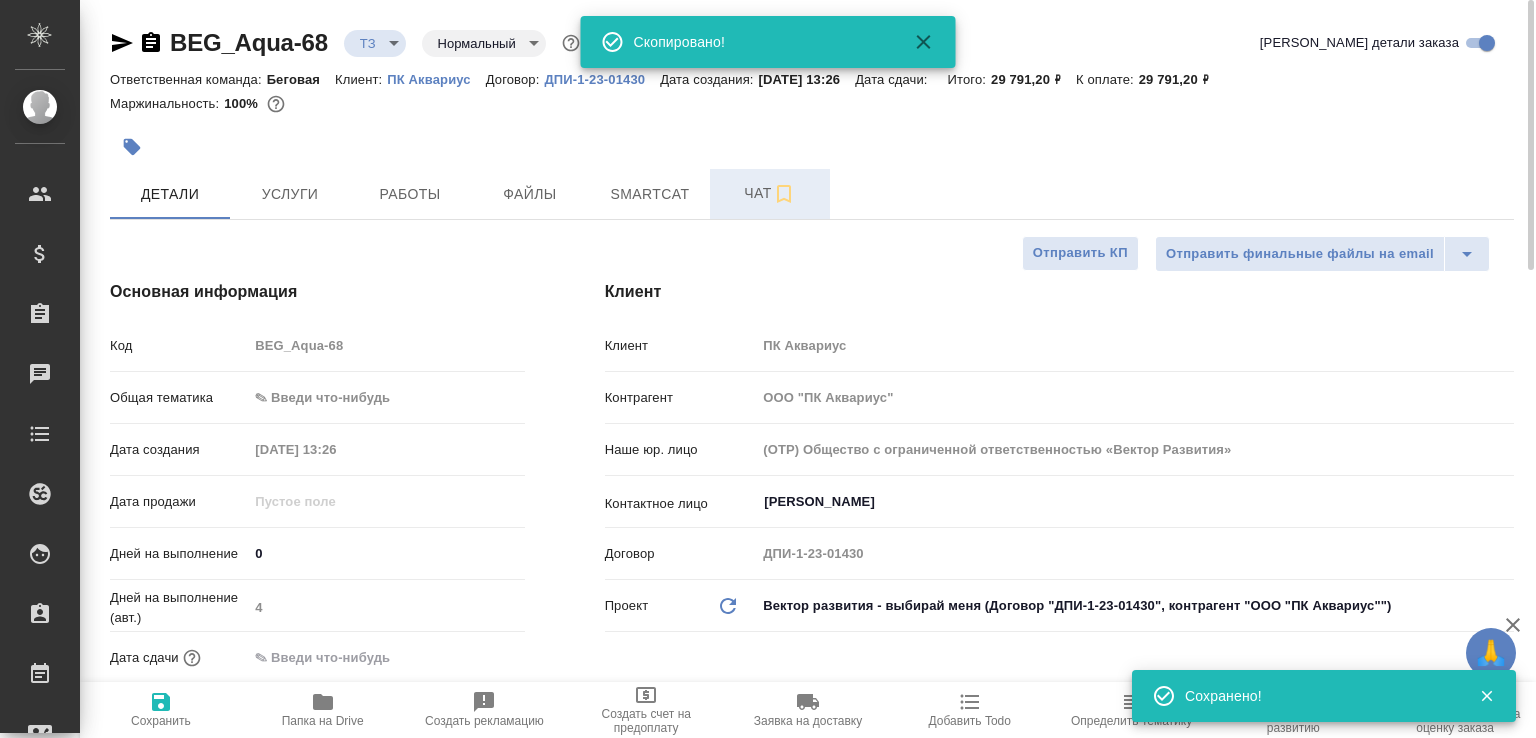 click on "Чат" at bounding box center [770, 193] 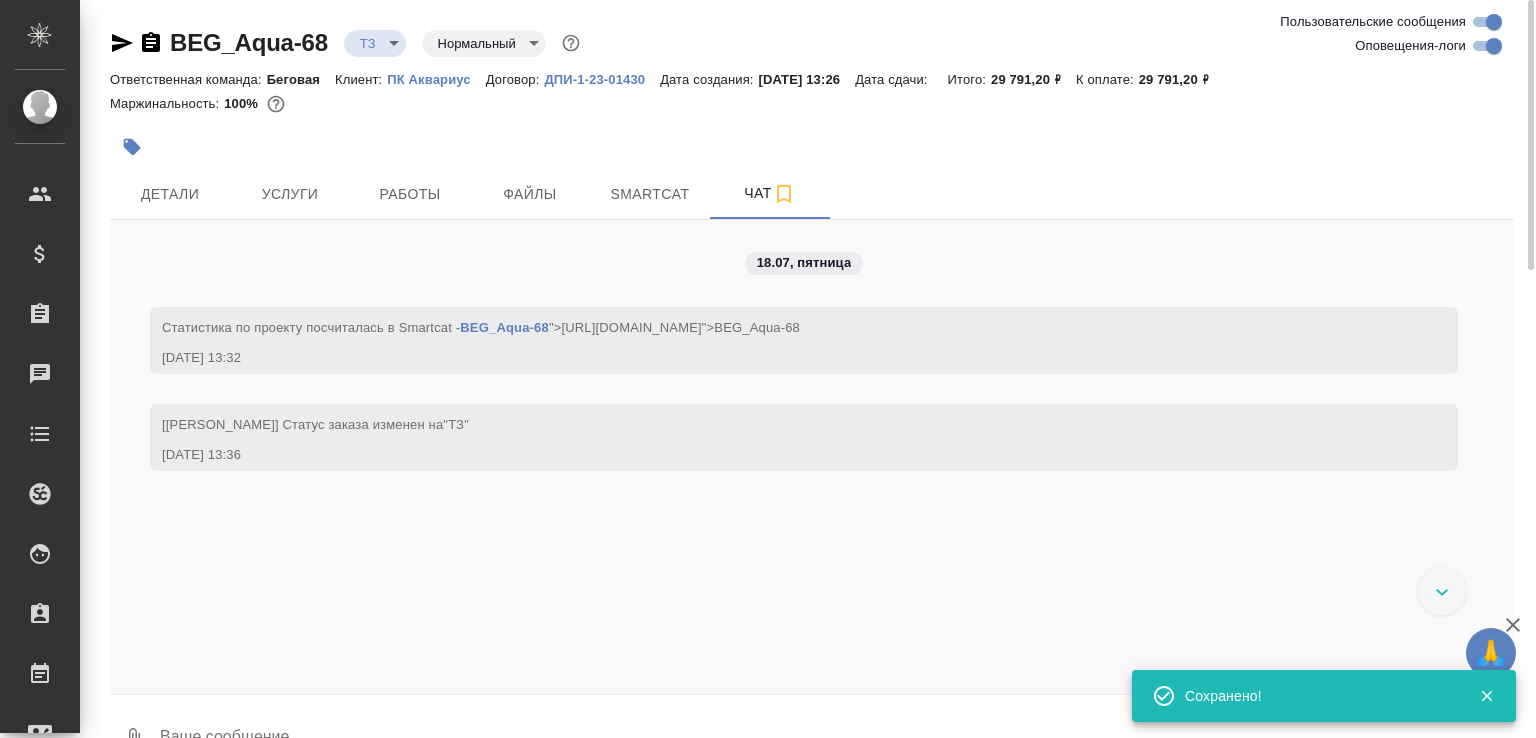 scroll, scrollTop: 0, scrollLeft: 0, axis: both 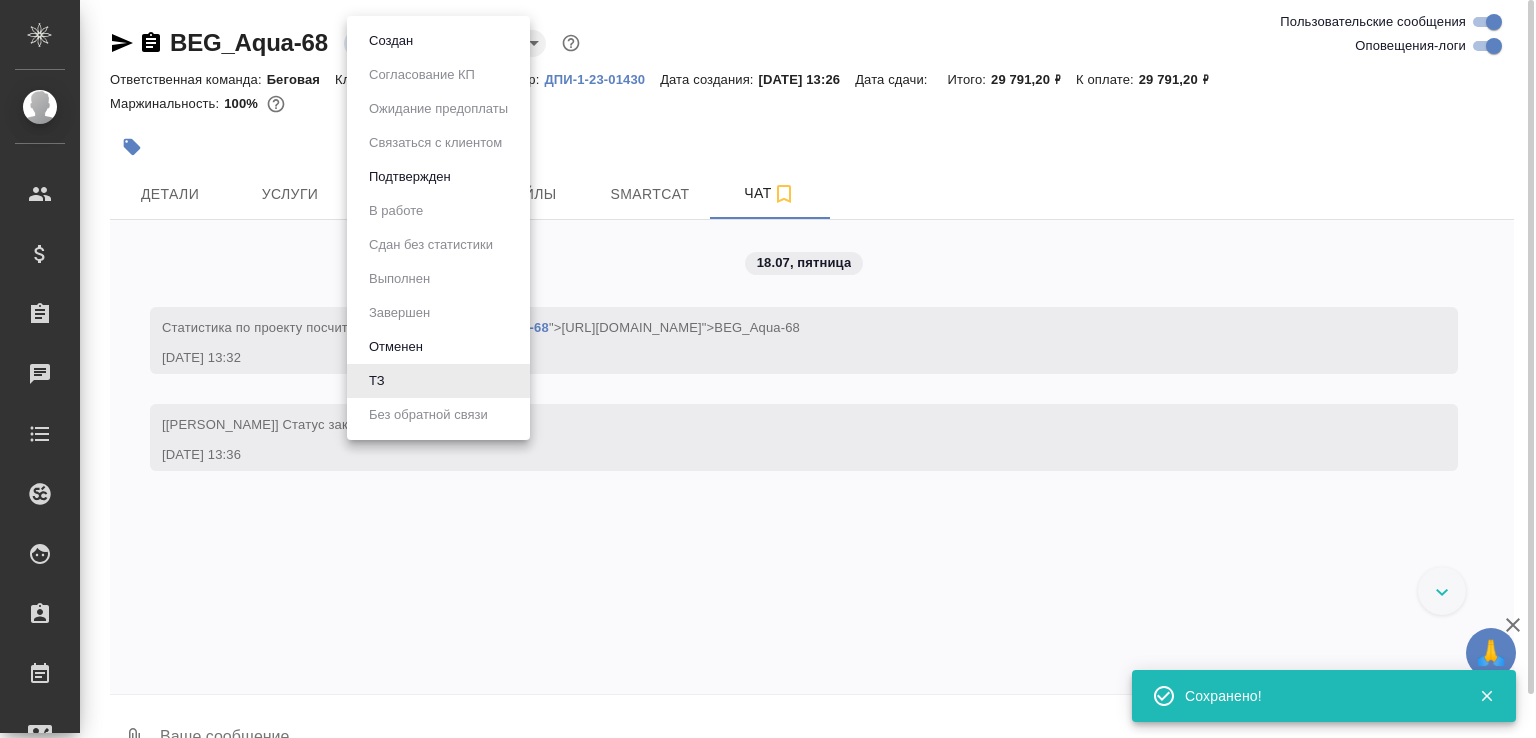 click on "🙏 .cls-1
fill:#fff;
AWATERA Малофеева Екатерина e.malofeeva Клиенты Спецификации Заказы 0 Чаты Todo Проекты SC Исполнители Кандидаты Работы Входящие заявки Заявки на доставку Рекламации Проекты процессинга Конференции Выйти BEG_Aqua-68 ТЗ tz Нормальный normal Ответственная команда: Беговая Клиент: ПК Аквариус Договор: ДПИ-1-23-01430 Дата создания: 18.07.2025, 13:26 Дата сдачи: Итого: 29 791,20 ₽ К оплате: 29 791,20 ₽ Маржинальность: 100% Детали Услуги Работы Файлы Smartcat Чат Пользовательские сообщения Оповещения-логи 18.07, пятница Cтатистика по проекту посчиталась в Smartcat -  BEG_Aqua-68 18.07.25, 13:32" at bounding box center [768, 369] 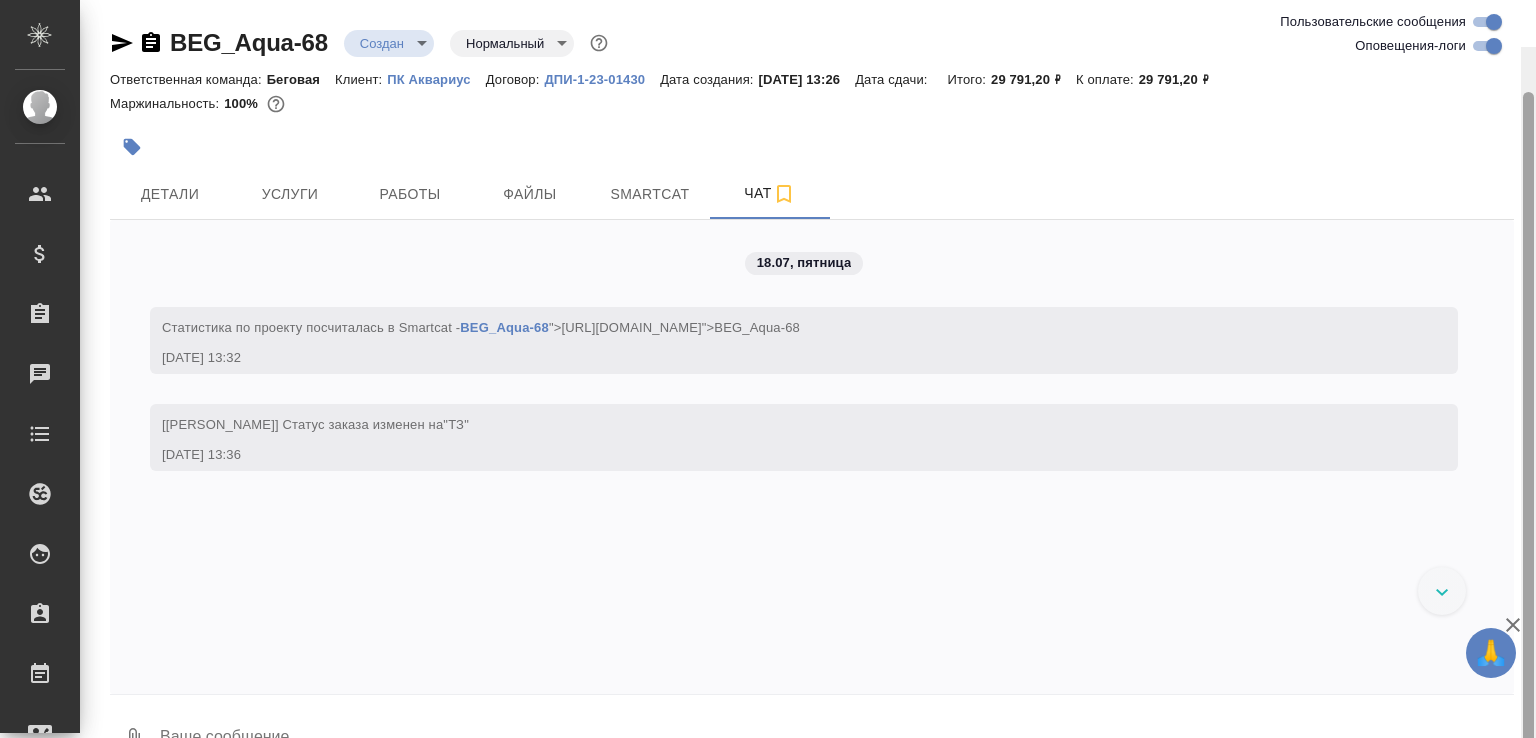 scroll, scrollTop: 47, scrollLeft: 0, axis: vertical 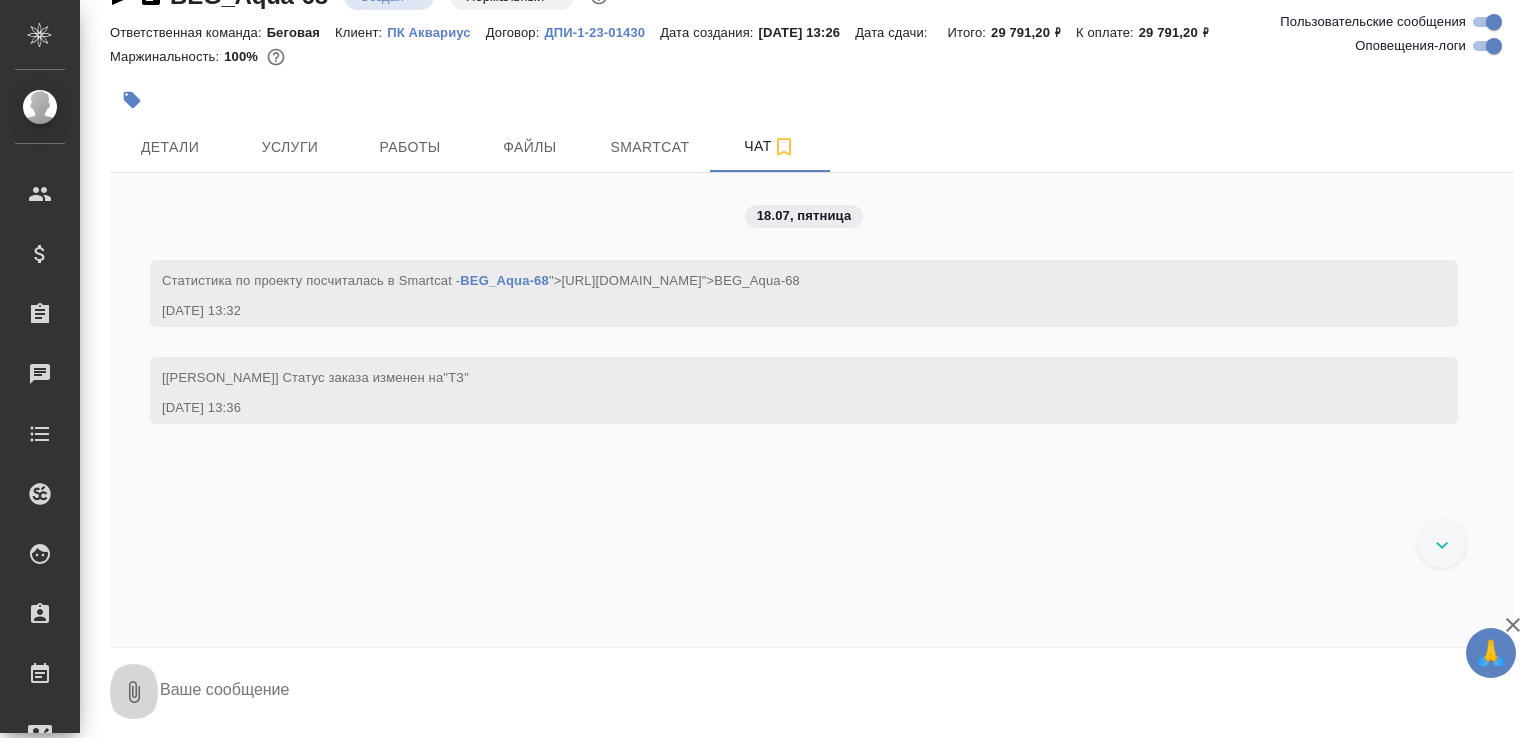 click 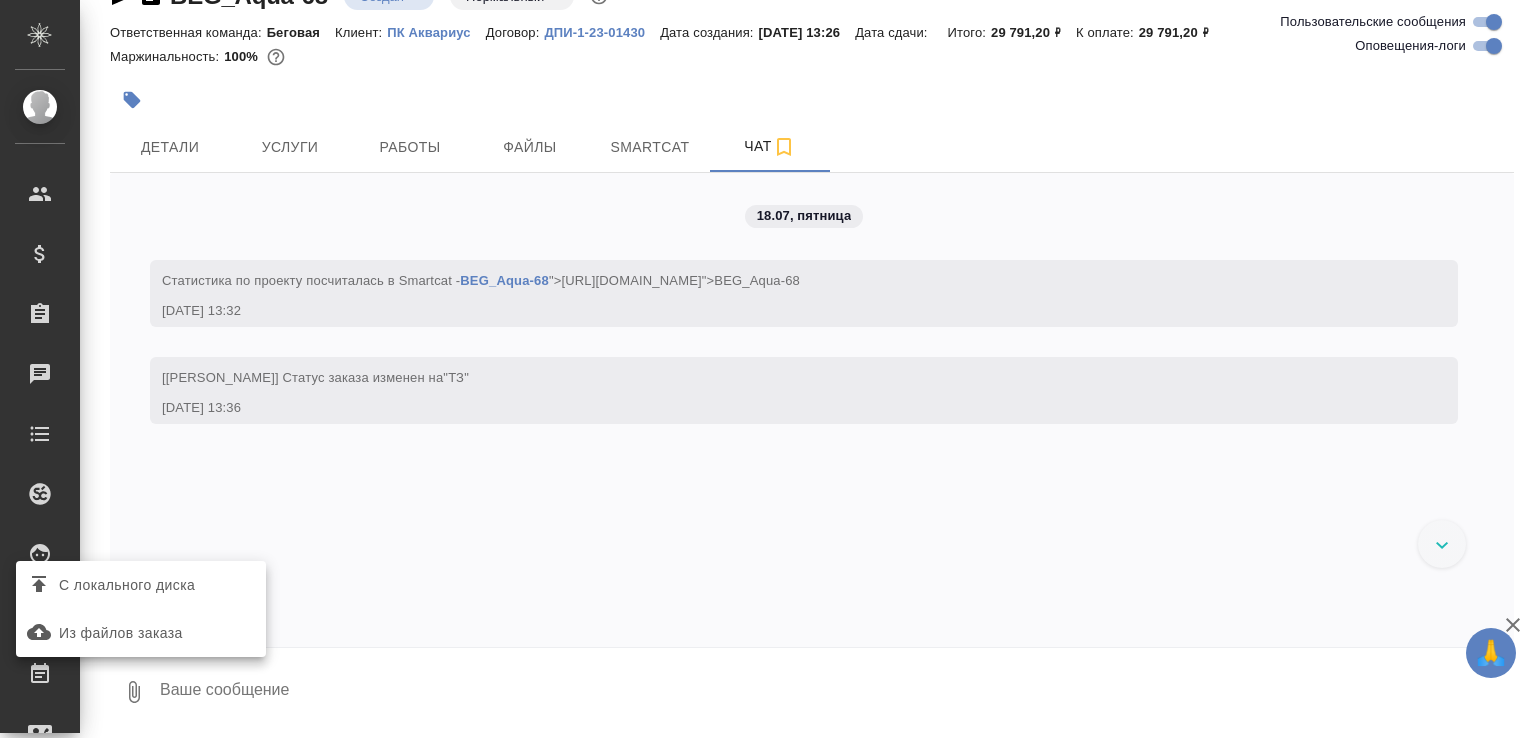 click on "С локального диска" at bounding box center [127, 585] 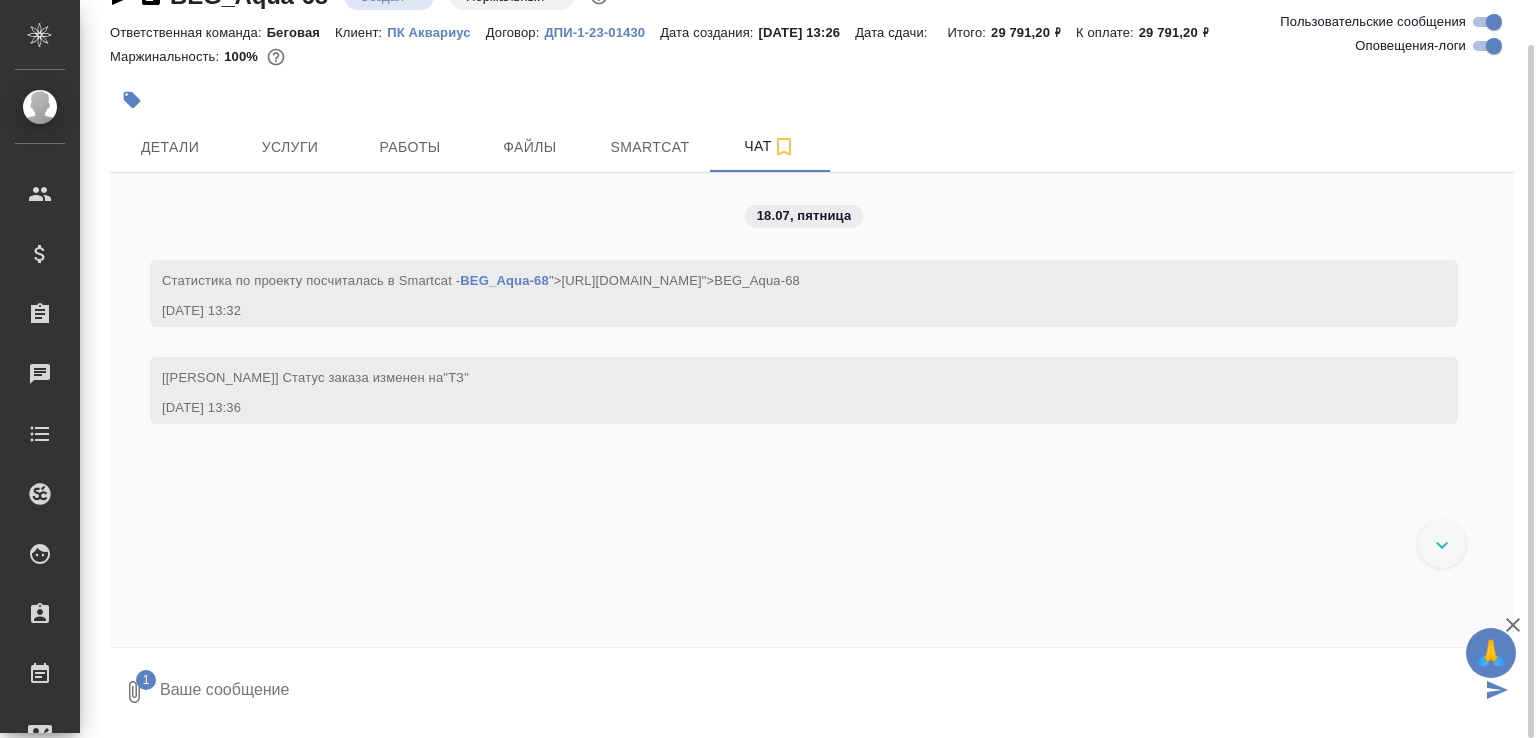 click at bounding box center (819, 692) 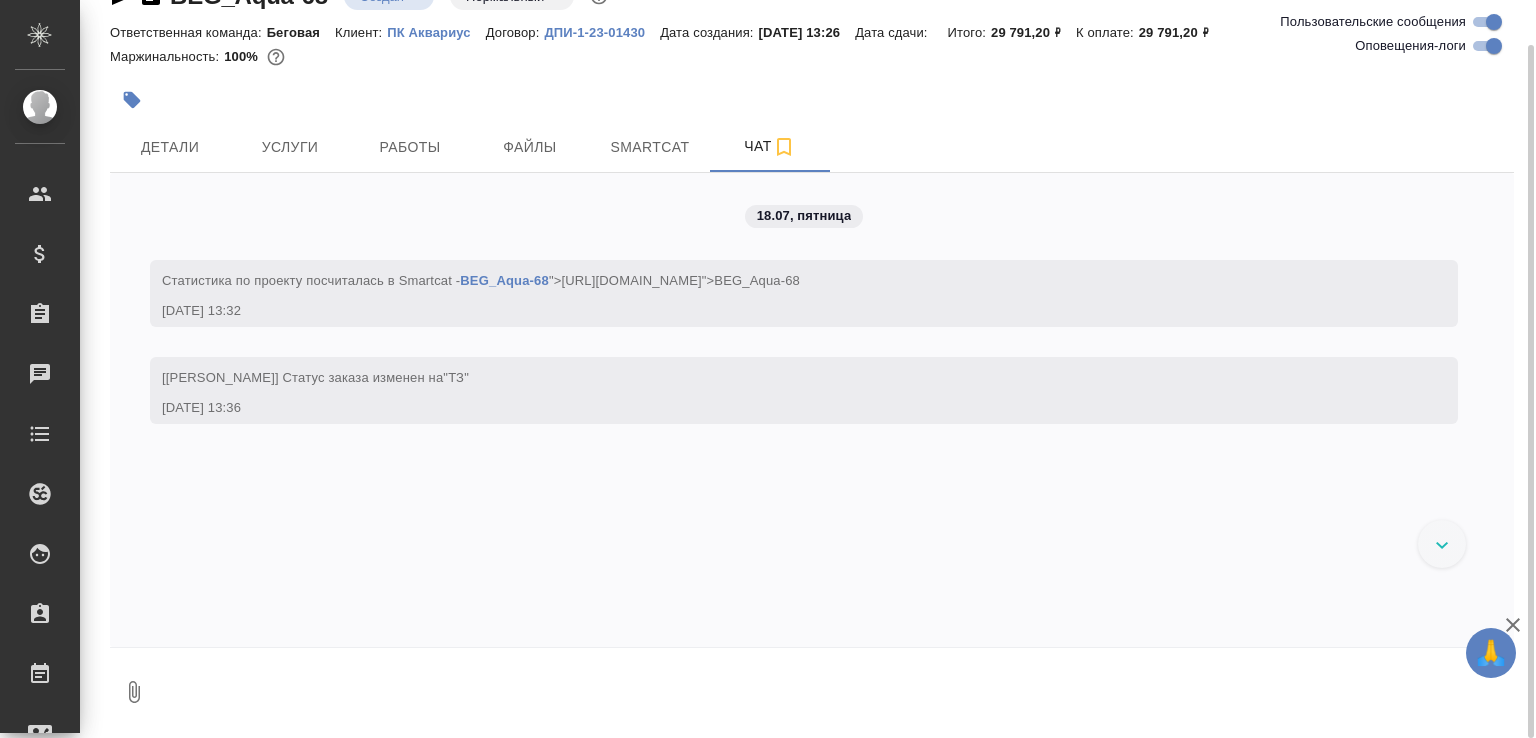 scroll, scrollTop: 41, scrollLeft: 0, axis: vertical 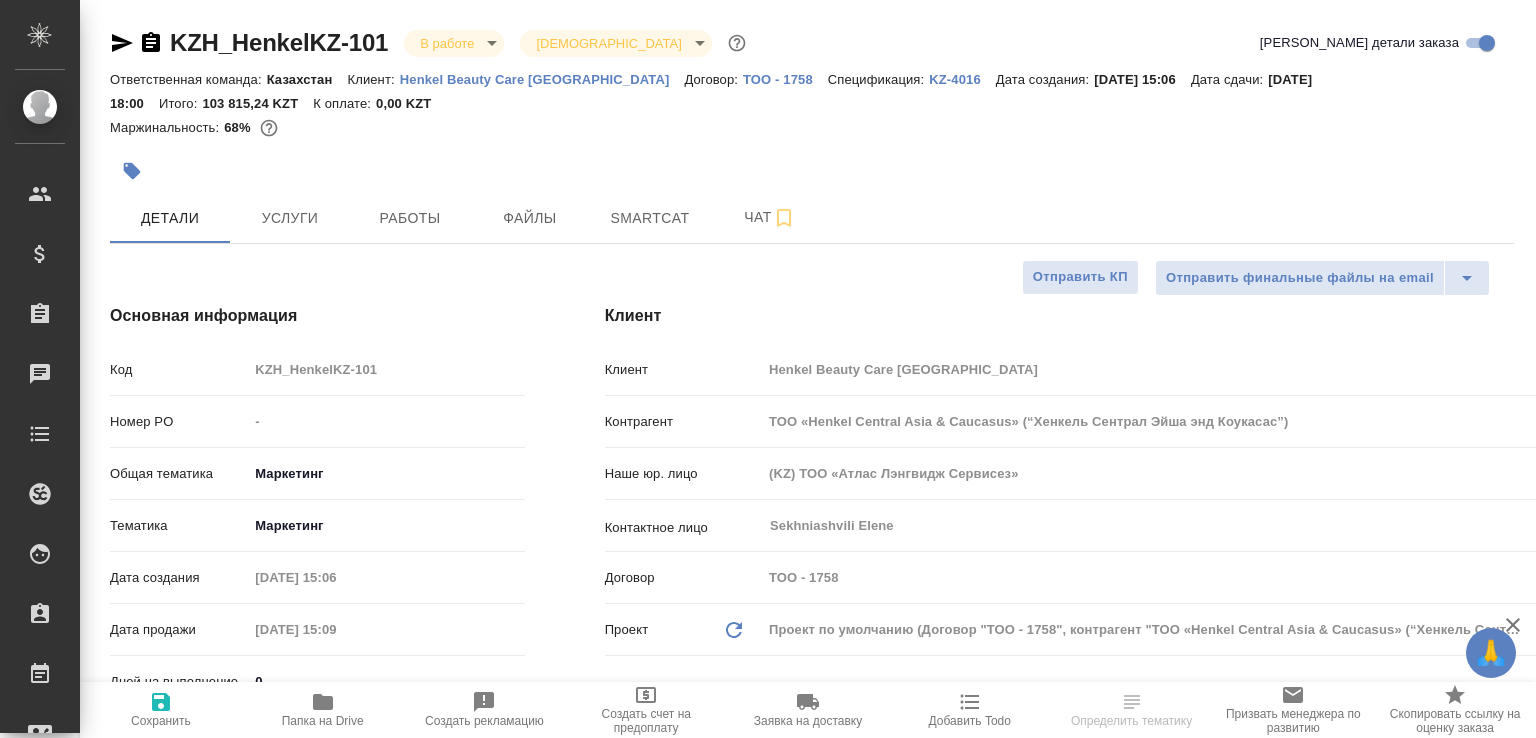 select on "RU" 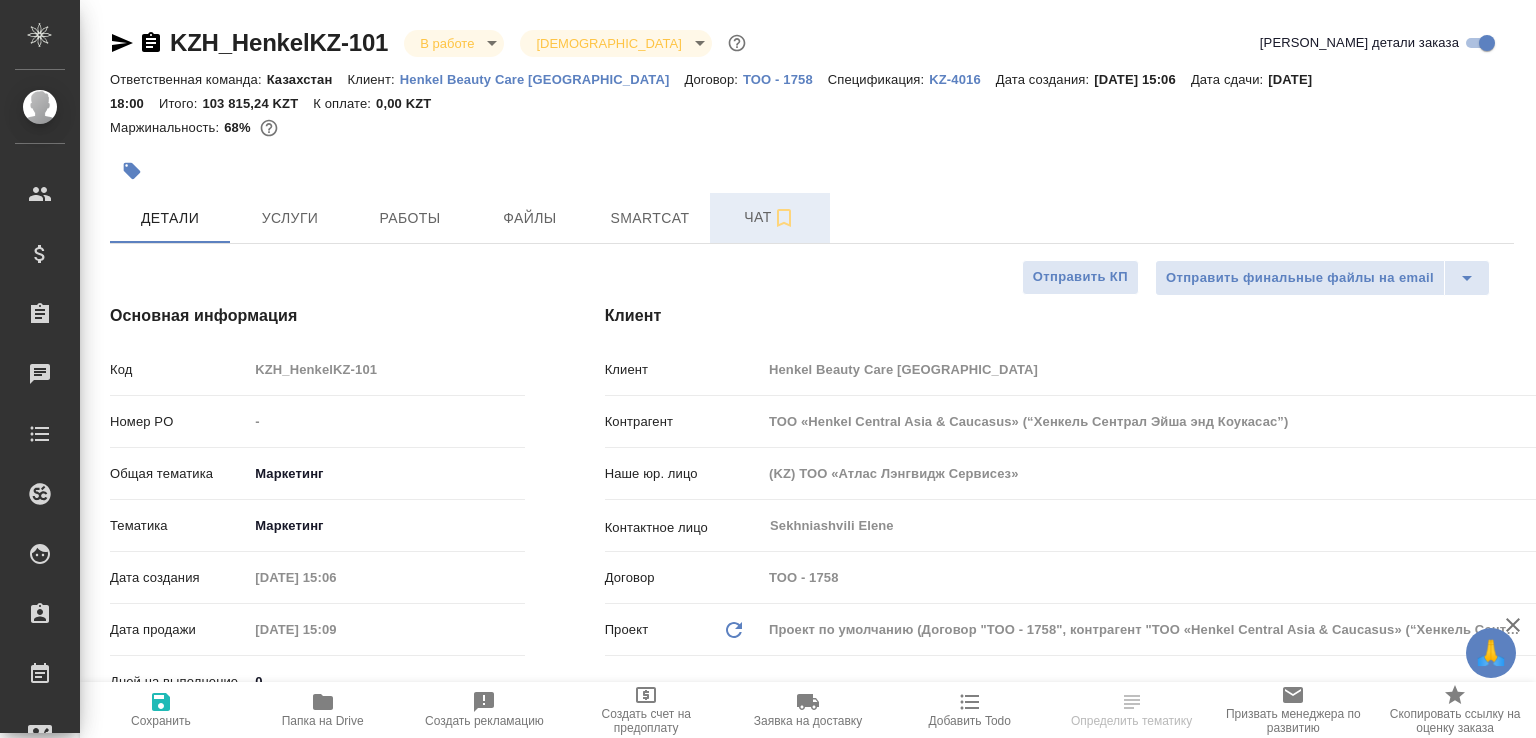 scroll, scrollTop: 0, scrollLeft: 0, axis: both 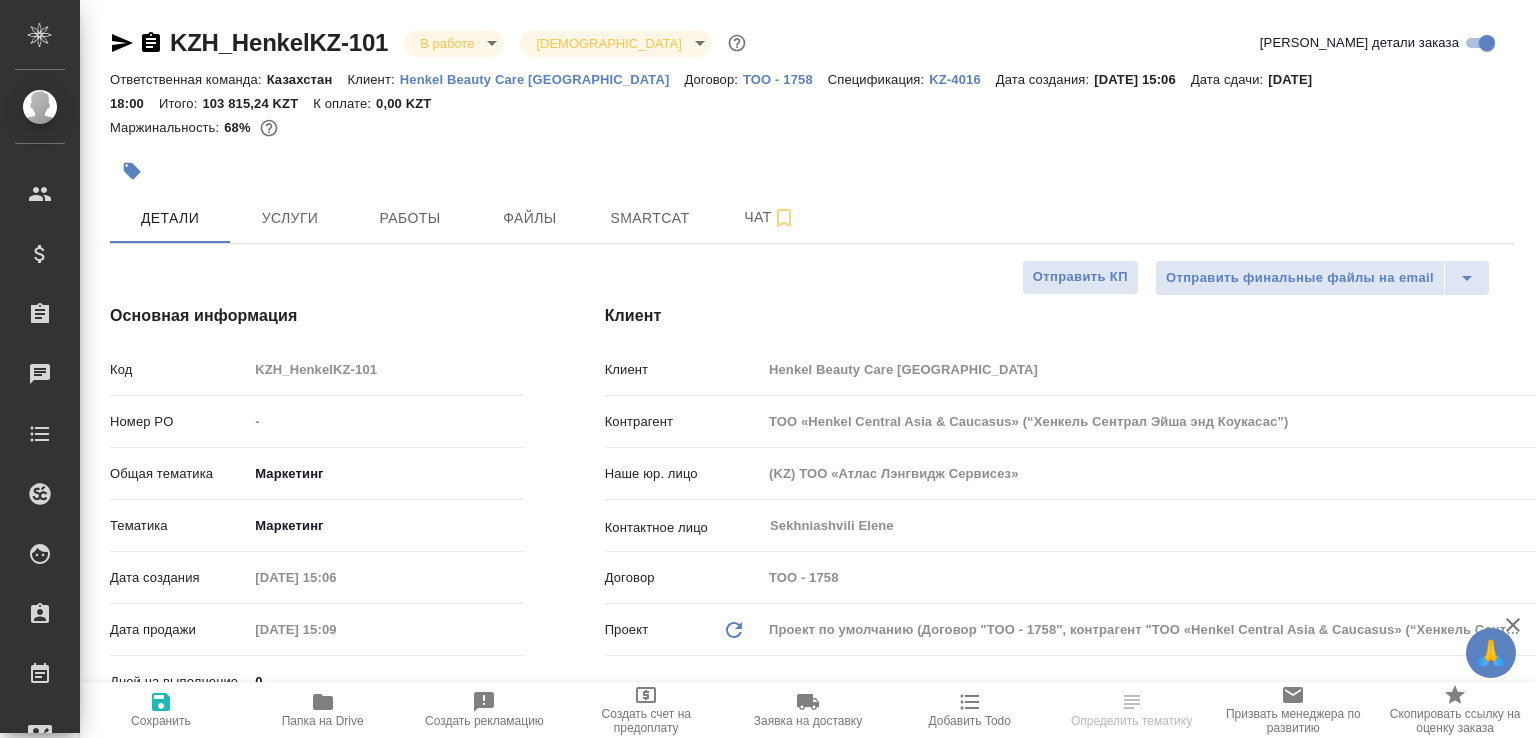 click on "Чат" at bounding box center (770, 217) 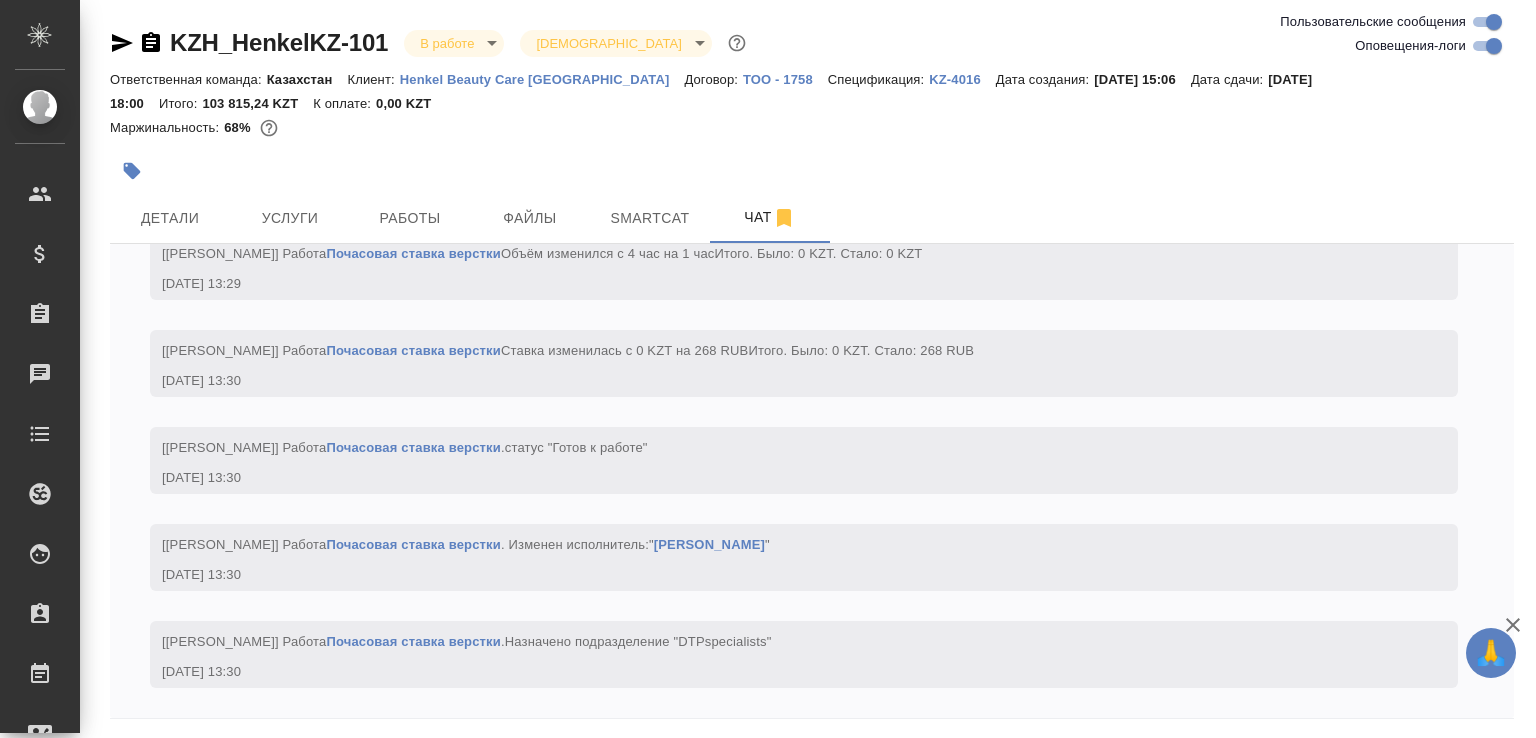 scroll, scrollTop: 8388, scrollLeft: 0, axis: vertical 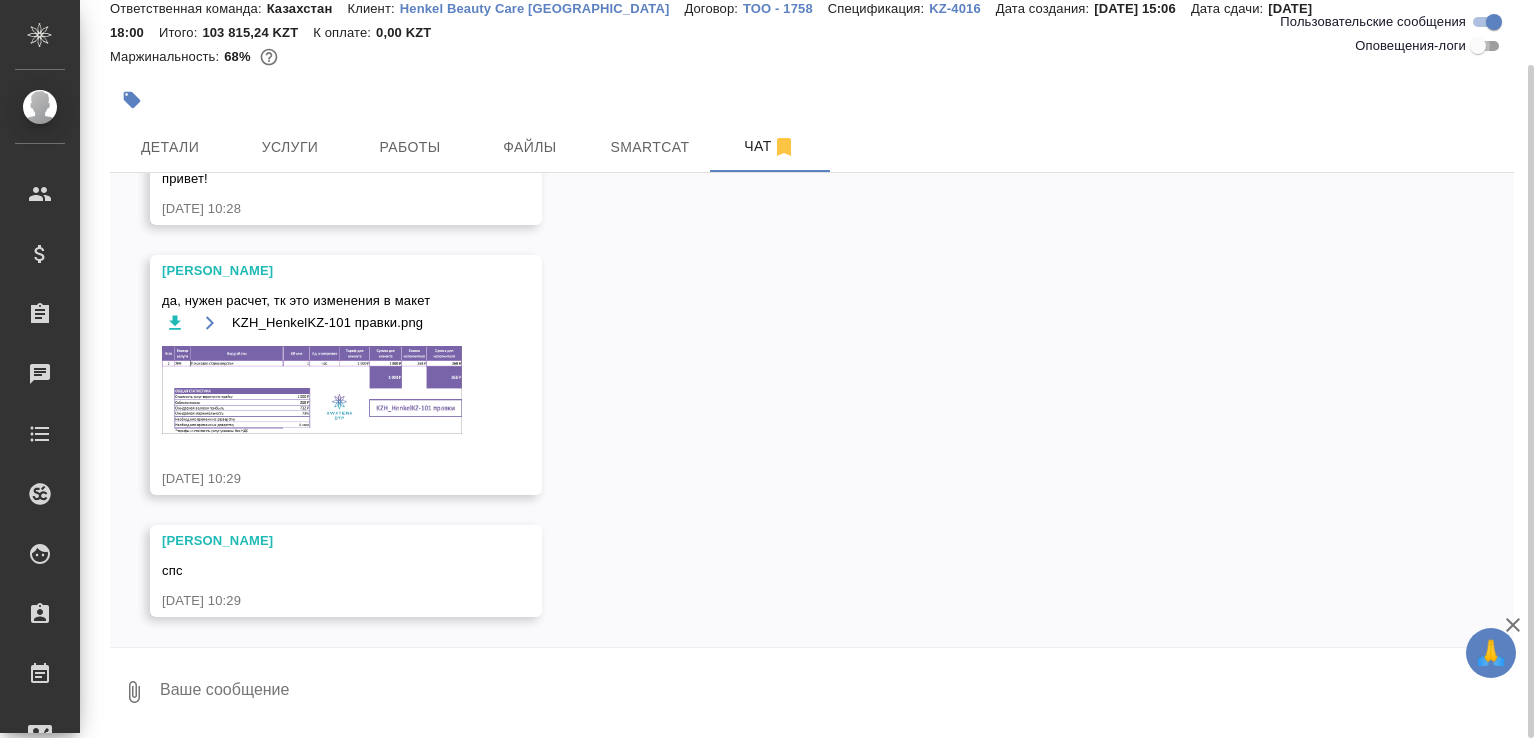 click on "Оповещения-логи" at bounding box center [1478, 46] 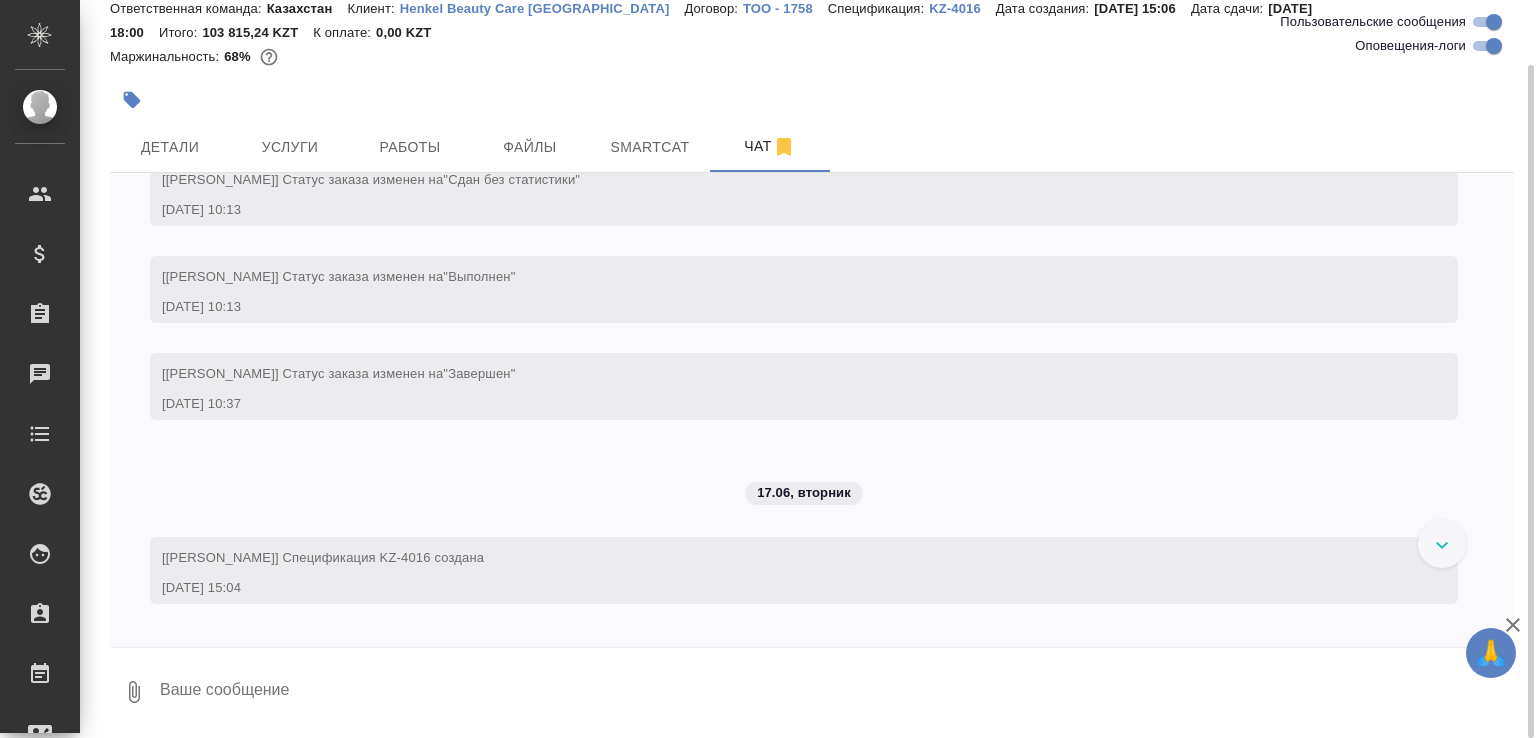 scroll, scrollTop: 6081, scrollLeft: 0, axis: vertical 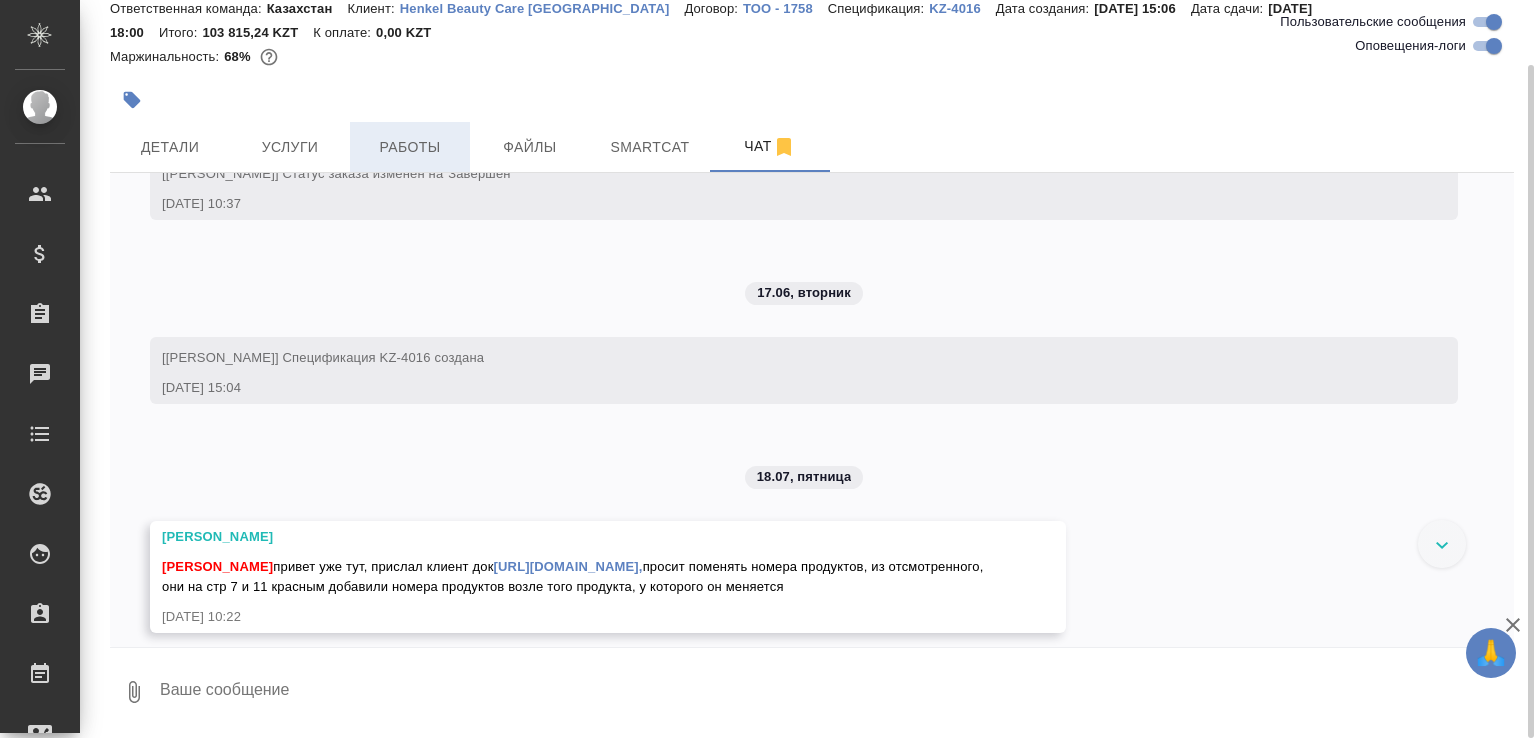 click on "Работы" at bounding box center (410, 147) 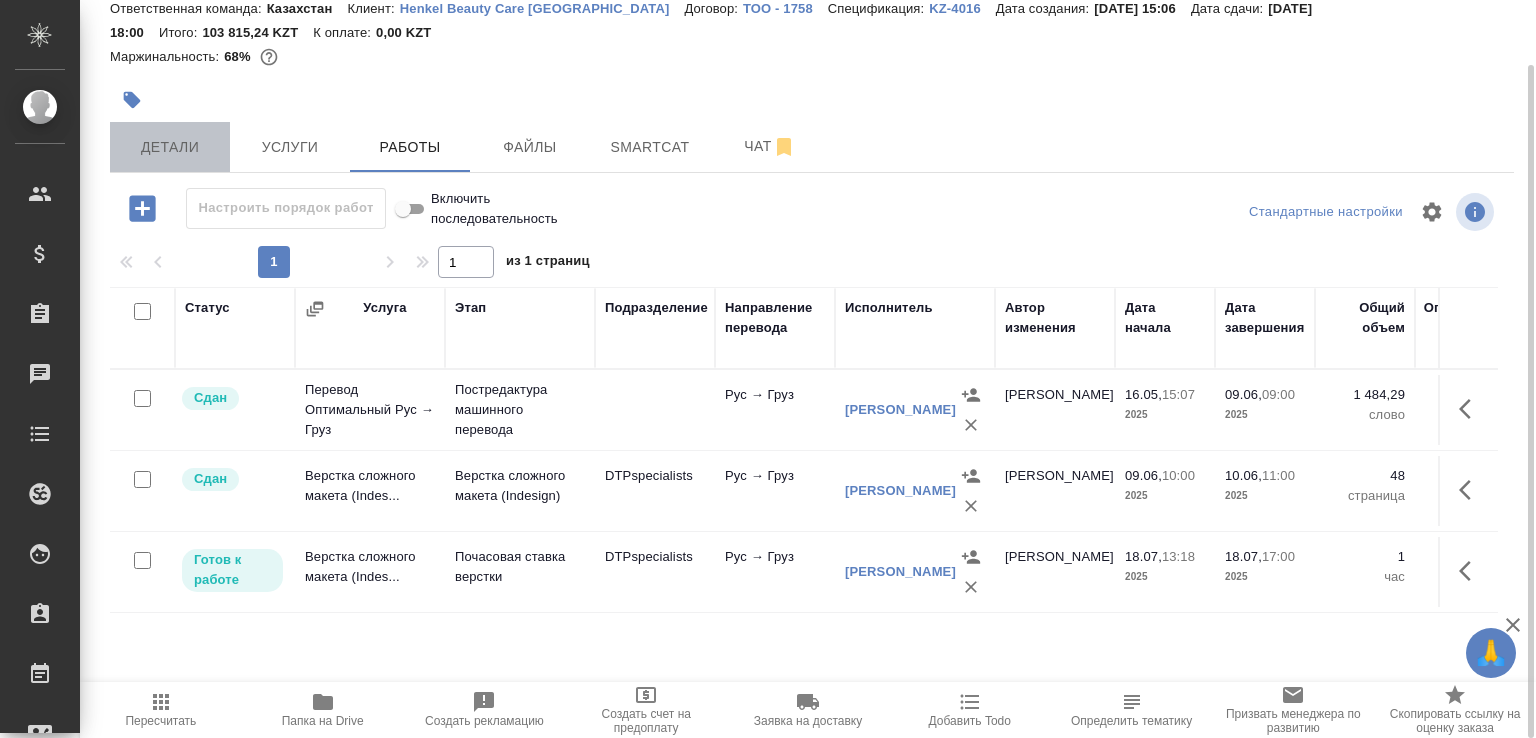 click on "Детали" at bounding box center (170, 147) 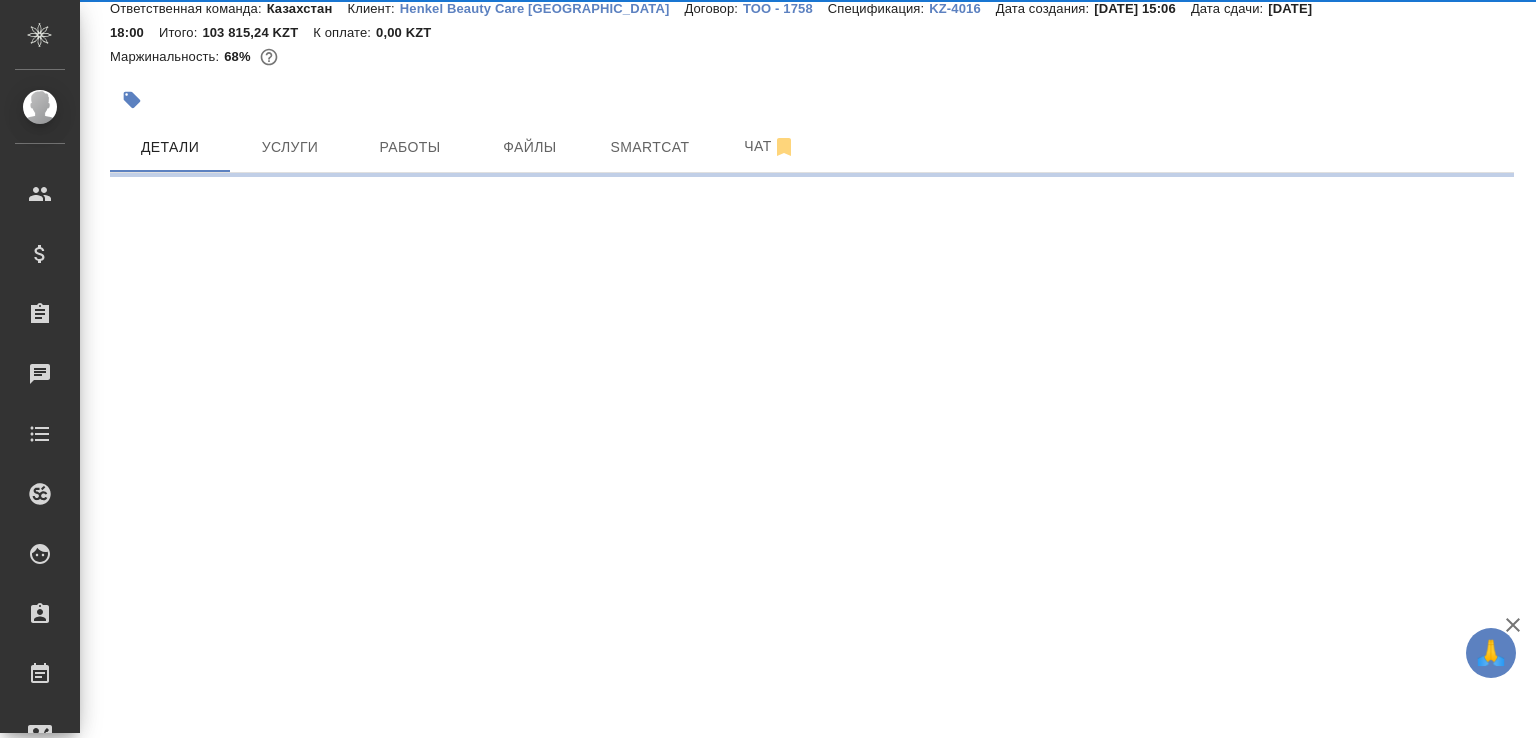 select on "RU" 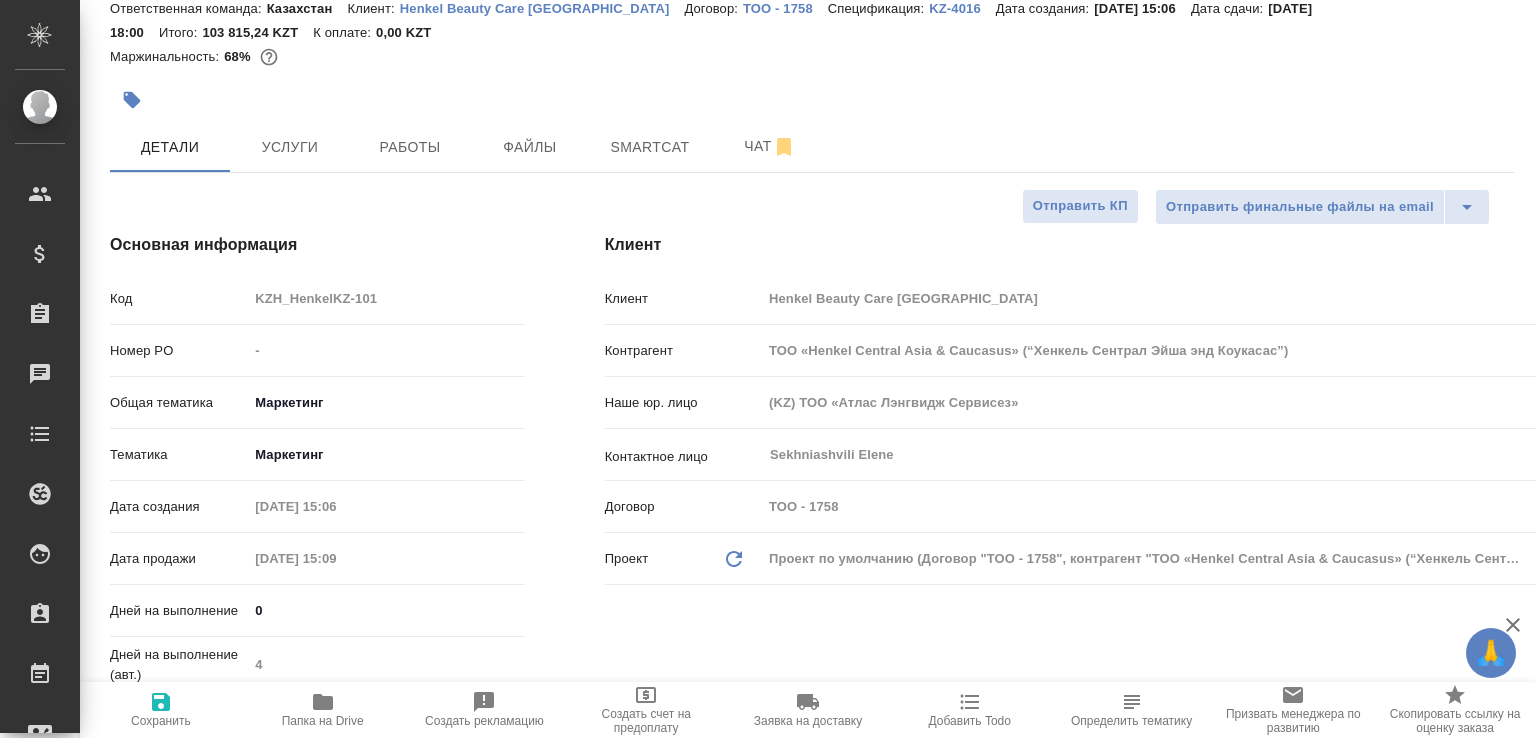 type on "x" 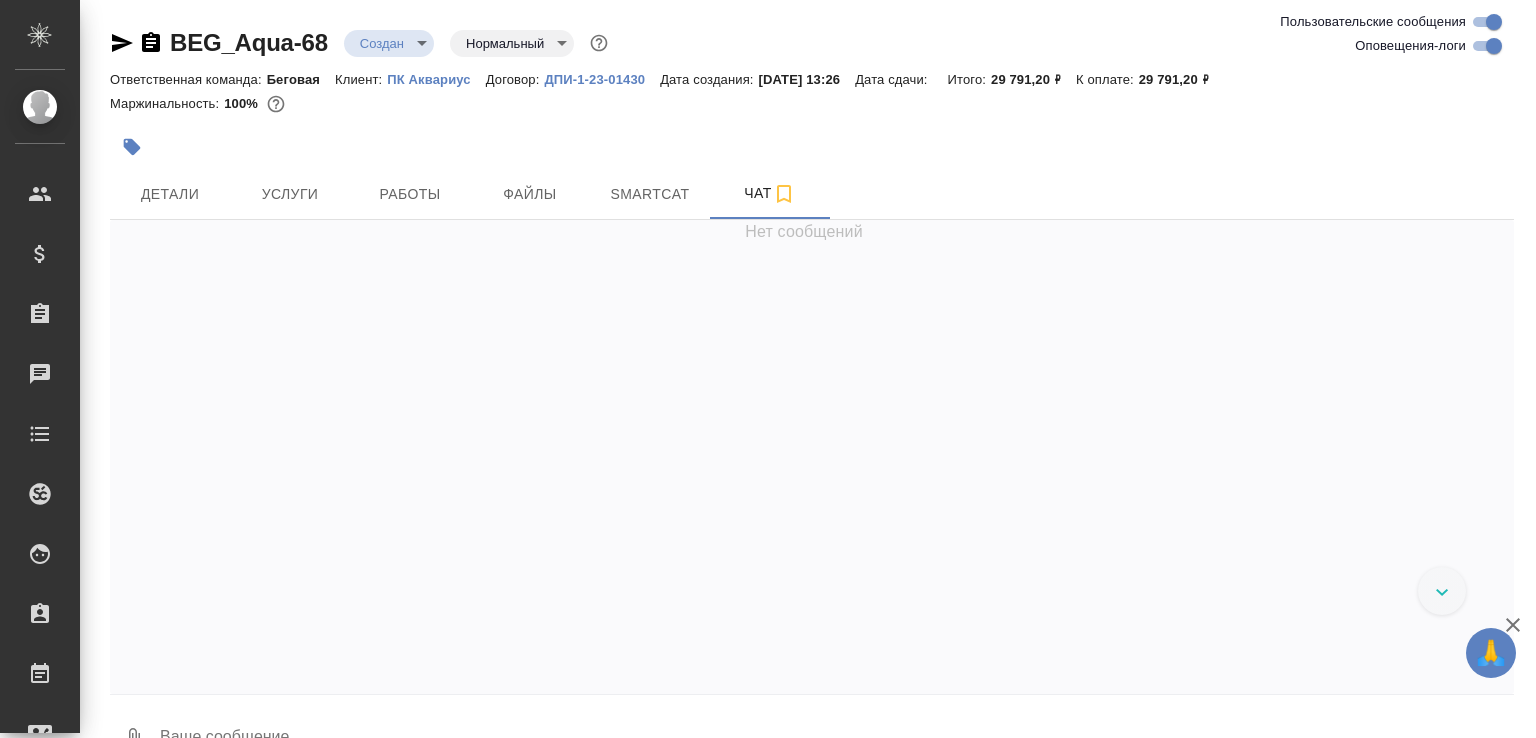 scroll, scrollTop: 0, scrollLeft: 0, axis: both 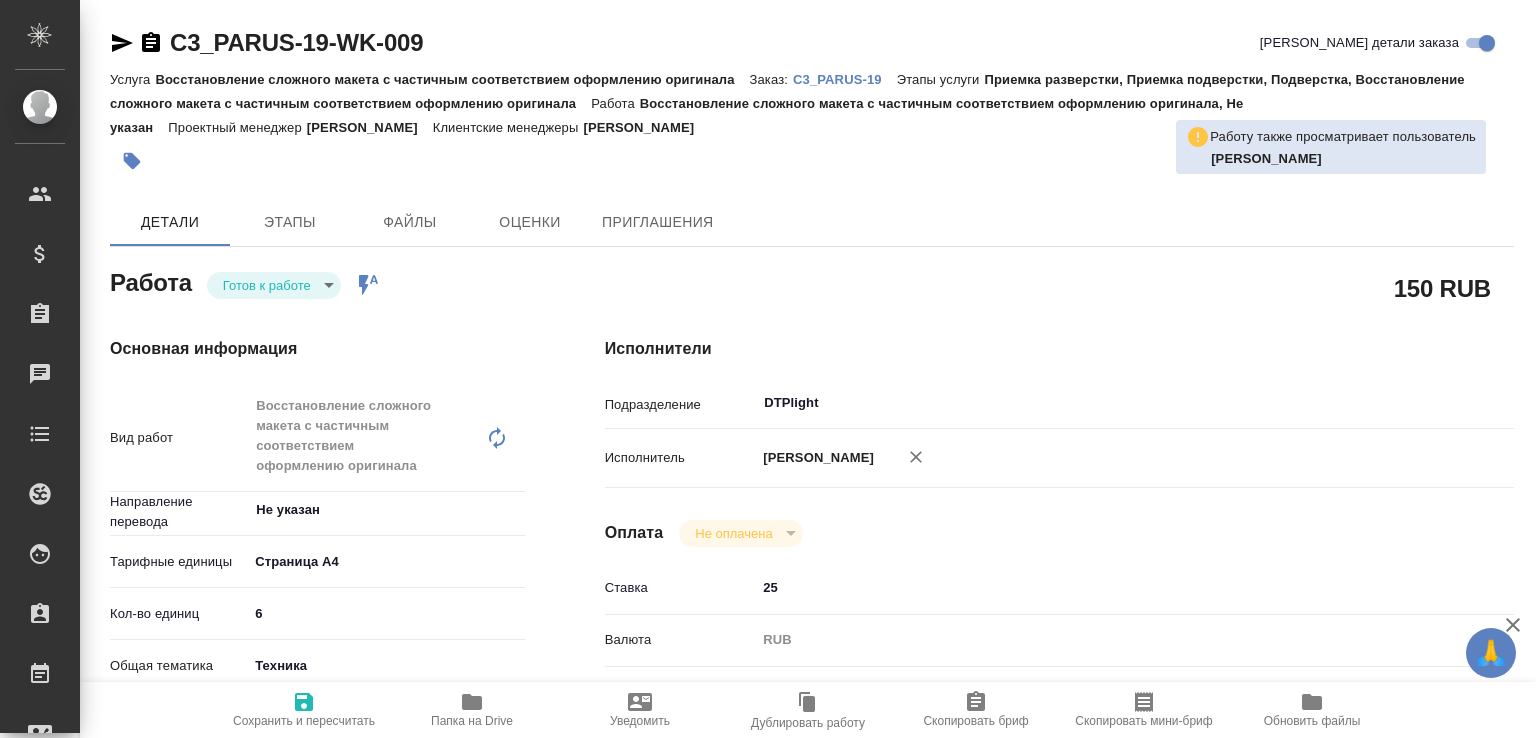 type on "x" 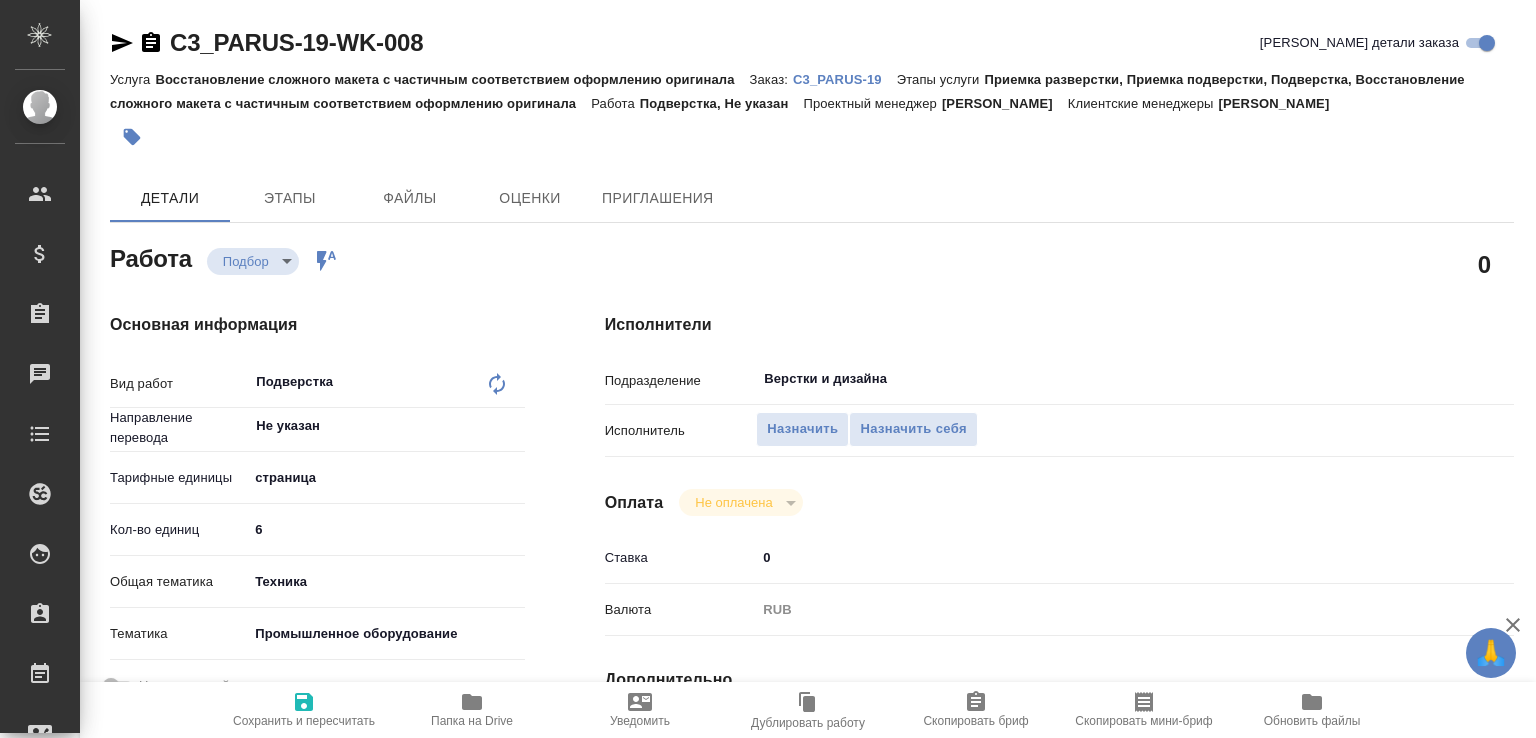 scroll, scrollTop: 0, scrollLeft: 0, axis: both 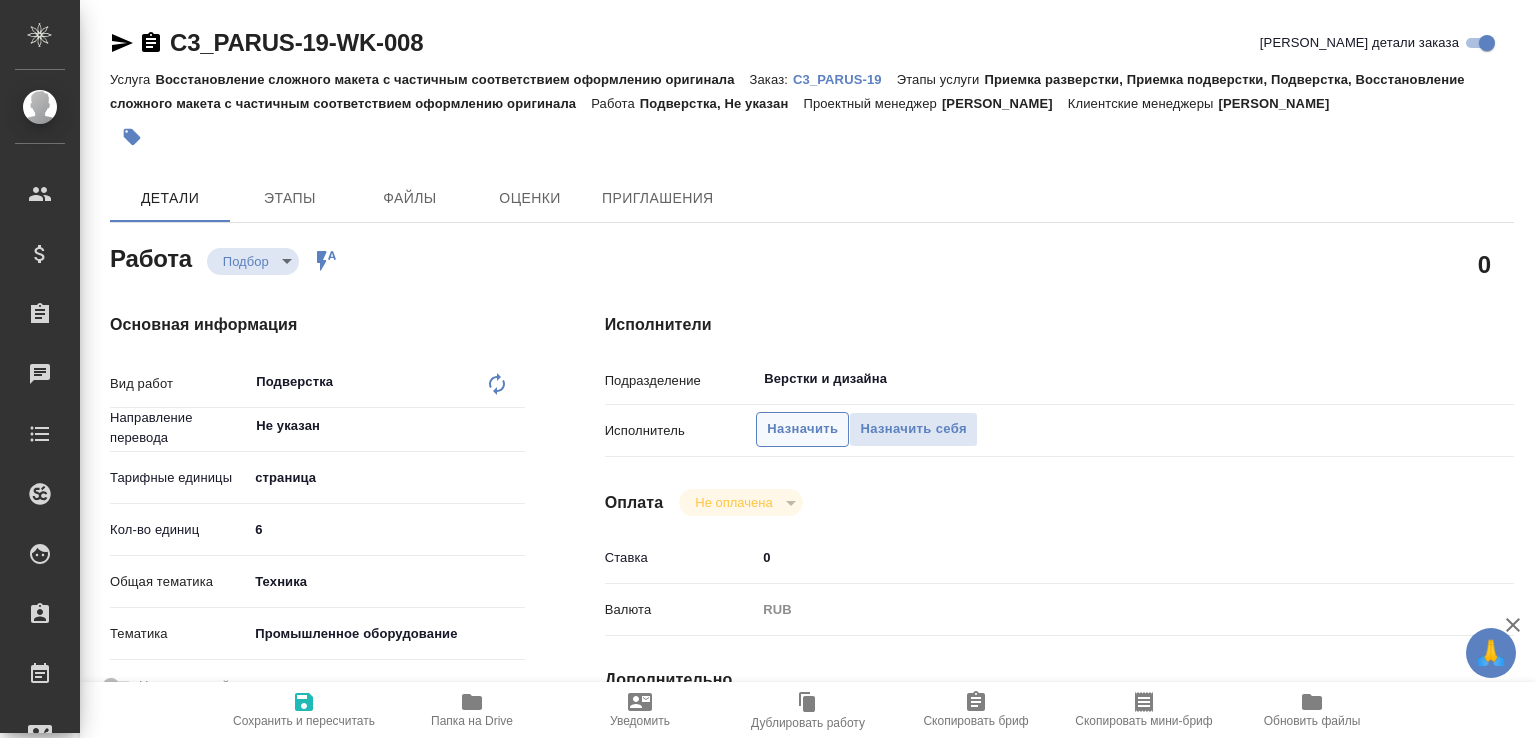click on "Назначить" at bounding box center (802, 429) 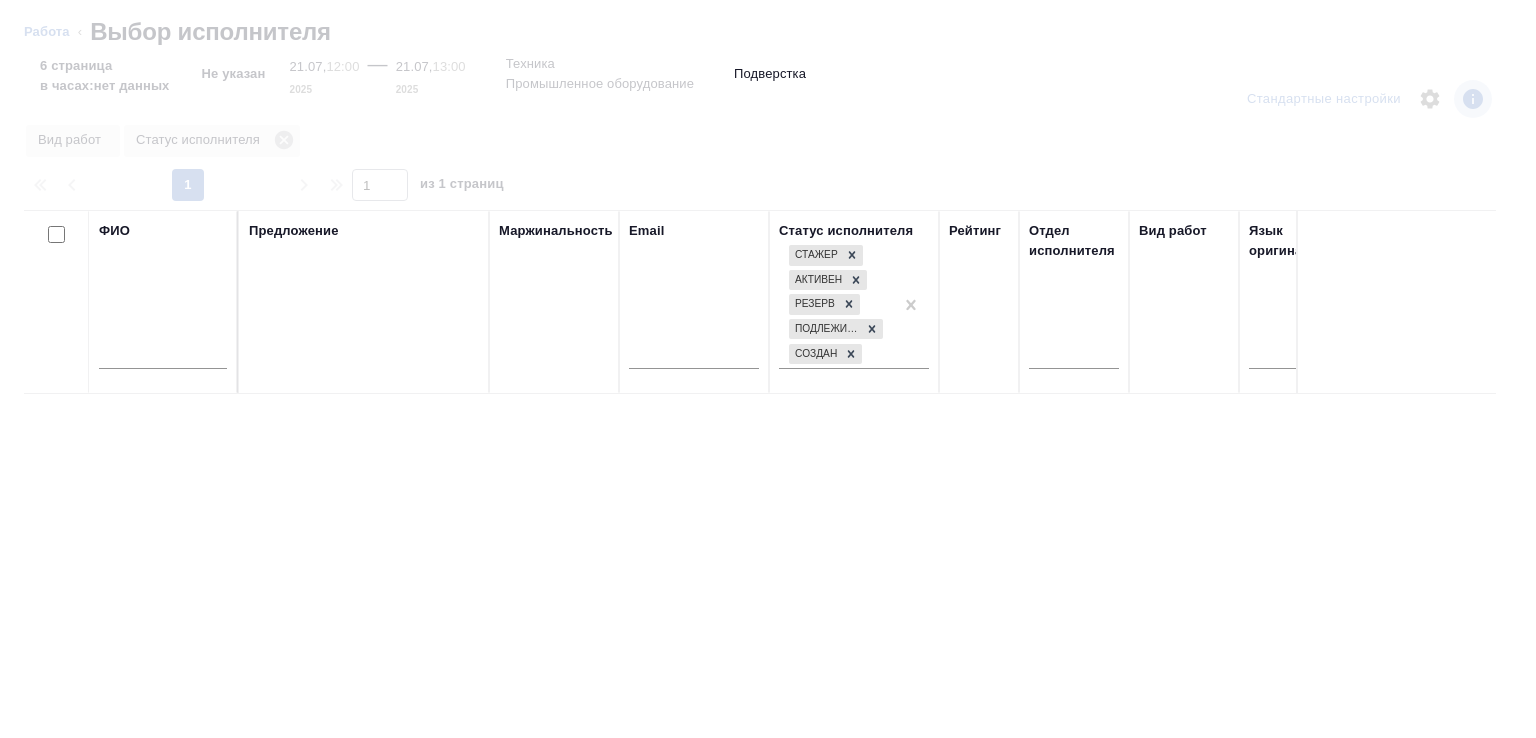 click at bounding box center (163, 356) 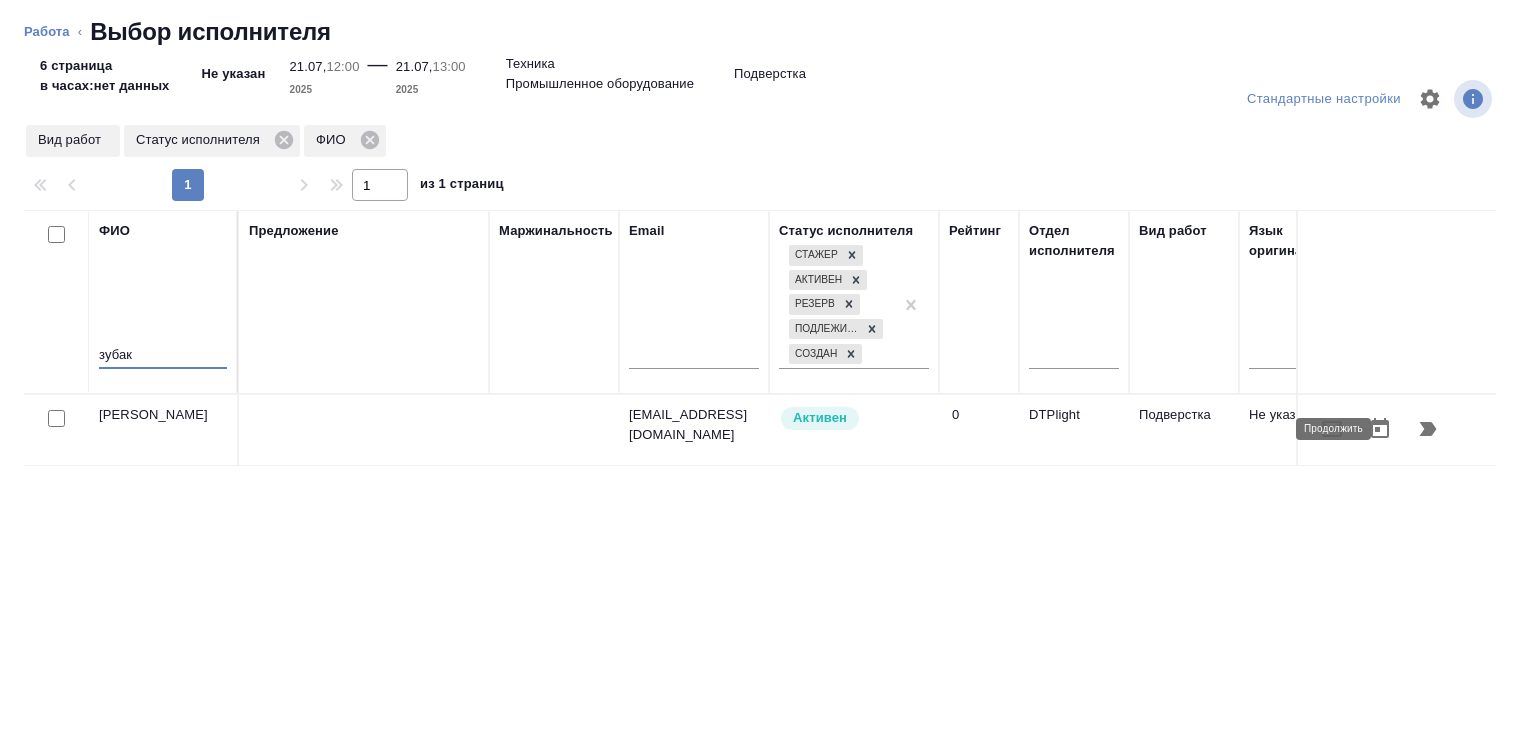 type on "зубак" 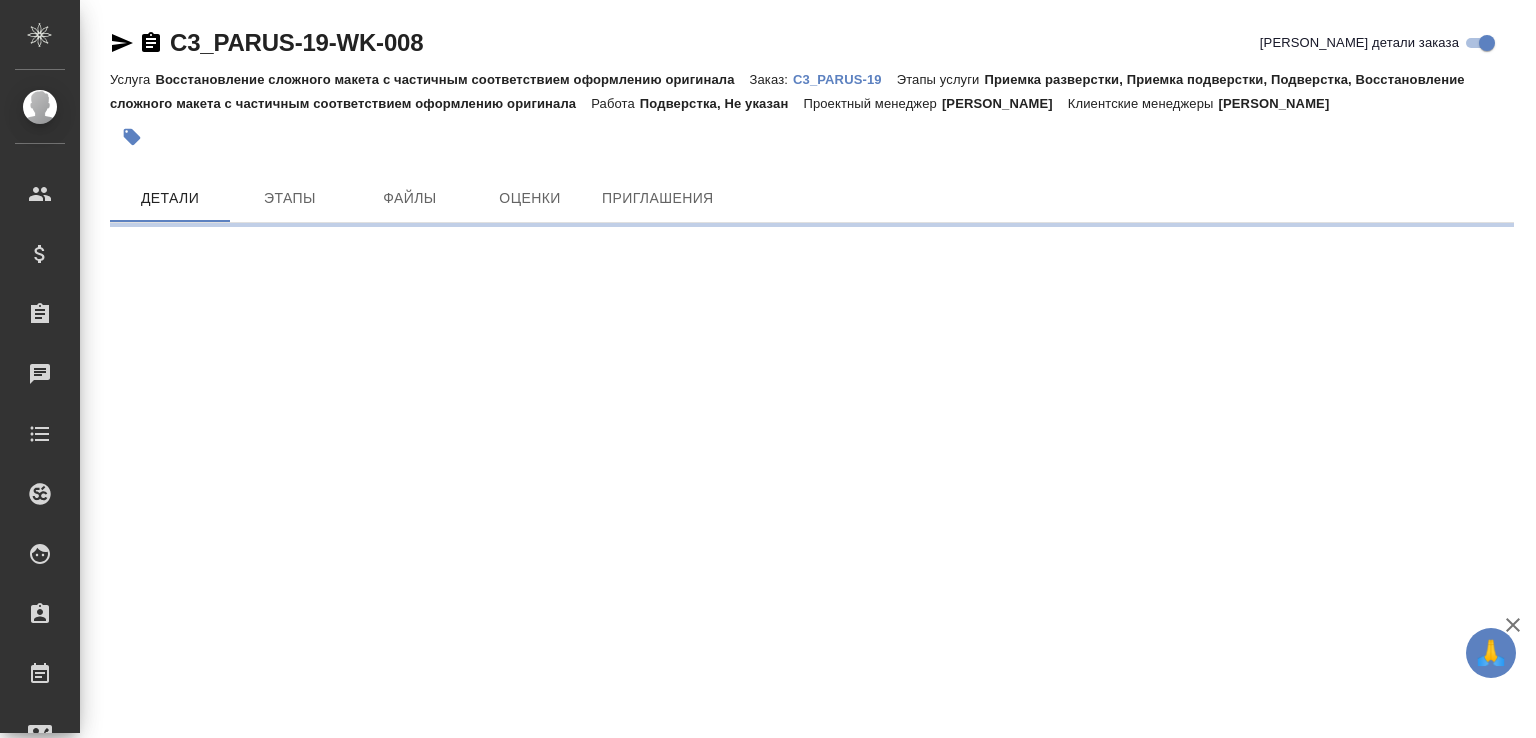 scroll, scrollTop: 0, scrollLeft: 0, axis: both 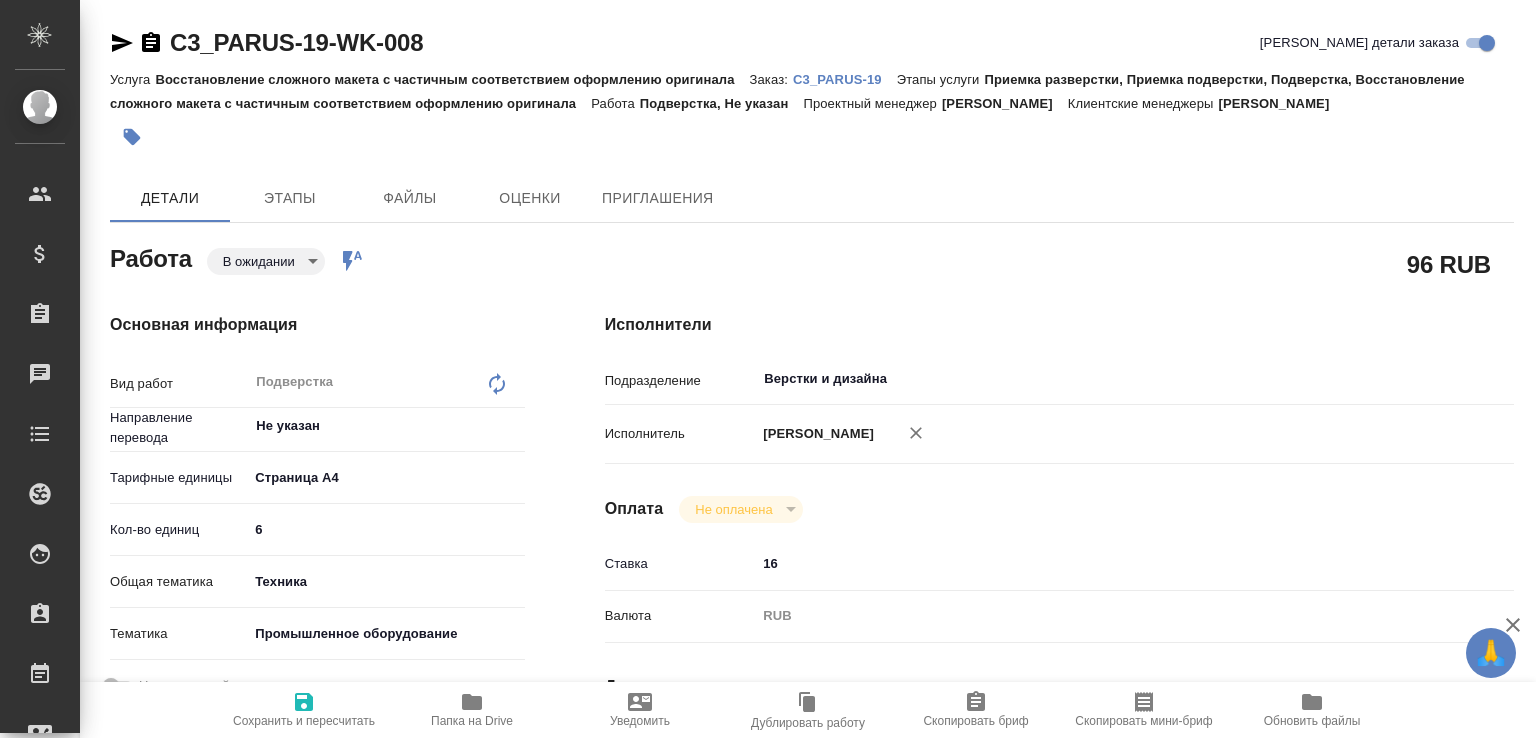 type on "x" 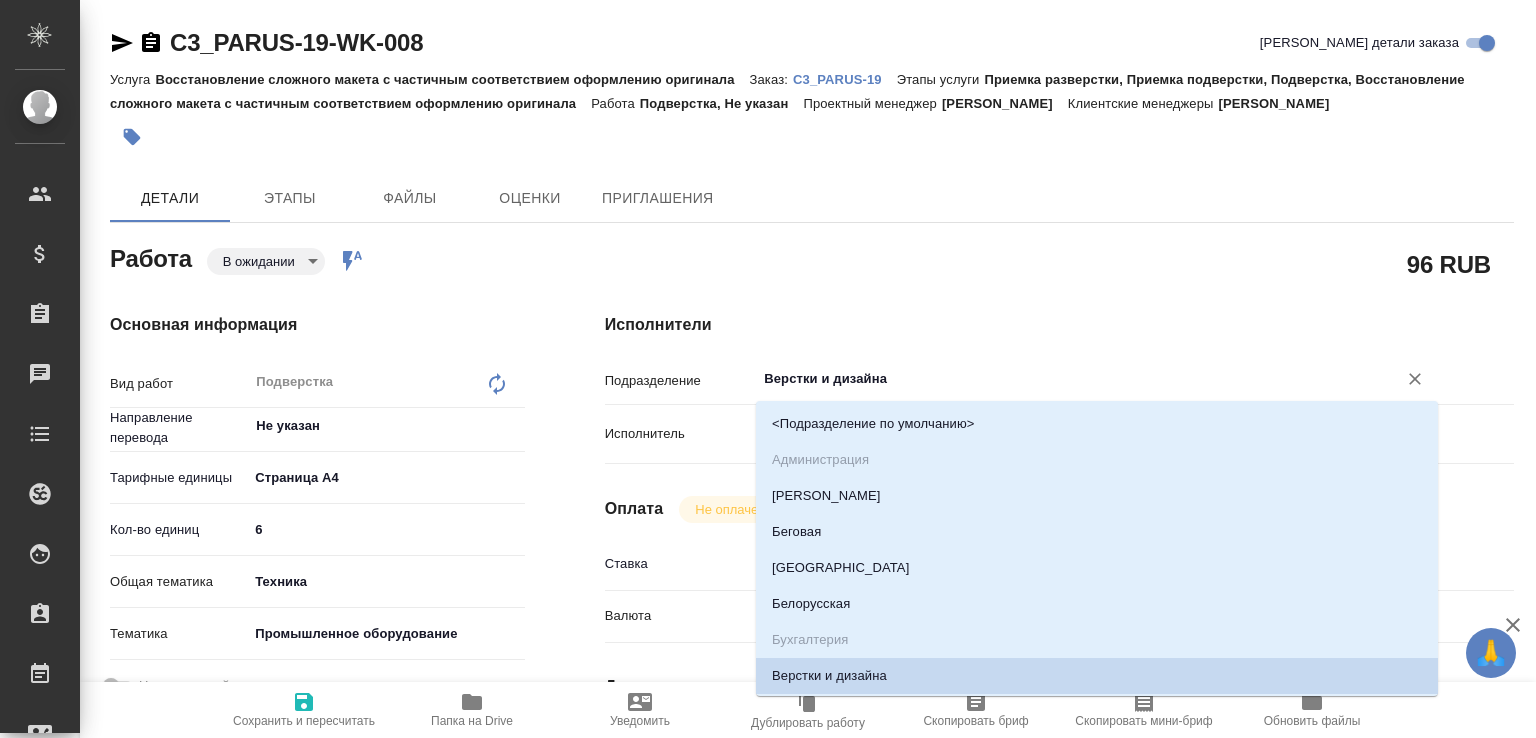 click on "Верстки и дизайна" at bounding box center [1063, 379] 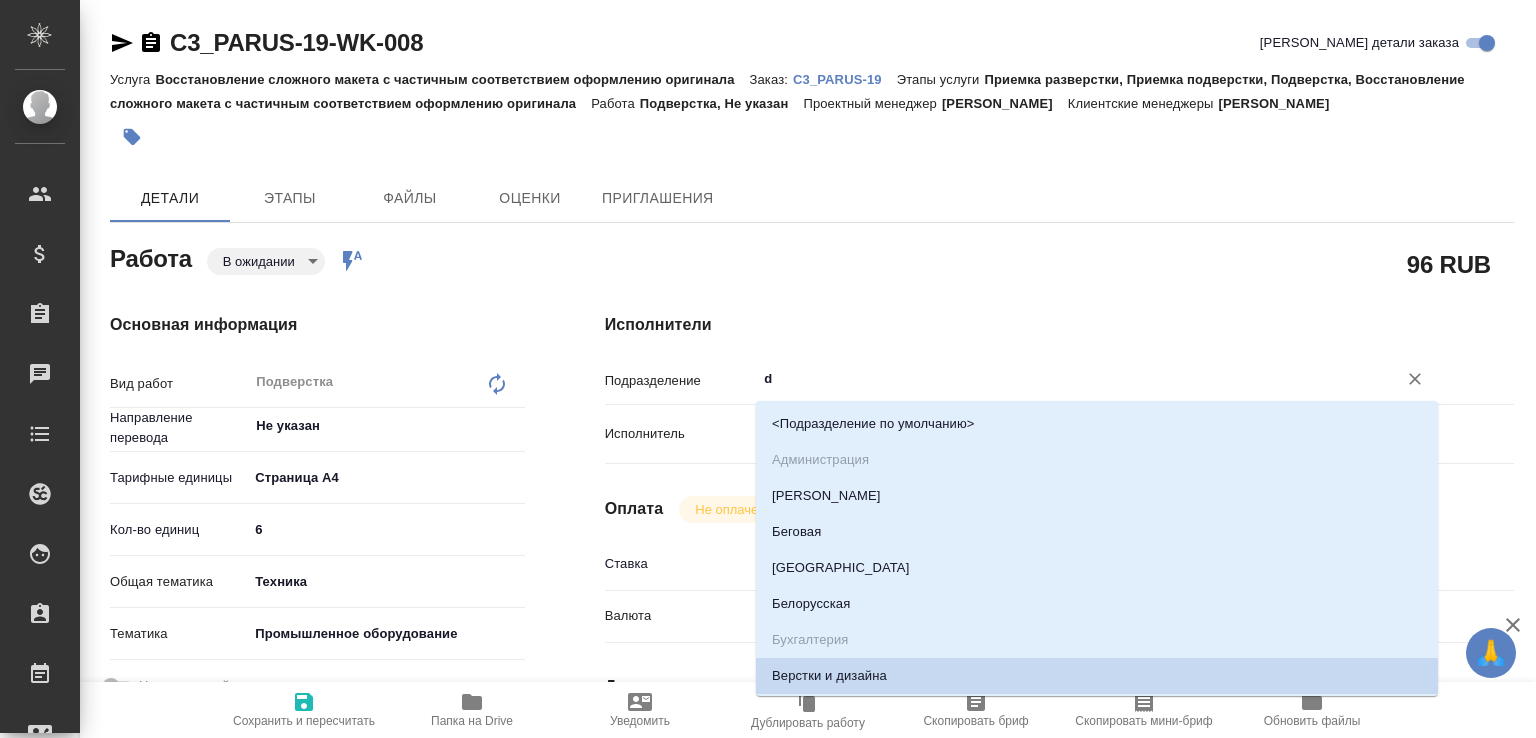 type on "x" 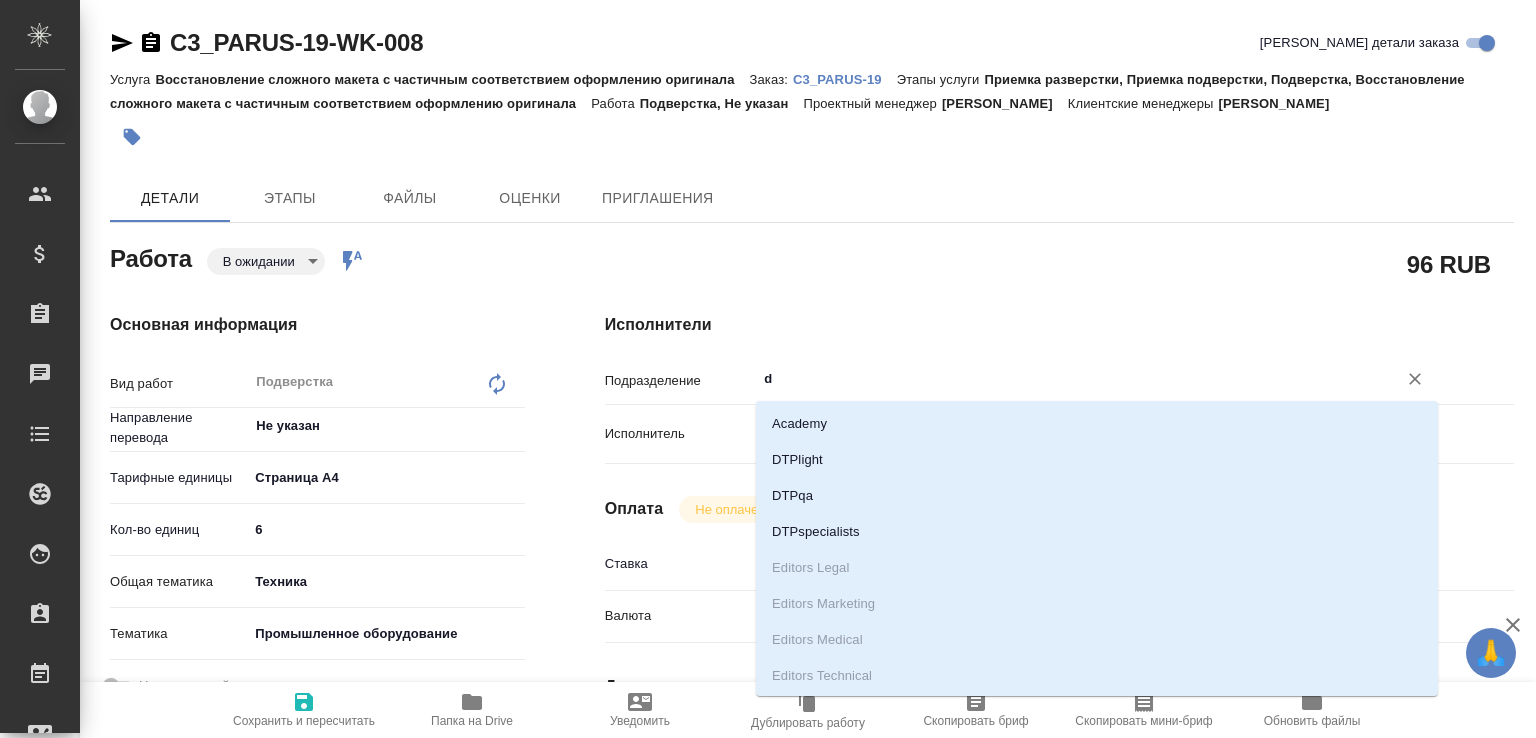 type on "dt" 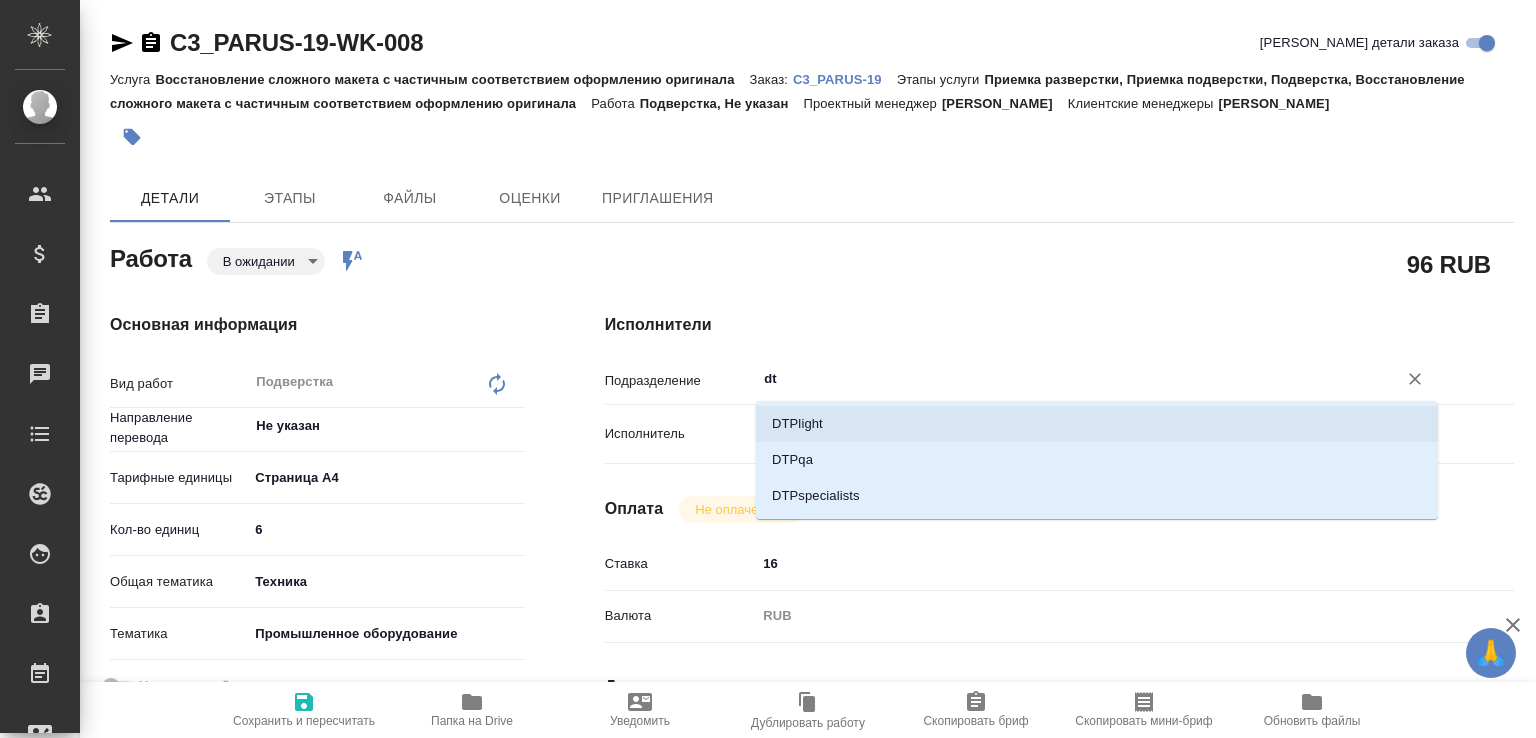 click on "DTPlight" at bounding box center [1097, 424] 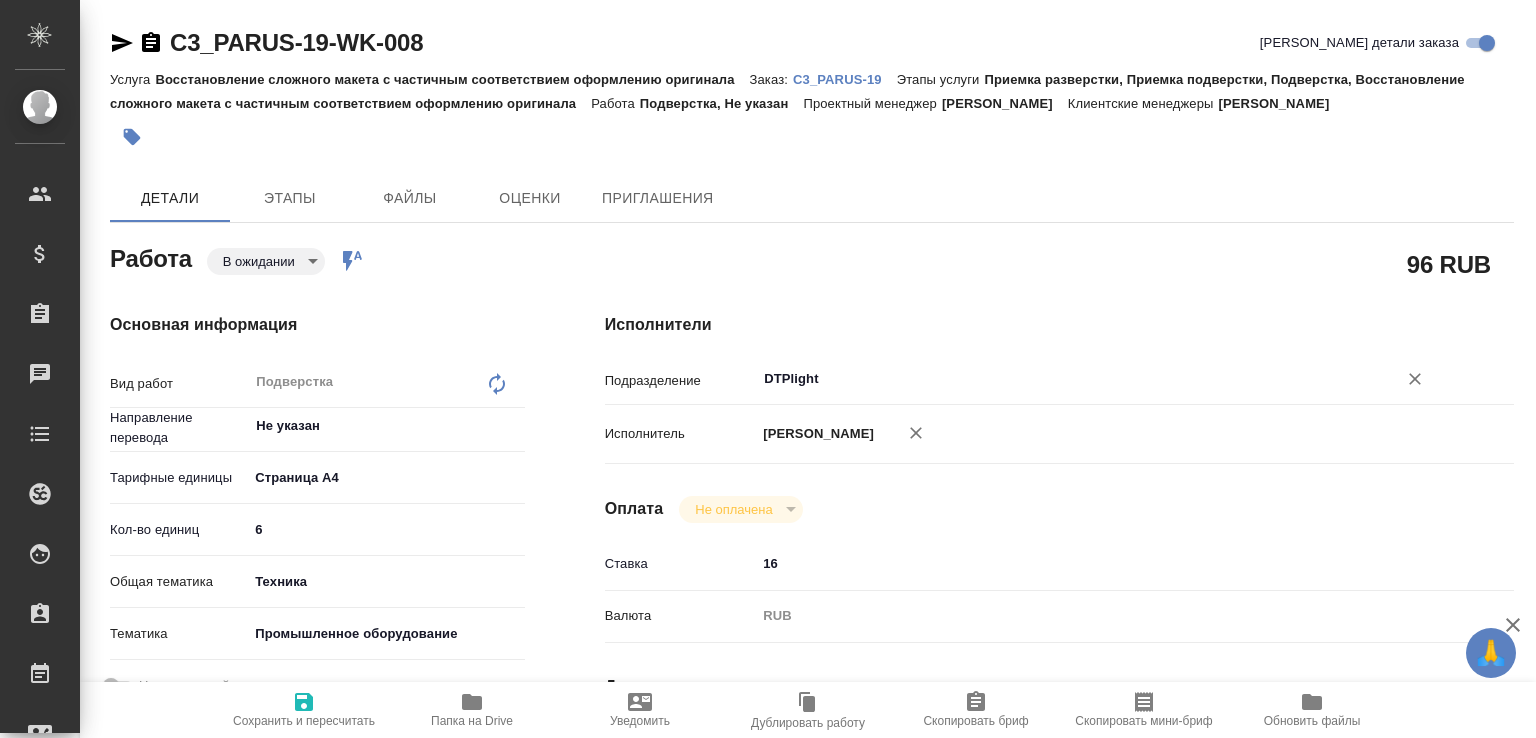 type on "DTPlight" 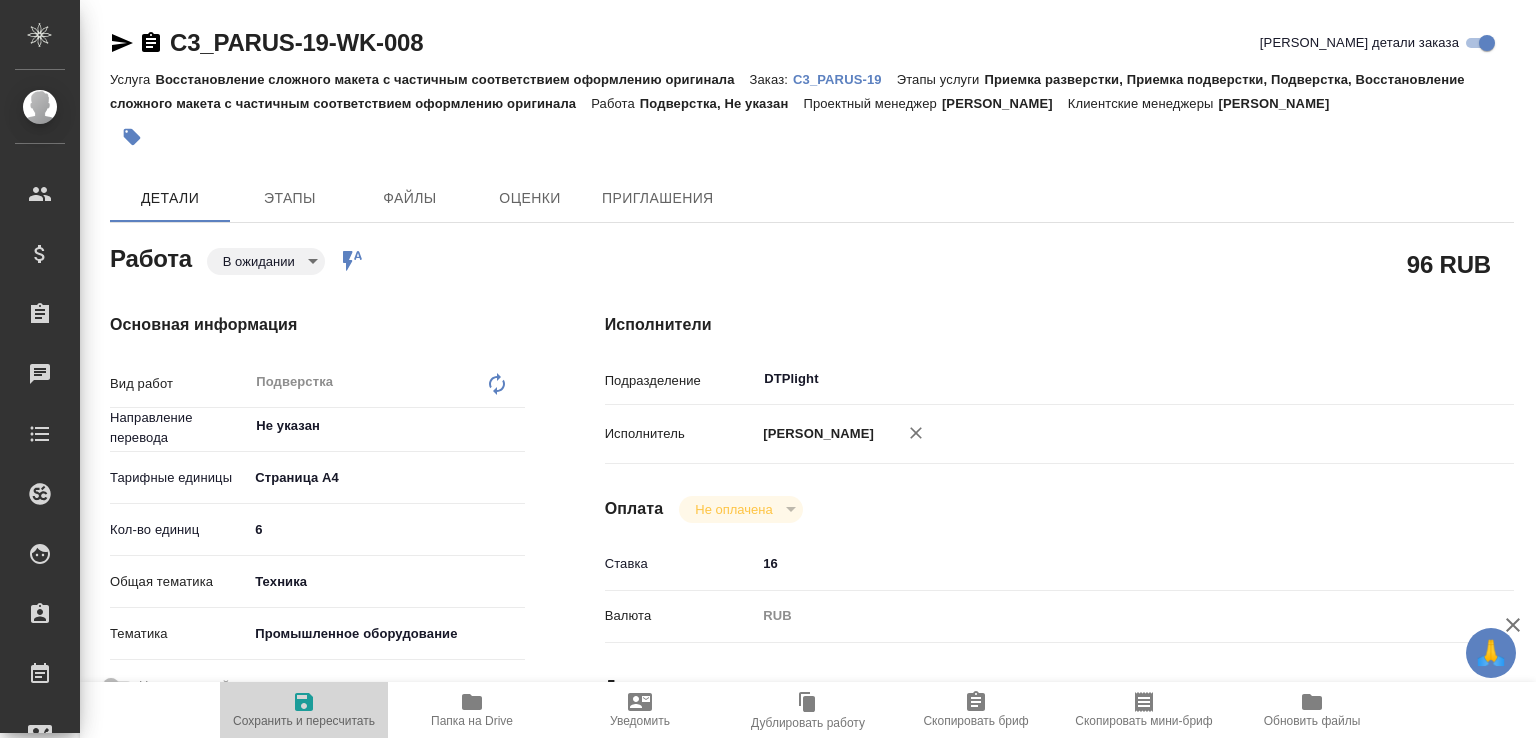 click on "Сохранить и пересчитать" at bounding box center (304, 709) 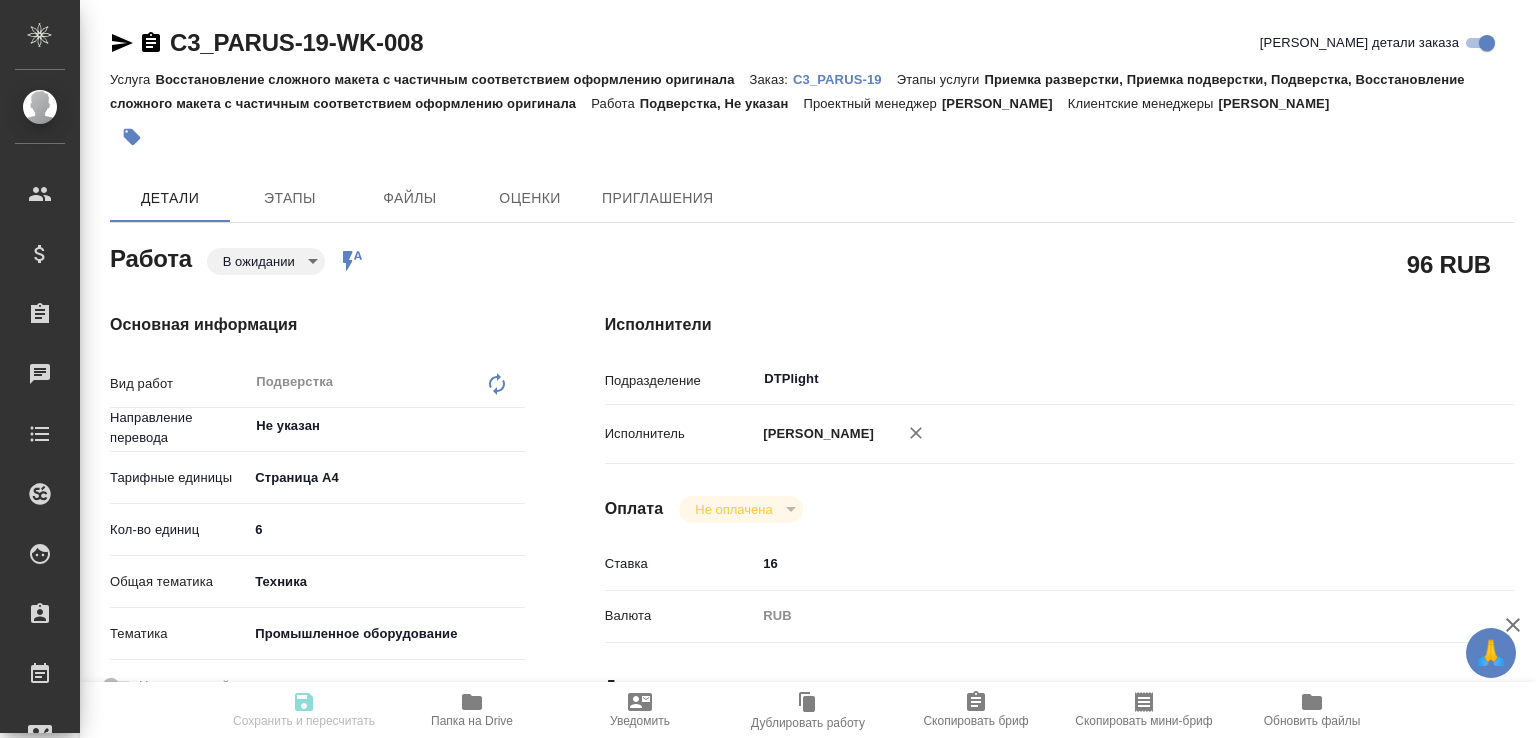 type on "x" 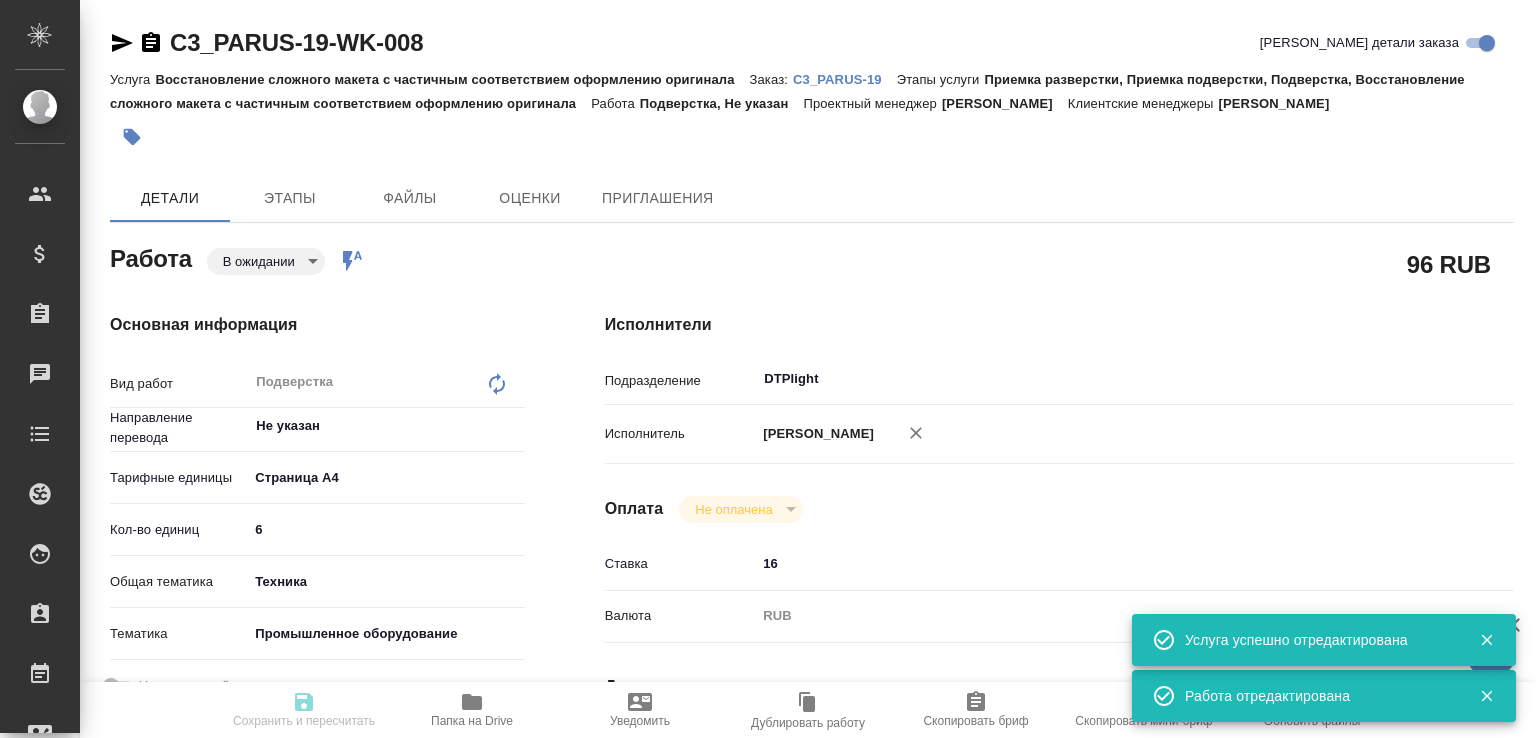 type on "x" 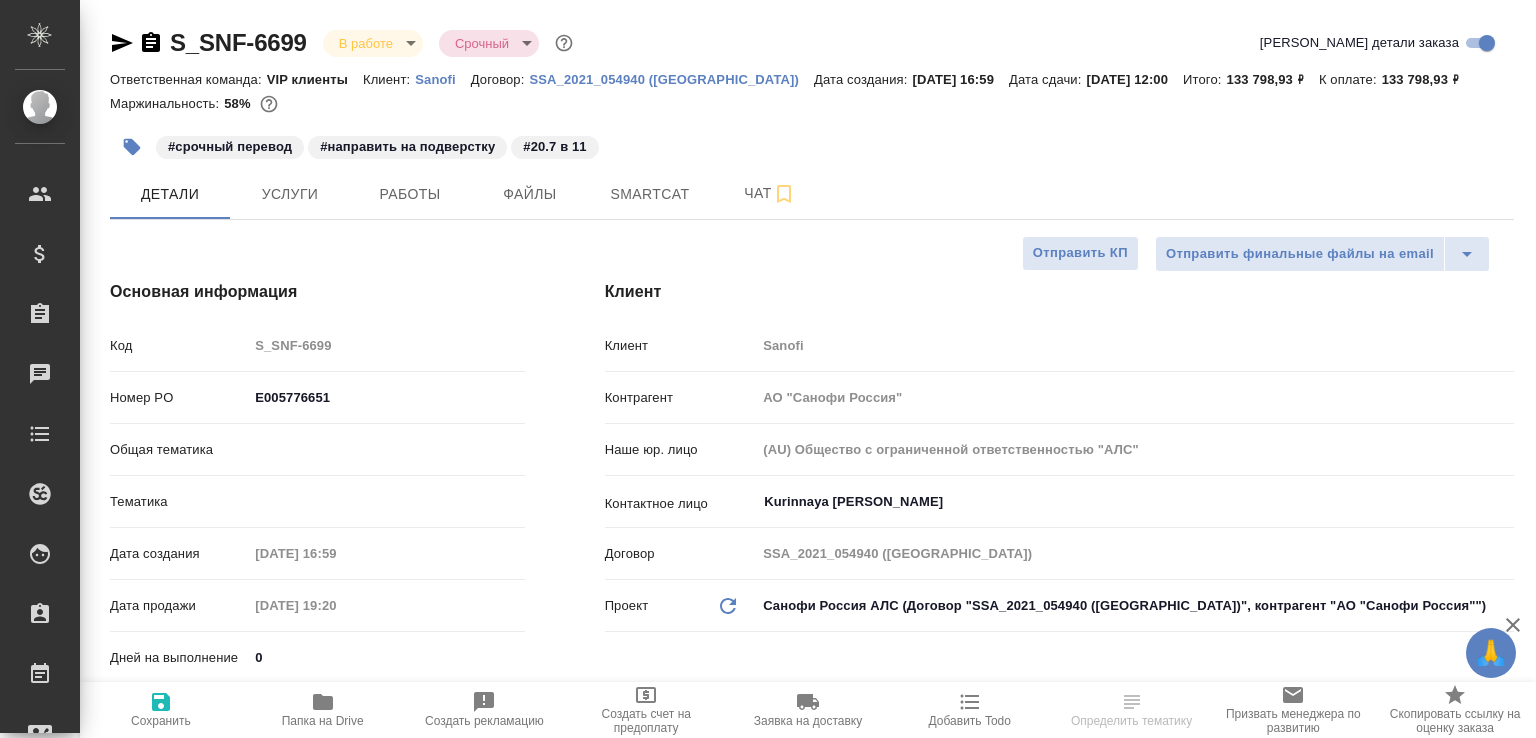 select on "RU" 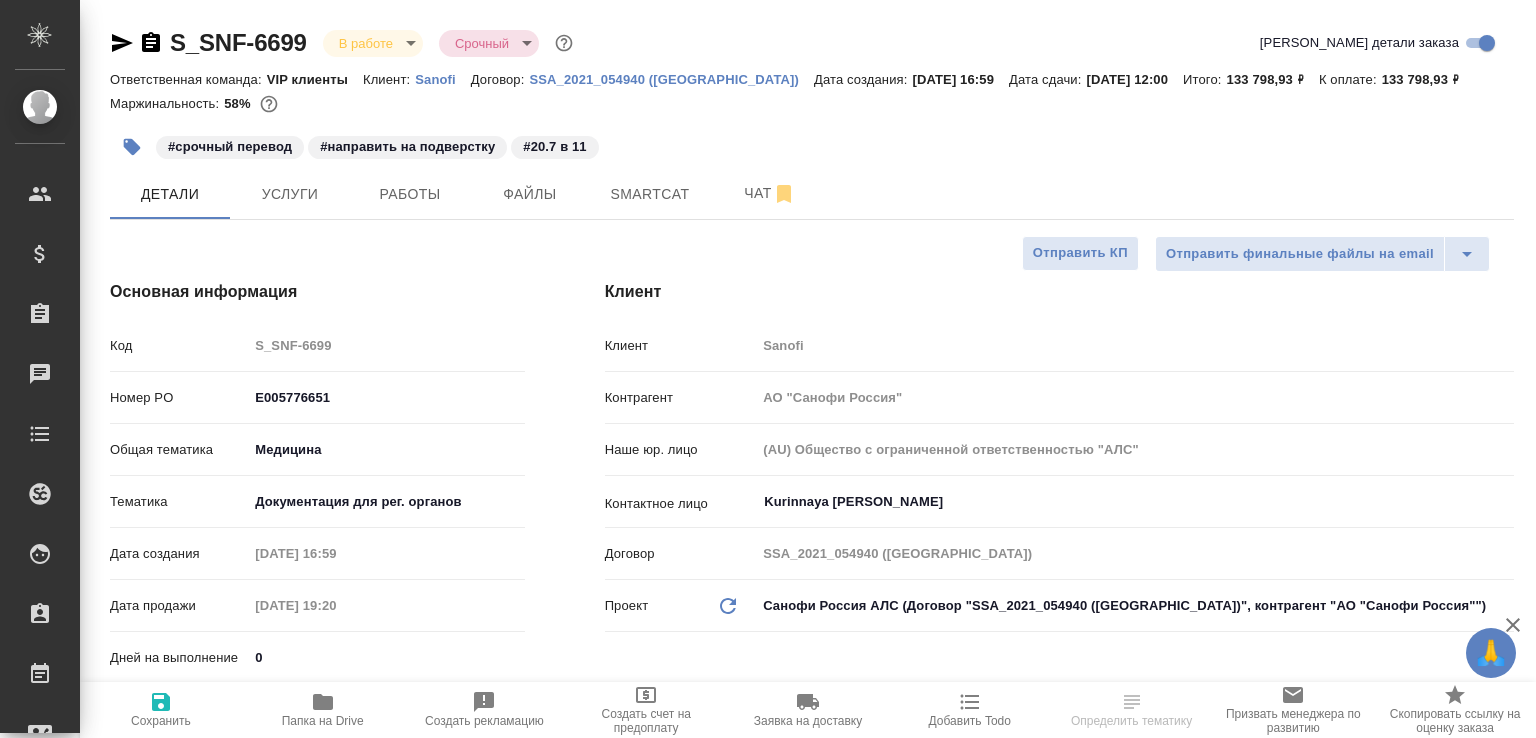 select on "RU" 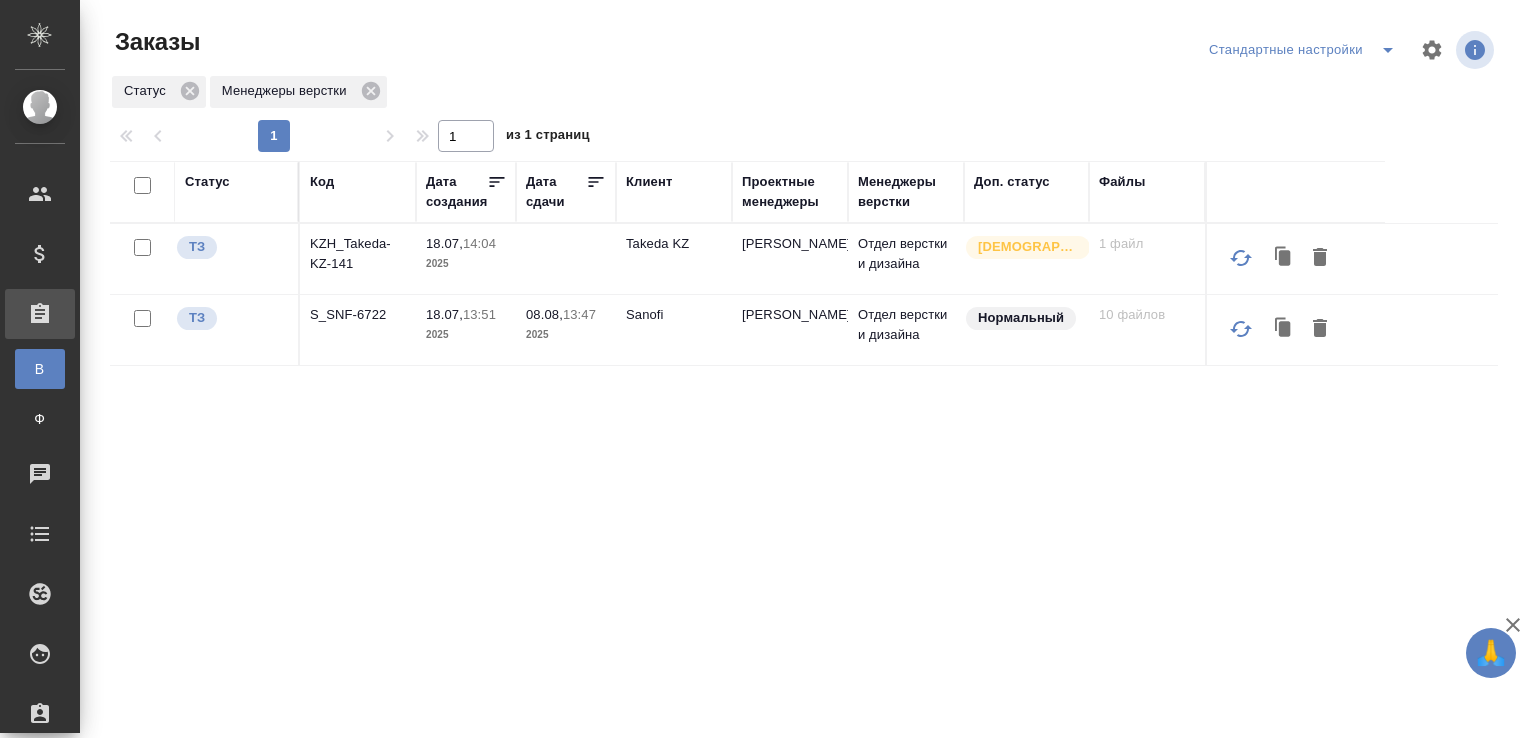 scroll, scrollTop: 0, scrollLeft: 0, axis: both 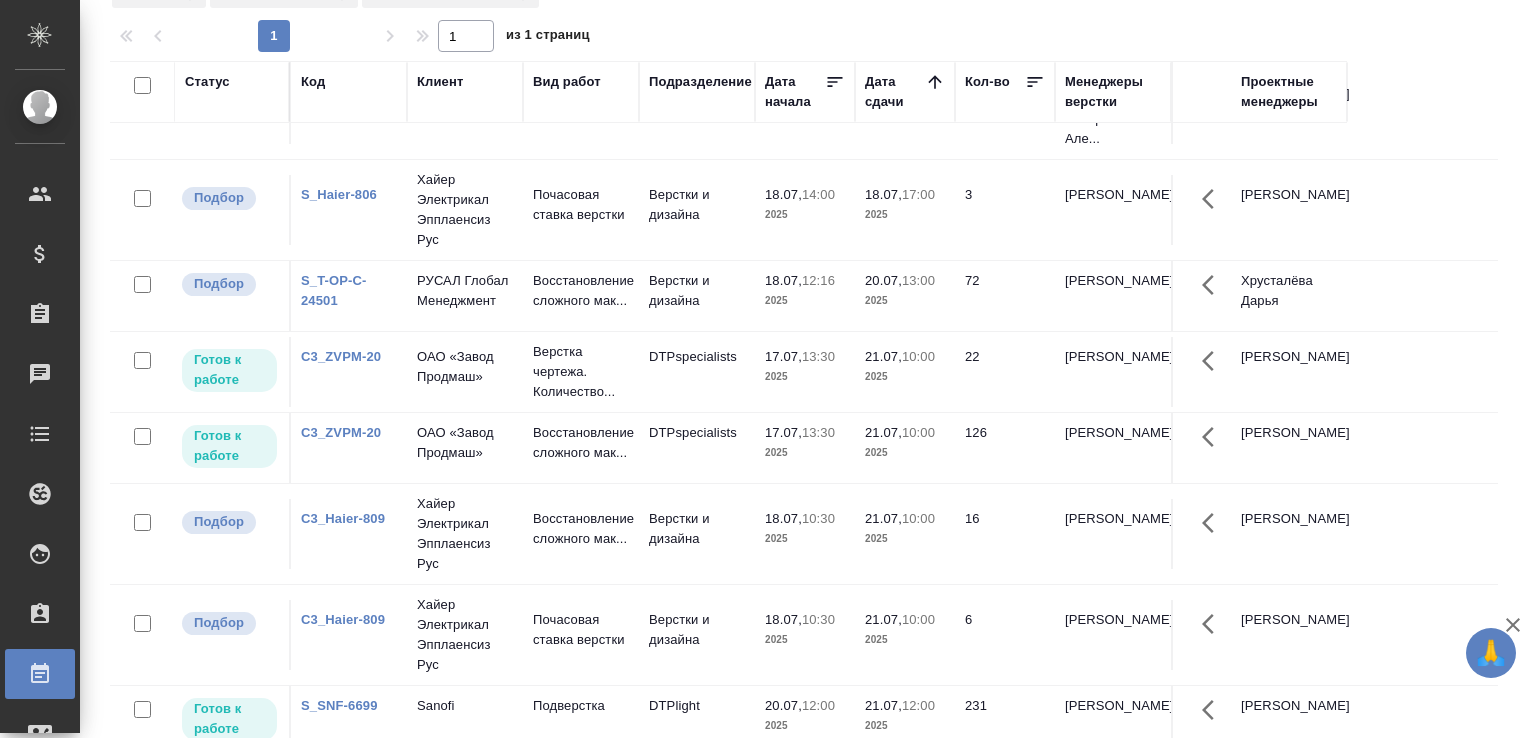 click on "Статус Код Клиент Вид работ Подразделение Дата начала Дата сдачи Кол-во Менеджеры верстки   Проектные менеджеры Подбор dtp_AwA-1786 AWATERA Почасовая ставка верстки DTPqa 10.07,  12:30 2025 10.07,  16:30 2025 2 Отдел верстки и дизайна, [PERSON_NAME] Але... [PERSON_NAME] dtp_AwA-1786 AWATERA Почасовая ставка верстки DTPqa 10.07,  12:30 2025 10.07,  16:30 2025 2 Отдел верстки и дизайна, [PERSON_NAME] Але... [PERSON_NAME] dtp_AwA-1786 AWATERA Почасовая ставка верстки DTPqa 10.07,  14:00 2025 10.07,  19:00 2025 3 Отдел верстки и дизайна, [PERSON_NAME] Але... [PERSON_NAME] S_Haier-806 Хайер Электрикал Эпплаенсиз Рус Почасовая ставка верстки 18.07,  14:00 2025 3 6" at bounding box center (812, 421) 